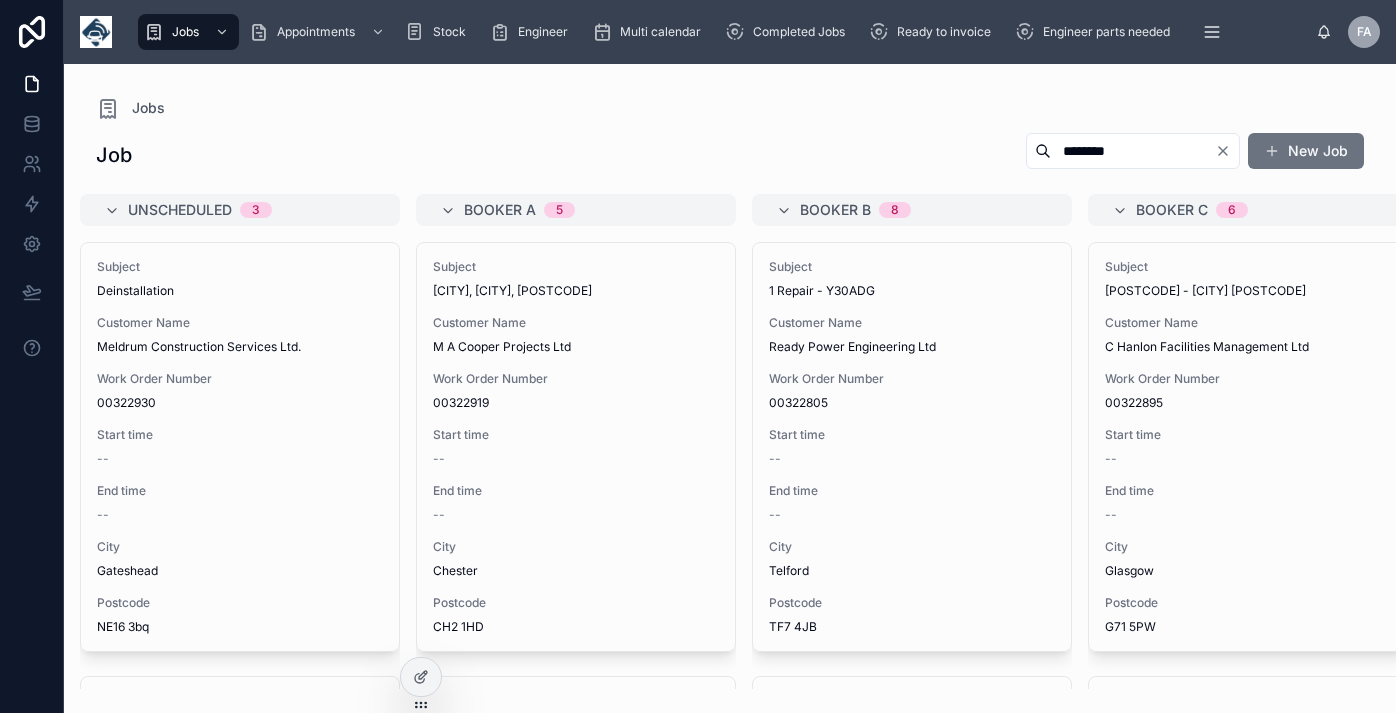 scroll, scrollTop: 0, scrollLeft: 0, axis: both 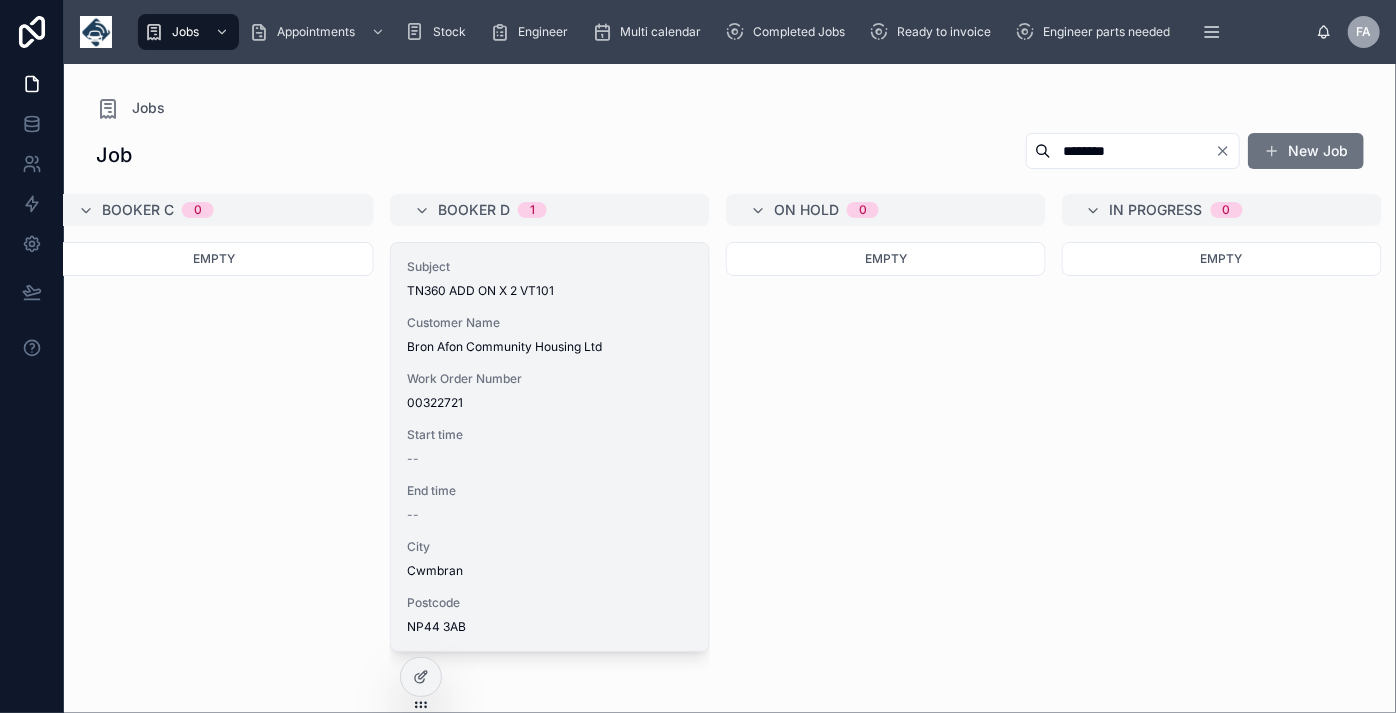 type on "********" 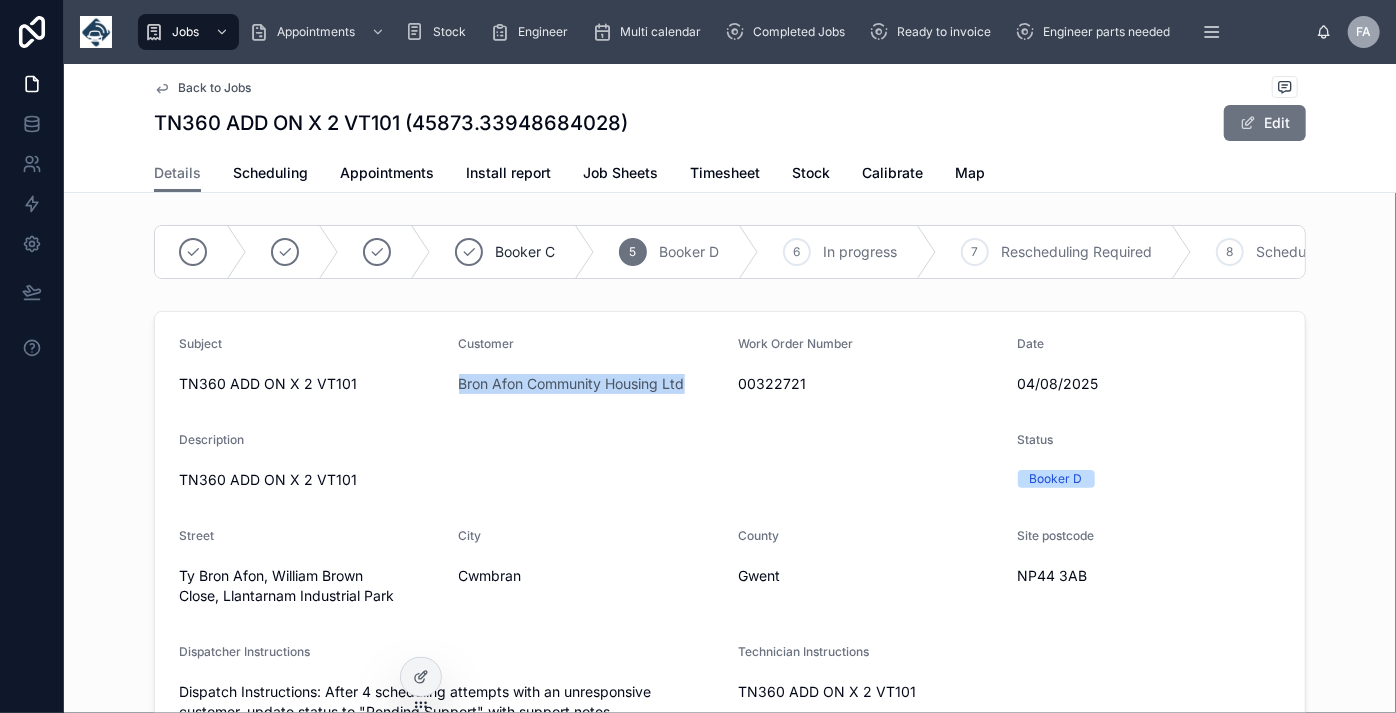 drag, startPoint x: 456, startPoint y: 397, endPoint x: 680, endPoint y: 397, distance: 224 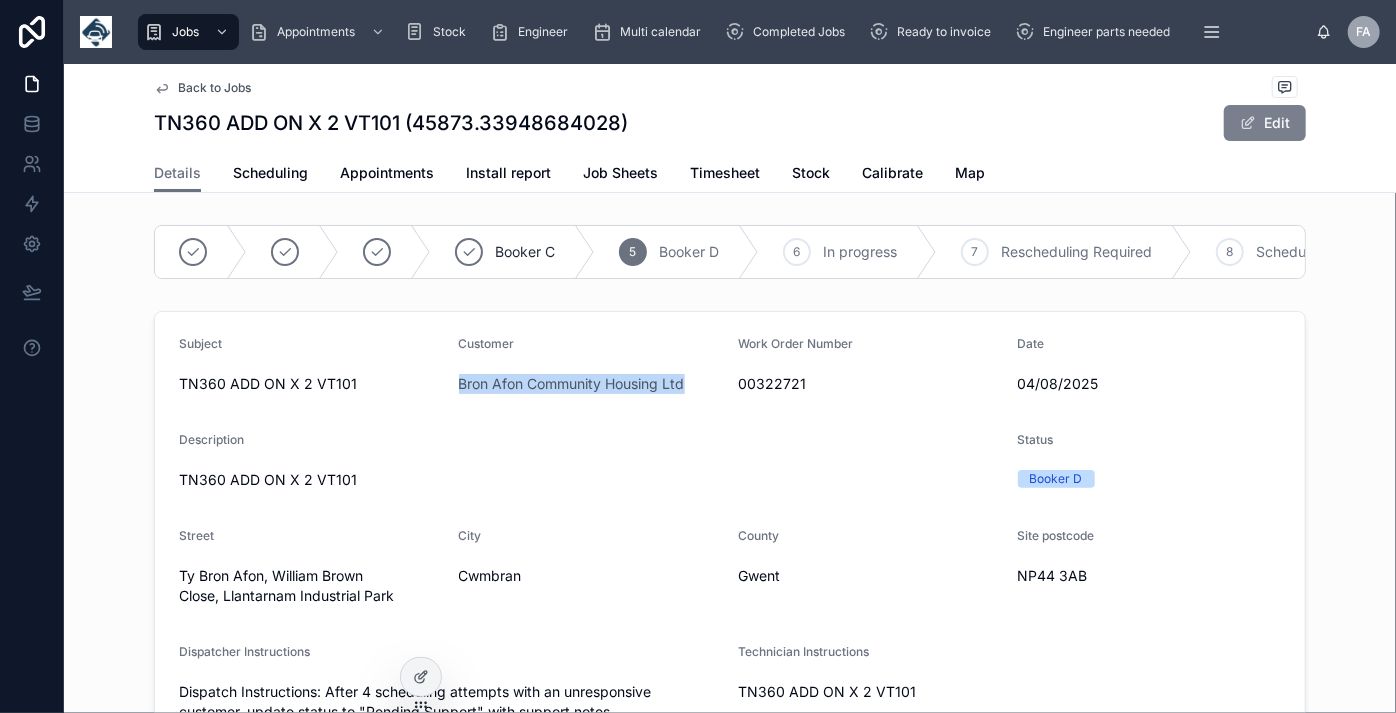 click on "Edit" at bounding box center (1265, 123) 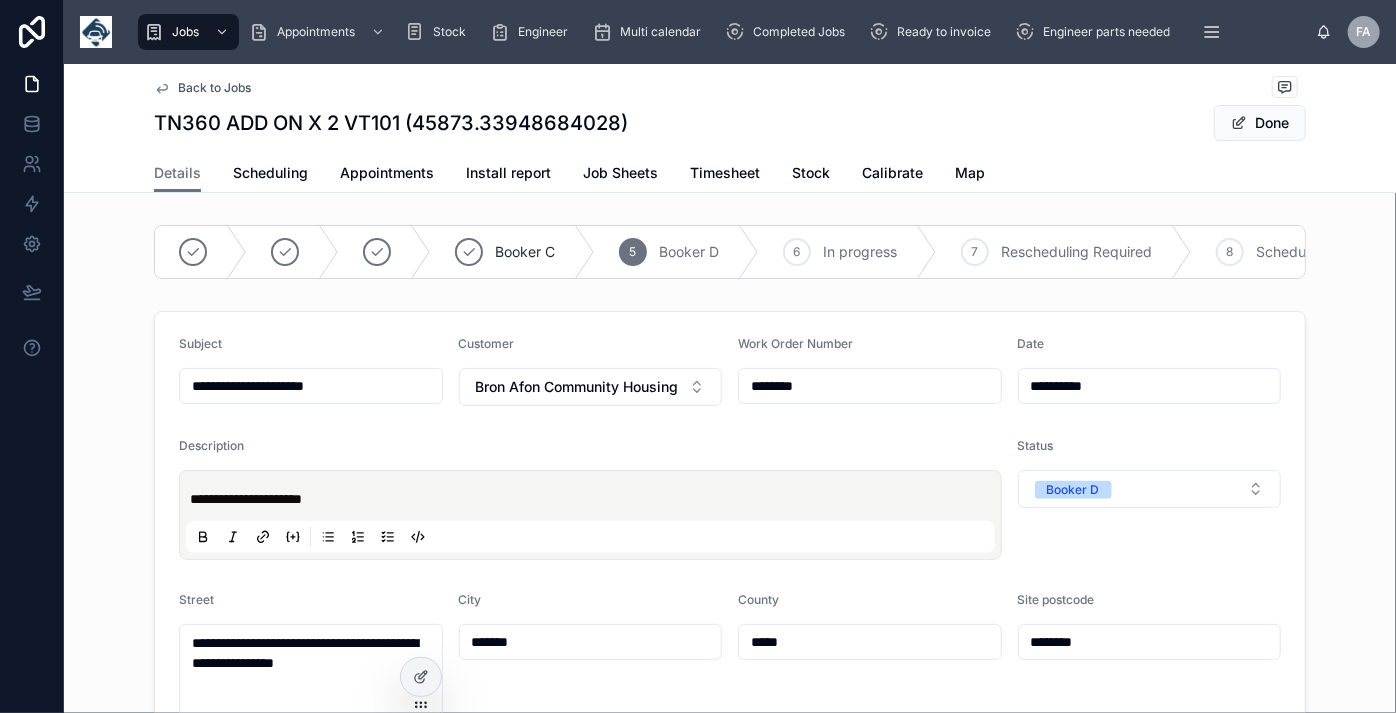 click on "**********" at bounding box center [311, 386] 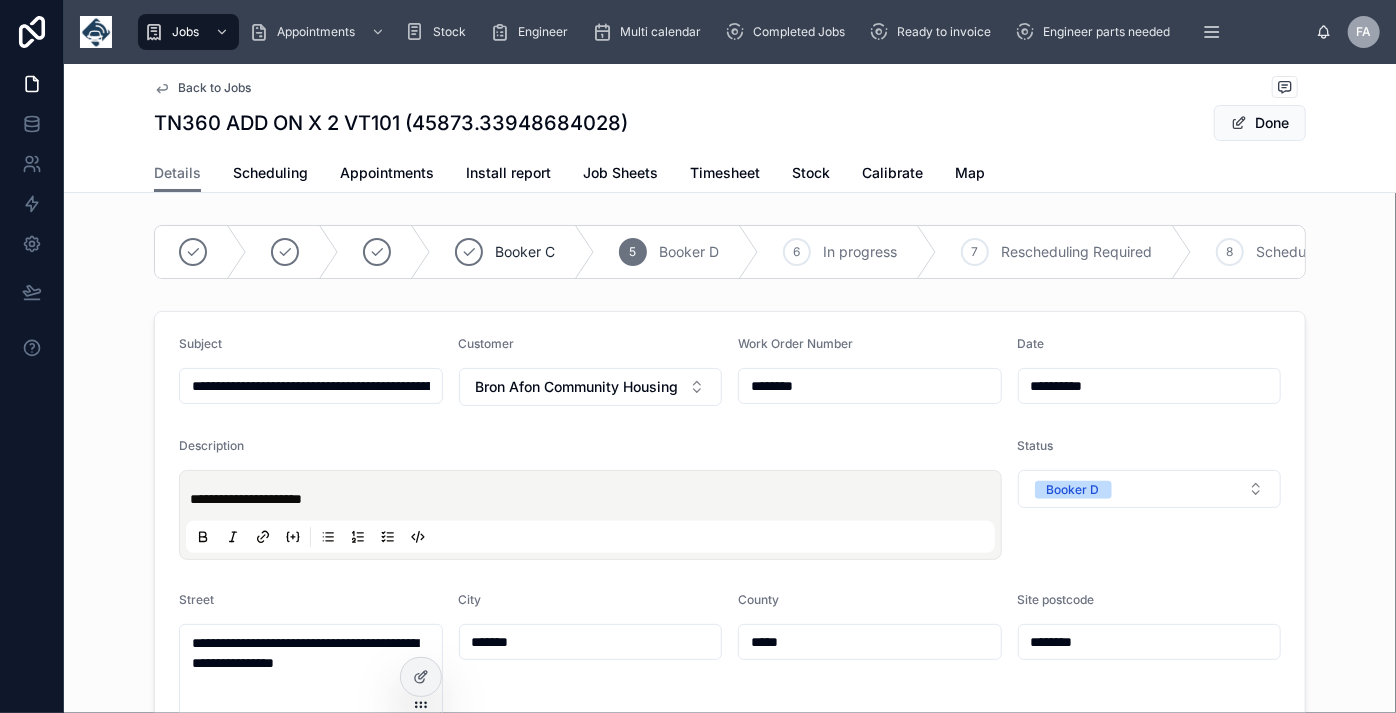type on "**********" 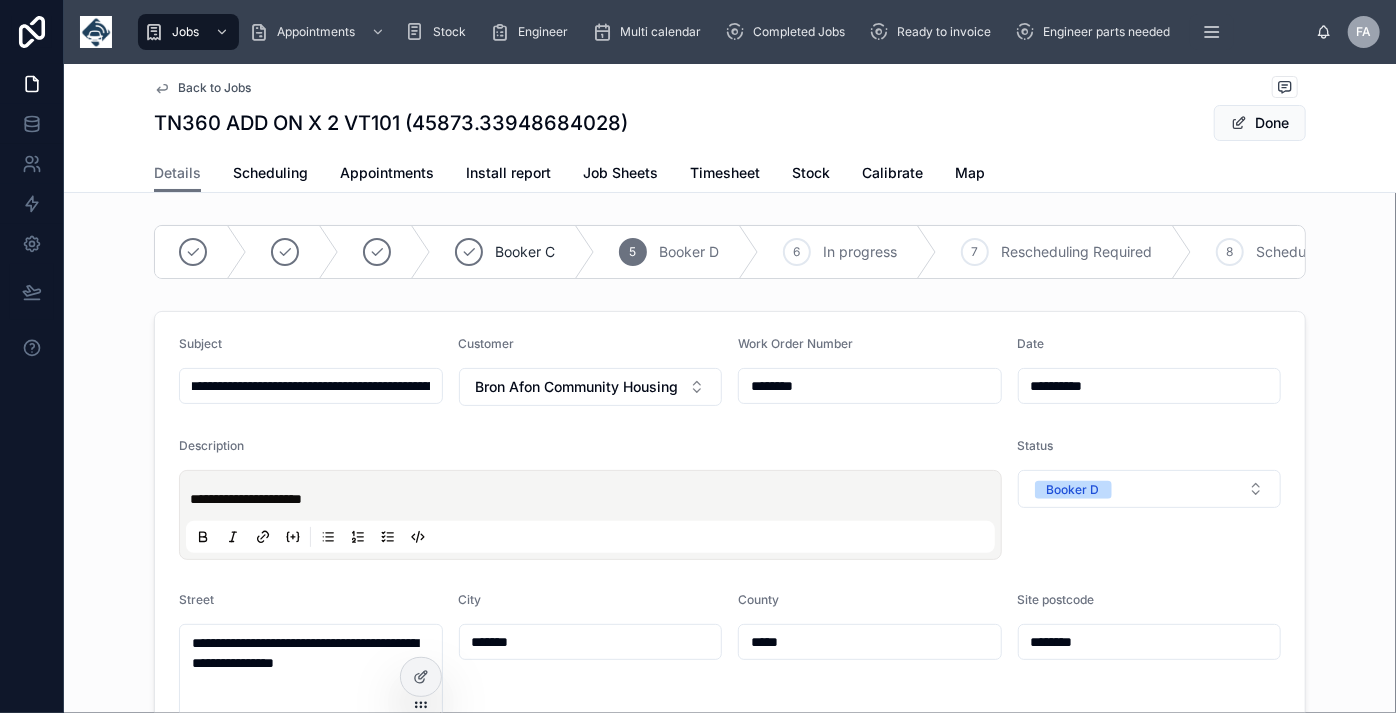 type on "**********" 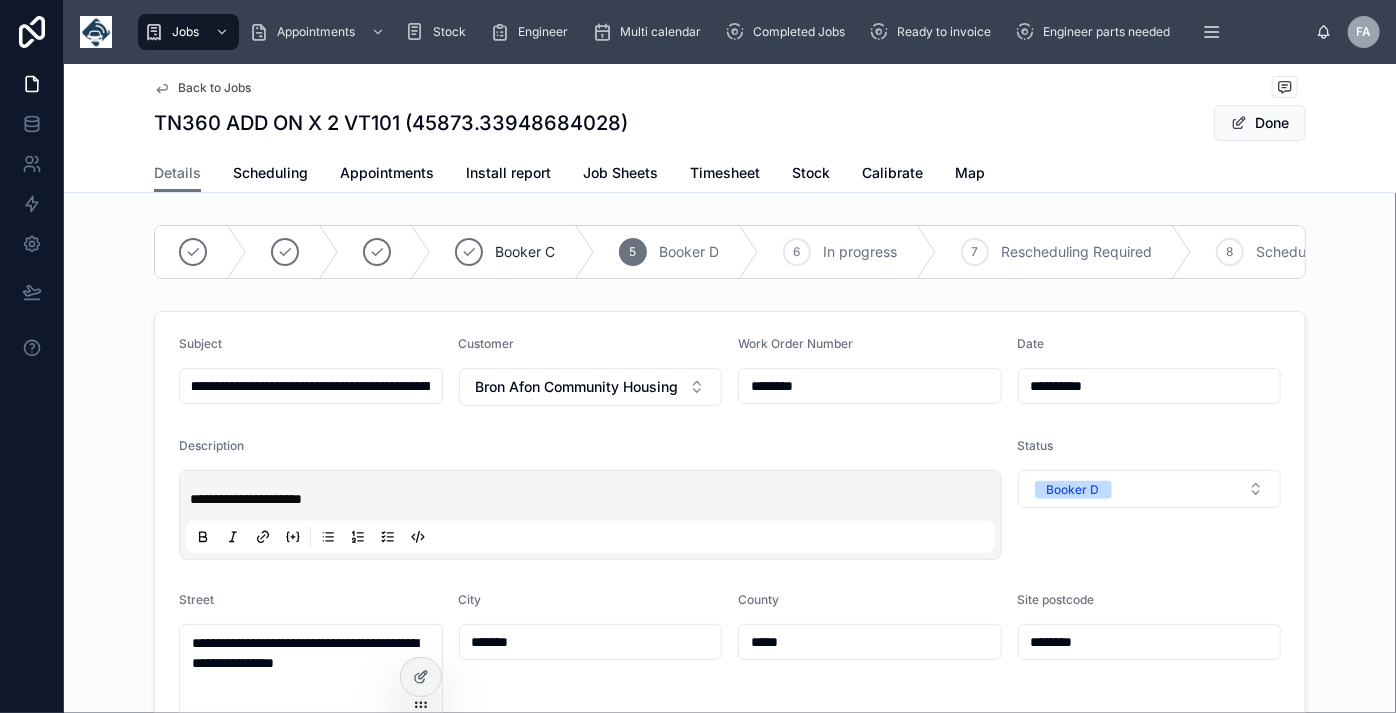 type on "**********" 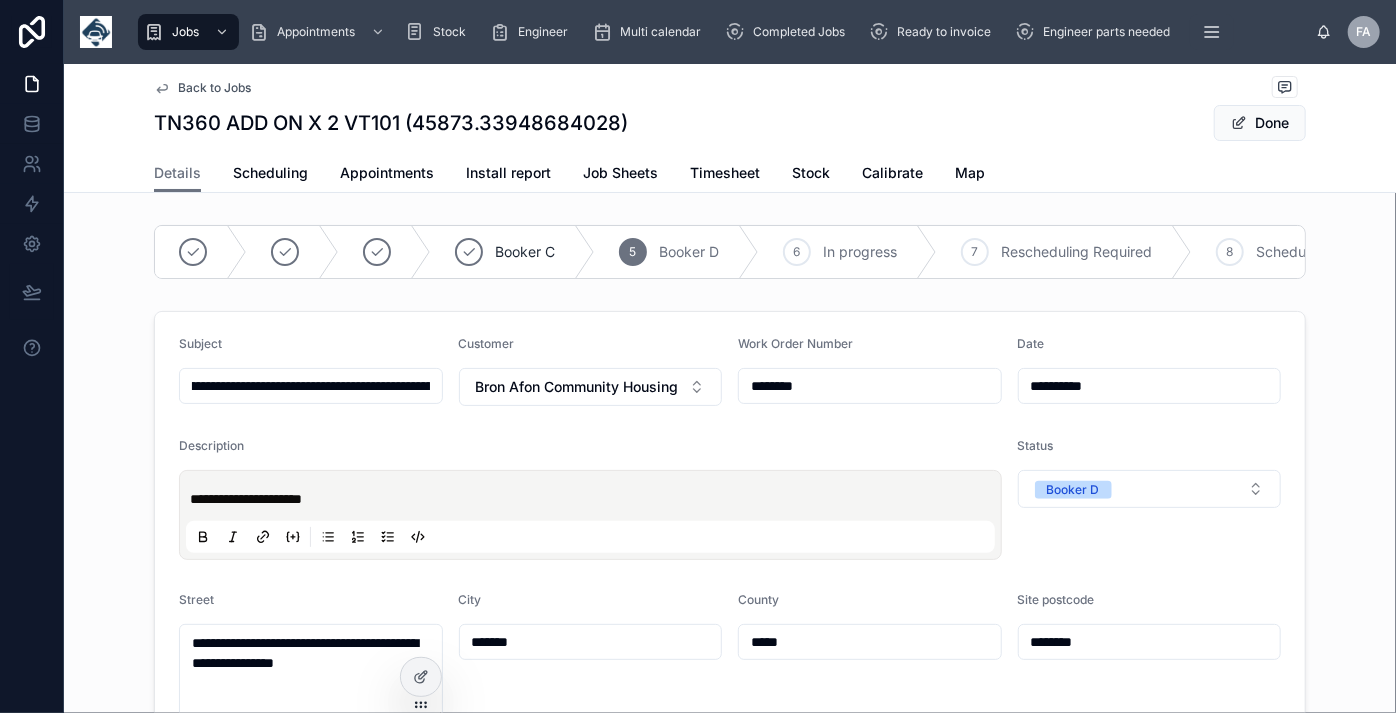 type on "**********" 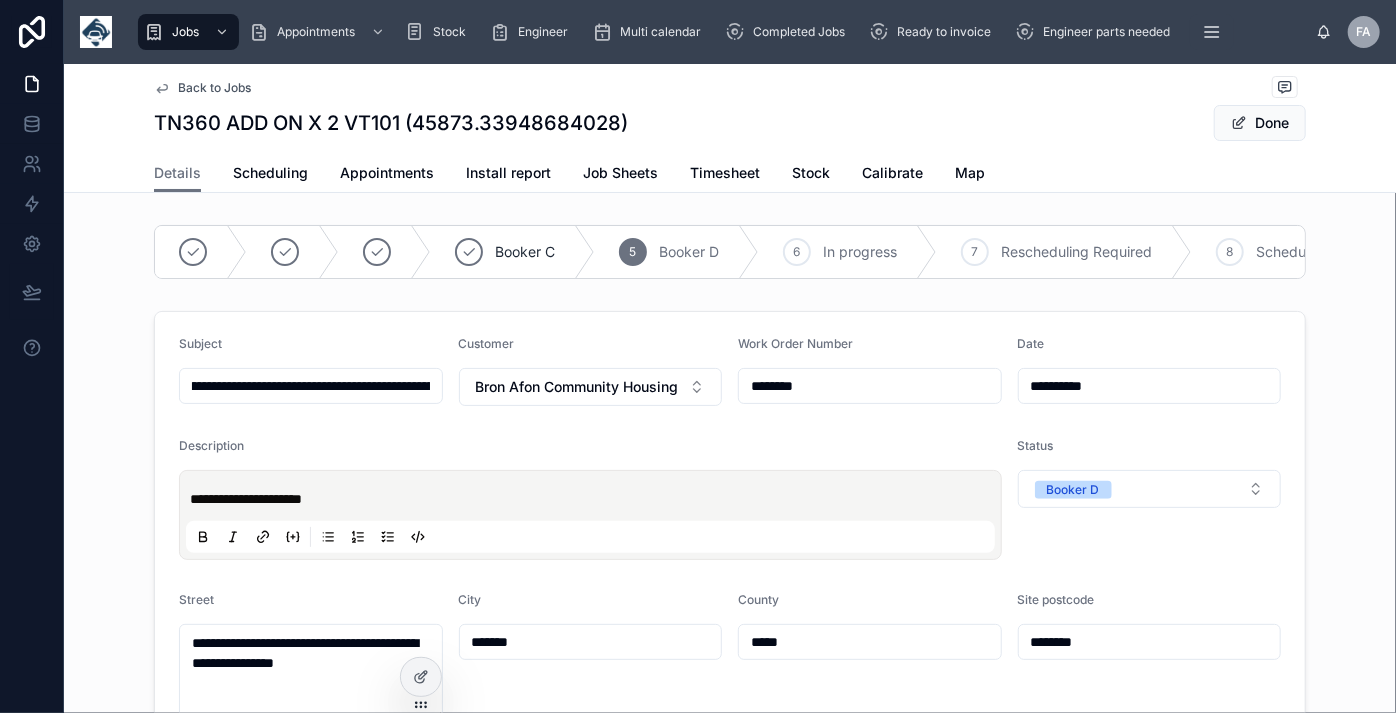 type on "**********" 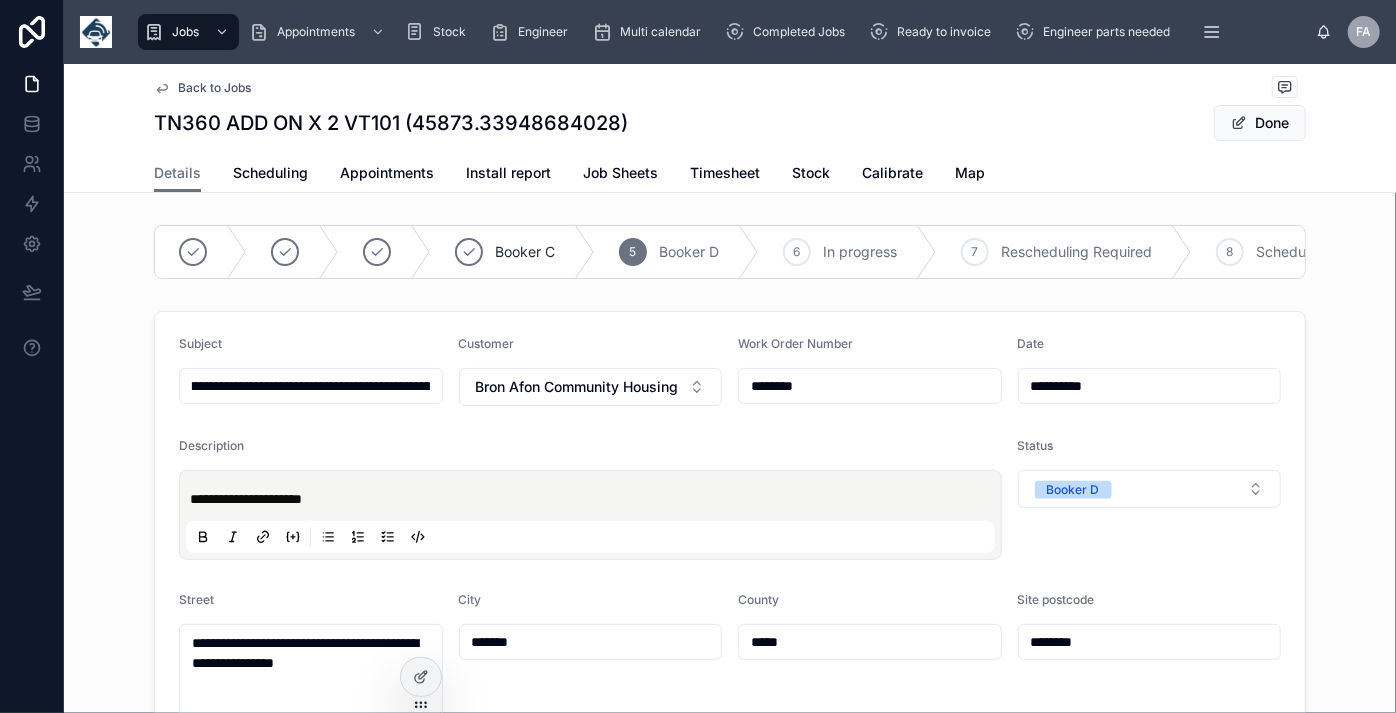 type on "**********" 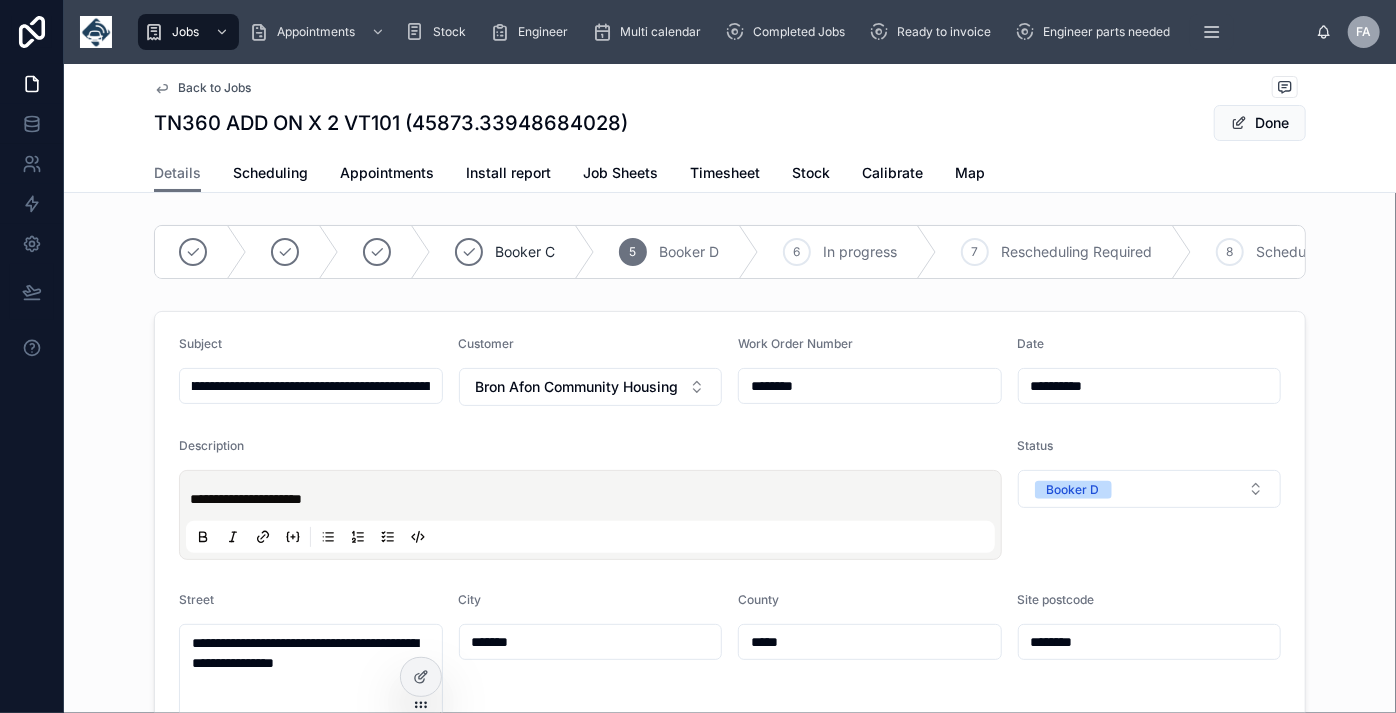 type on "**********" 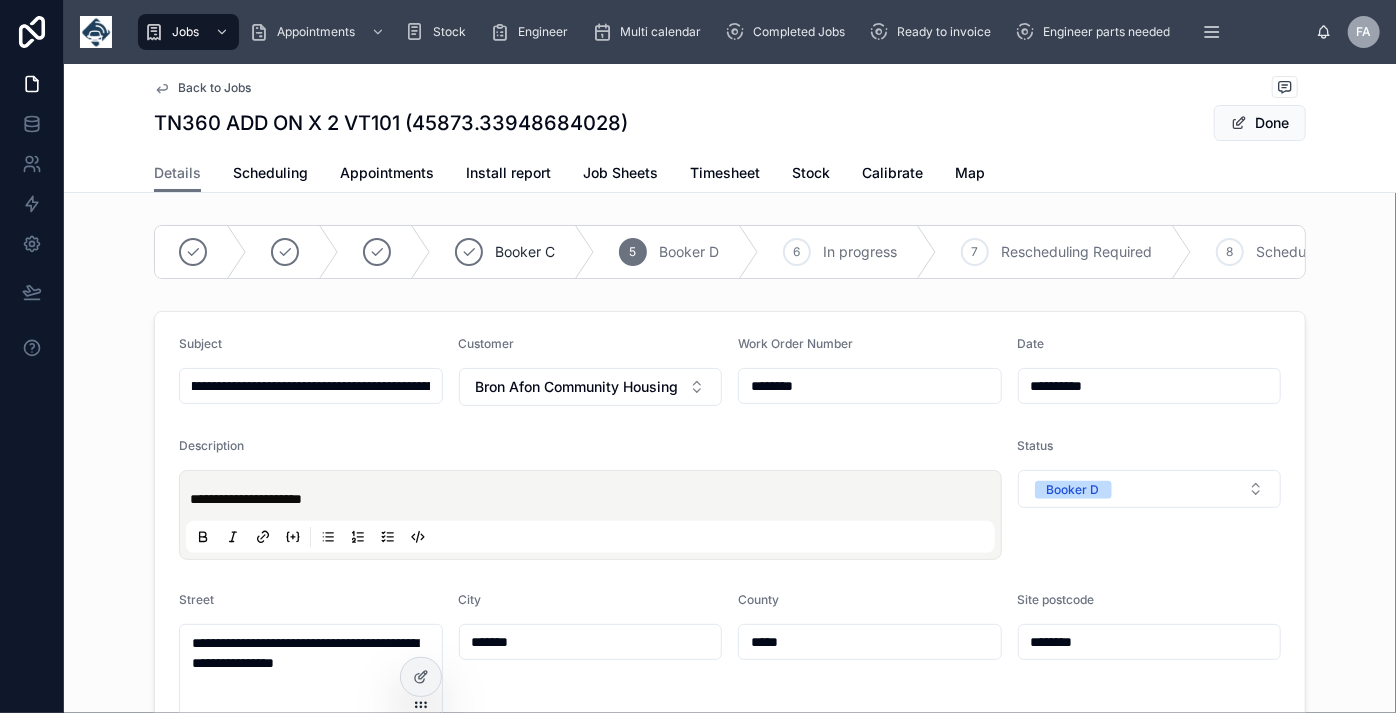 type on "**********" 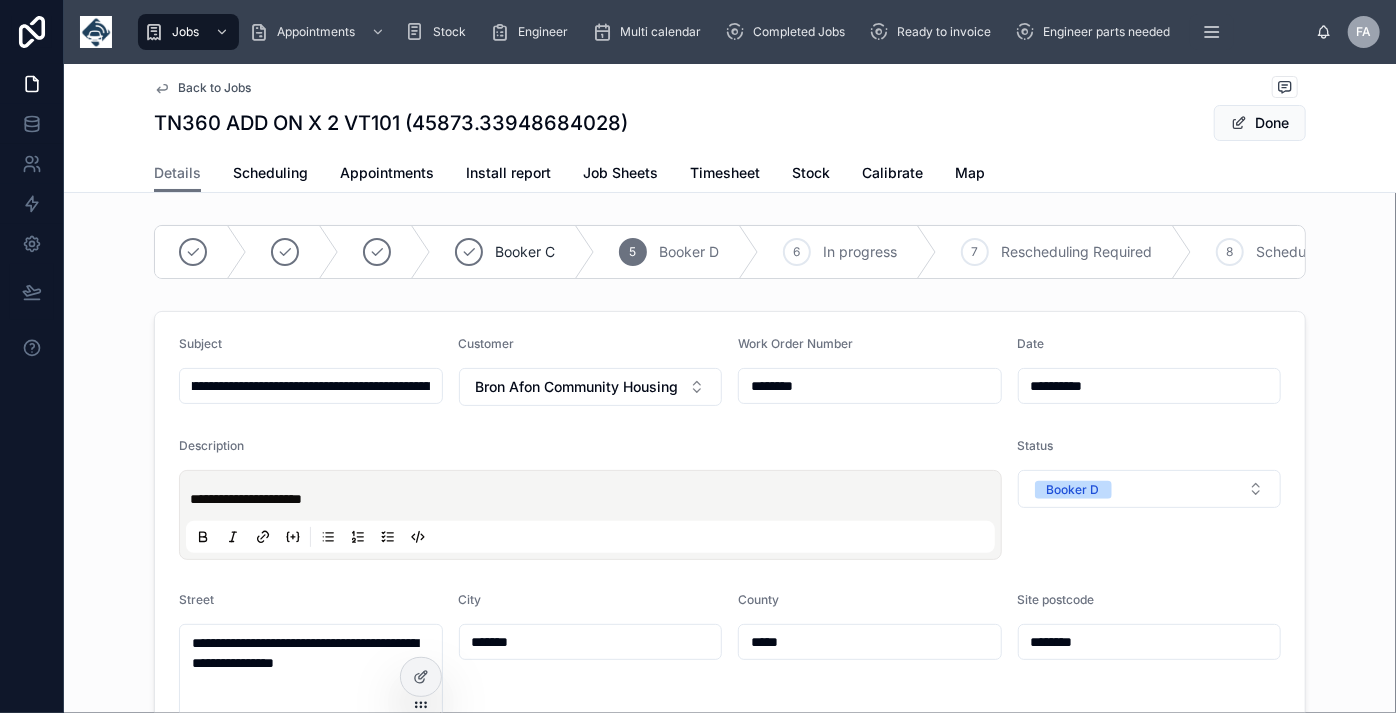 type on "**********" 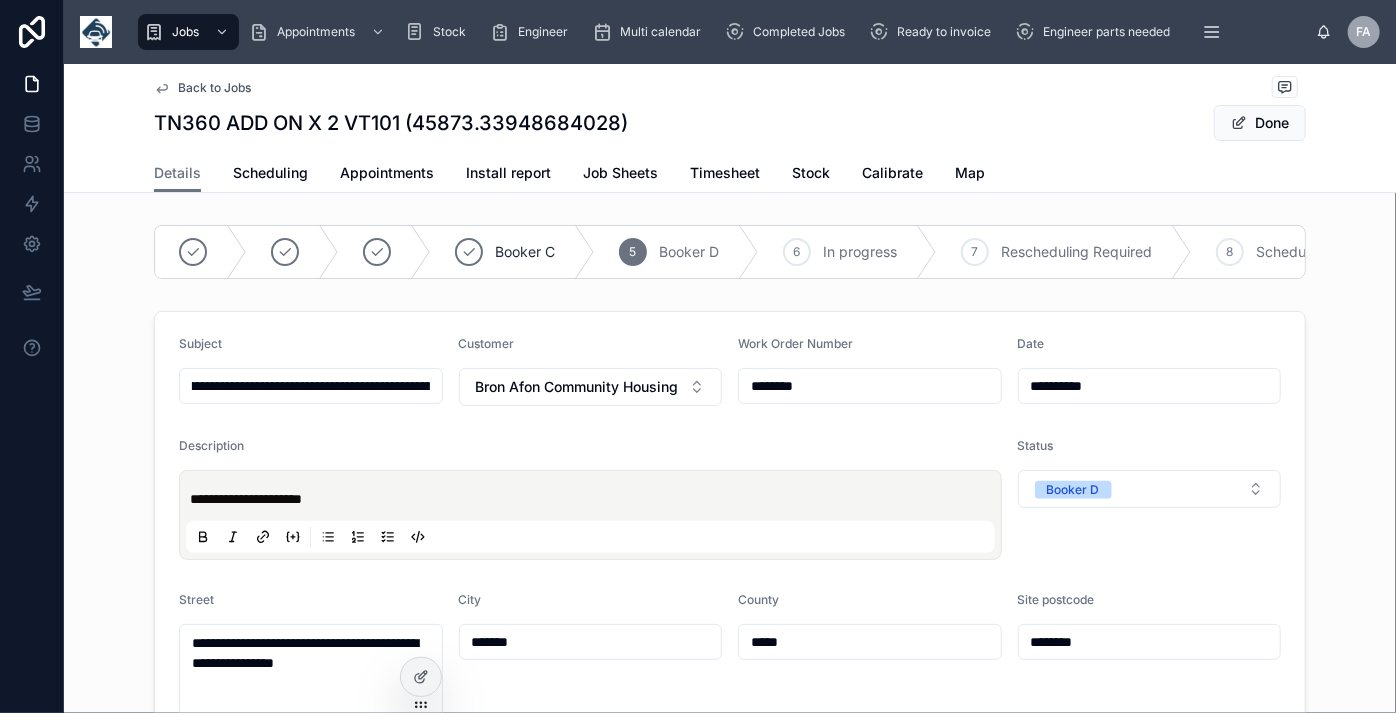 type on "**********" 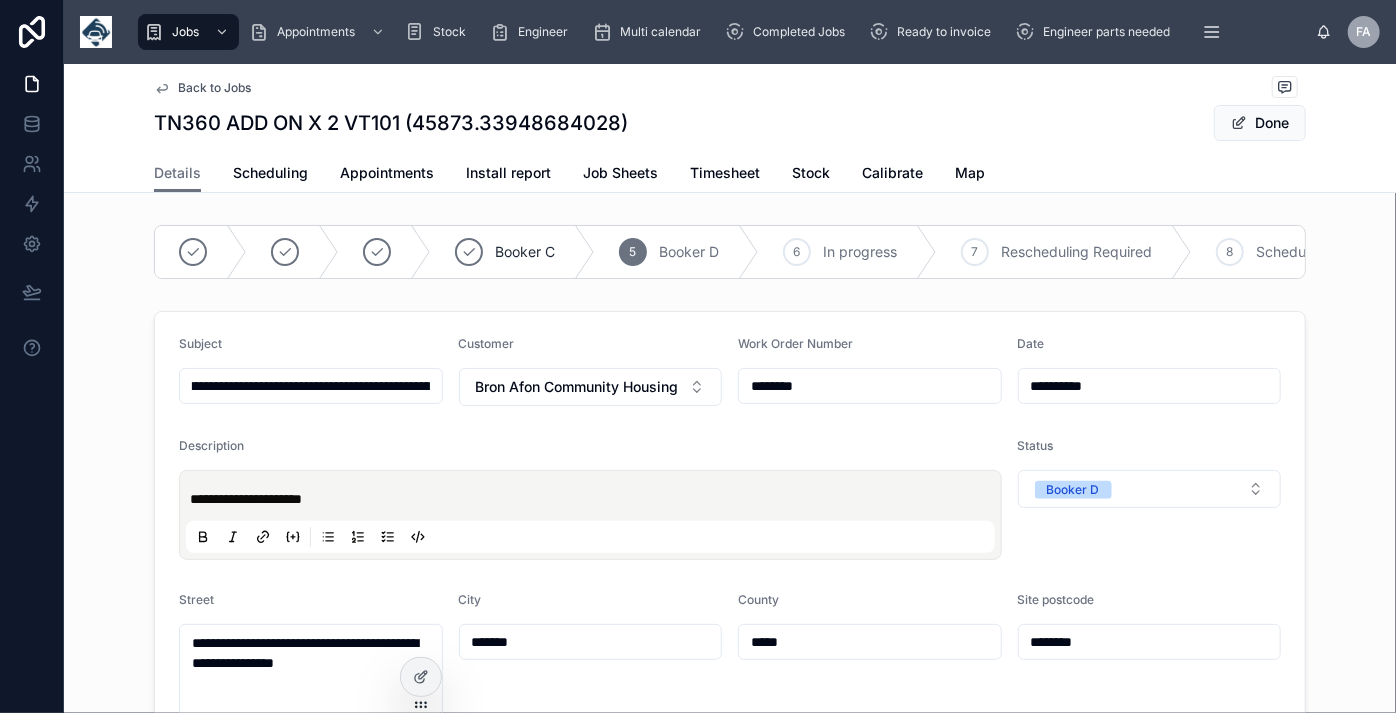 type on "**********" 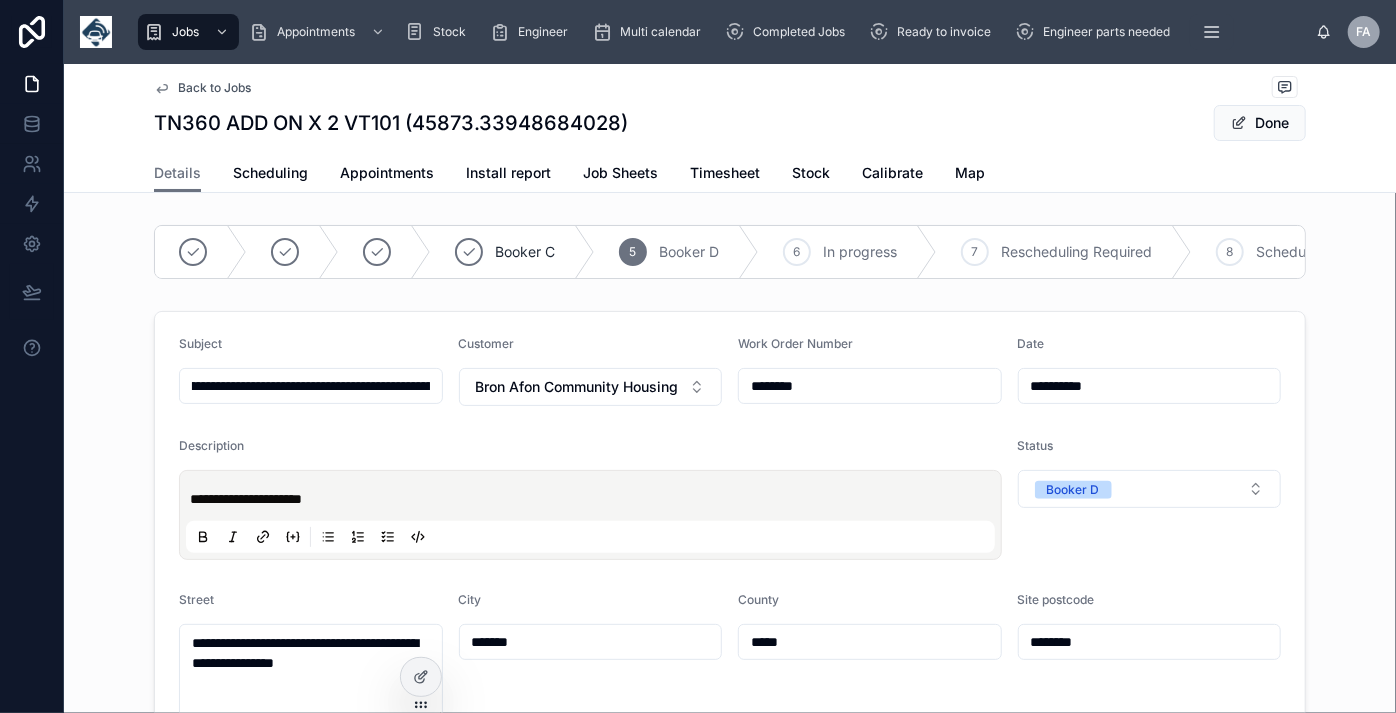 type on "**********" 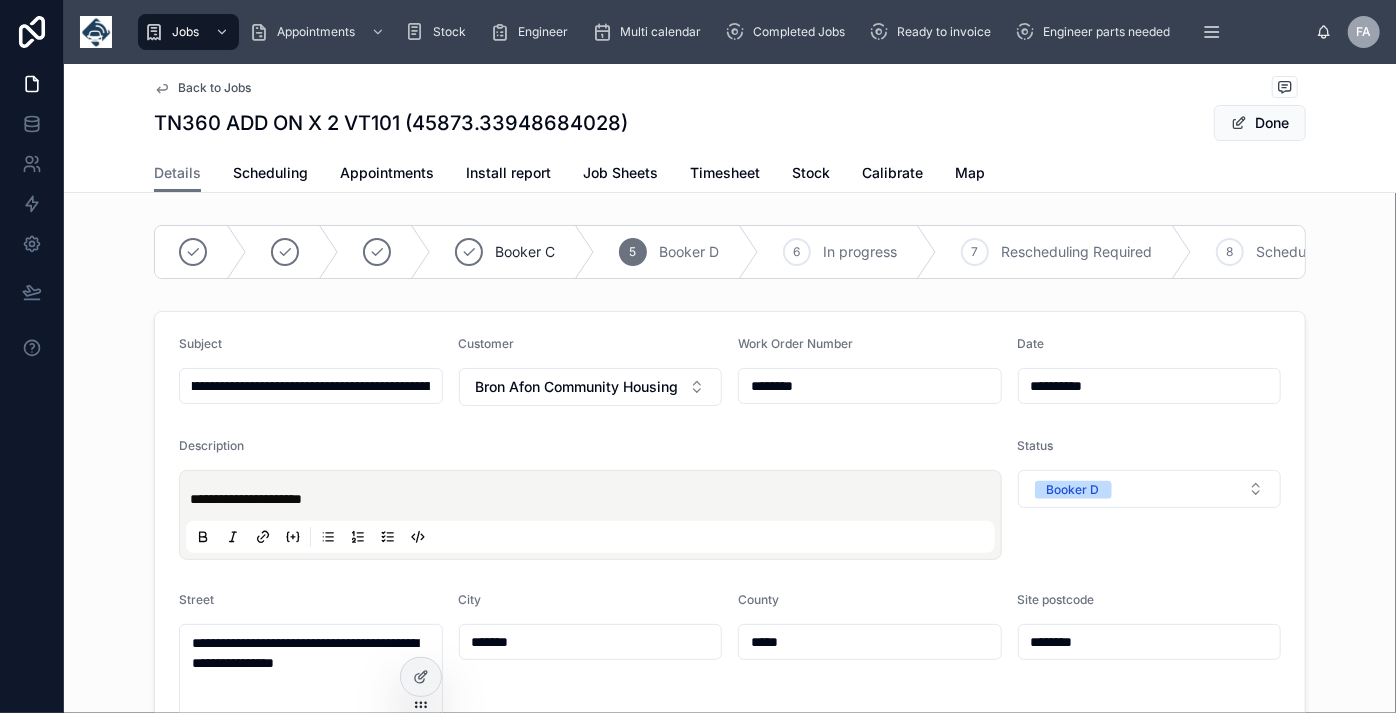 type on "**********" 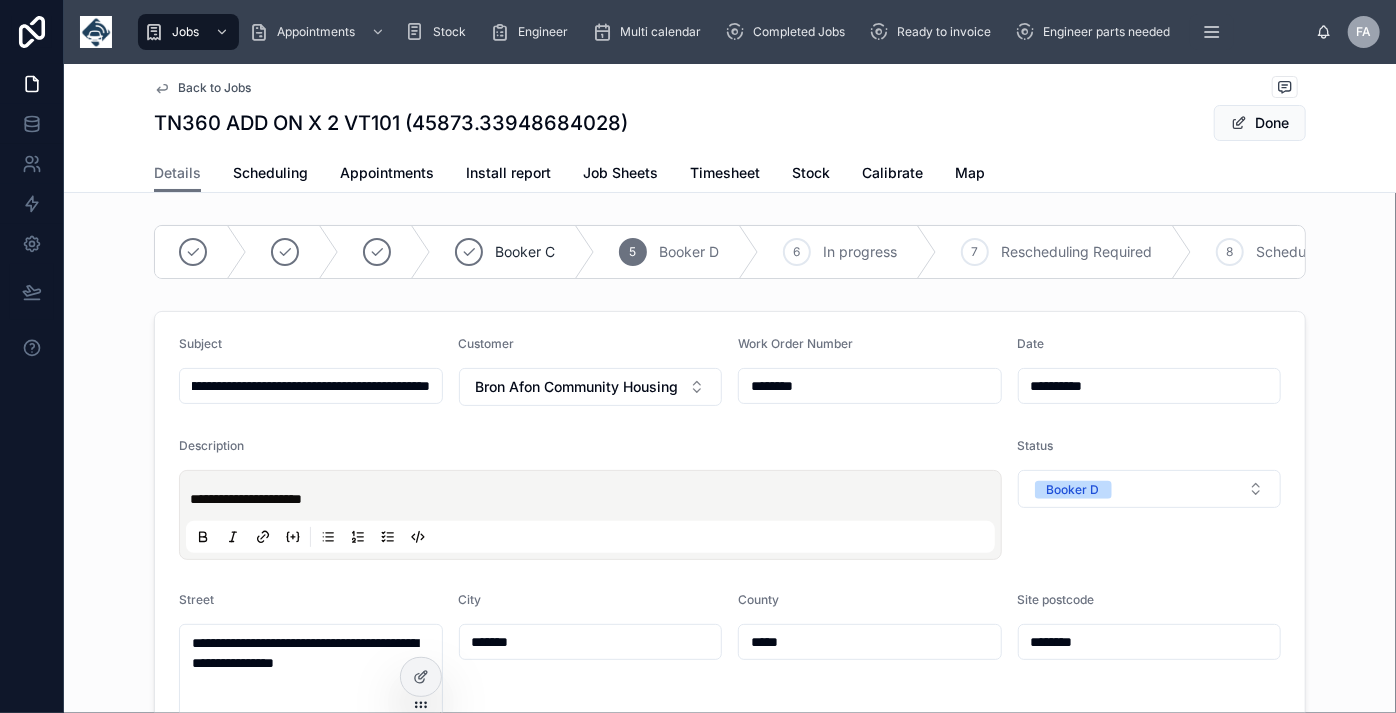 type on "**********" 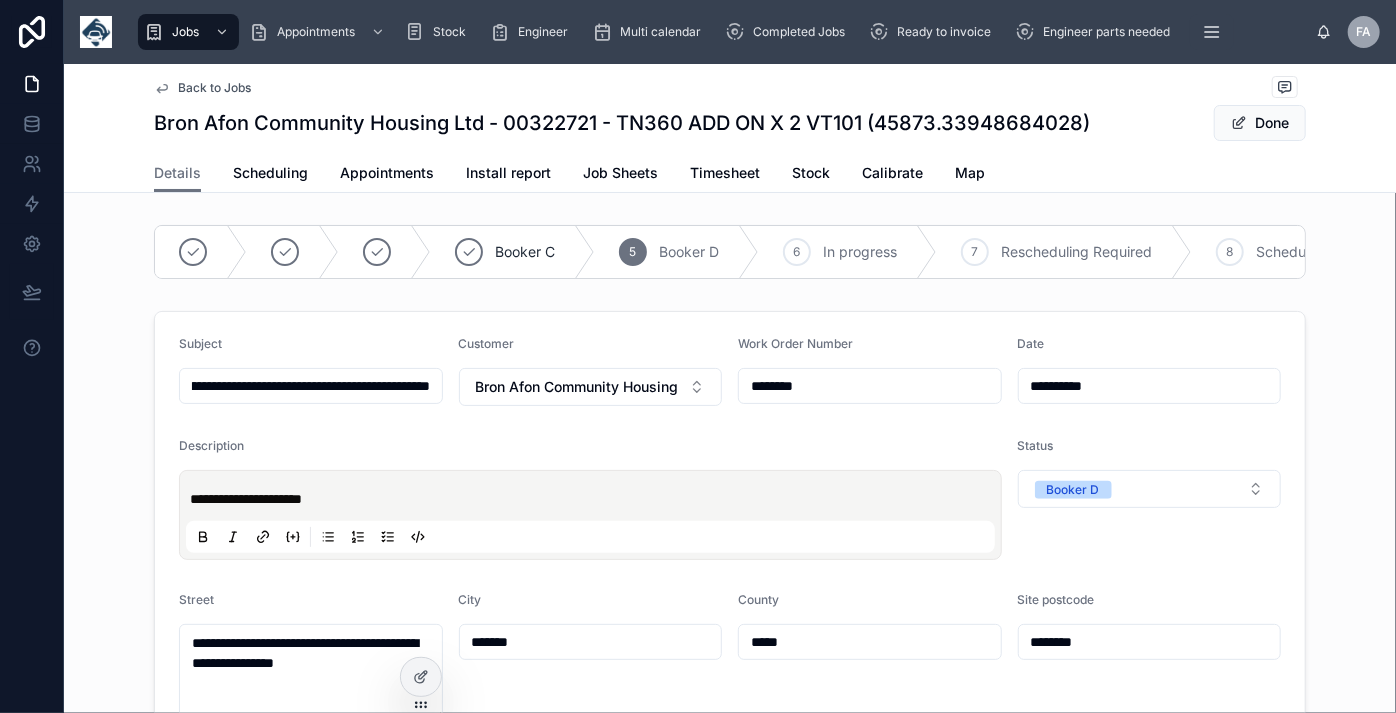 type on "**********" 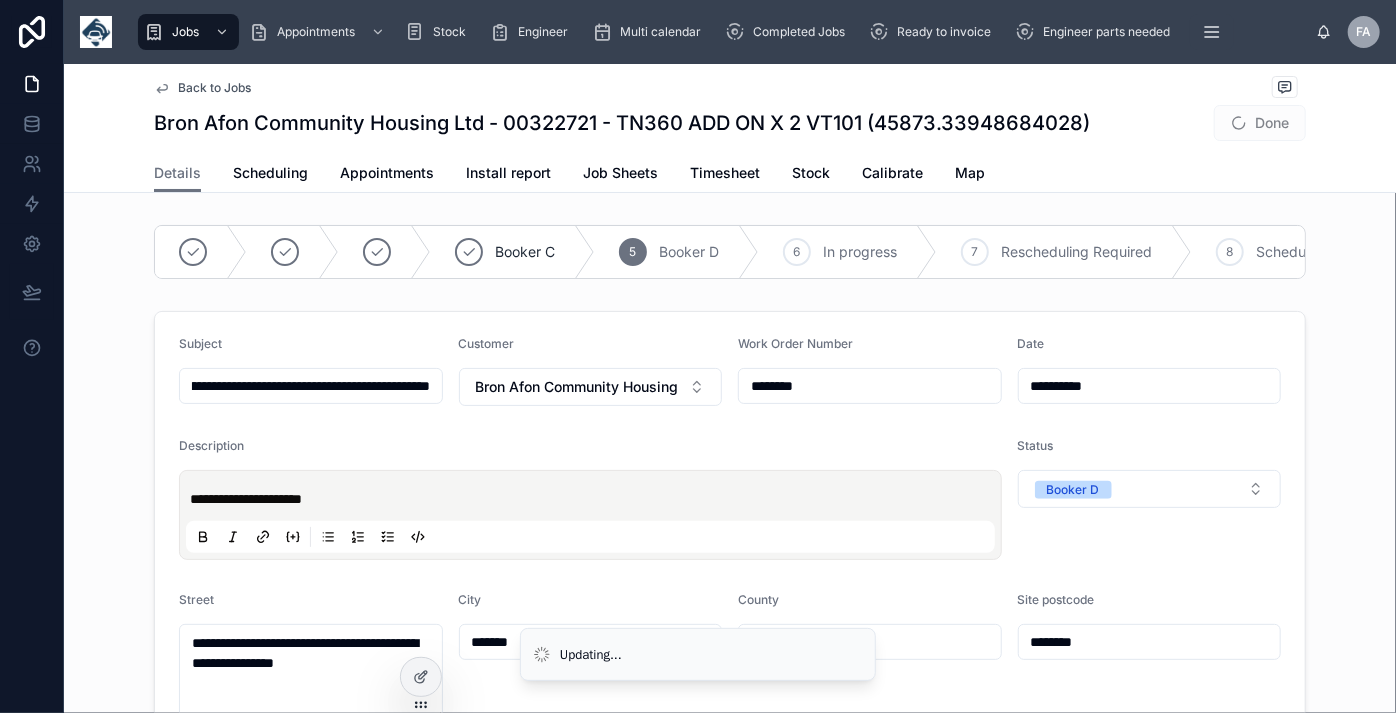 type on "**********" 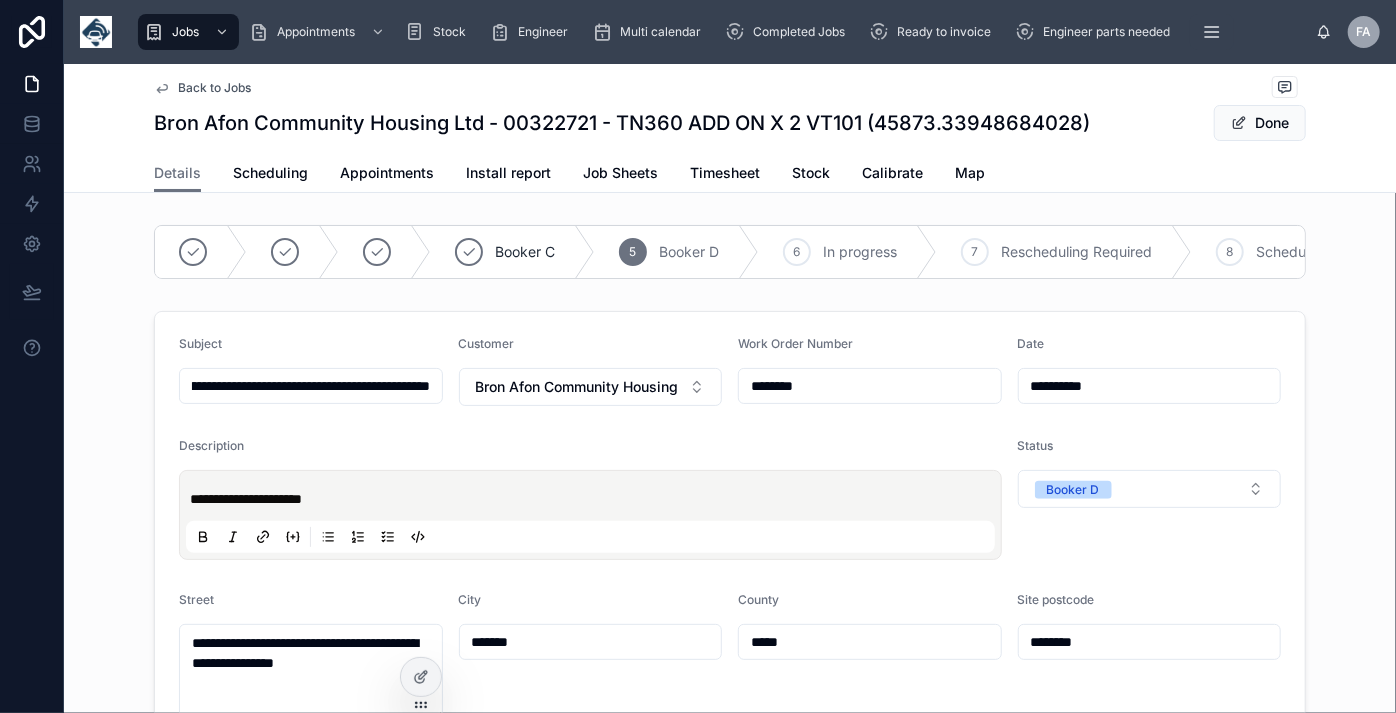 type on "**********" 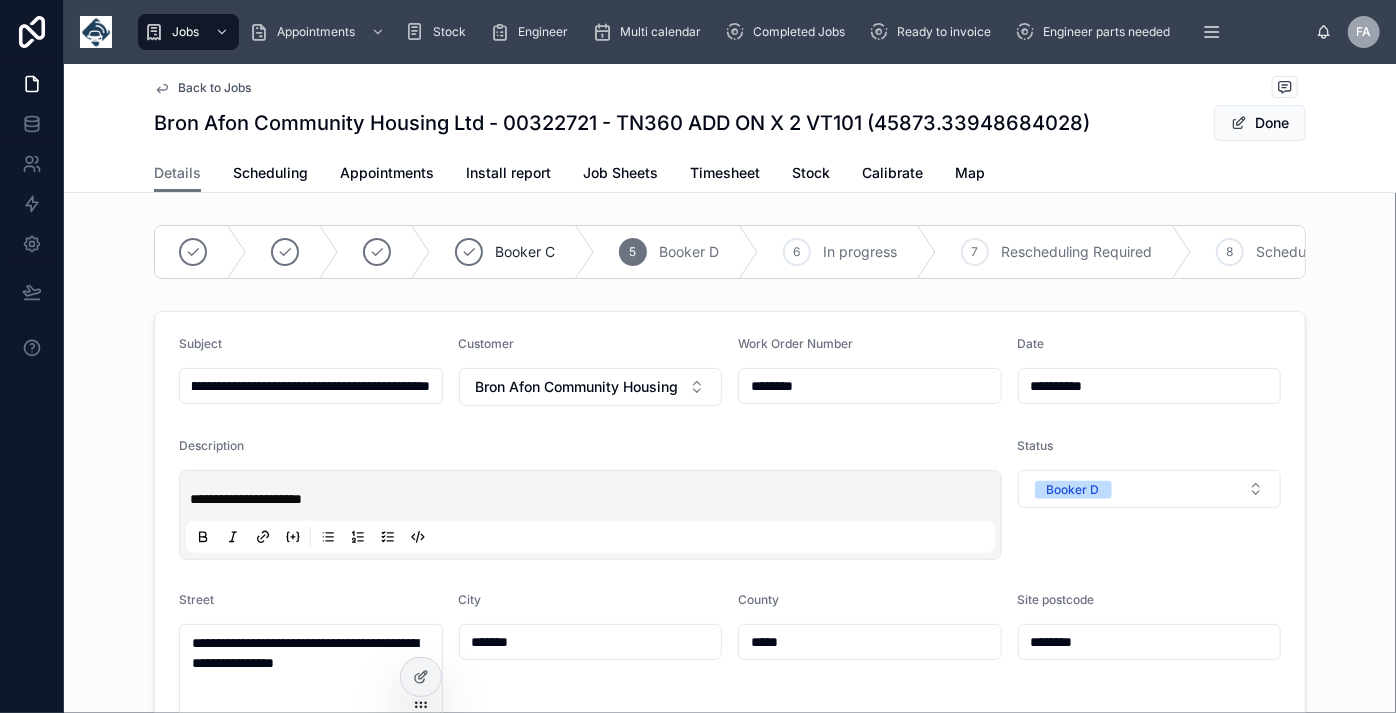 type on "**********" 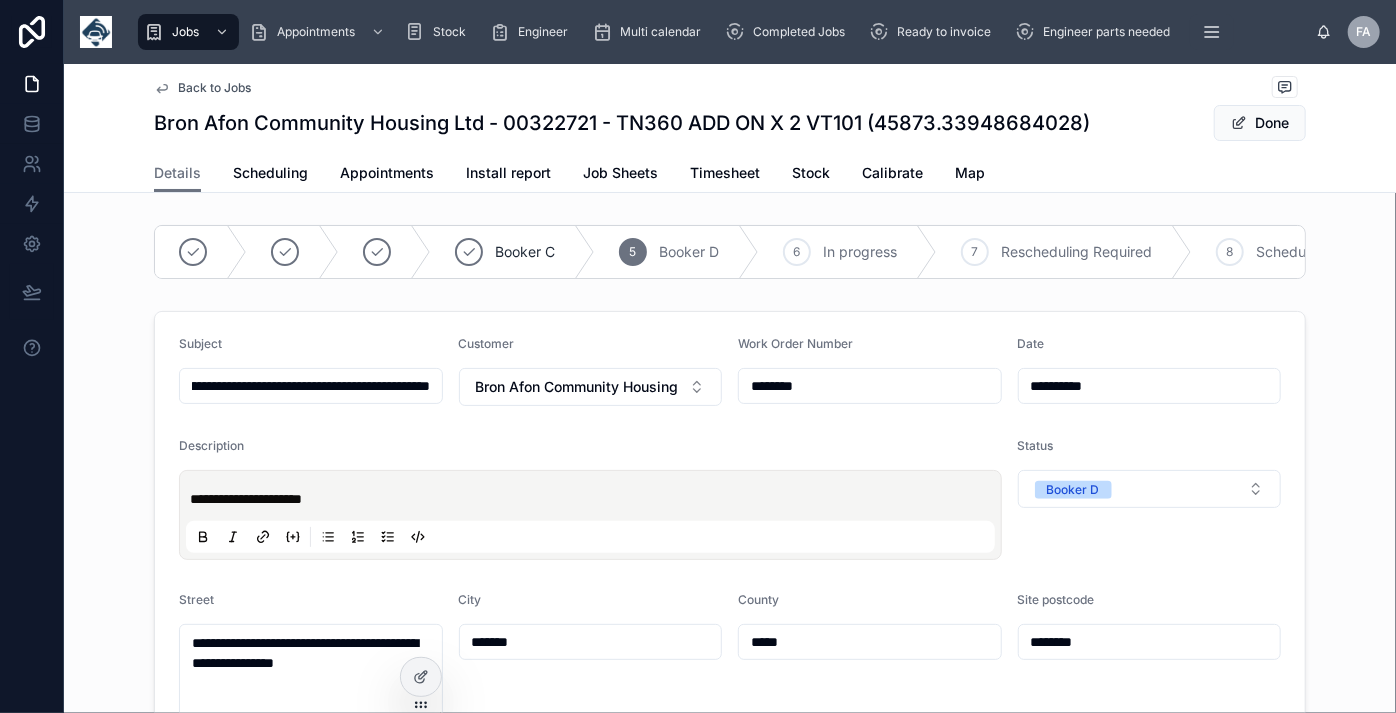 type on "**********" 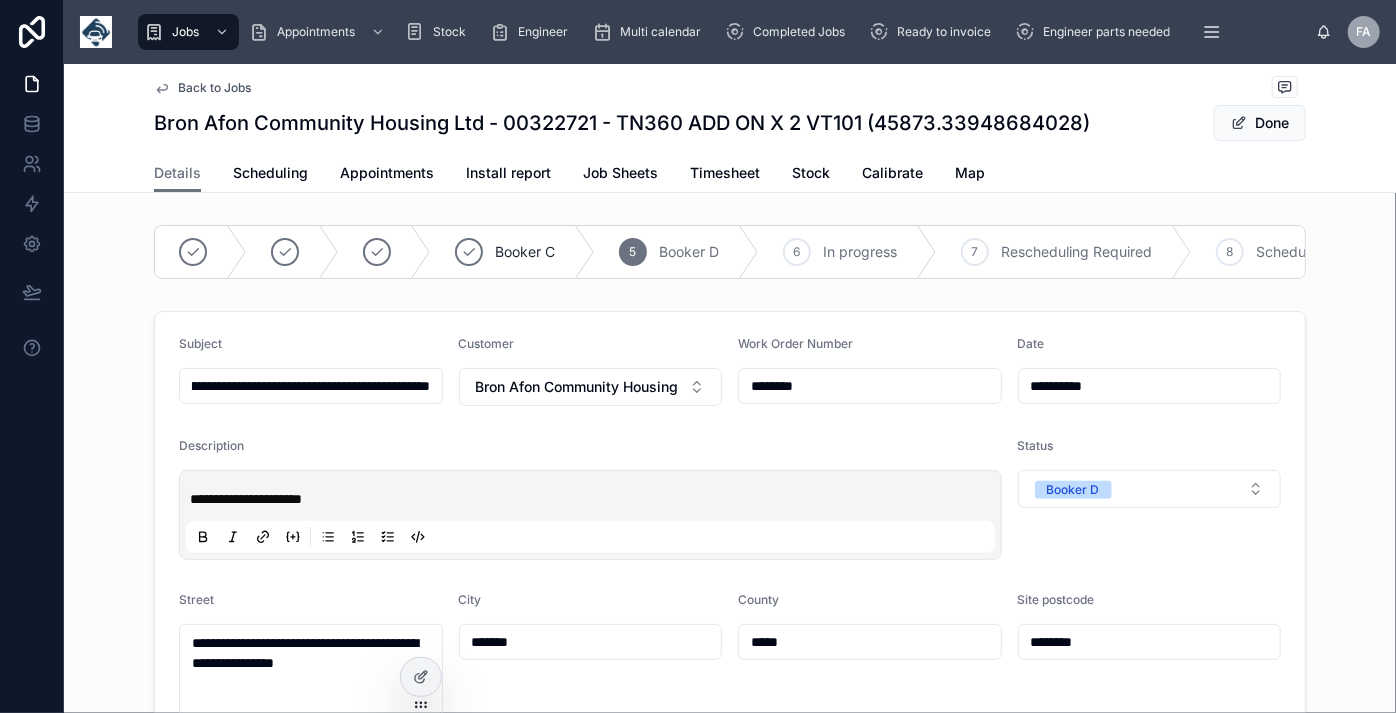 type on "**********" 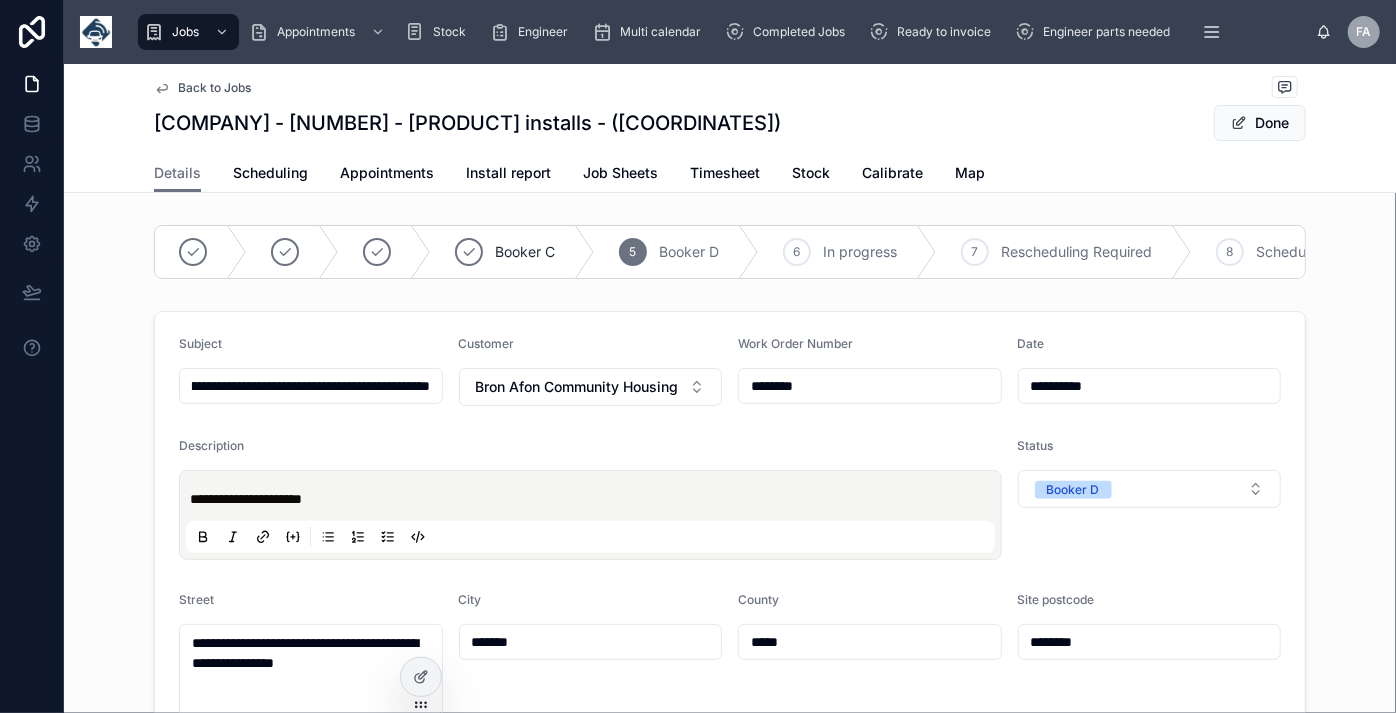 type on "**********" 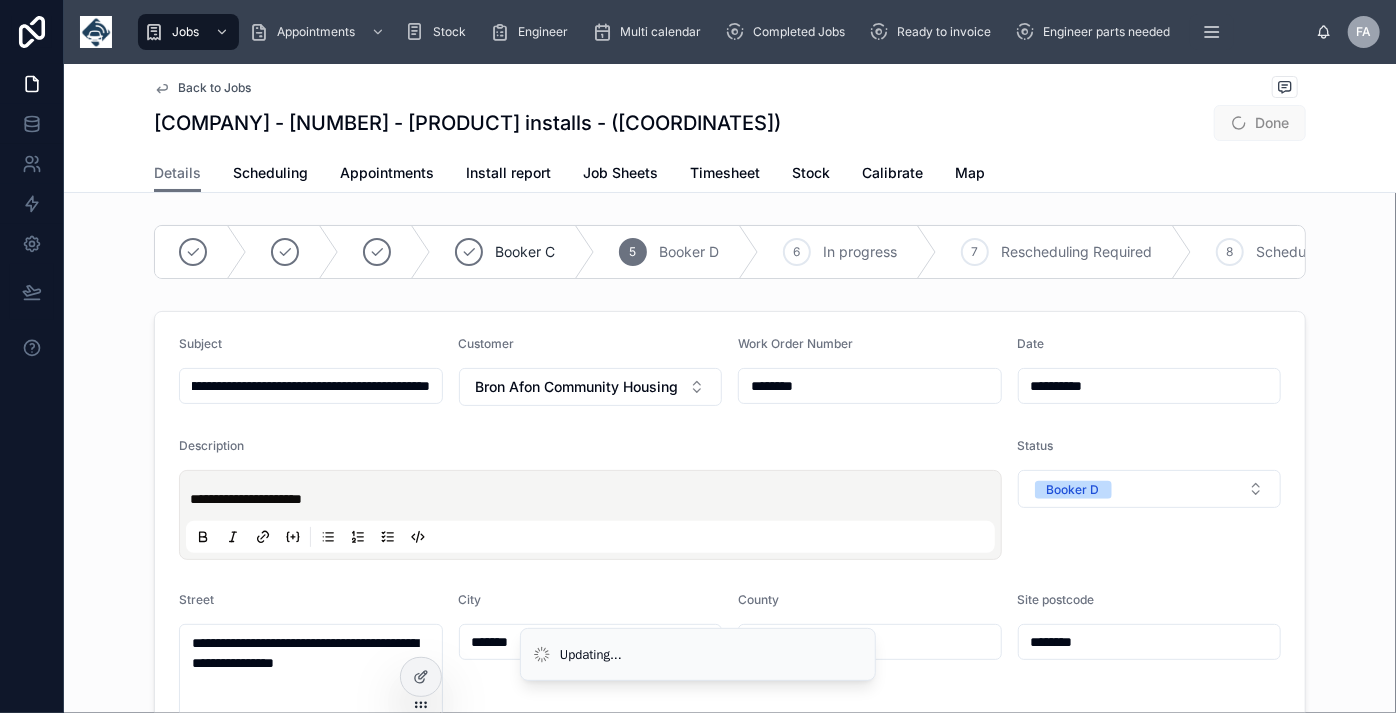 type on "**********" 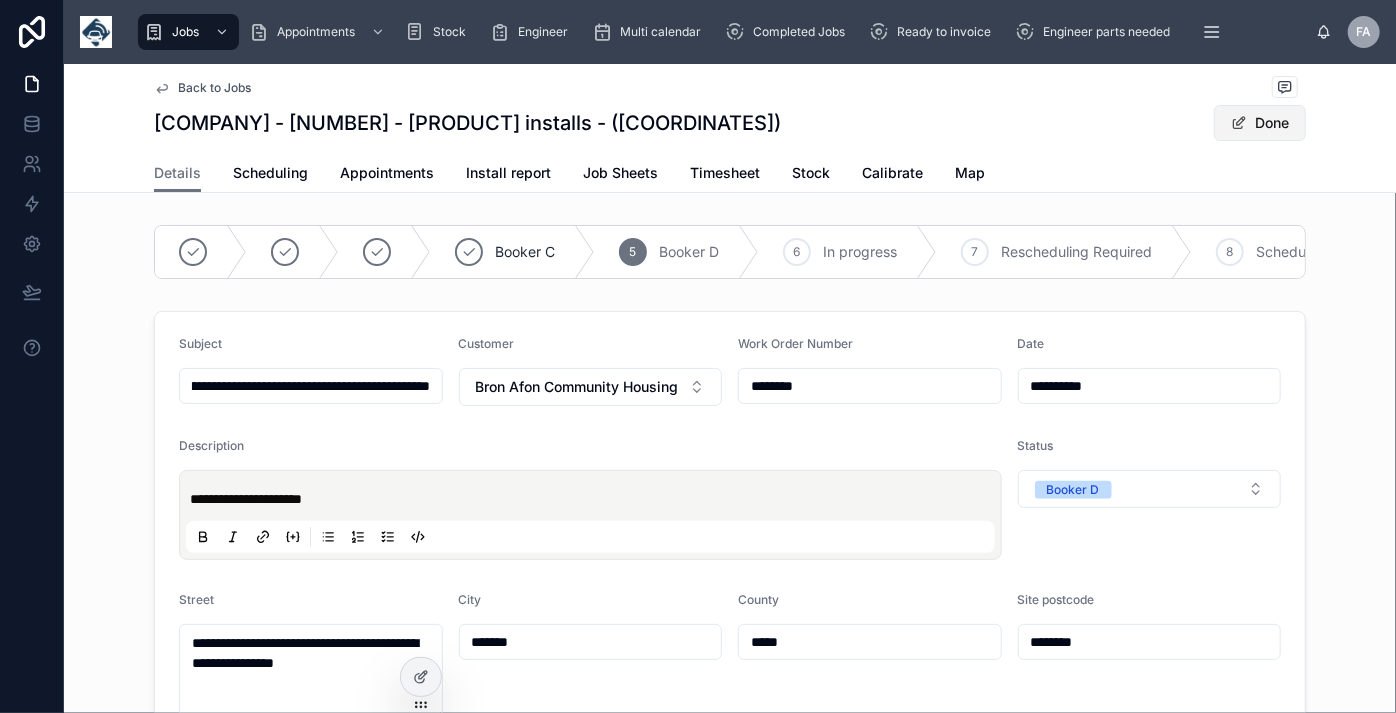 type on "**********" 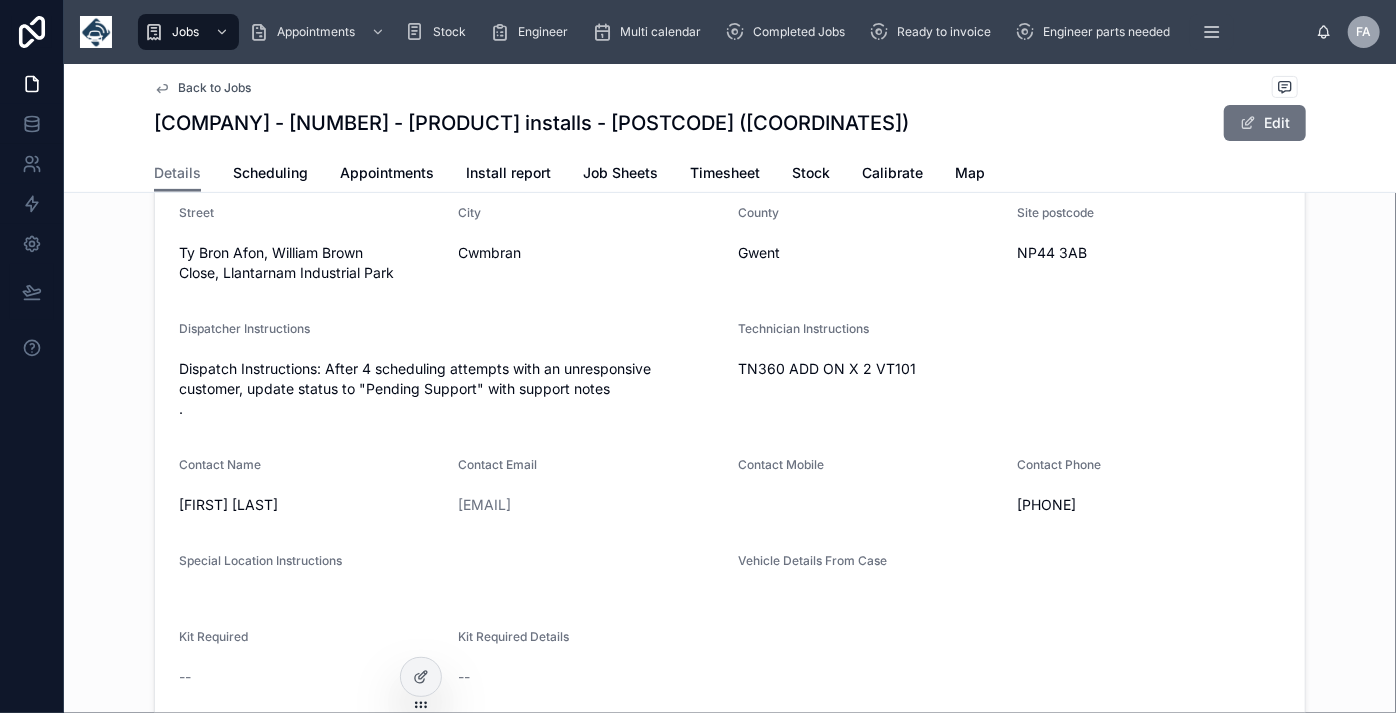 scroll, scrollTop: 90, scrollLeft: 0, axis: vertical 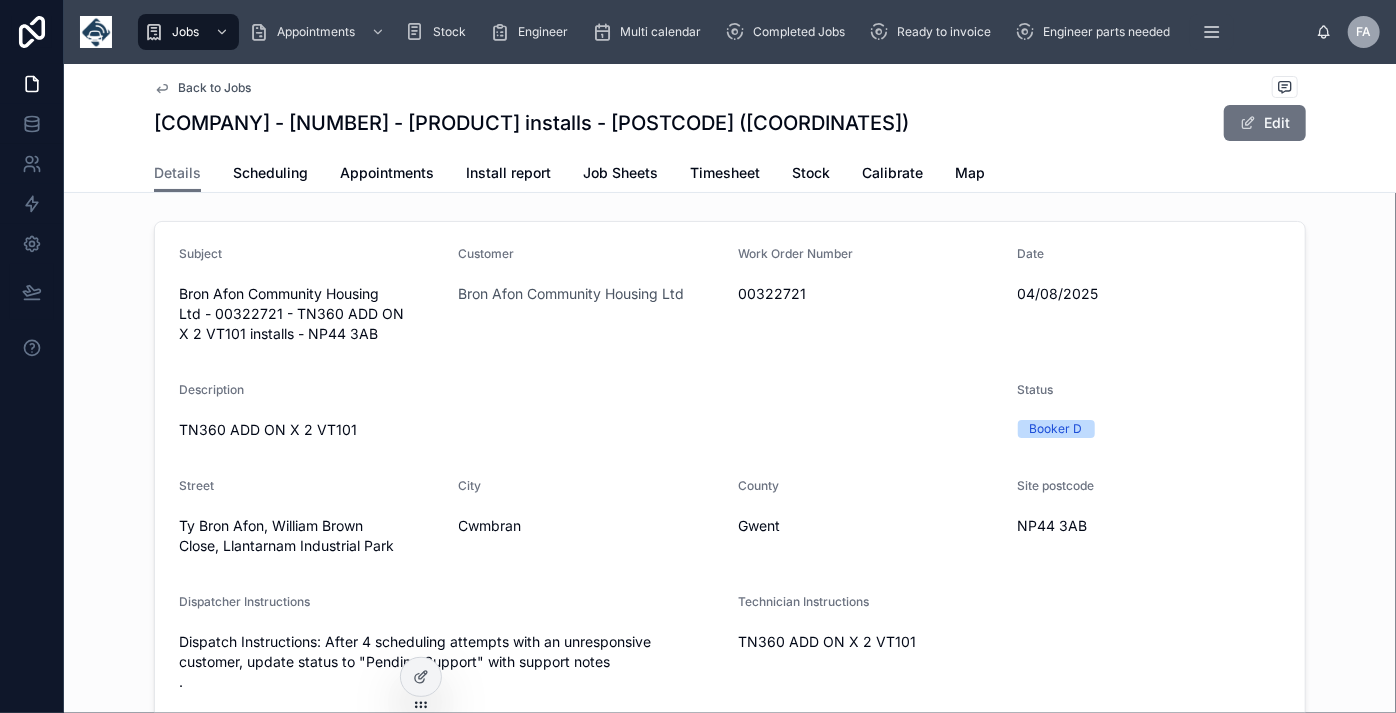 type 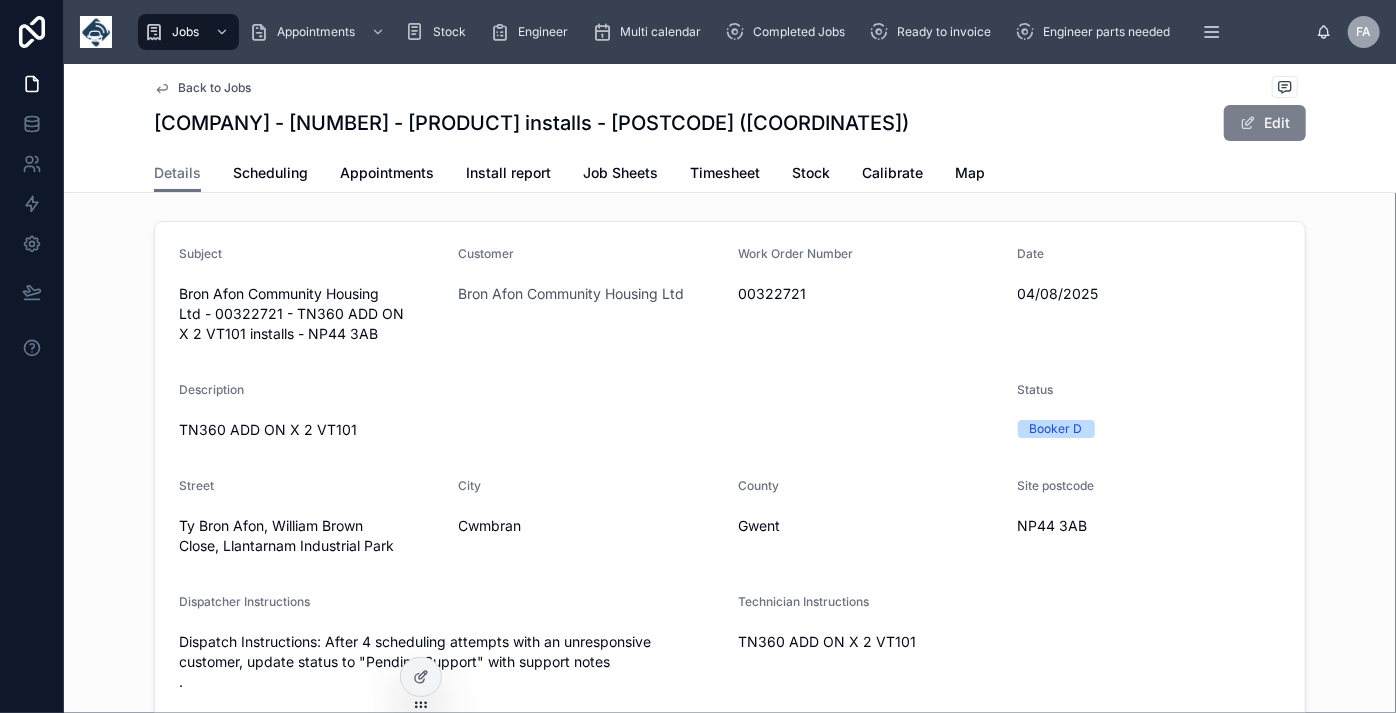 click on "Edit" at bounding box center (1265, 123) 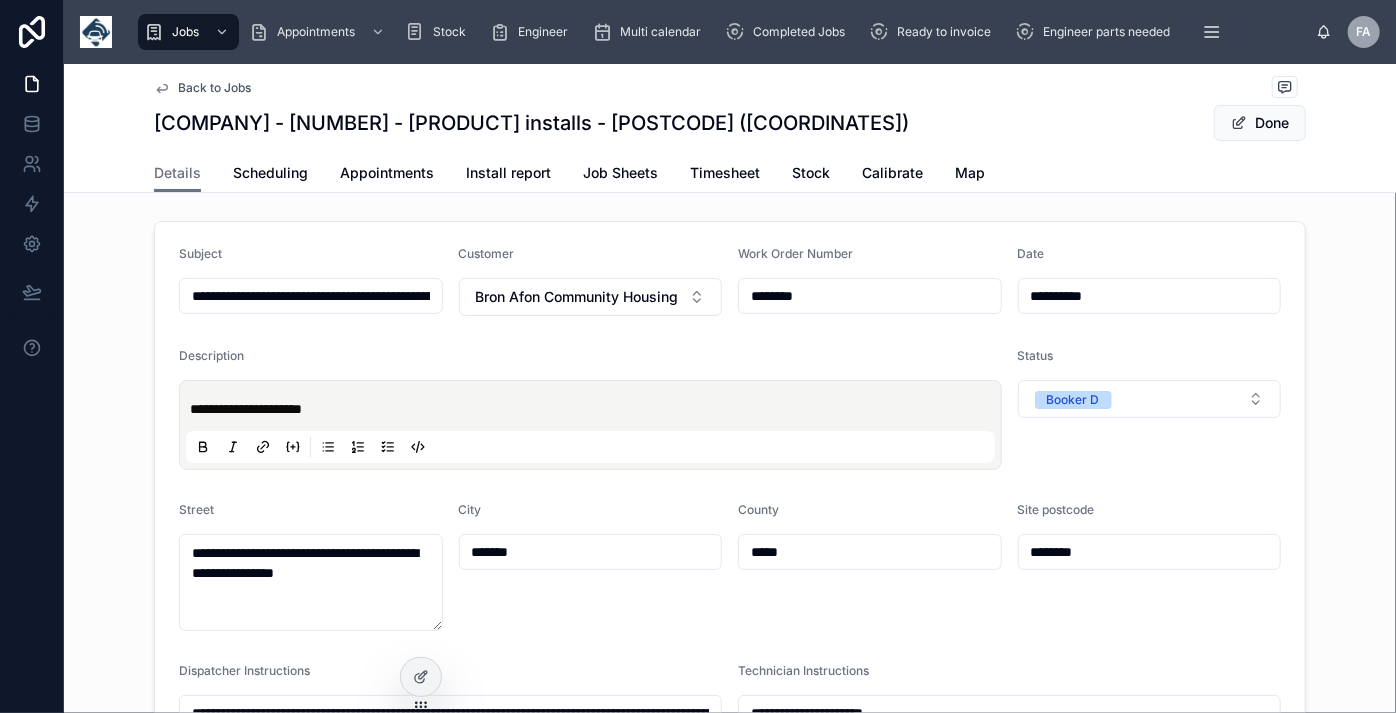 type on "**********" 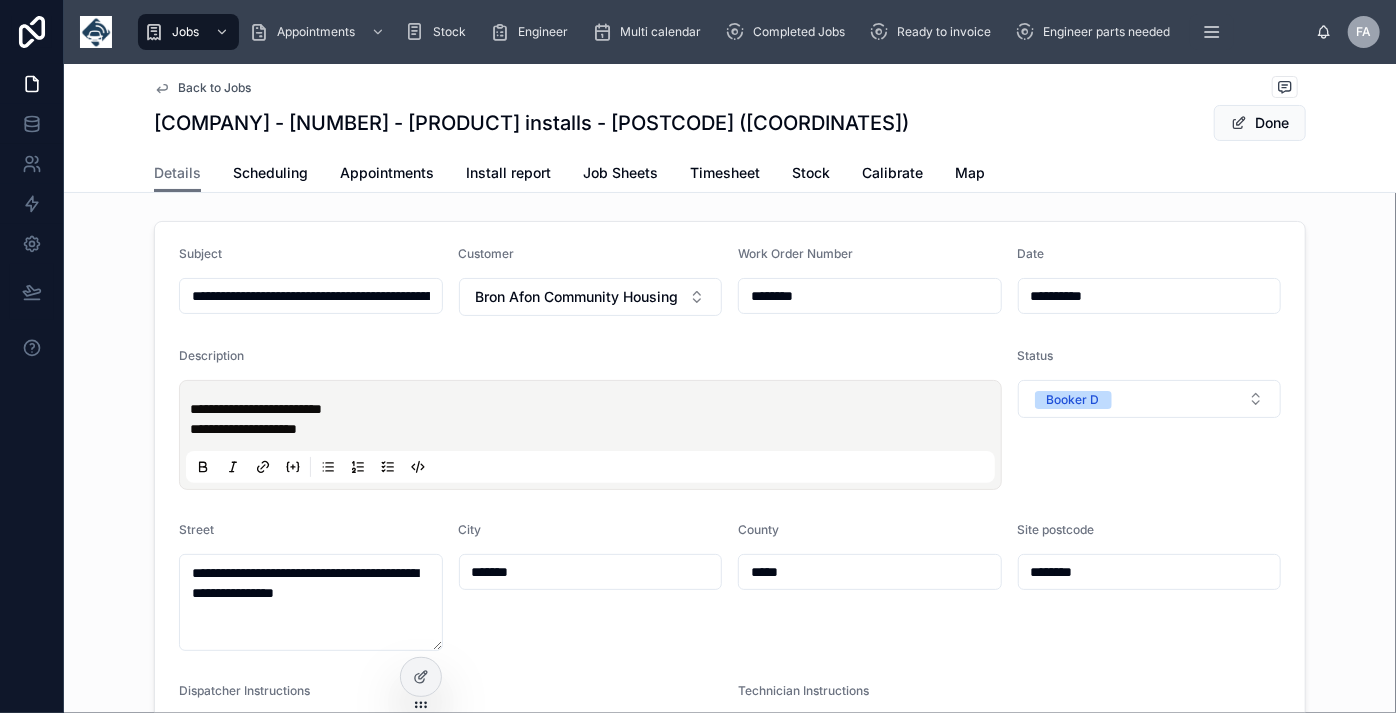 click on "**********" at bounding box center [594, 419] 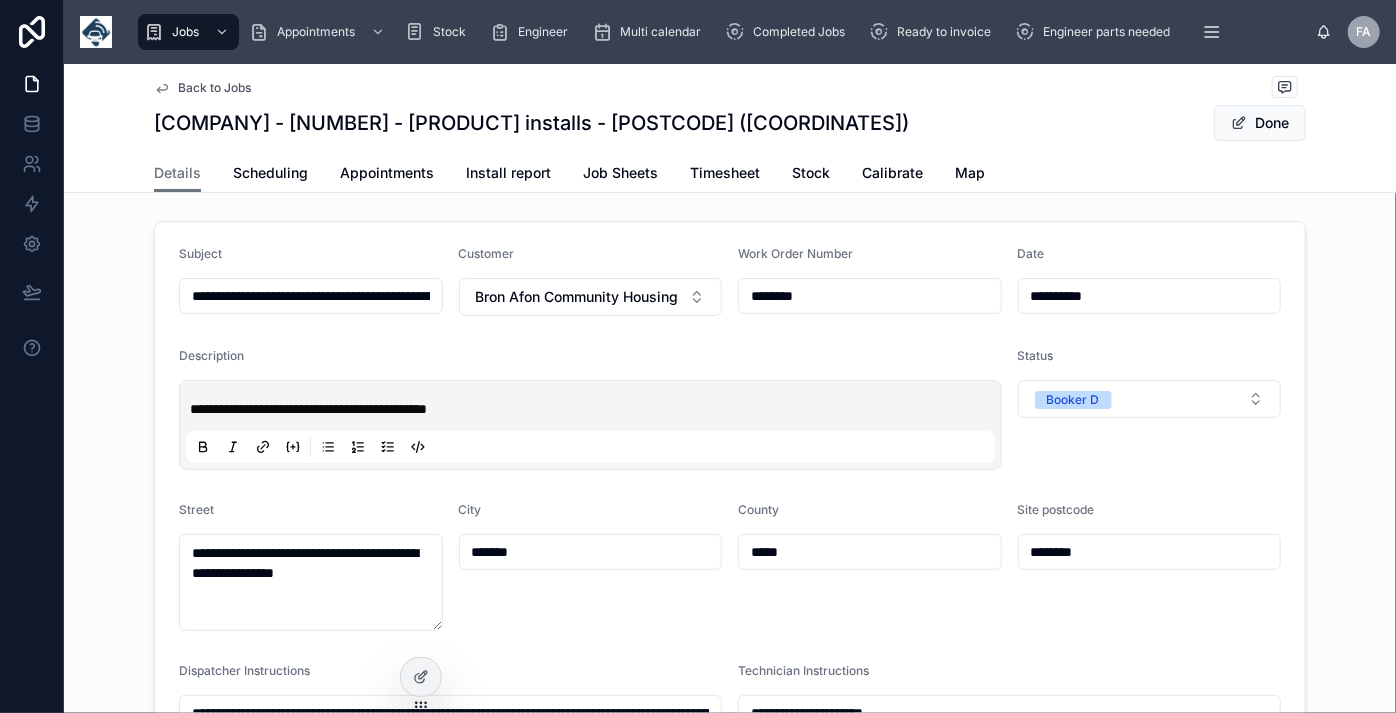 type on "**********" 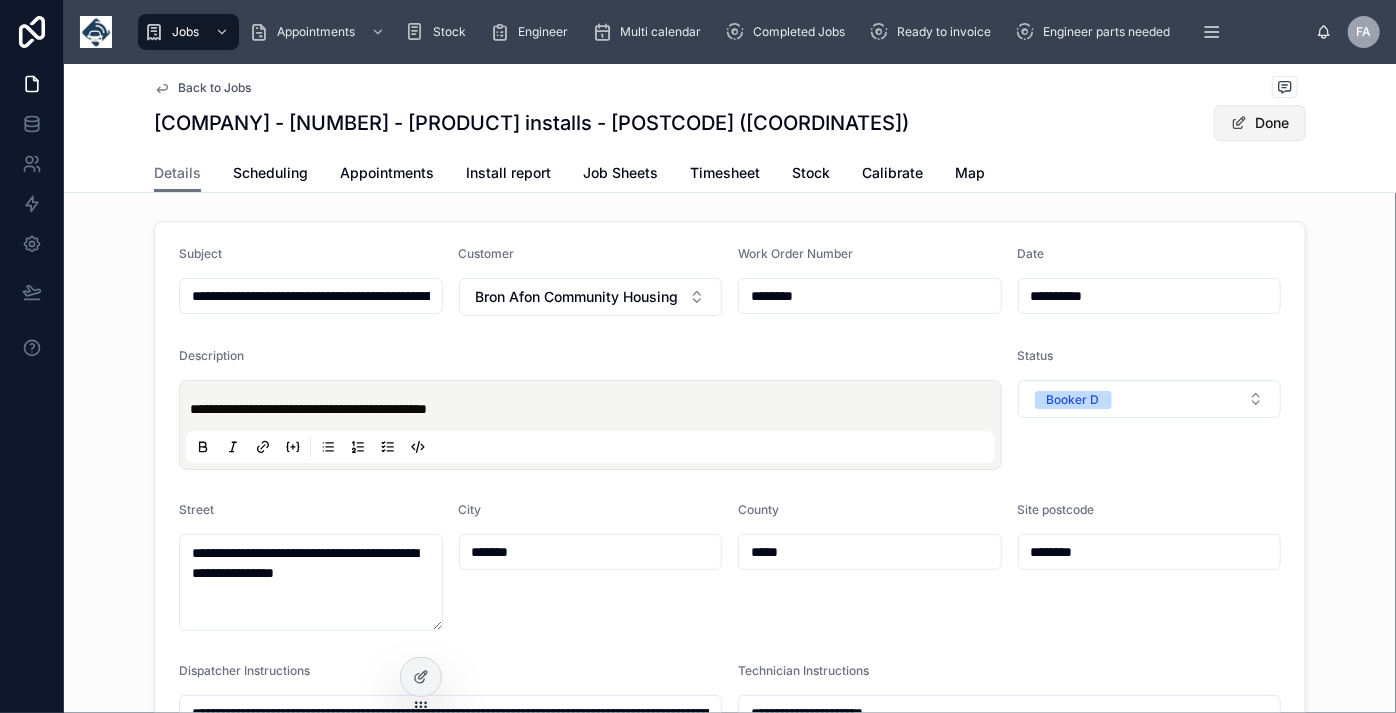 click on "Done" at bounding box center [1260, 123] 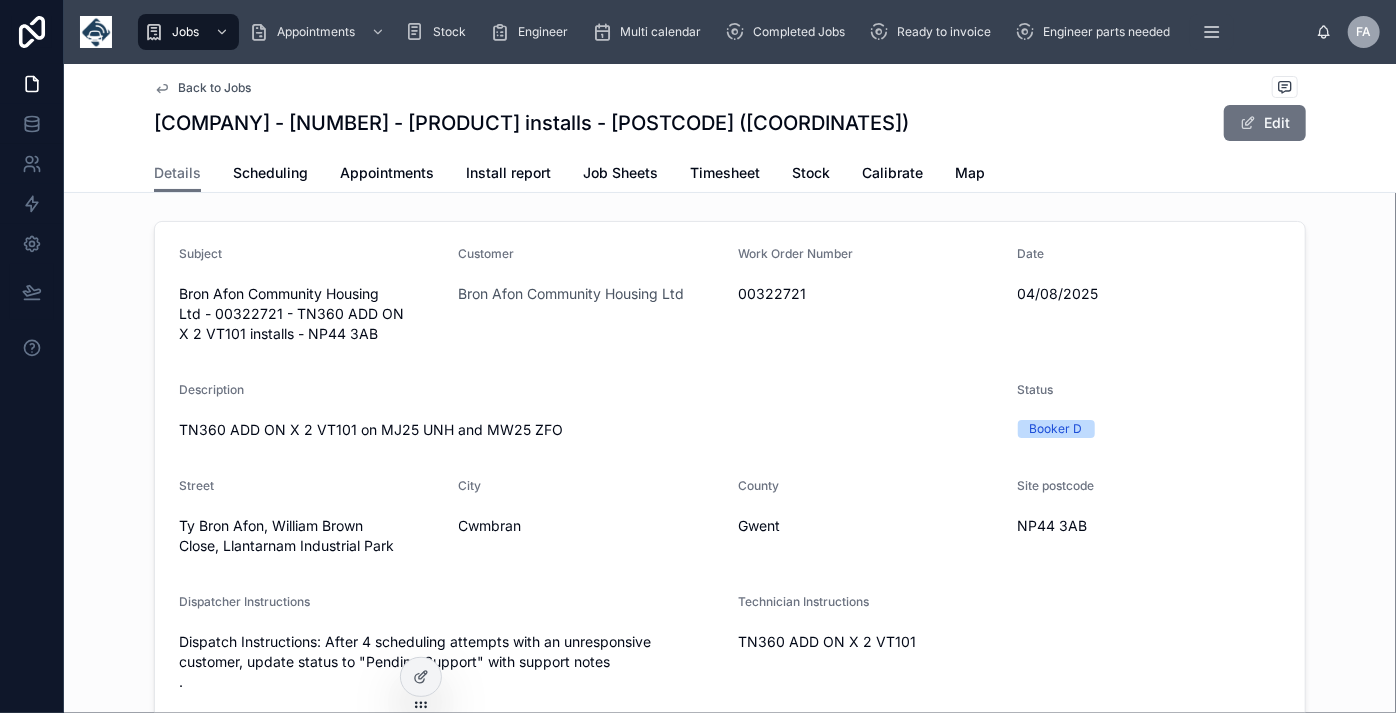 scroll, scrollTop: 0, scrollLeft: 0, axis: both 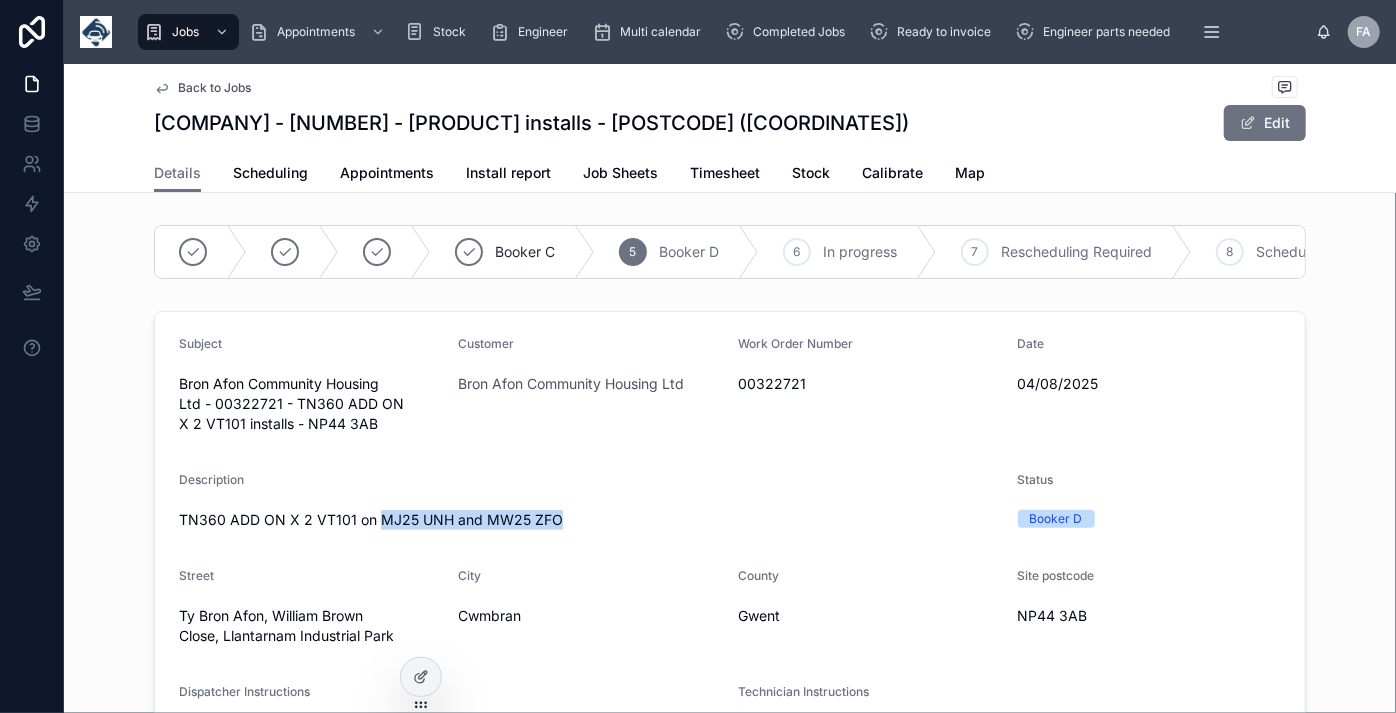 drag, startPoint x: 534, startPoint y: 531, endPoint x: 368, endPoint y: 533, distance: 166.01205 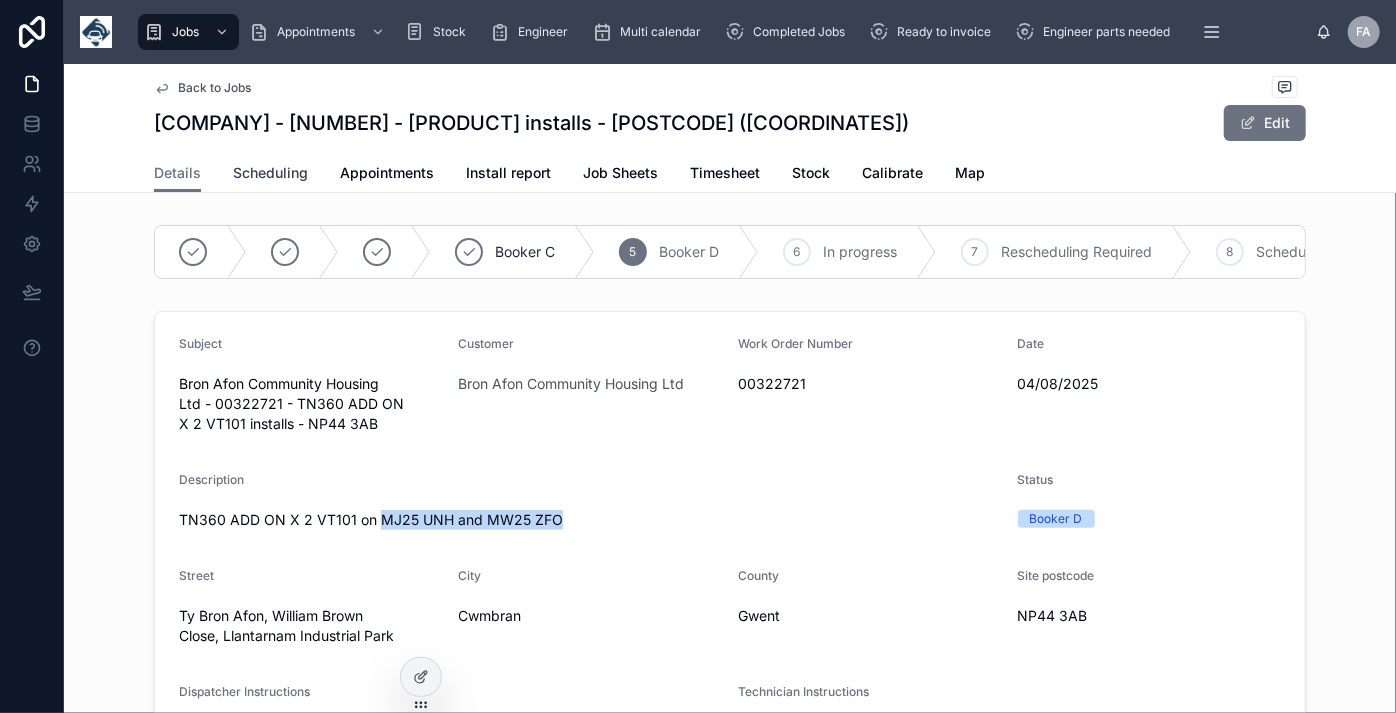 click on "Scheduling" at bounding box center (270, 173) 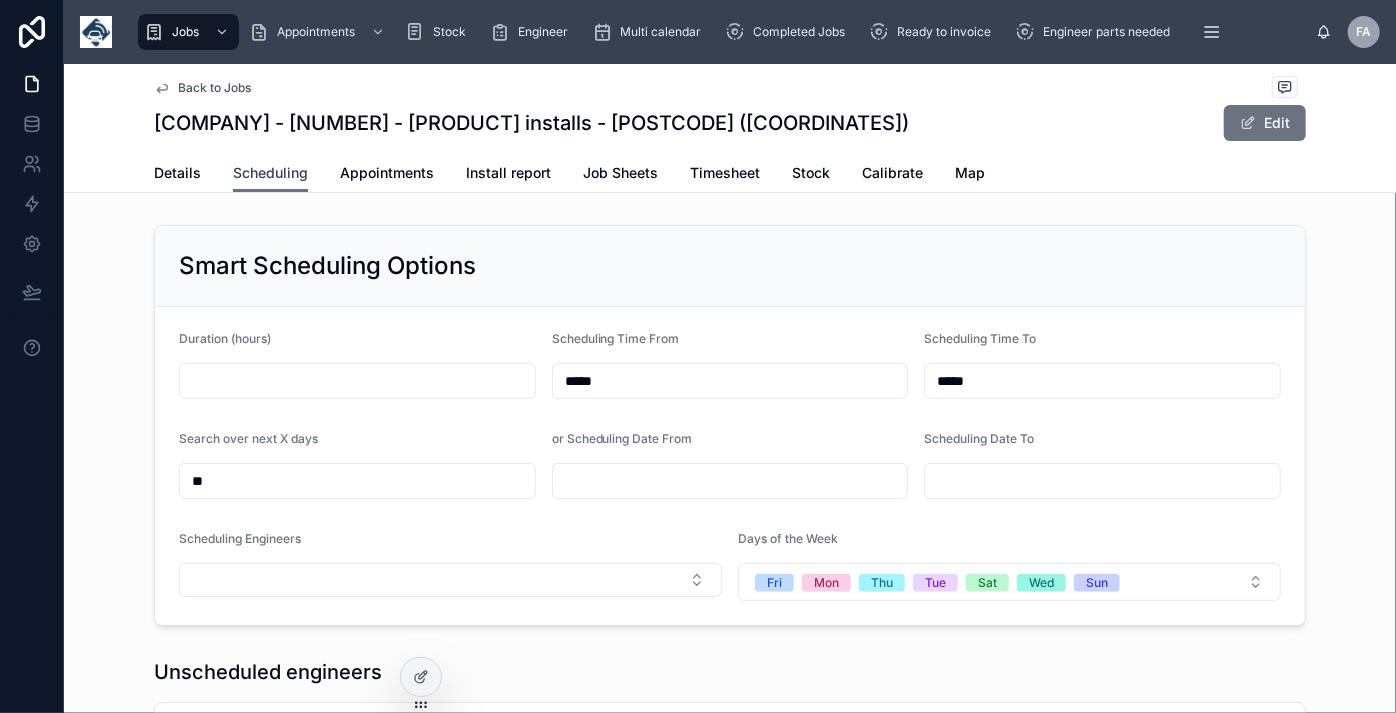 scroll, scrollTop: 0, scrollLeft: 1501, axis: horizontal 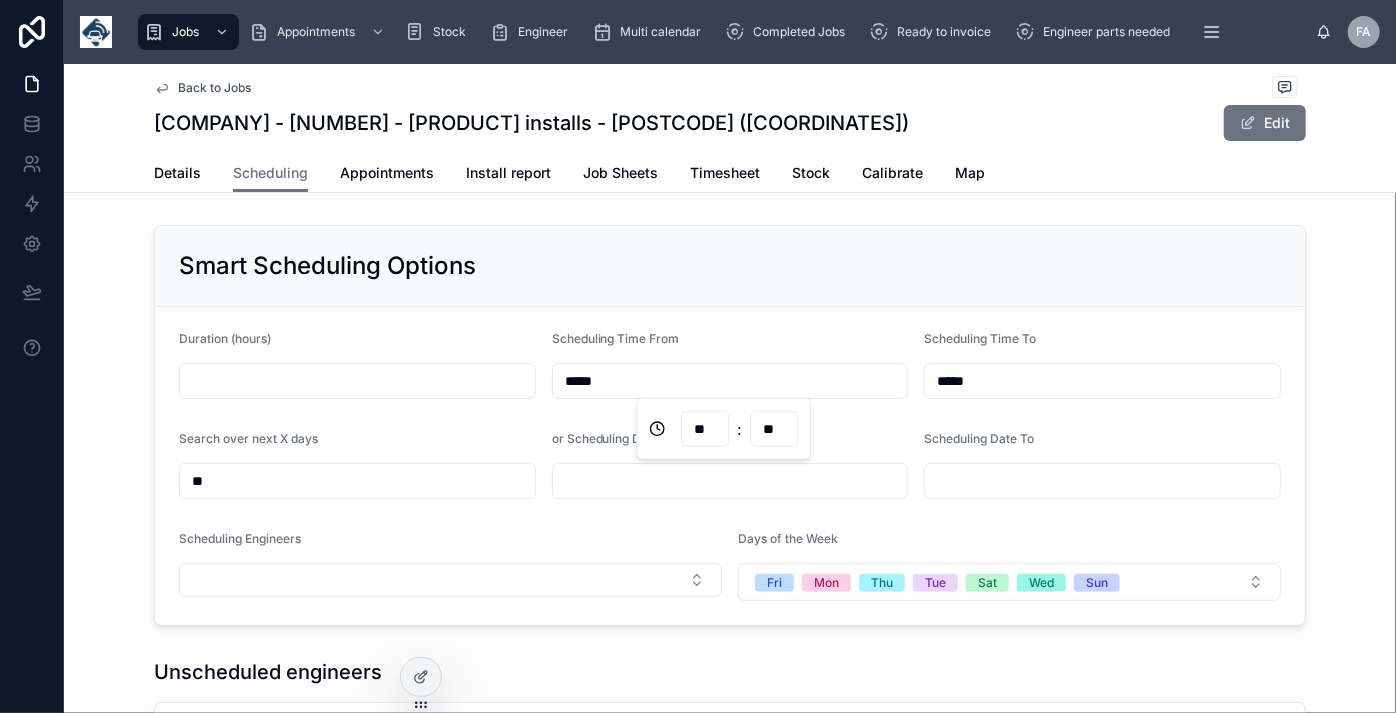 drag, startPoint x: 613, startPoint y: 386, endPoint x: 378, endPoint y: 387, distance: 235.00212 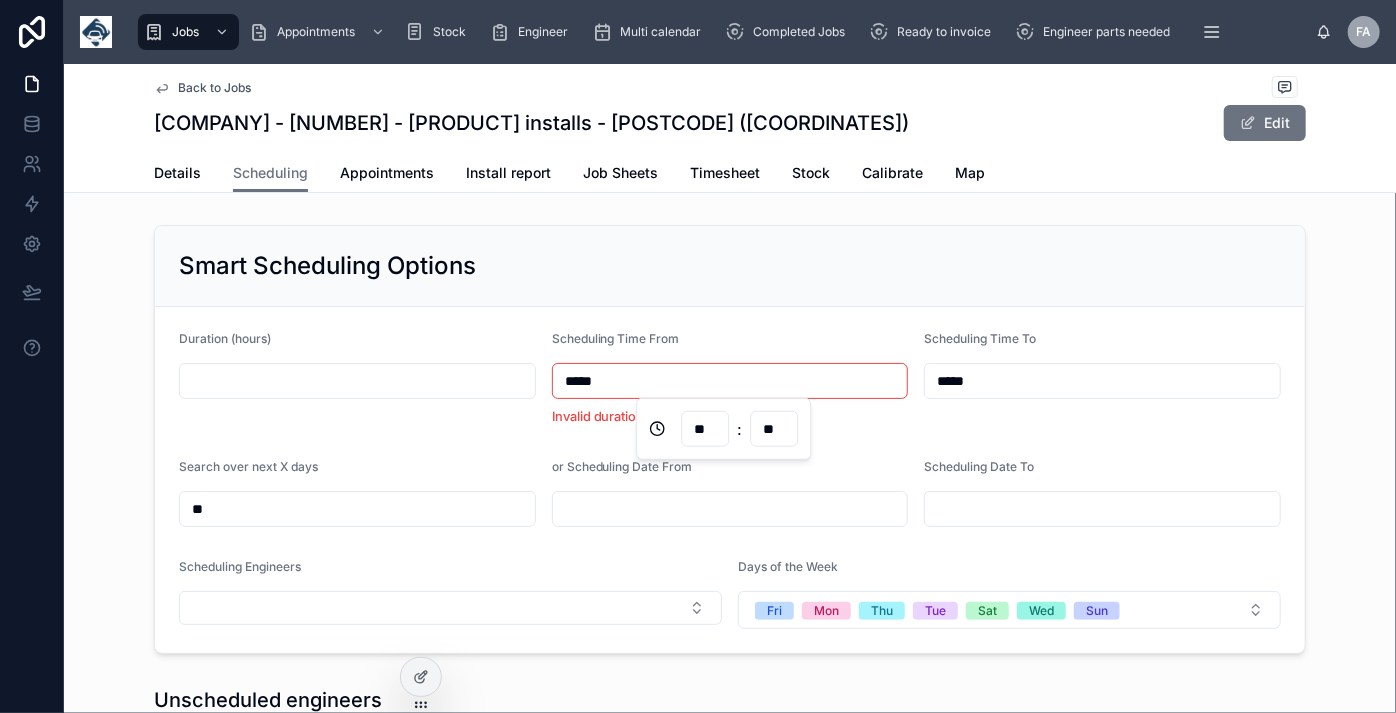 type on "*****" 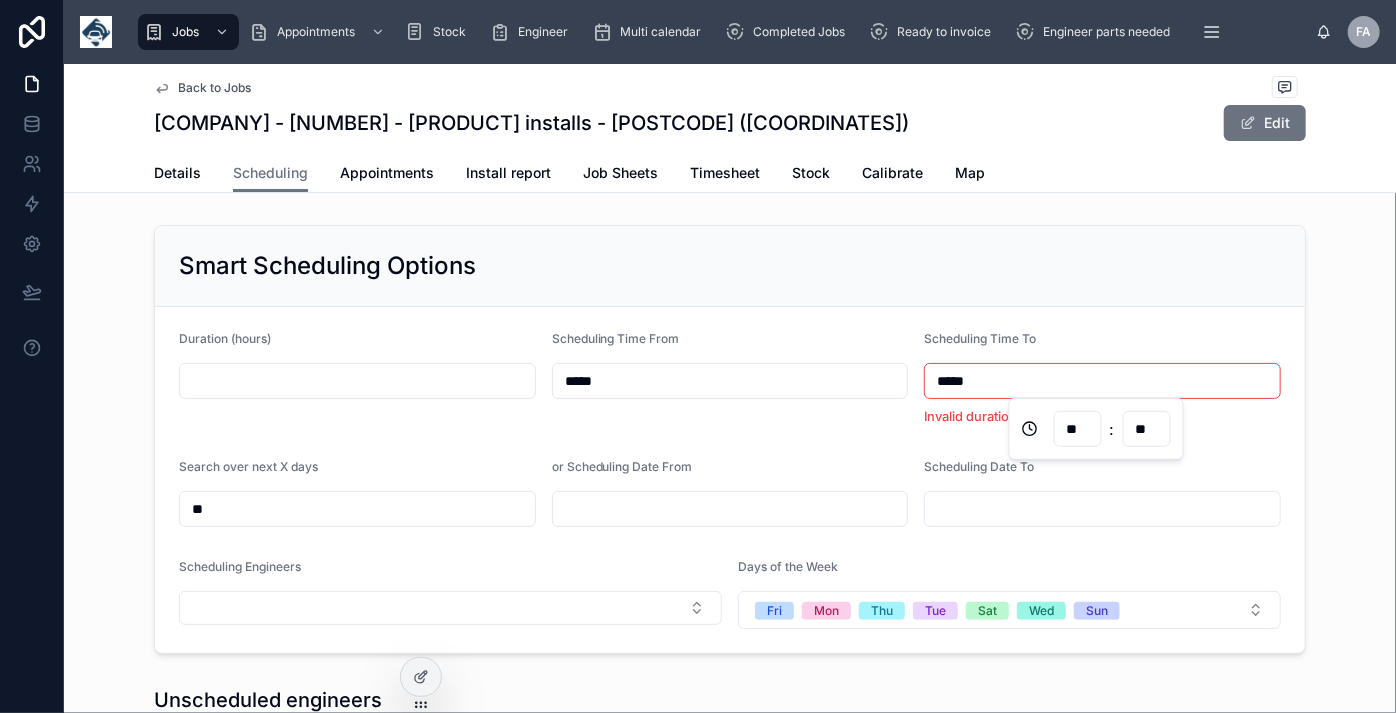 type on "*****" 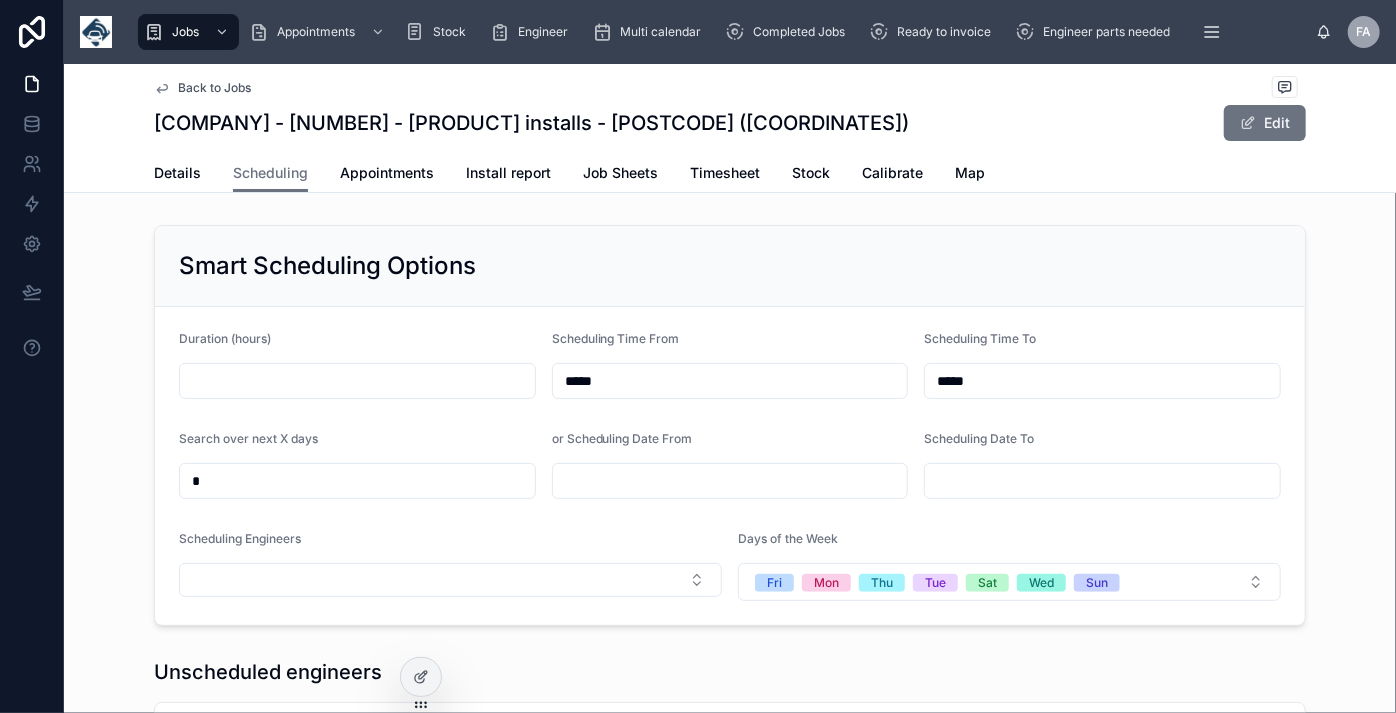 type on "*" 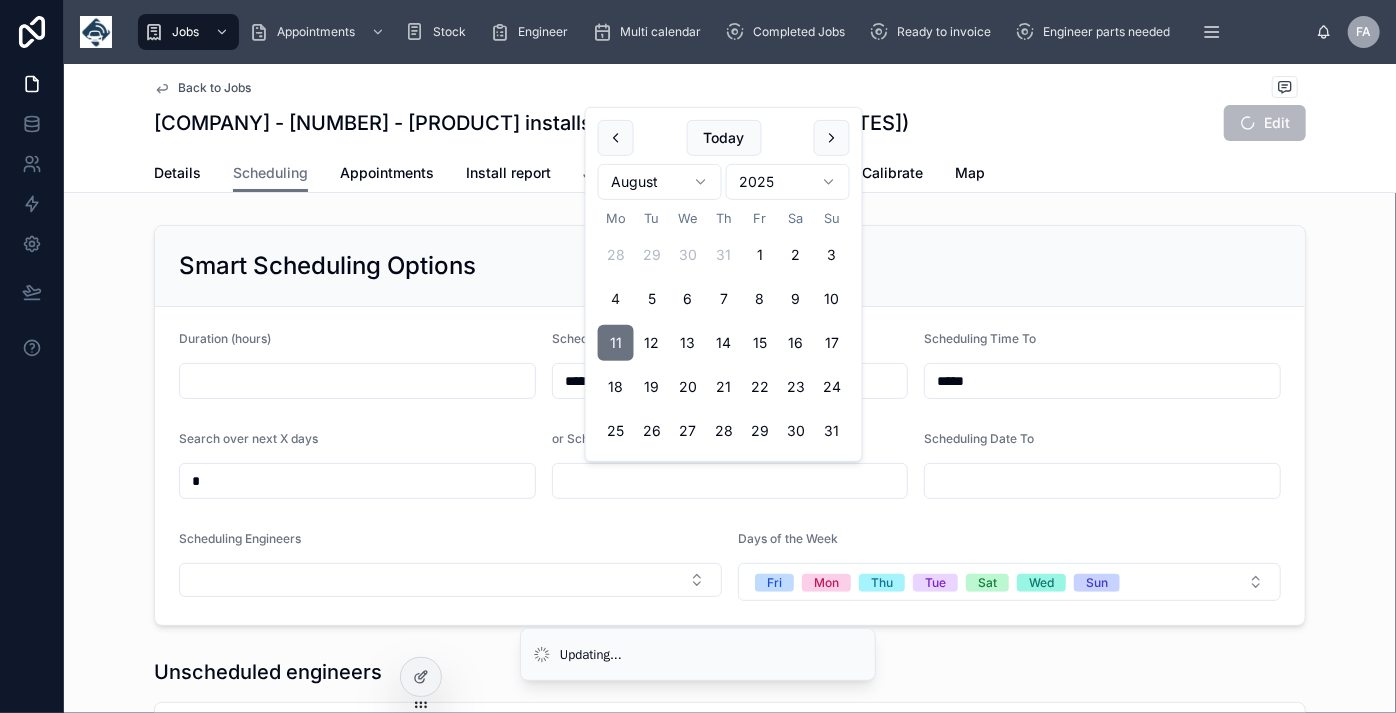 type on "**********" 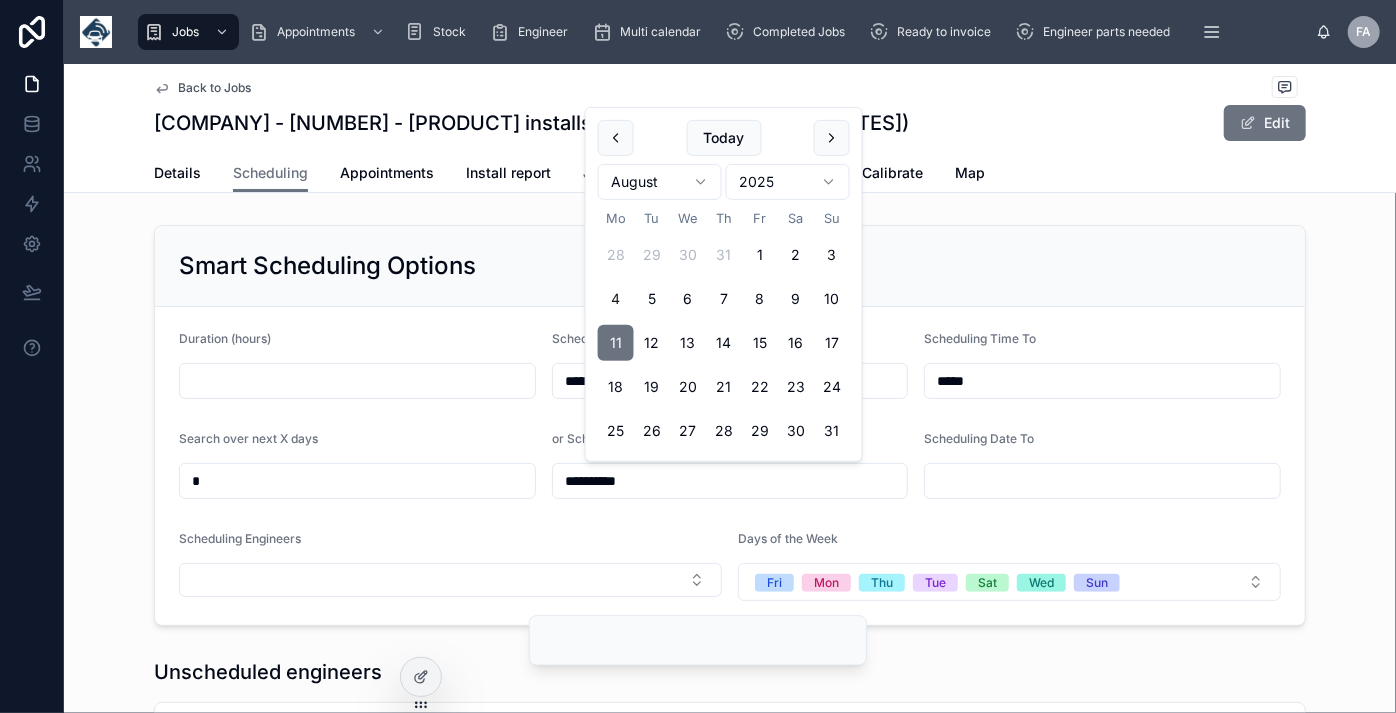 click at bounding box center [1102, 481] 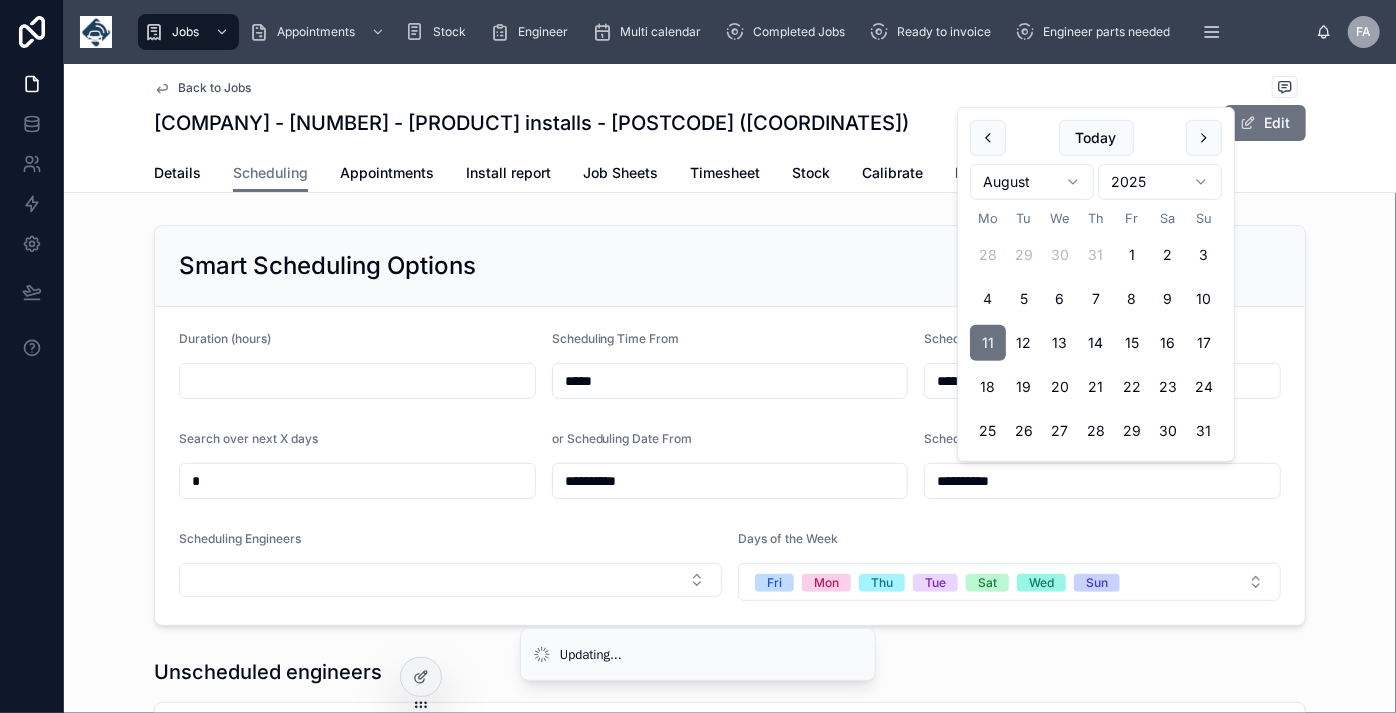 type on "**********" 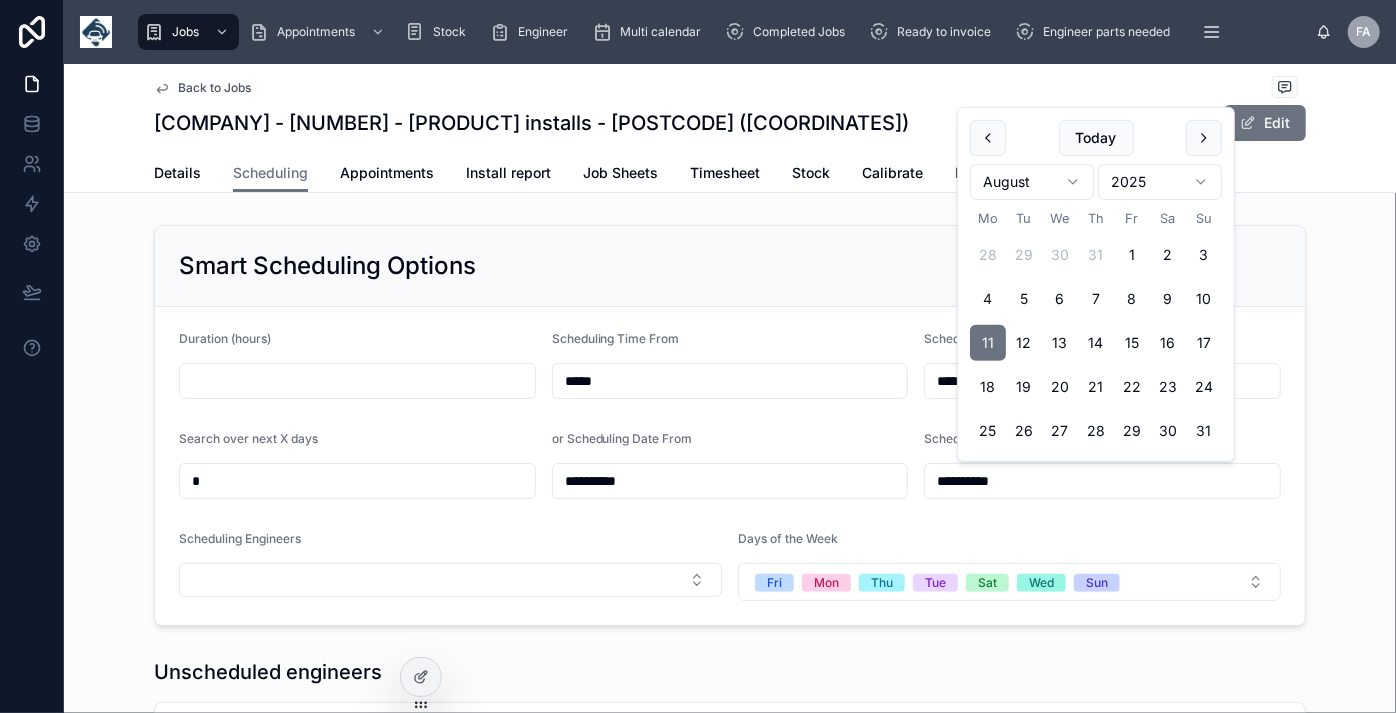 click at bounding box center [357, 381] 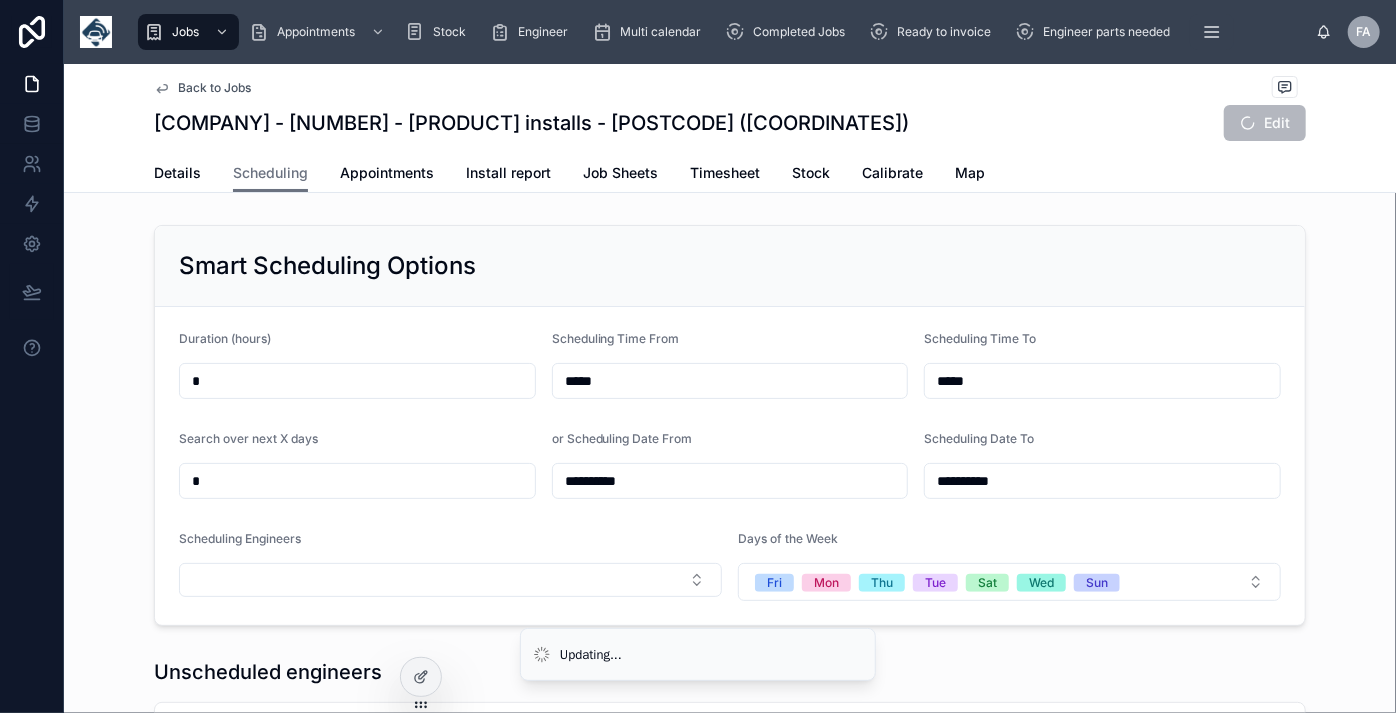 type on "*" 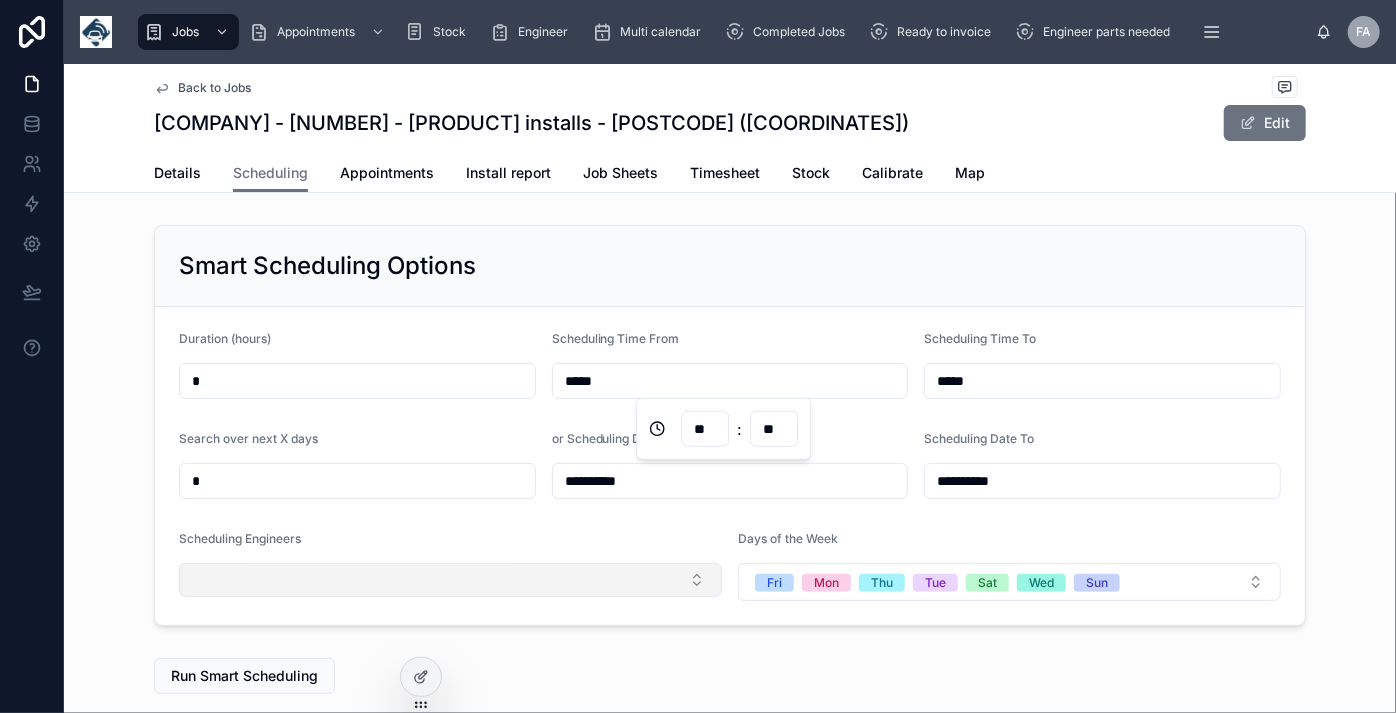 click at bounding box center [450, 580] 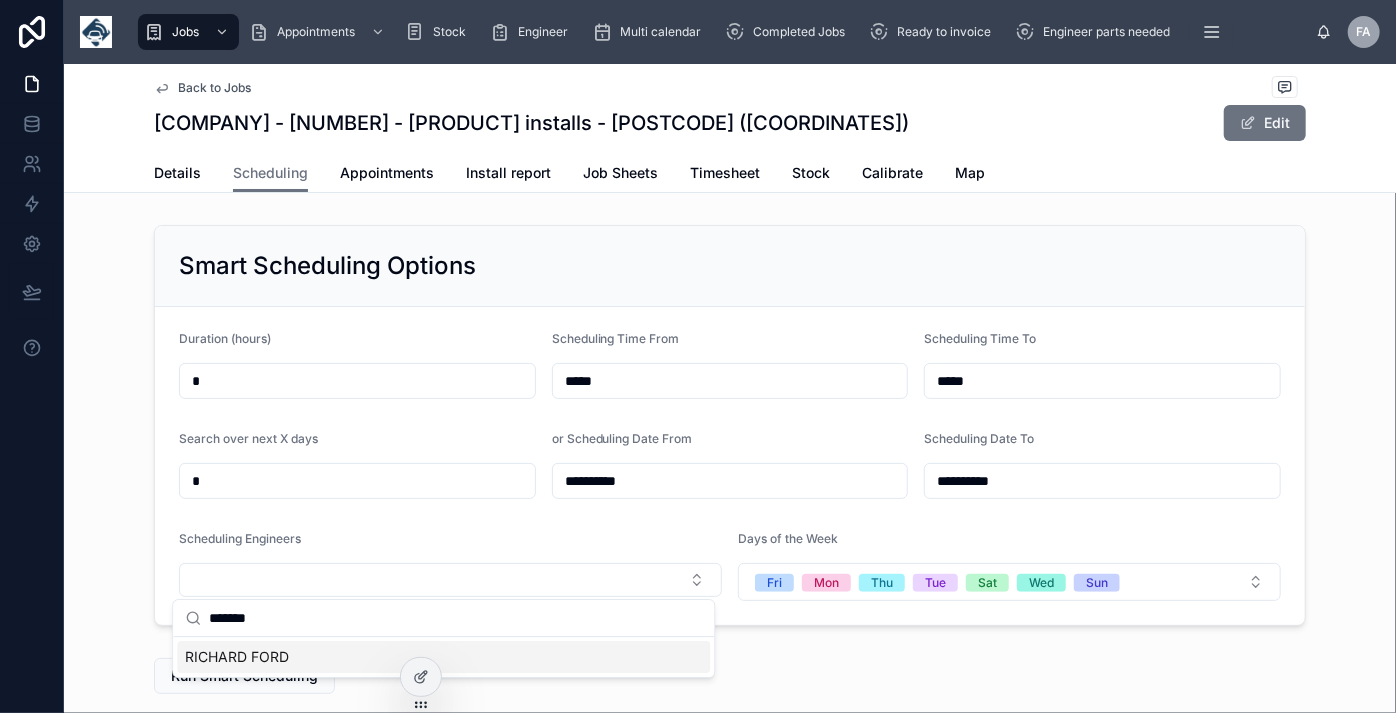 type on "*******" 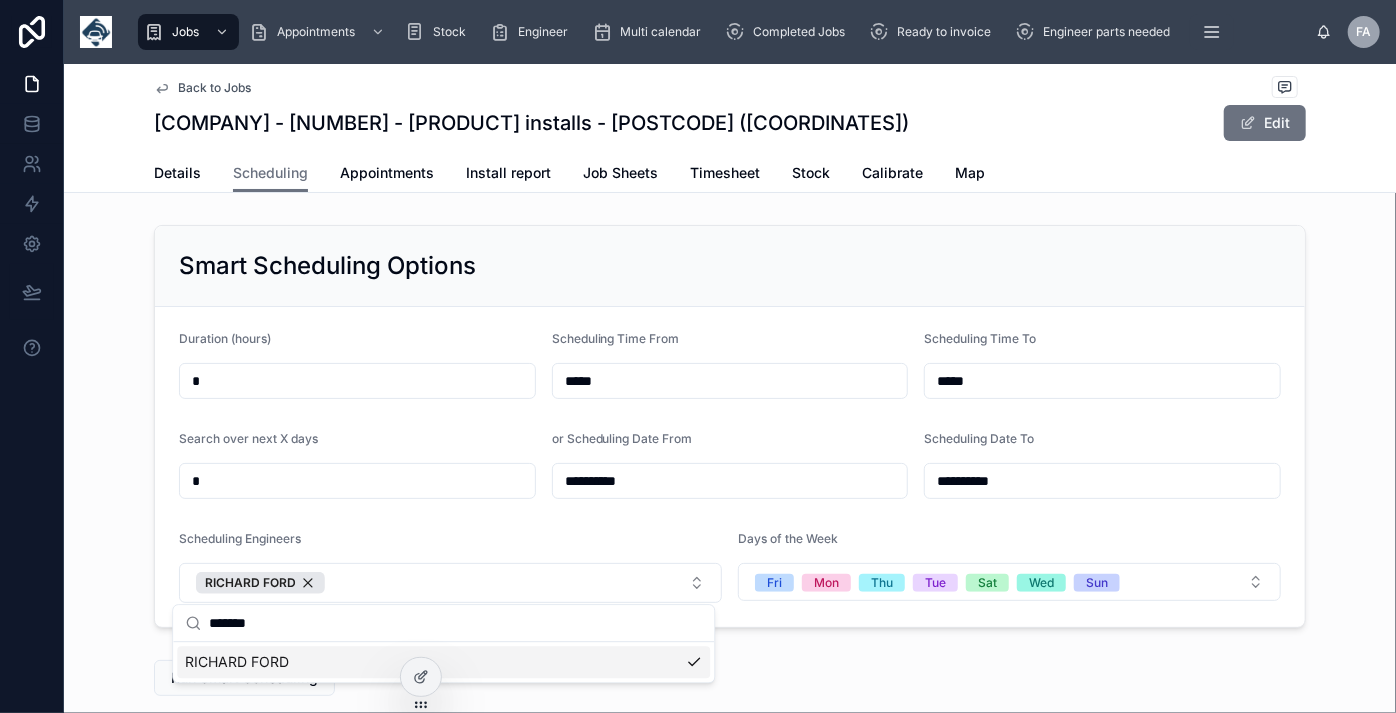 click on "**********" at bounding box center [730, 467] 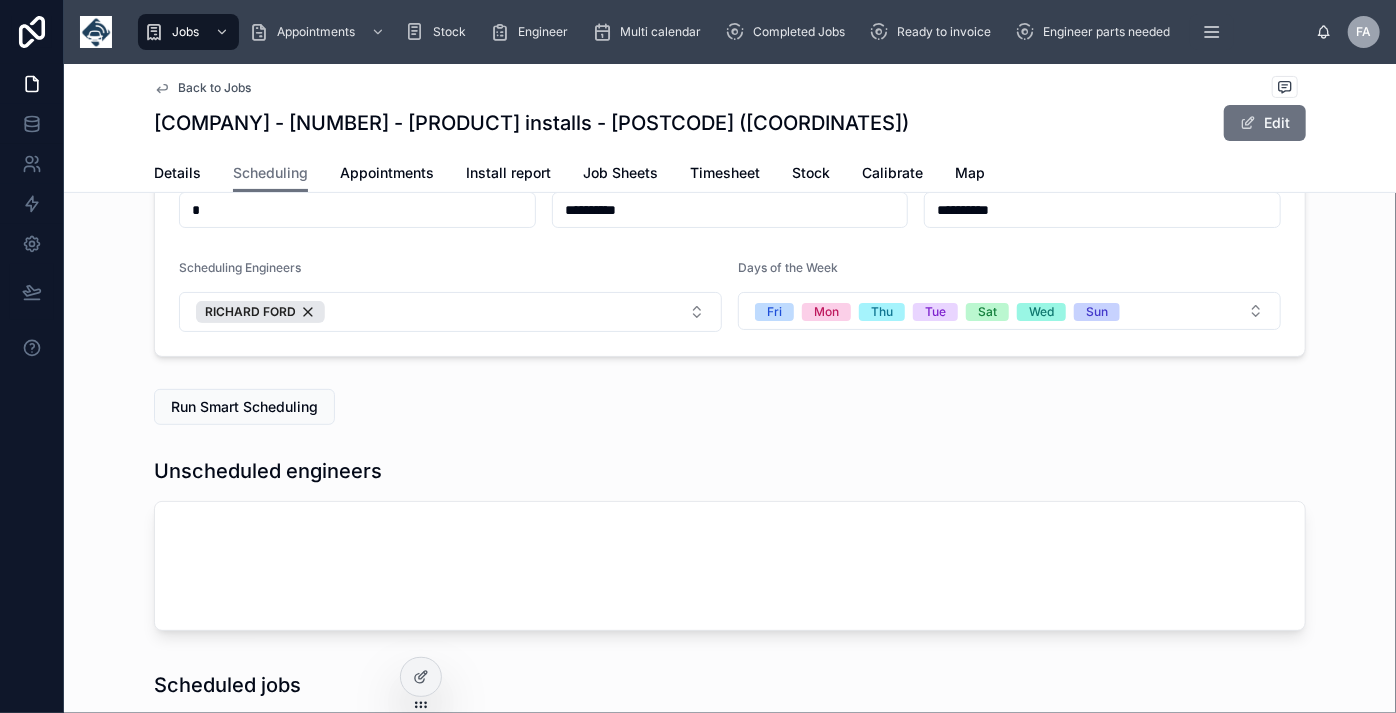 scroll, scrollTop: 272, scrollLeft: 0, axis: vertical 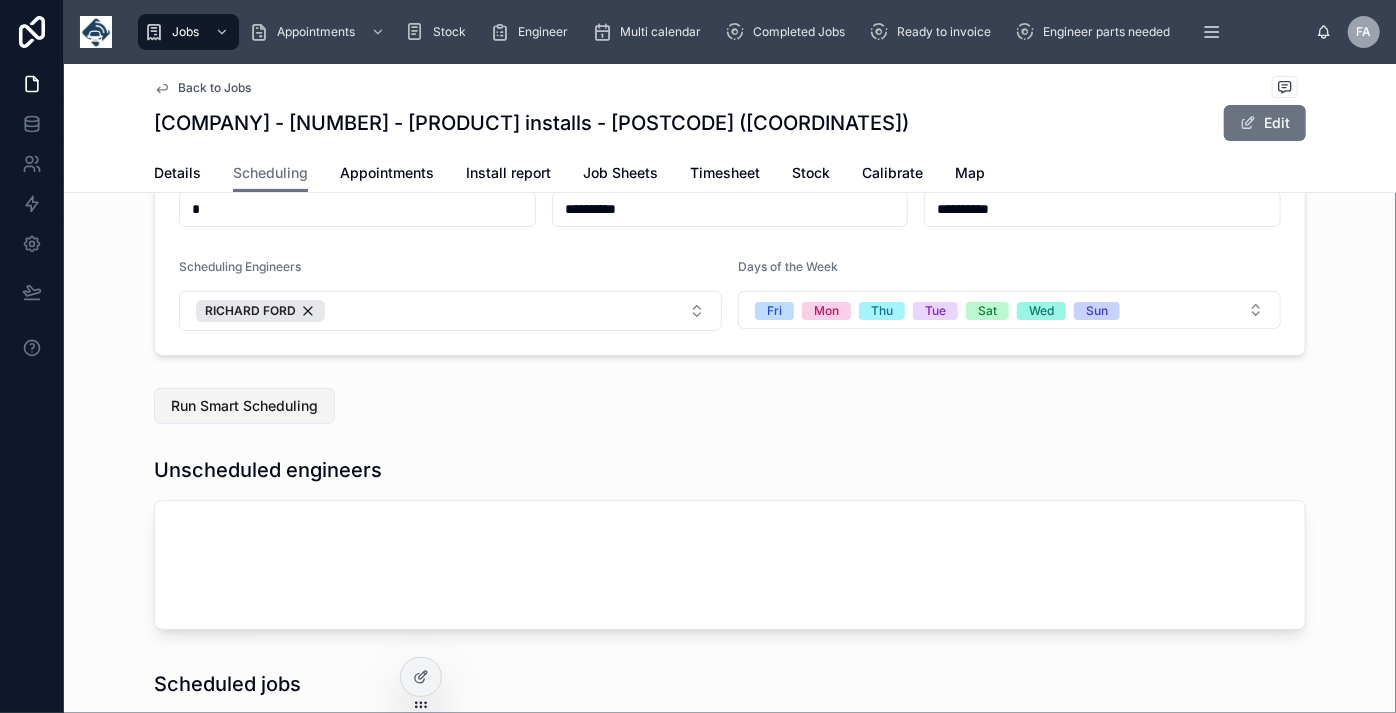 click on "Run Smart Scheduling" at bounding box center [244, 406] 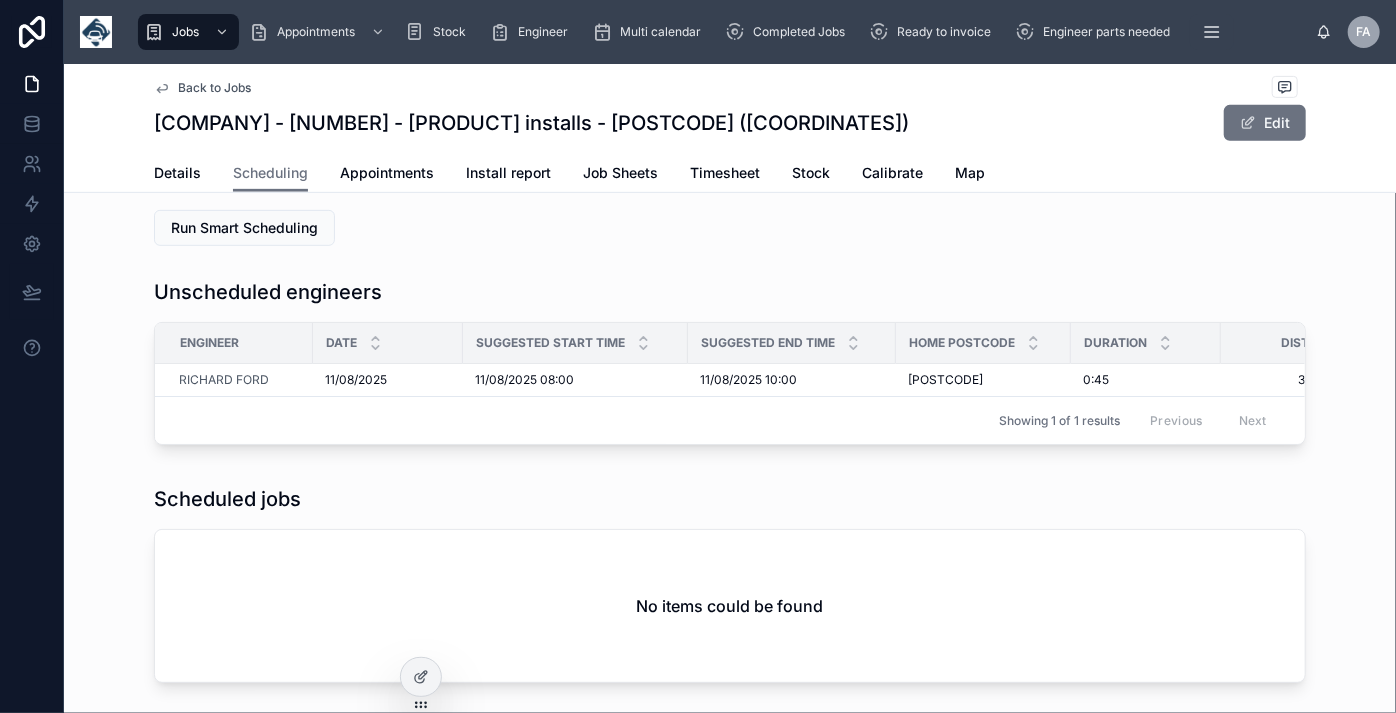 scroll, scrollTop: 454, scrollLeft: 0, axis: vertical 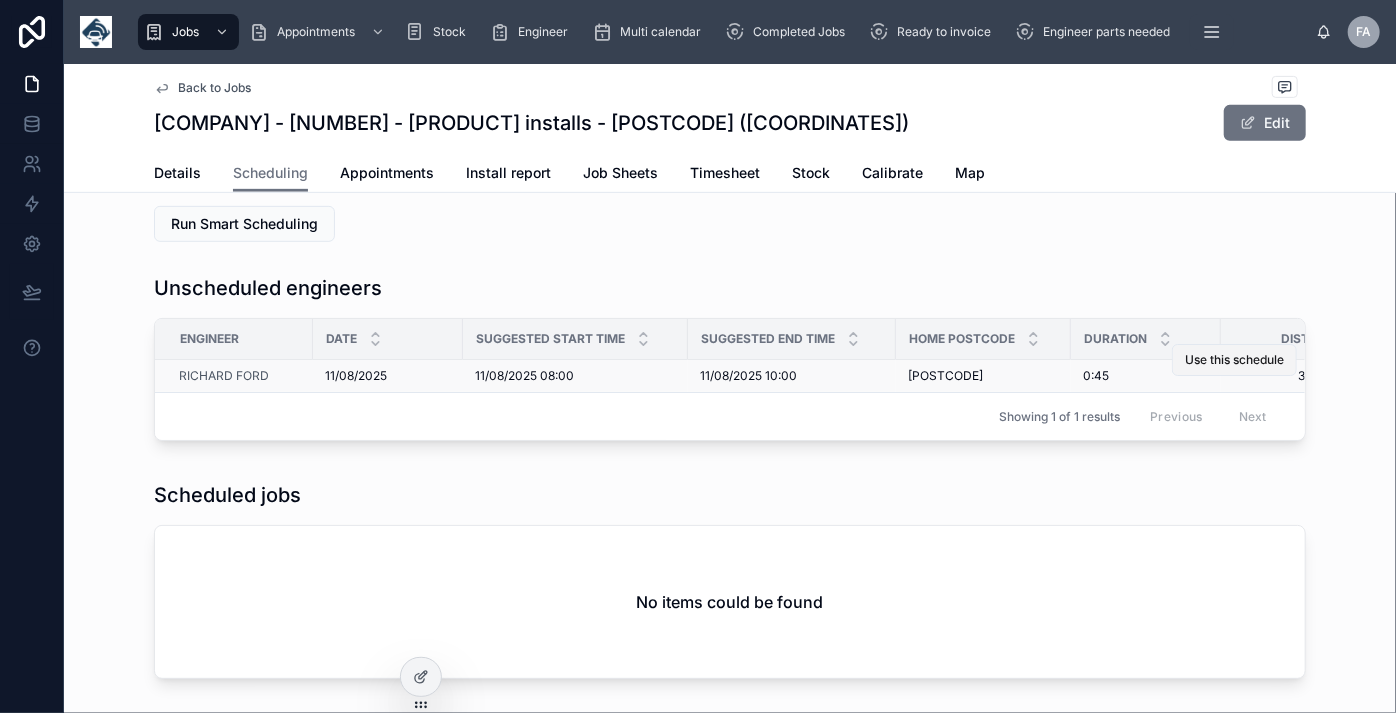 click on "Use this schedule" at bounding box center (1234, 360) 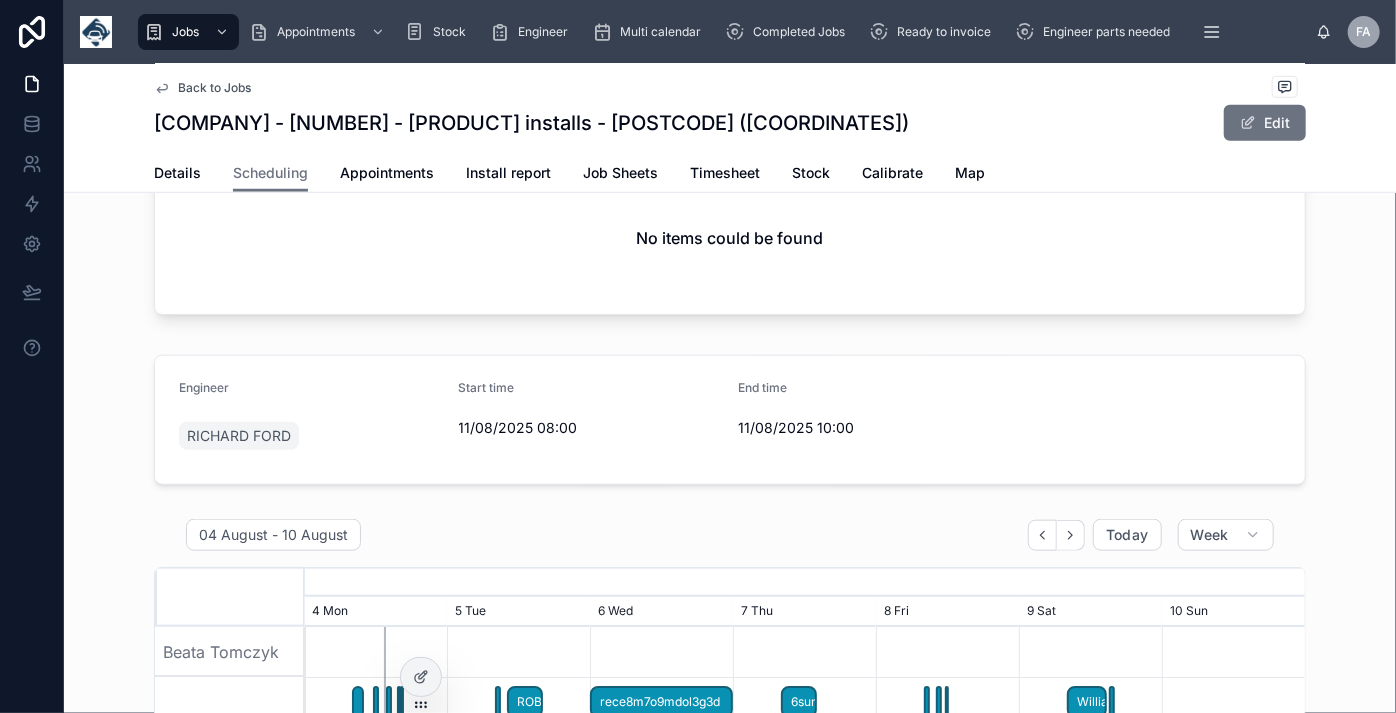 scroll, scrollTop: 181, scrollLeft: 0, axis: vertical 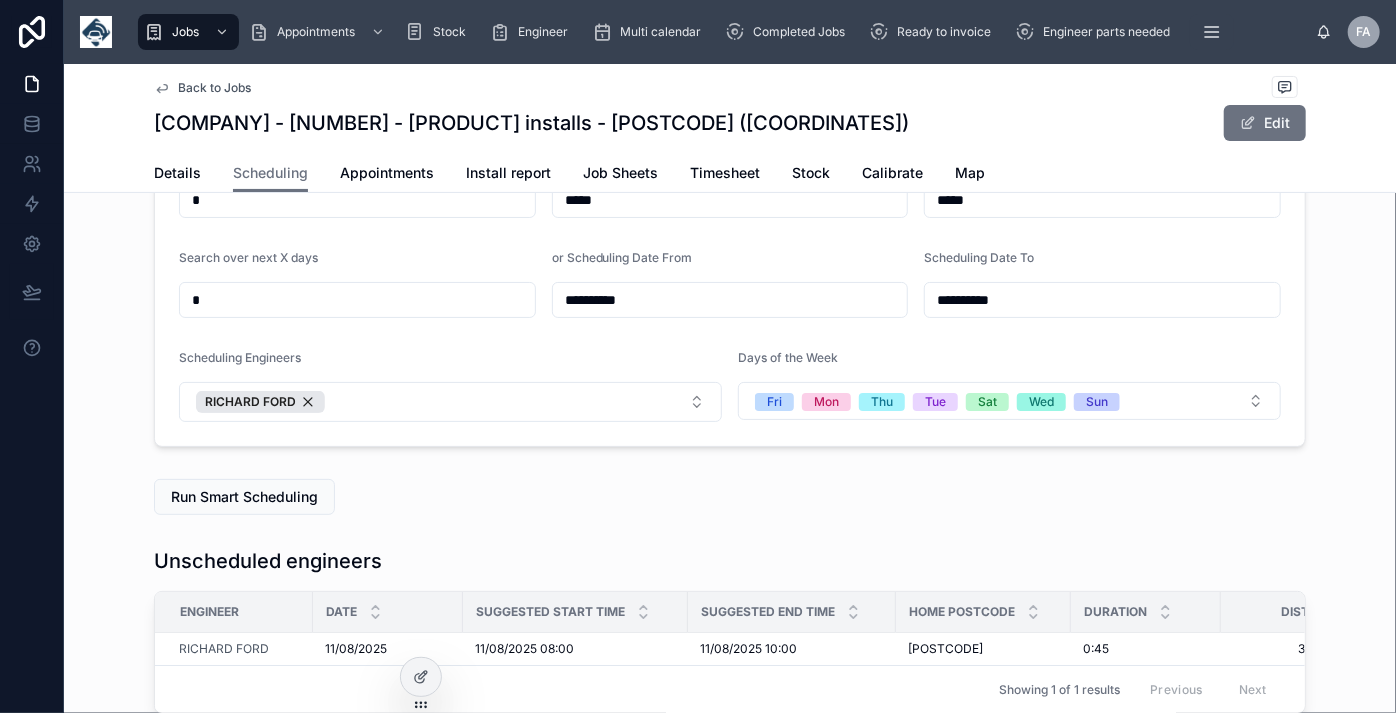 click on "Back to Jobs" at bounding box center (214, 88) 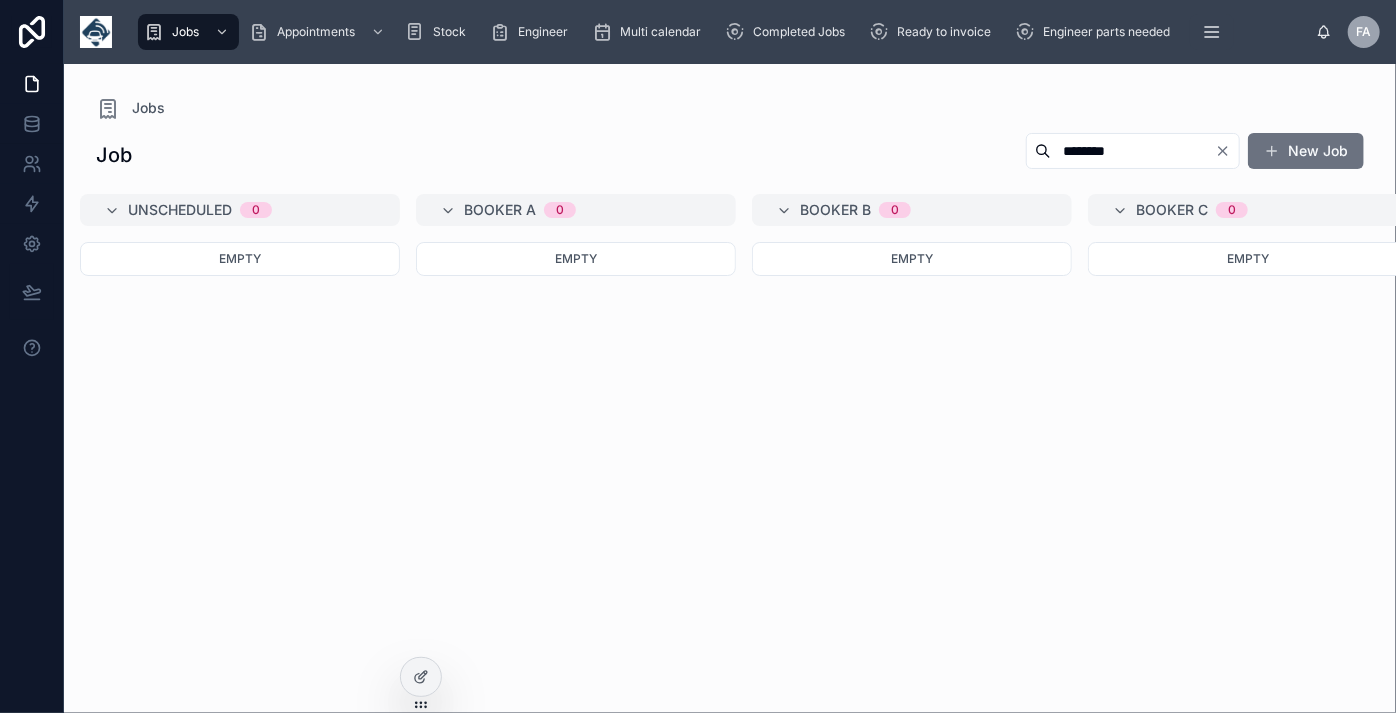 scroll, scrollTop: 0, scrollLeft: 0, axis: both 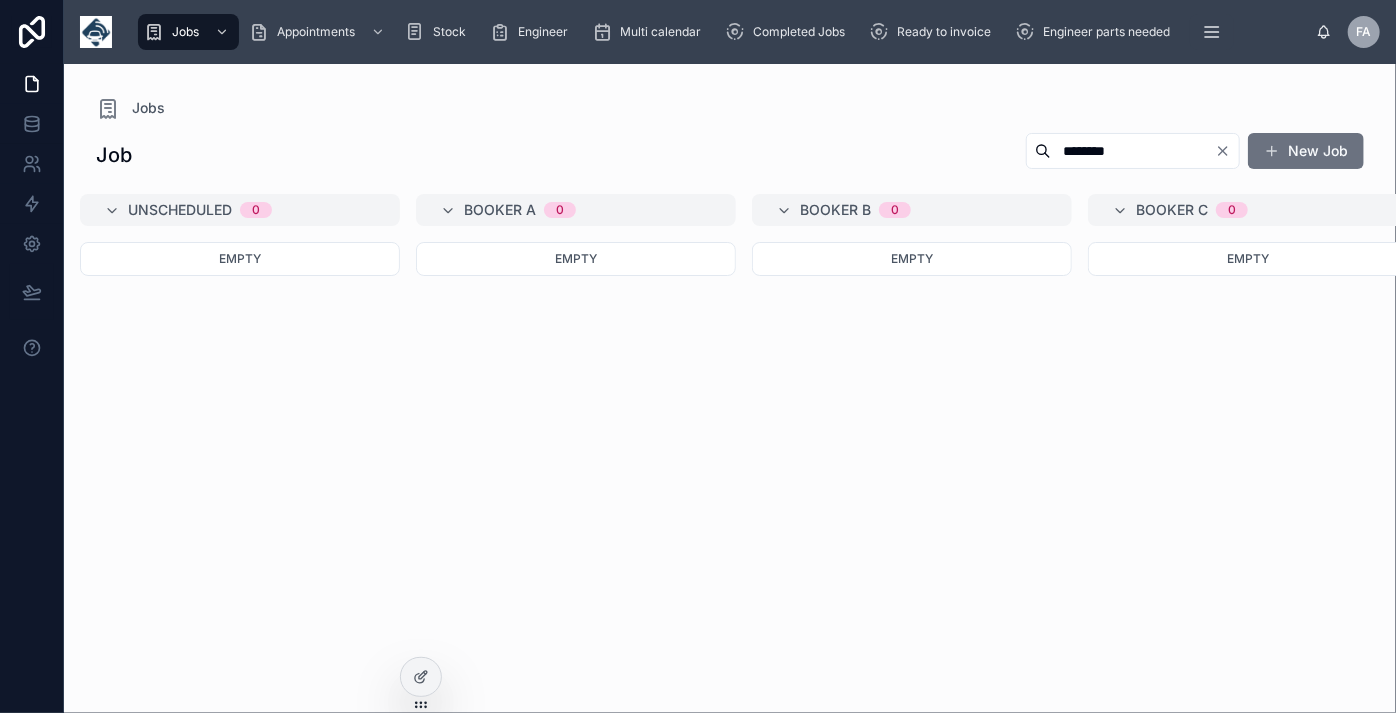 click 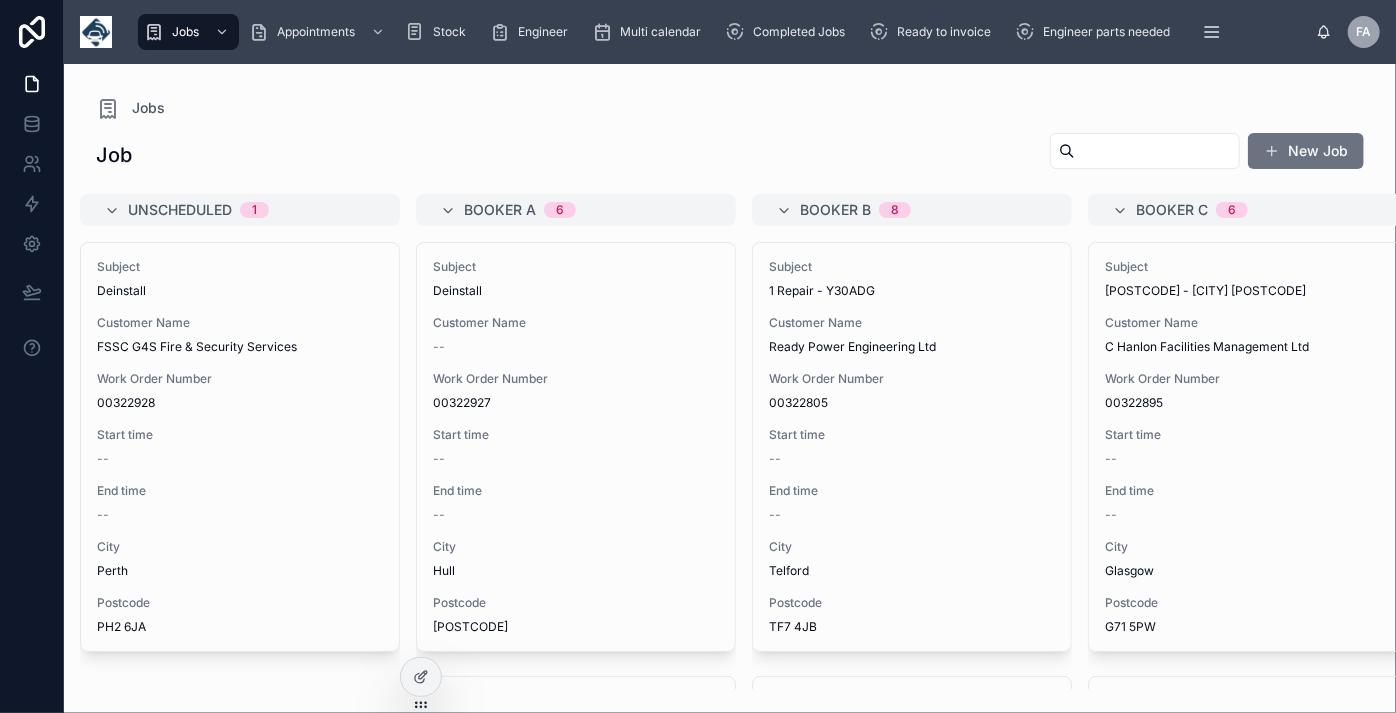 scroll, scrollTop: 363, scrollLeft: 0, axis: vertical 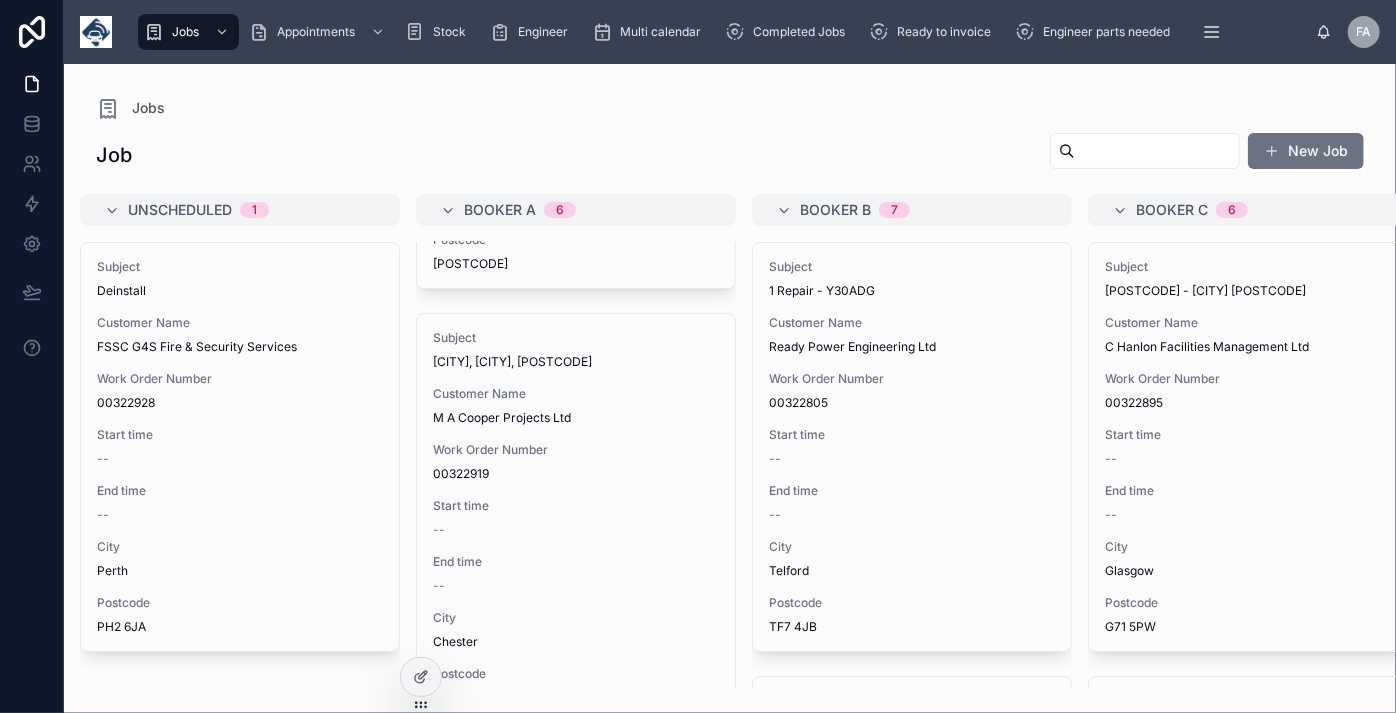 click at bounding box center (1157, 151) 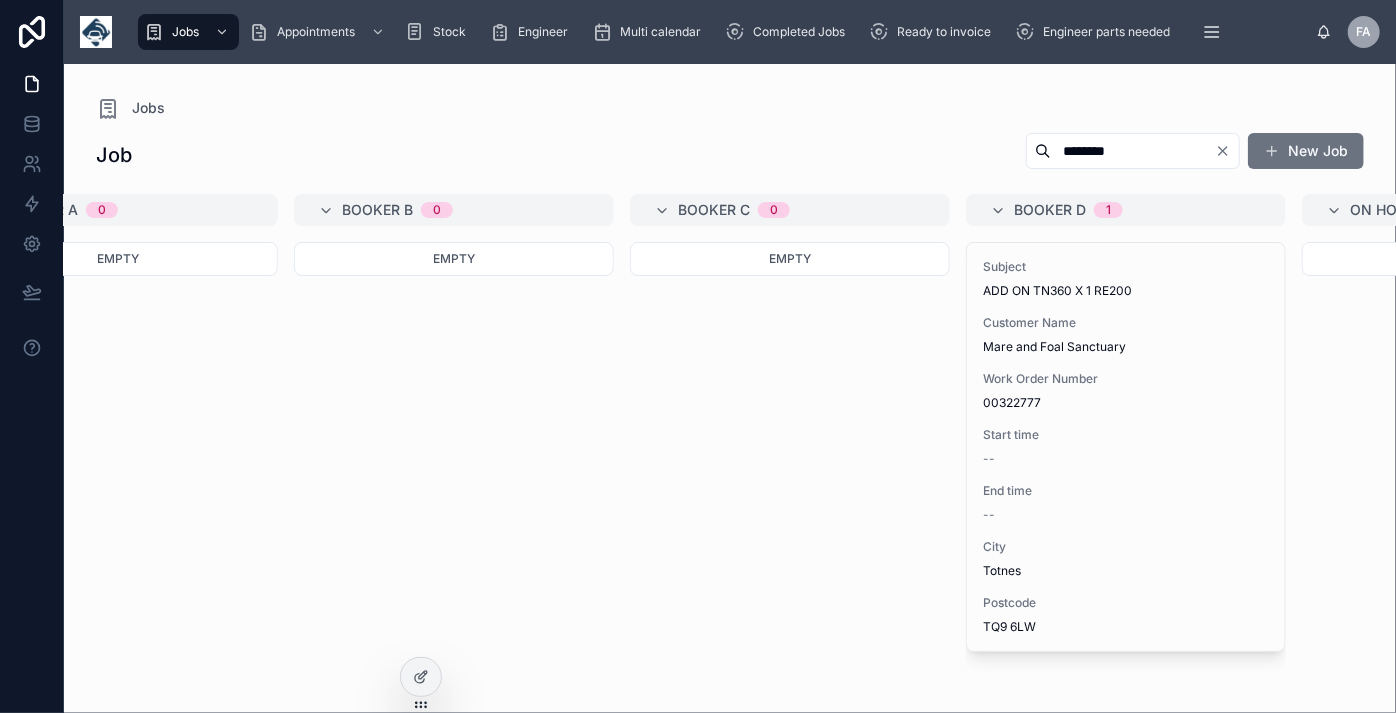 scroll, scrollTop: 0, scrollLeft: 463, axis: horizontal 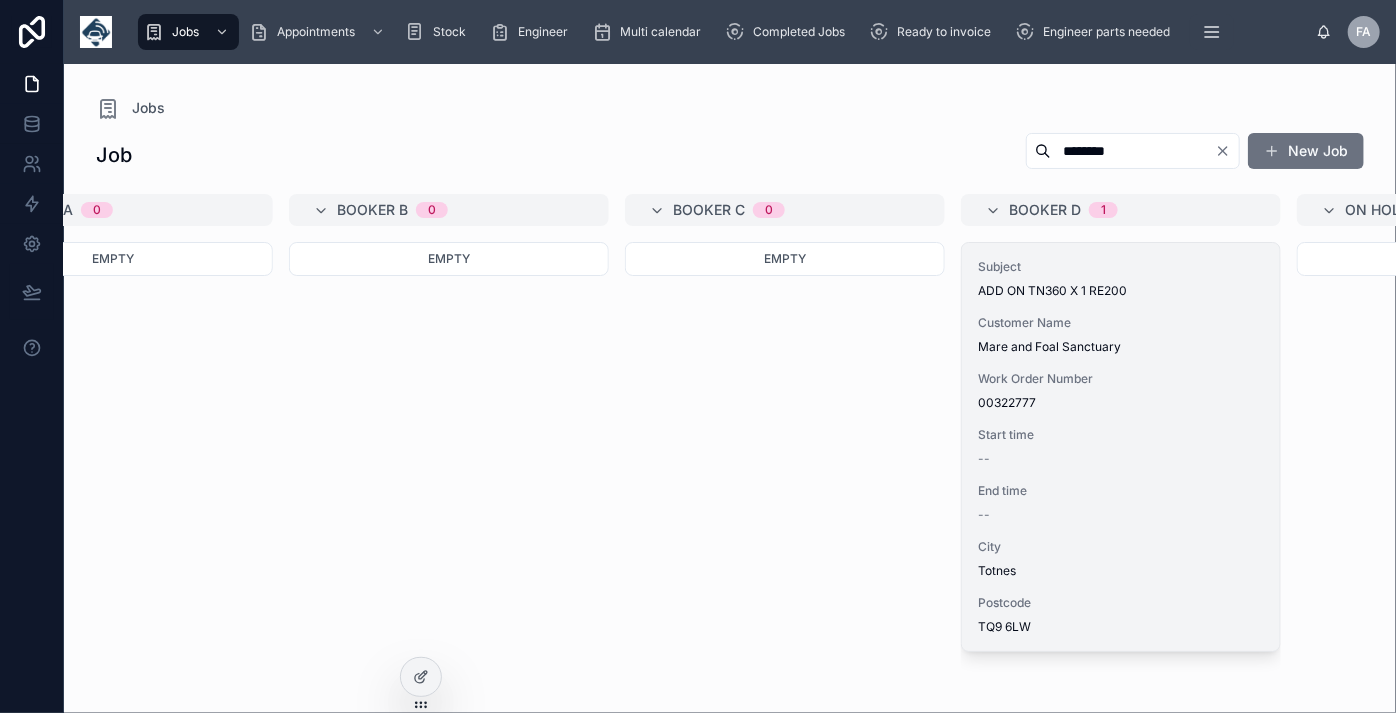 type on "********" 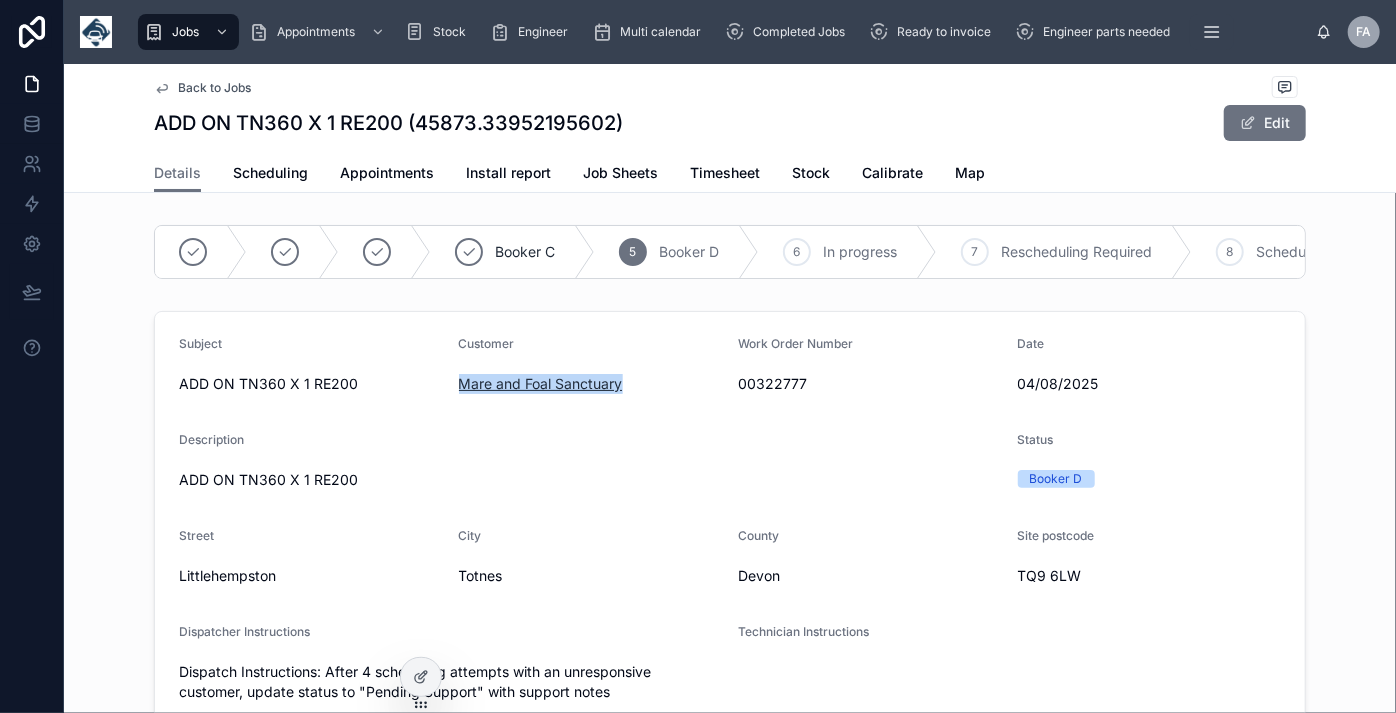 drag, startPoint x: 628, startPoint y: 400, endPoint x: 452, endPoint y: 400, distance: 176 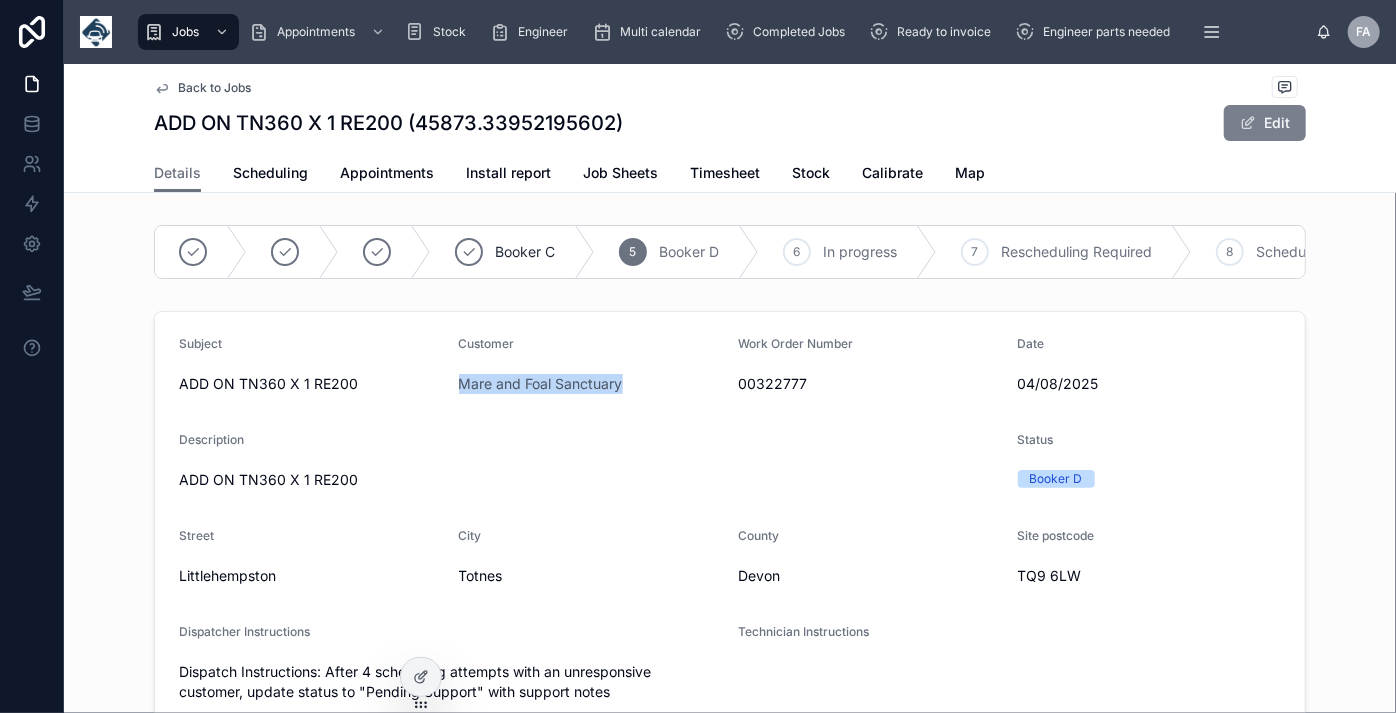 drag, startPoint x: 1253, startPoint y: 114, endPoint x: 779, endPoint y: 294, distance: 507.0266 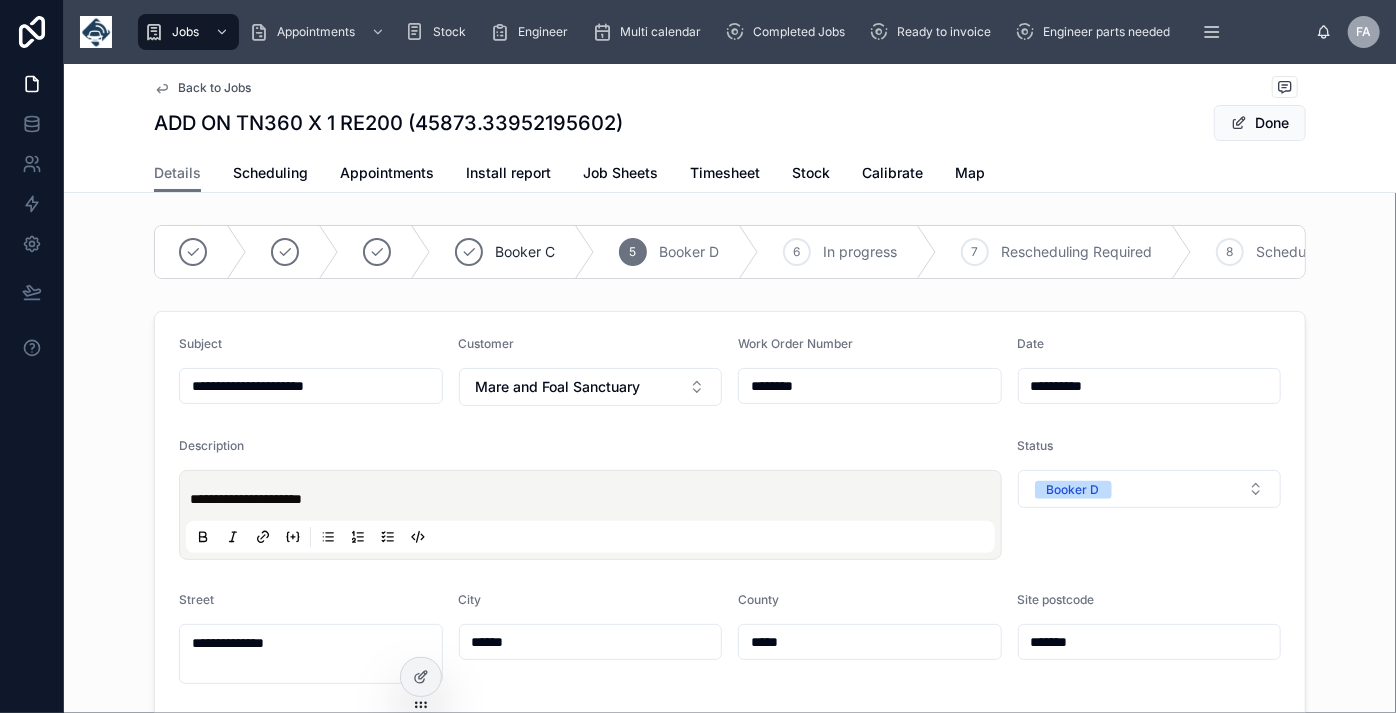 click on "**********" at bounding box center [311, 386] 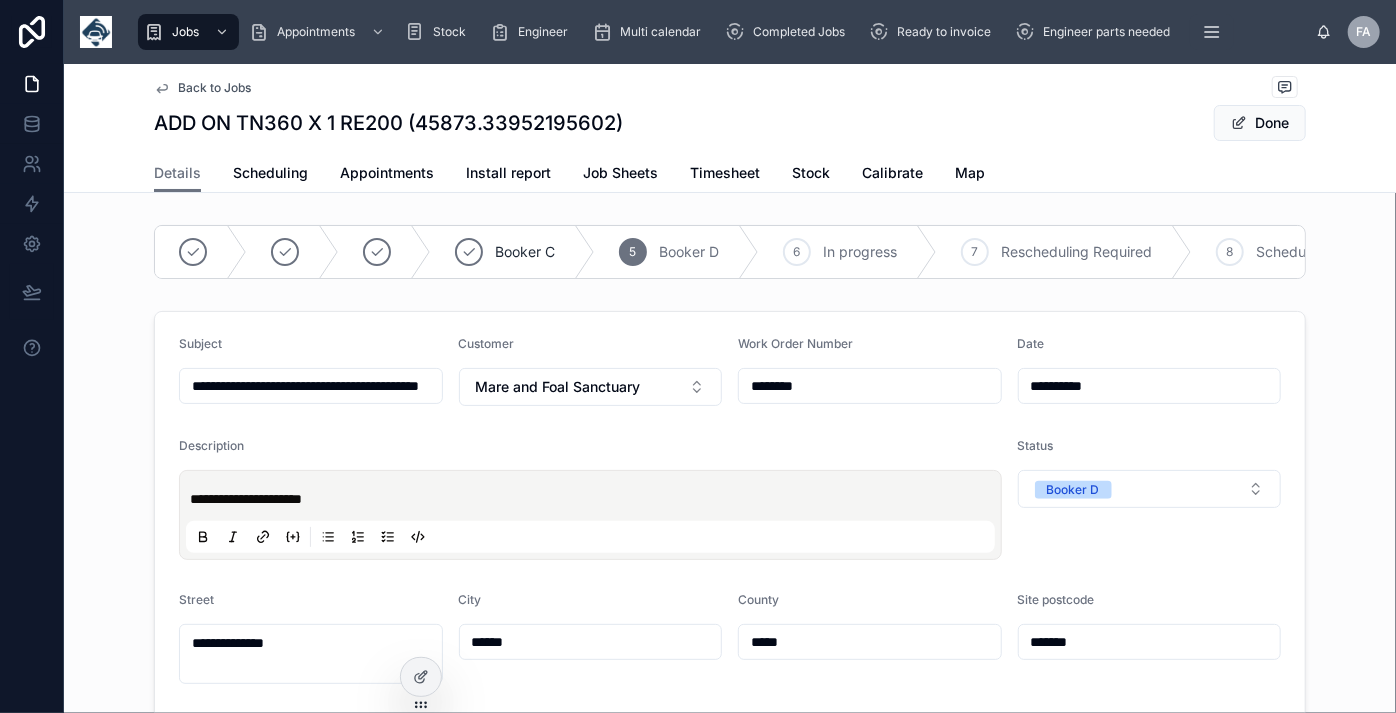 type on "**********" 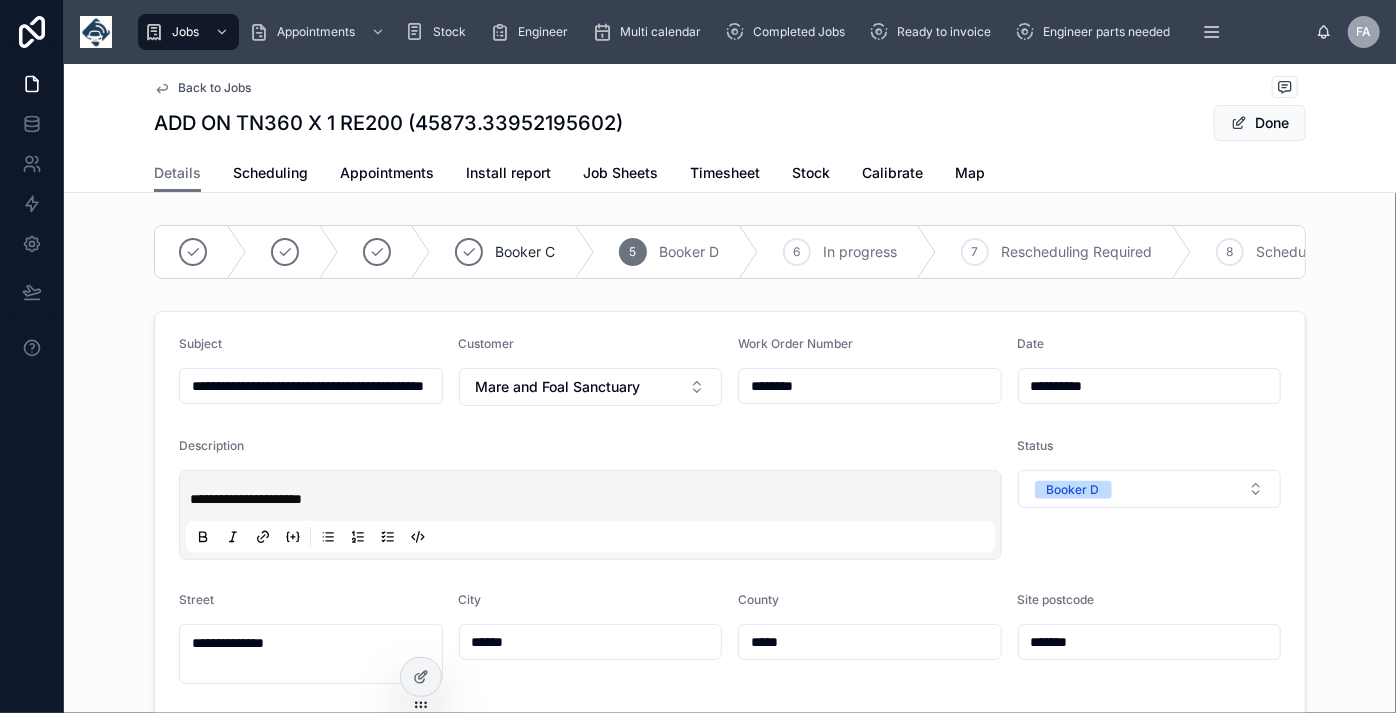 type on "**********" 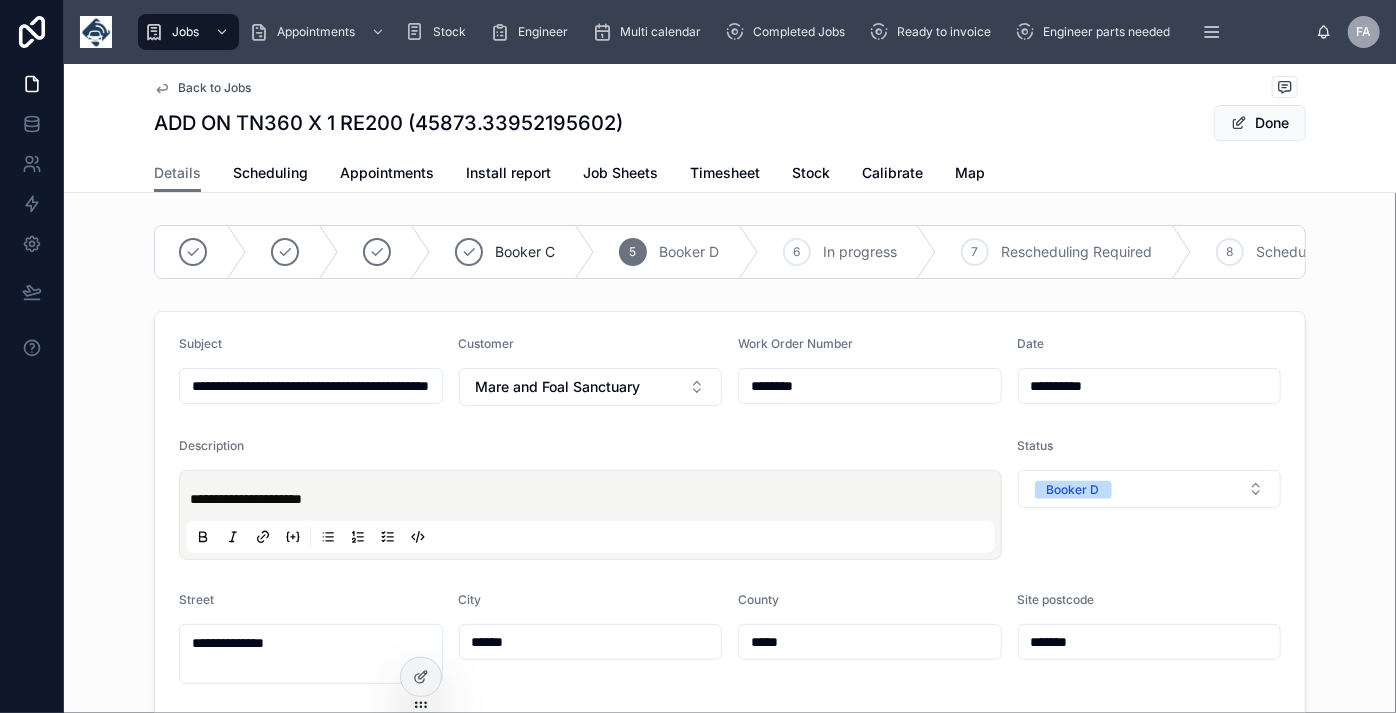 type on "**********" 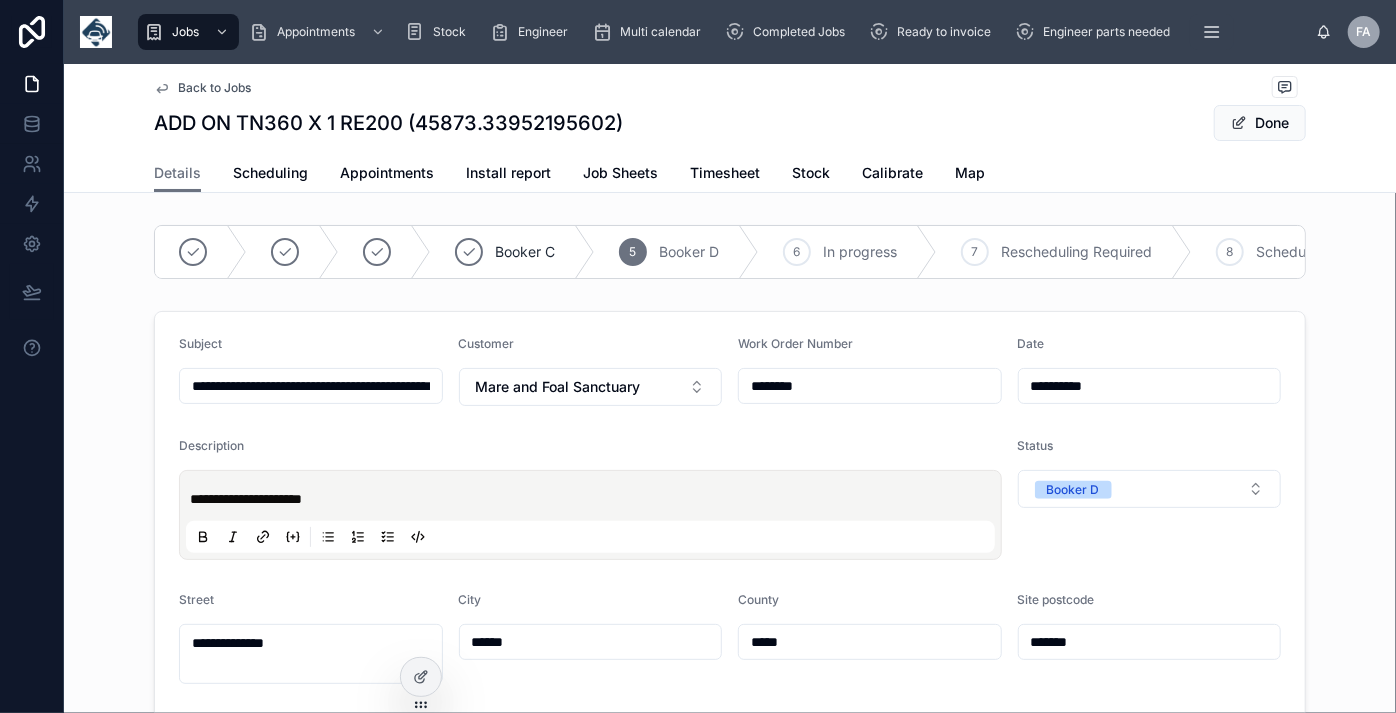 type on "**********" 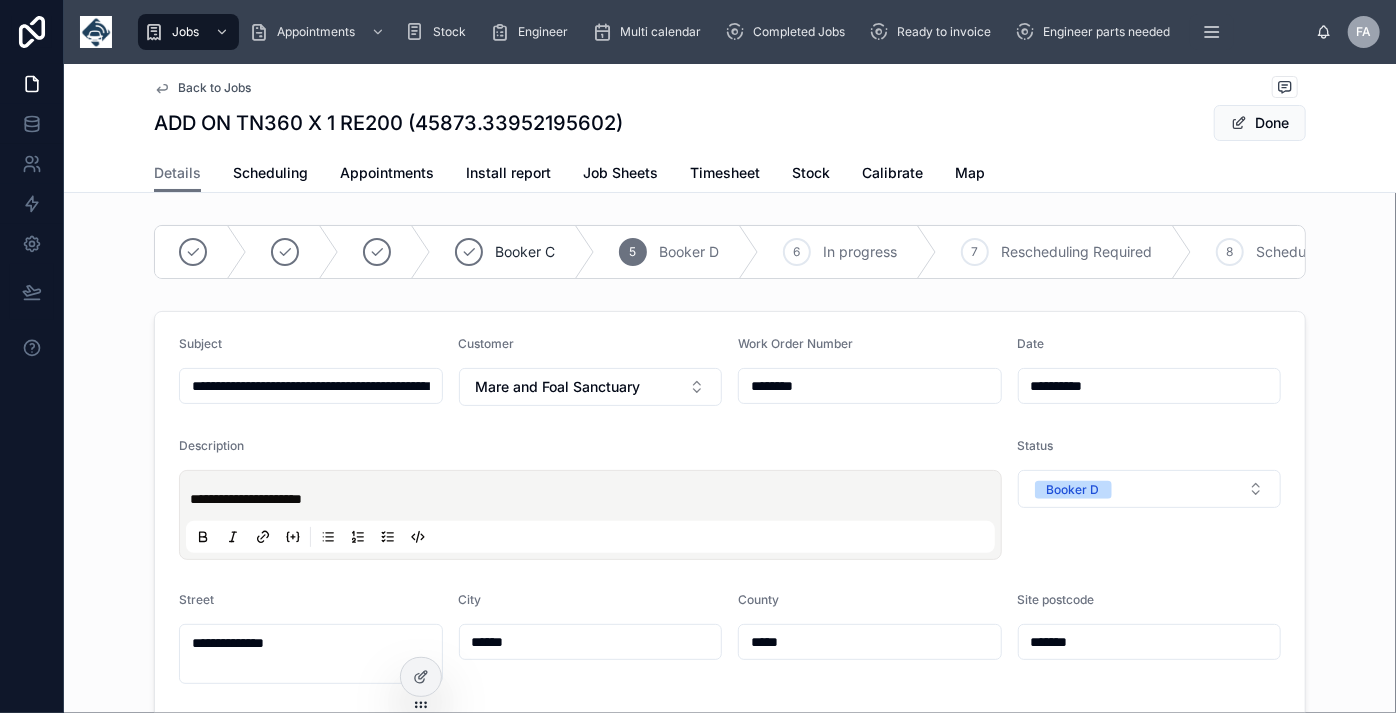 type on "**********" 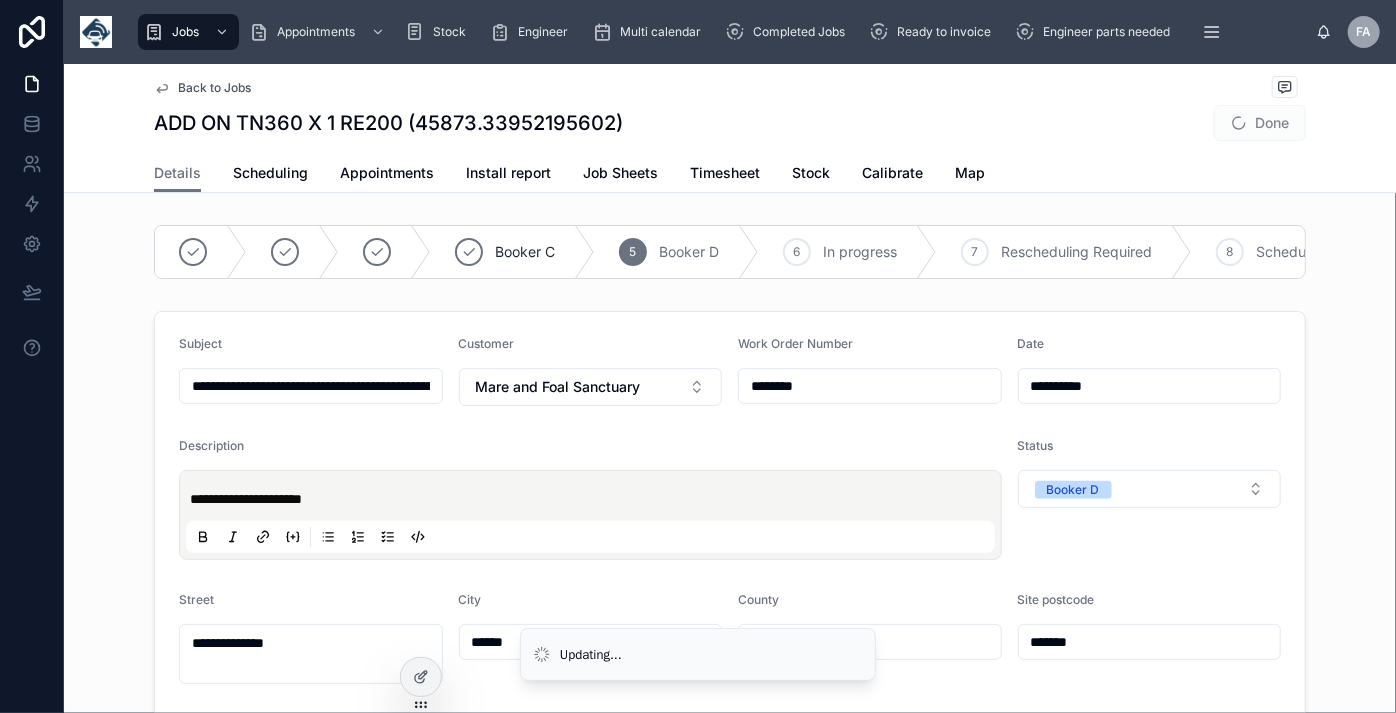 type on "**********" 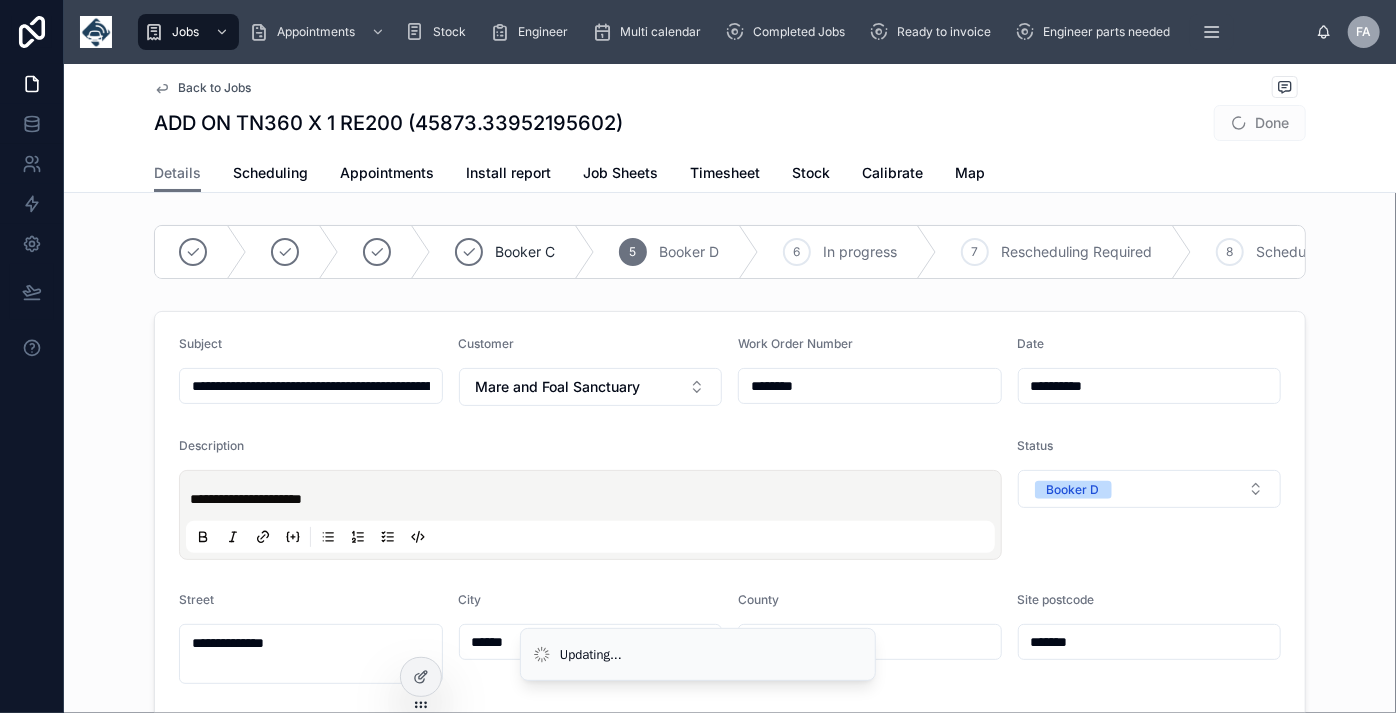 type on "**********" 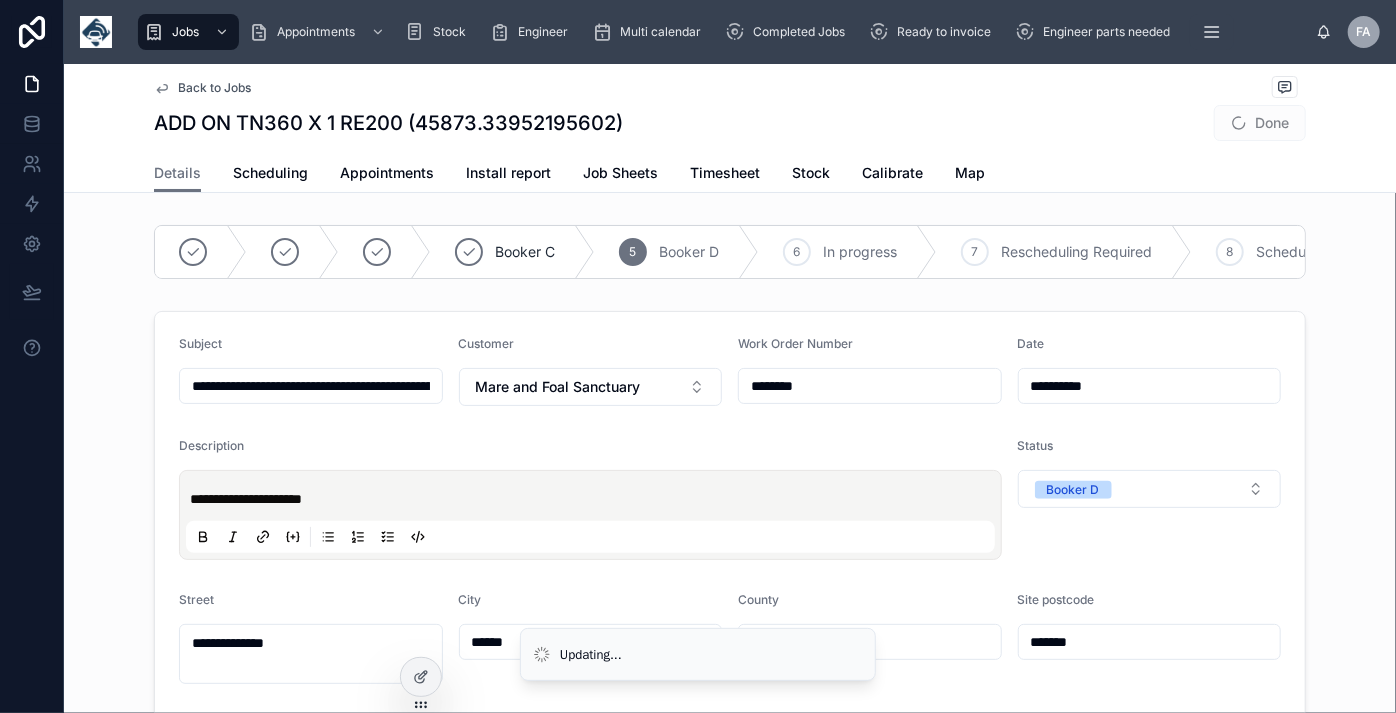 type on "**********" 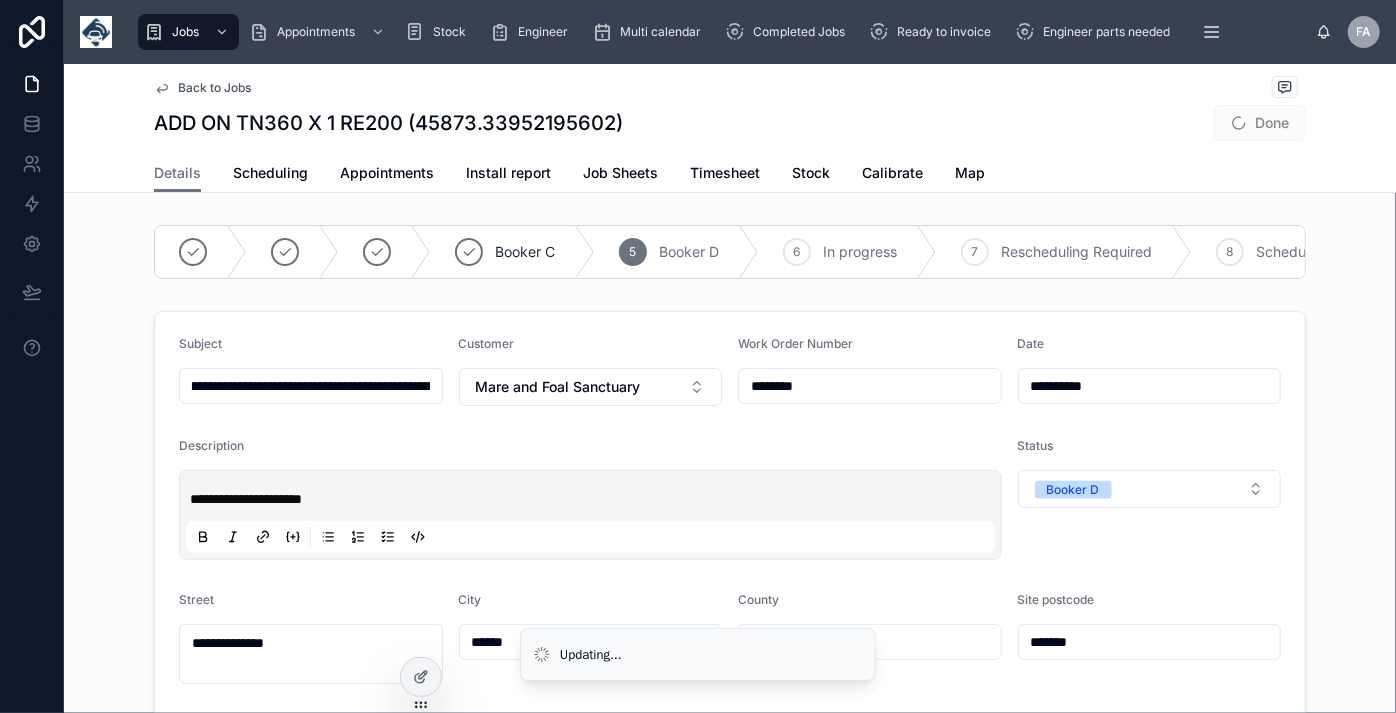 type on "**********" 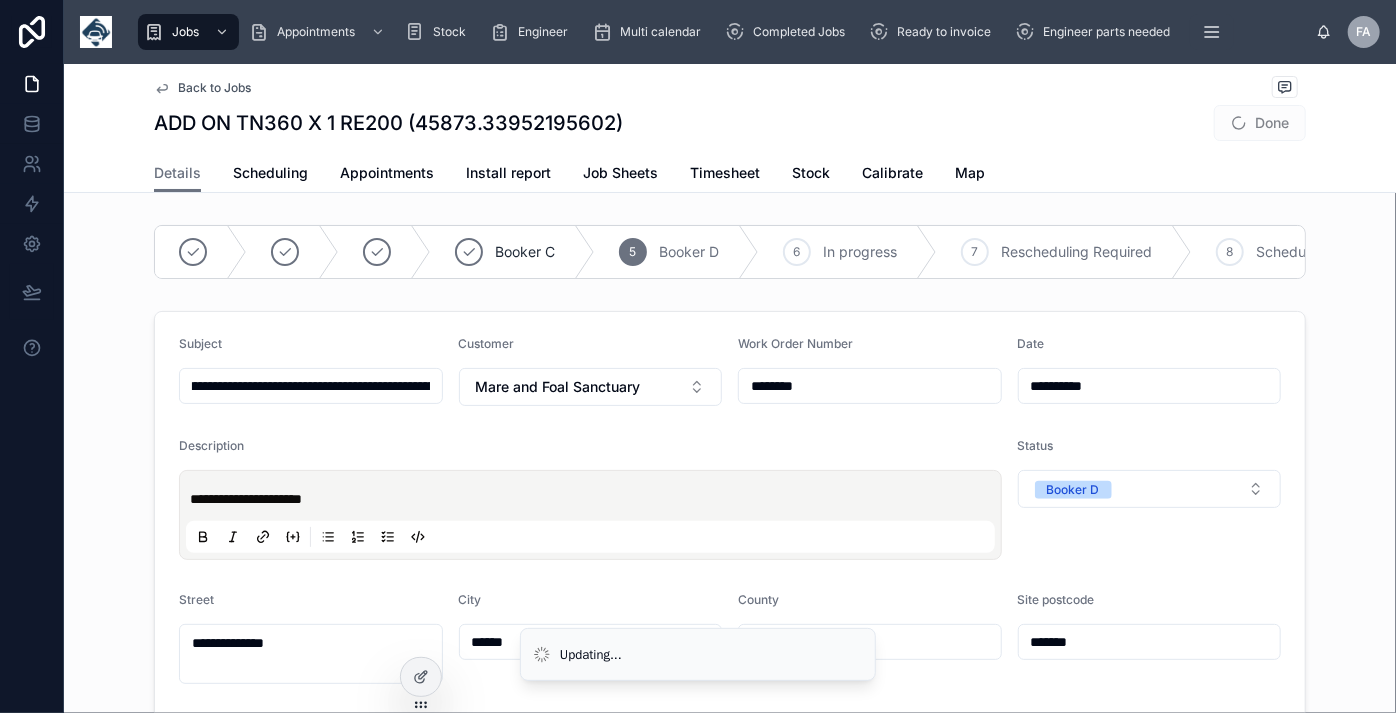 type on "**********" 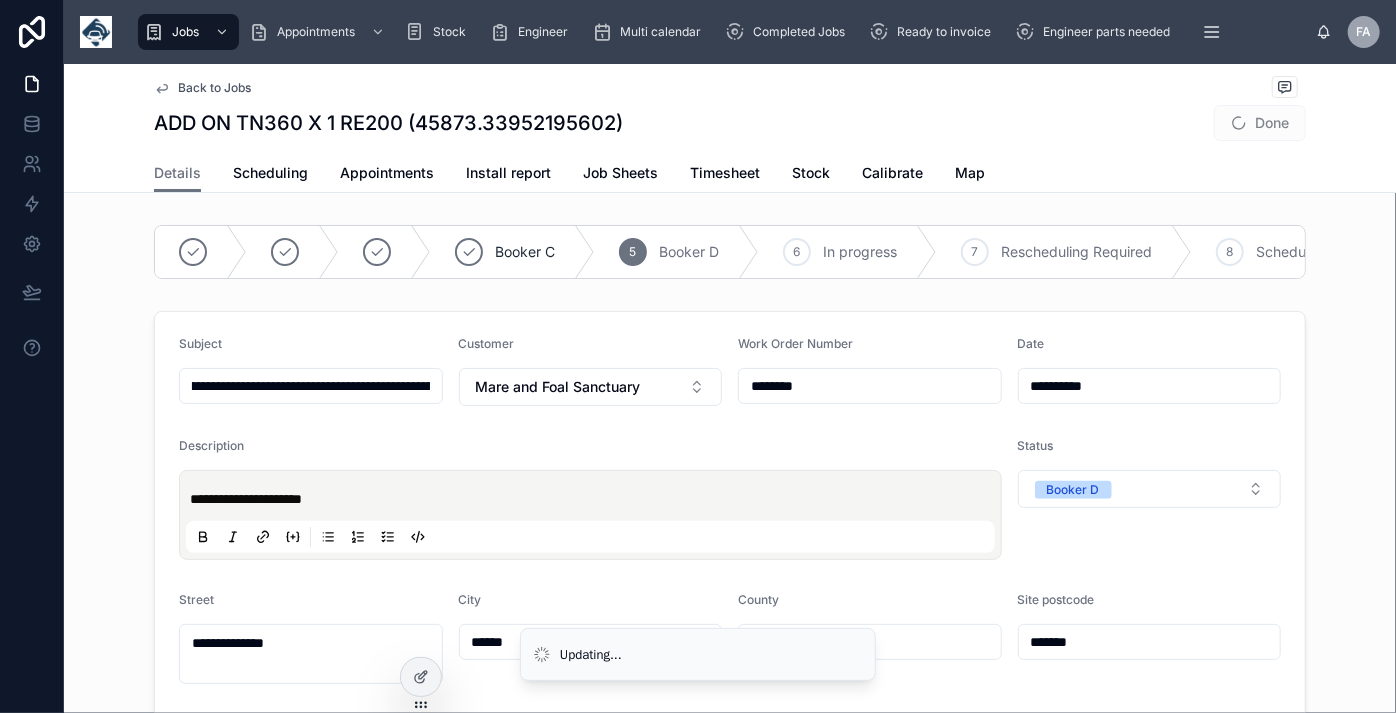 type on "**********" 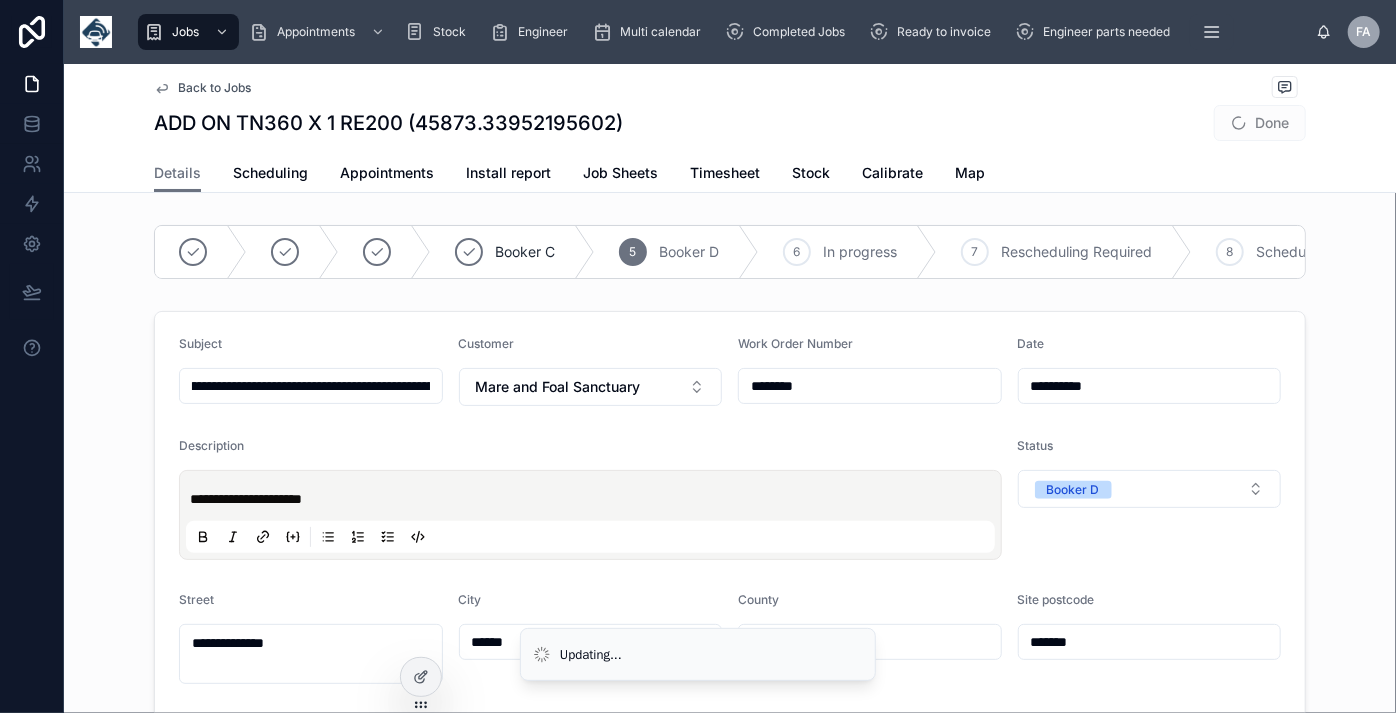 scroll, scrollTop: 0, scrollLeft: 197, axis: horizontal 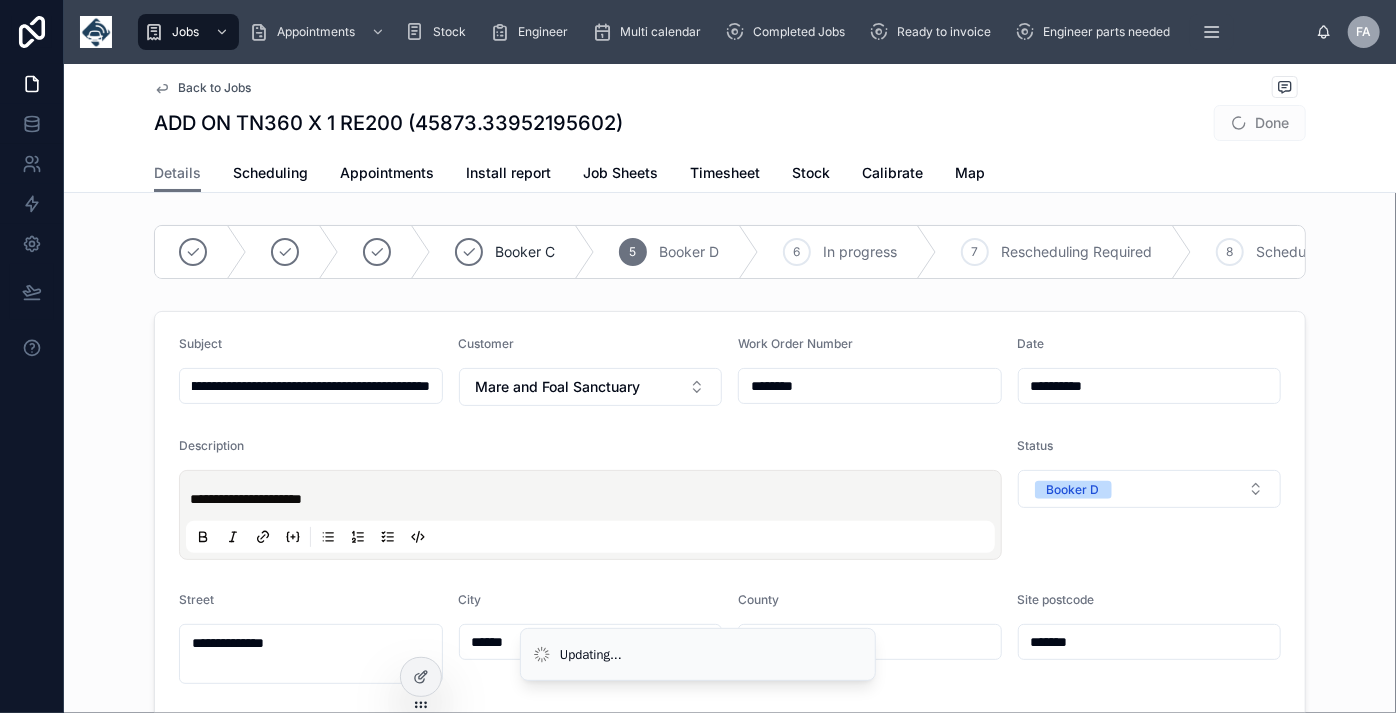 type on "**********" 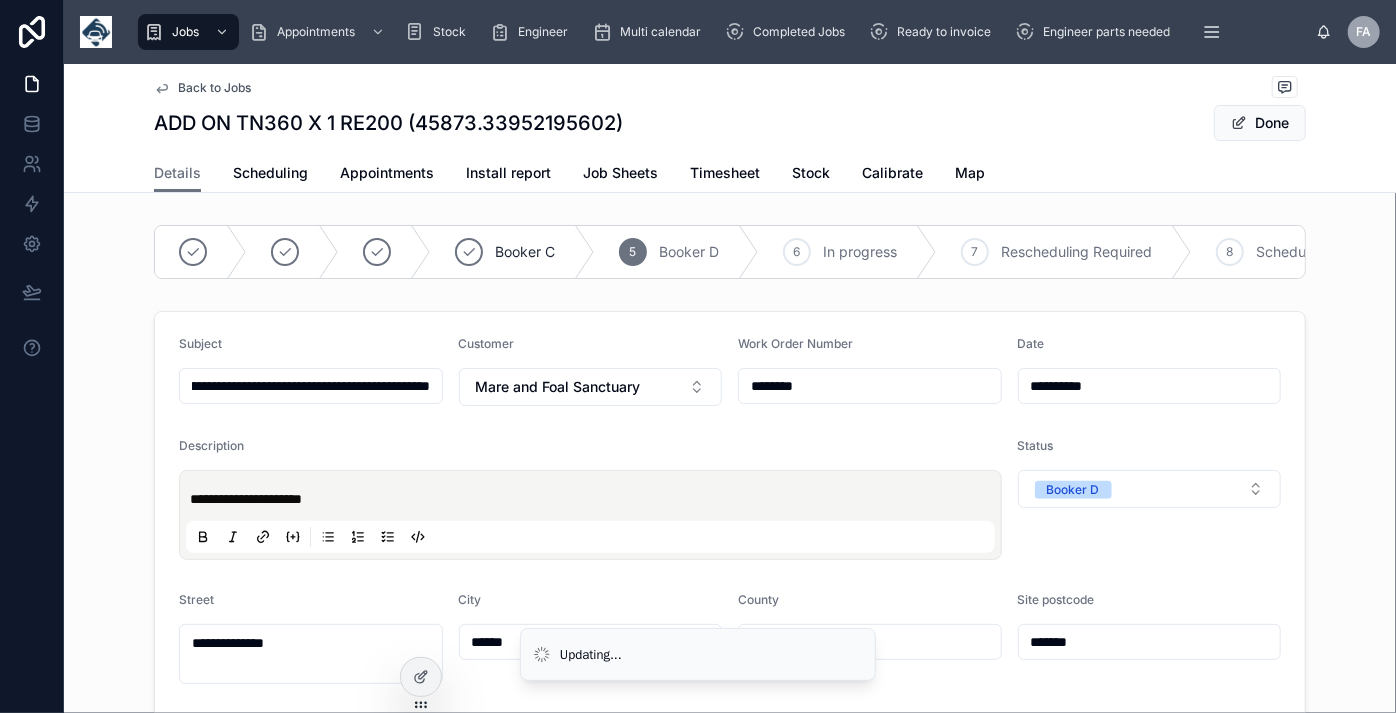 type on "**********" 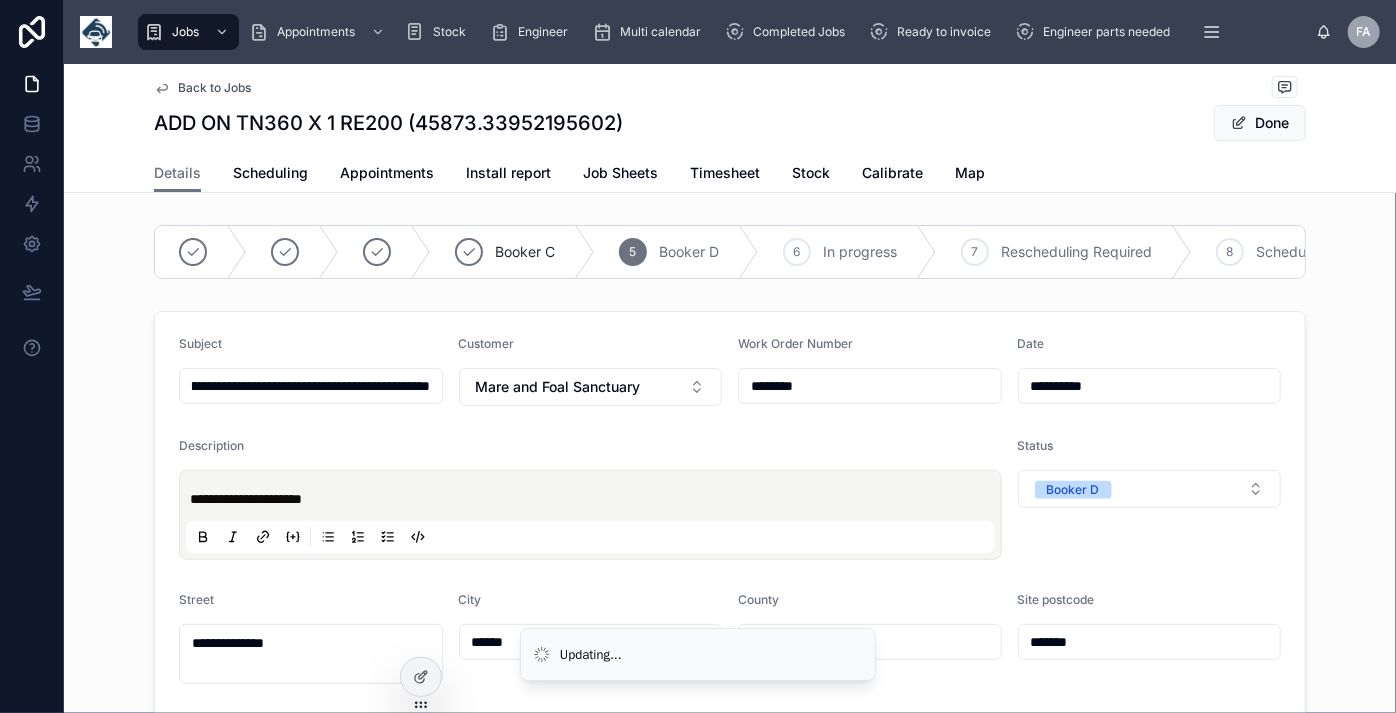 type on "**********" 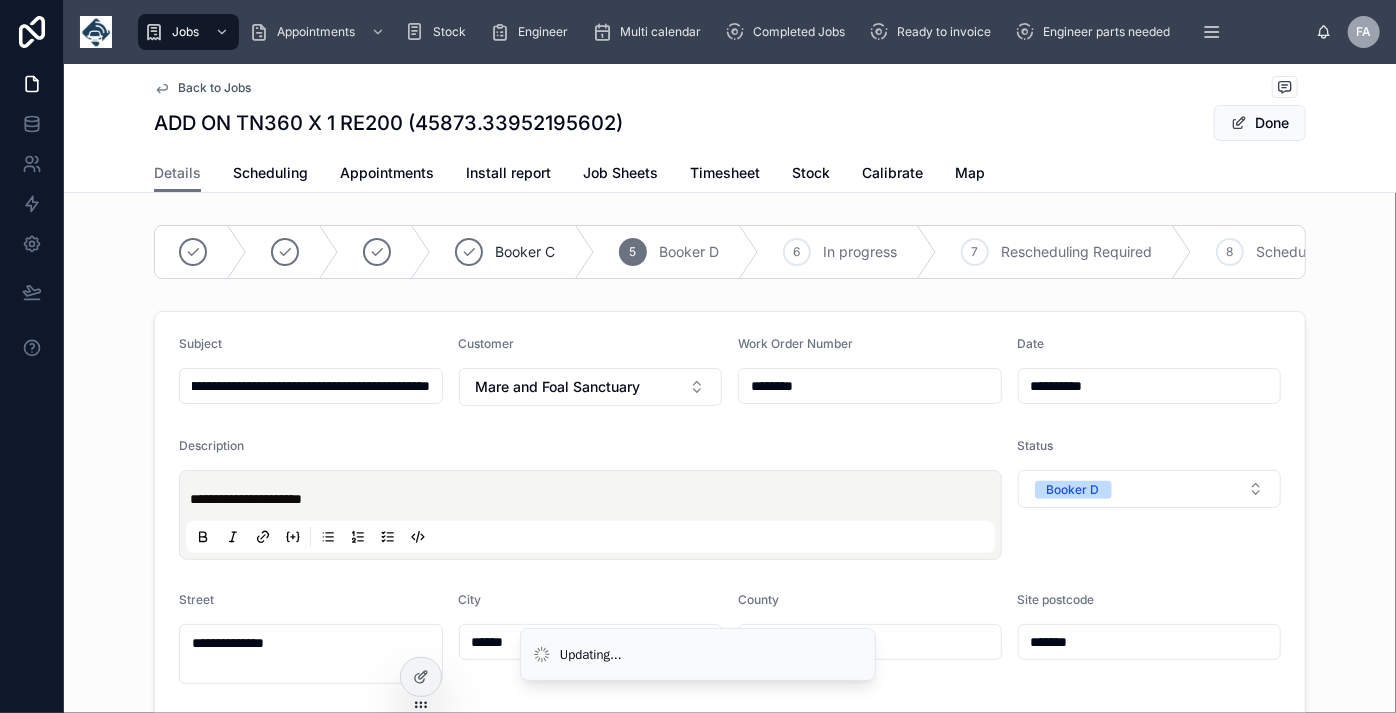 type on "**********" 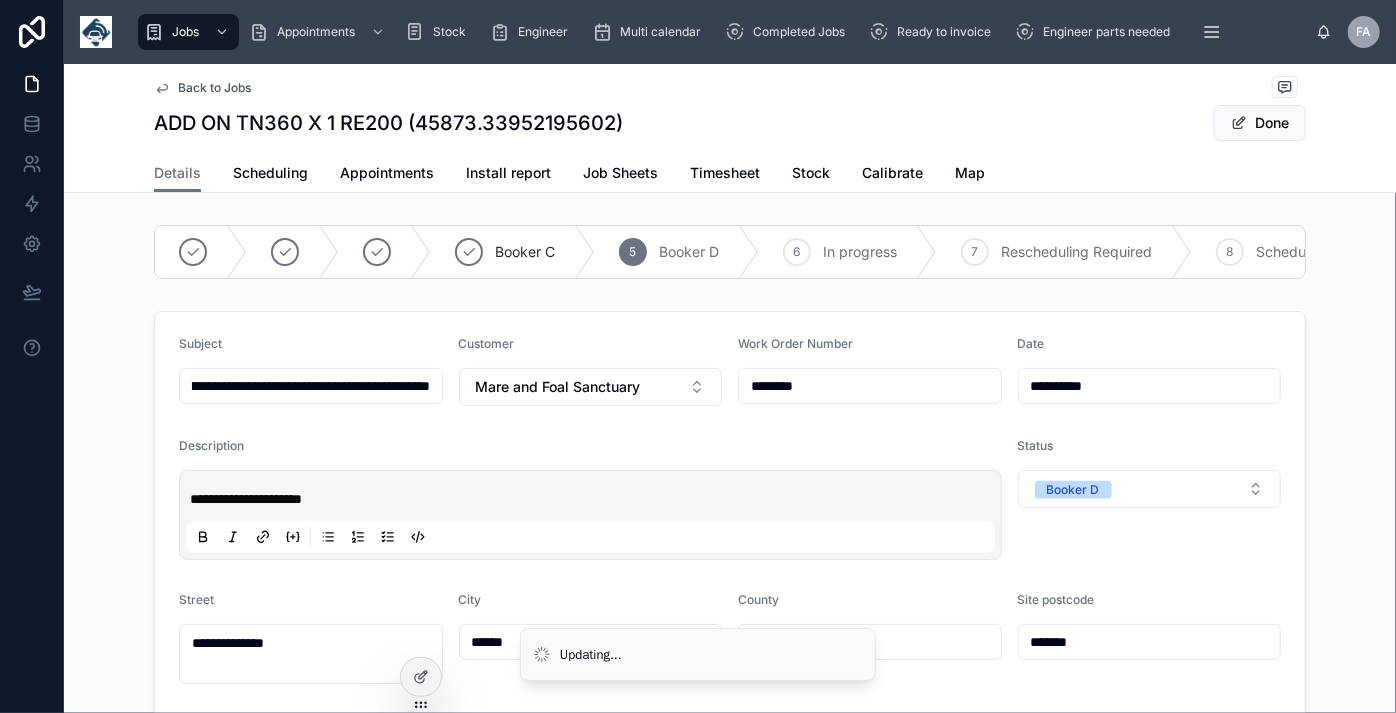 type on "**********" 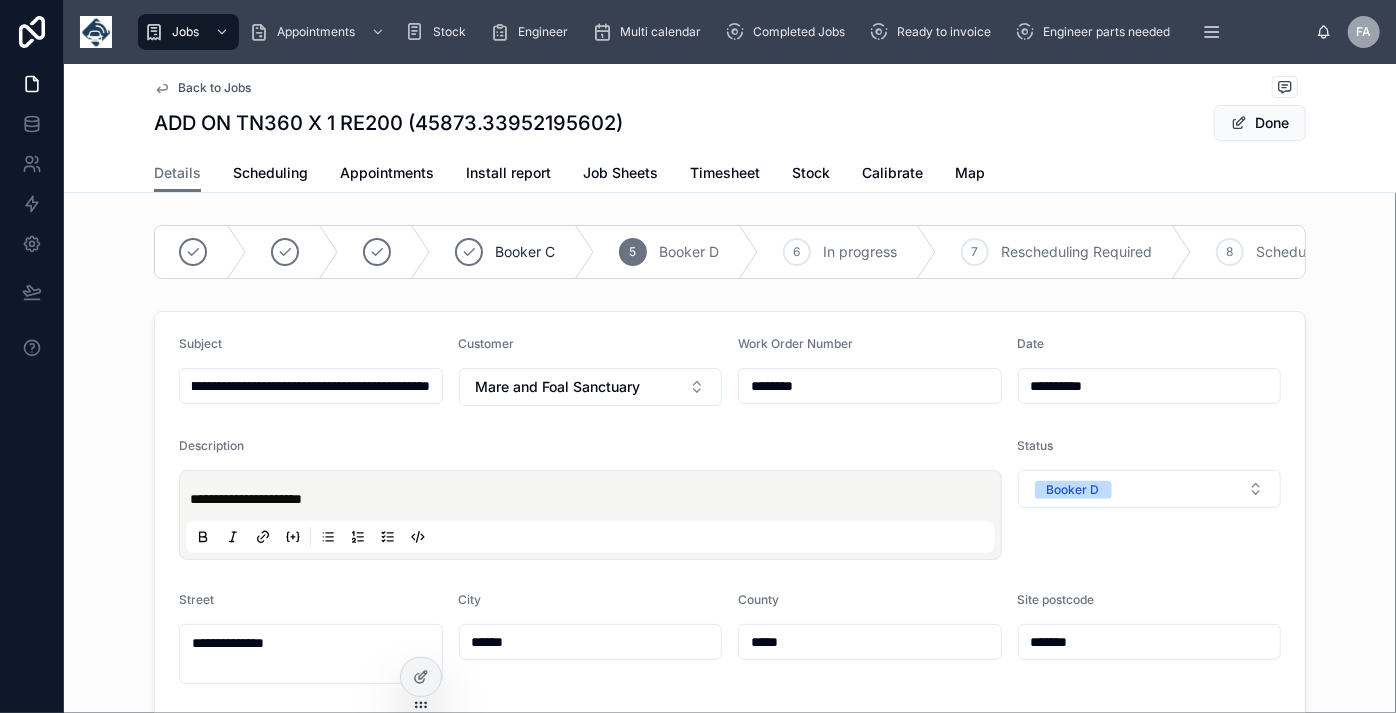 type on "**********" 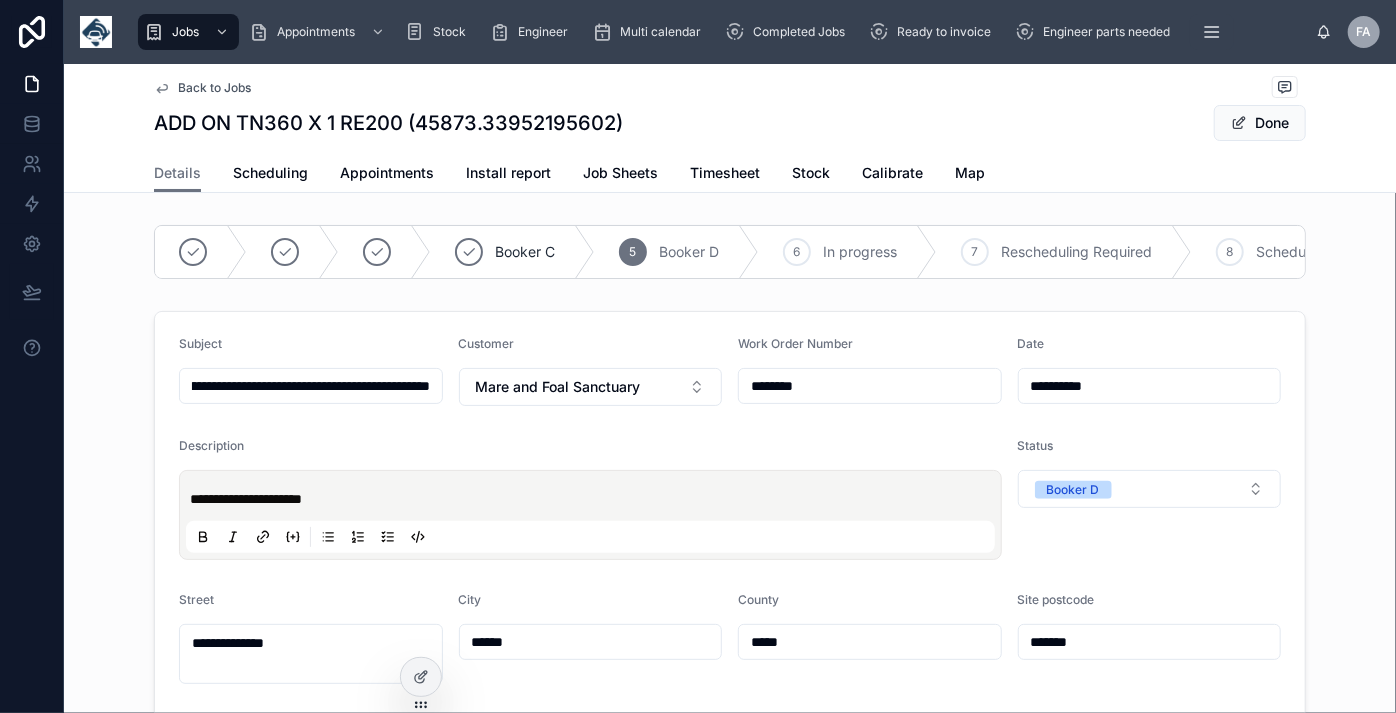 type on "**********" 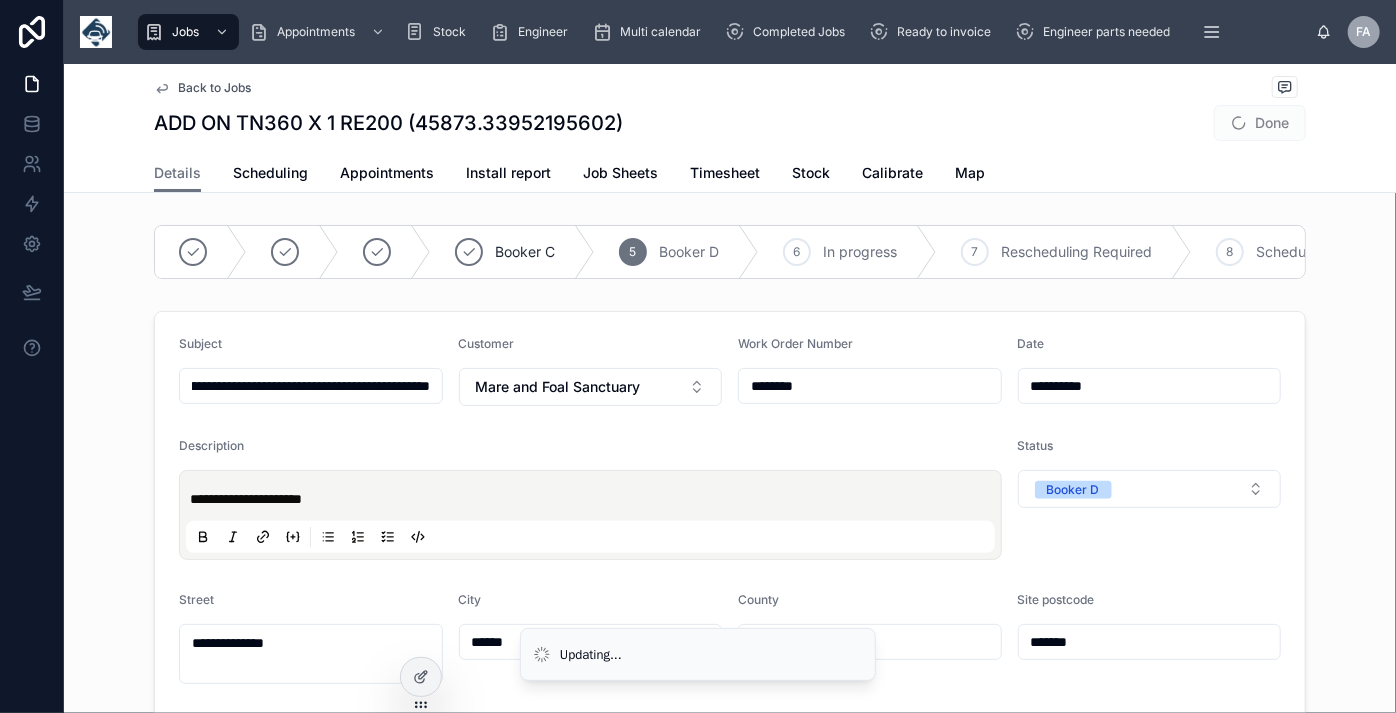 type on "**********" 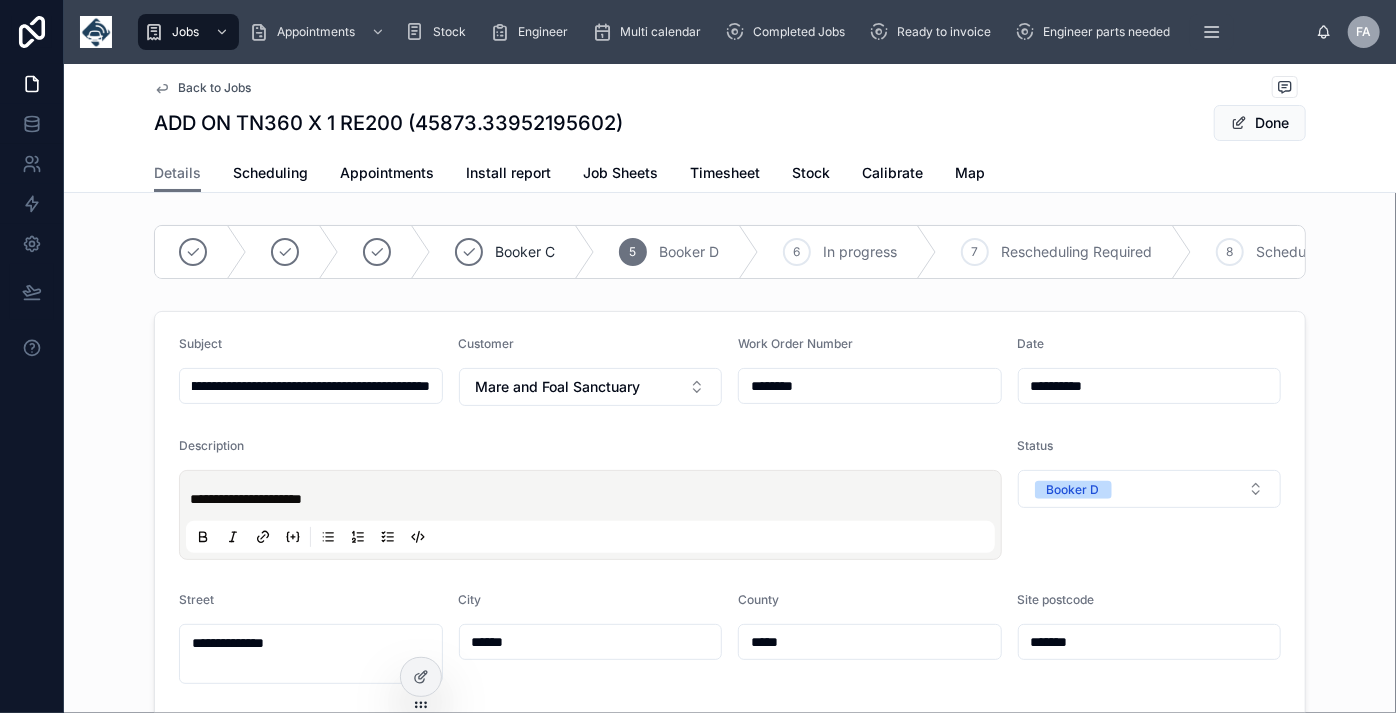 type on "**********" 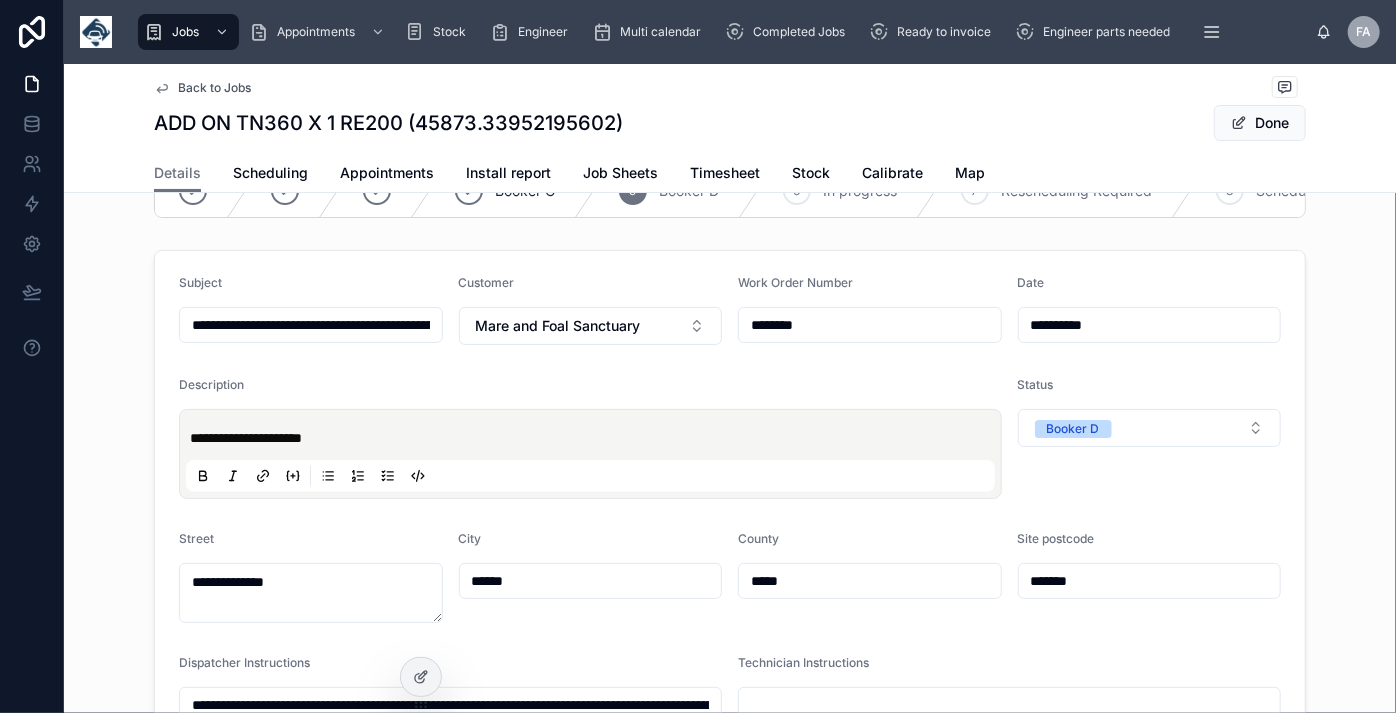 scroll, scrollTop: 181, scrollLeft: 0, axis: vertical 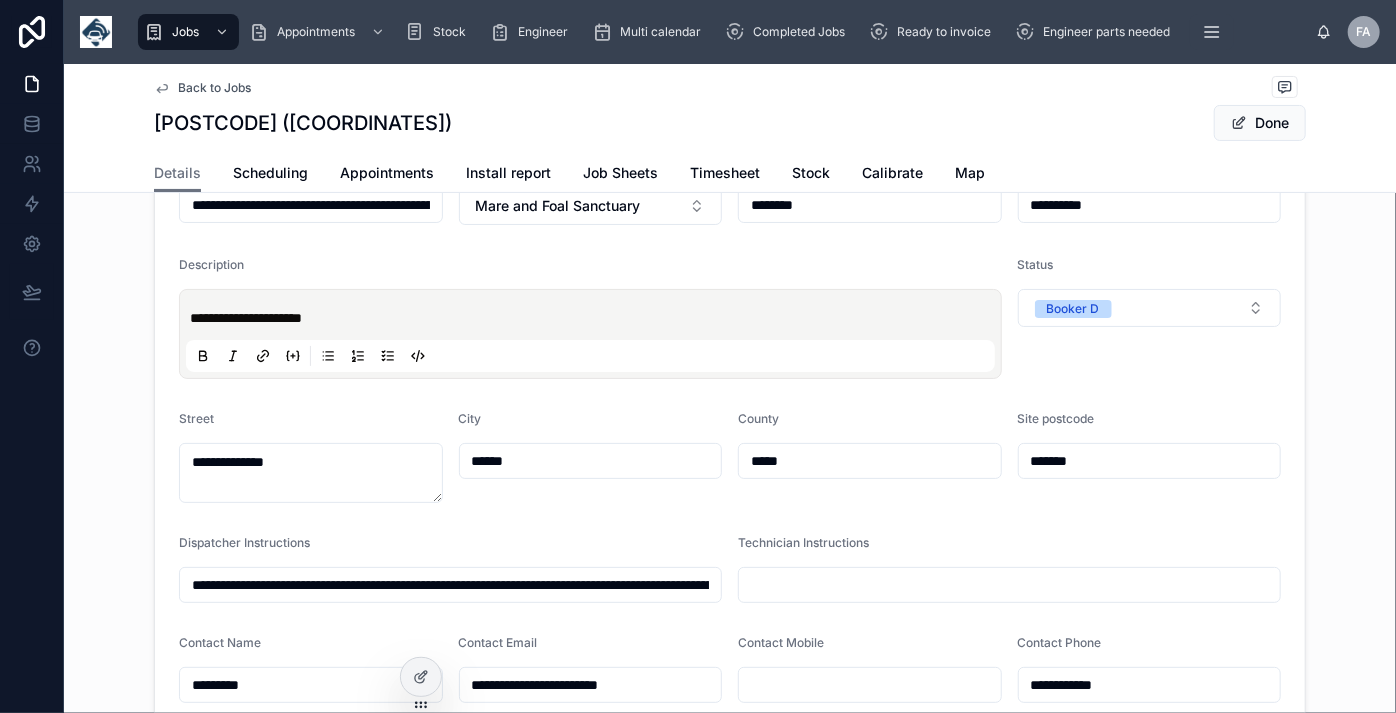 type on "**********" 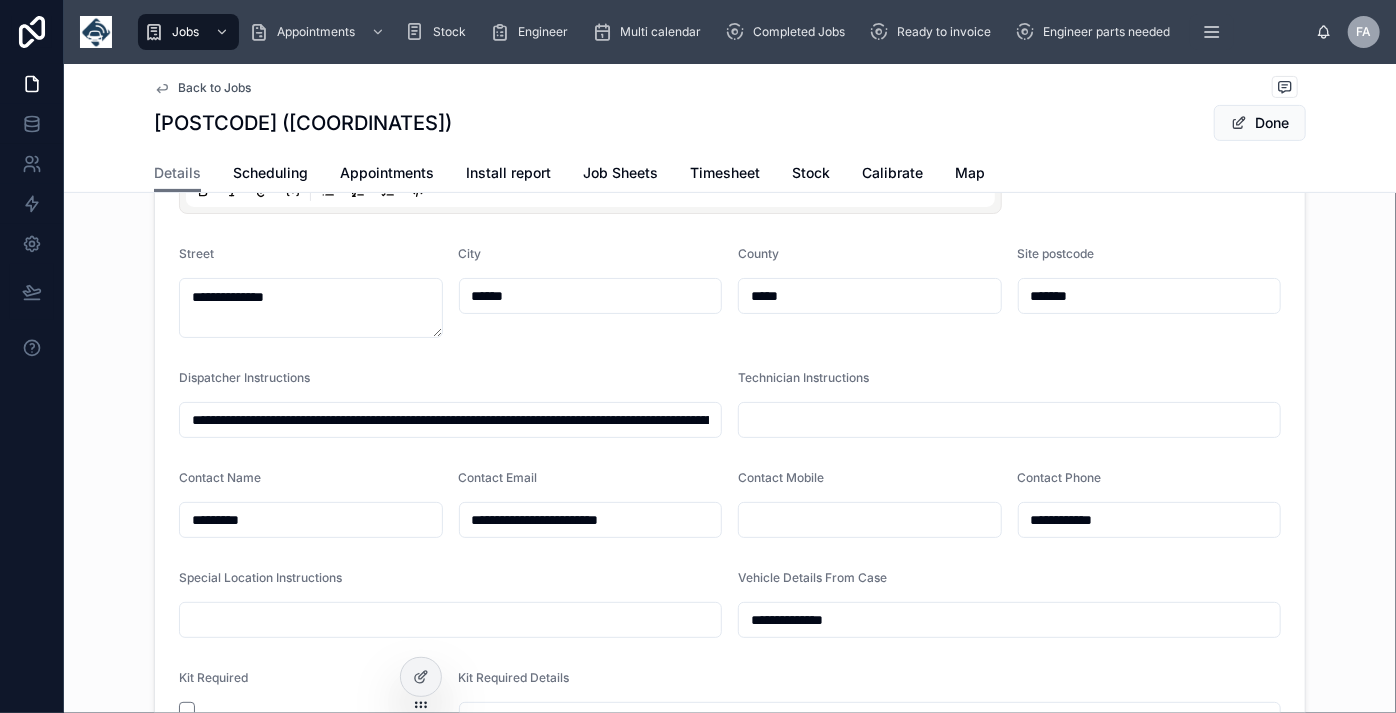 scroll, scrollTop: 363, scrollLeft: 0, axis: vertical 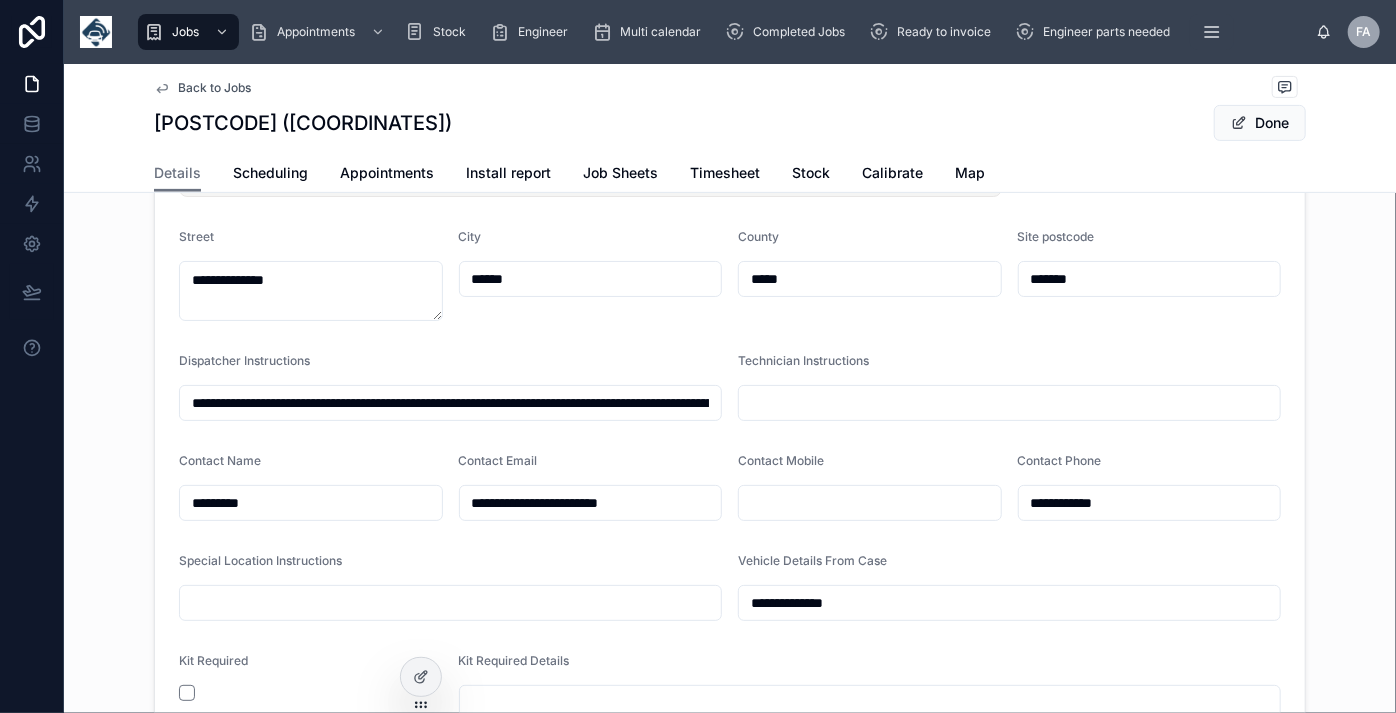 type on "**********" 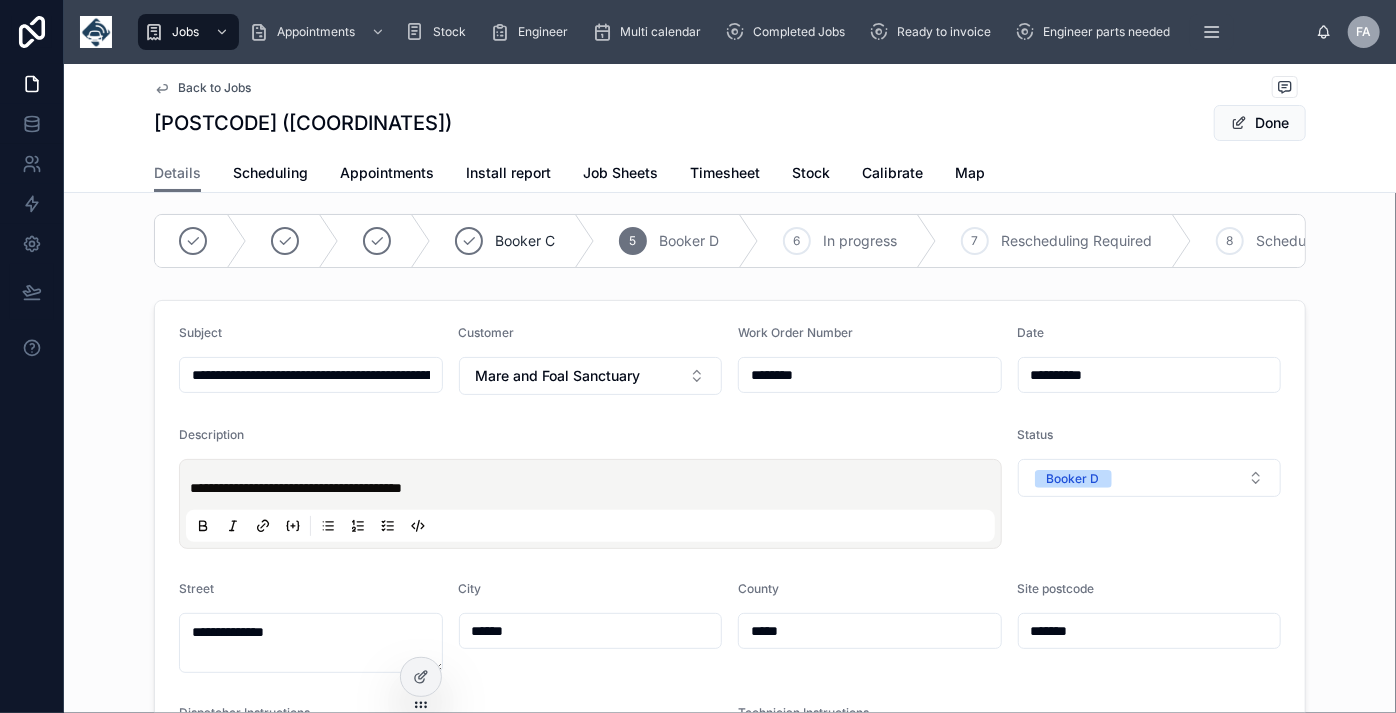 scroll, scrollTop: 0, scrollLeft: 0, axis: both 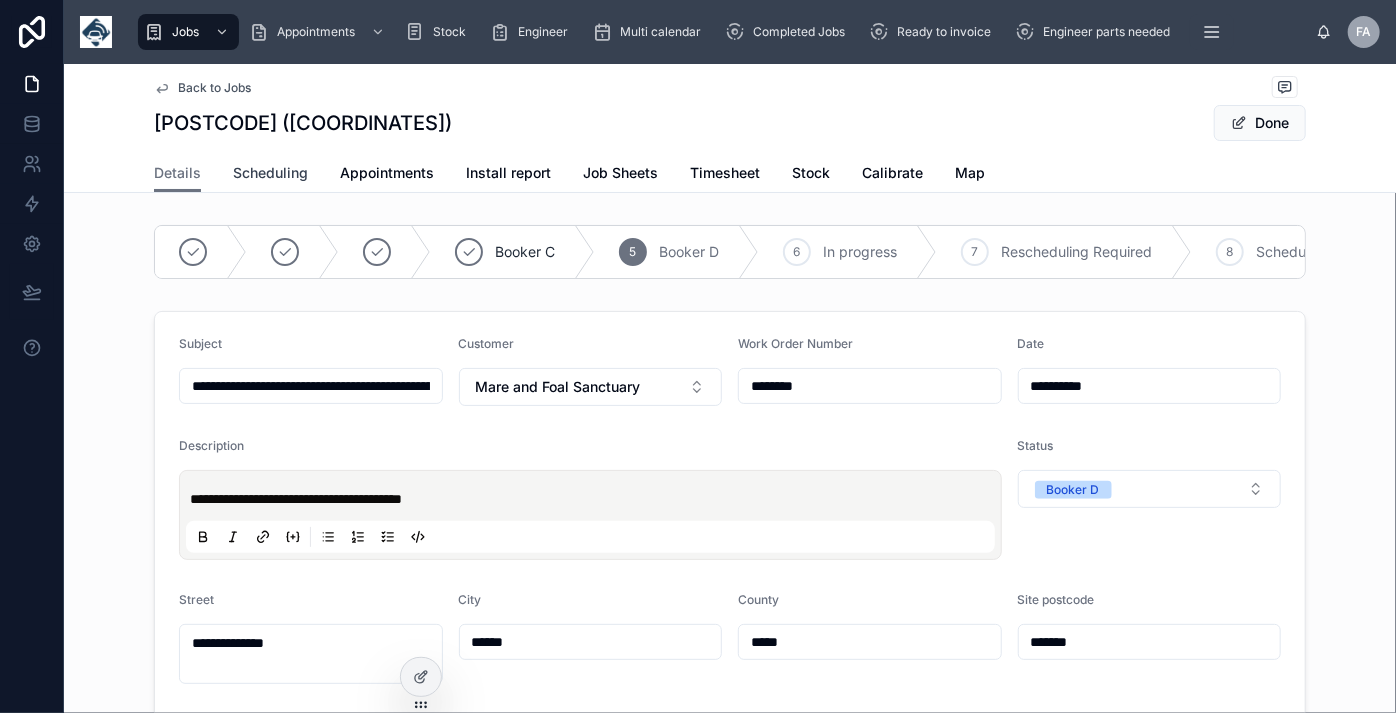click on "Scheduling" at bounding box center (270, 173) 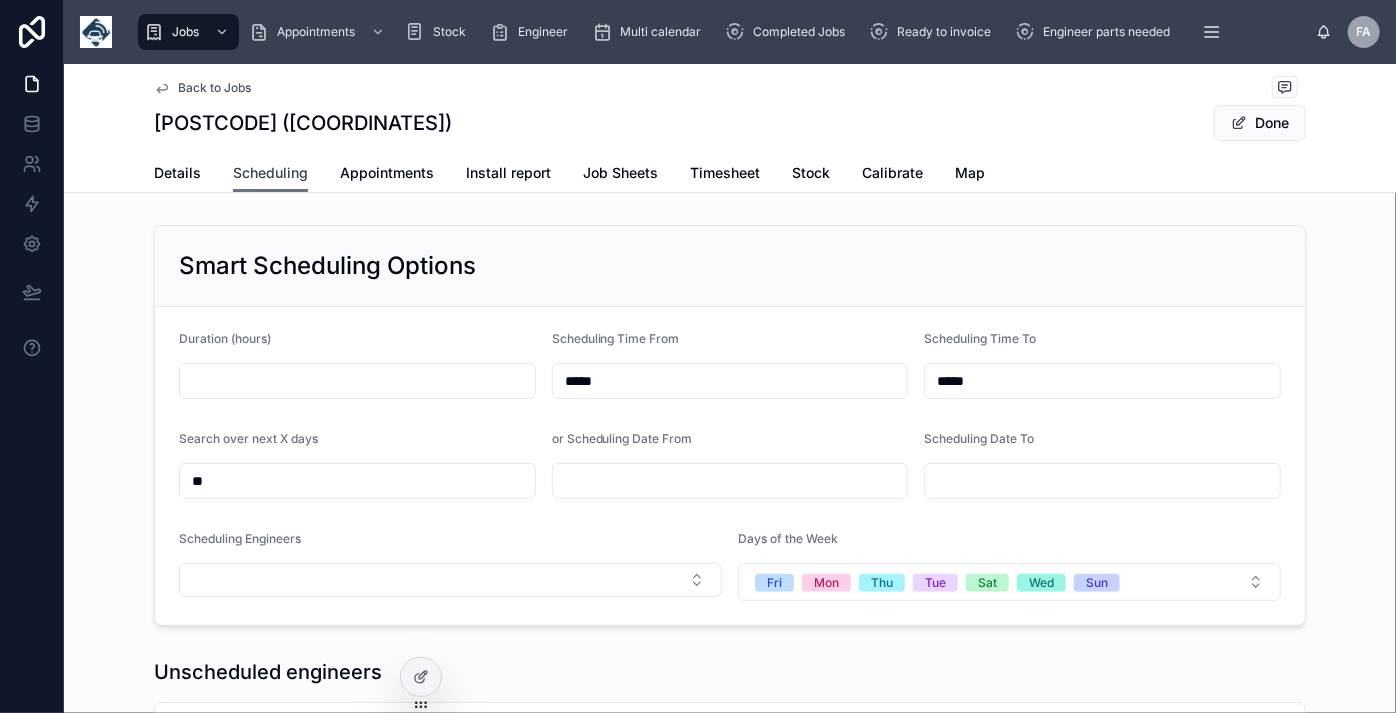 scroll, scrollTop: 0, scrollLeft: 1501, axis: horizontal 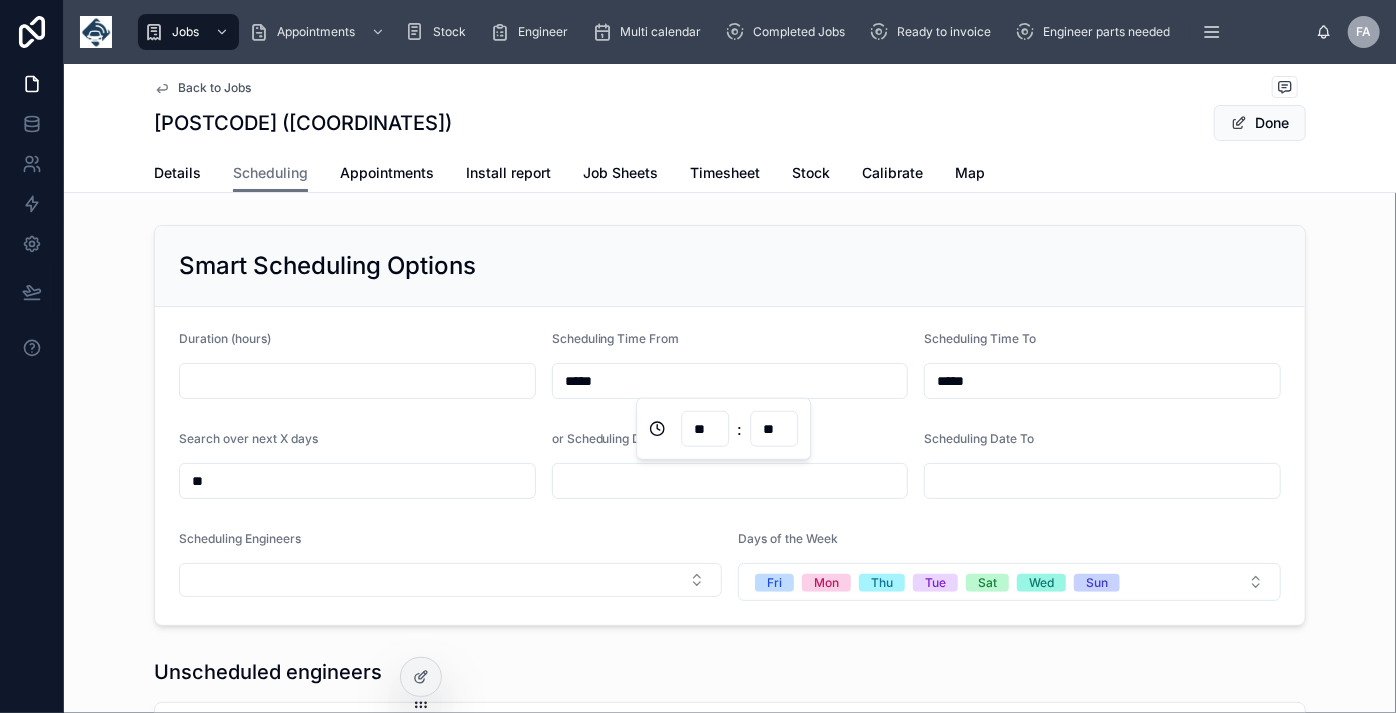 drag, startPoint x: 677, startPoint y: 387, endPoint x: 478, endPoint y: 384, distance: 199.02261 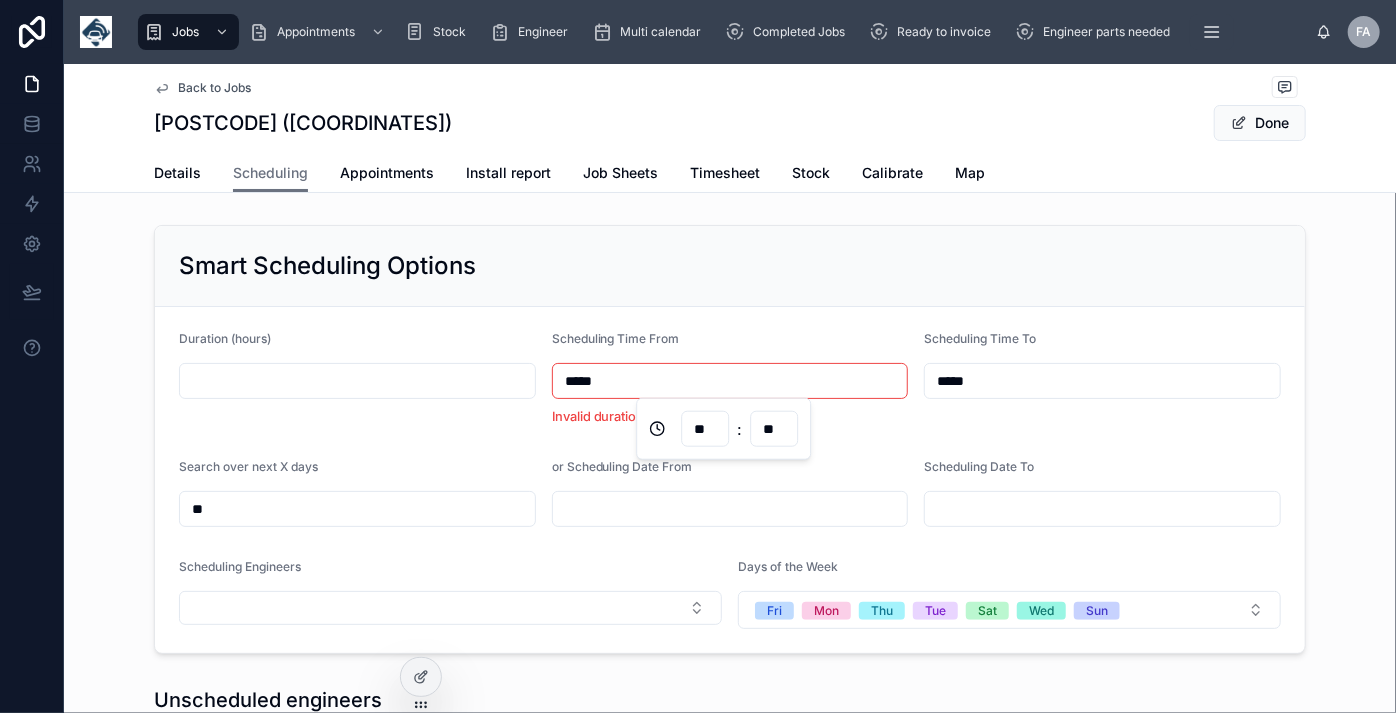 type on "*****" 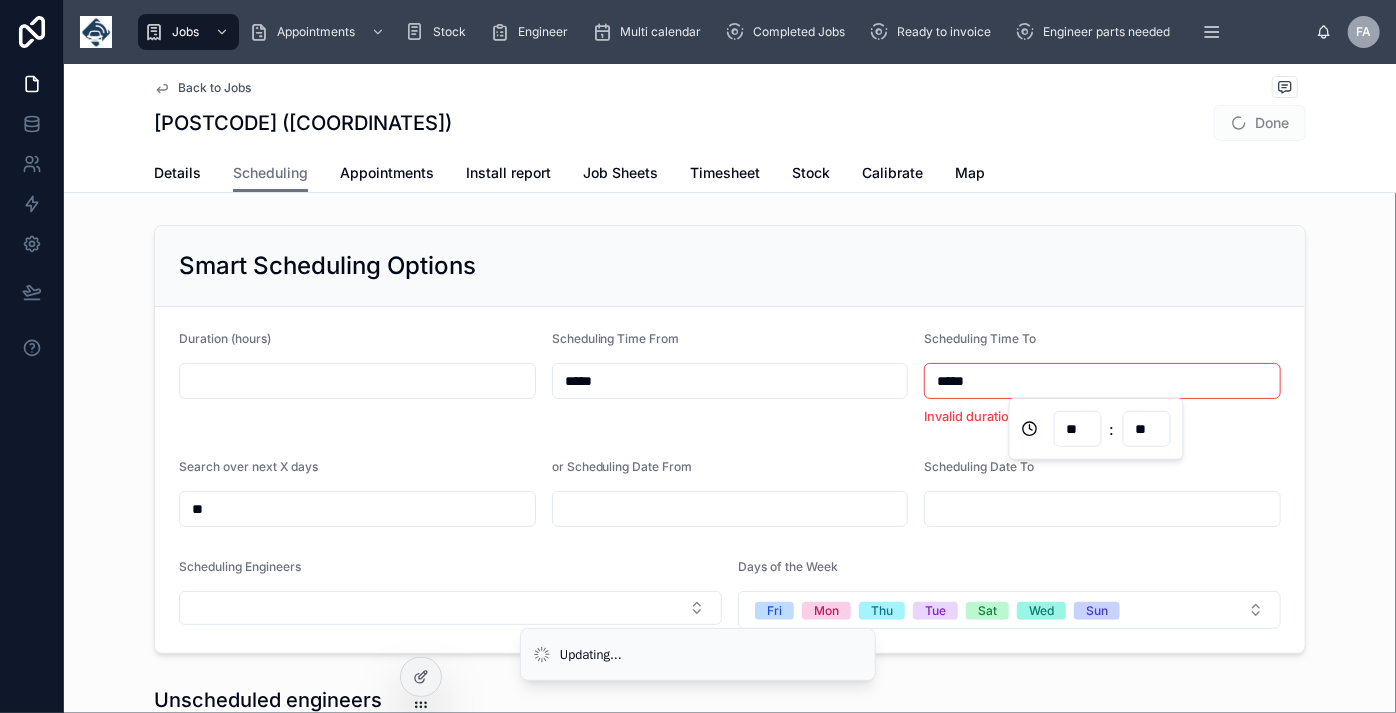 type on "*****" 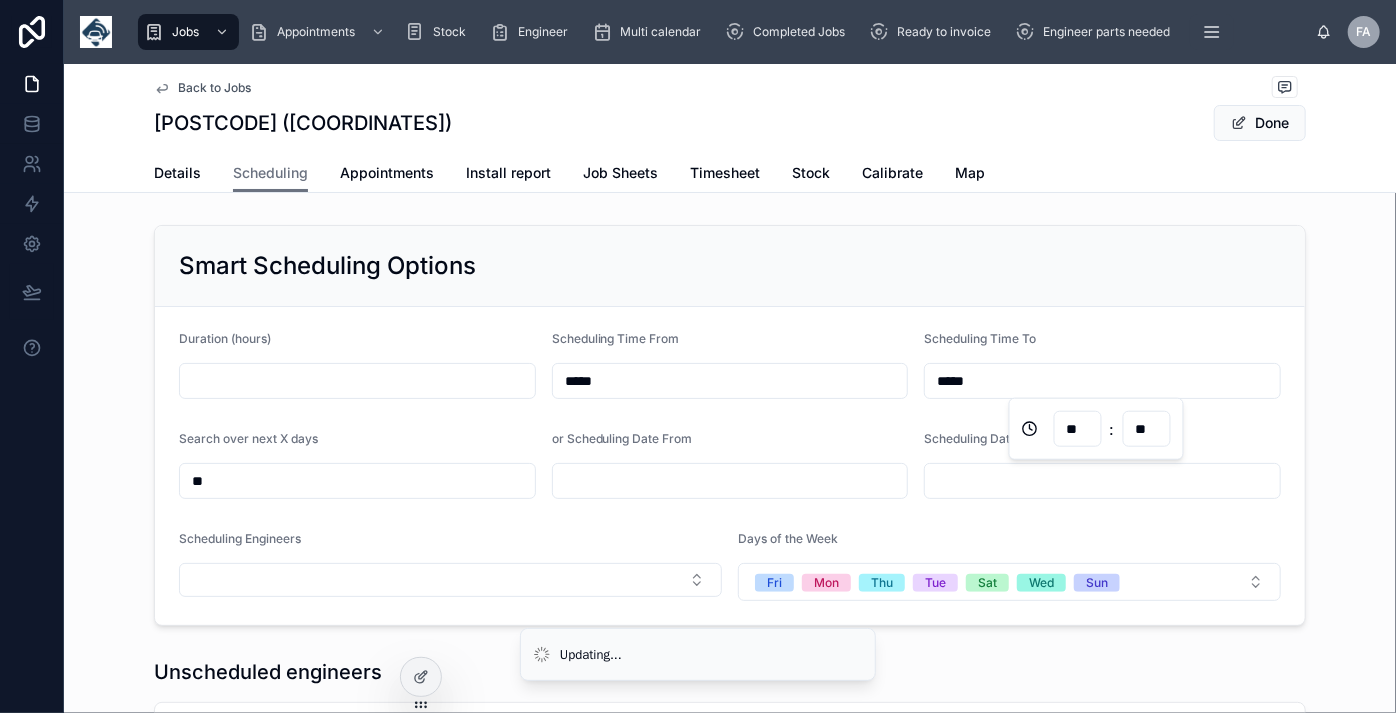 type on "**" 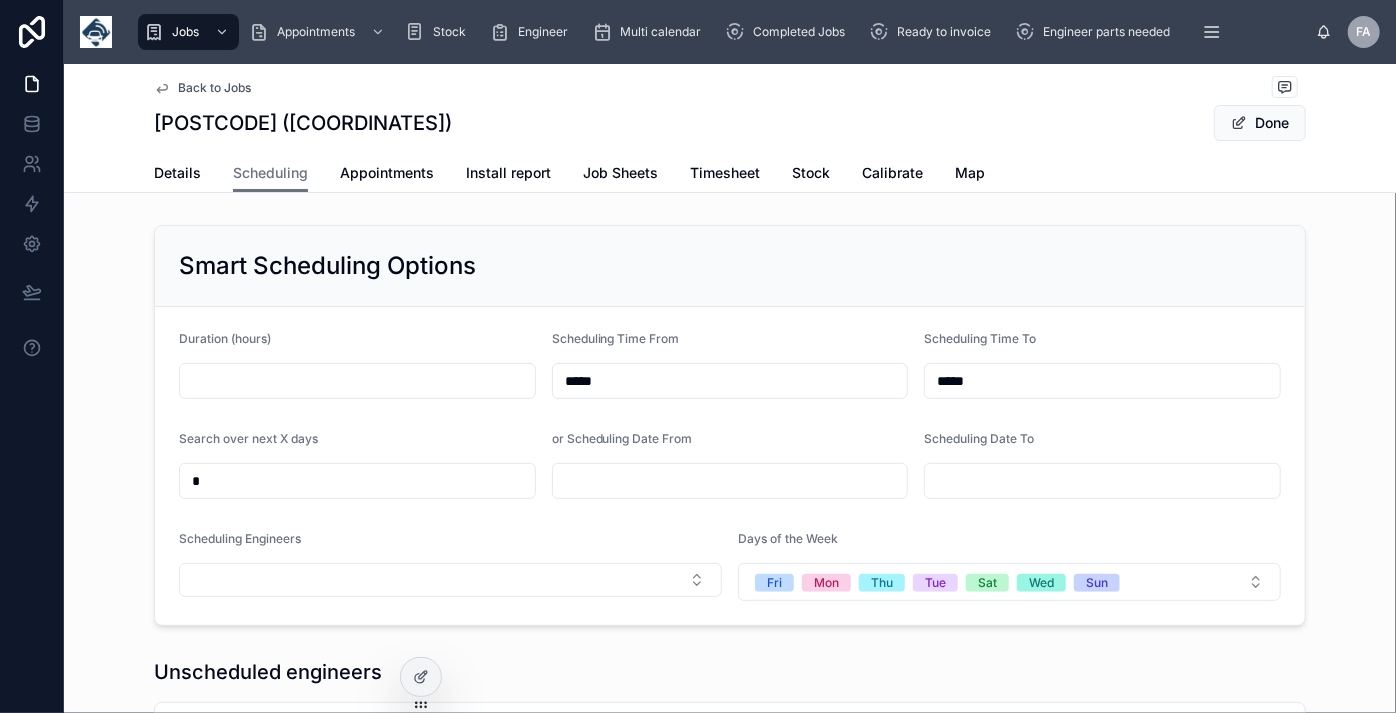 type on "*" 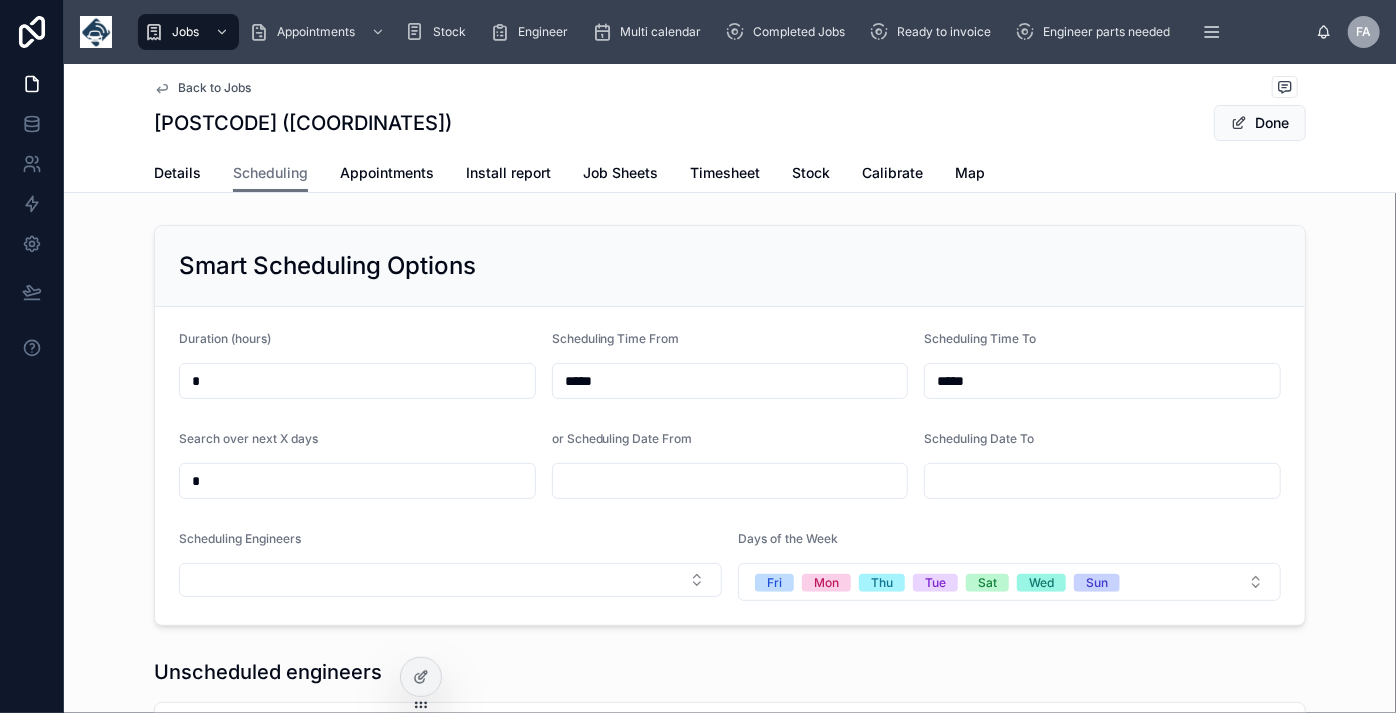 type on "*" 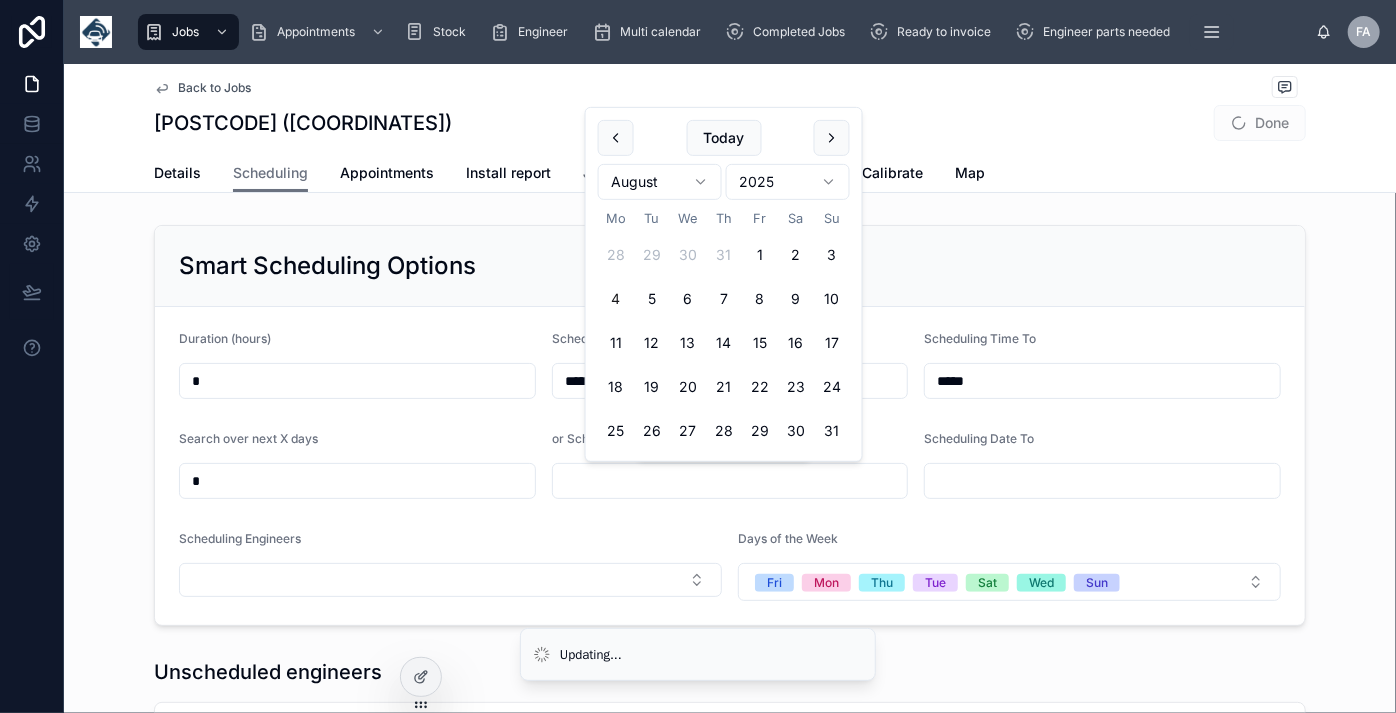 click at bounding box center [730, 481] 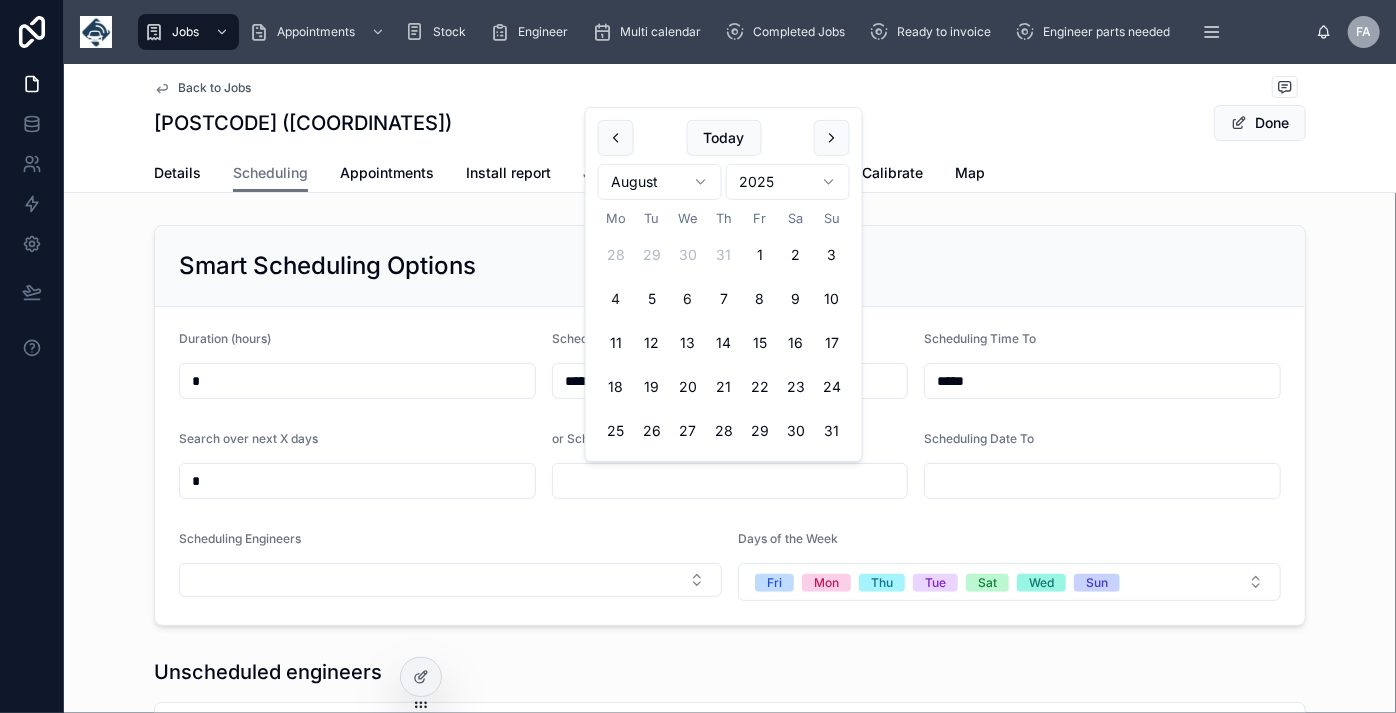 click on "6" at bounding box center [688, 299] 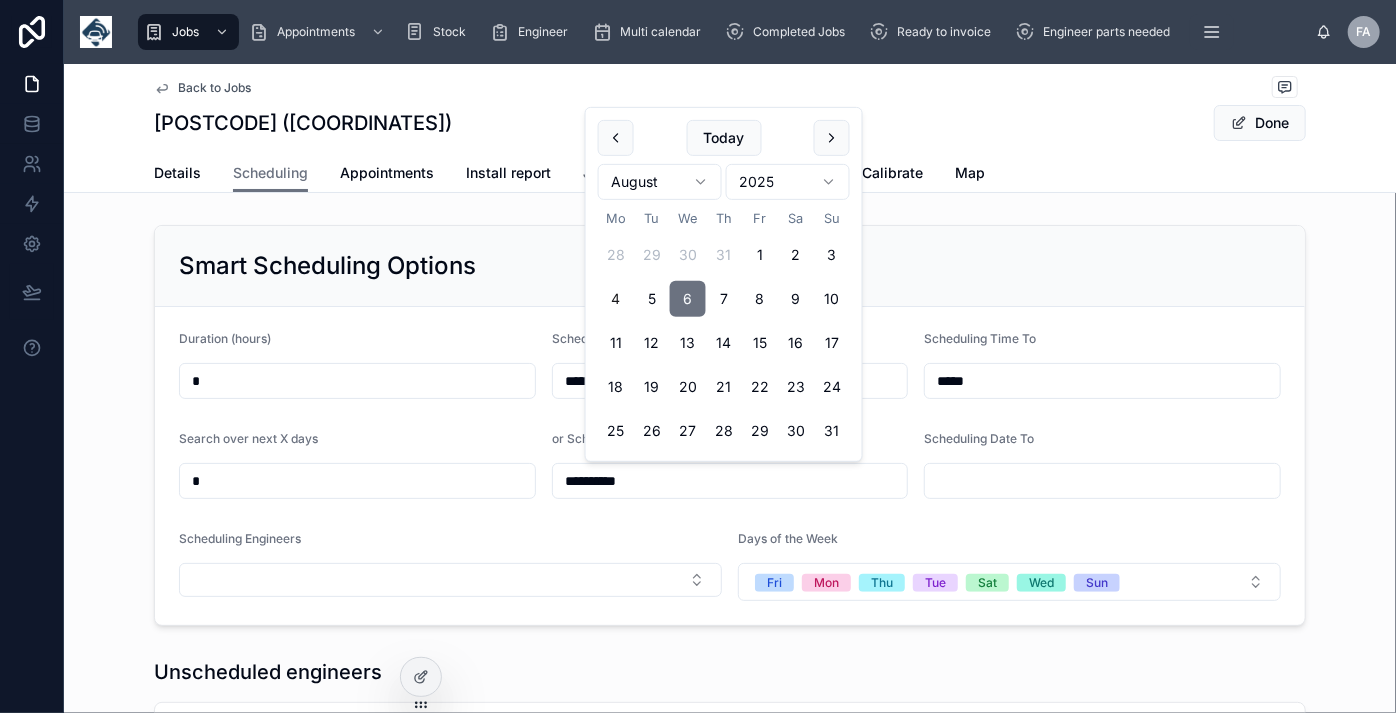 type on "**********" 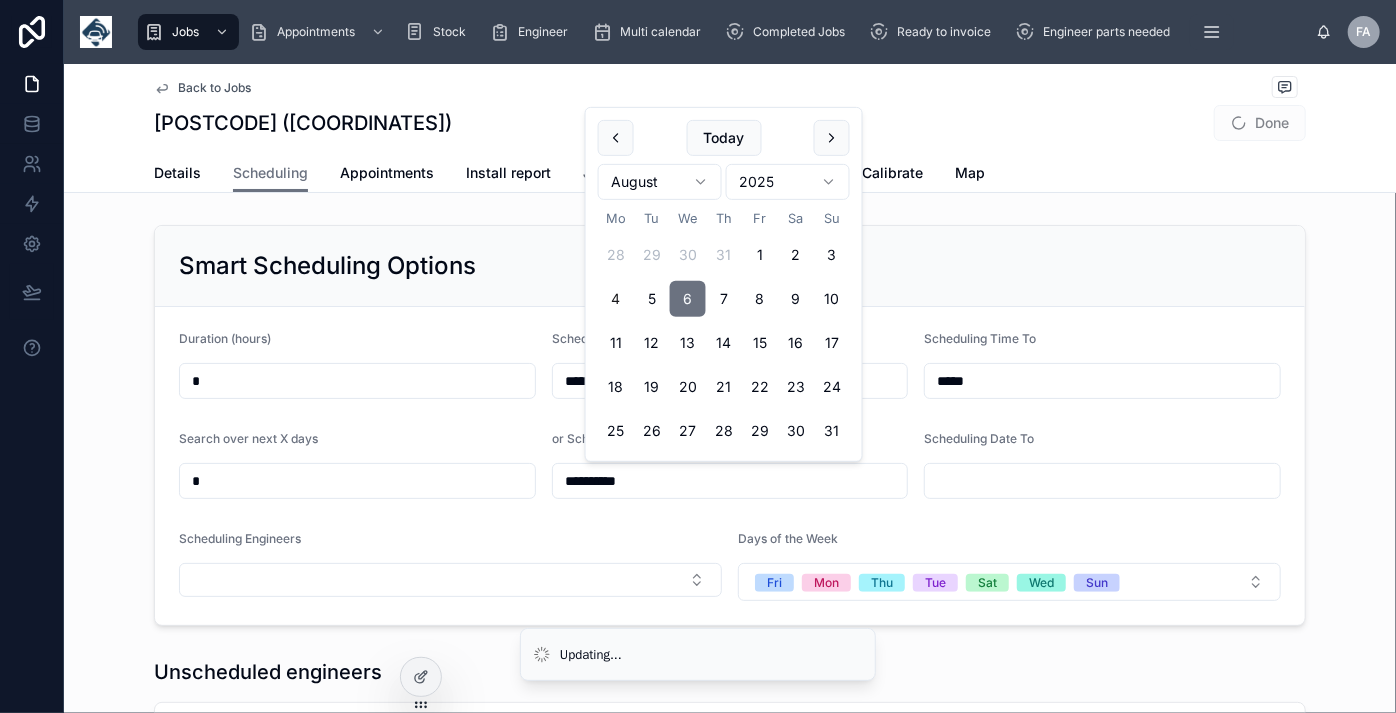 click at bounding box center (1102, 481) 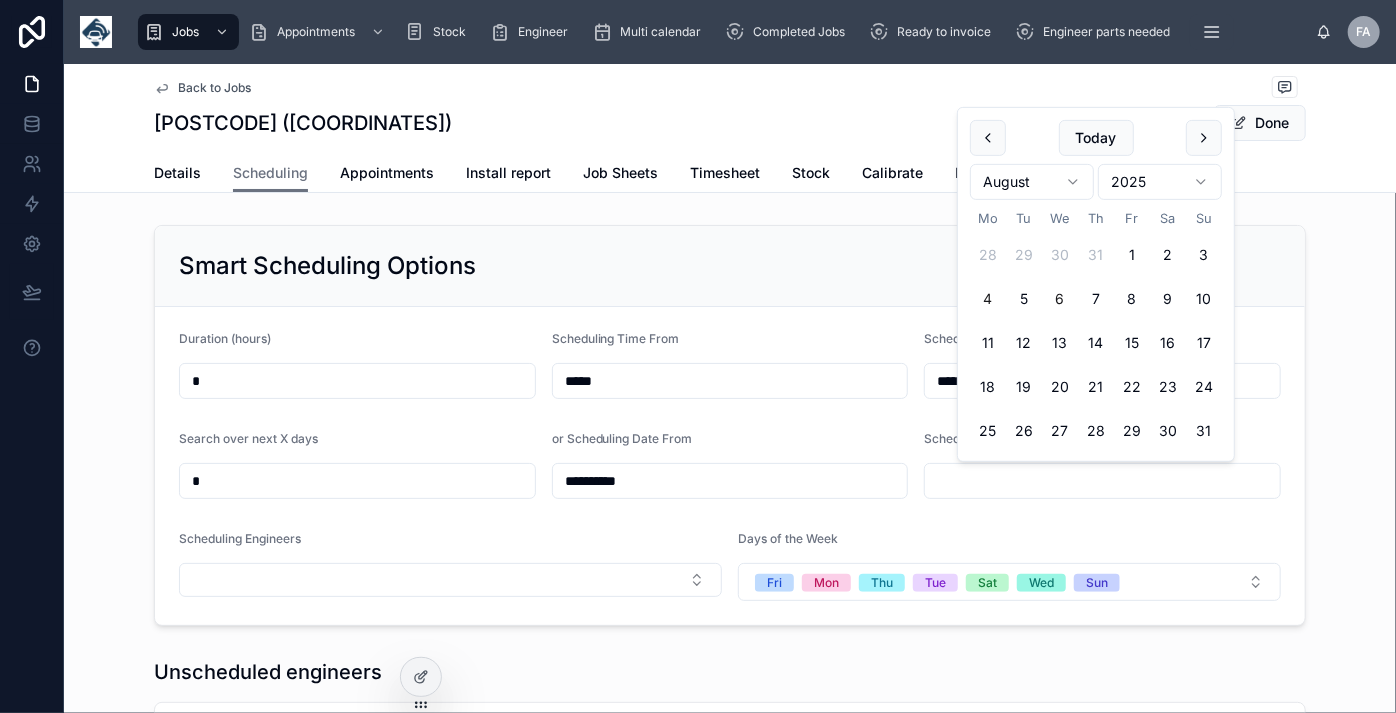 click on "6" at bounding box center [1060, 299] 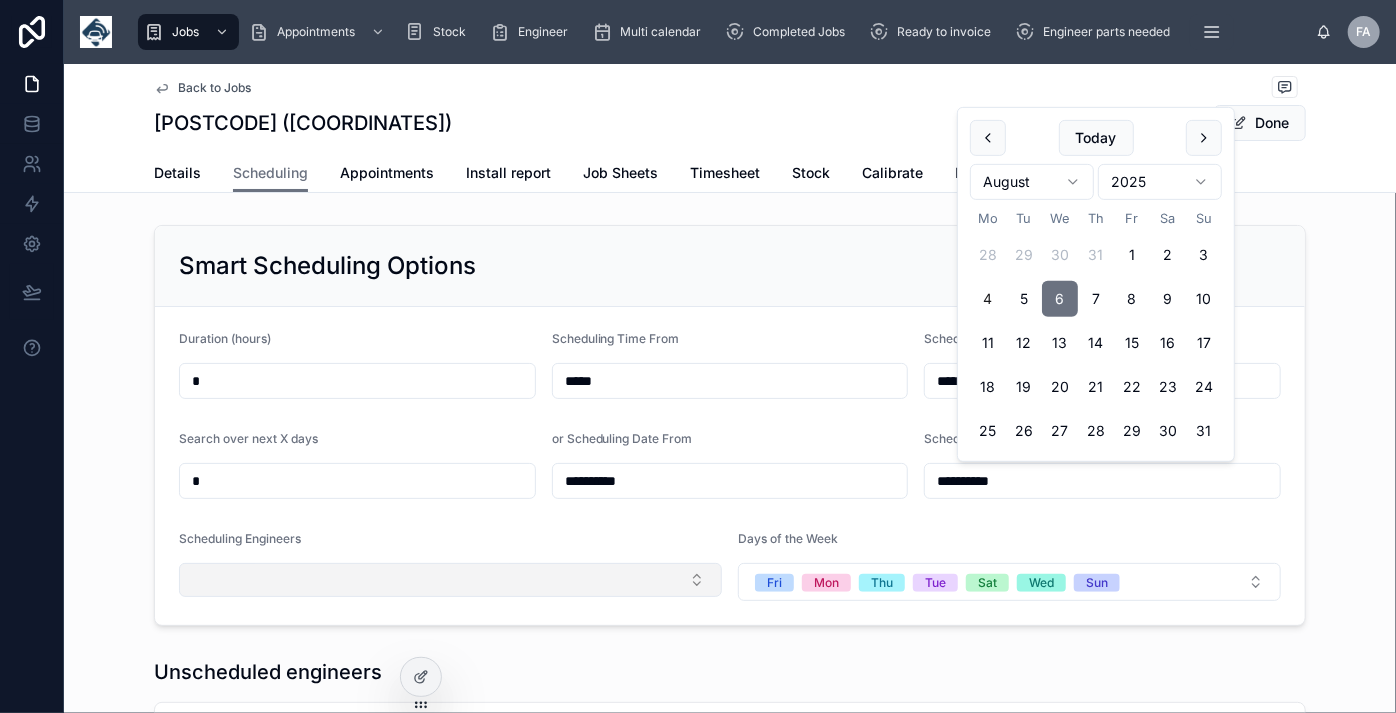 click at bounding box center (450, 580) 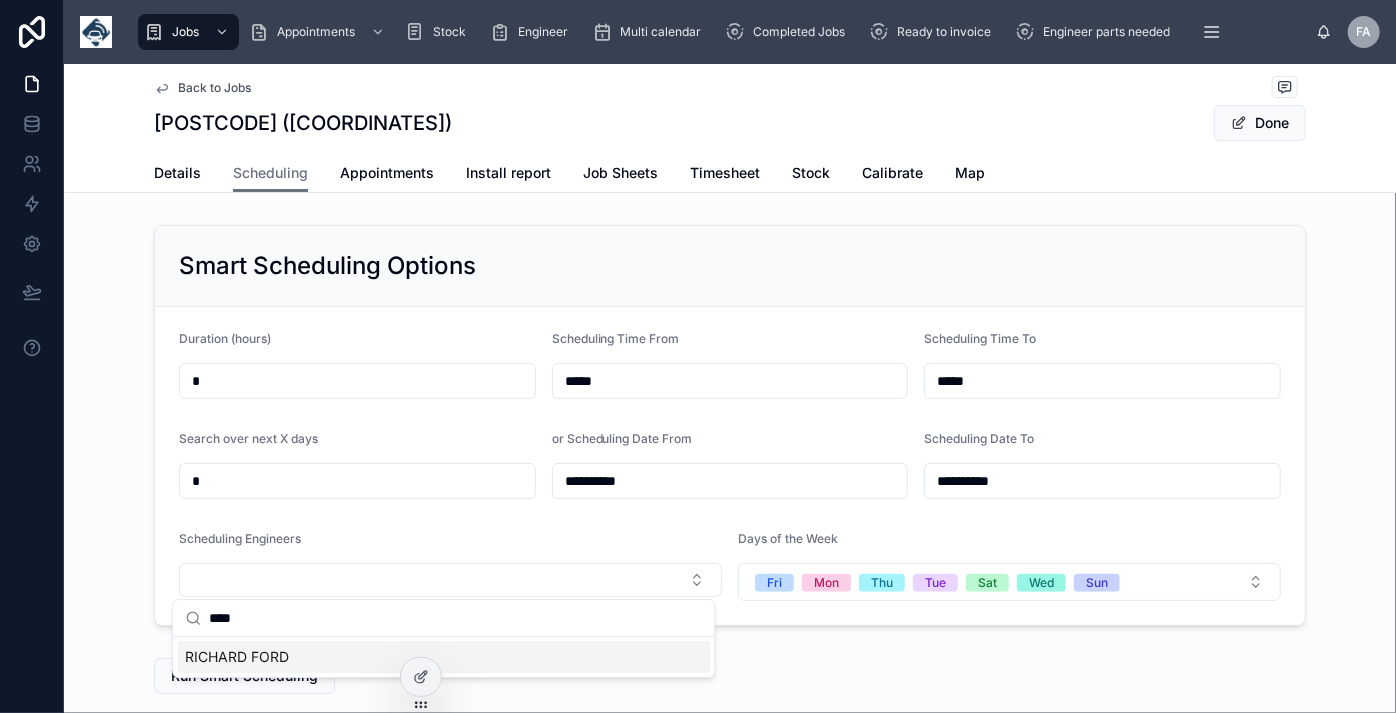 type on "****" 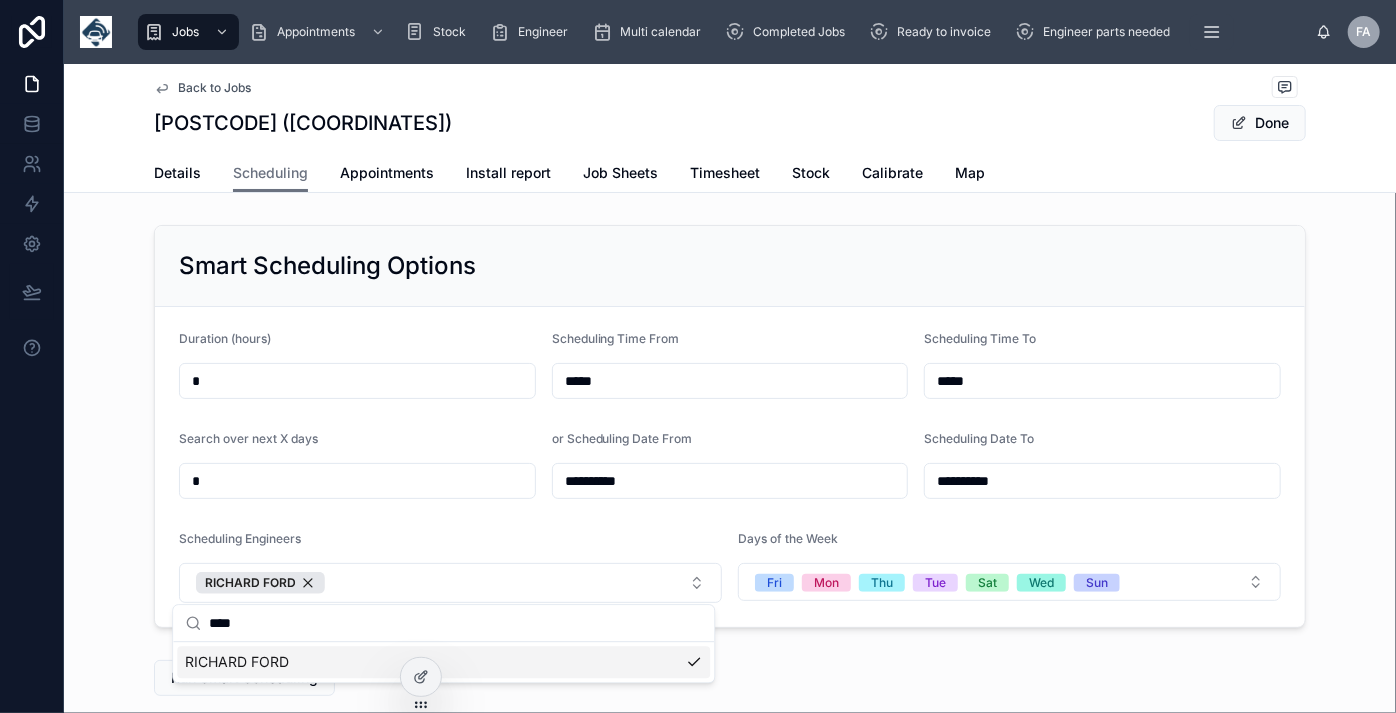 click on "Run Smart Scheduling" at bounding box center [730, 678] 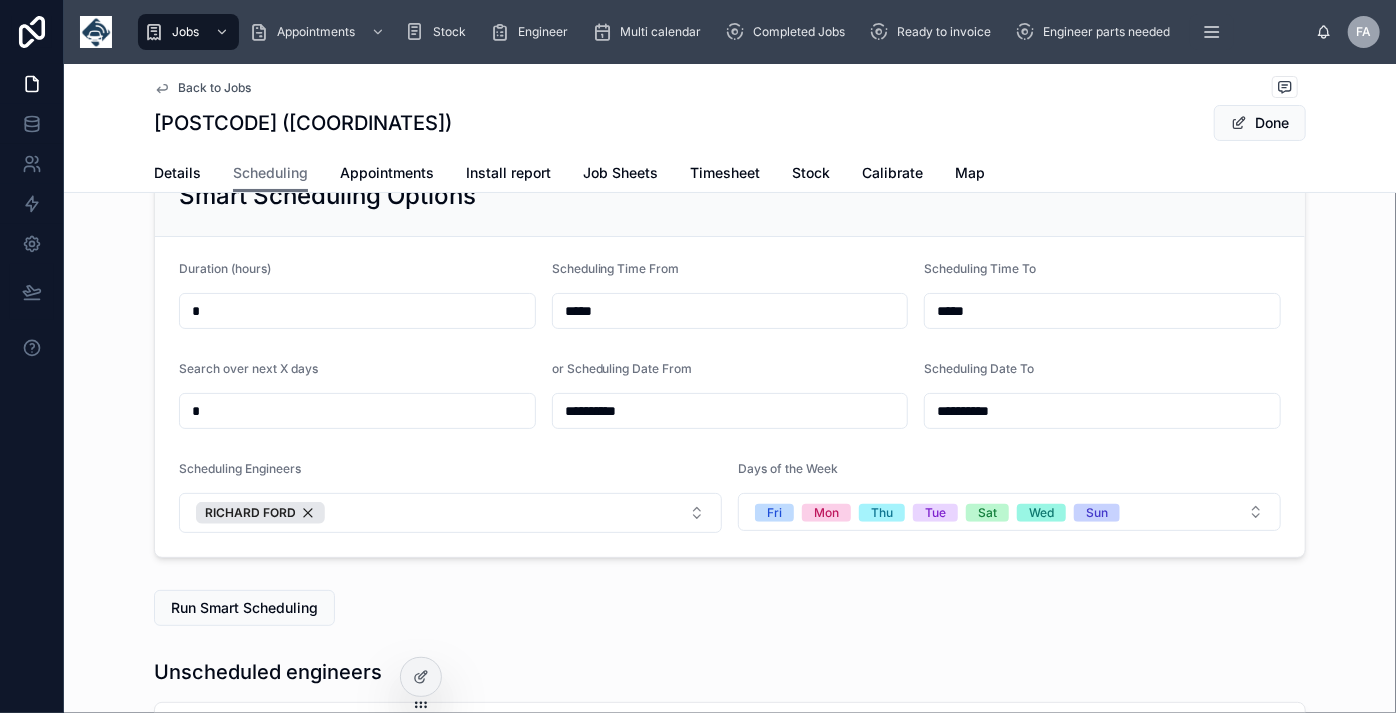 scroll, scrollTop: 181, scrollLeft: 0, axis: vertical 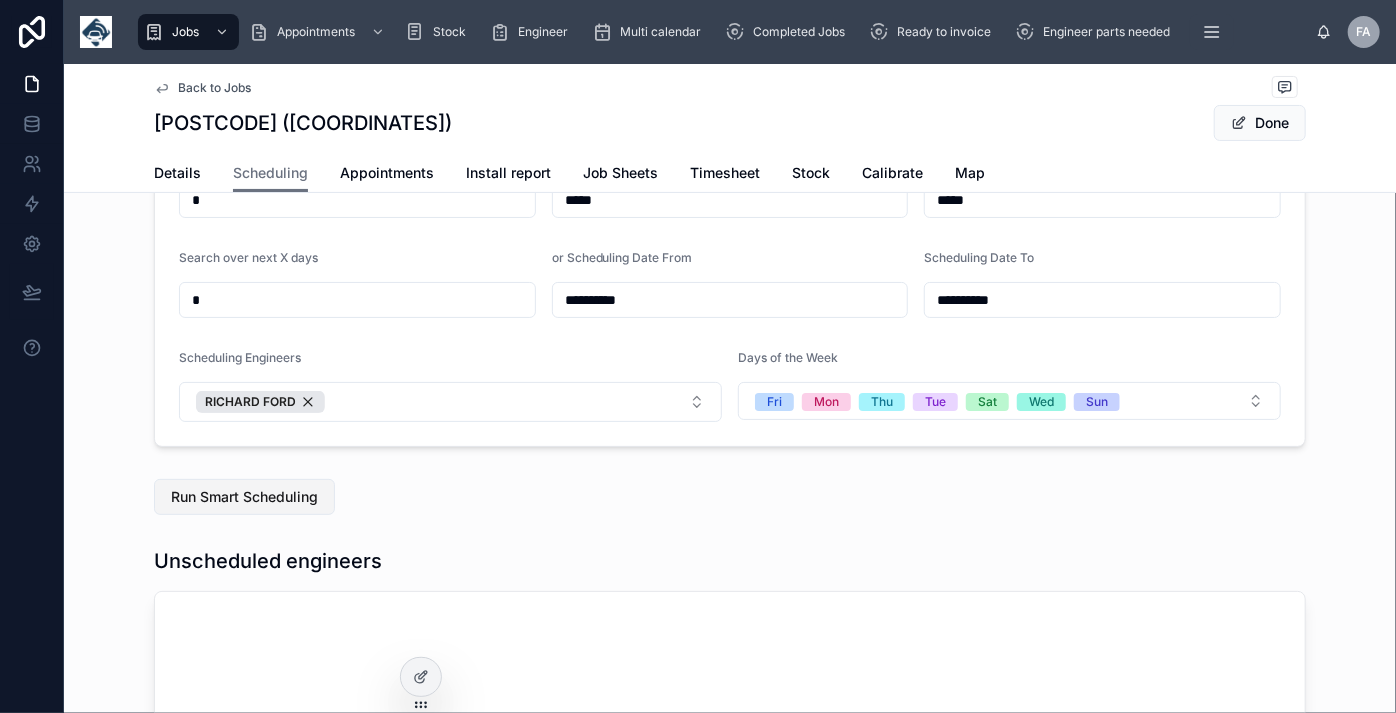 click on "Run Smart Scheduling" at bounding box center (244, 497) 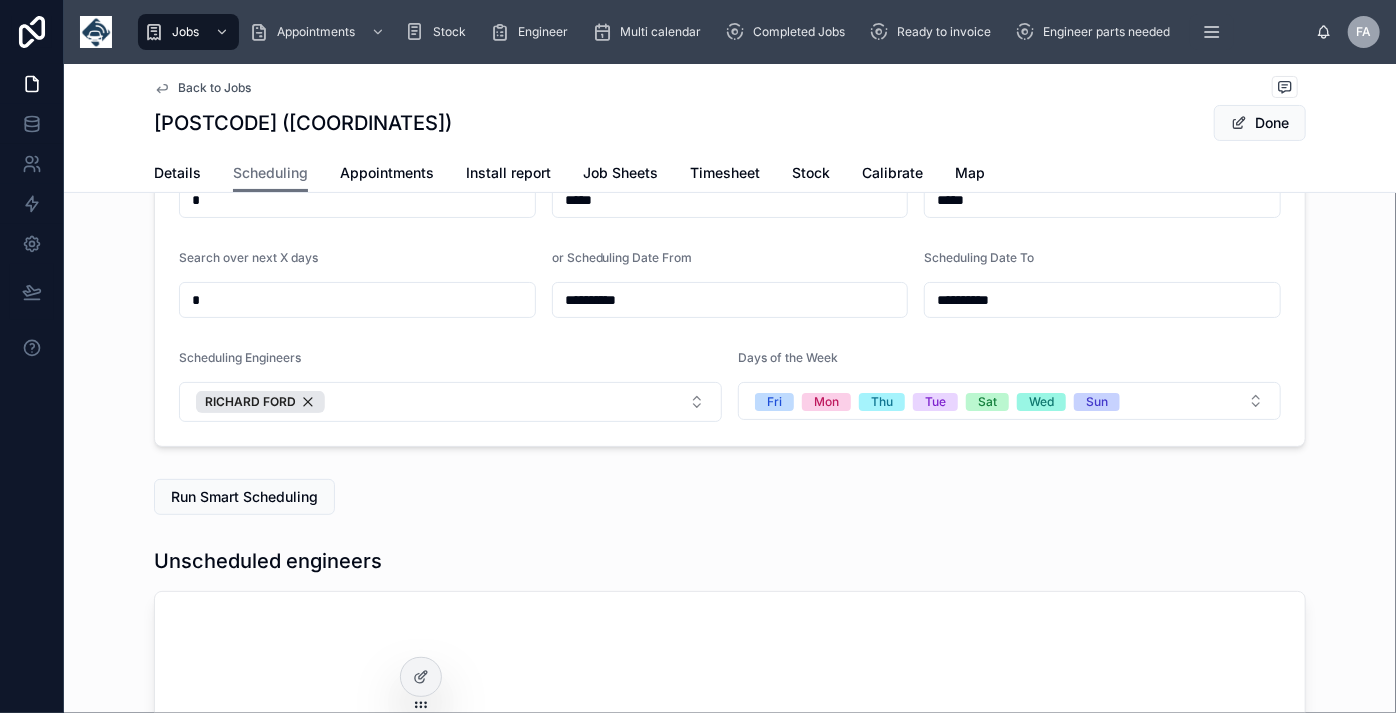 scroll, scrollTop: 454, scrollLeft: 0, axis: vertical 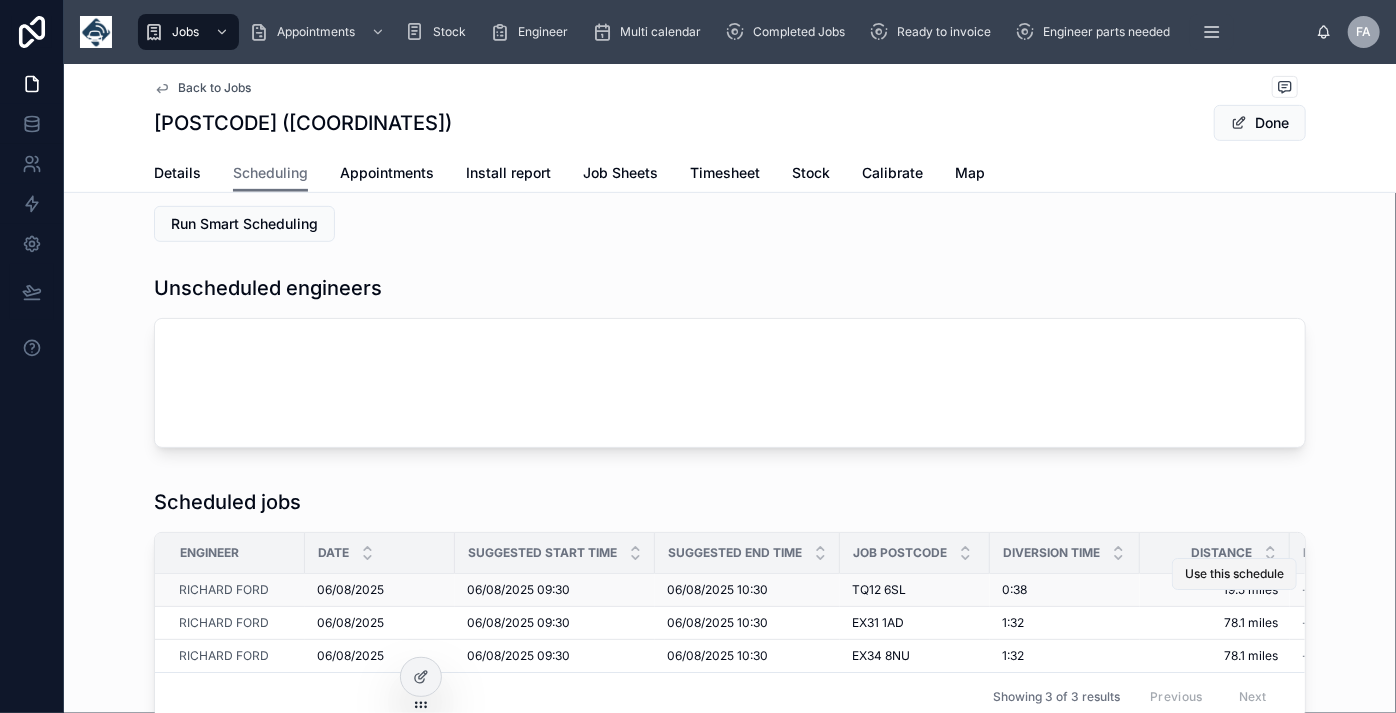 click on "Use this schedule" at bounding box center [1234, 574] 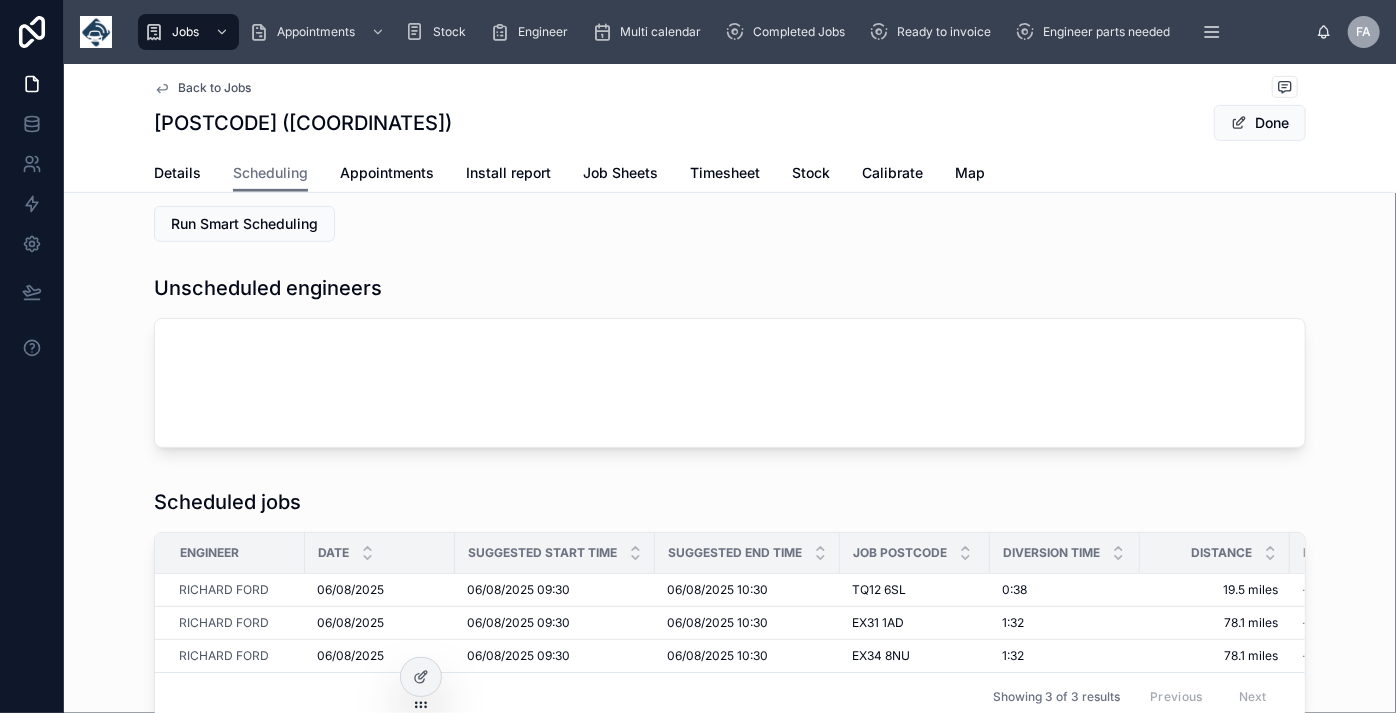 type on "**********" 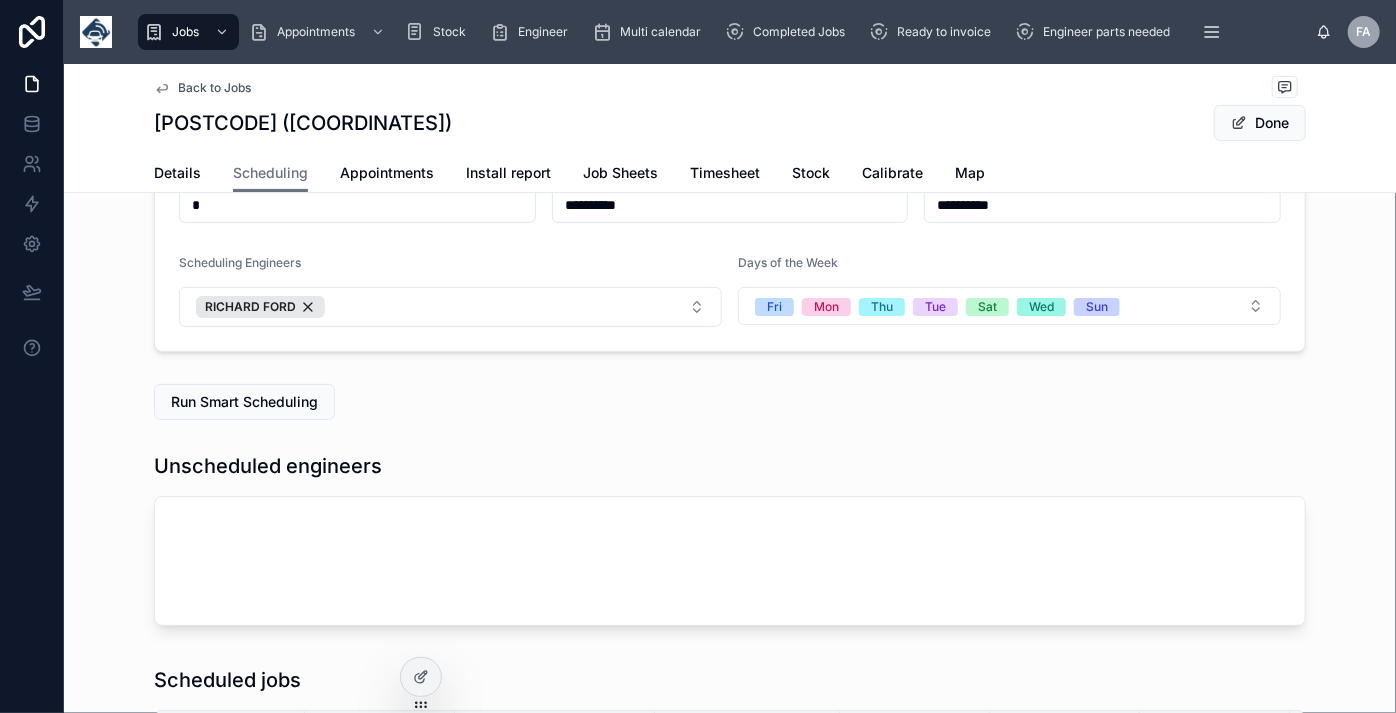 scroll, scrollTop: 272, scrollLeft: 0, axis: vertical 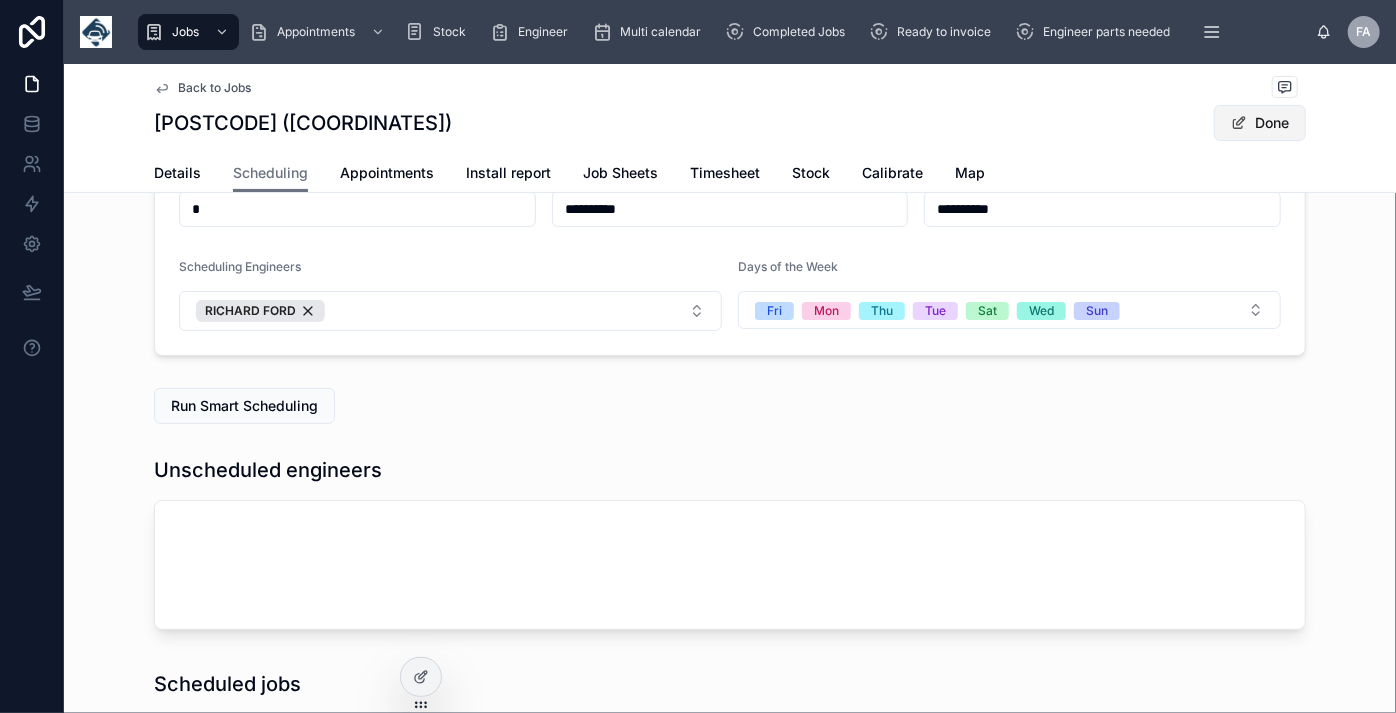 drag, startPoint x: 1250, startPoint y: 127, endPoint x: 1237, endPoint y: 130, distance: 13.341664 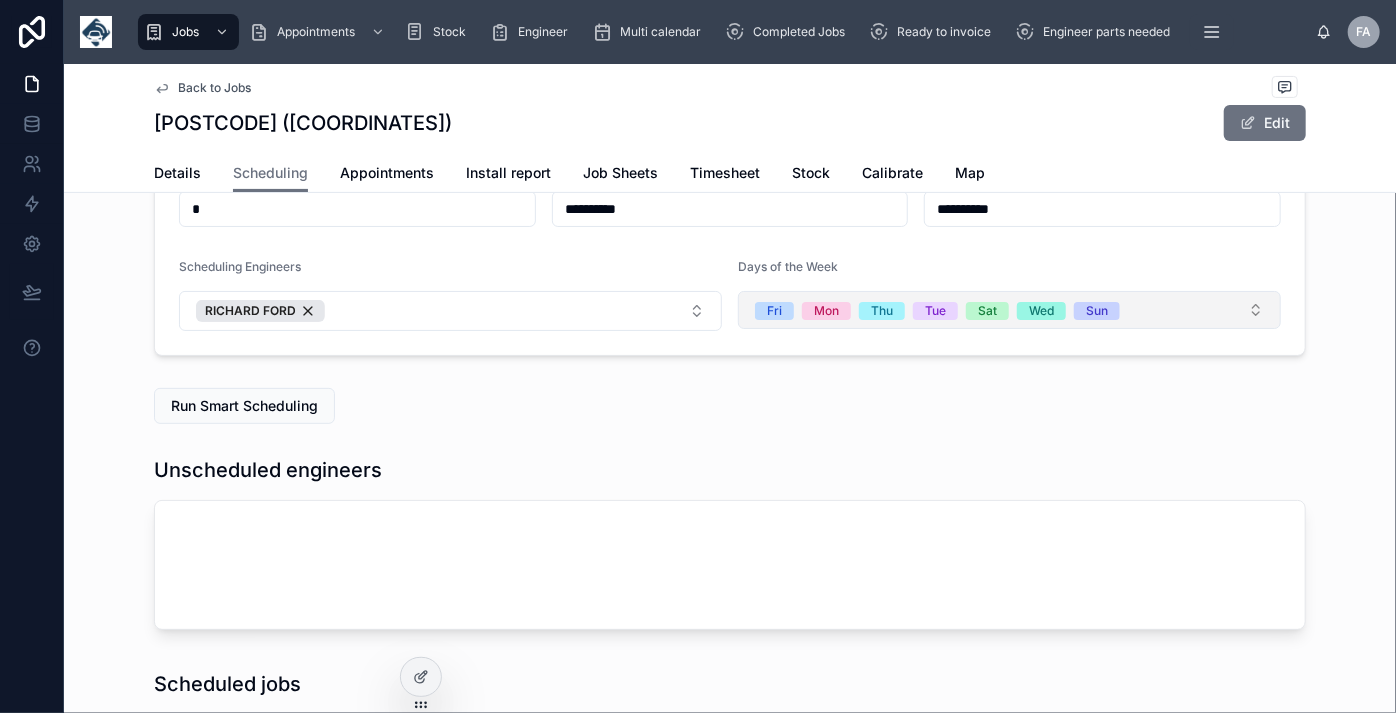 type 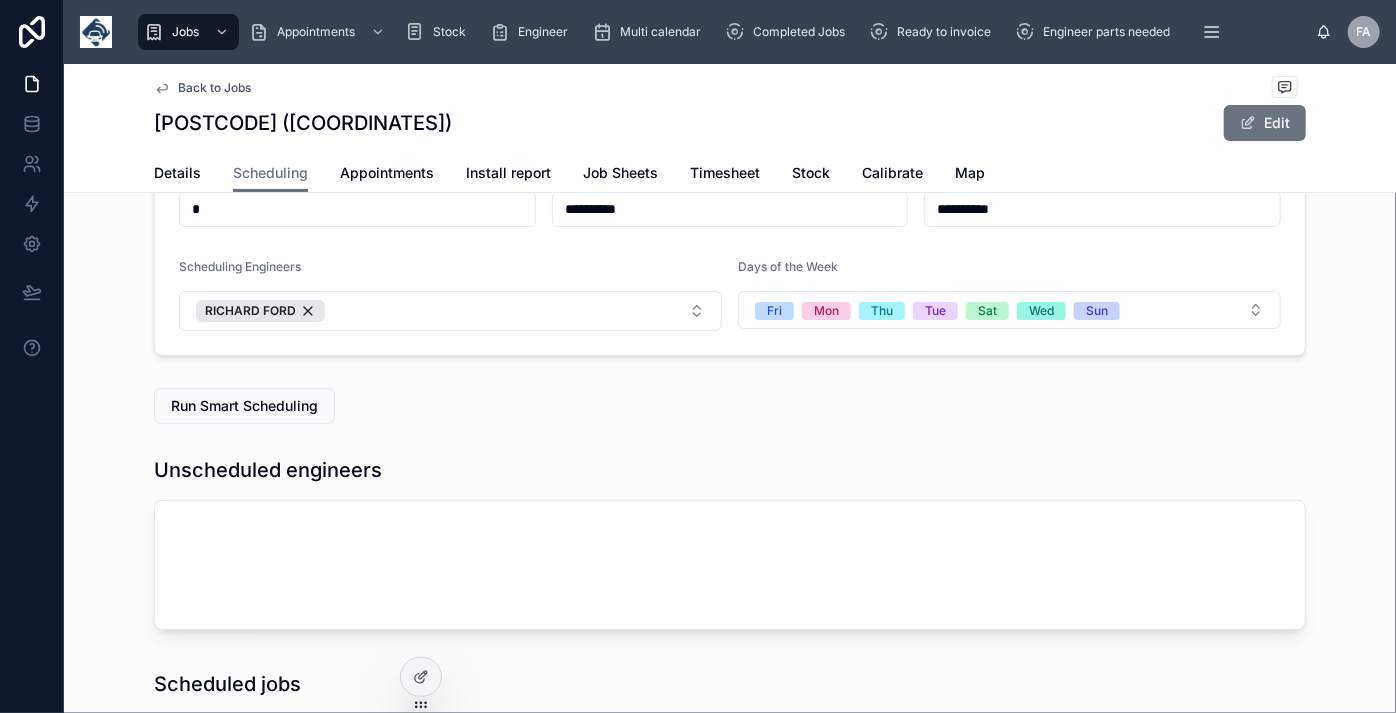 click on "Back to Jobs" at bounding box center [214, 88] 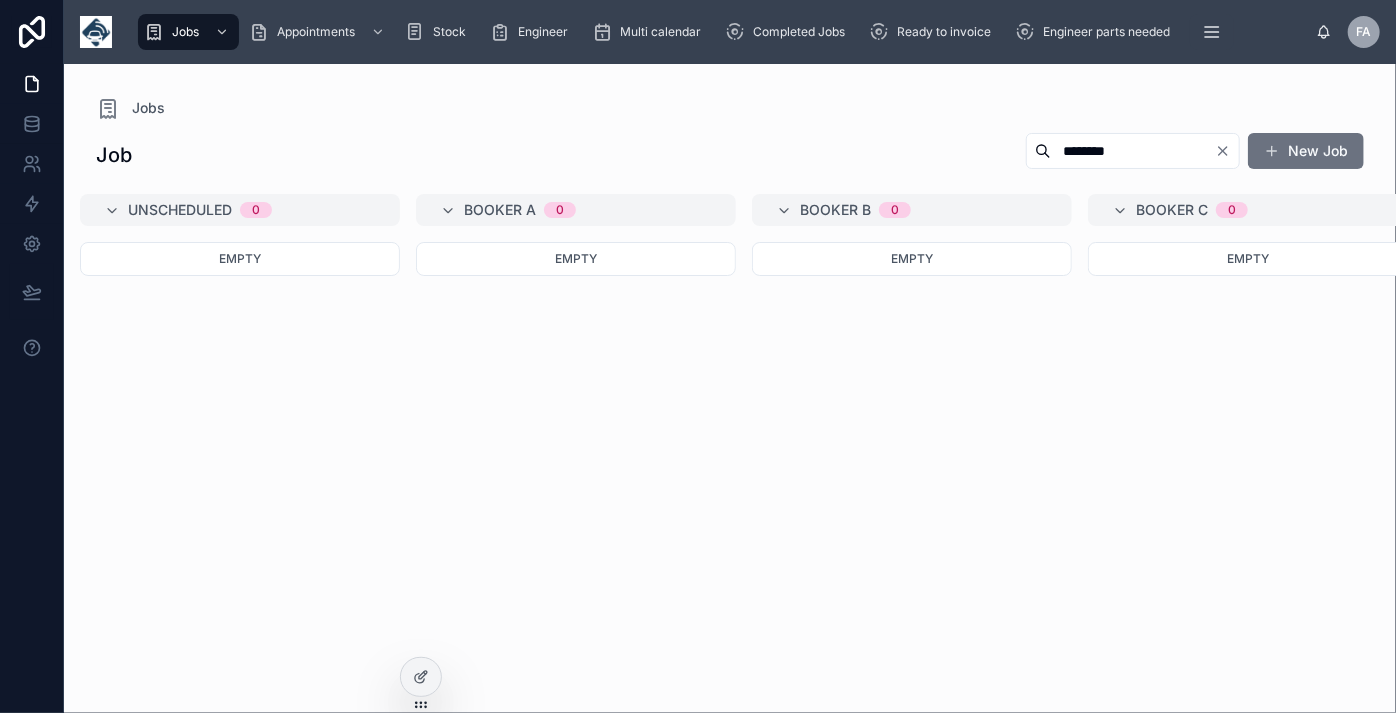 scroll, scrollTop: 0, scrollLeft: 0, axis: both 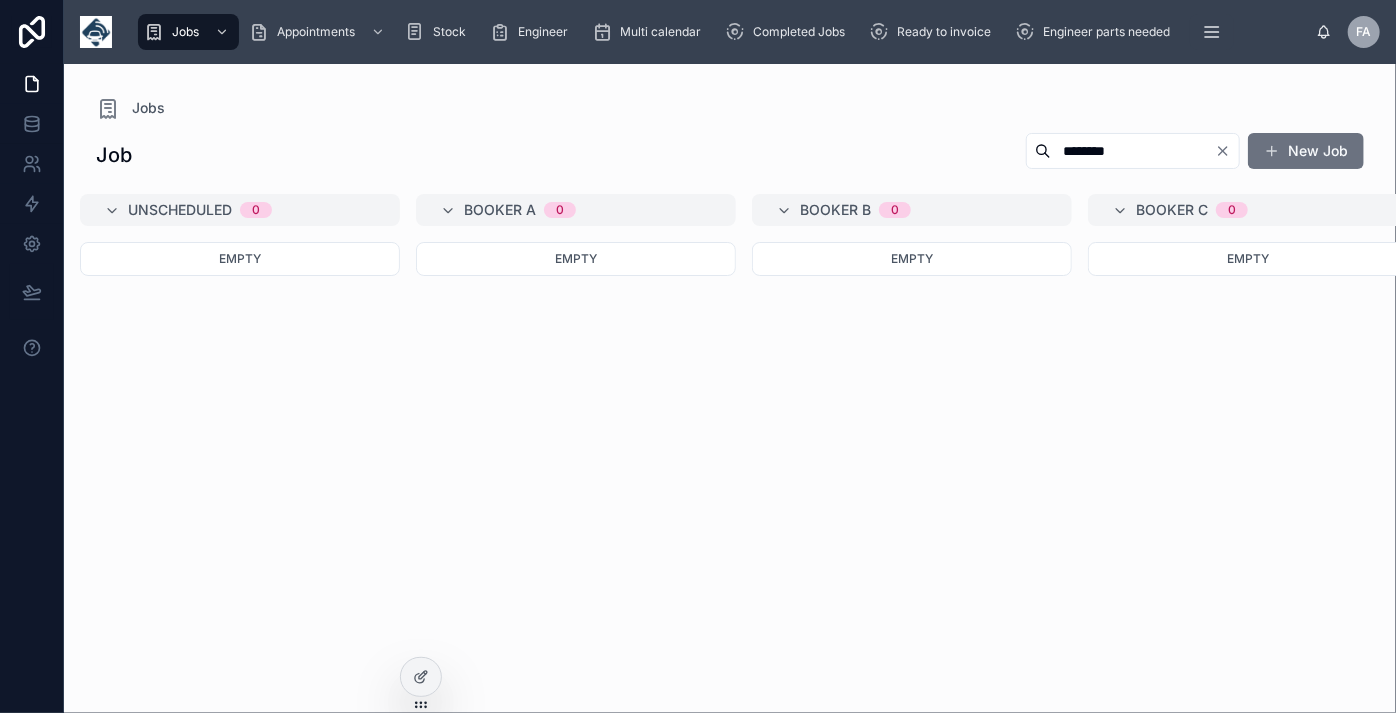 click 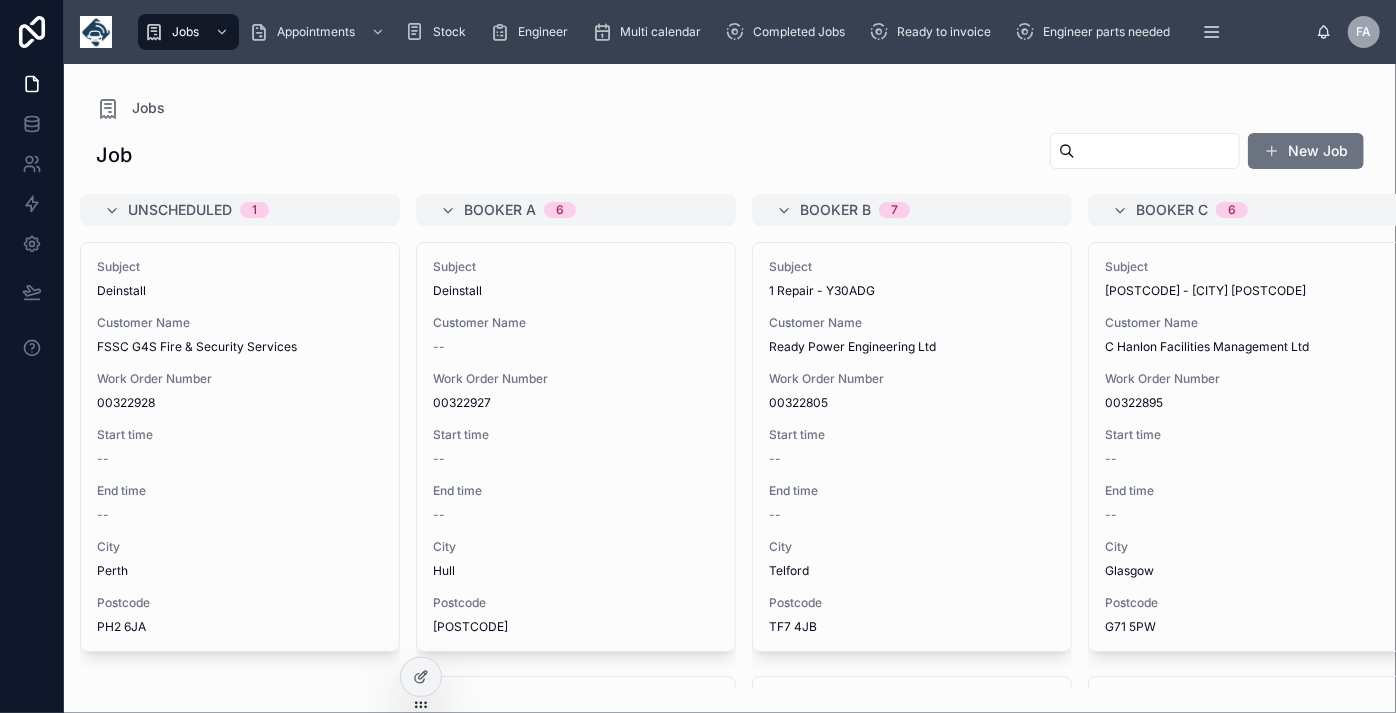 scroll, scrollTop: 0, scrollLeft: 1165, axis: horizontal 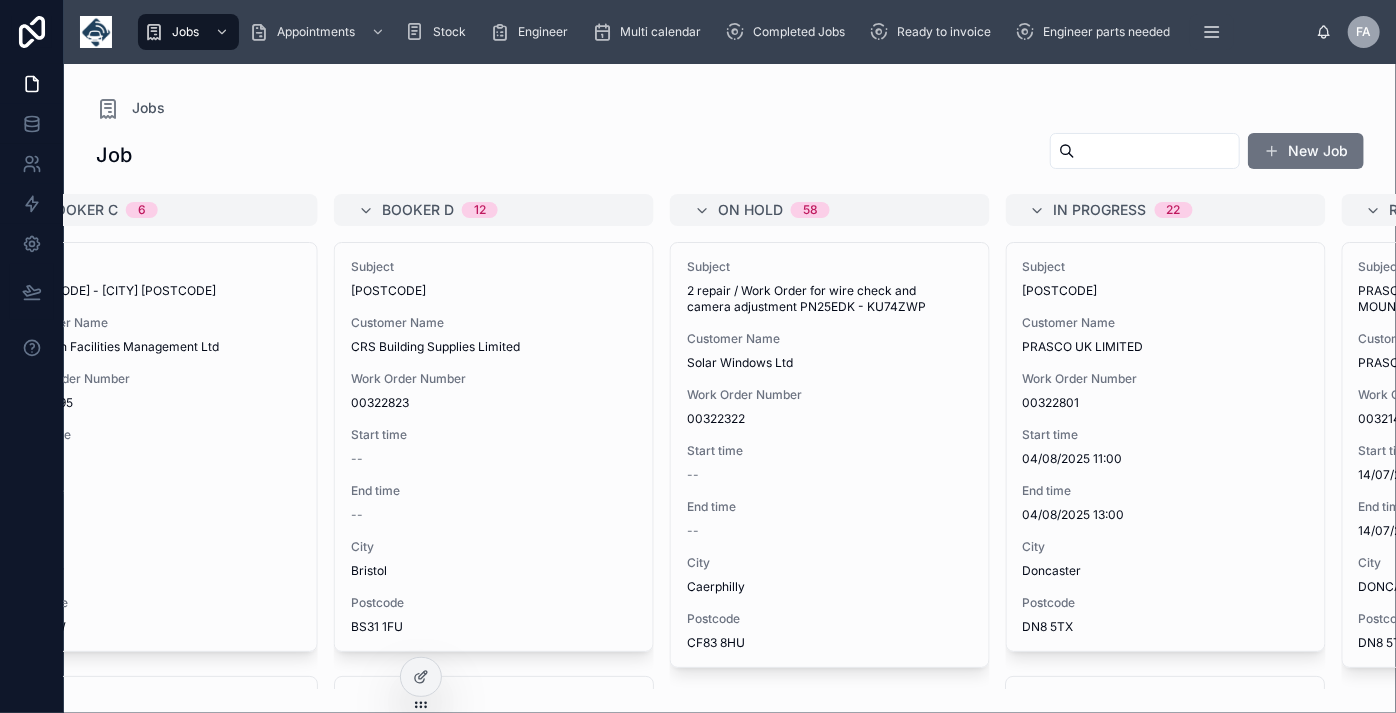 click at bounding box center [1157, 151] 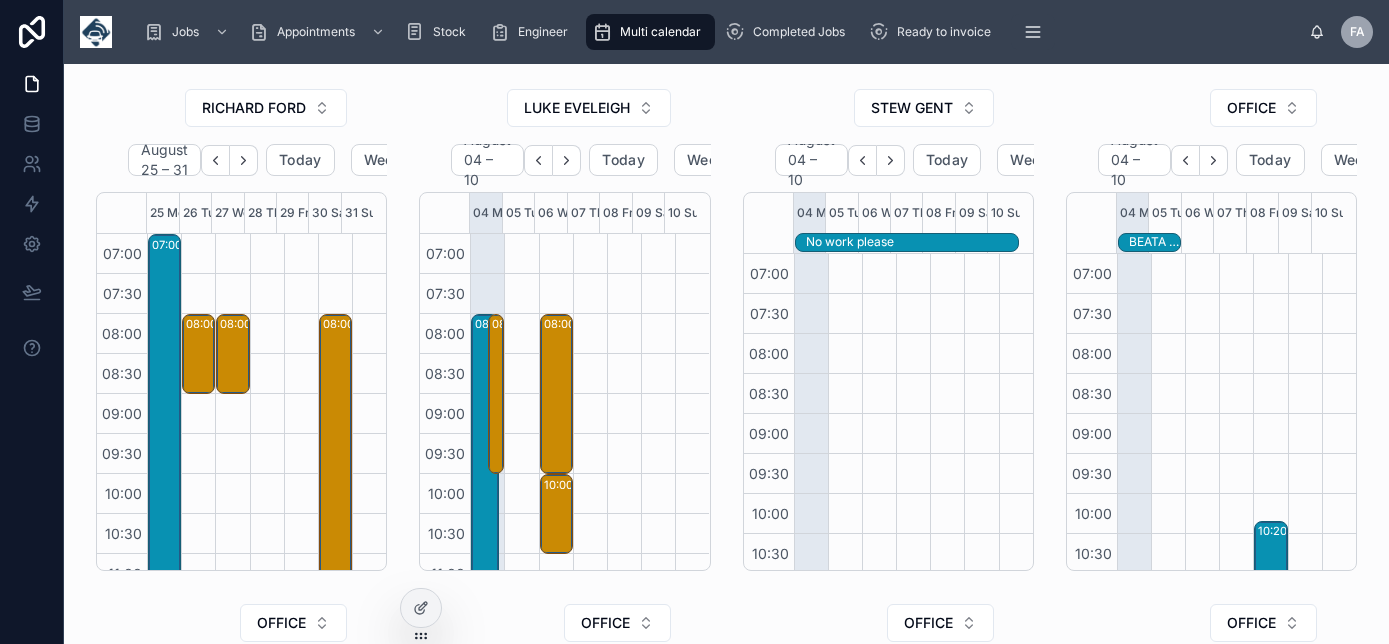 scroll, scrollTop: 0, scrollLeft: 0, axis: both 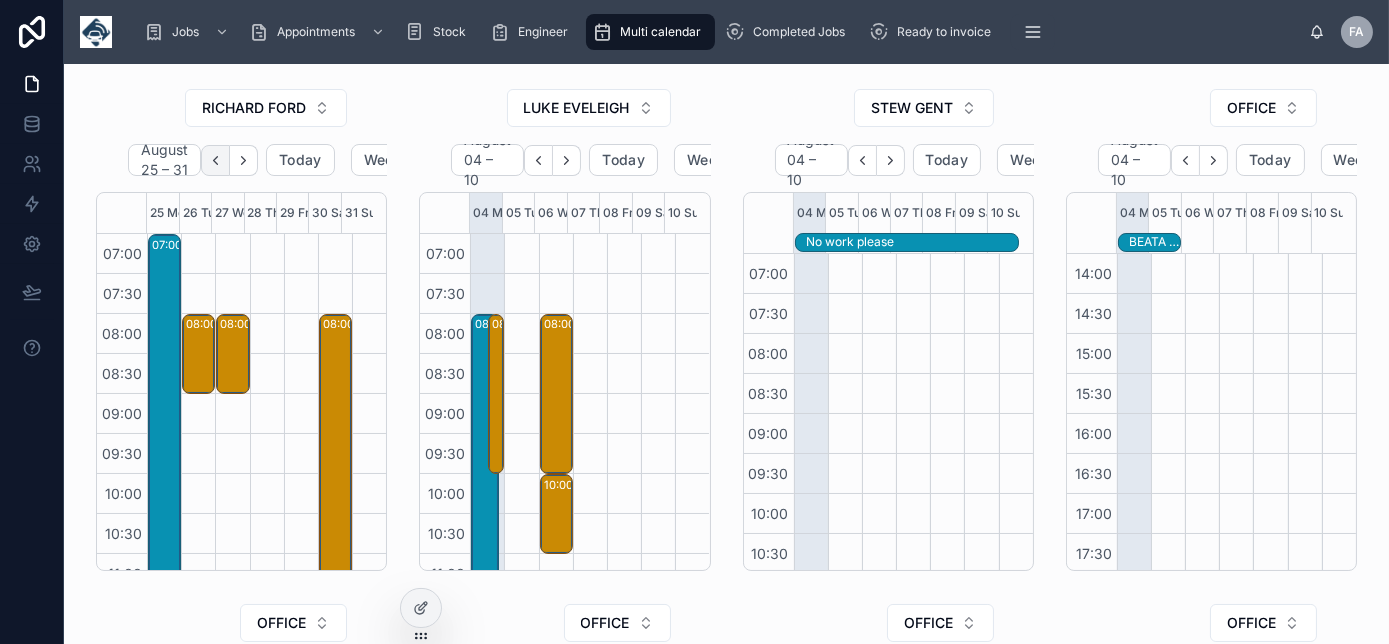click 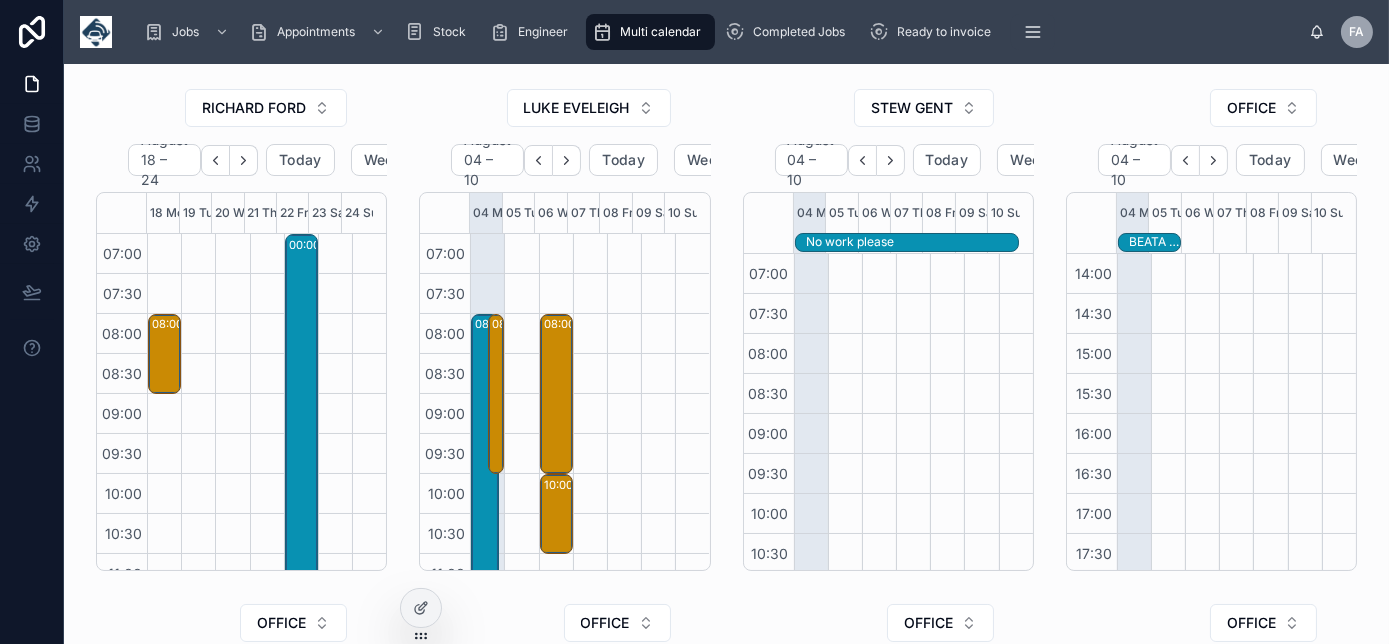 click 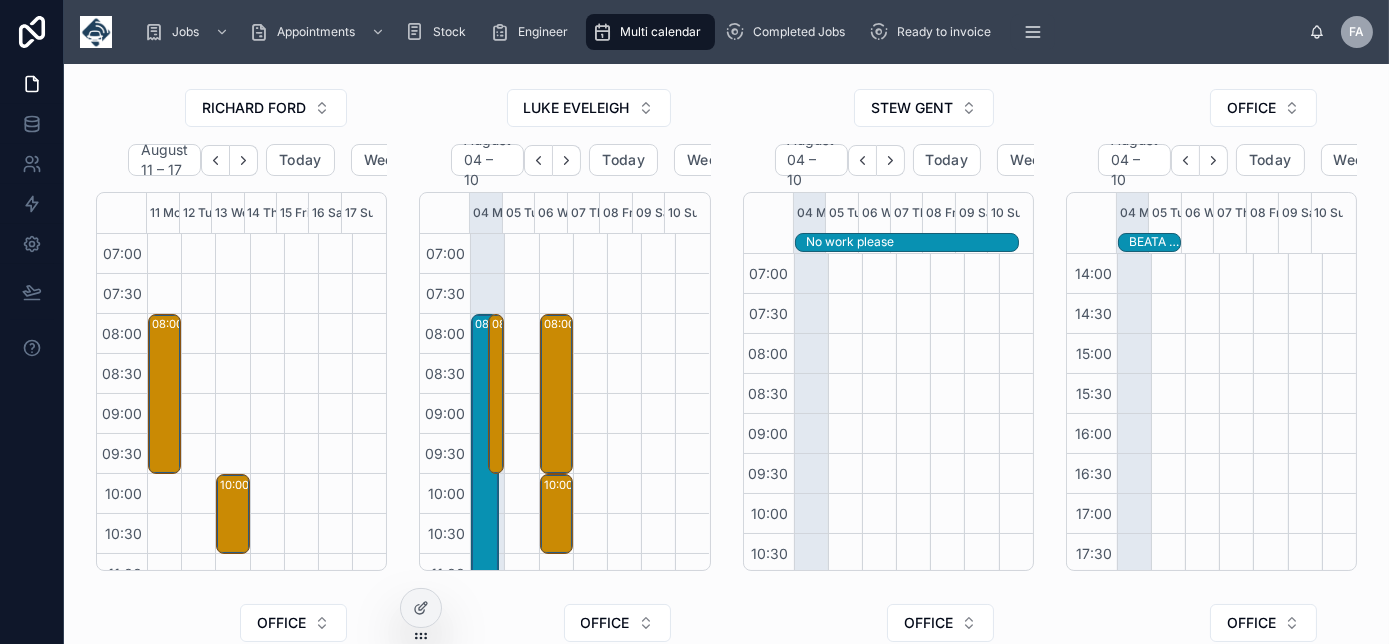 click 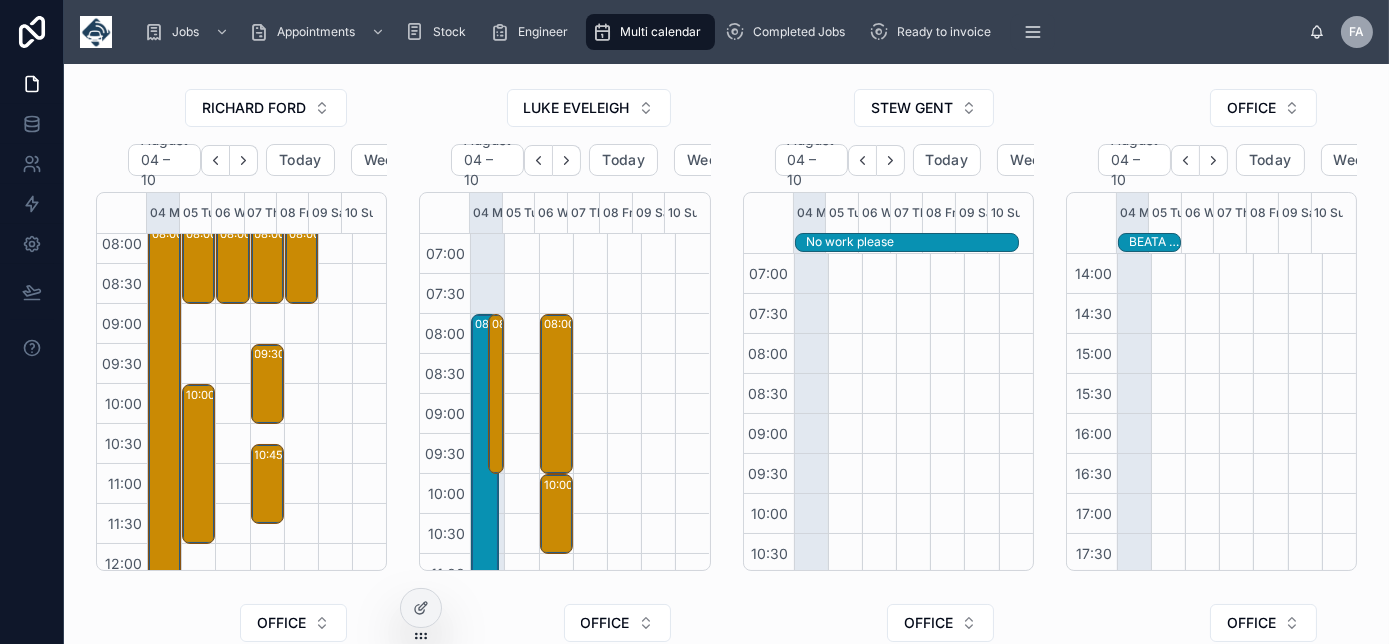 scroll, scrollTop: 0, scrollLeft: 0, axis: both 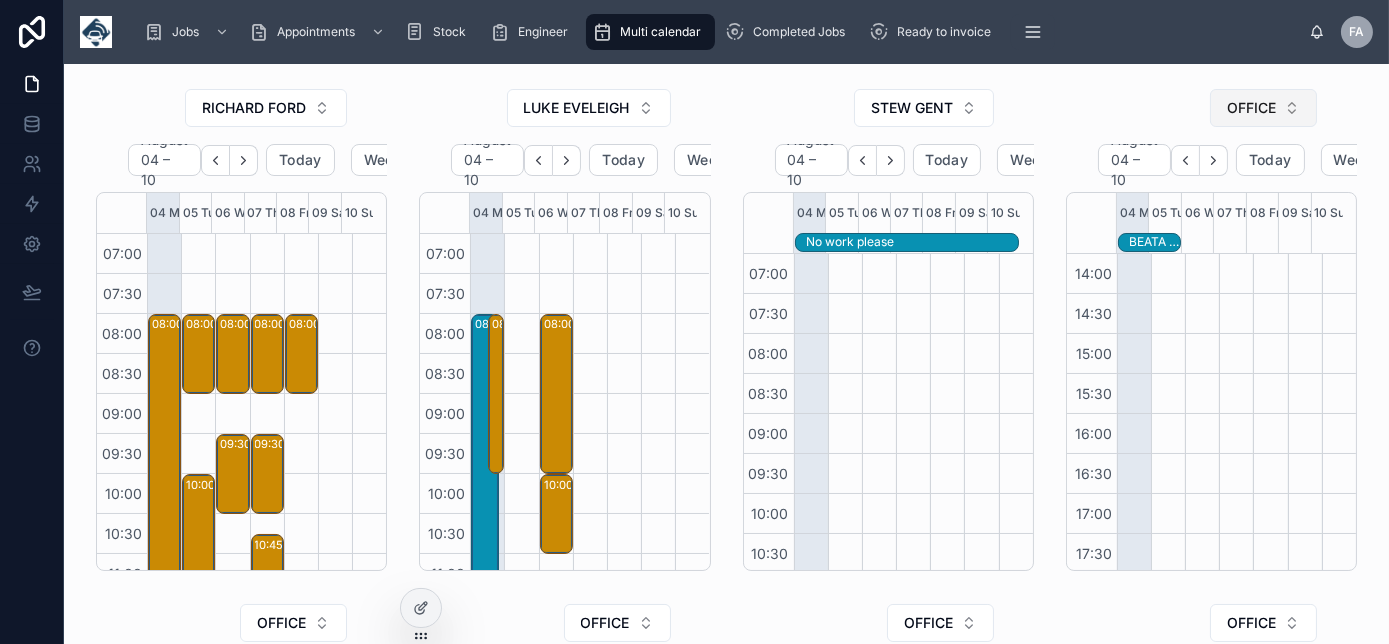 click on "OFFICE" at bounding box center (1251, 108) 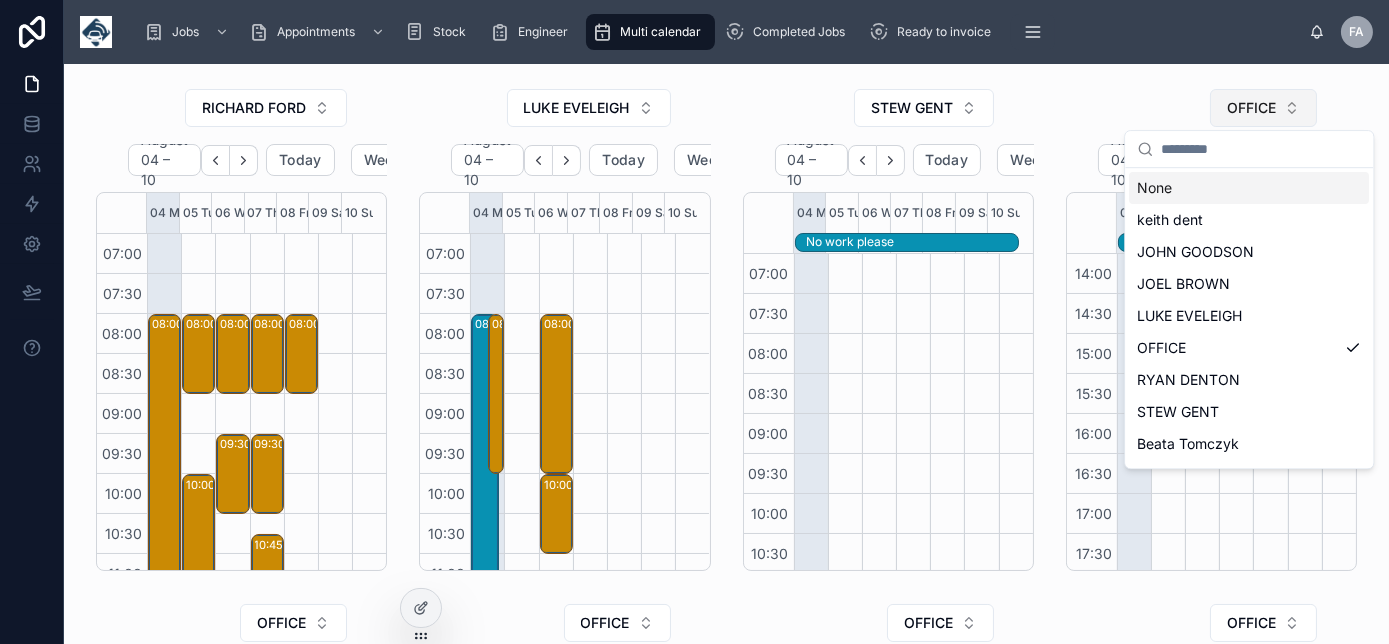 drag, startPoint x: 1232, startPoint y: 109, endPoint x: 1224, endPoint y: 96, distance: 15.264338 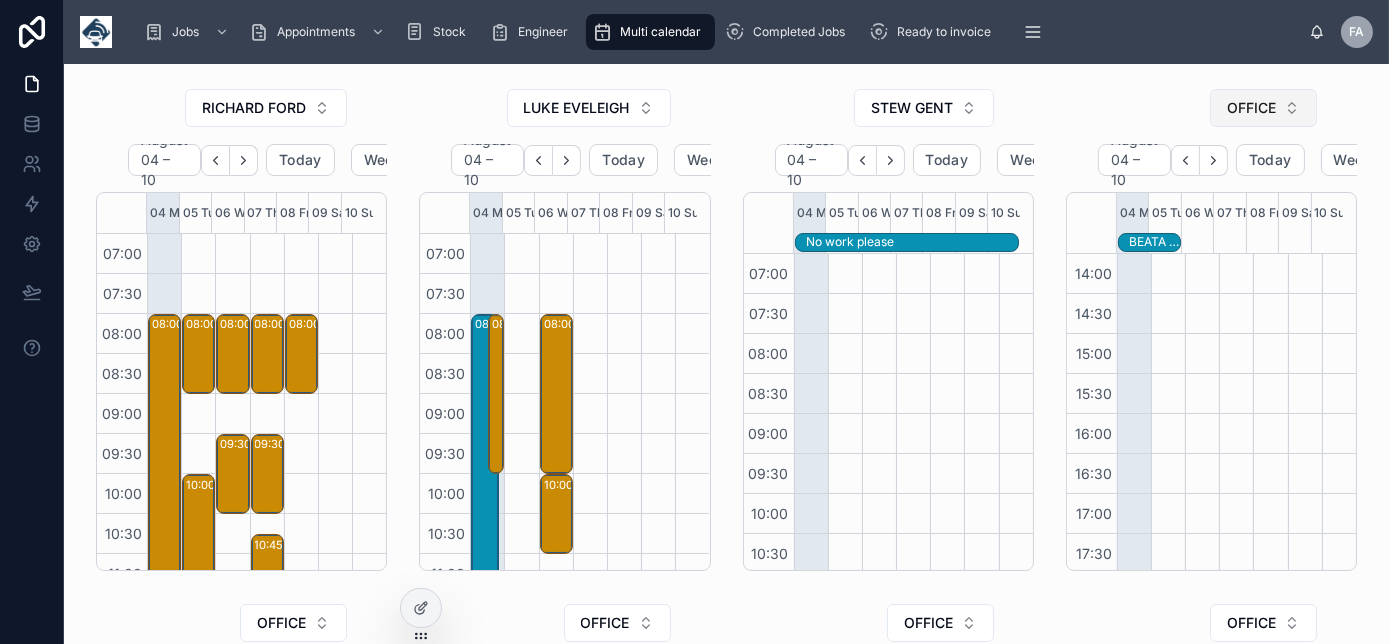 click on "OFFICE" at bounding box center (1251, 108) 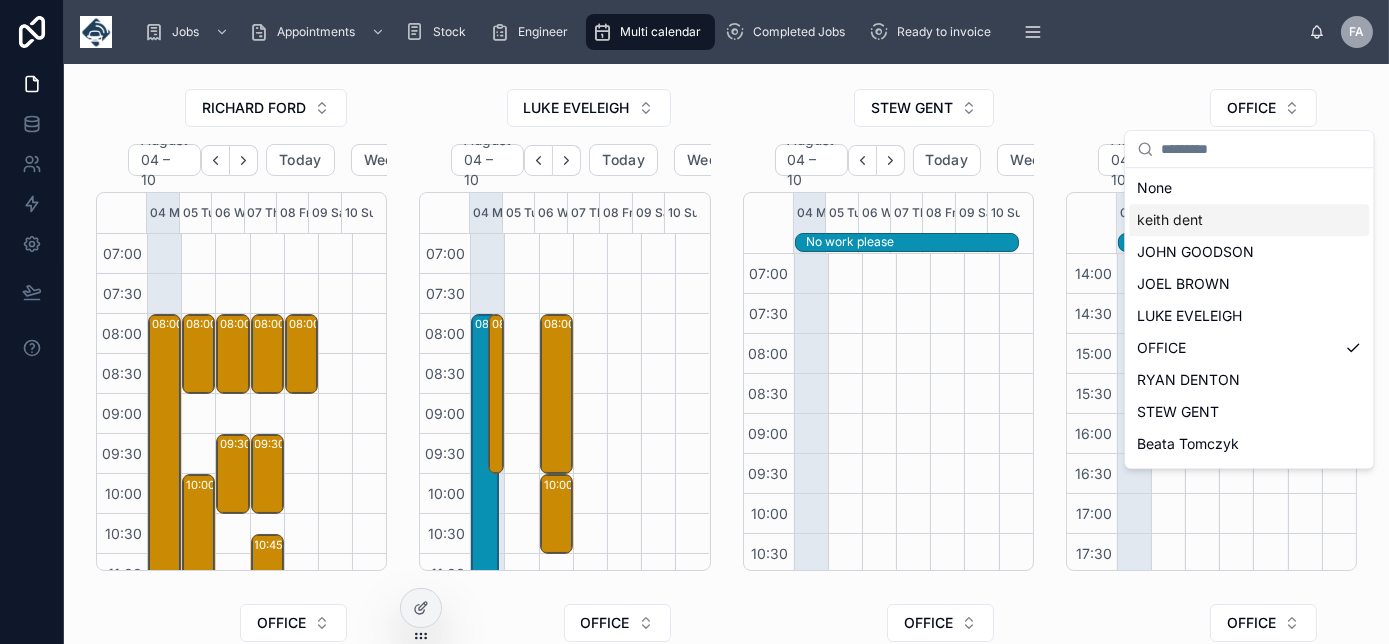 click on "keith dent" at bounding box center [1170, 220] 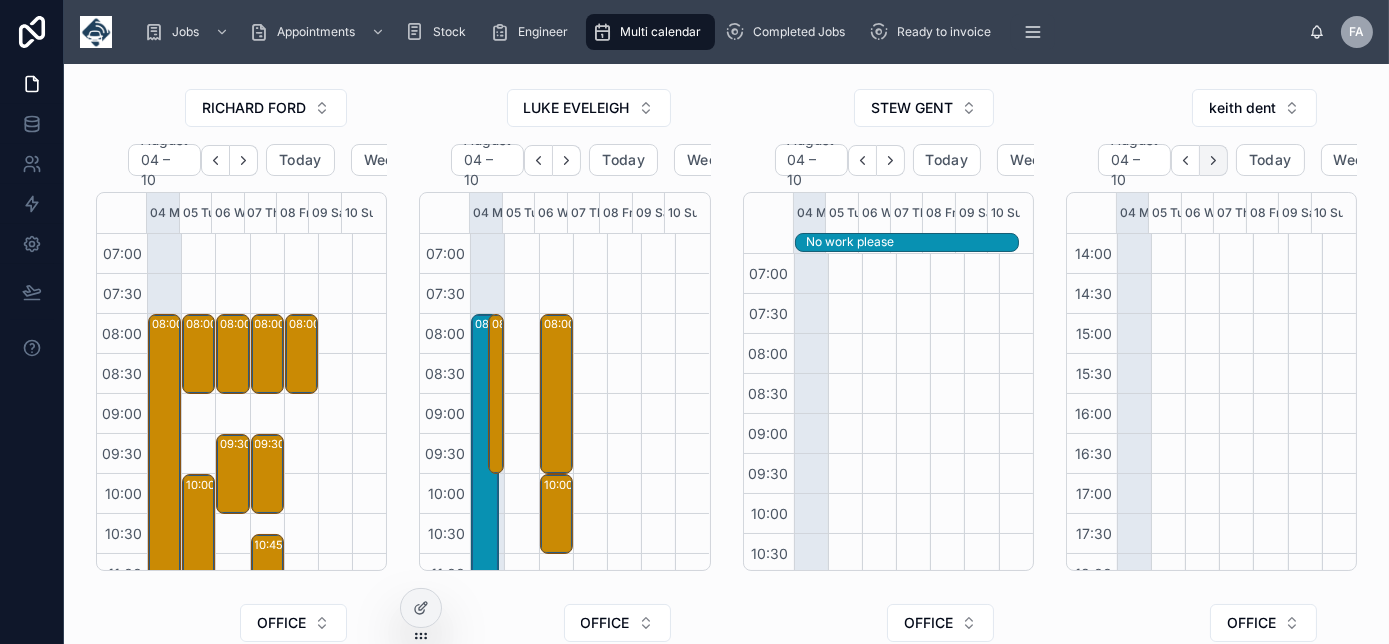 click 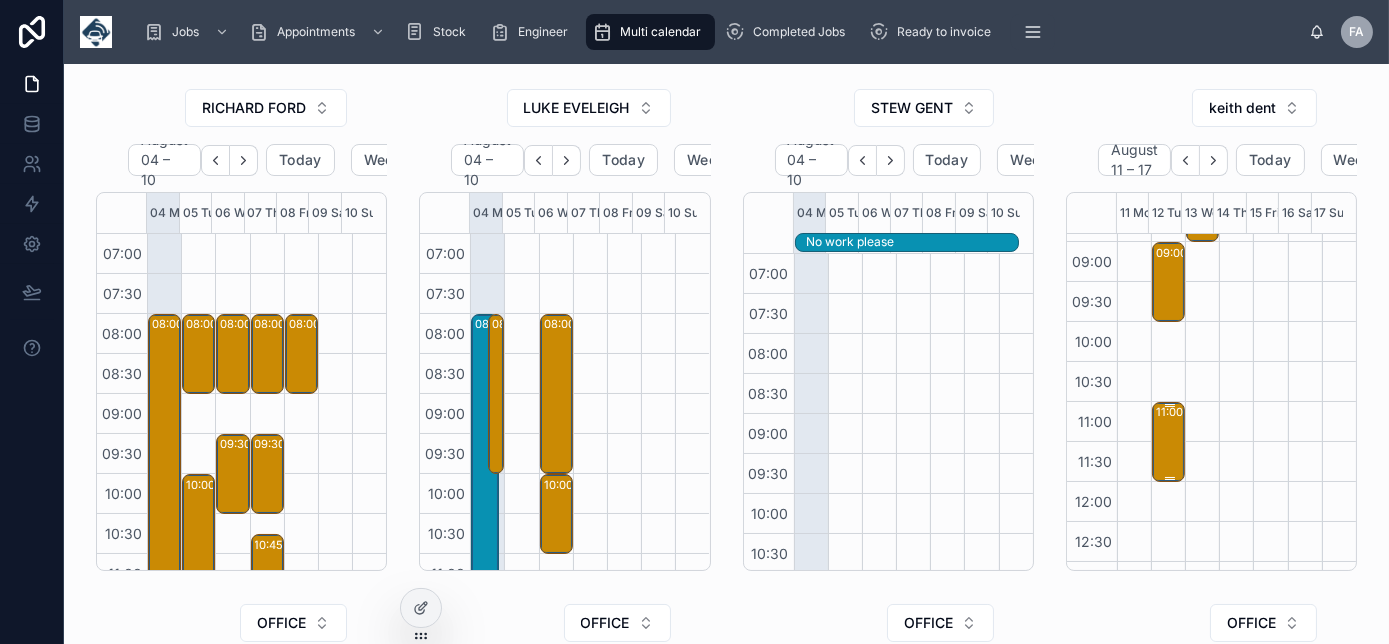 scroll, scrollTop: 181, scrollLeft: 0, axis: vertical 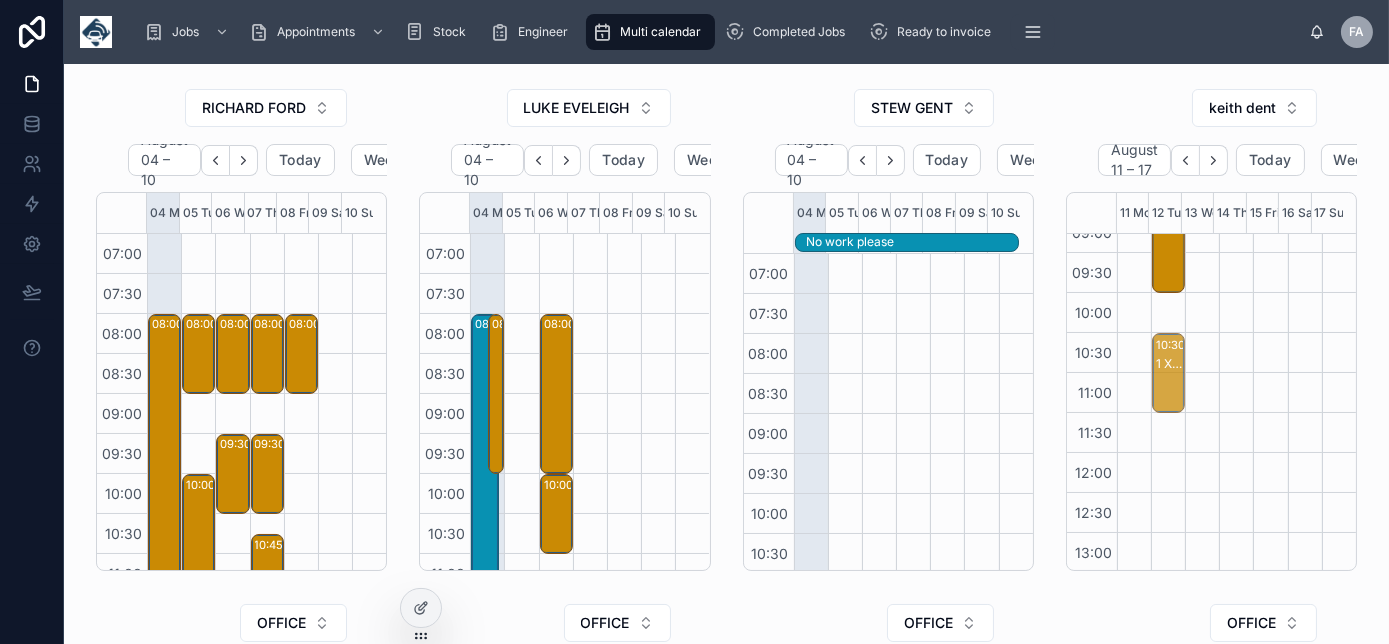 drag, startPoint x: 1152, startPoint y: 428, endPoint x: 1148, endPoint y: 389, distance: 39.20459 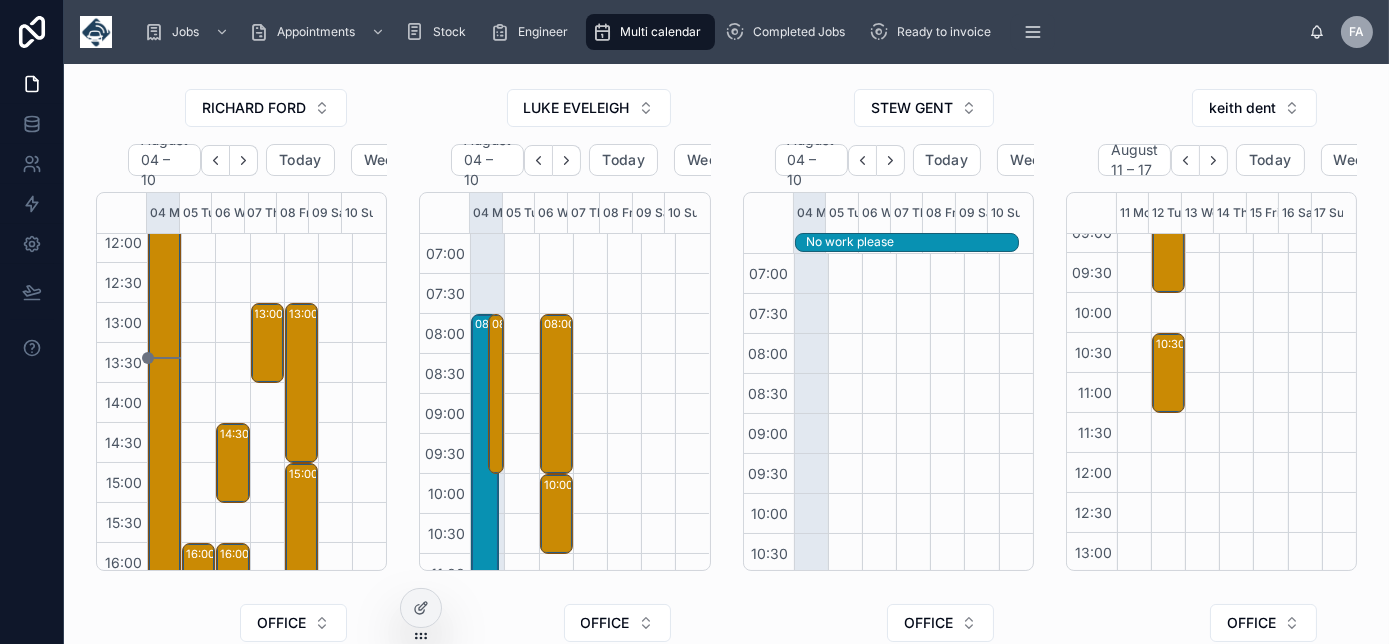 scroll, scrollTop: 440, scrollLeft: 0, axis: vertical 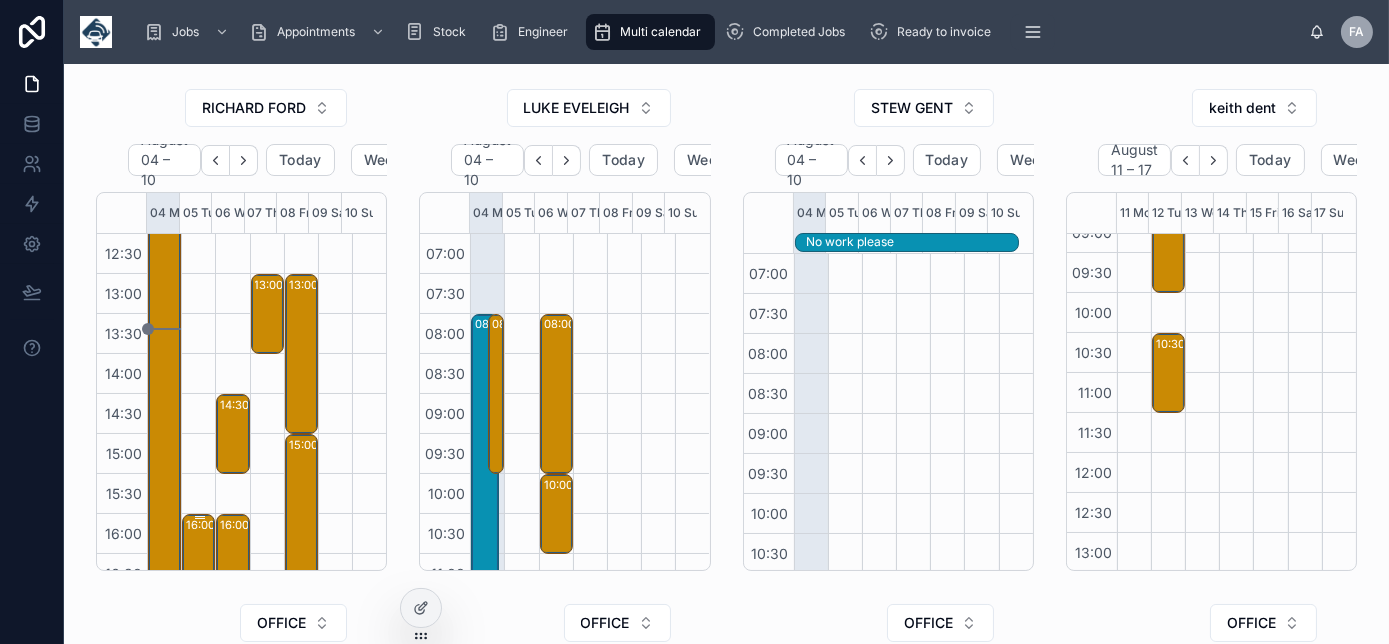 click on "16:00 – 17:00 nationwide platforms - 00322501 - 1x deinstall - BS11 9DB" at bounding box center (199, 554) 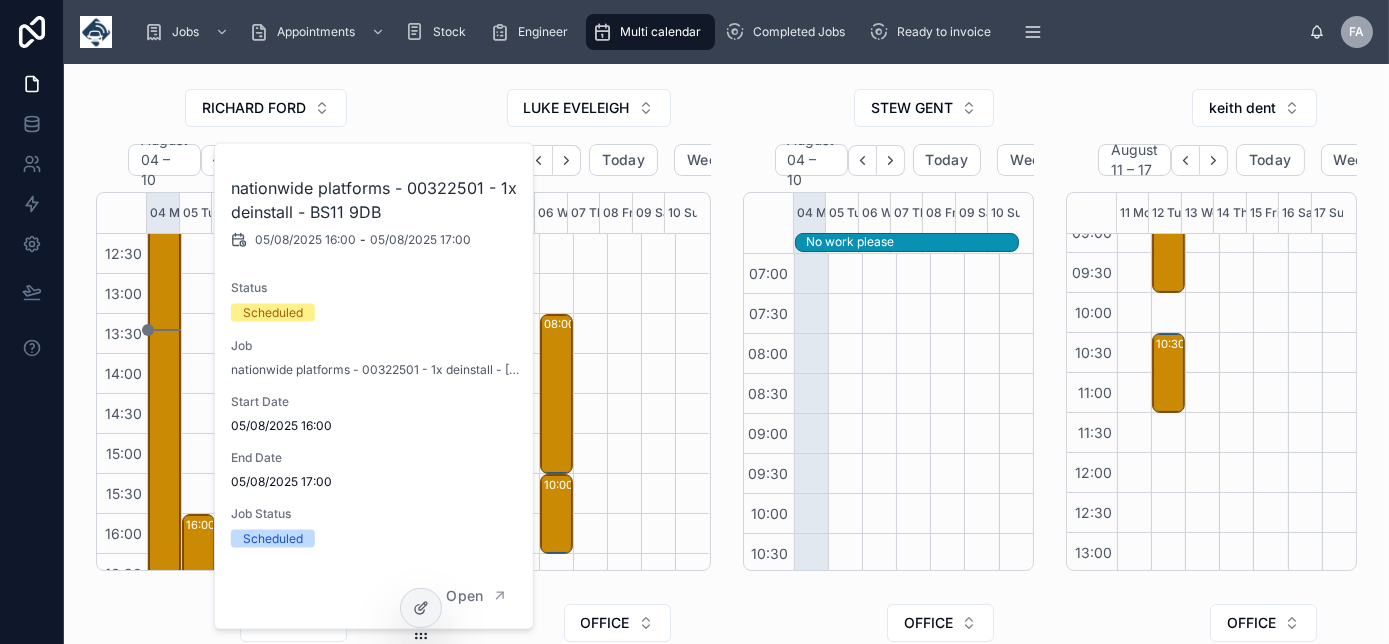 click at bounding box center [658, 714] 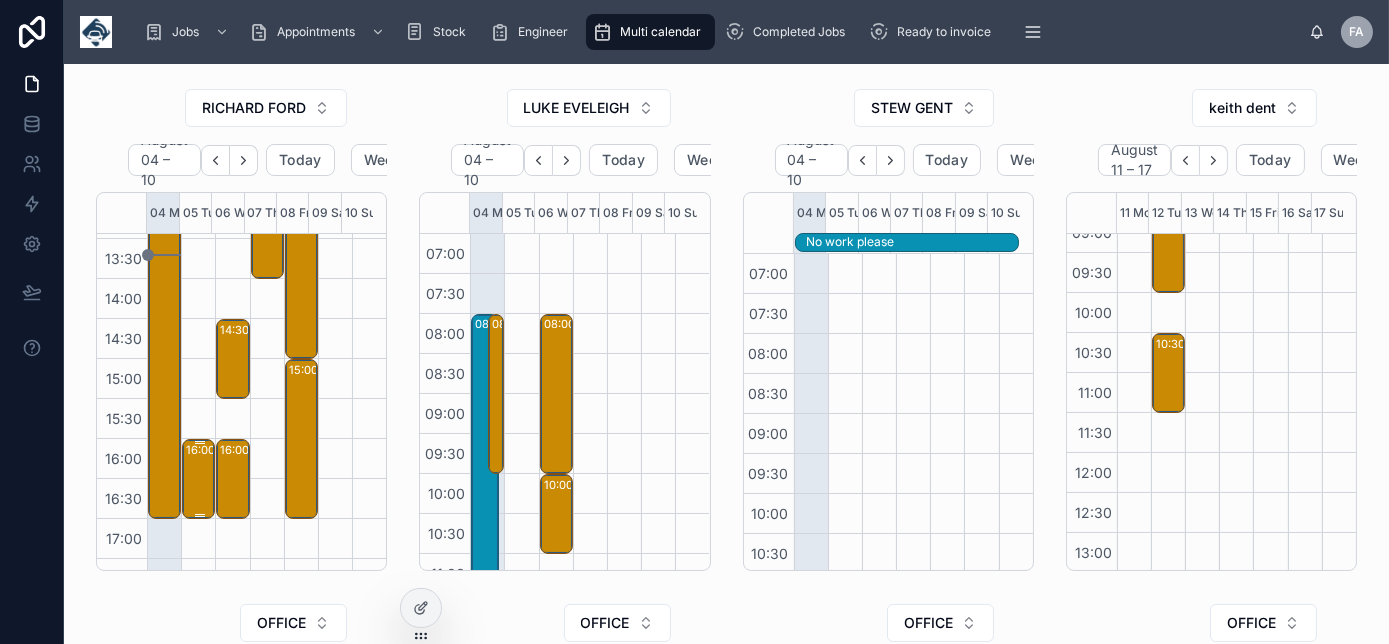 scroll, scrollTop: 622, scrollLeft: 0, axis: vertical 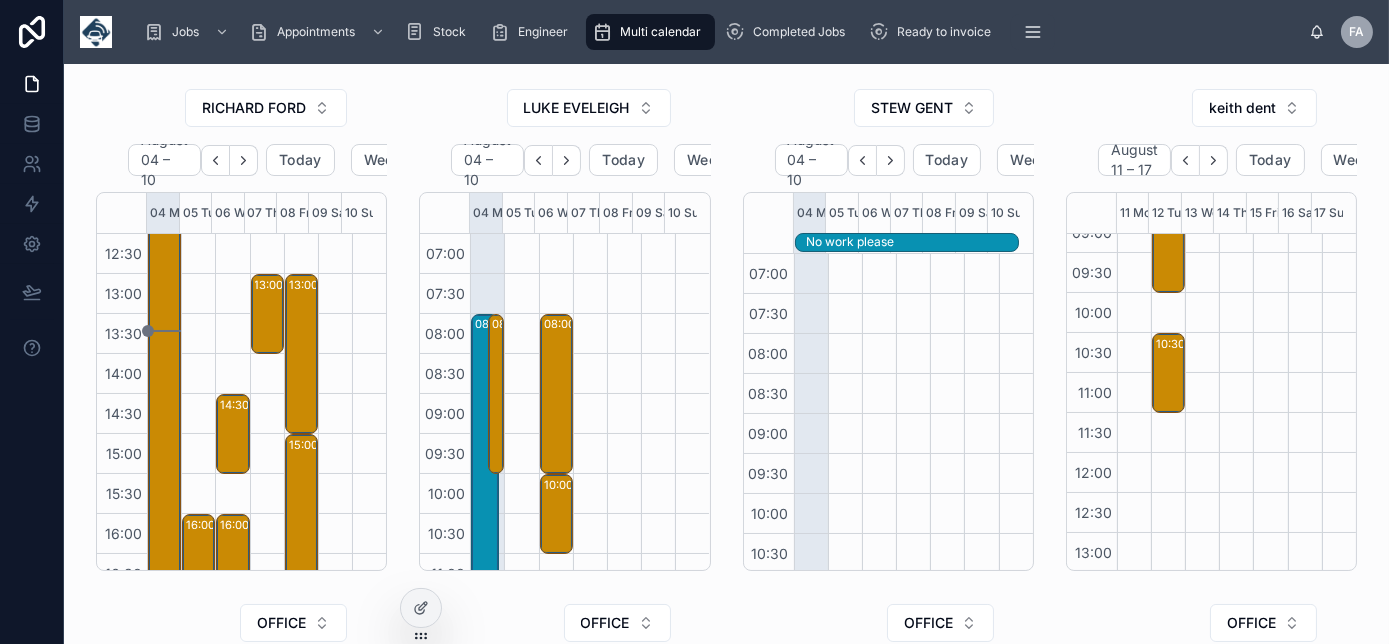 drag, startPoint x: 648, startPoint y: 603, endPoint x: 700, endPoint y: 587, distance: 54.405884 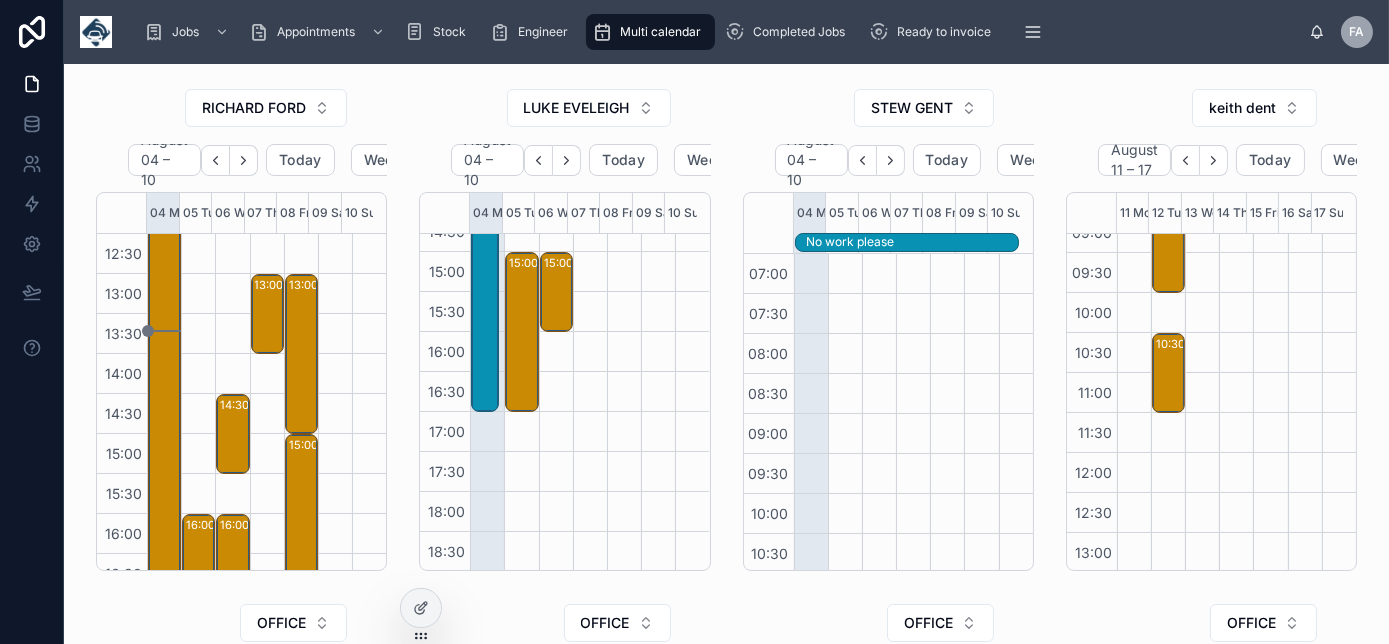scroll, scrollTop: 0, scrollLeft: 0, axis: both 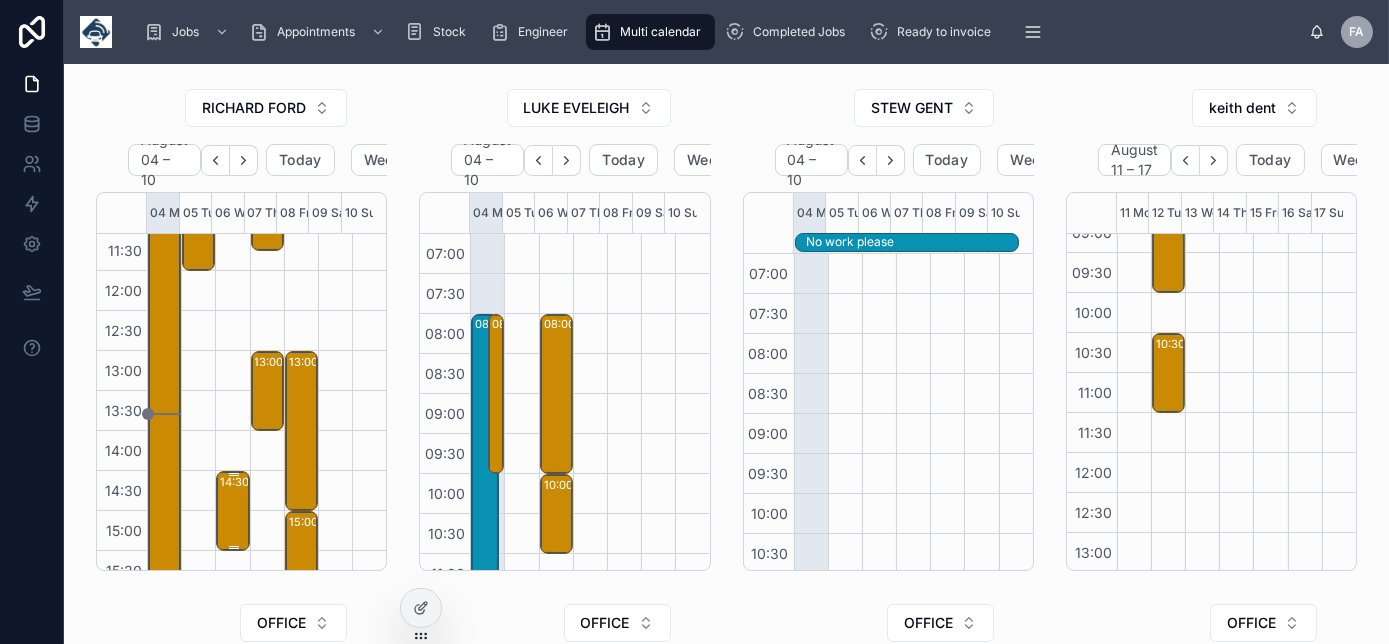 click on "14:30 – 15:30 M and E Alarms (Barnstaple) Ltd - 00322535 - 1 Repair/Reg FJ25 ZNF/Devon EX31 1AD/PO RMA 761651 Warranty 15503986599725R" at bounding box center (233, 511) 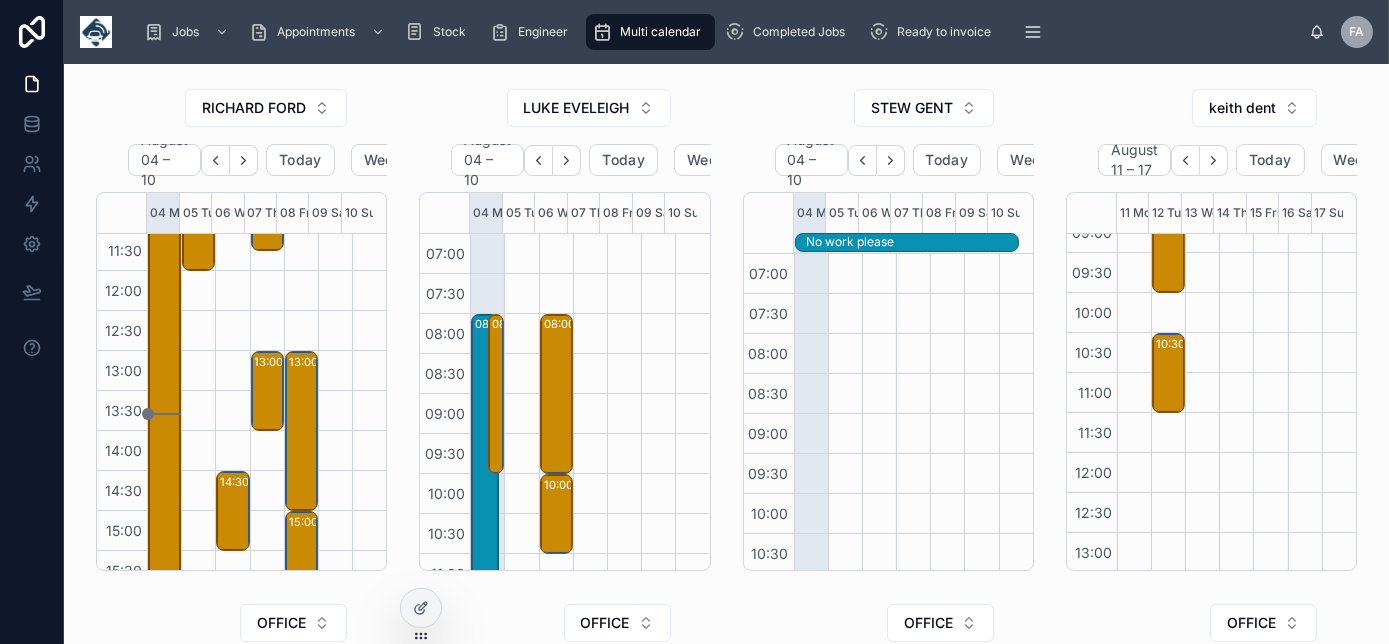 click on "14:30 – 15:30 M and E Alarms (Barnstaple) Ltd - 00322535 - 1 Repair/Reg FJ25 ZNF/Devon EX31 1AD/PO RMA 761651 Warranty 15503986599725R" at bounding box center [233, 511] 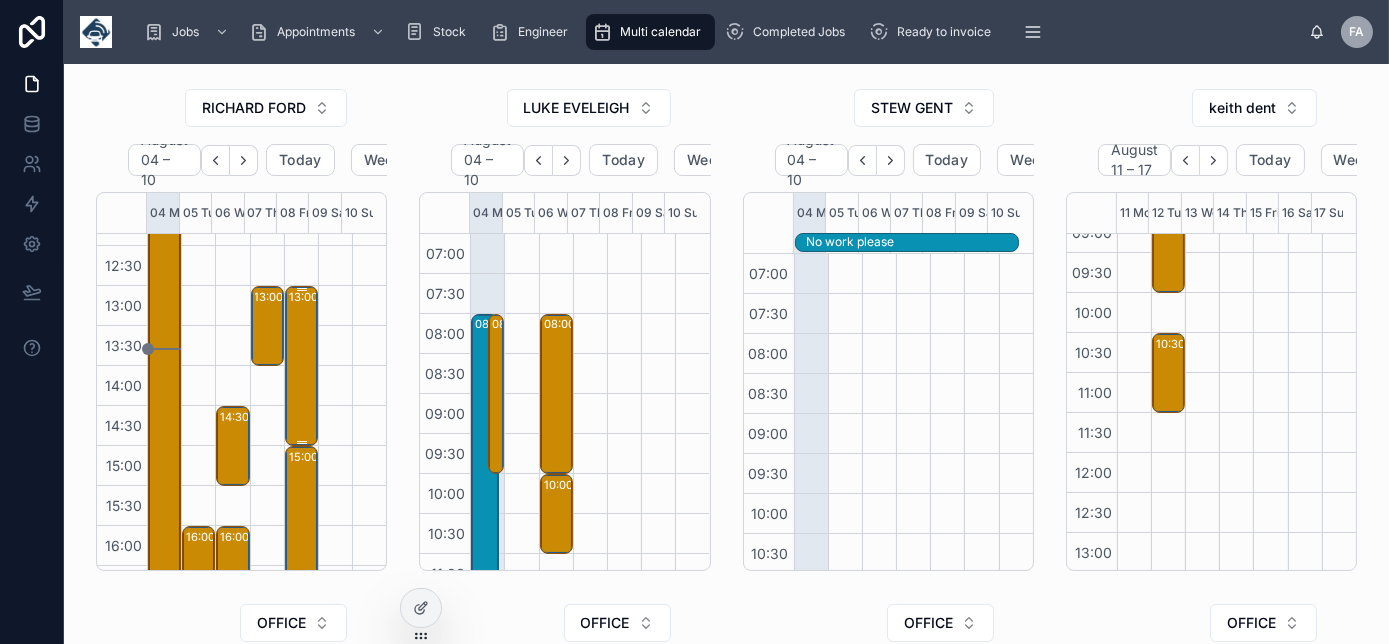 scroll, scrollTop: 440, scrollLeft: 0, axis: vertical 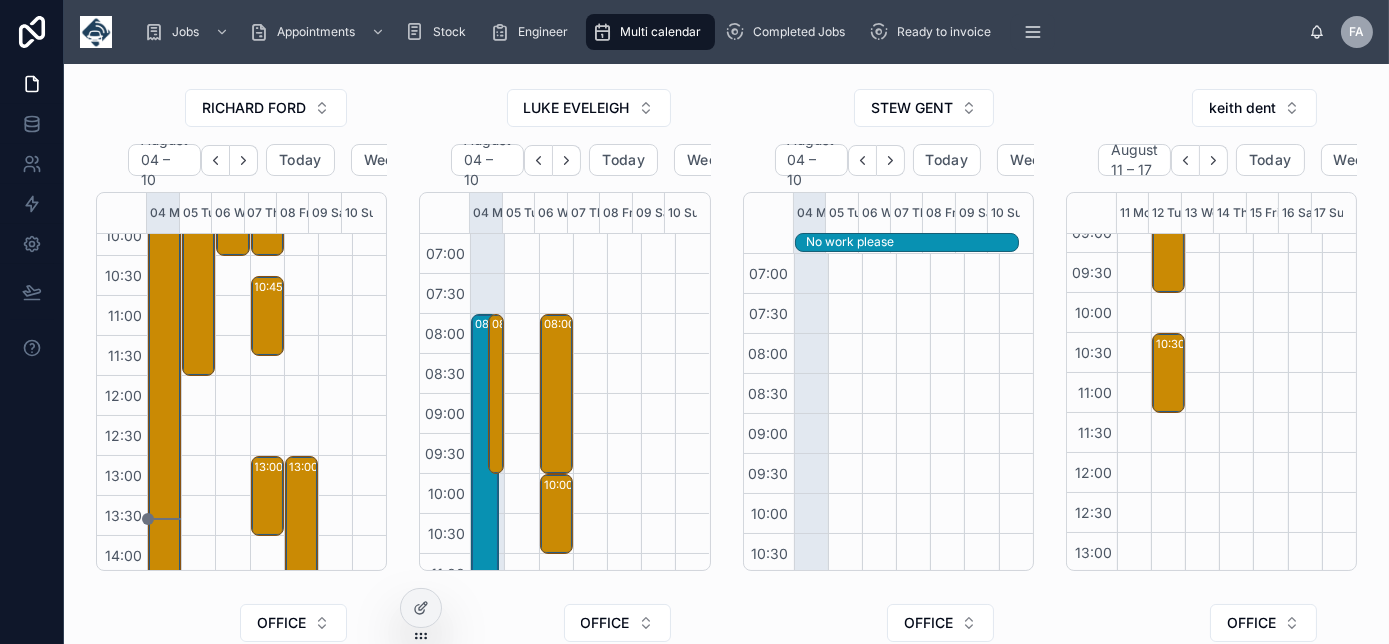 drag, startPoint x: 221, startPoint y: 334, endPoint x: 192, endPoint y: 405, distance: 76.6942 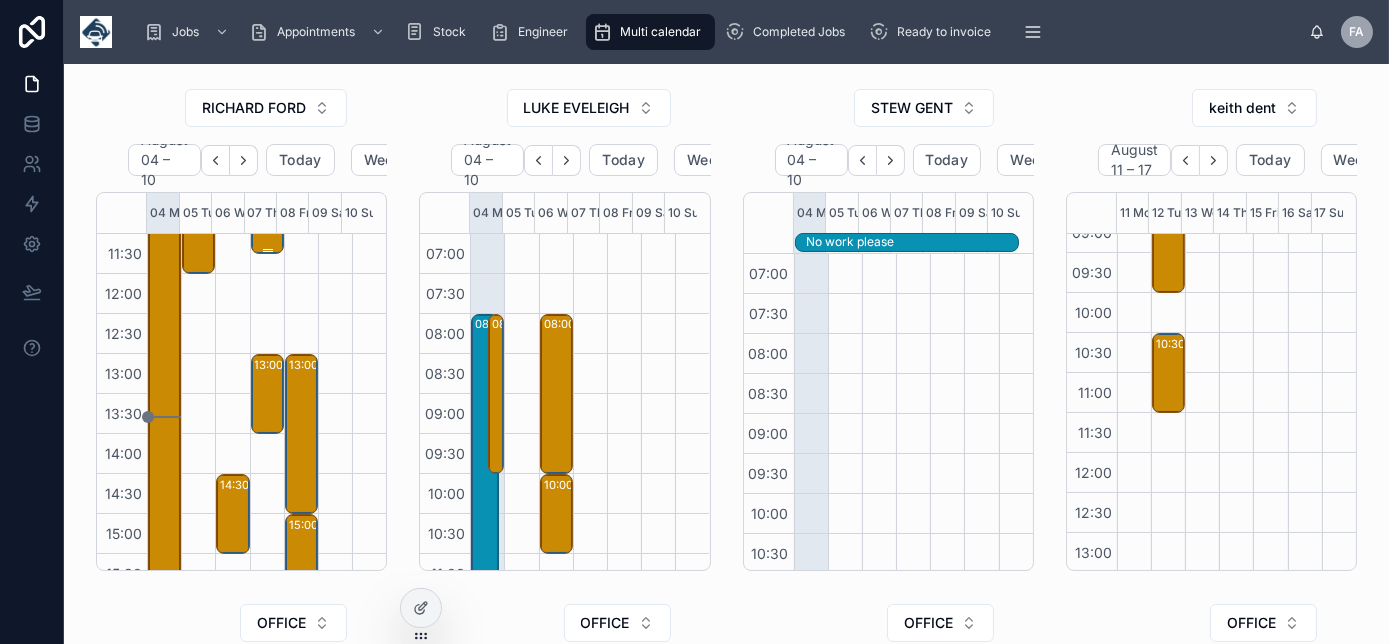 scroll, scrollTop: 363, scrollLeft: 0, axis: vertical 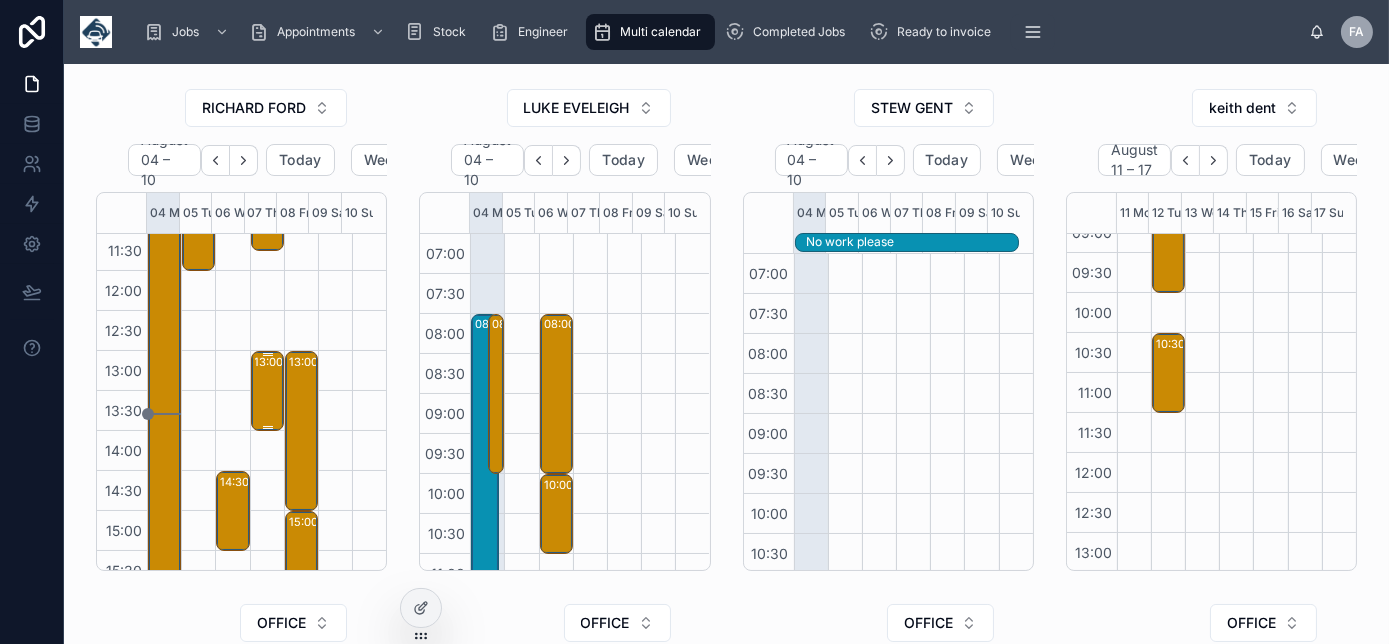click on "13:00 – 14:00 G4S Secure Solutions (UK) Ltd - 00322718 - 1x service call - BN70NFK - TA5 1UD" at bounding box center [268, 391] 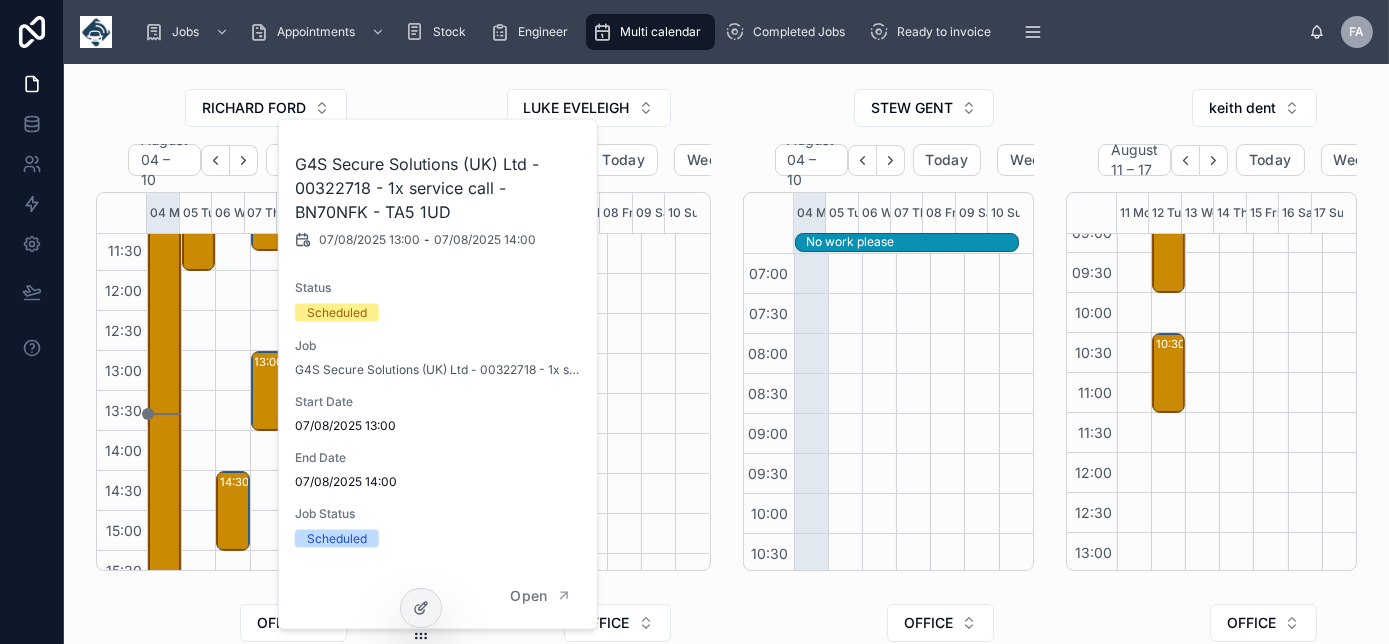 click on "08:00 – 09:00 WESTERN COUNTIES ROOFING - 00321645 - 1 REPAIR - WA69 ZNJ - Newton Abbot, Devon  Warranty 760666 15503986594821V - TQ12 6SL 09:30 – 10:30 Mare and Foal Sanctuary - 00322777 - ADD ON TN360 X 1 RE200 - TQ9 6LW 14:30 – 15:30 M and E Alarms (Barnstaple) Ltd - 00322535 - 1 Repair/Reg FJ25 ZNF/Devon EX31 1AD/PO RMA 761651 Warranty 15503986599725R 16:00 – 17:00 Dogs Trust - 00322214 - deinstalls x1 OU13 UAF - EX34 8NU" at bounding box center [232, 351] 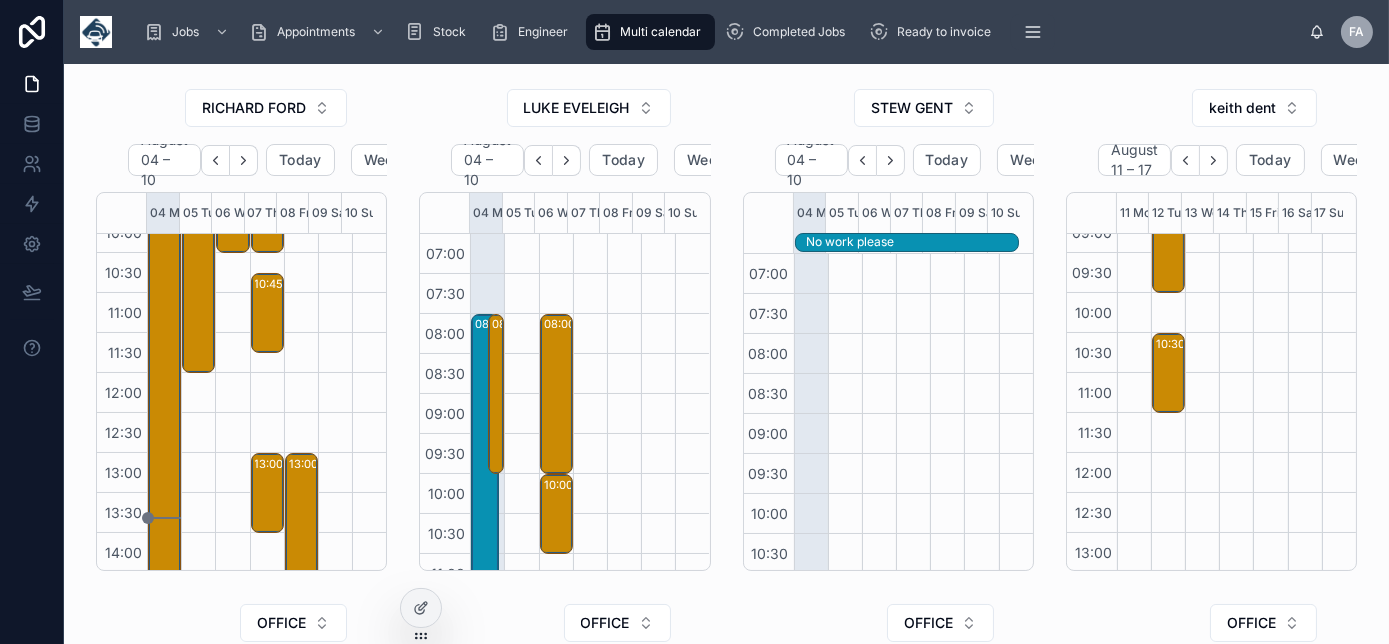 scroll, scrollTop: 258, scrollLeft: 0, axis: vertical 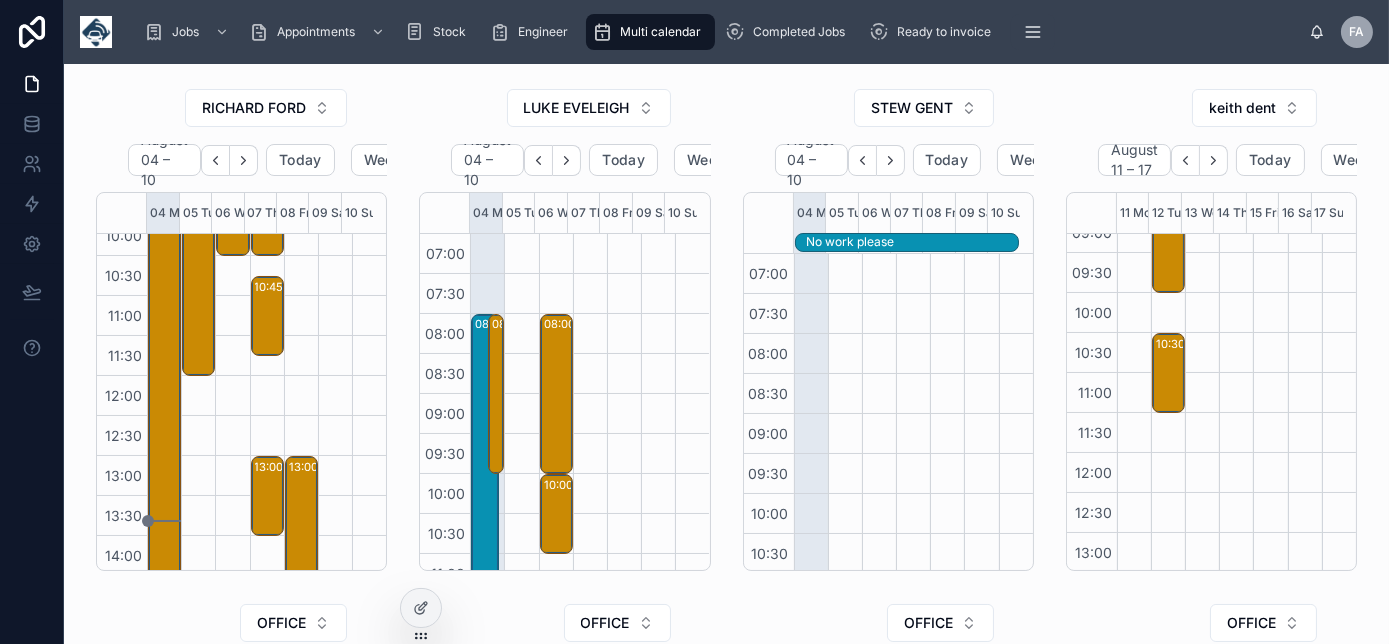 drag, startPoint x: 223, startPoint y: 392, endPoint x: 246, endPoint y: 405, distance: 26.41969 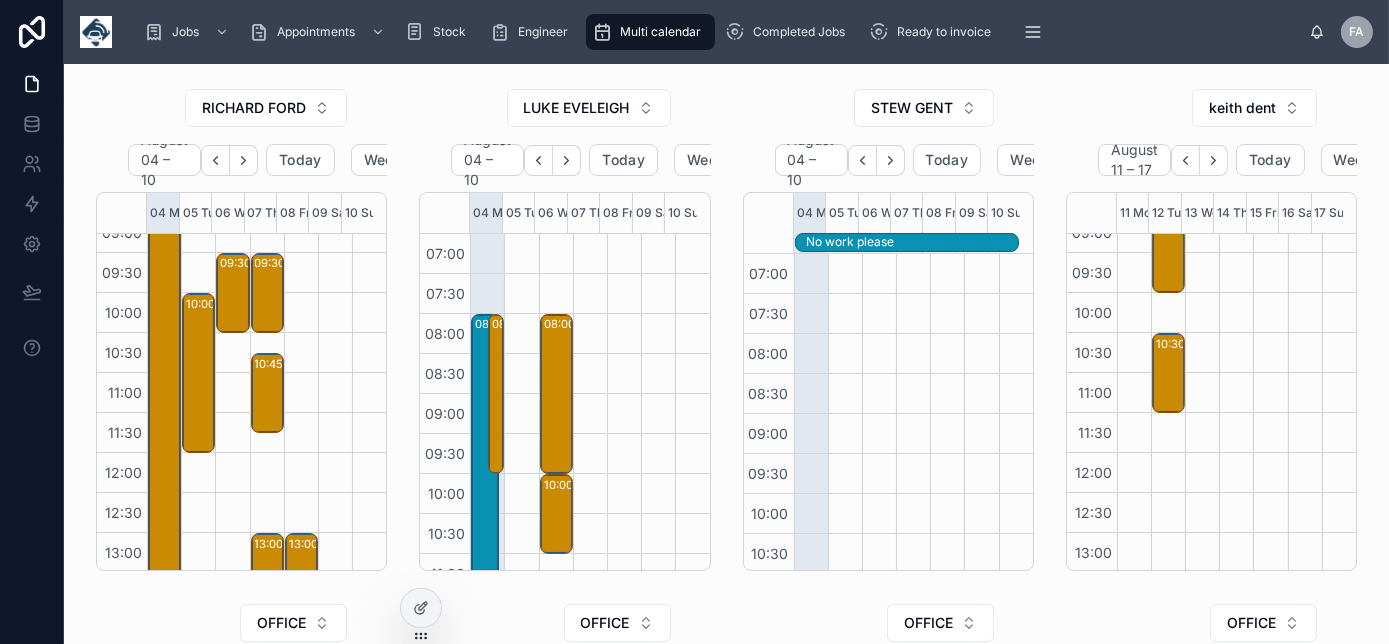 scroll, scrollTop: 90, scrollLeft: 0, axis: vertical 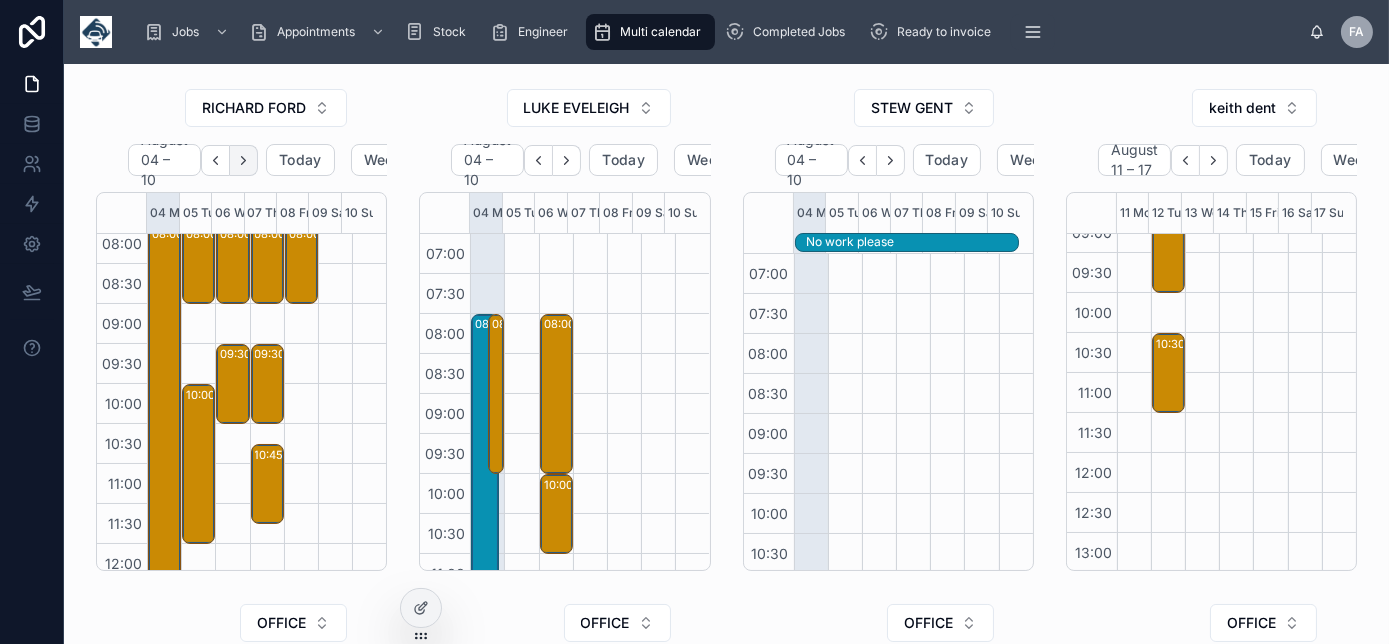 click at bounding box center (244, 160) 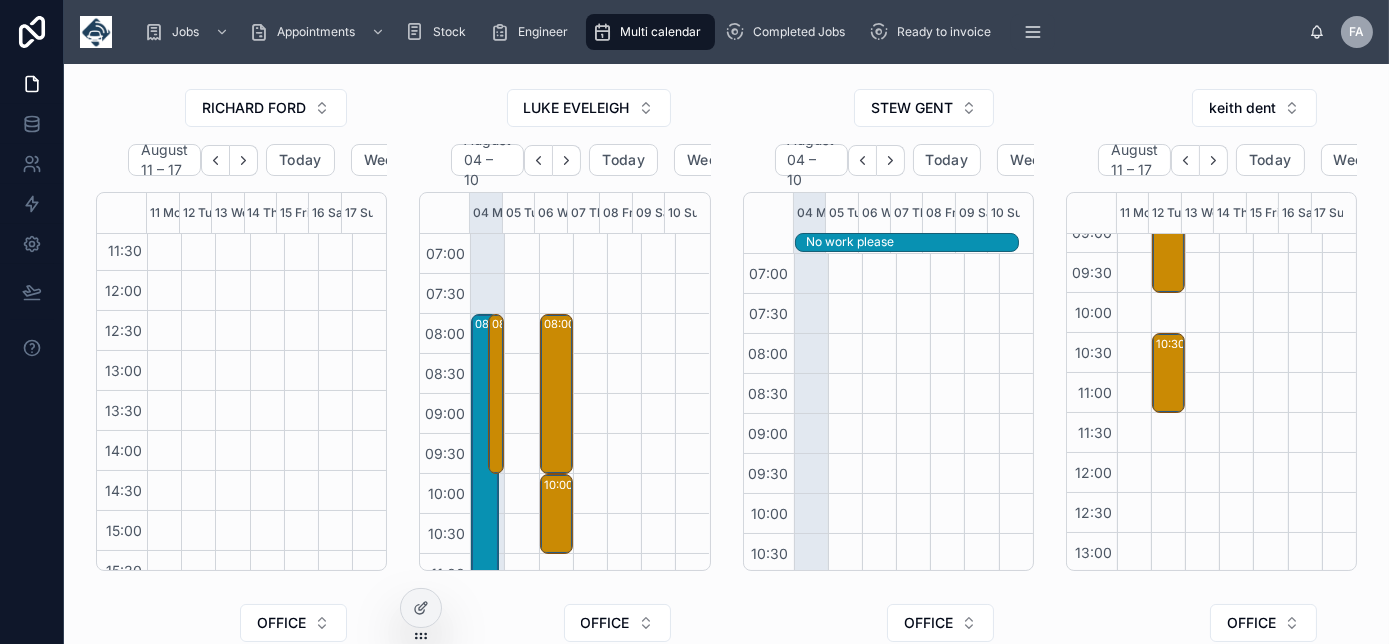 scroll, scrollTop: 0, scrollLeft: 0, axis: both 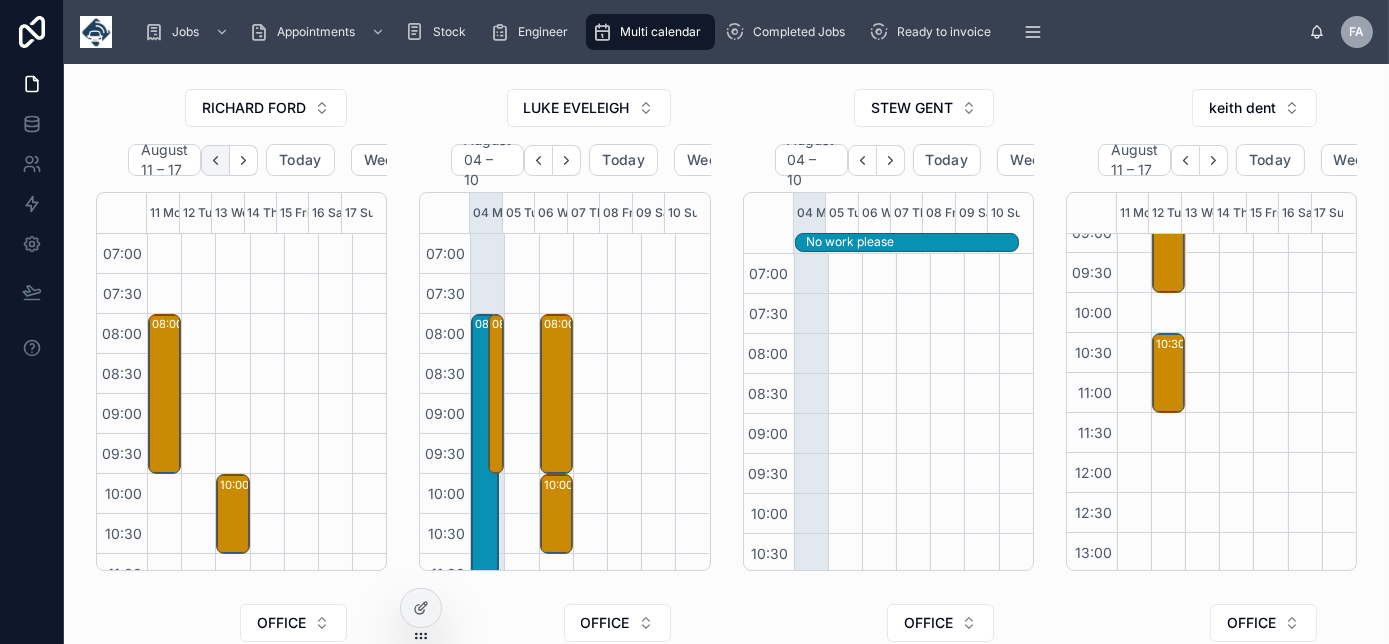 click 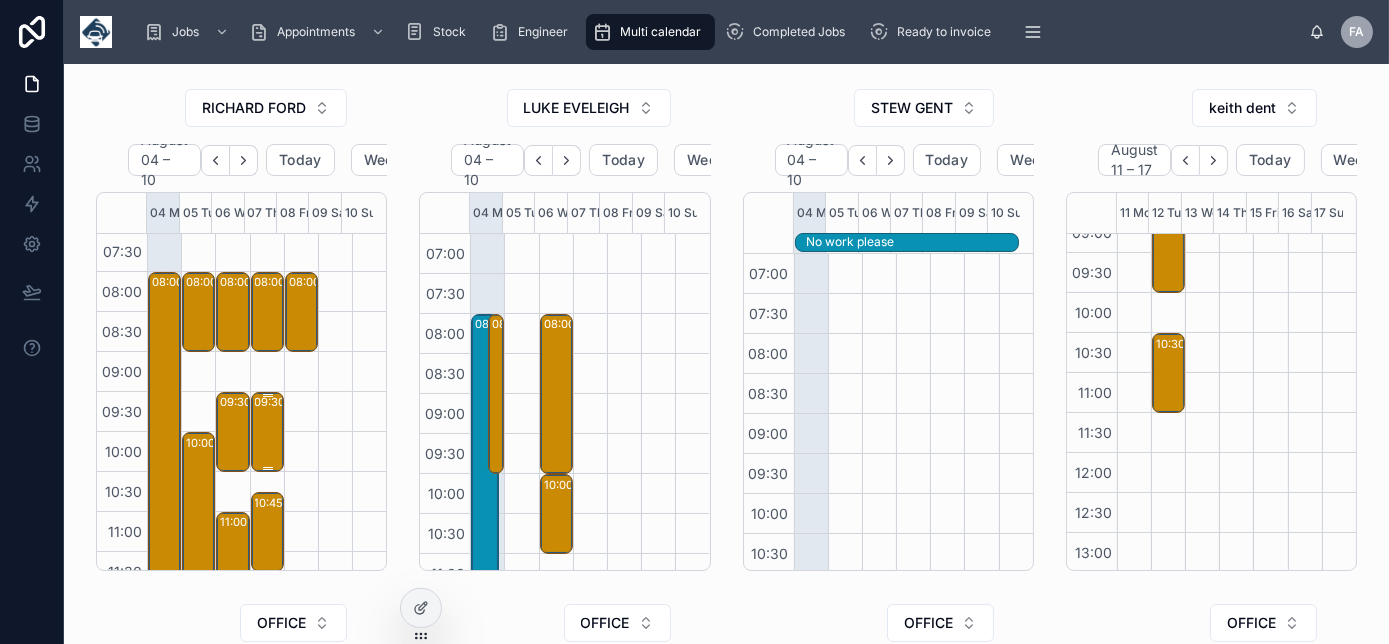 scroll, scrollTop: 0, scrollLeft: 0, axis: both 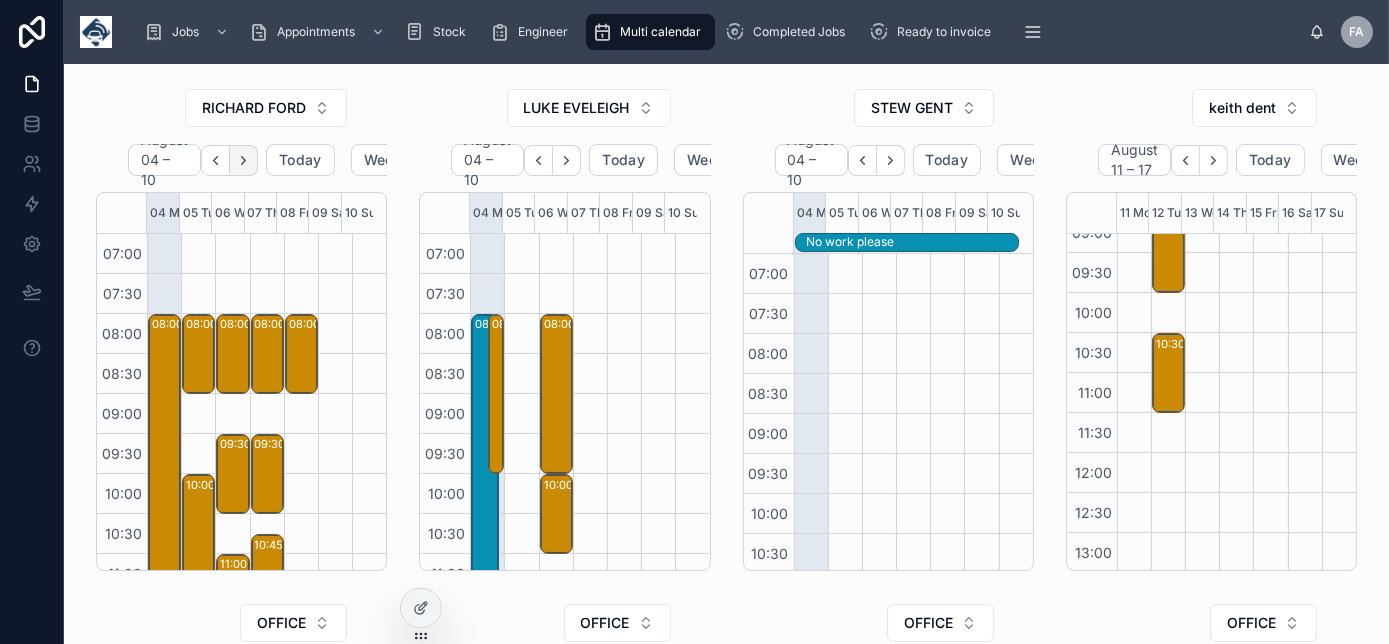 click 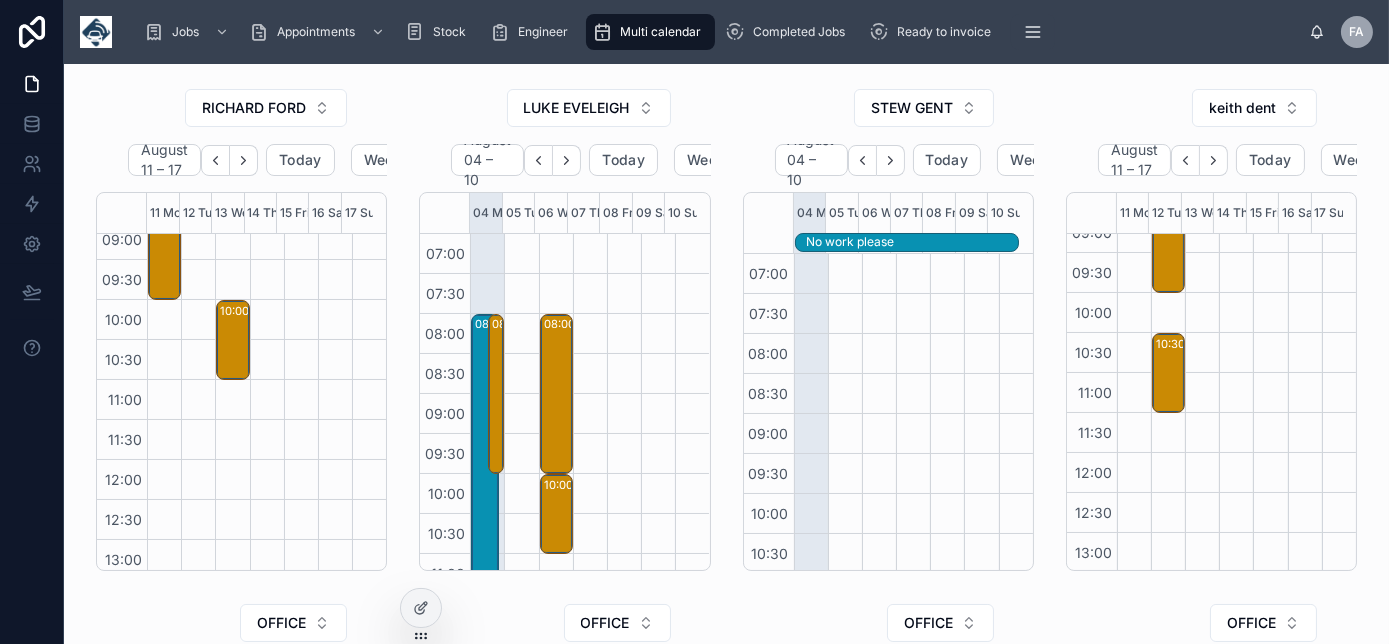 scroll, scrollTop: 0, scrollLeft: 0, axis: both 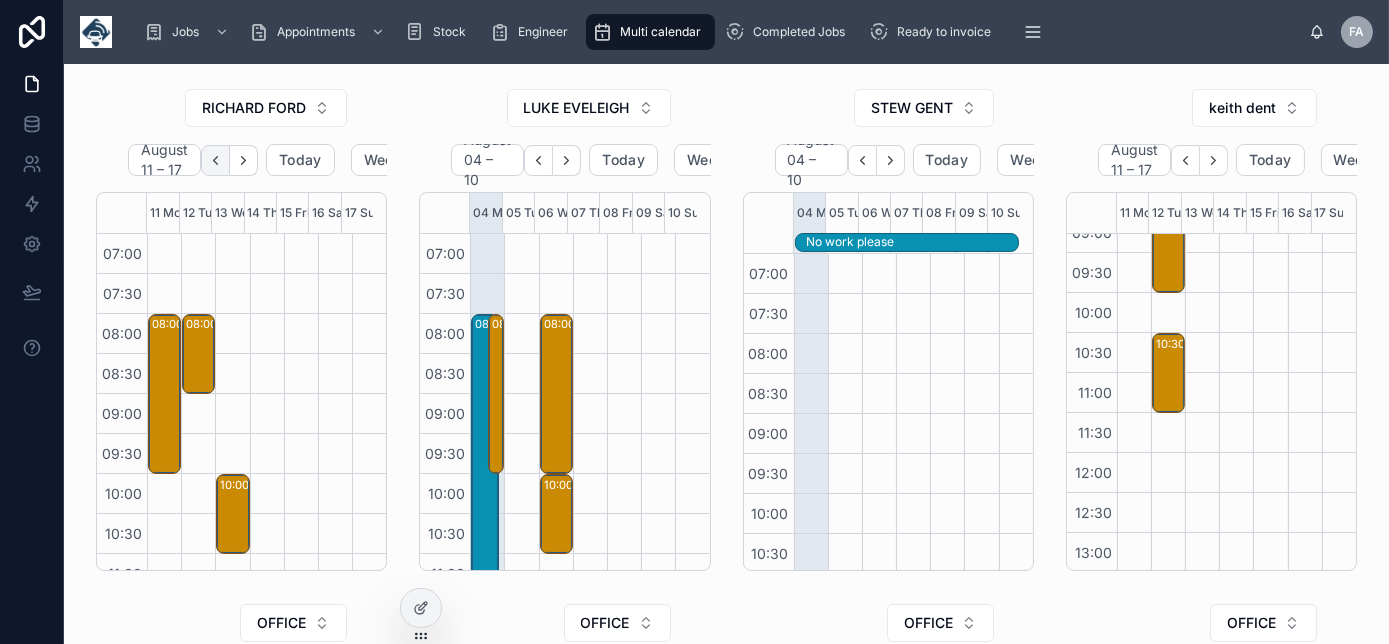 click 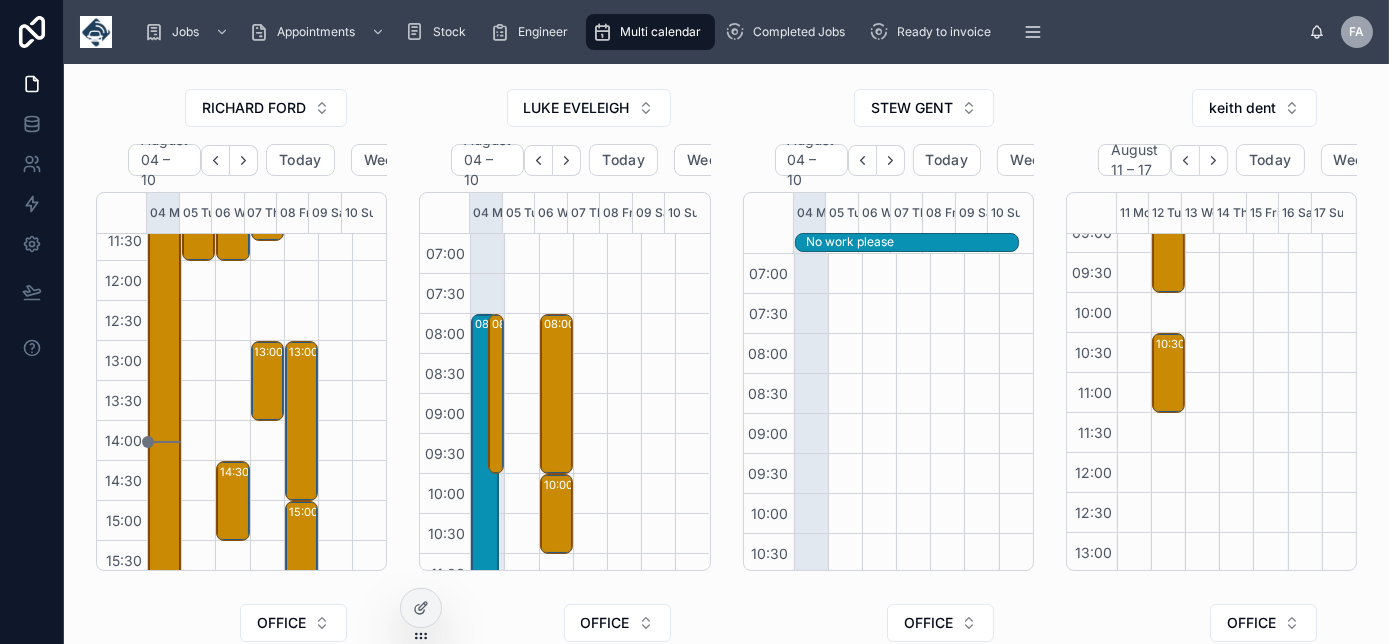 scroll, scrollTop: 363, scrollLeft: 0, axis: vertical 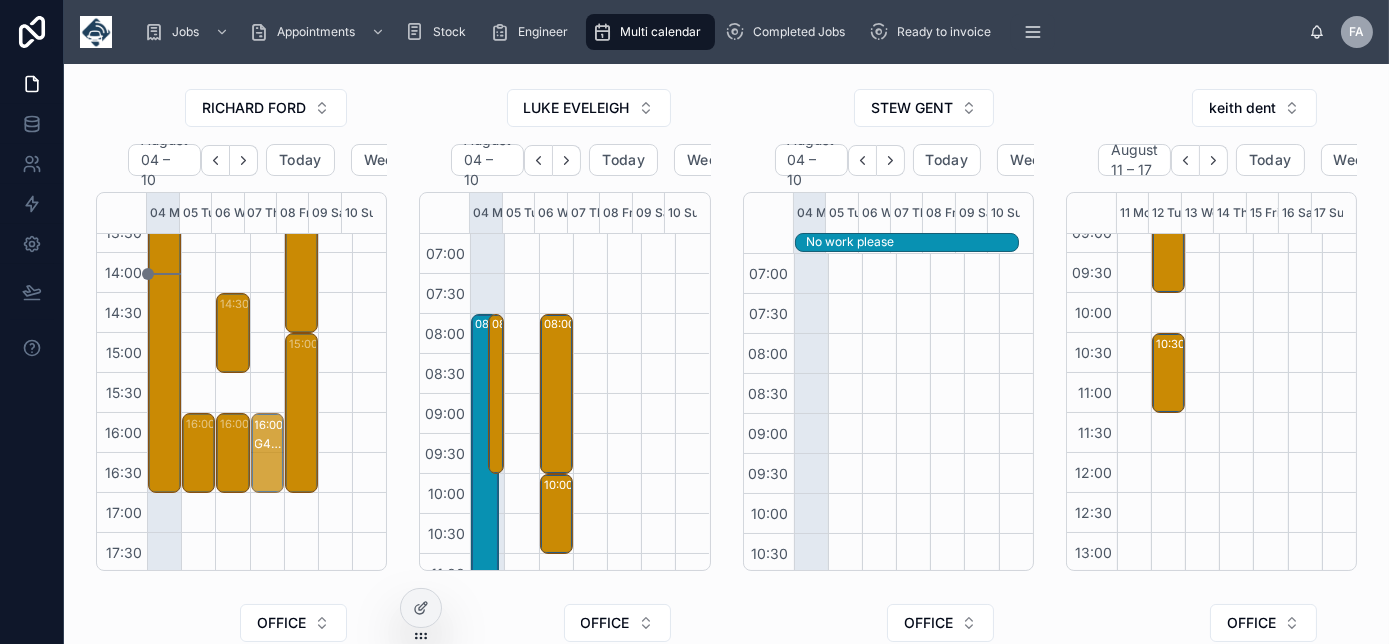 drag, startPoint x: 260, startPoint y: 370, endPoint x: 264, endPoint y: 438, distance: 68.117546 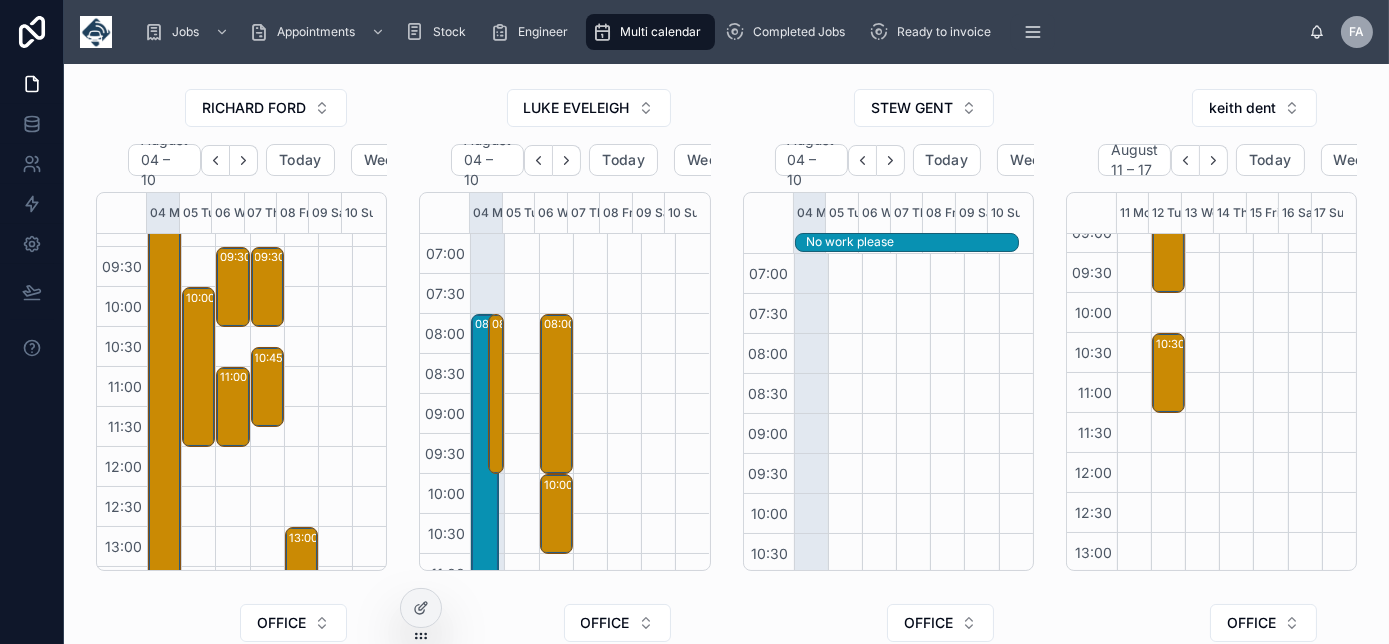 scroll, scrollTop: 178, scrollLeft: 0, axis: vertical 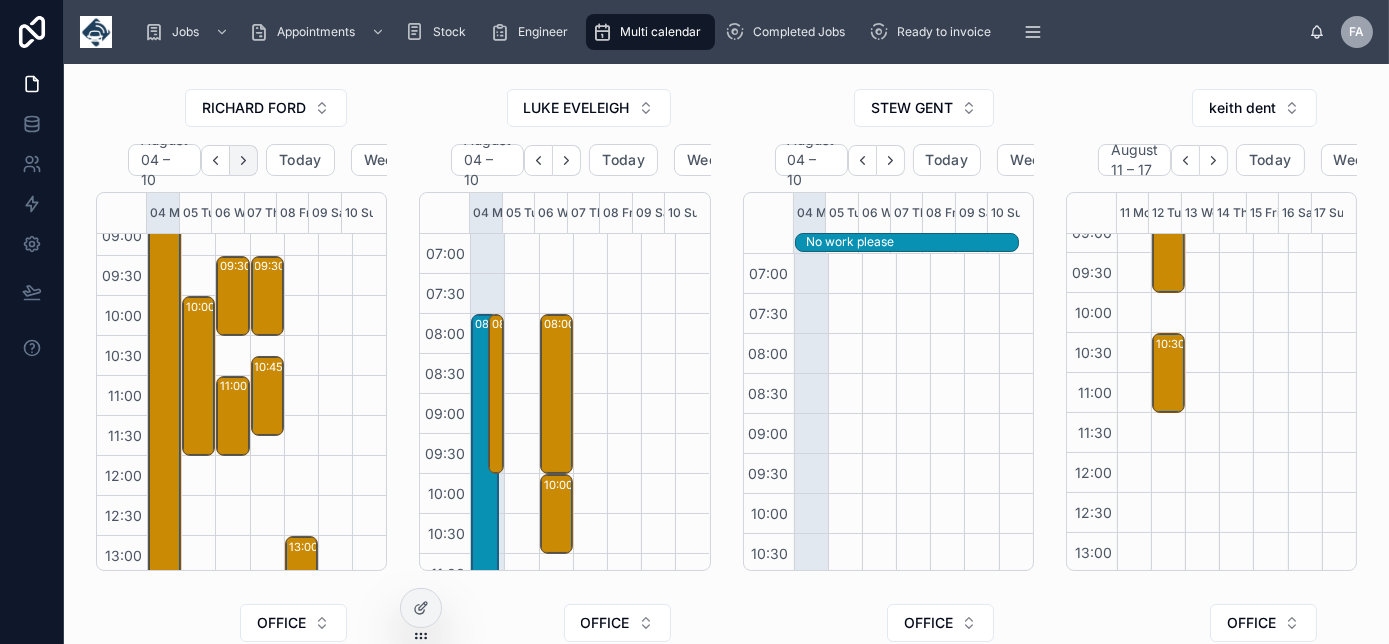 click 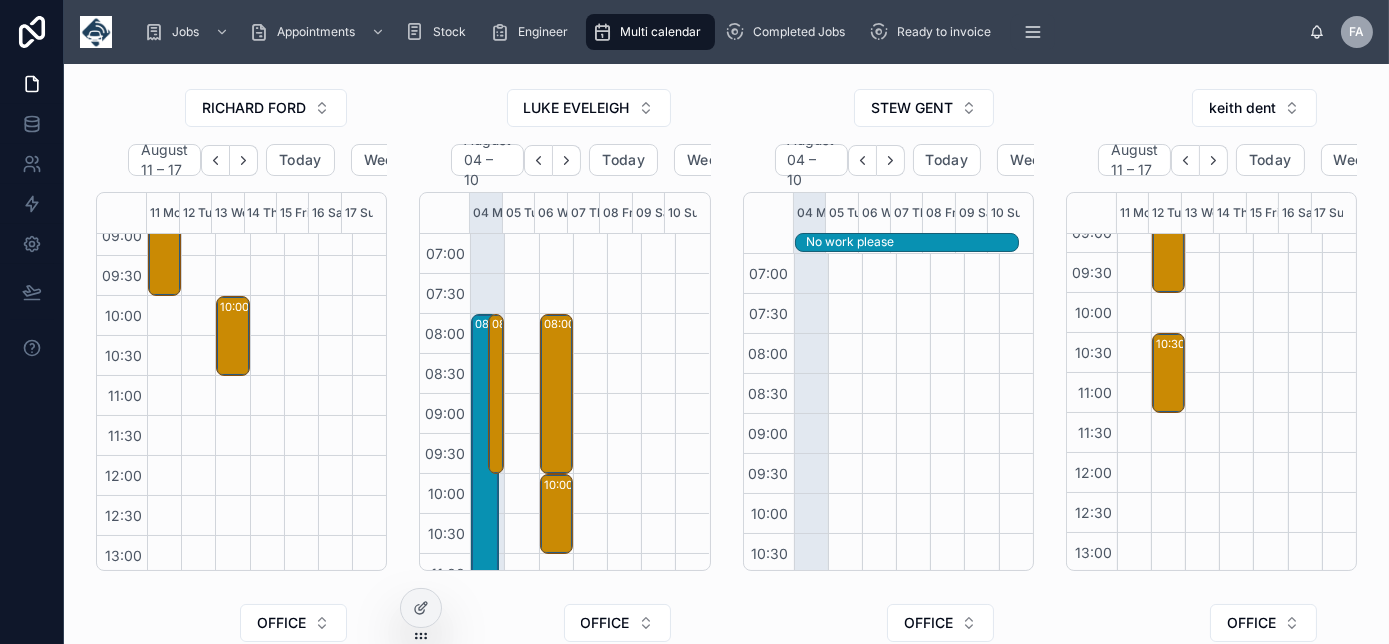 scroll, scrollTop: 0, scrollLeft: 0, axis: both 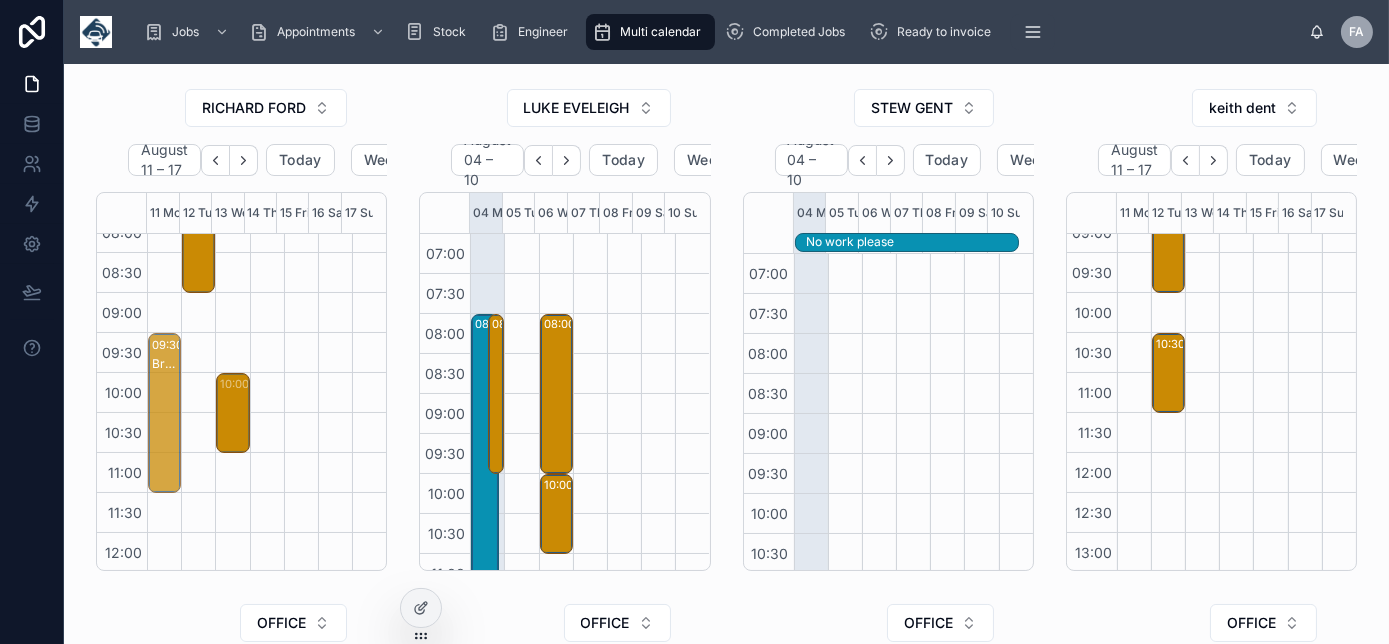 drag, startPoint x: 168, startPoint y: 382, endPoint x: 167, endPoint y: 406, distance: 24.020824 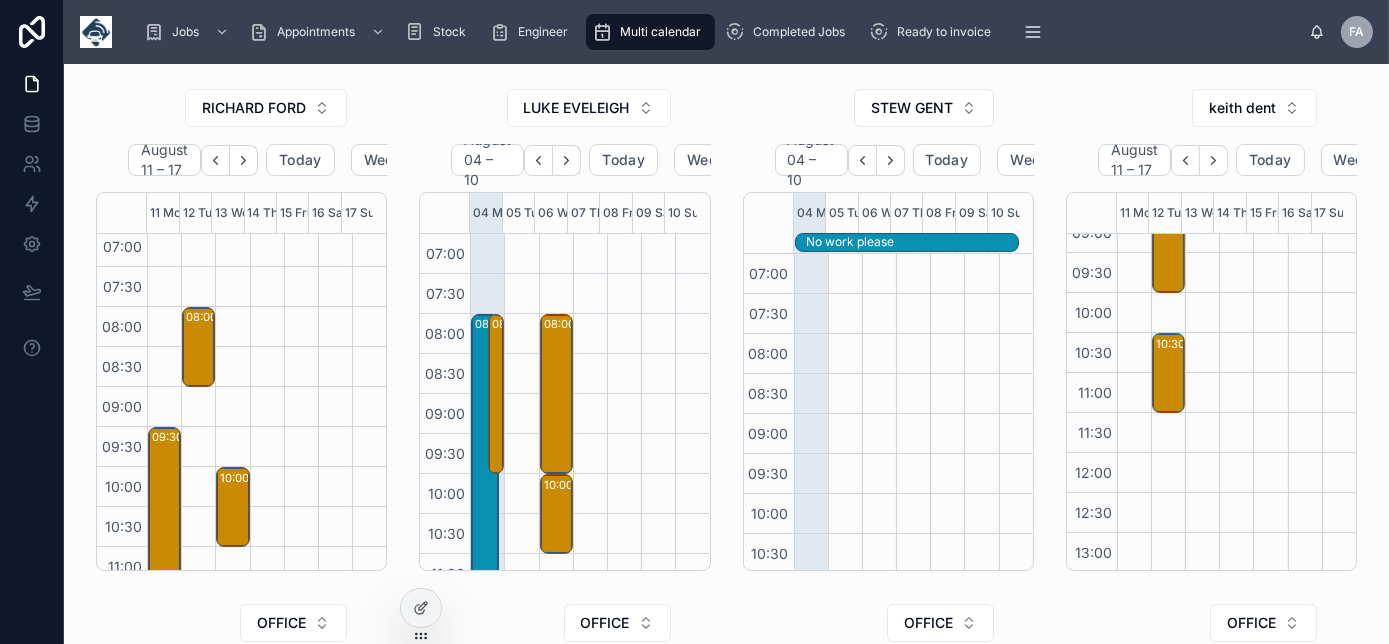 scroll, scrollTop: 0, scrollLeft: 0, axis: both 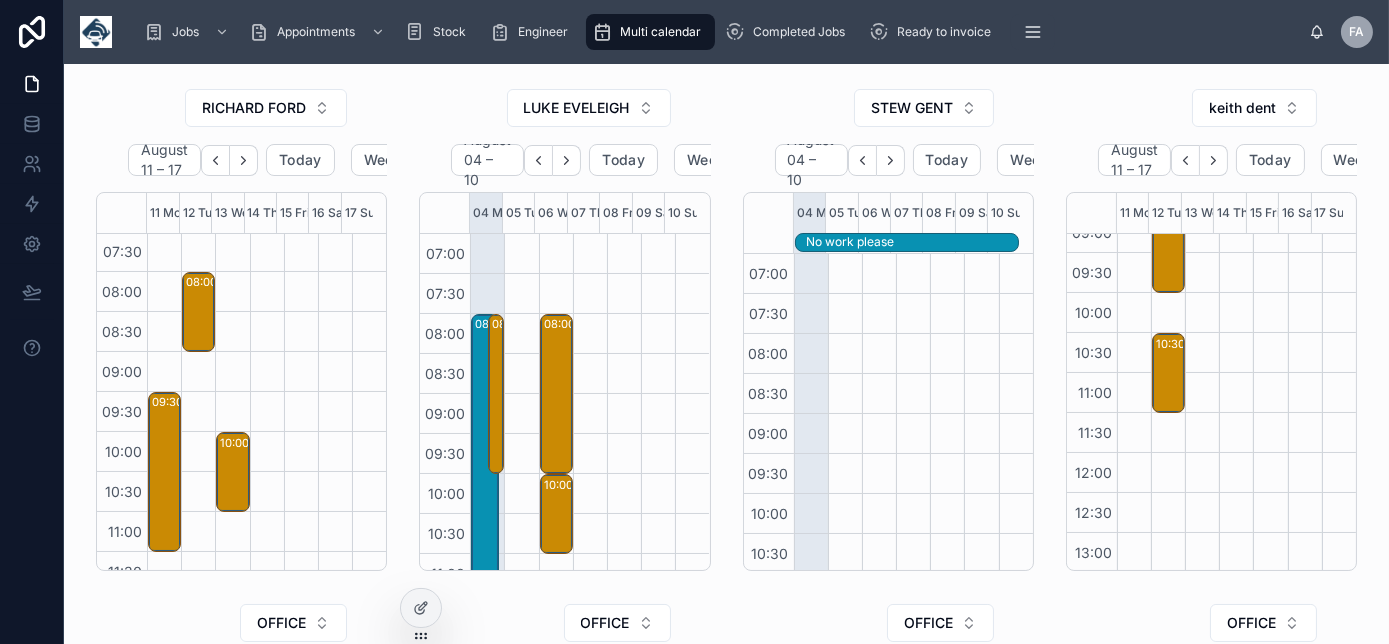 drag, startPoint x: 581, startPoint y: 89, endPoint x: 394, endPoint y: 98, distance: 187.21645 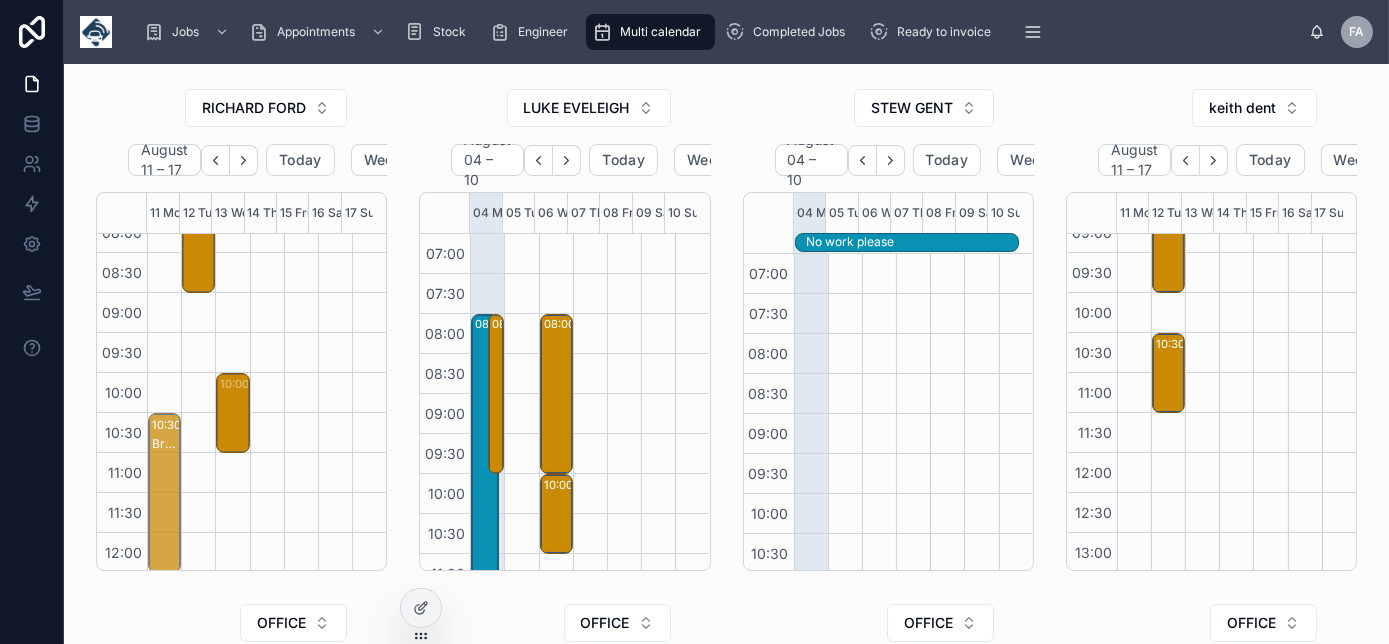 scroll, scrollTop: 122, scrollLeft: 0, axis: vertical 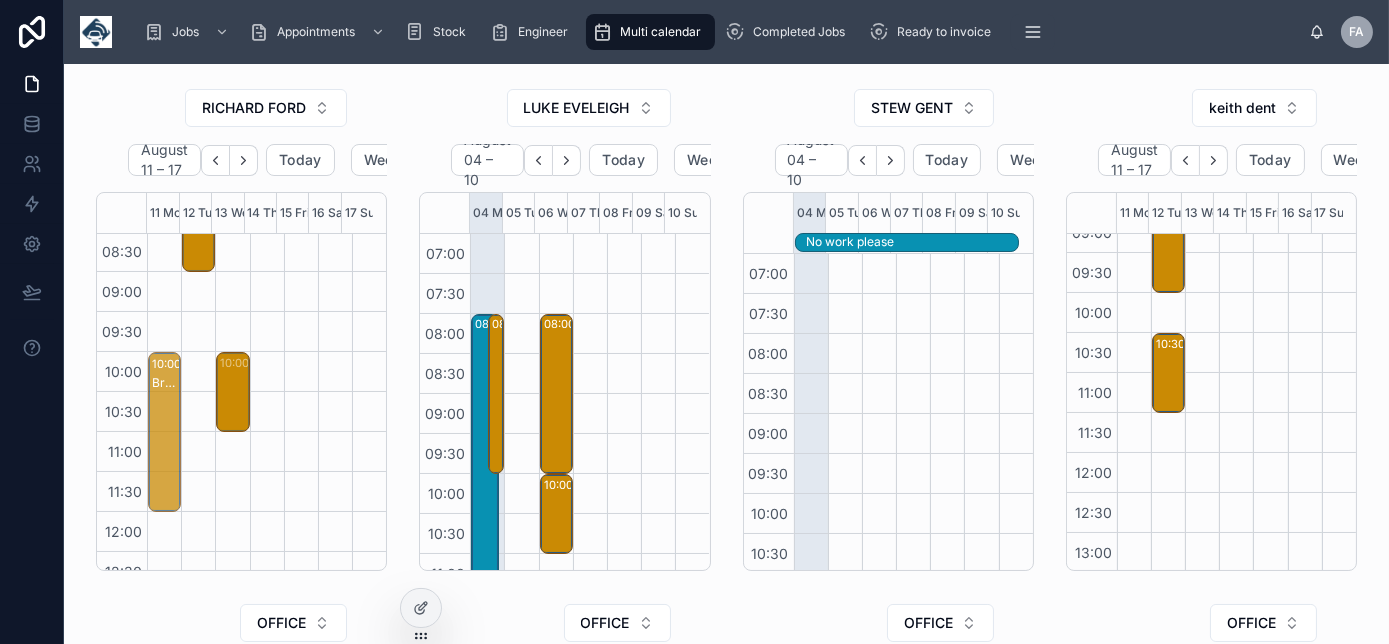 drag, startPoint x: 168, startPoint y: 457, endPoint x: 156, endPoint y: 417, distance: 41.761227 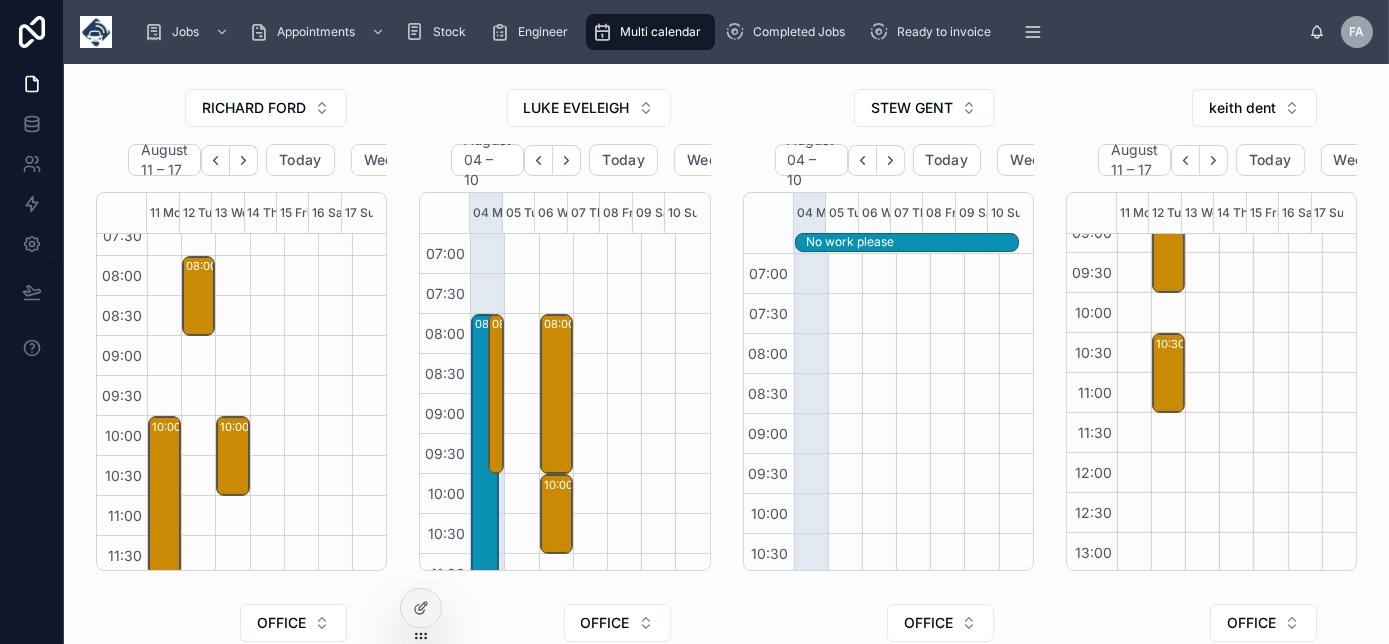 scroll, scrollTop: 0, scrollLeft: 0, axis: both 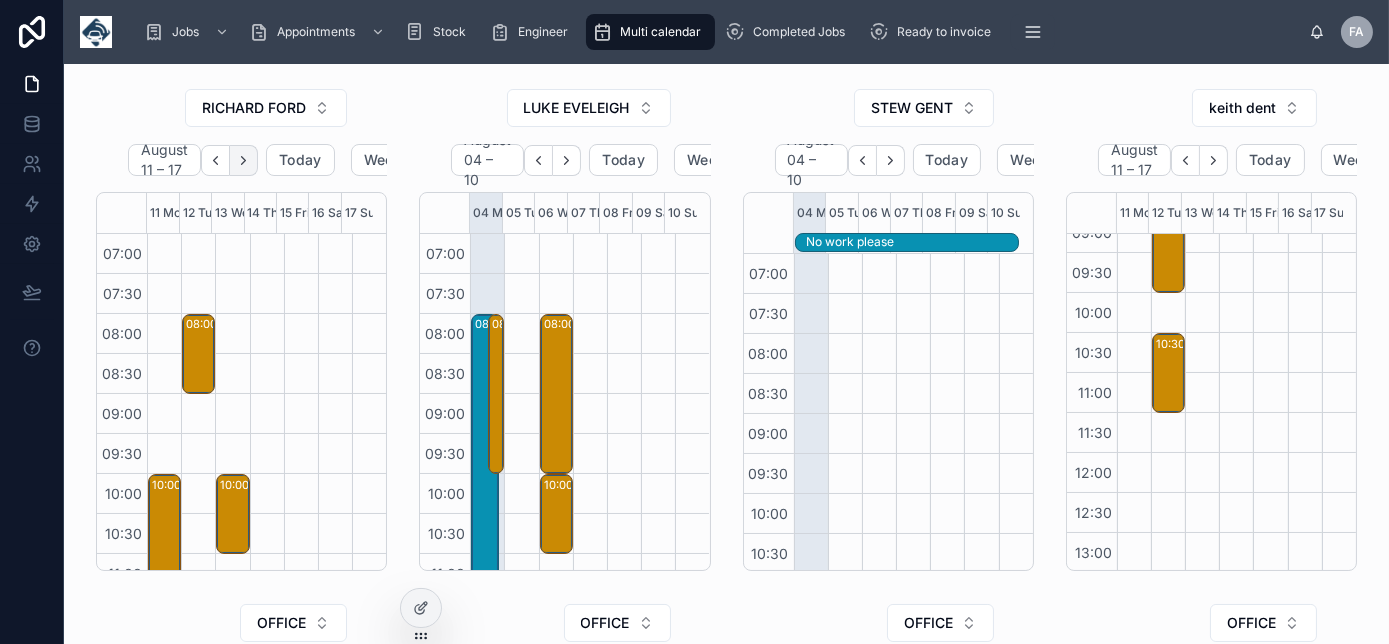 click 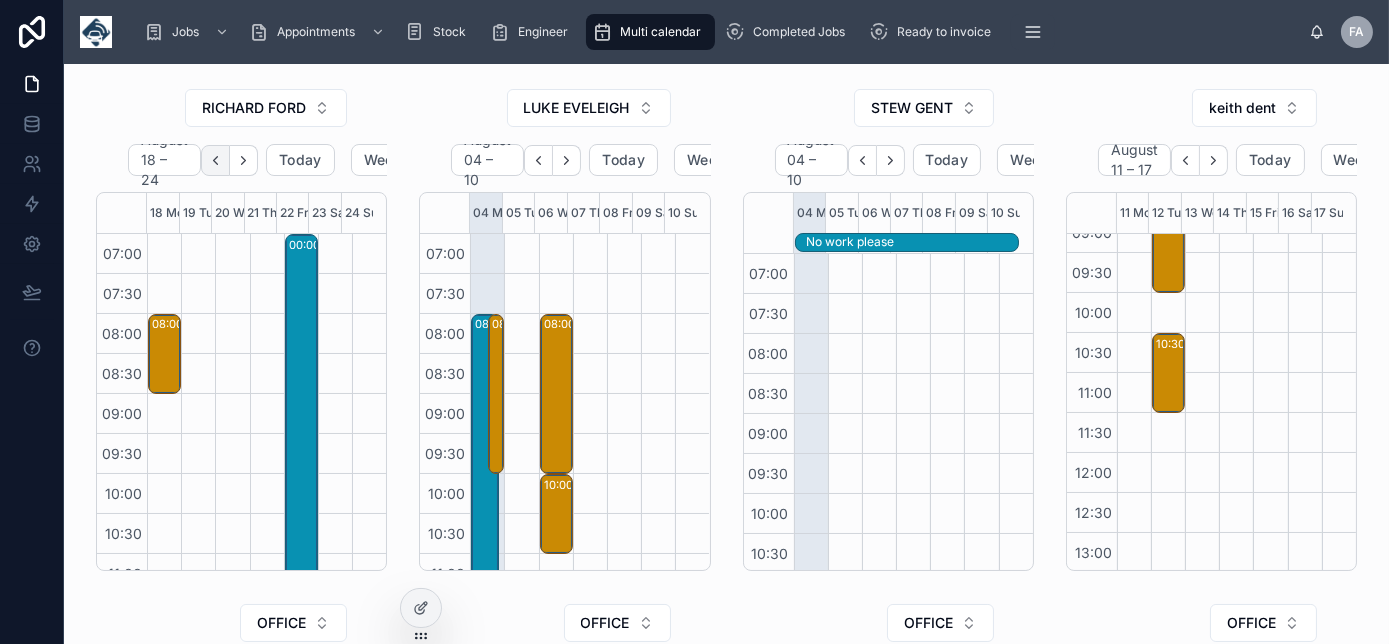 click at bounding box center [215, 160] 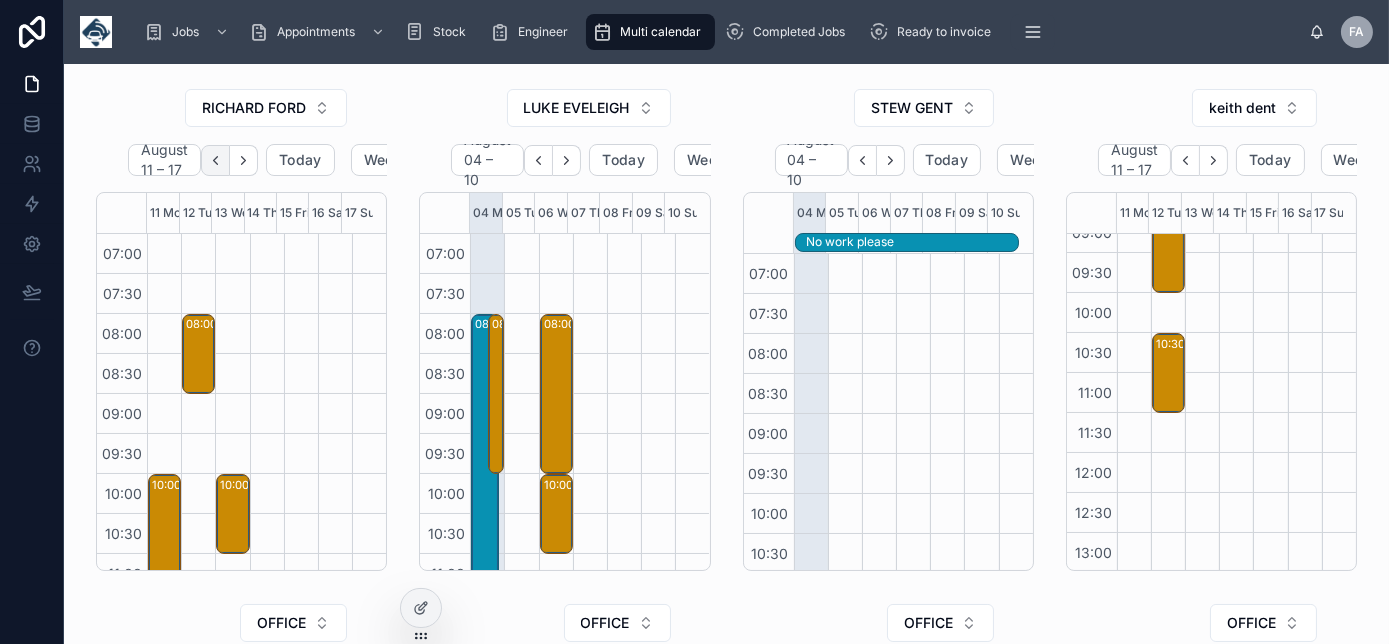 click 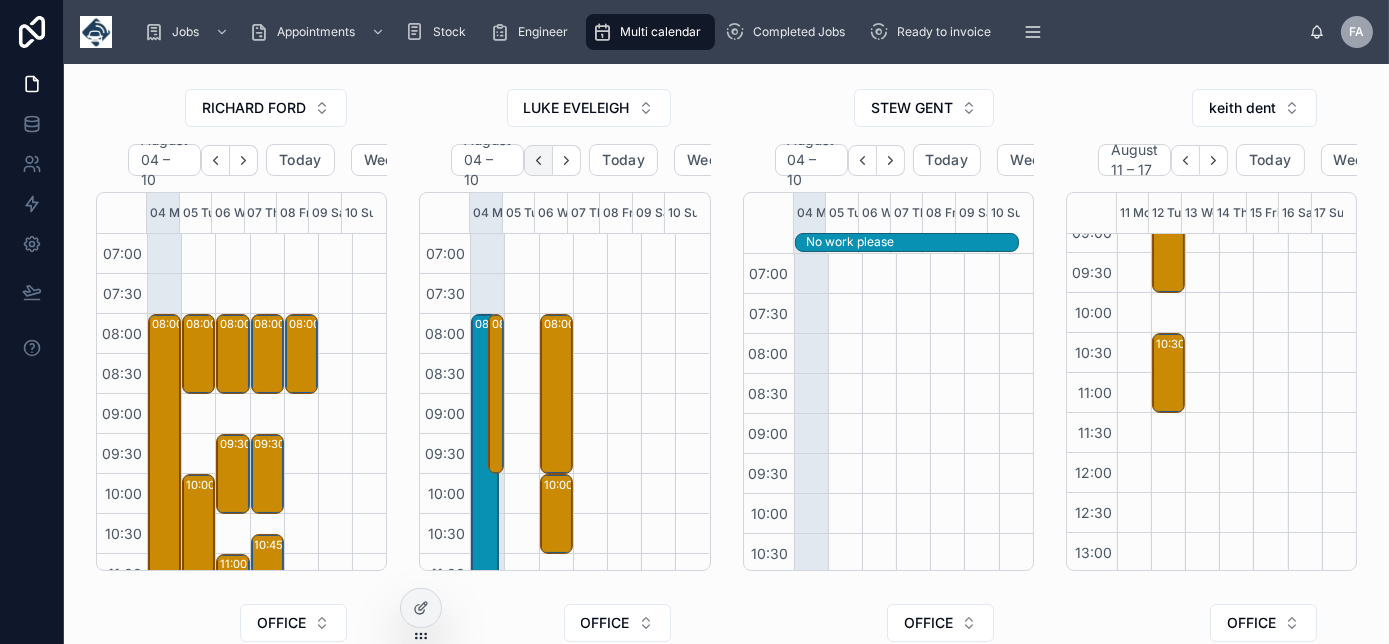 click 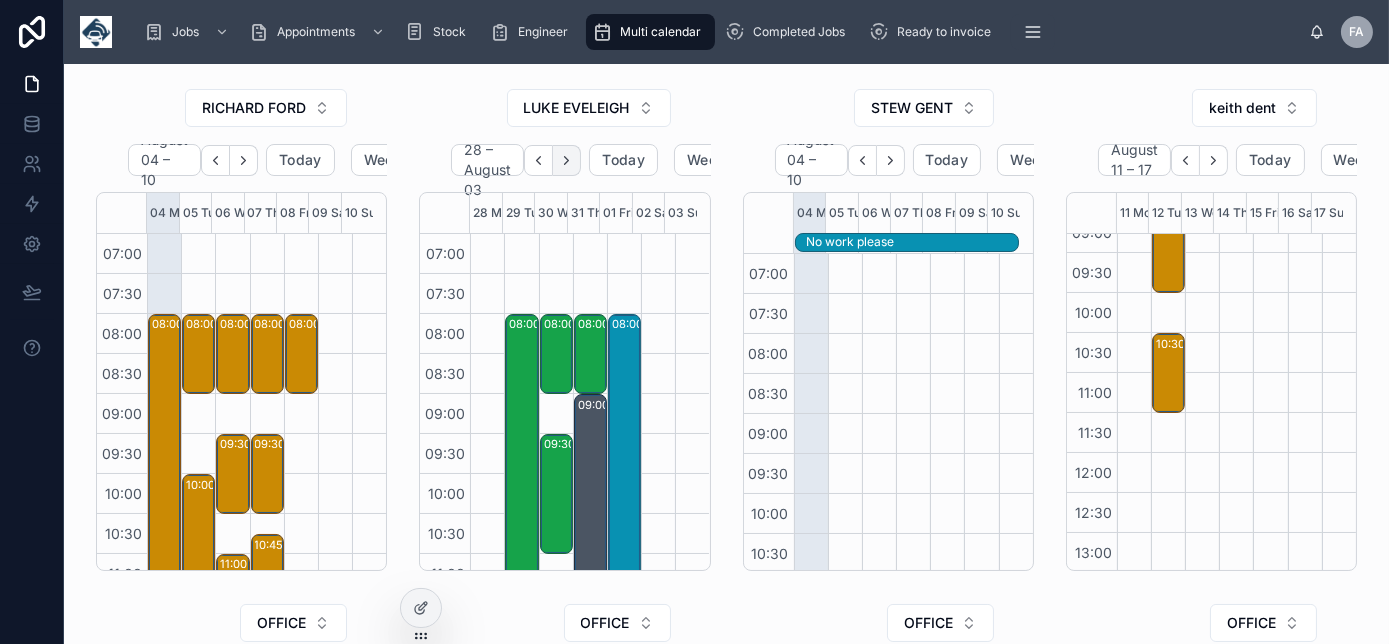 click at bounding box center [567, 160] 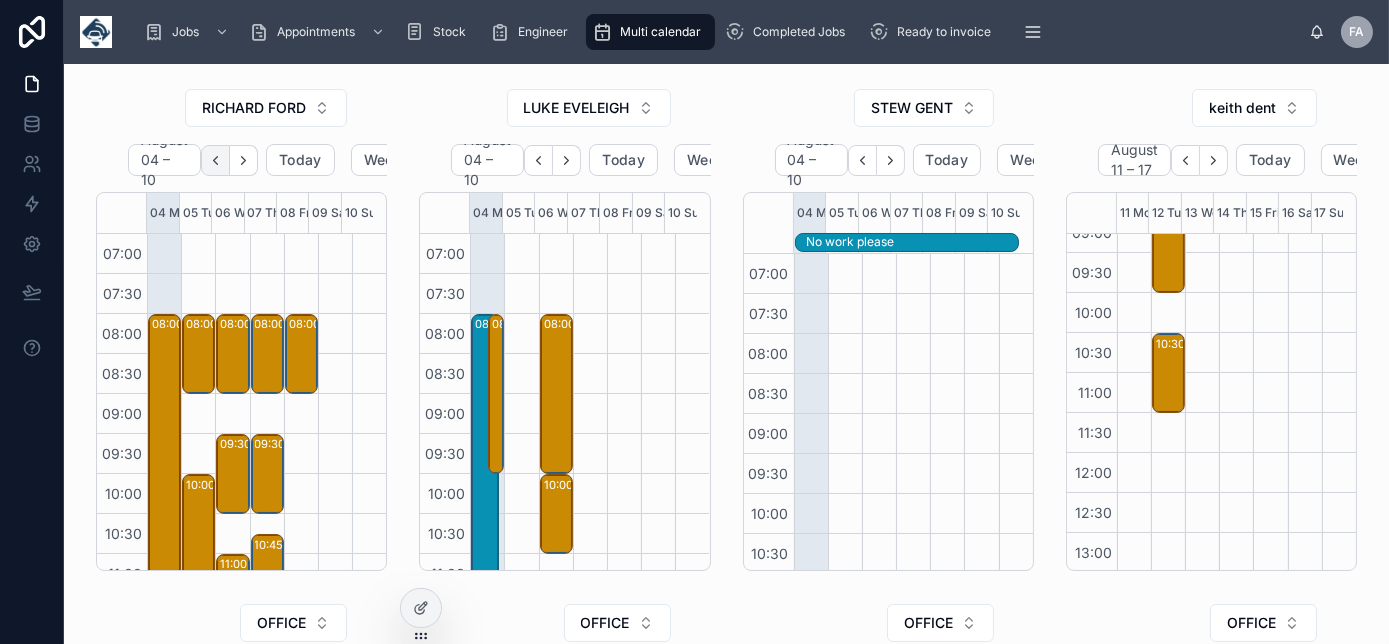 click 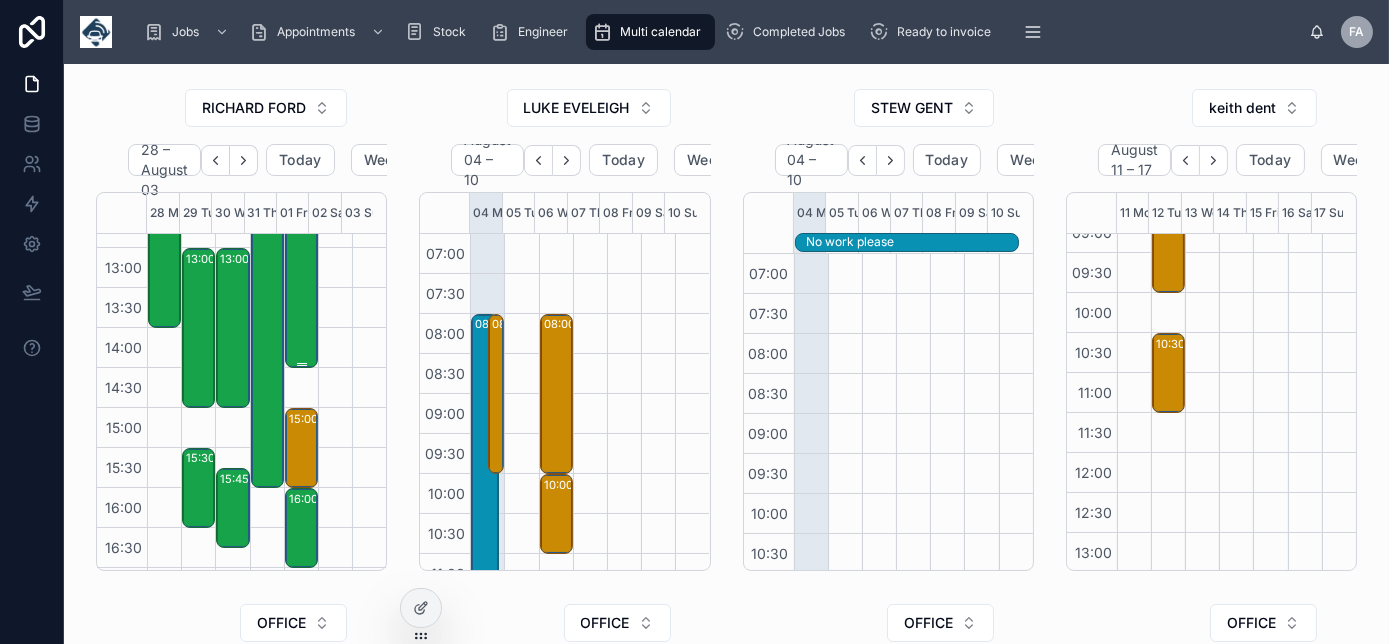scroll, scrollTop: 545, scrollLeft: 0, axis: vertical 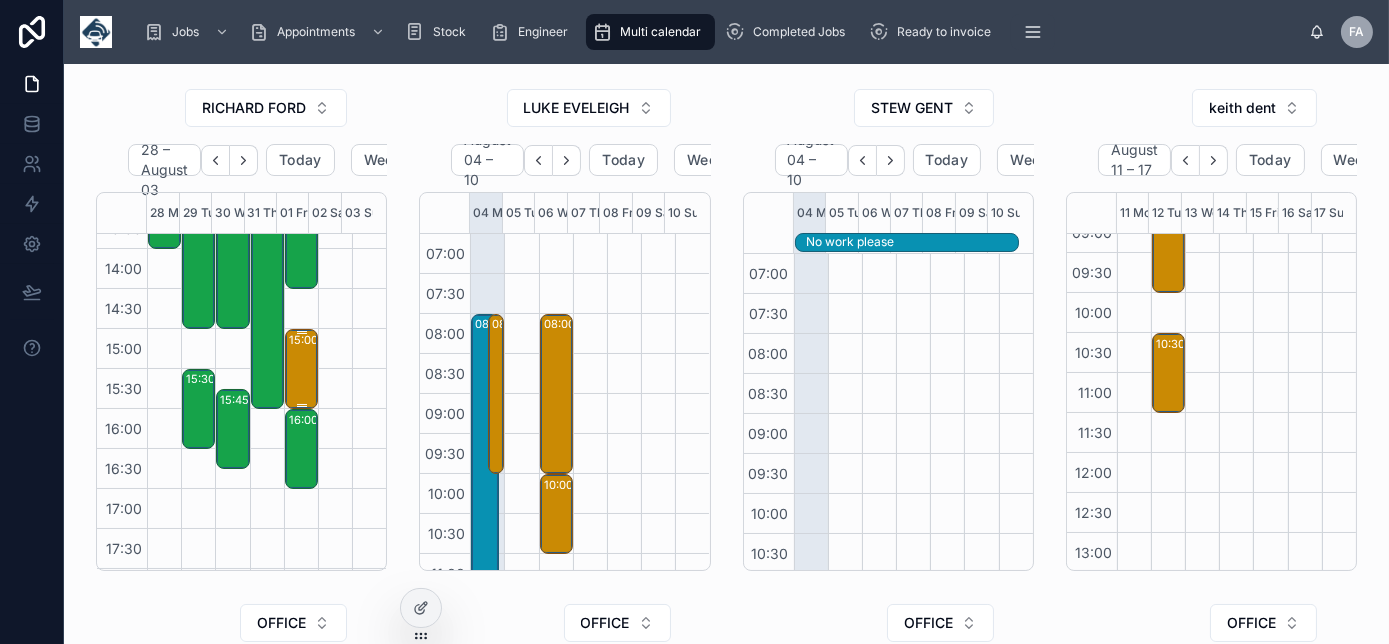 click on "15:00 – 16:00 THE PRIORY FOR WALES OF THE MOST VENERABLE ORDER OF THE HOSPITAL OF ST. JOHN OF JERUSALEM- 00320994 - 1 X SVC- - NP20 5JG" at bounding box center (302, 369) 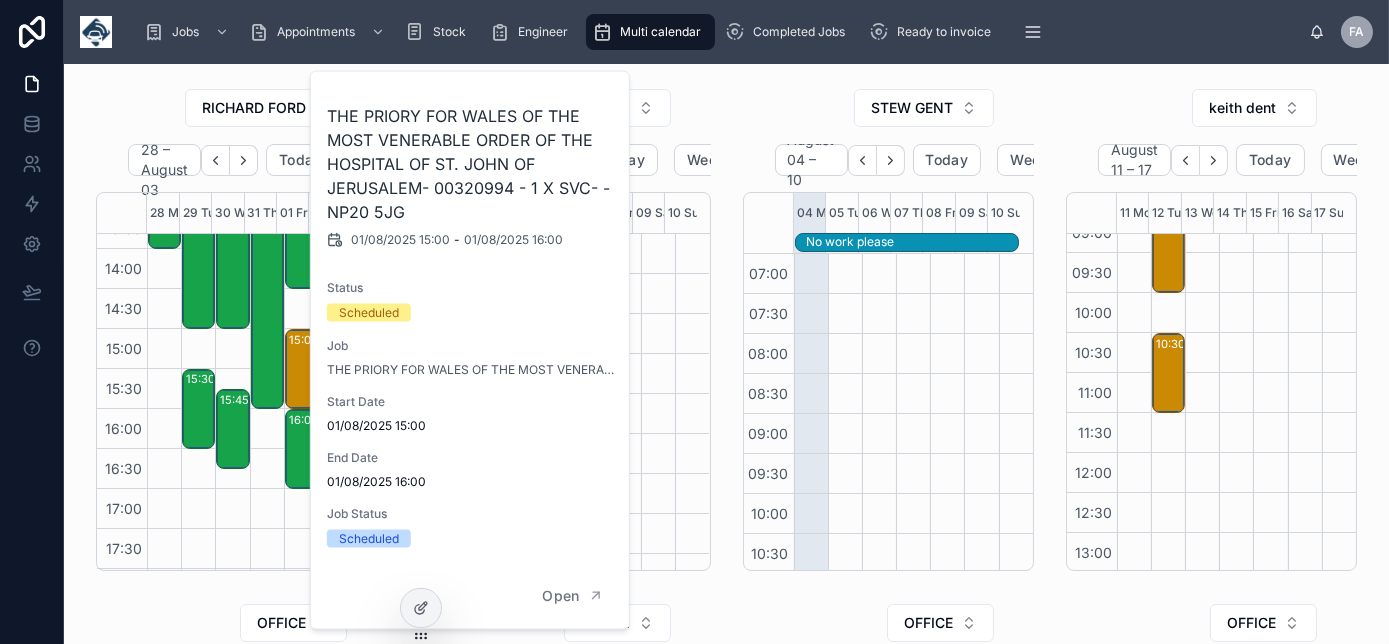 click on "STEW GENT" at bounding box center (888, 112) 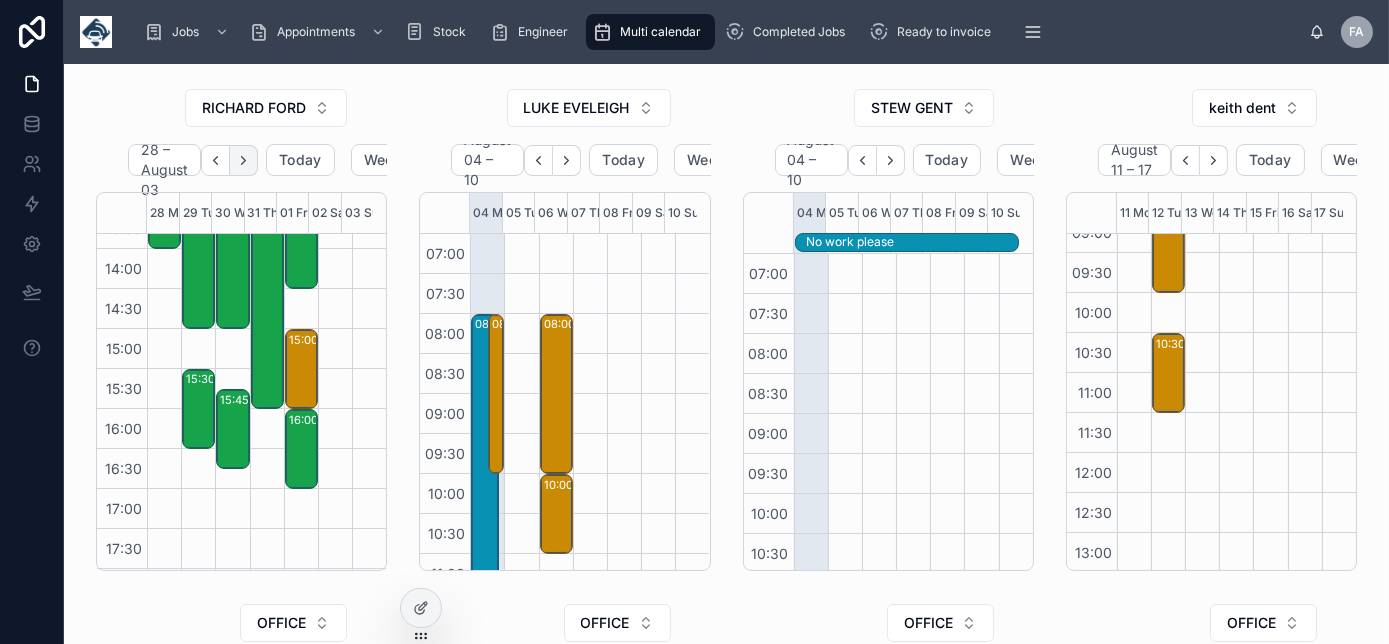 click 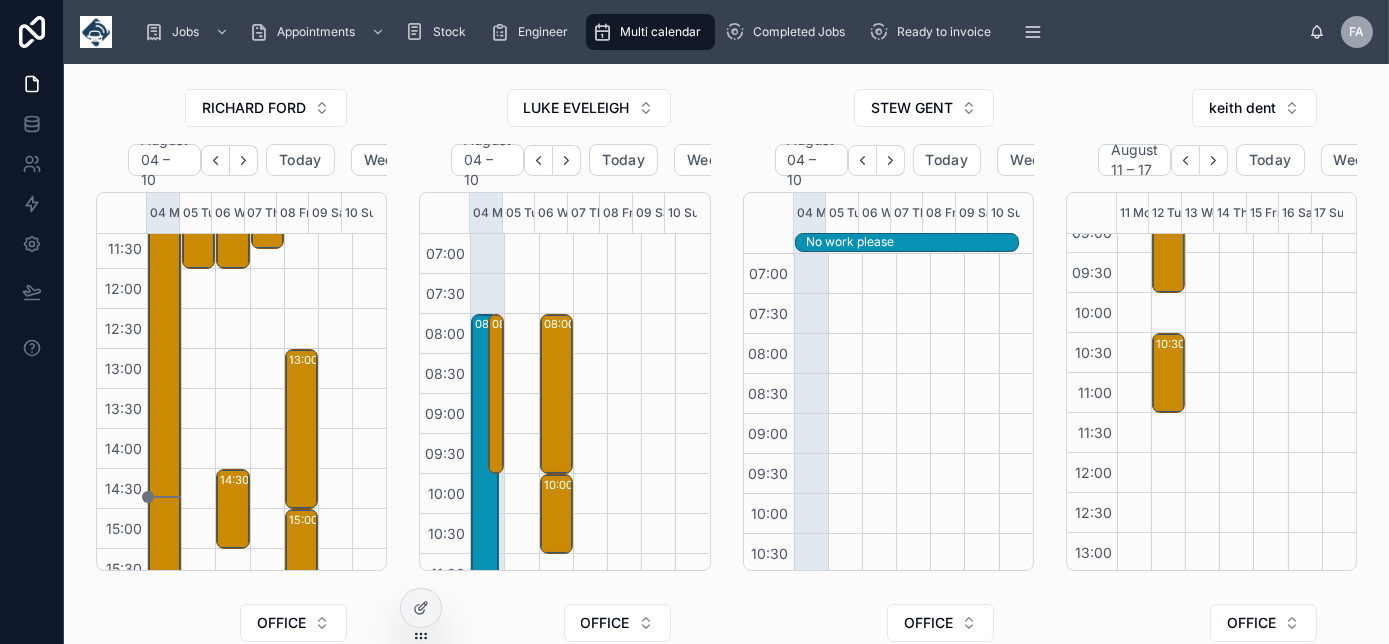 scroll, scrollTop: 363, scrollLeft: 0, axis: vertical 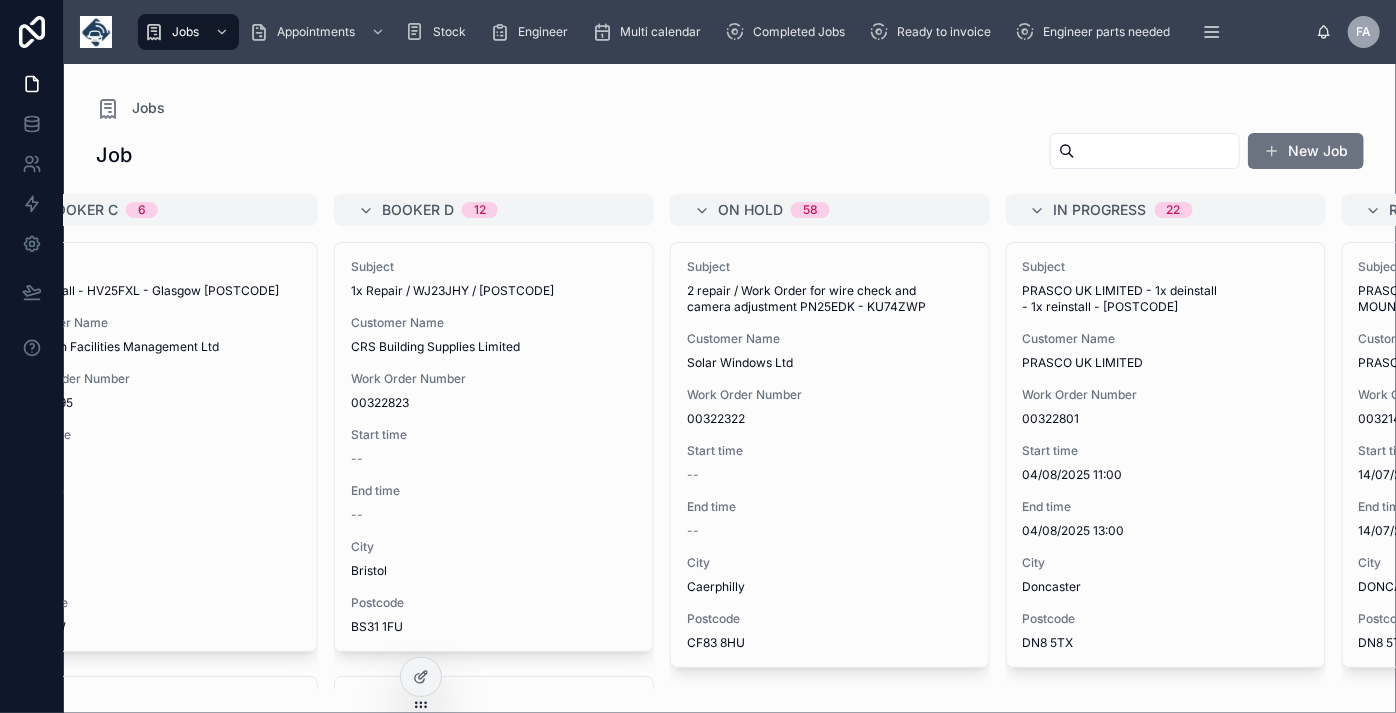 click on "Jobs" at bounding box center [730, 108] 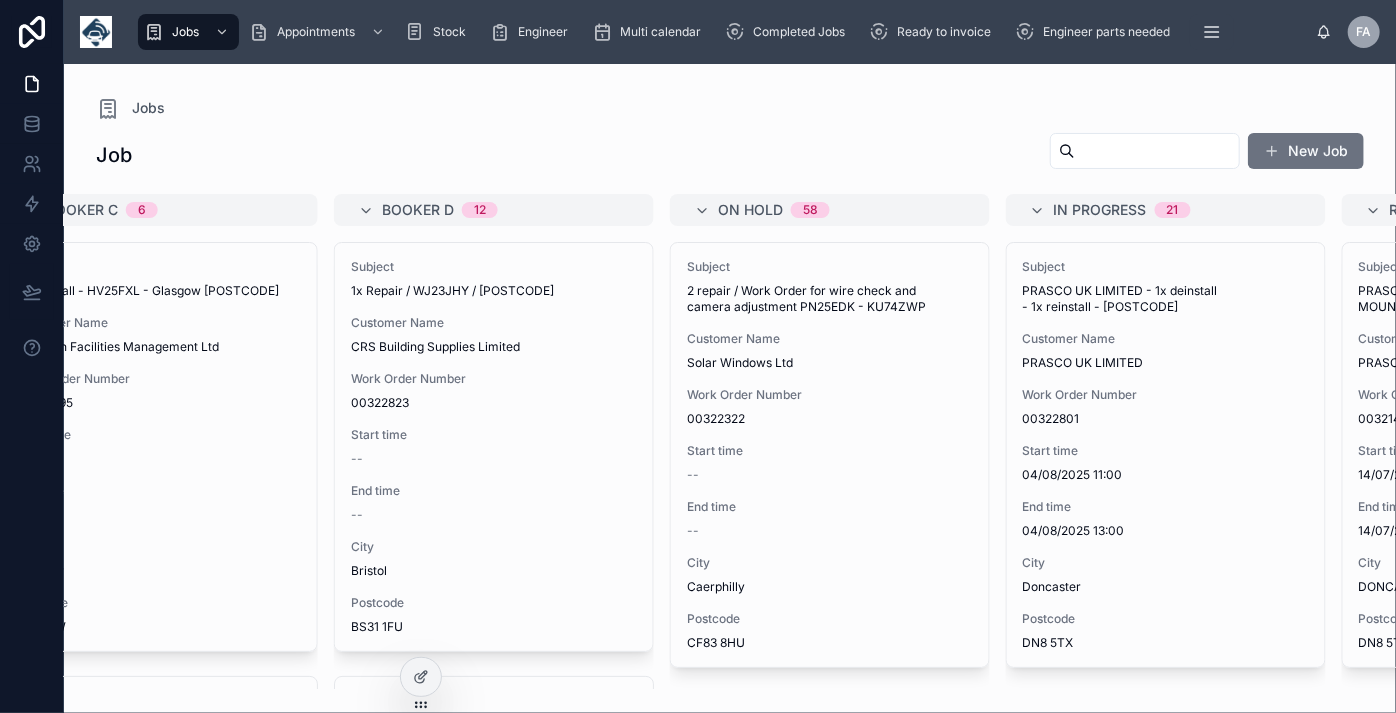 click at bounding box center [1157, 151] 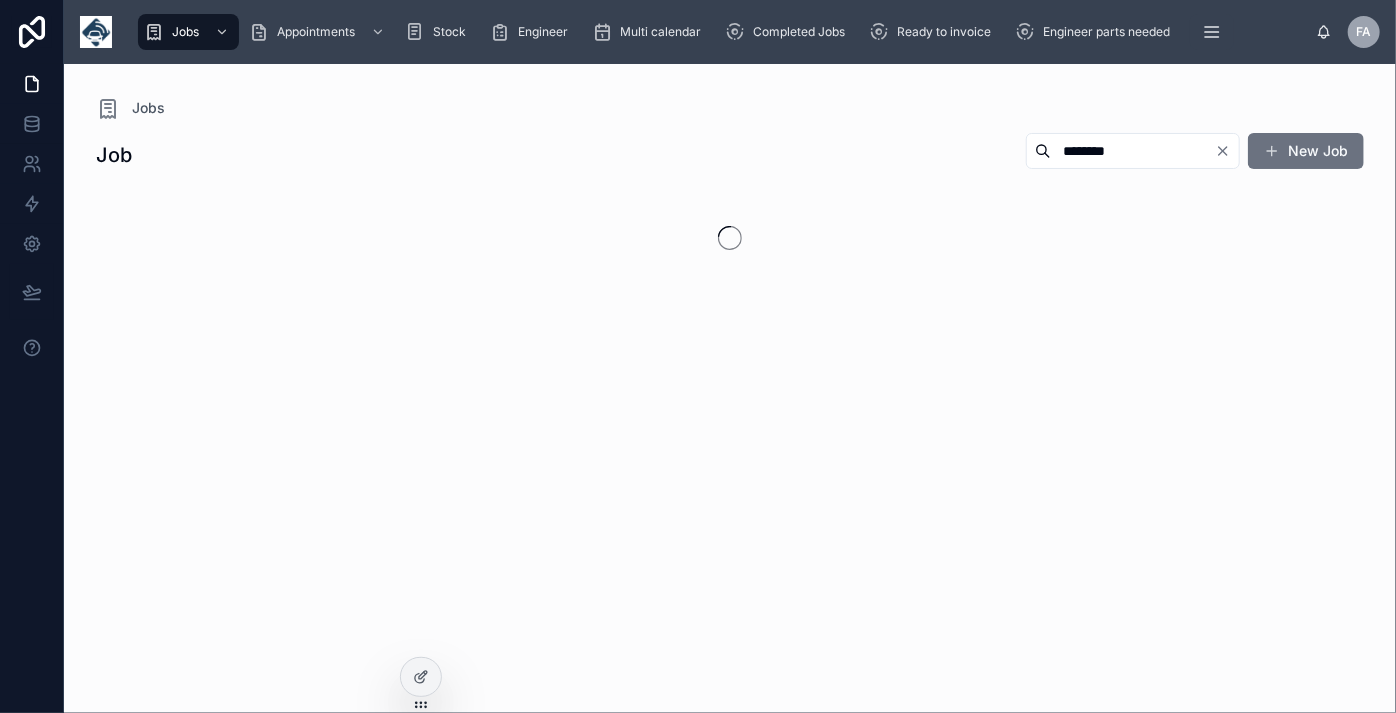 scroll, scrollTop: 0, scrollLeft: 0, axis: both 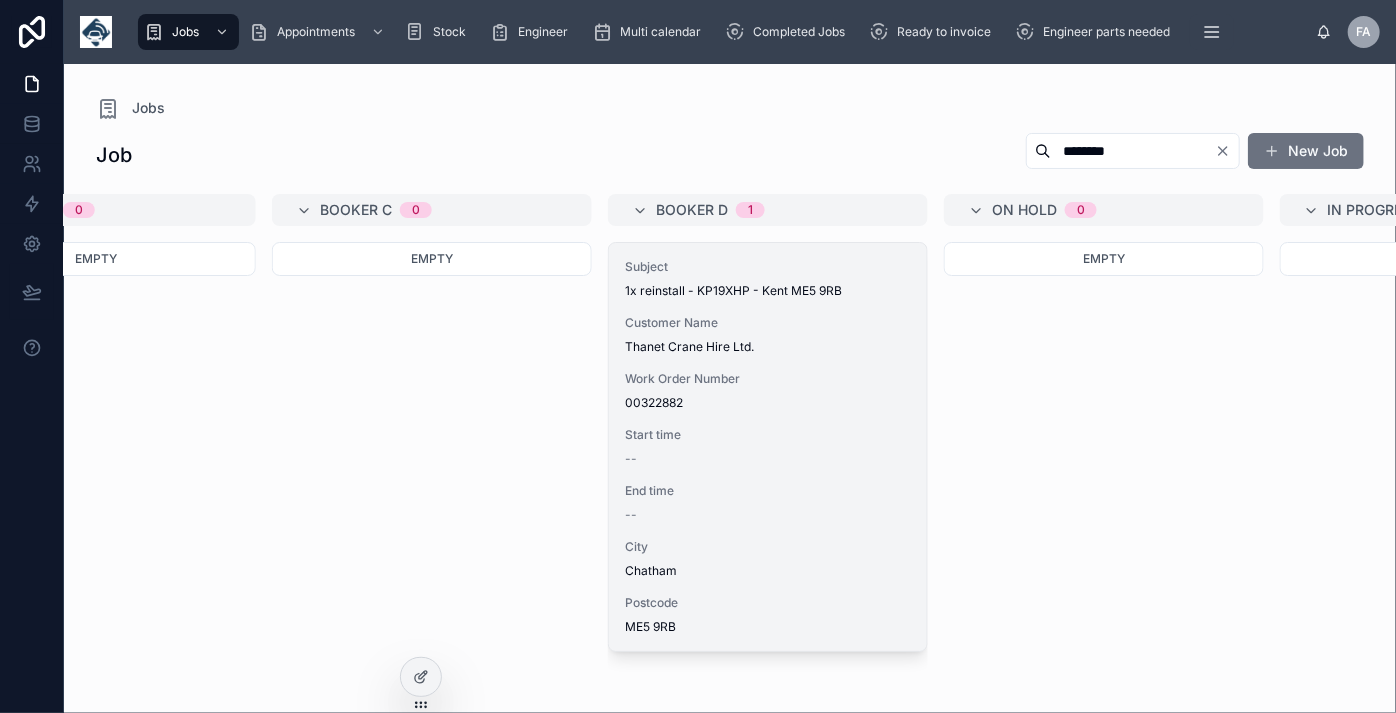 type on "********" 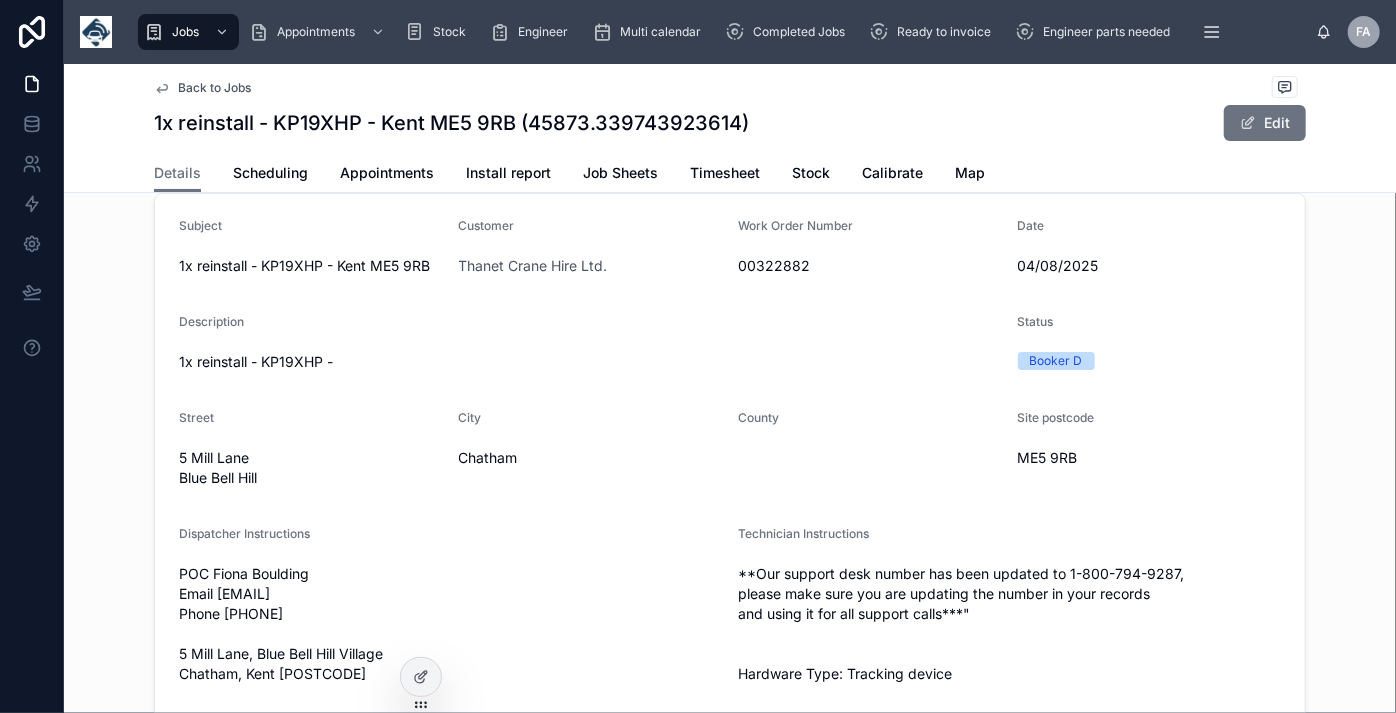 scroll, scrollTop: 90, scrollLeft: 0, axis: vertical 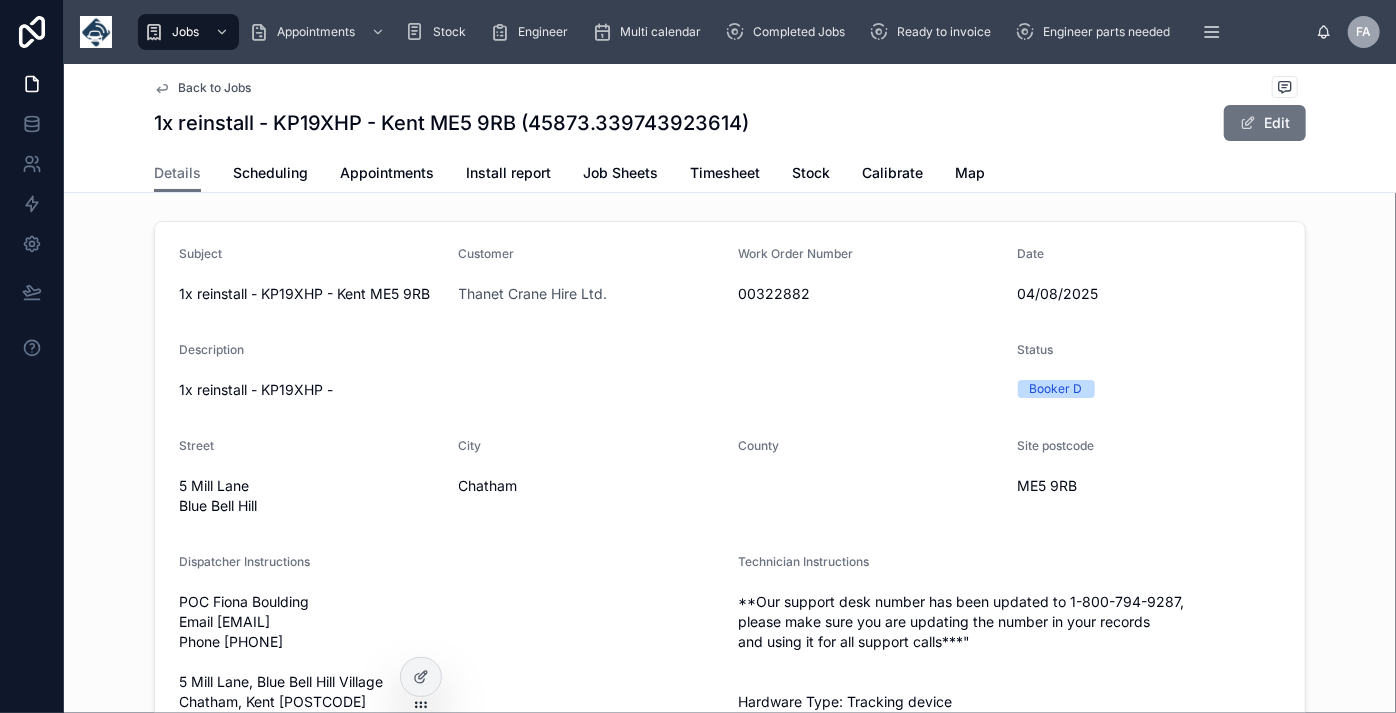 click on "1x reinstall - KP19XHP -" at bounding box center [590, 390] 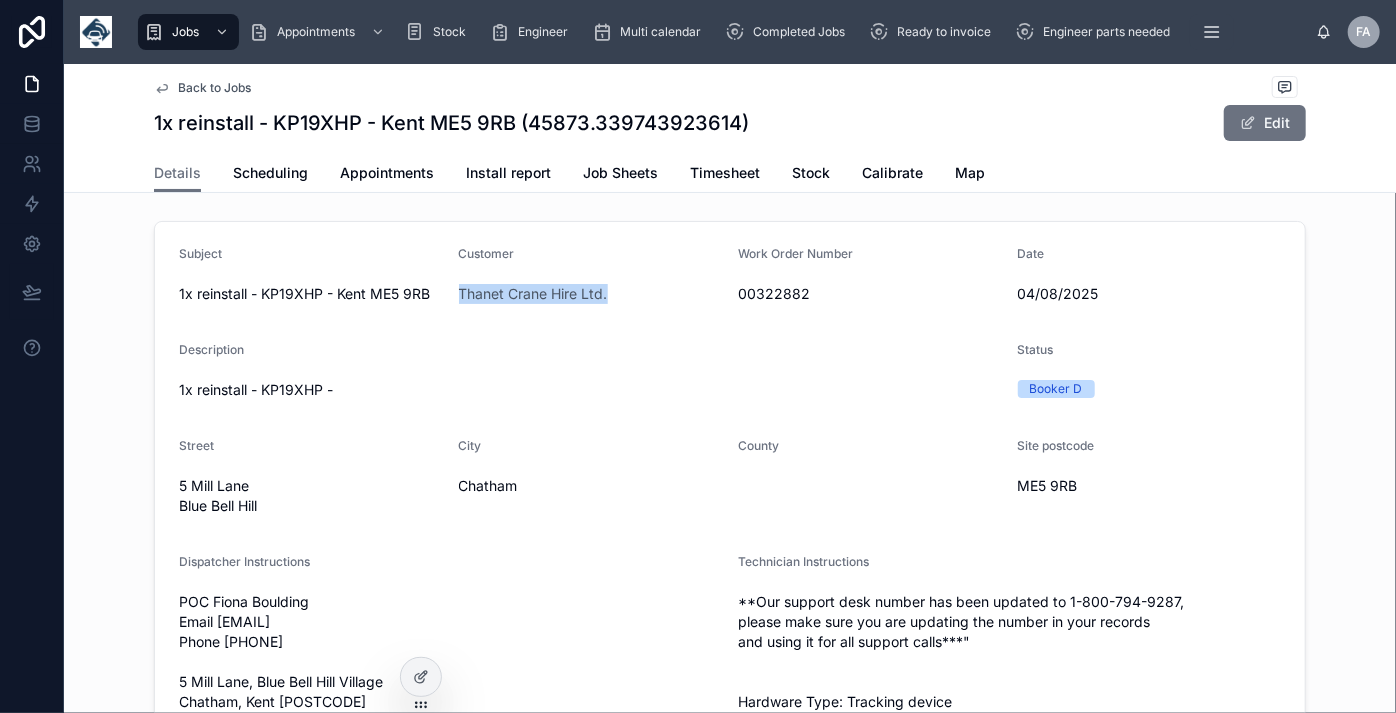 drag, startPoint x: 622, startPoint y: 308, endPoint x: 450, endPoint y: 301, distance: 172.14238 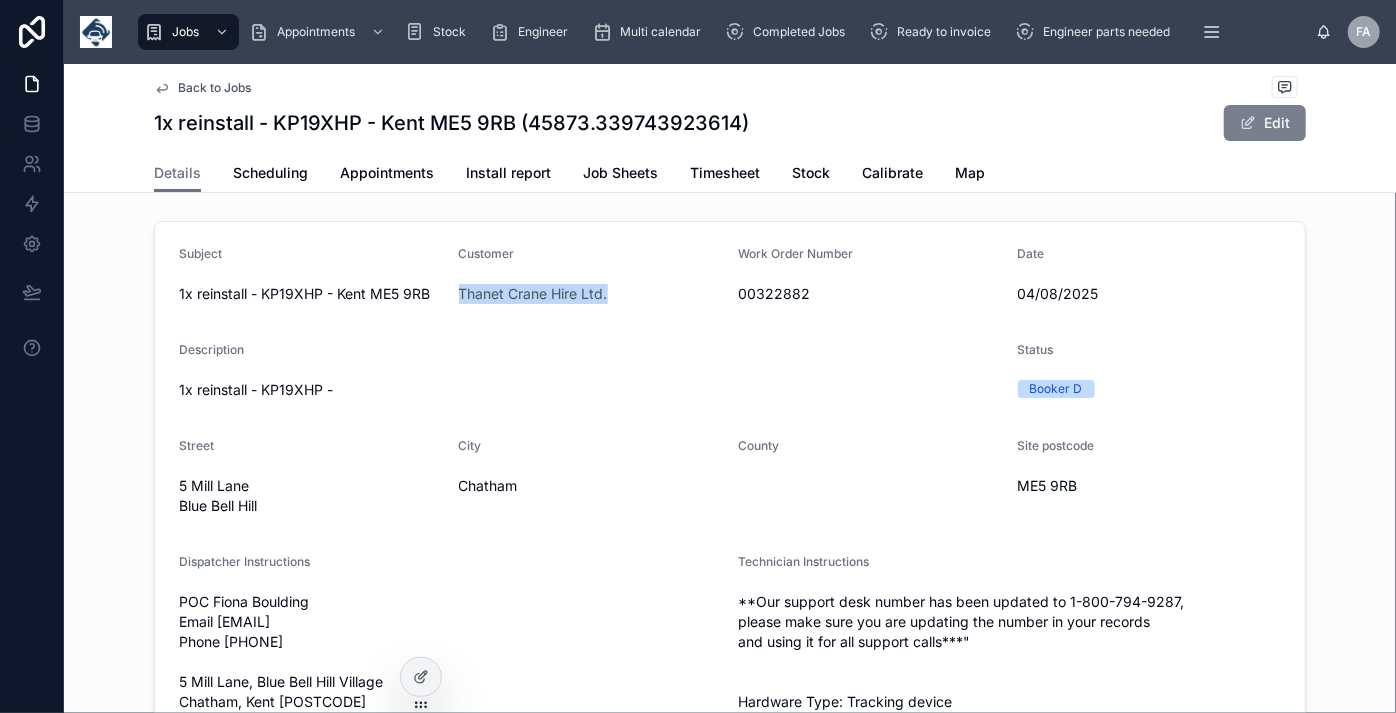 click on "Edit" at bounding box center [1265, 123] 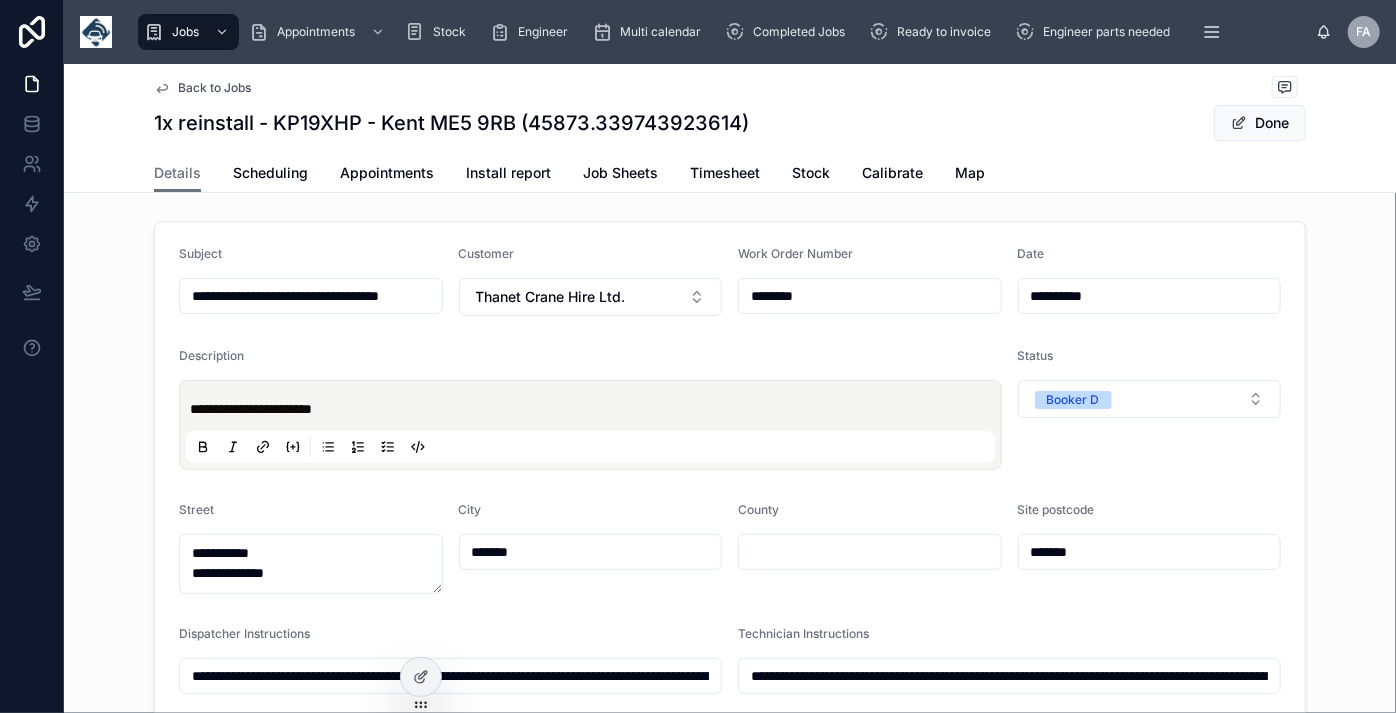 click on "**********" at bounding box center [311, 296] 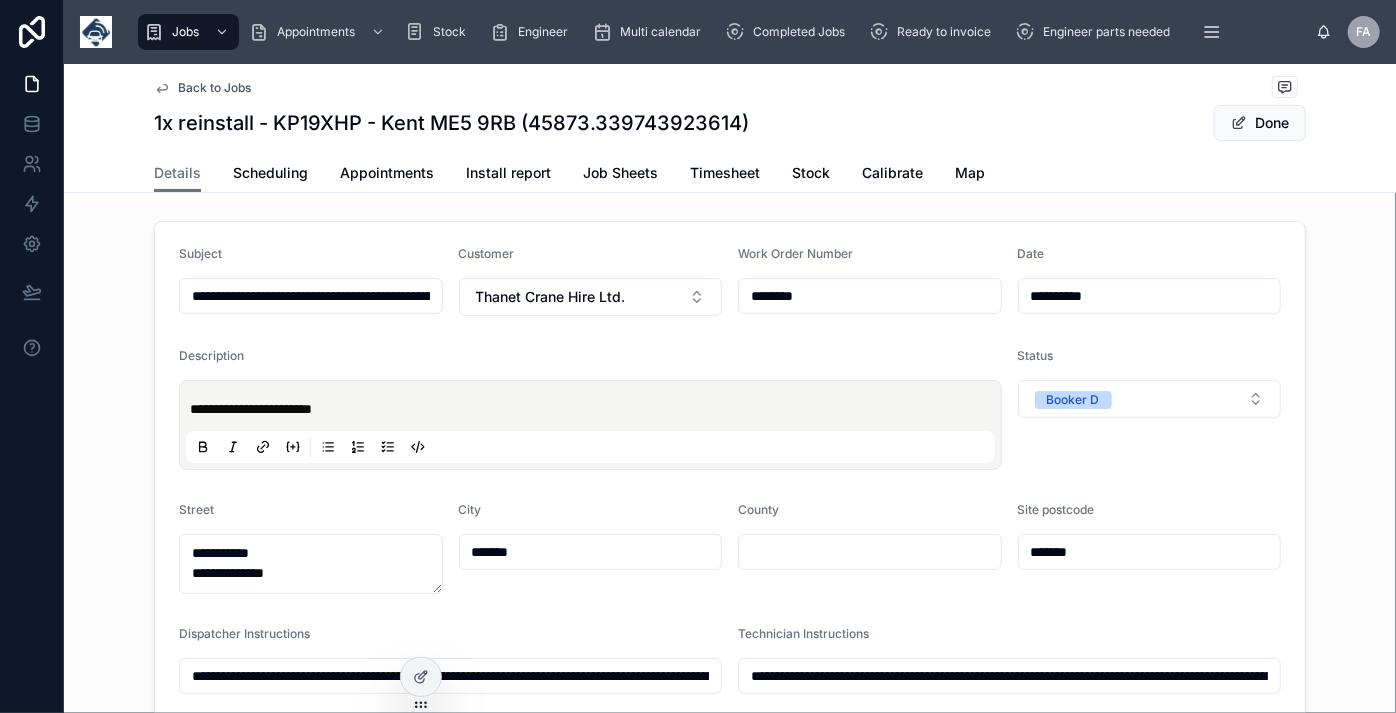 type on "**********" 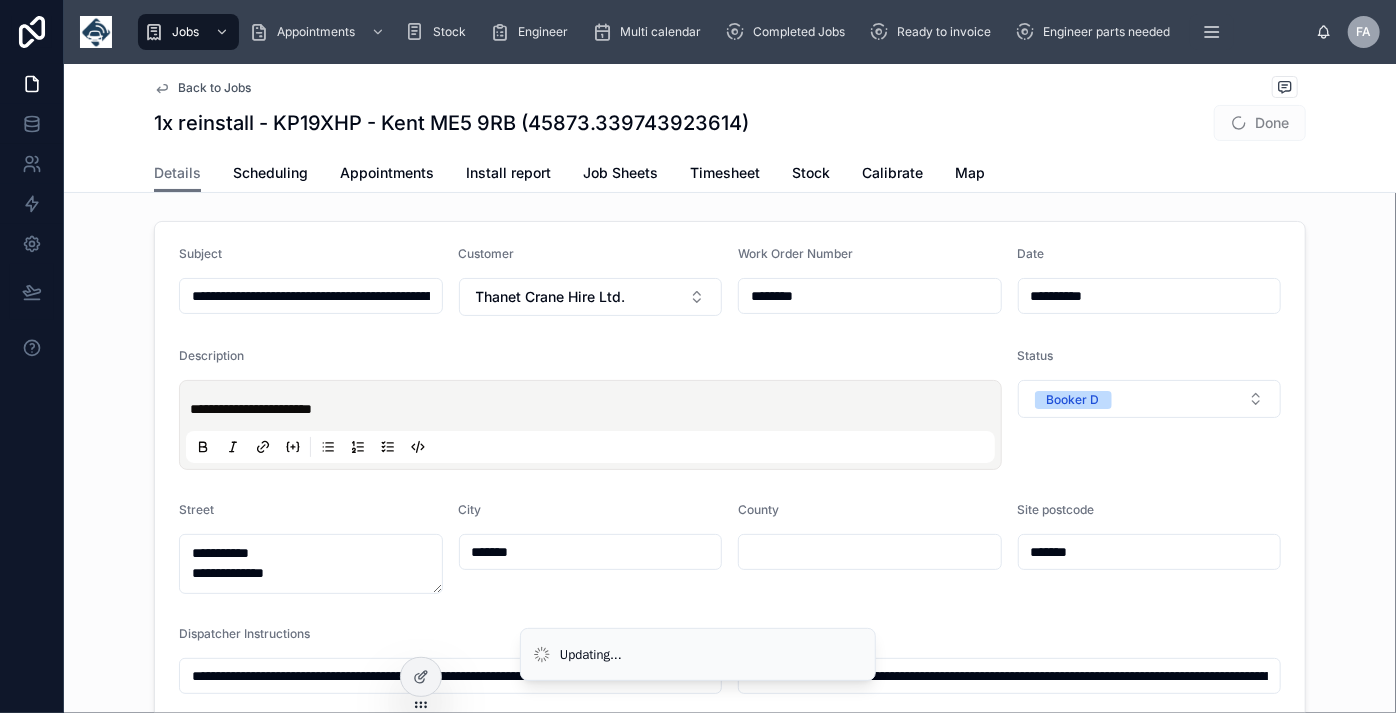 type on "**********" 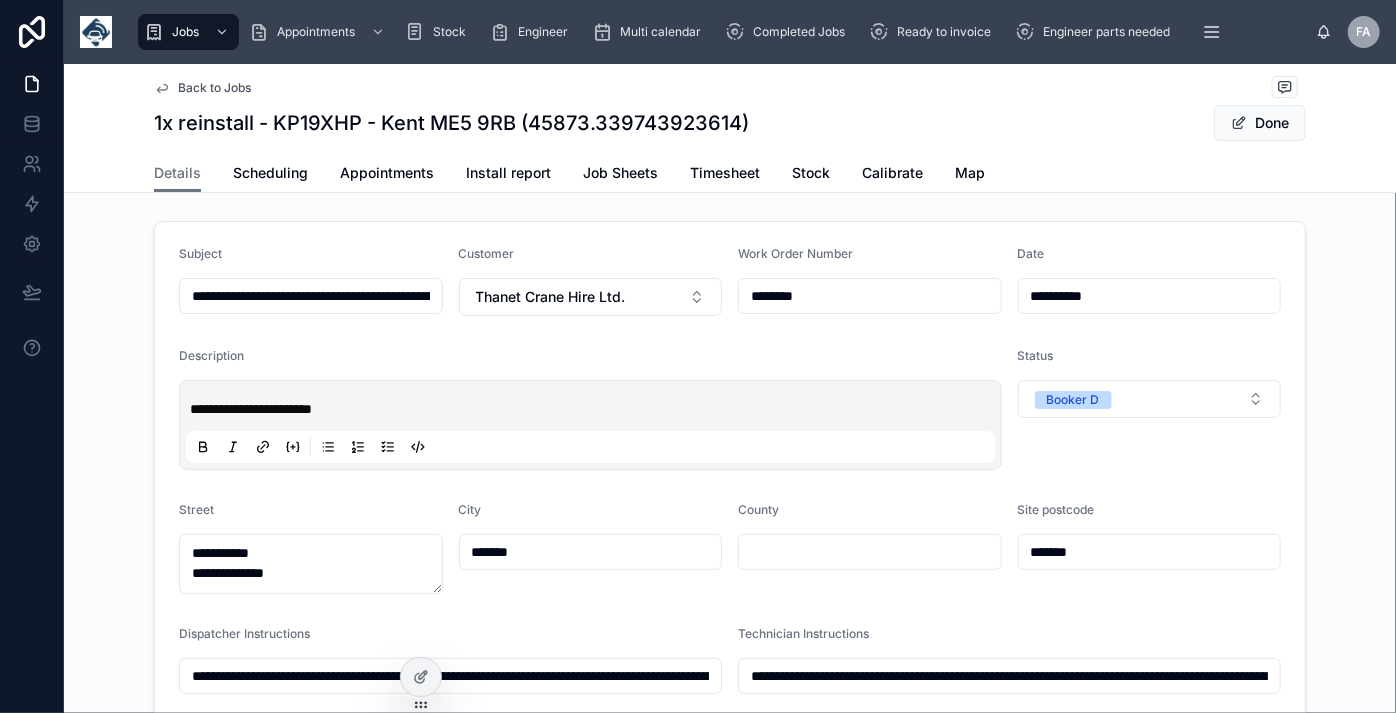 type on "**********" 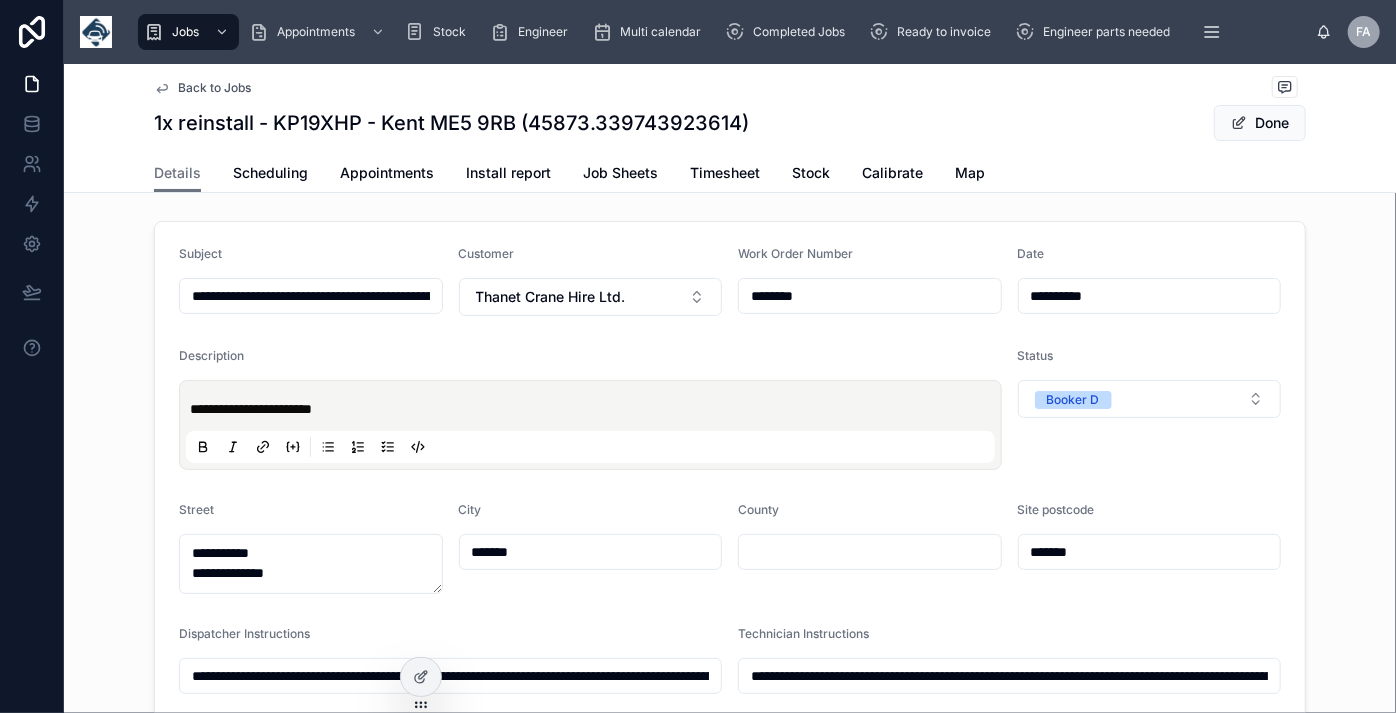 type on "**********" 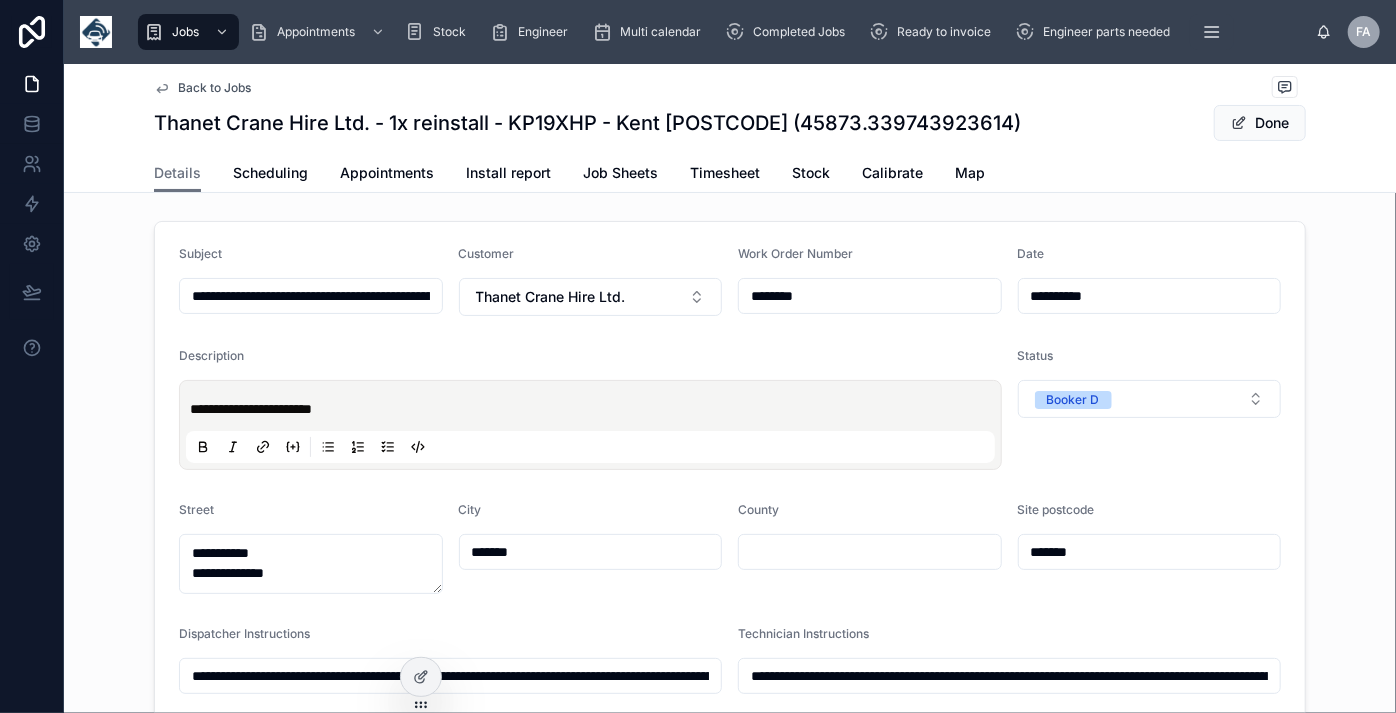 type on "**********" 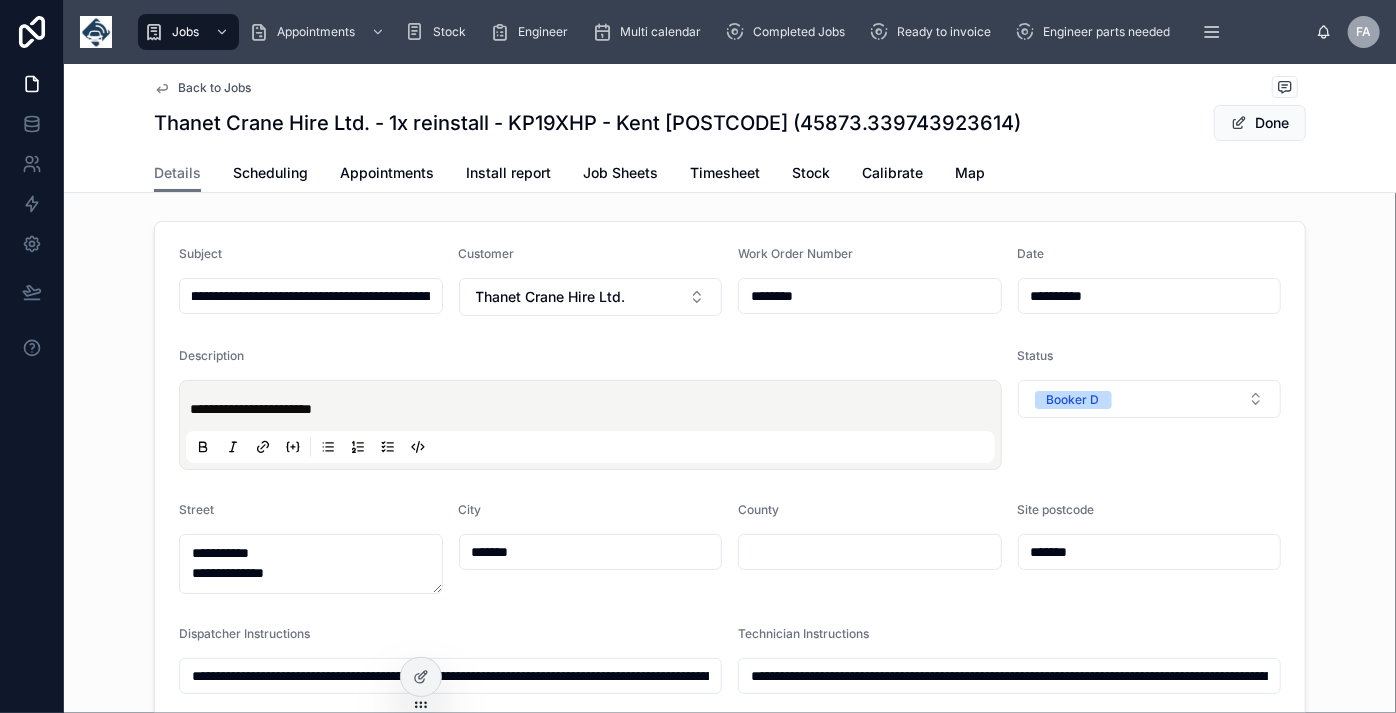 type on "**********" 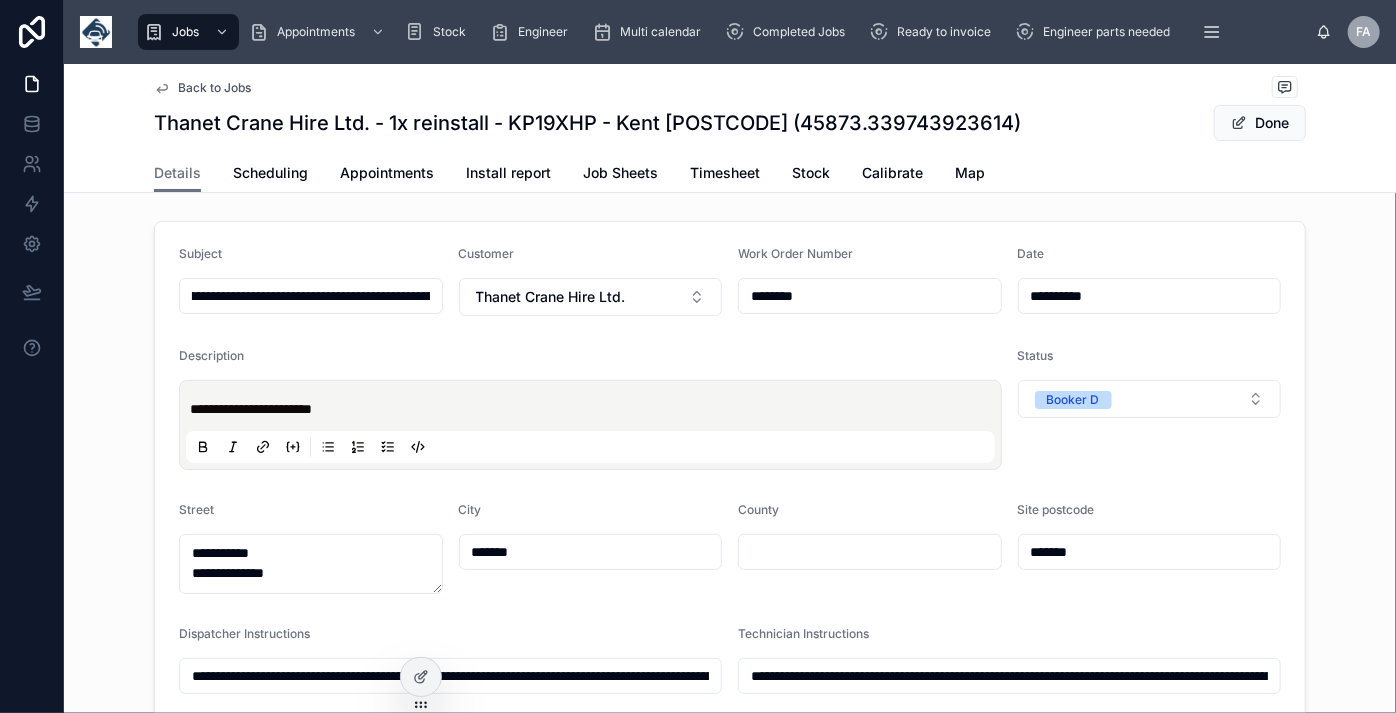 type on "**********" 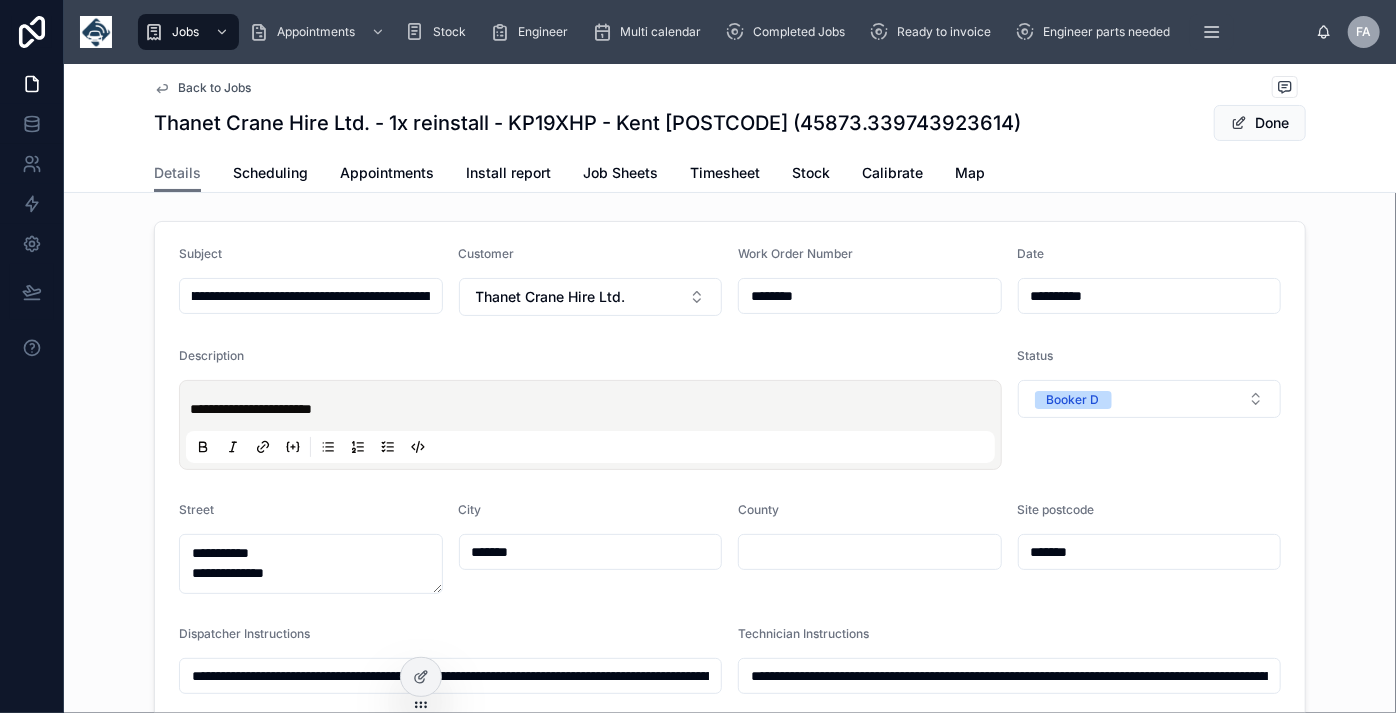 type on "**********" 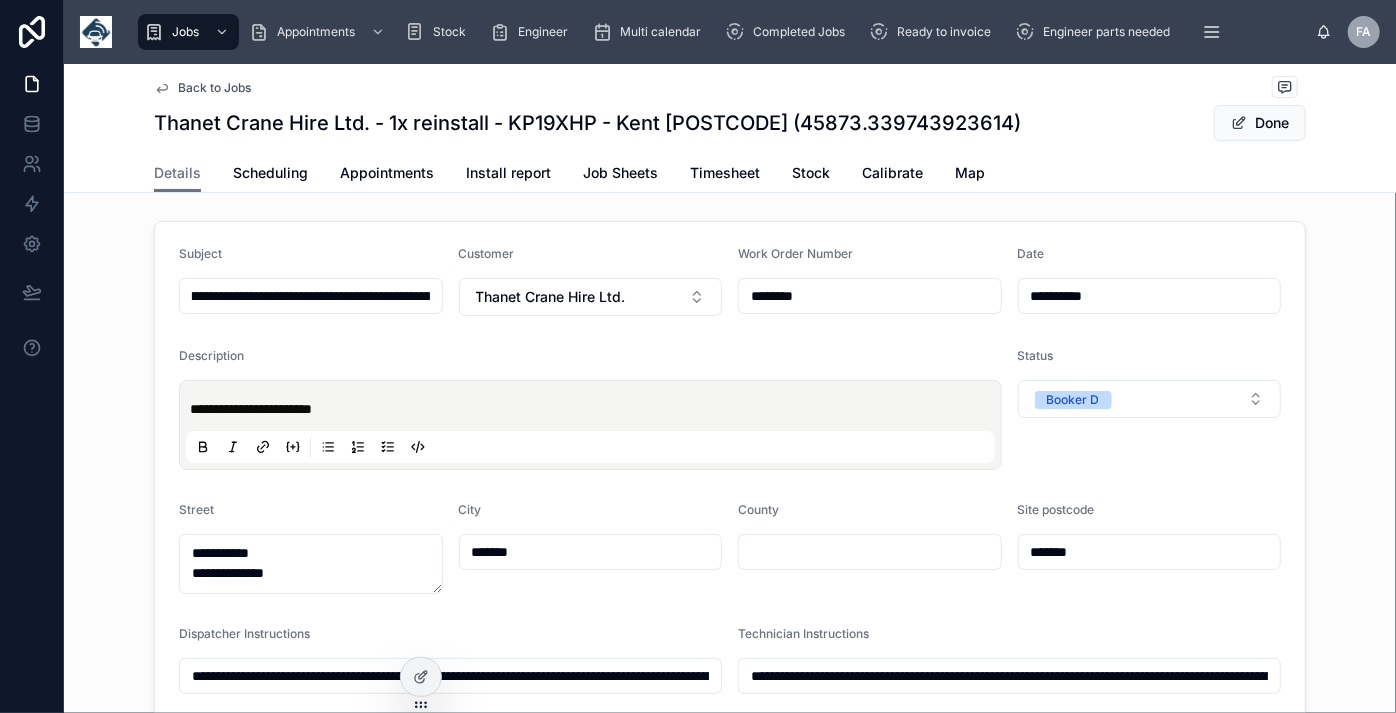 type on "**********" 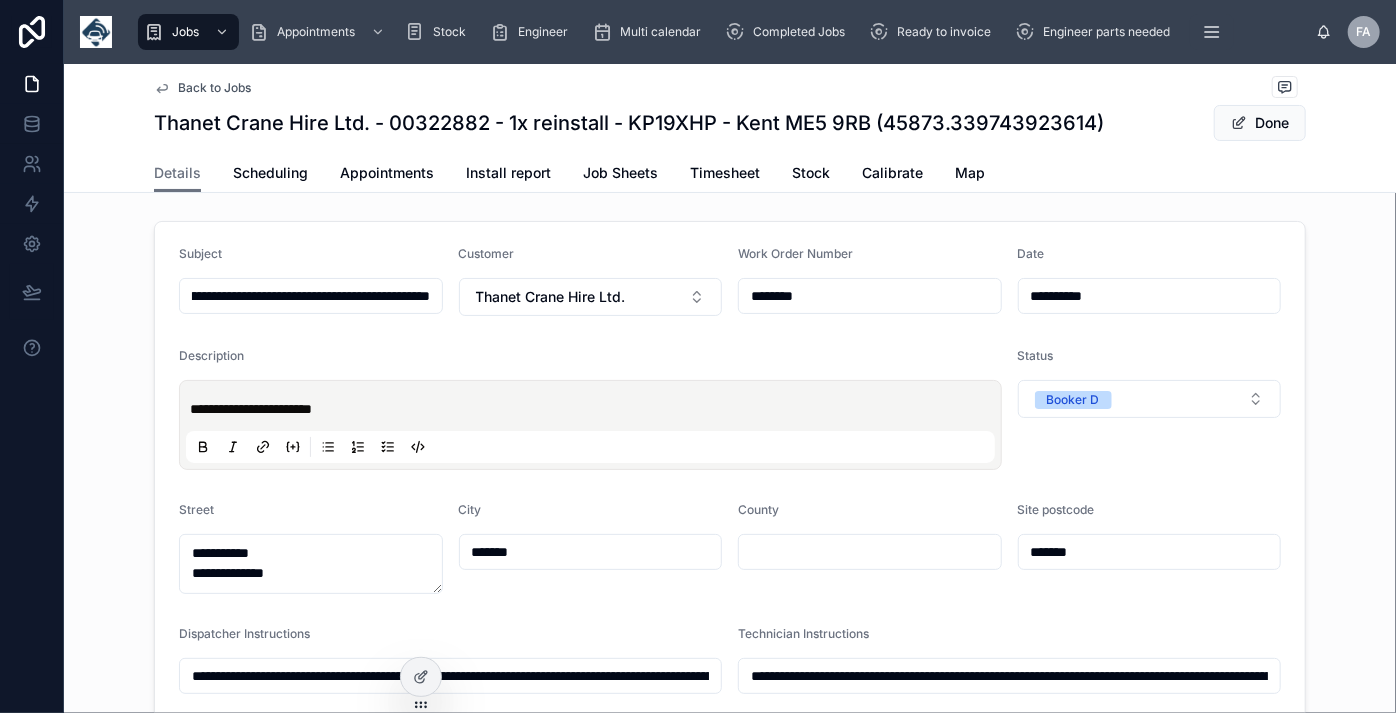 scroll, scrollTop: 0, scrollLeft: 261, axis: horizontal 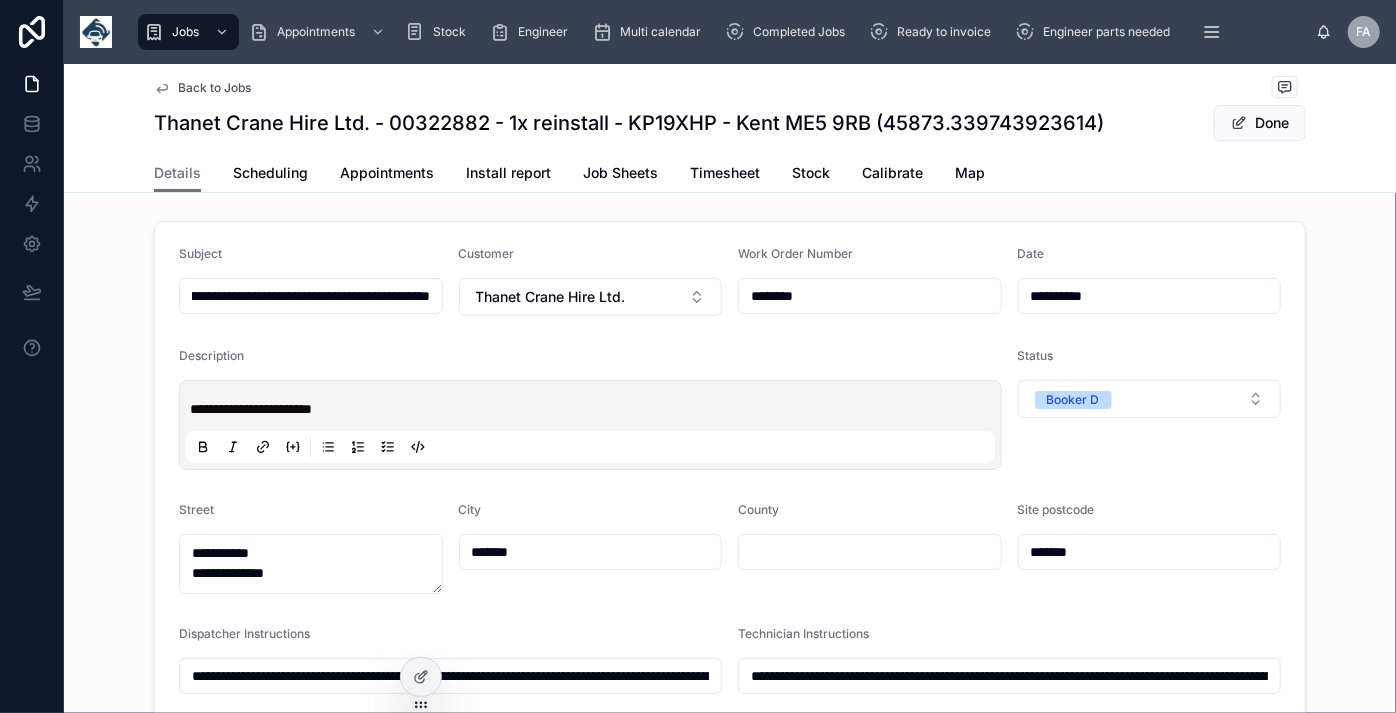 type on "**********" 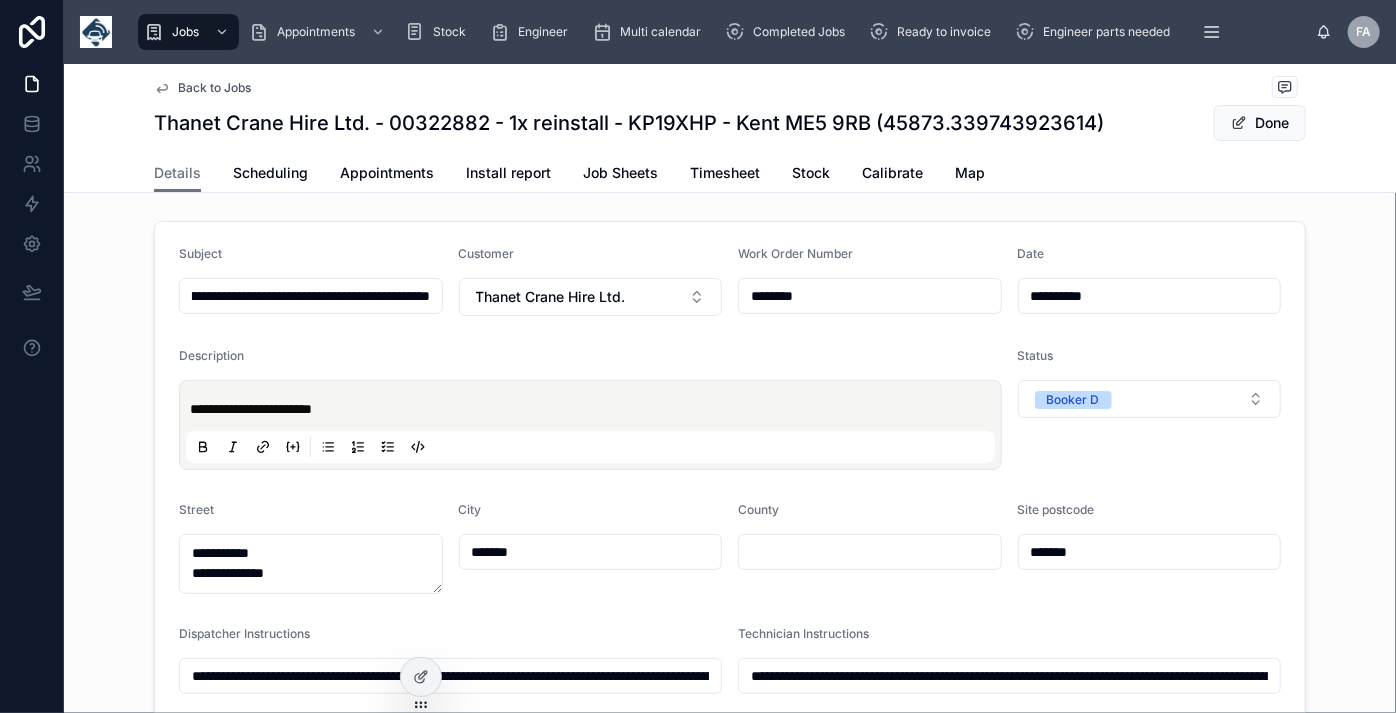 type on "**********" 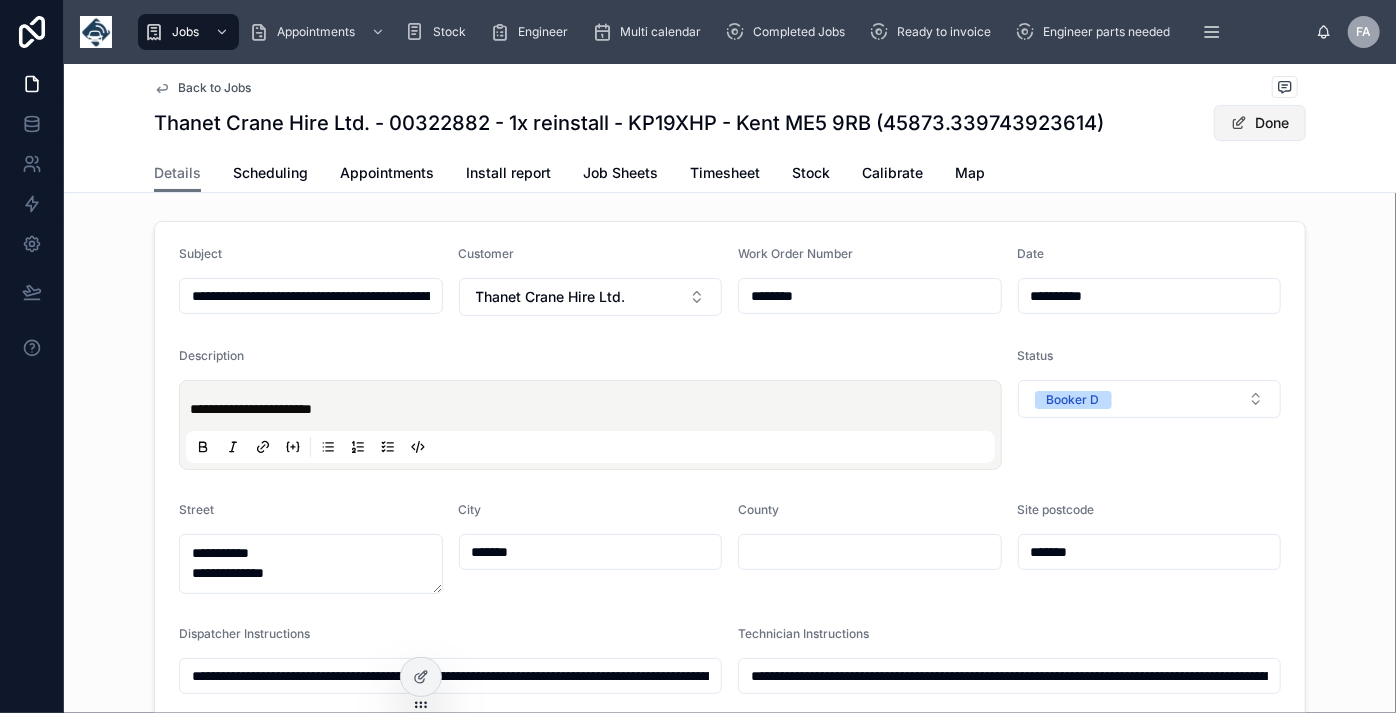 click on "Done" at bounding box center [1260, 123] 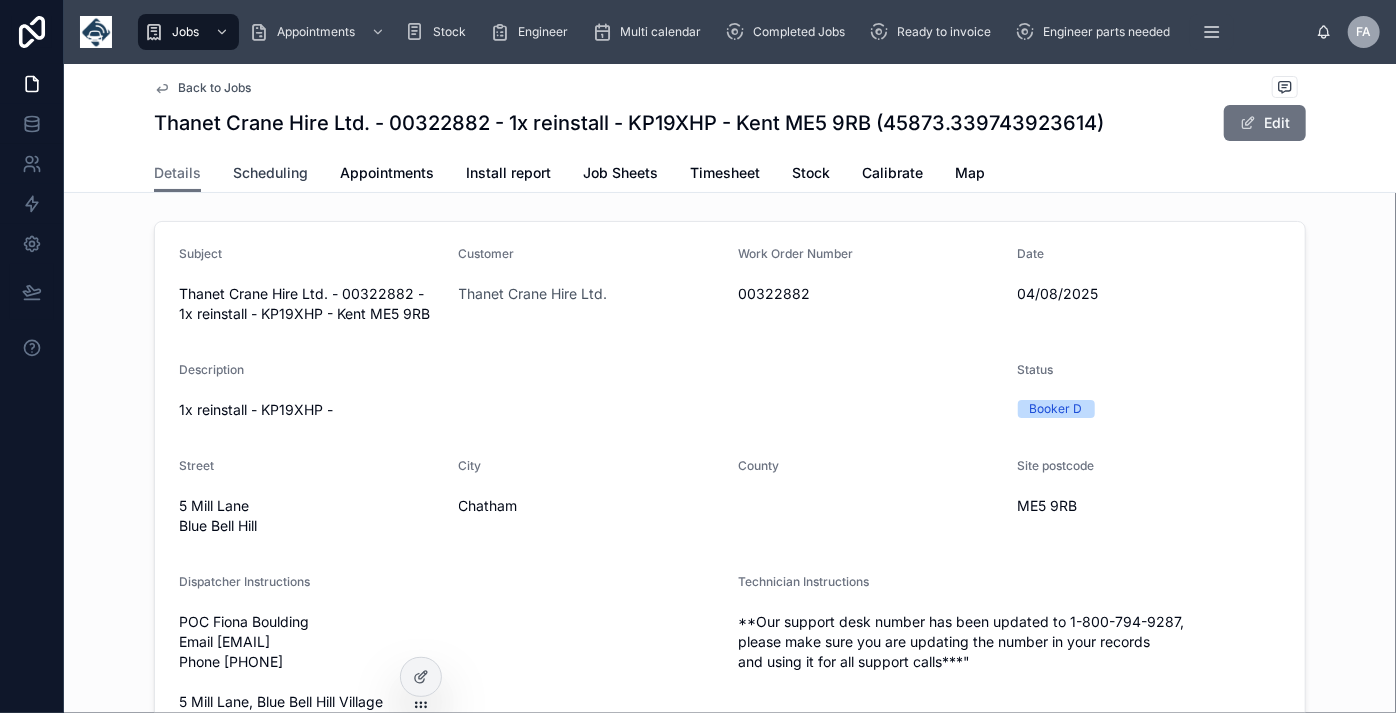 click on "Scheduling" at bounding box center [270, 173] 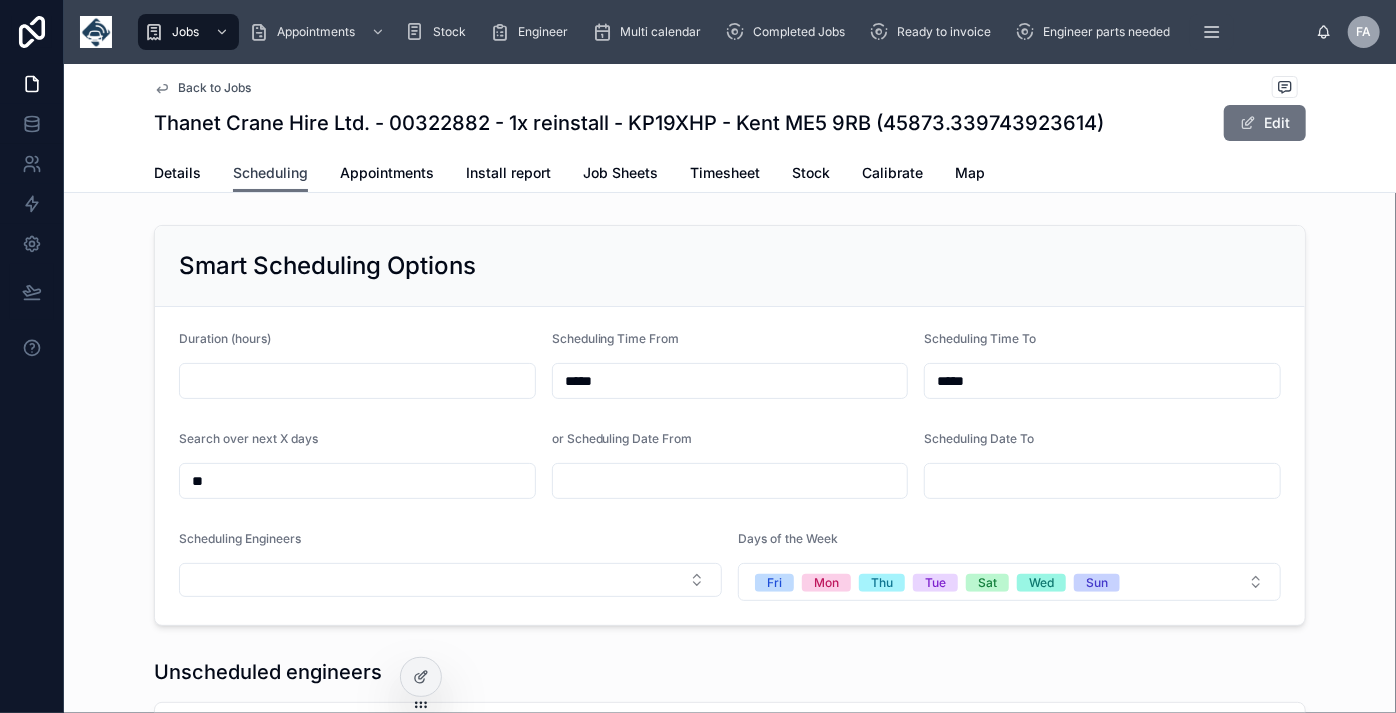 scroll, scrollTop: 0, scrollLeft: 1501, axis: horizontal 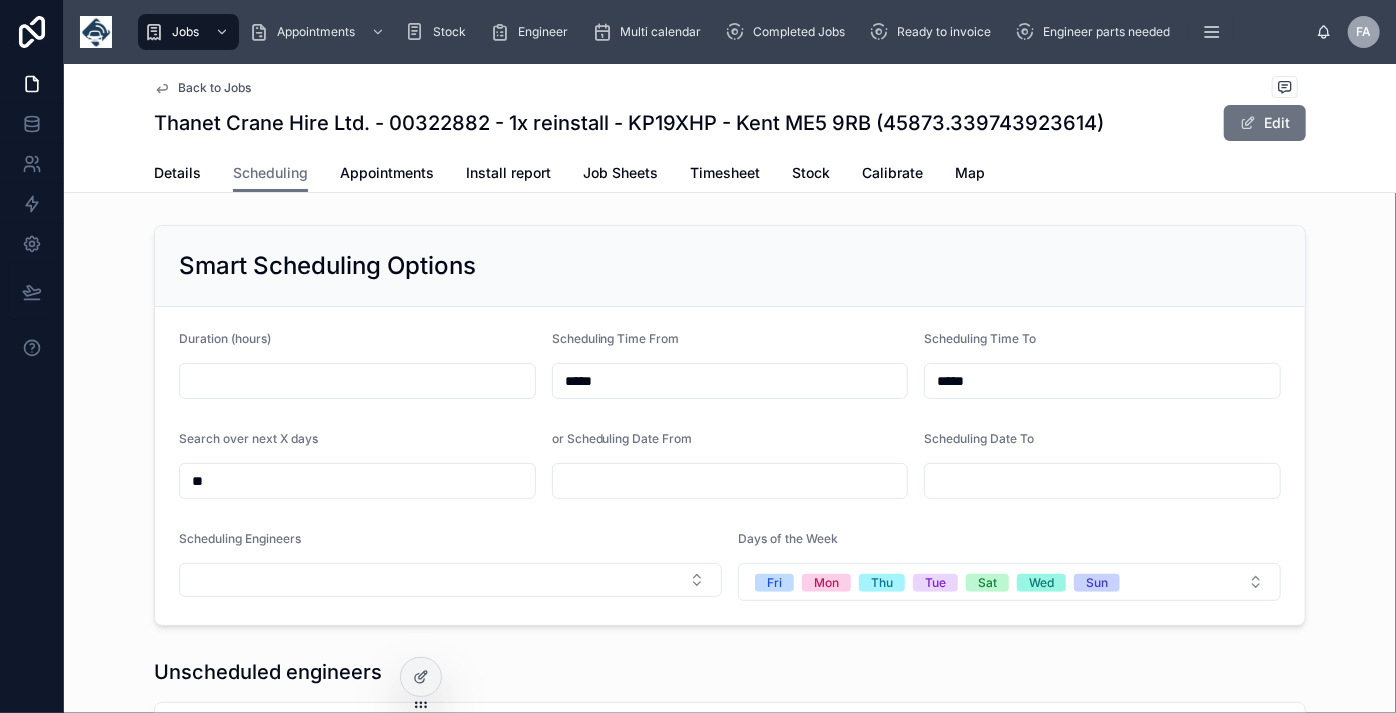 drag, startPoint x: 616, startPoint y: 375, endPoint x: 356, endPoint y: 379, distance: 260.03076 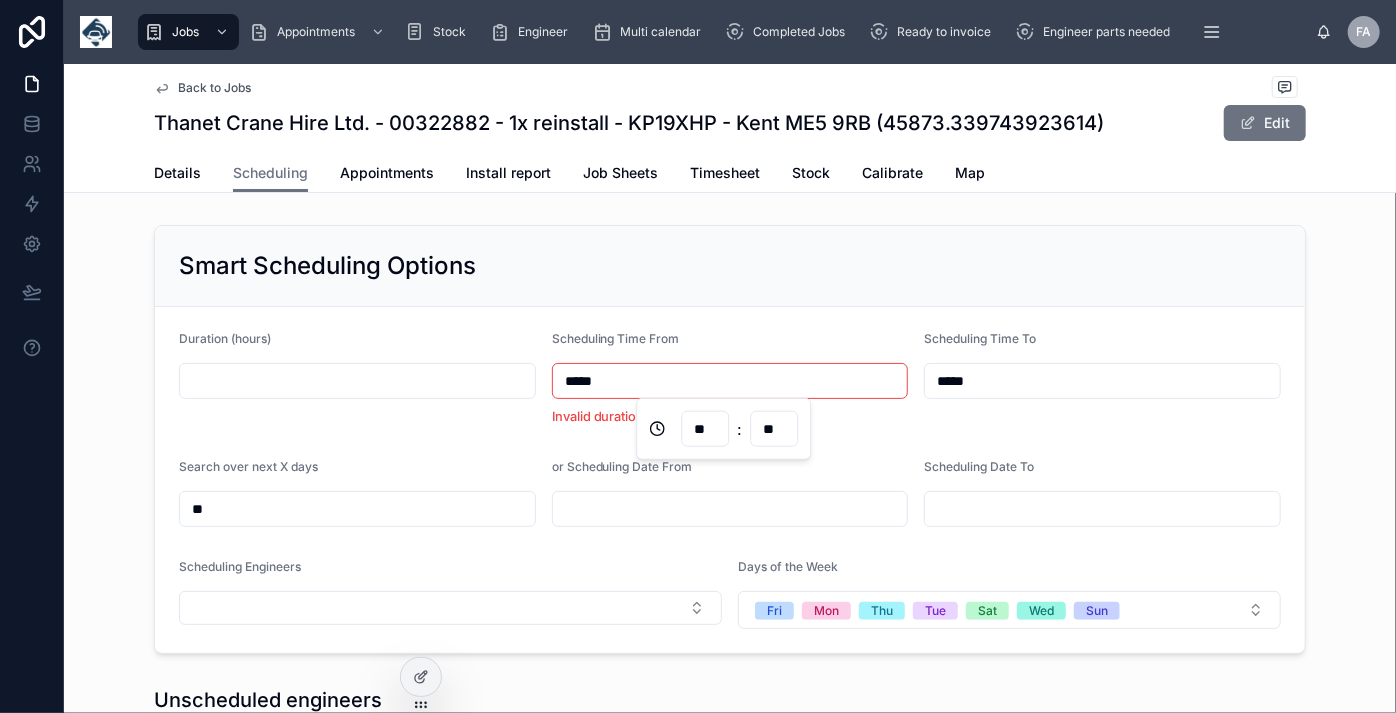 type on "*****" 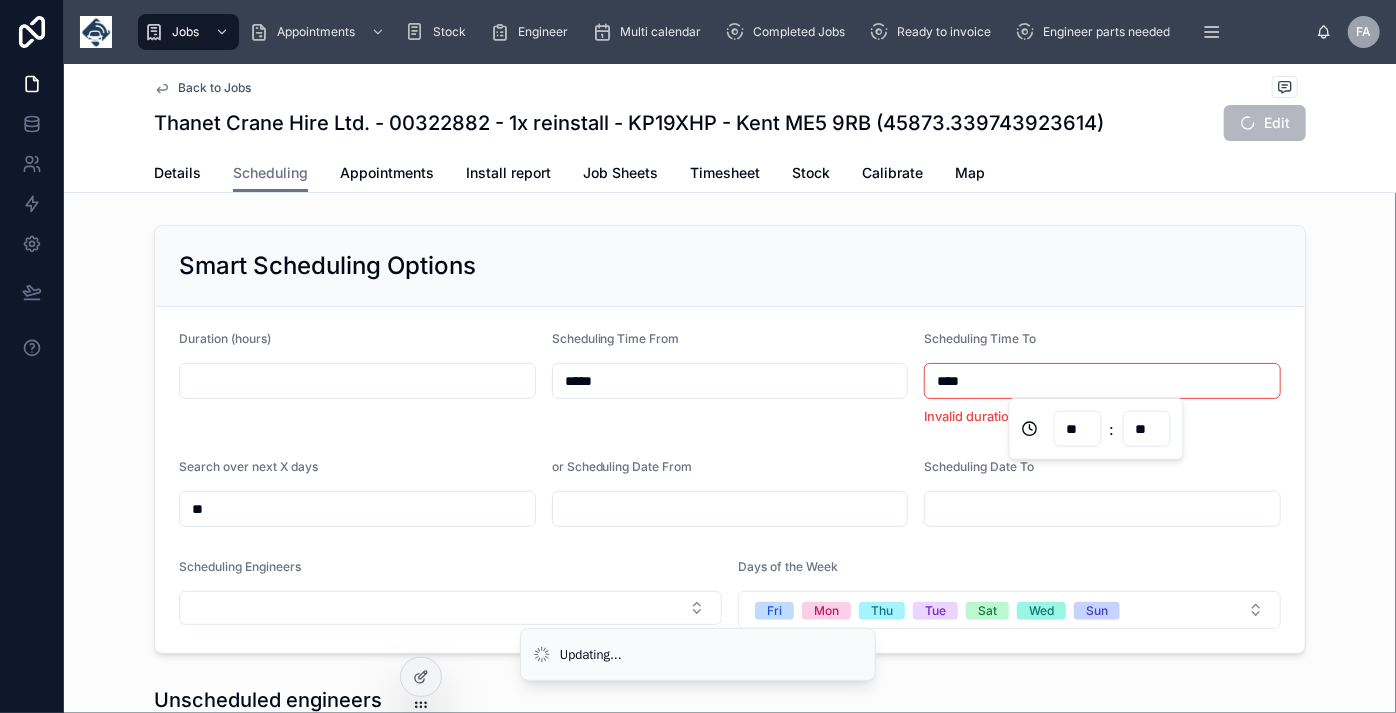 type on "*****" 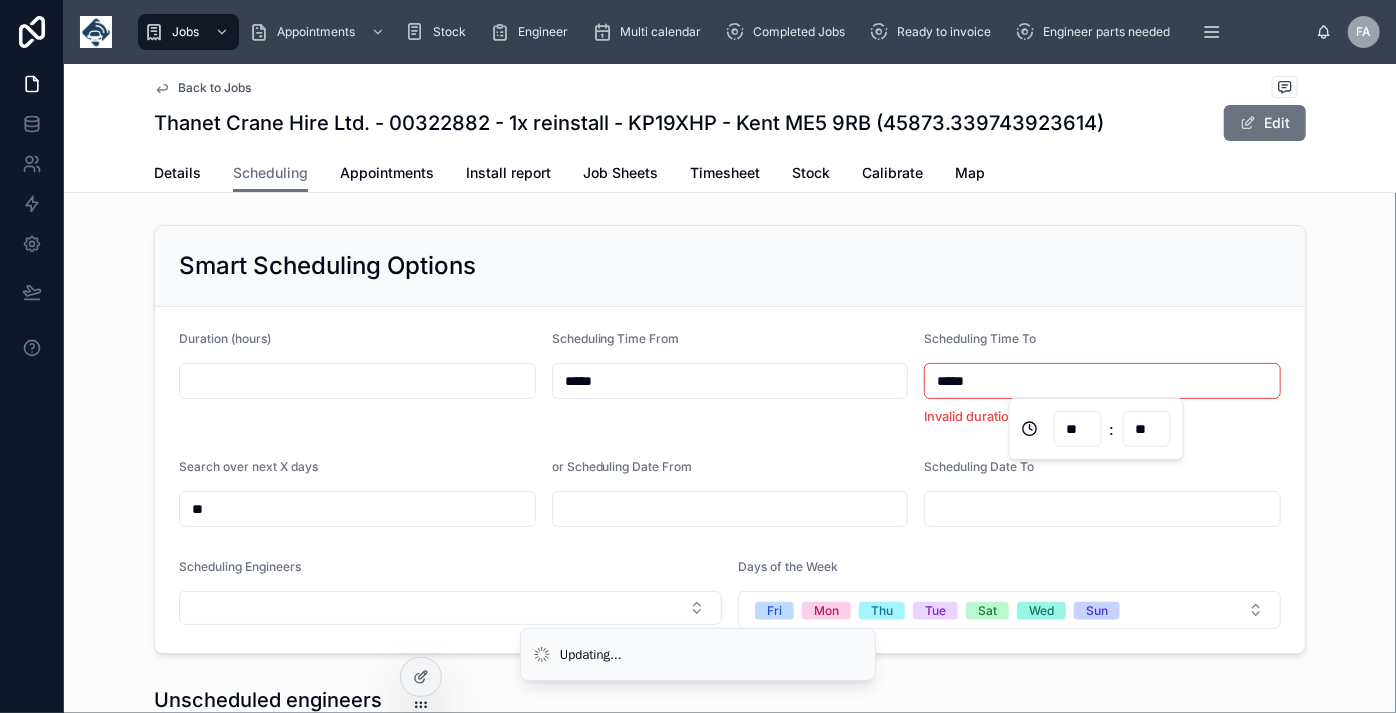 type on "**" 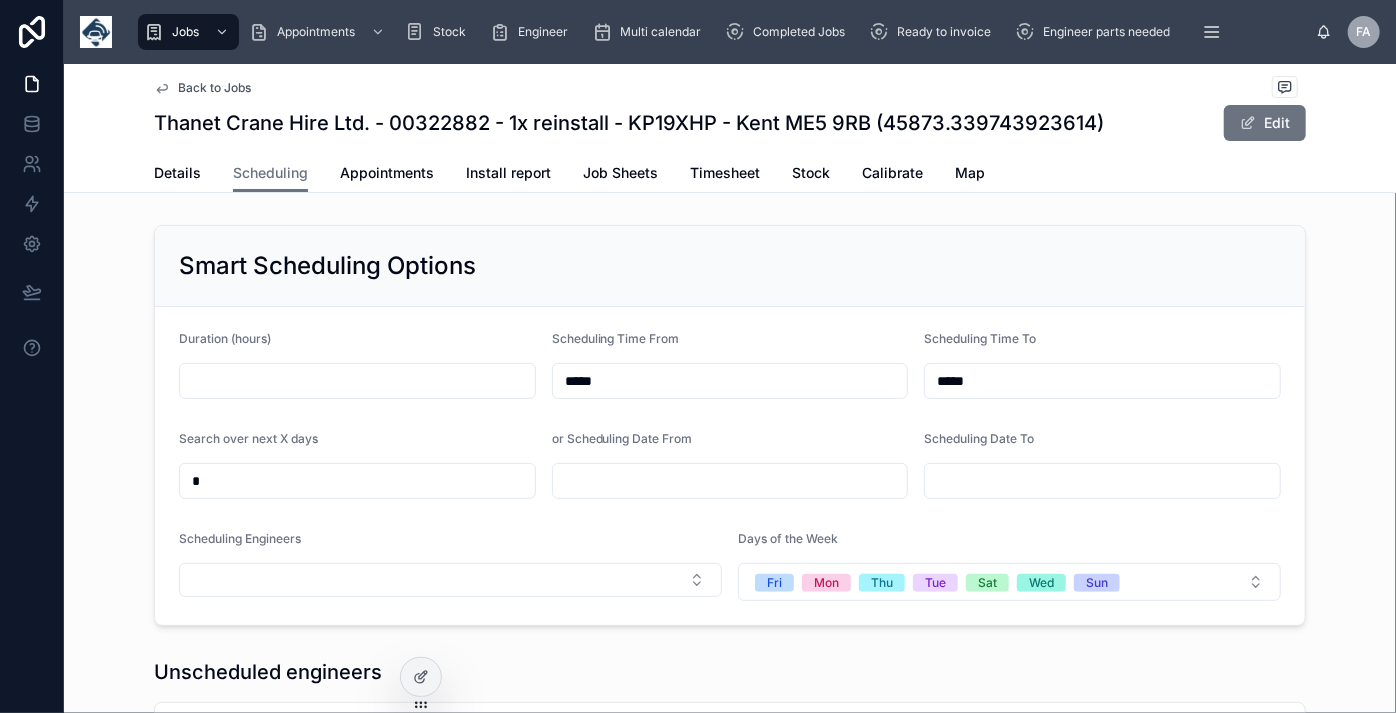 type on "*" 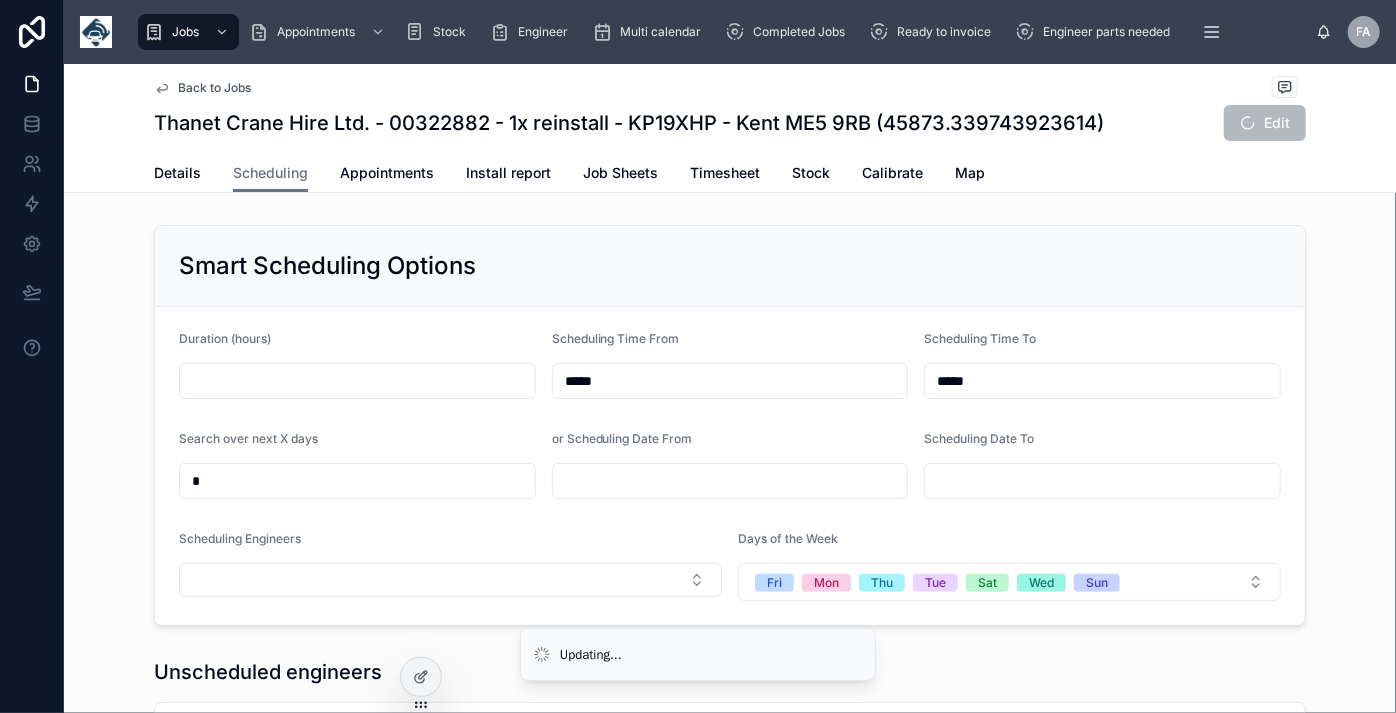 drag, startPoint x: 256, startPoint y: 388, endPoint x: 602, endPoint y: 482, distance: 358.5415 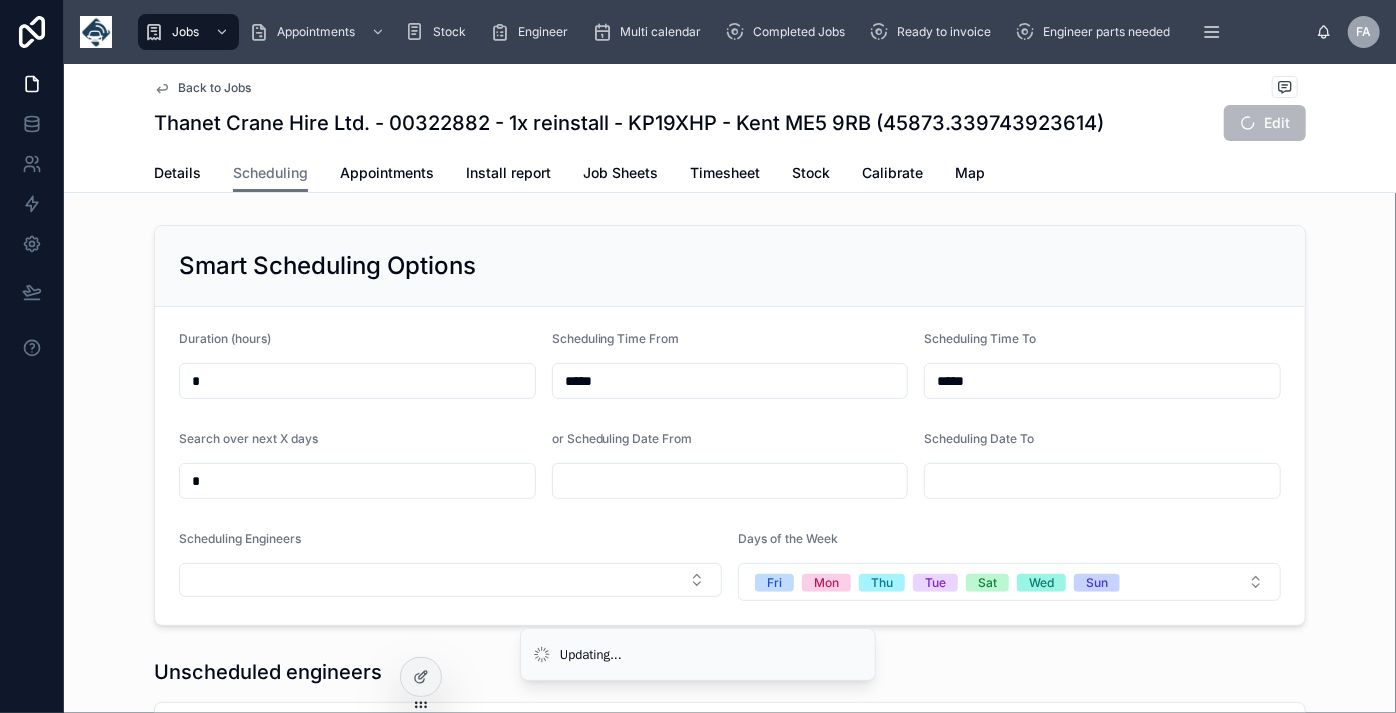 type on "*" 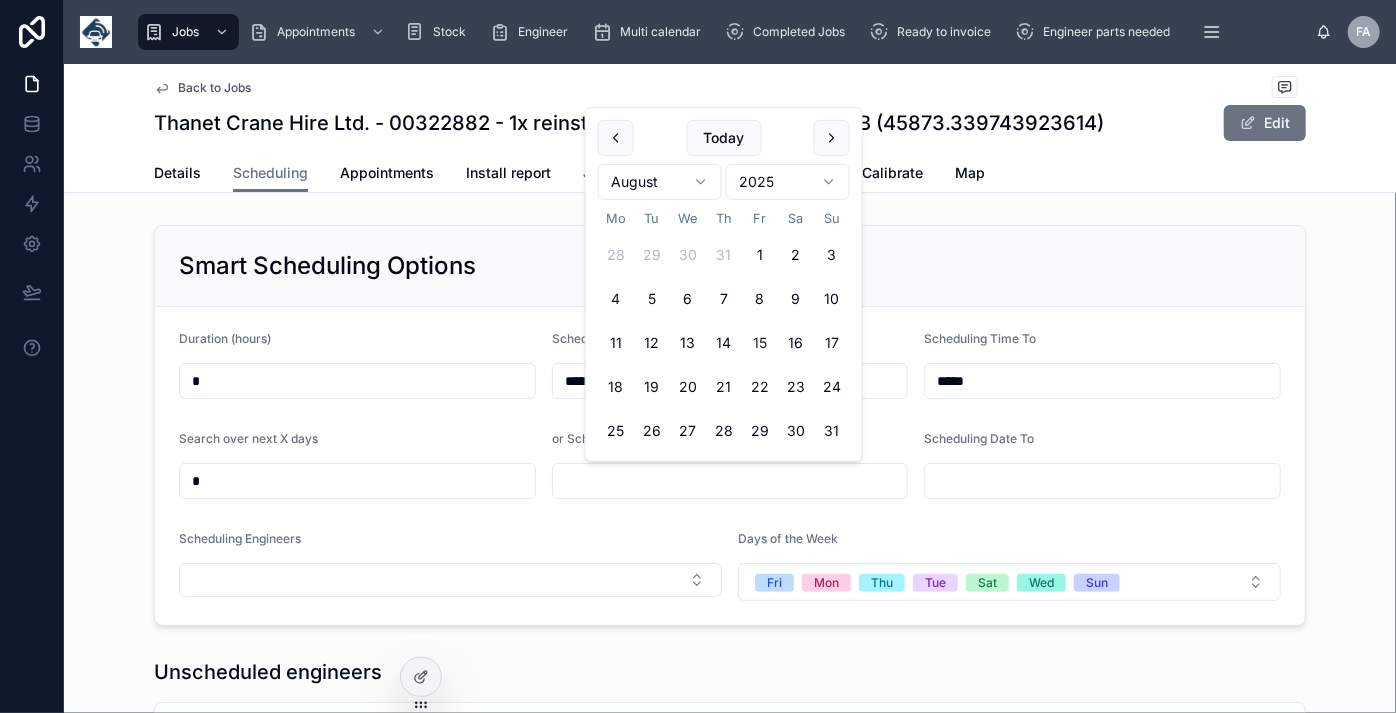 click on "15" at bounding box center (760, 343) 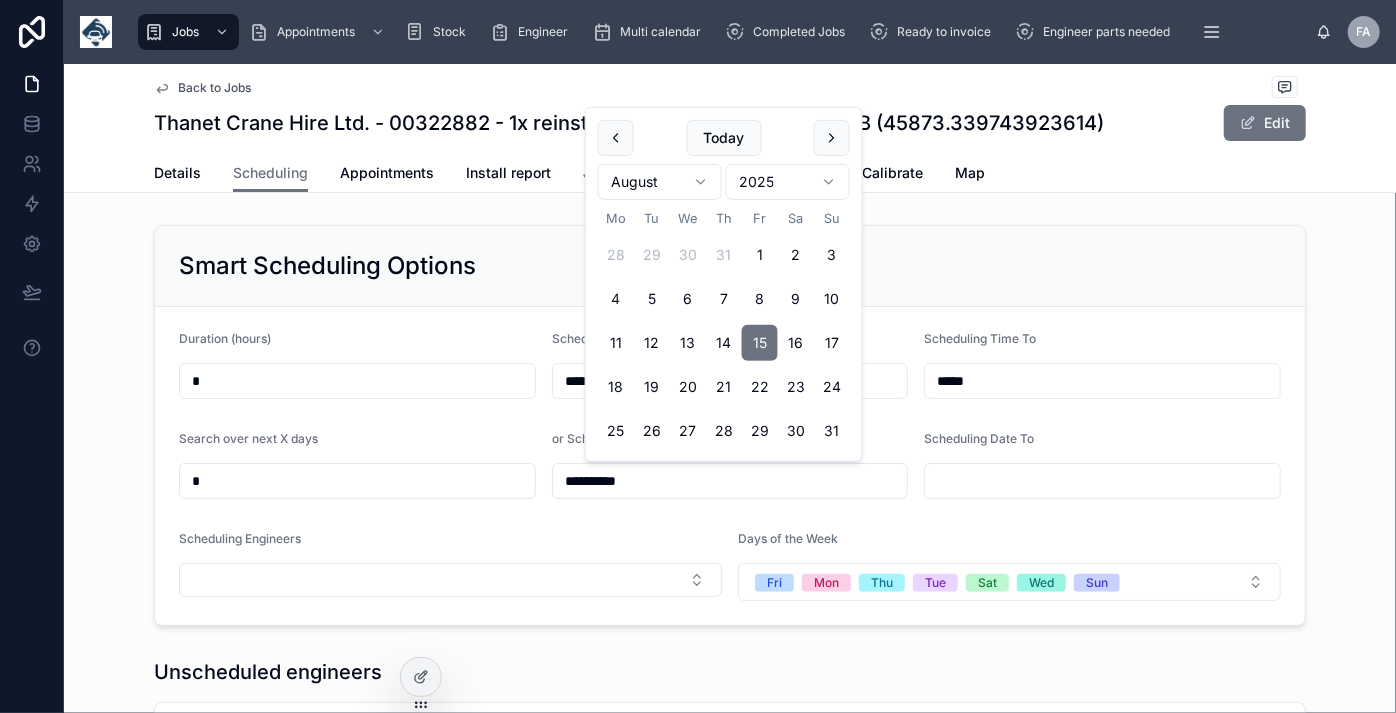 click at bounding box center [1102, 481] 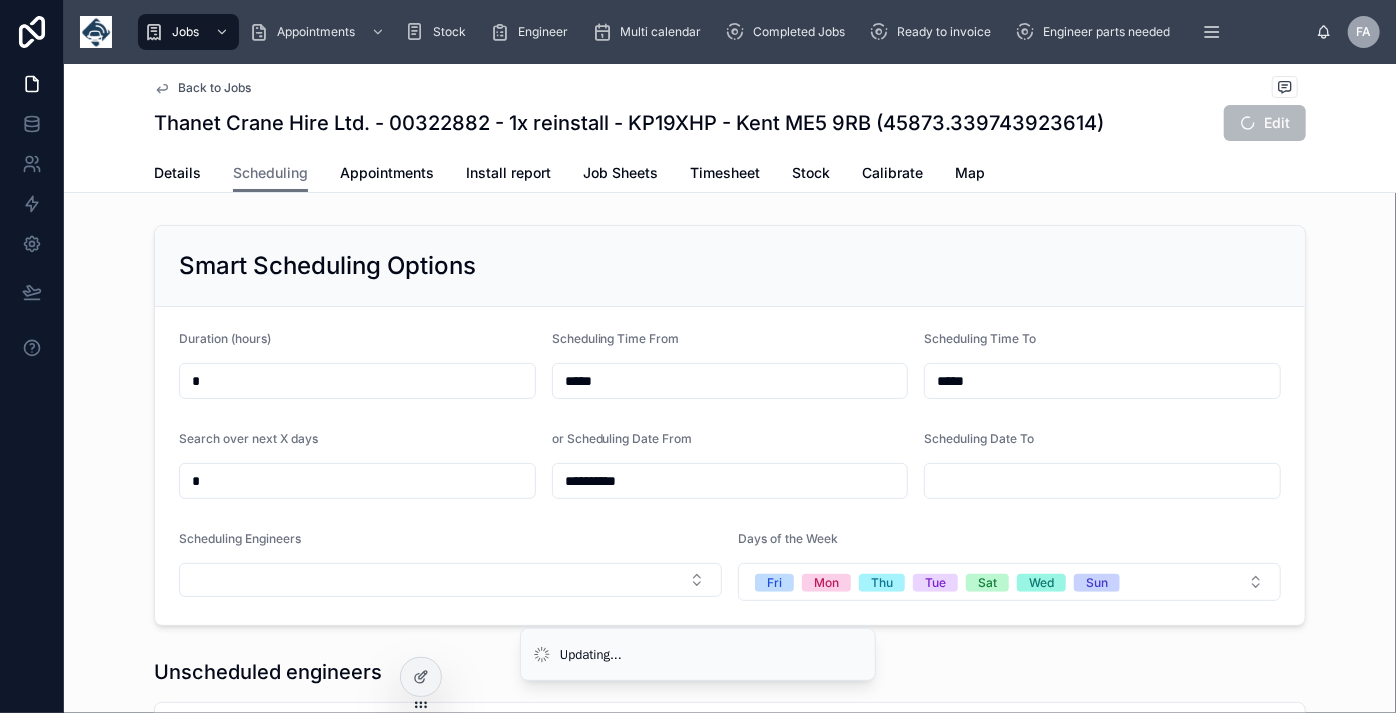 click at bounding box center (1102, 481) 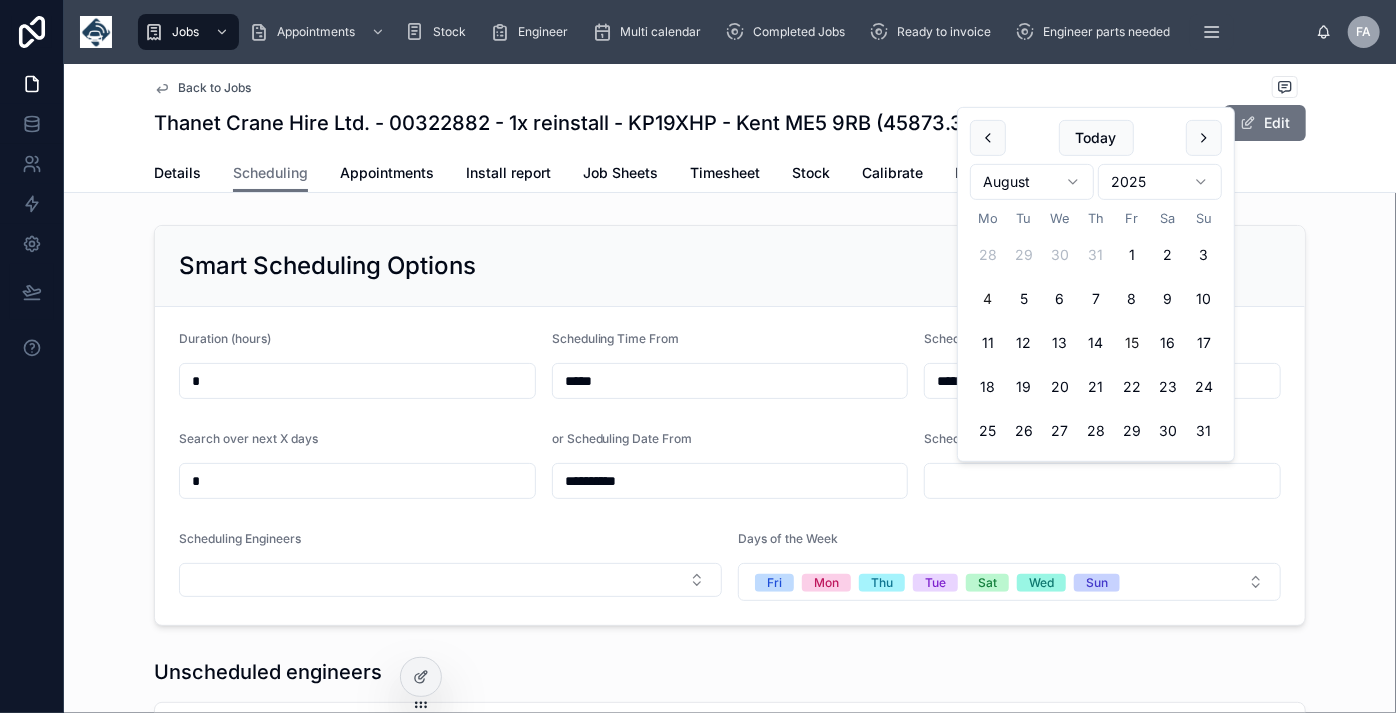 click on "15" at bounding box center [1132, 343] 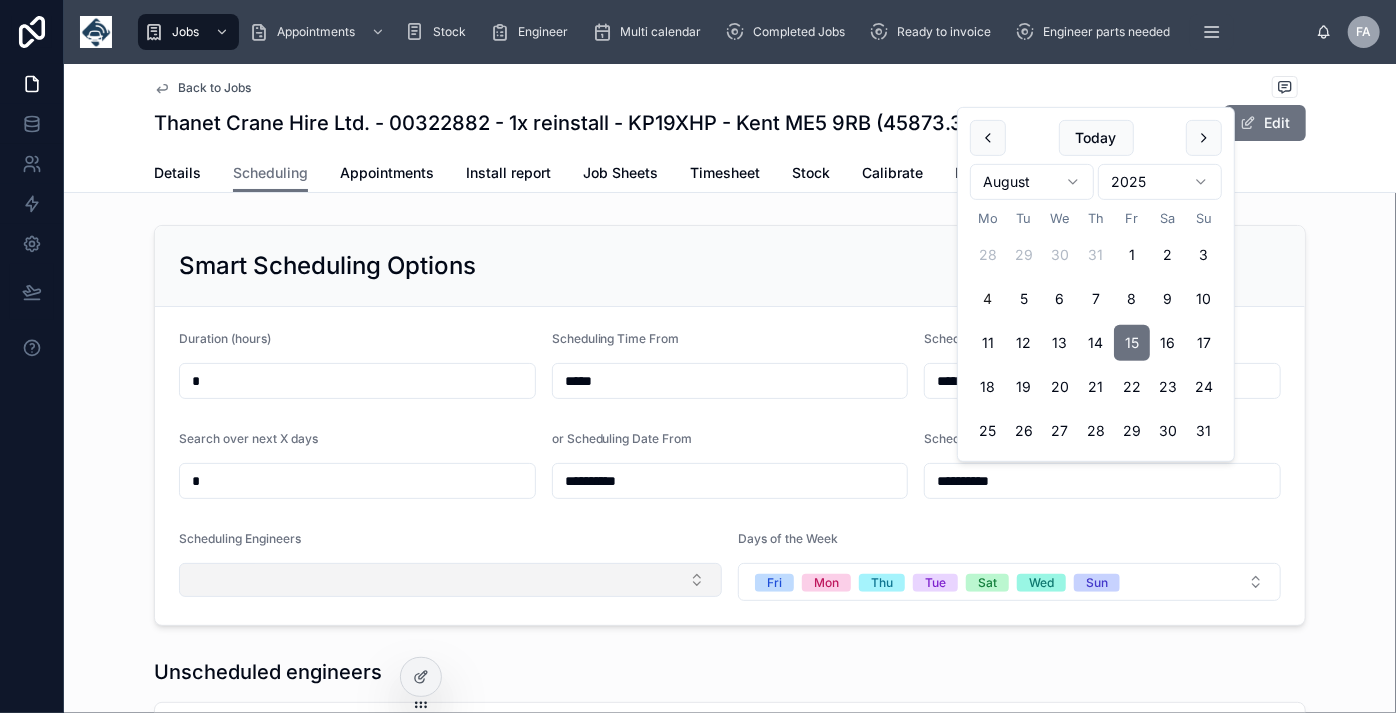 click at bounding box center (450, 580) 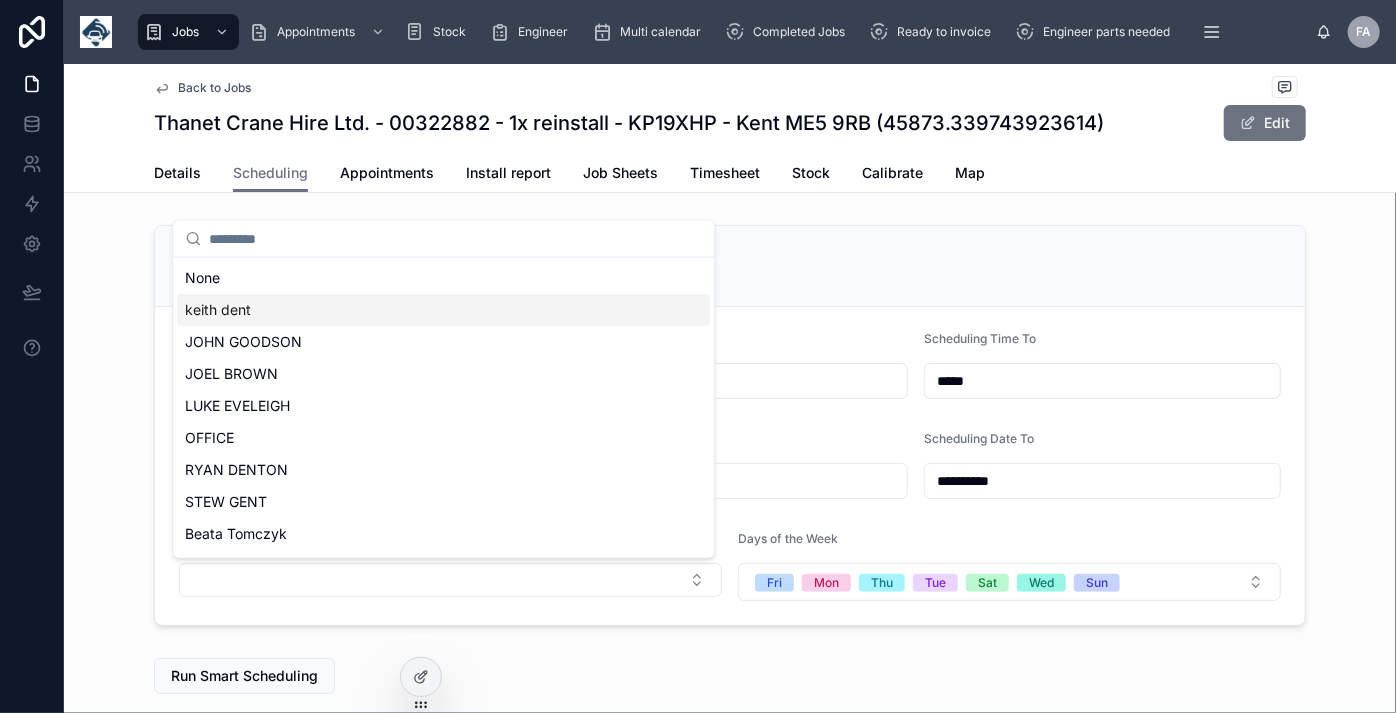 click on "keith dent" at bounding box center (443, 310) 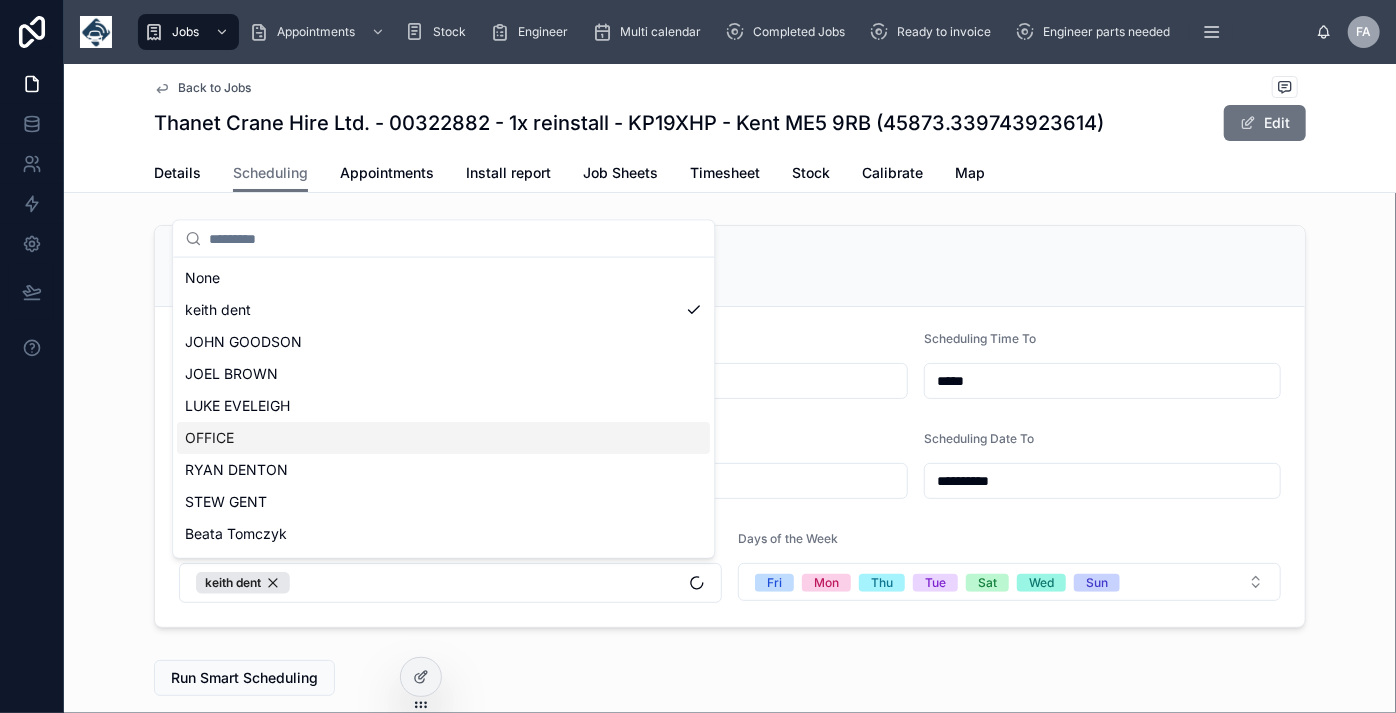 click on "**********" at bounding box center [730, 467] 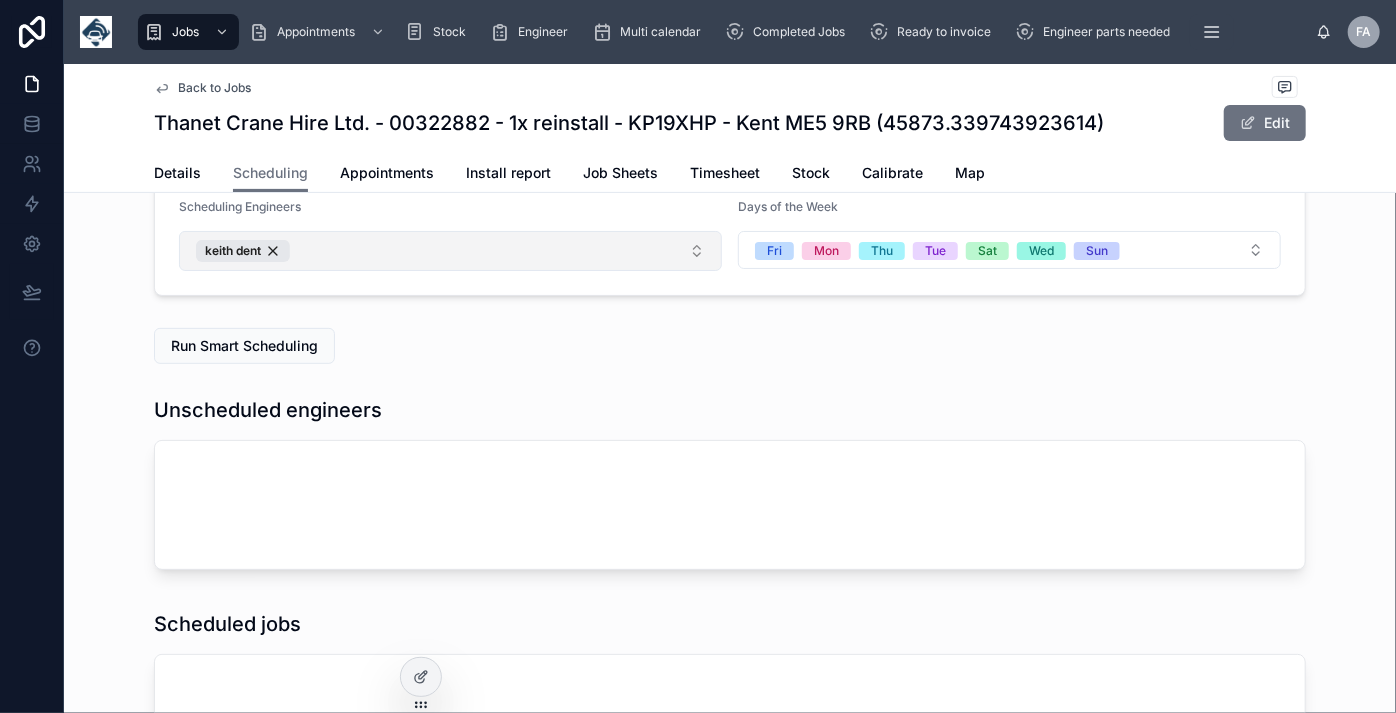 scroll, scrollTop: 181, scrollLeft: 0, axis: vertical 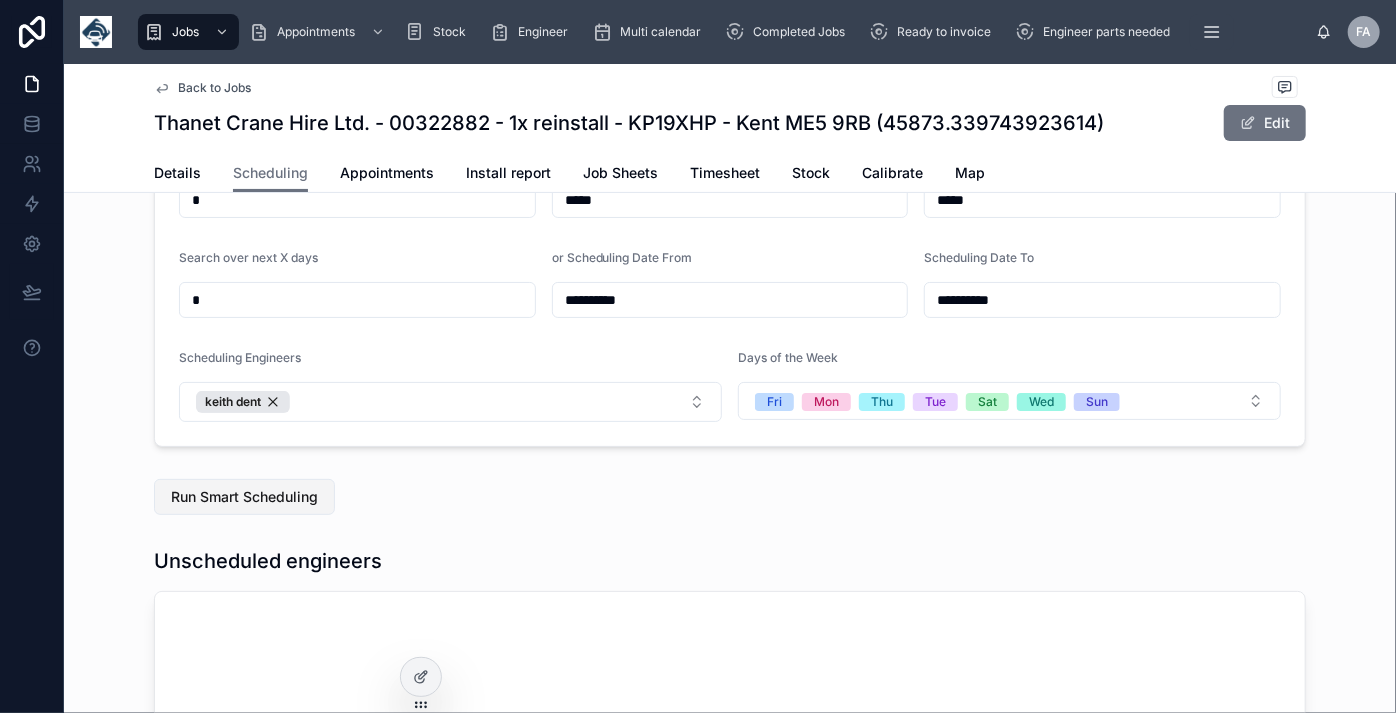 click on "Run Smart Scheduling" at bounding box center [244, 497] 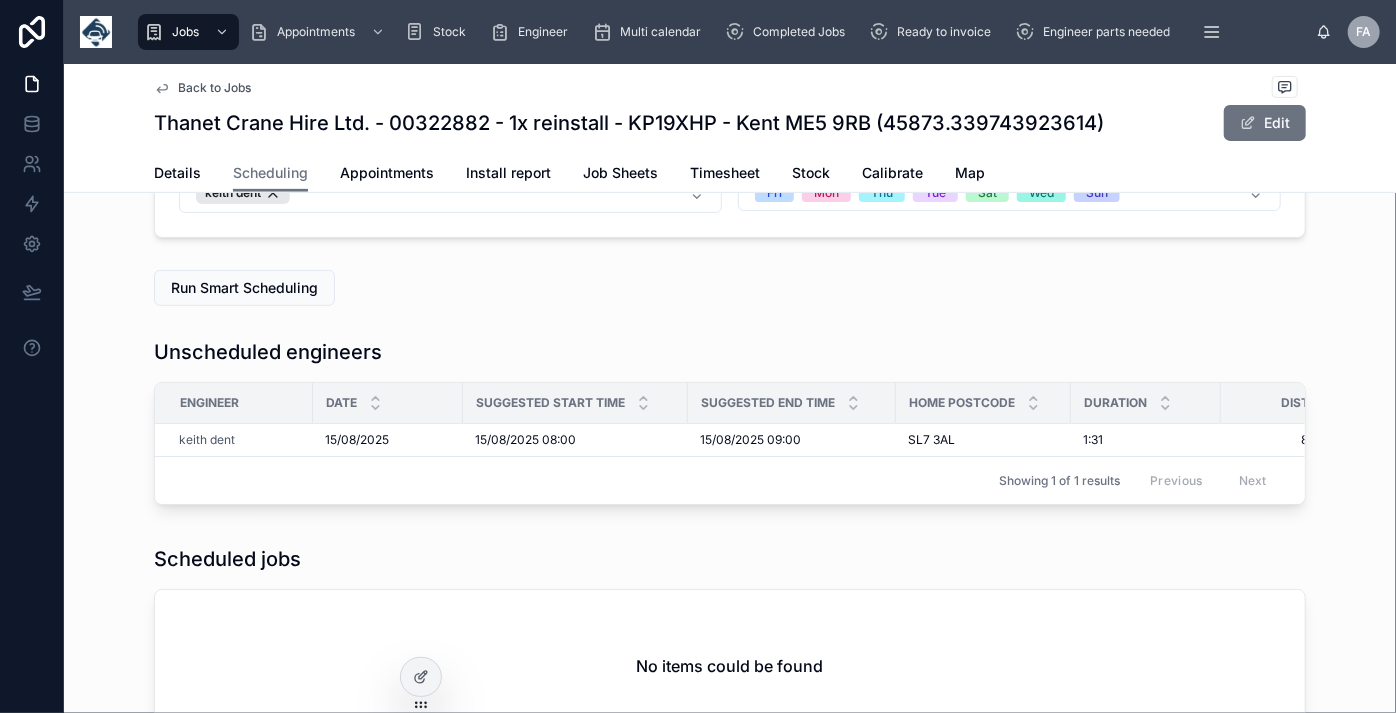 scroll, scrollTop: 363, scrollLeft: 0, axis: vertical 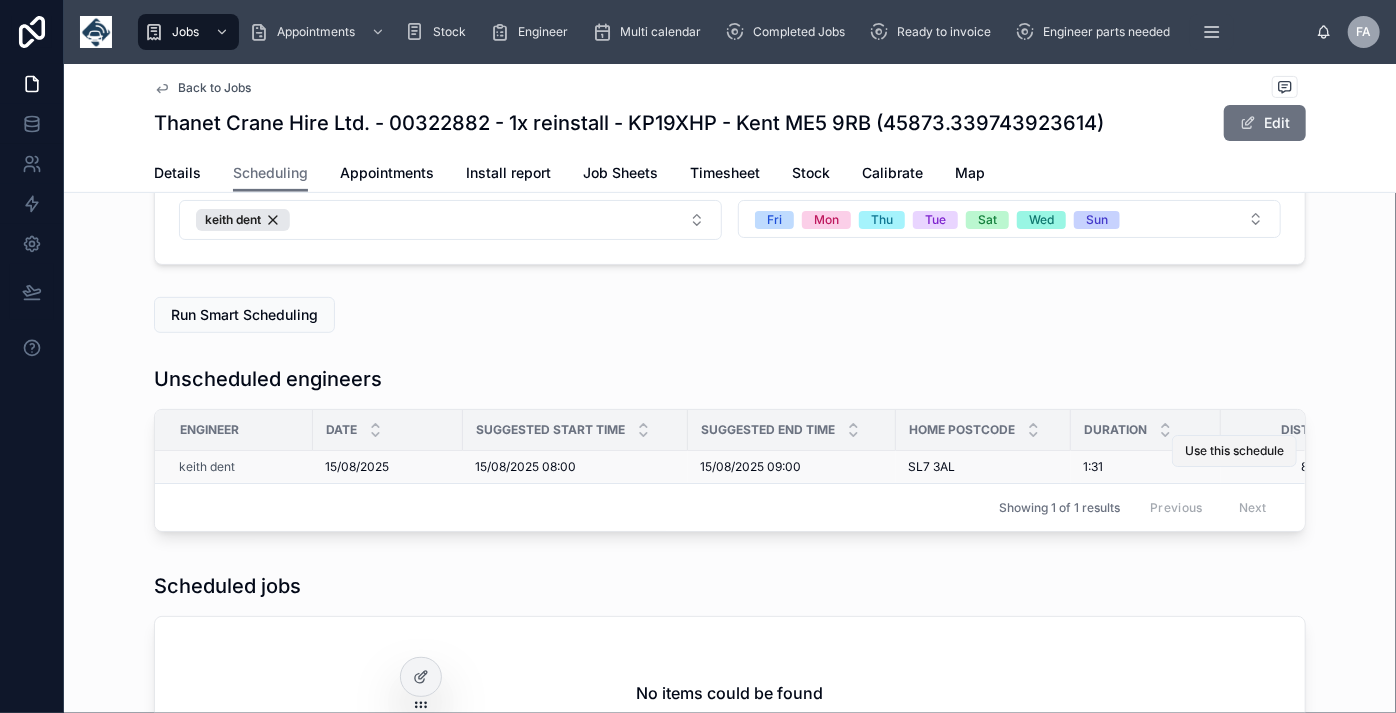 click on "Use this schedule" at bounding box center [1234, 451] 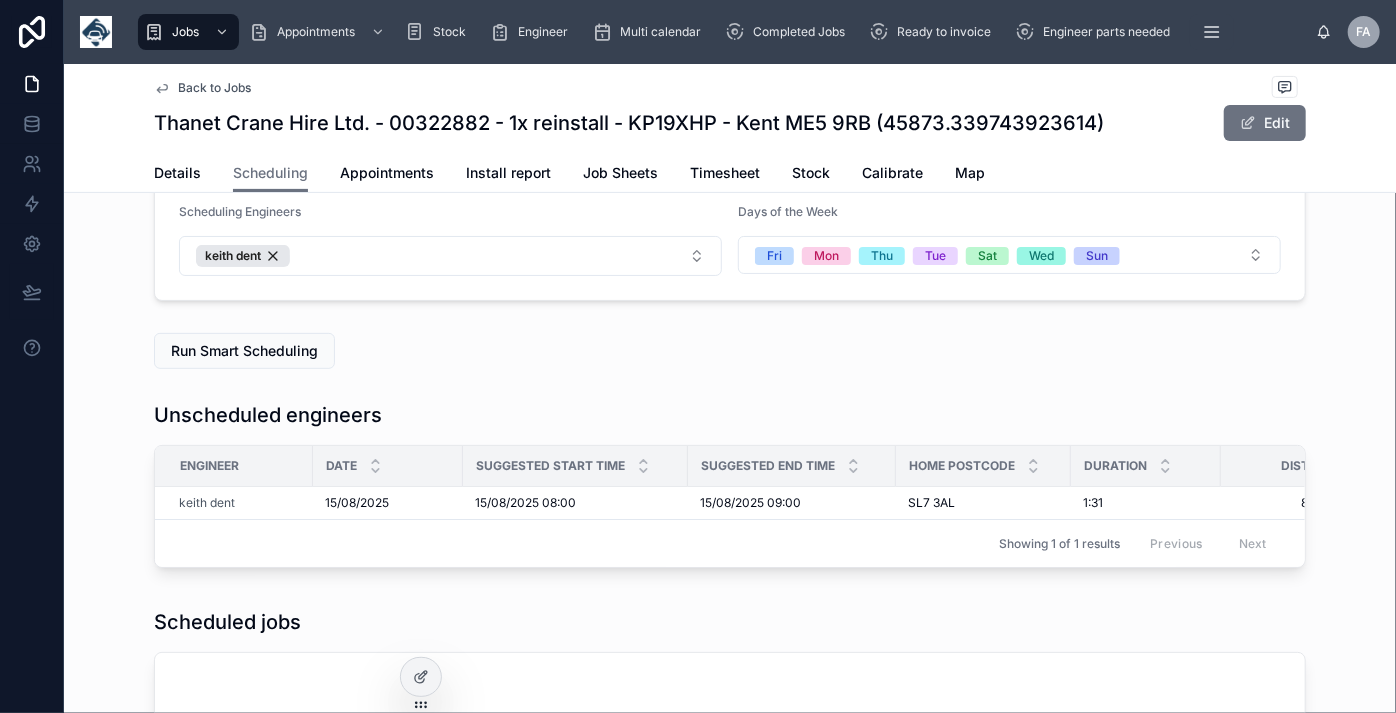 scroll, scrollTop: 272, scrollLeft: 0, axis: vertical 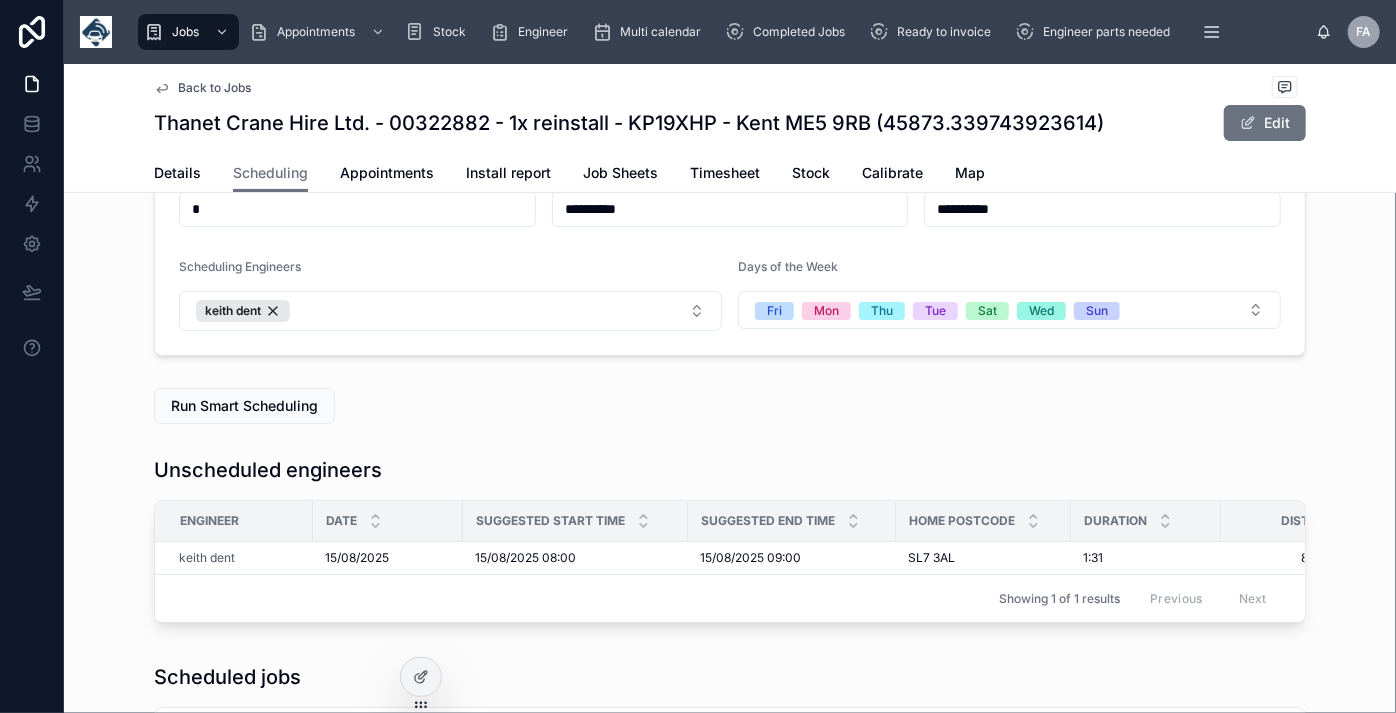 click on "Thanet Crane Hire Ltd. - 00322882 - 1x reinstall - KP19XHP - Kent ME5 9RB (45873.339743923614)" at bounding box center (629, 123) 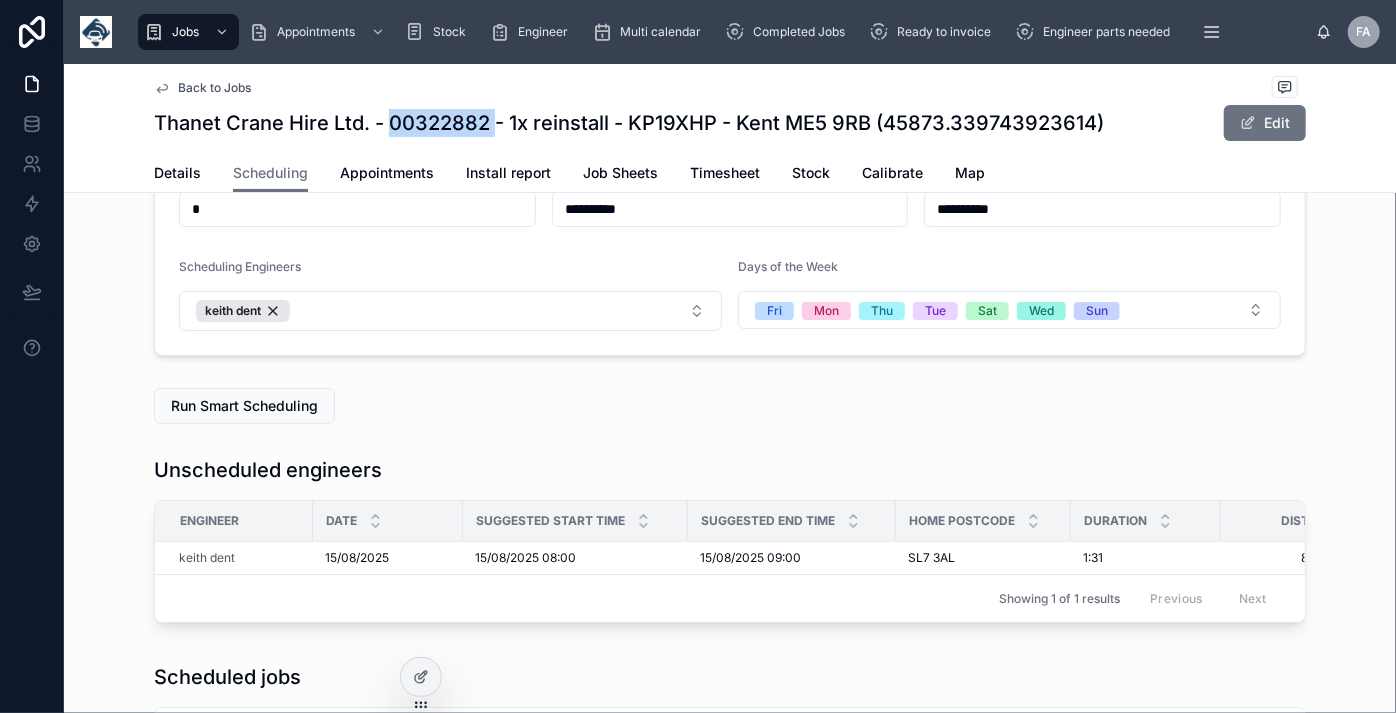 click on "Thanet Crane Hire Ltd. - 00322882 - 1x reinstall - KP19XHP - Kent ME5 9RB (45873.339743923614)" at bounding box center [629, 123] 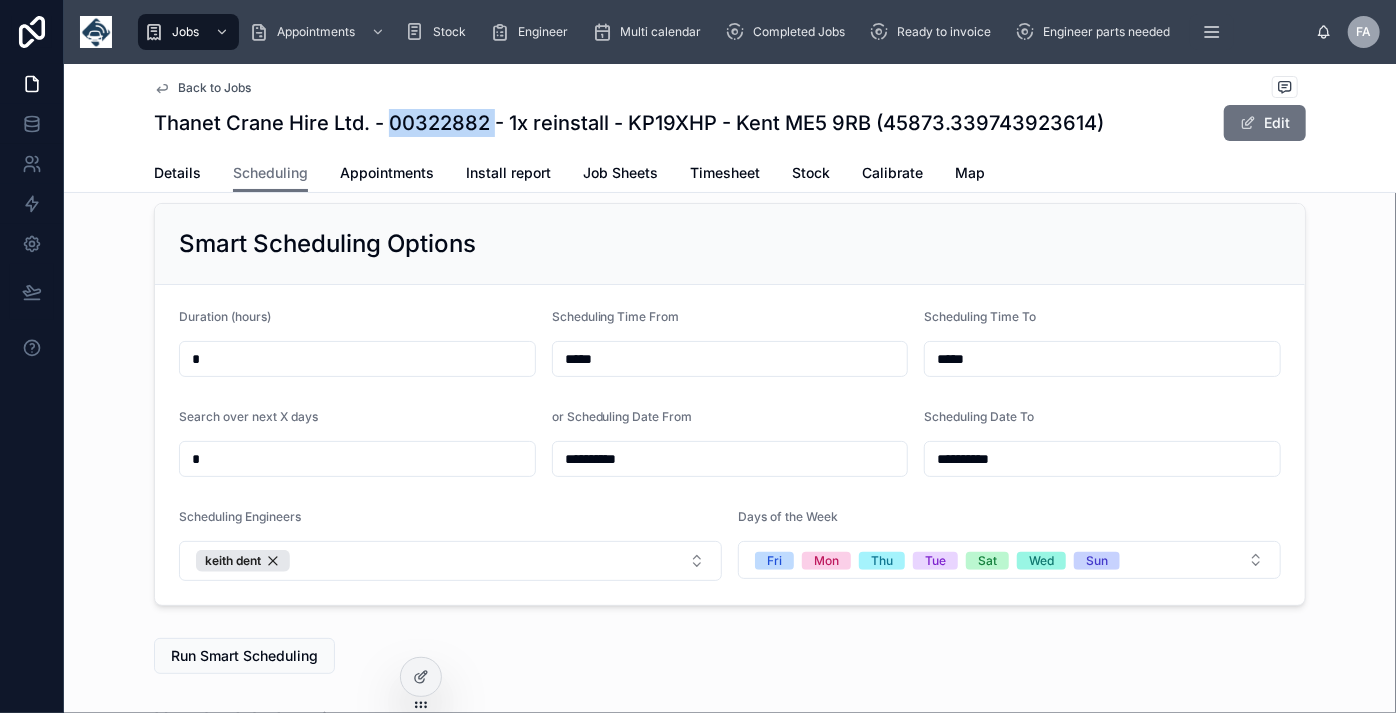 scroll, scrollTop: 0, scrollLeft: 0, axis: both 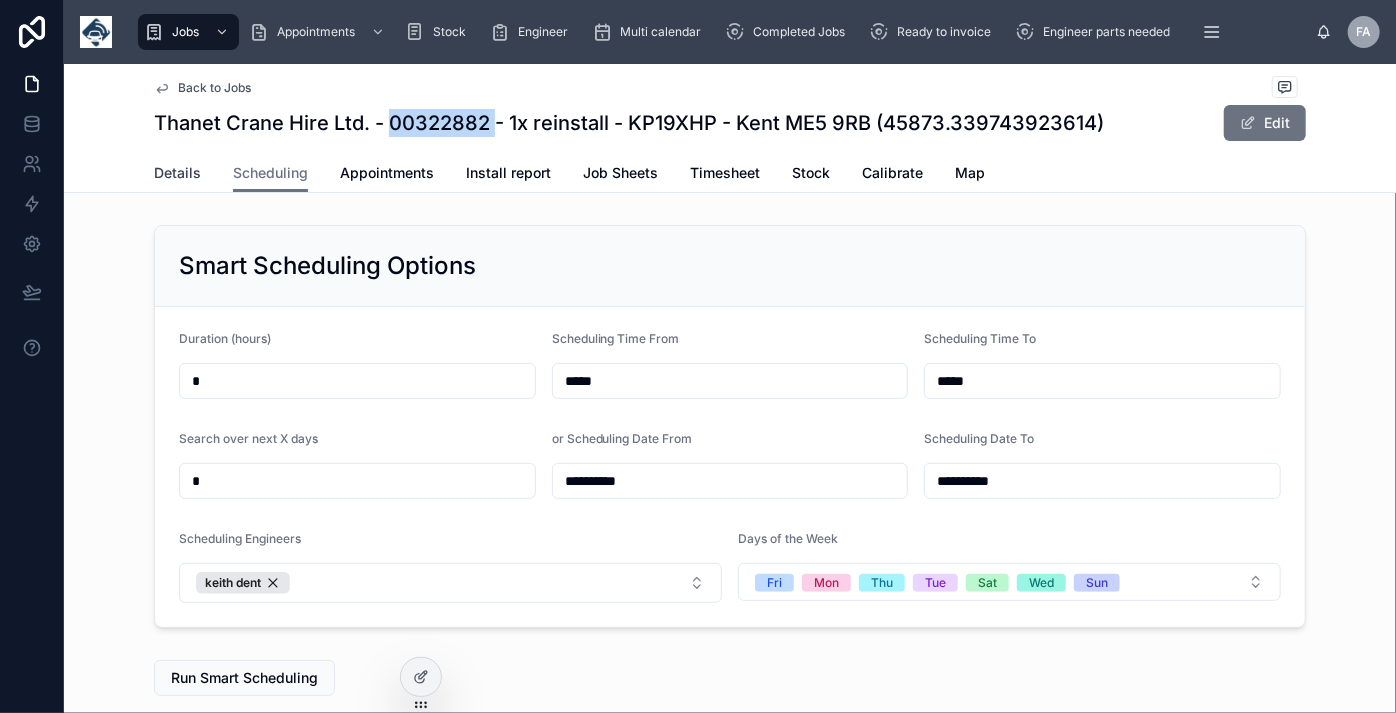 click on "Details" at bounding box center (177, 173) 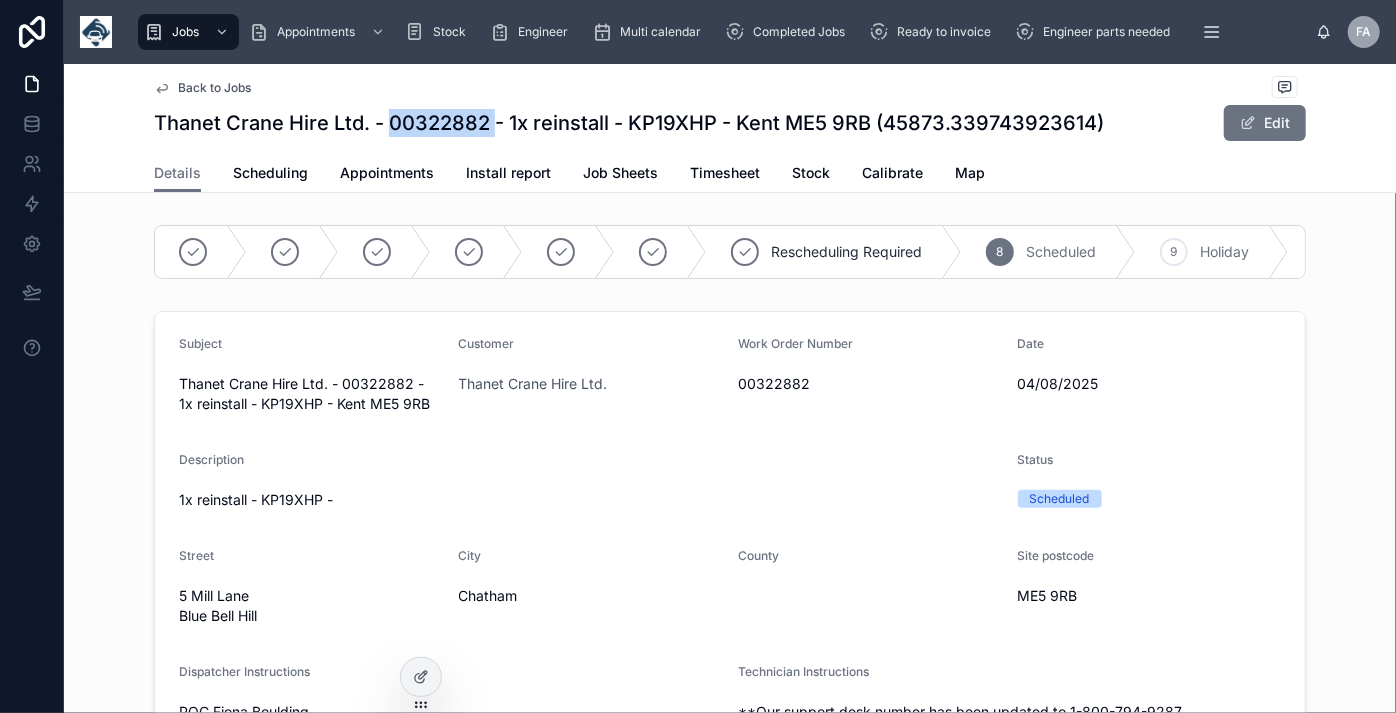 click on "Back to Jobs" at bounding box center [214, 88] 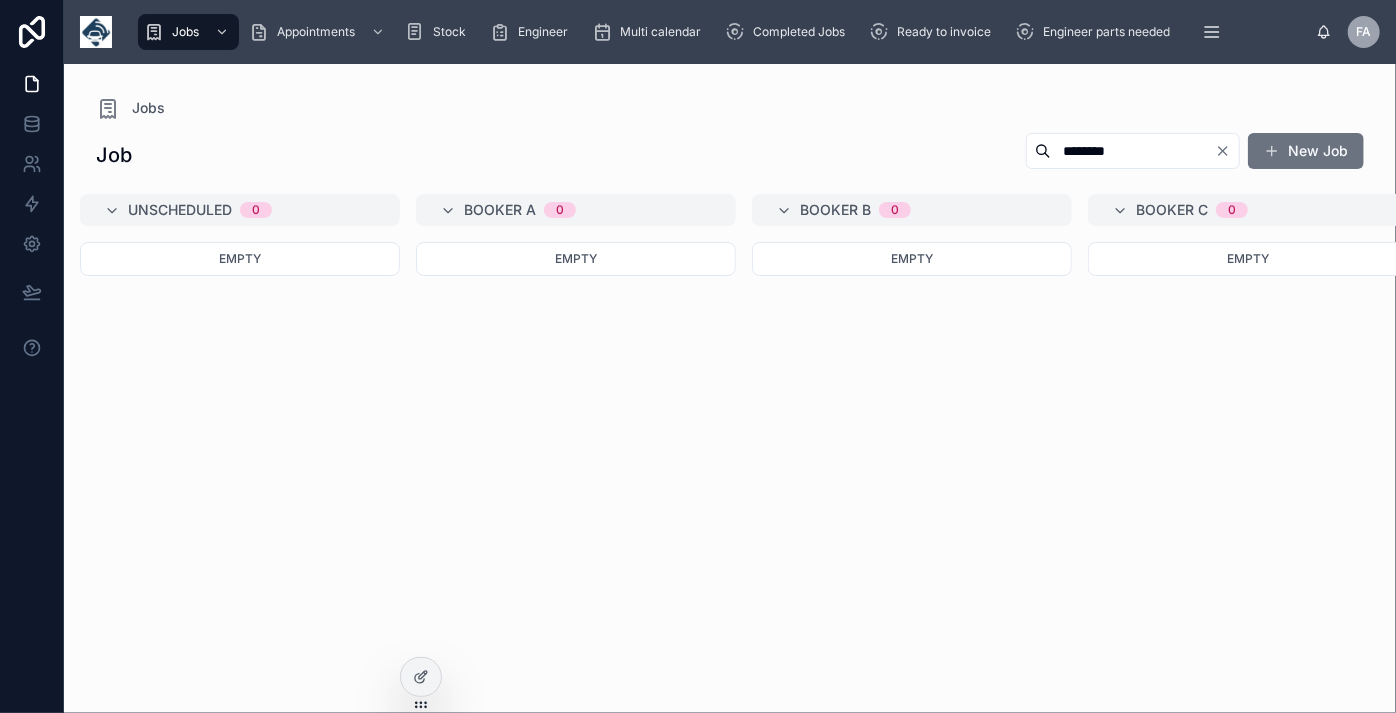 click 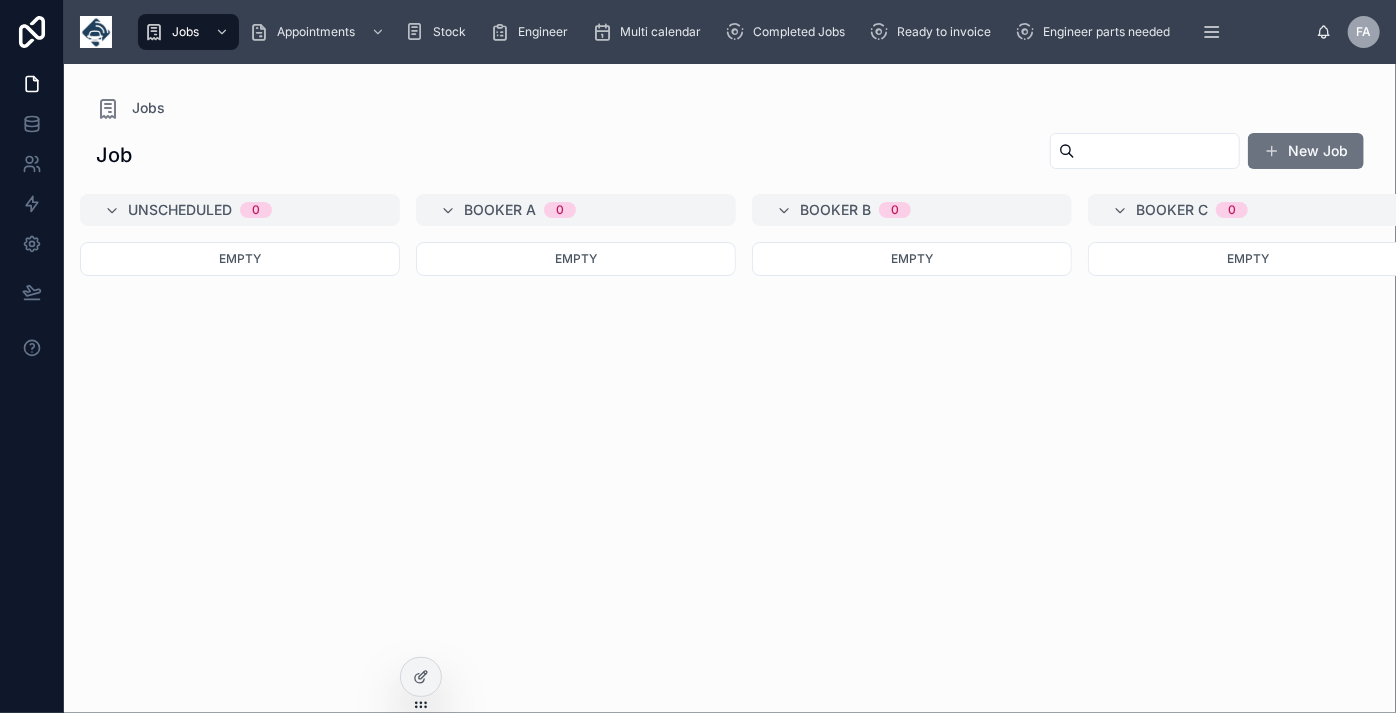 click at bounding box center (1157, 151) 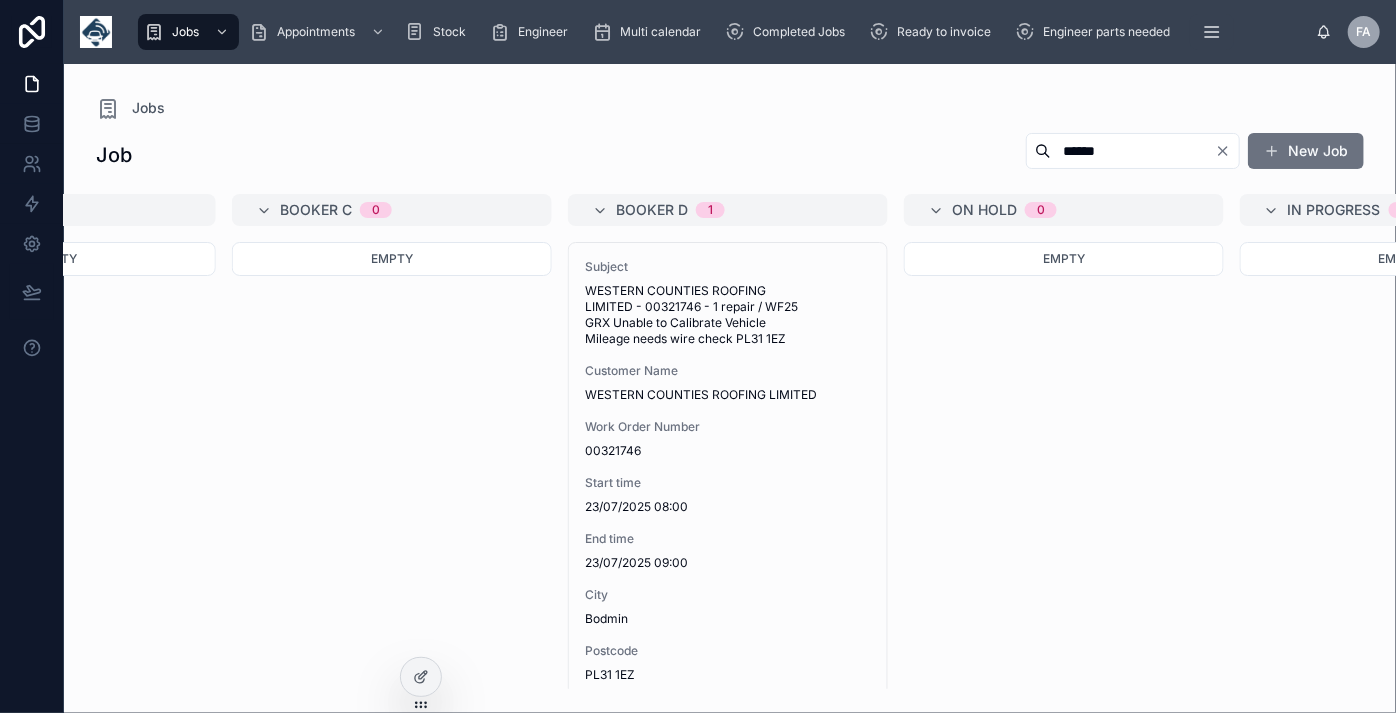 scroll, scrollTop: 0, scrollLeft: 861, axis: horizontal 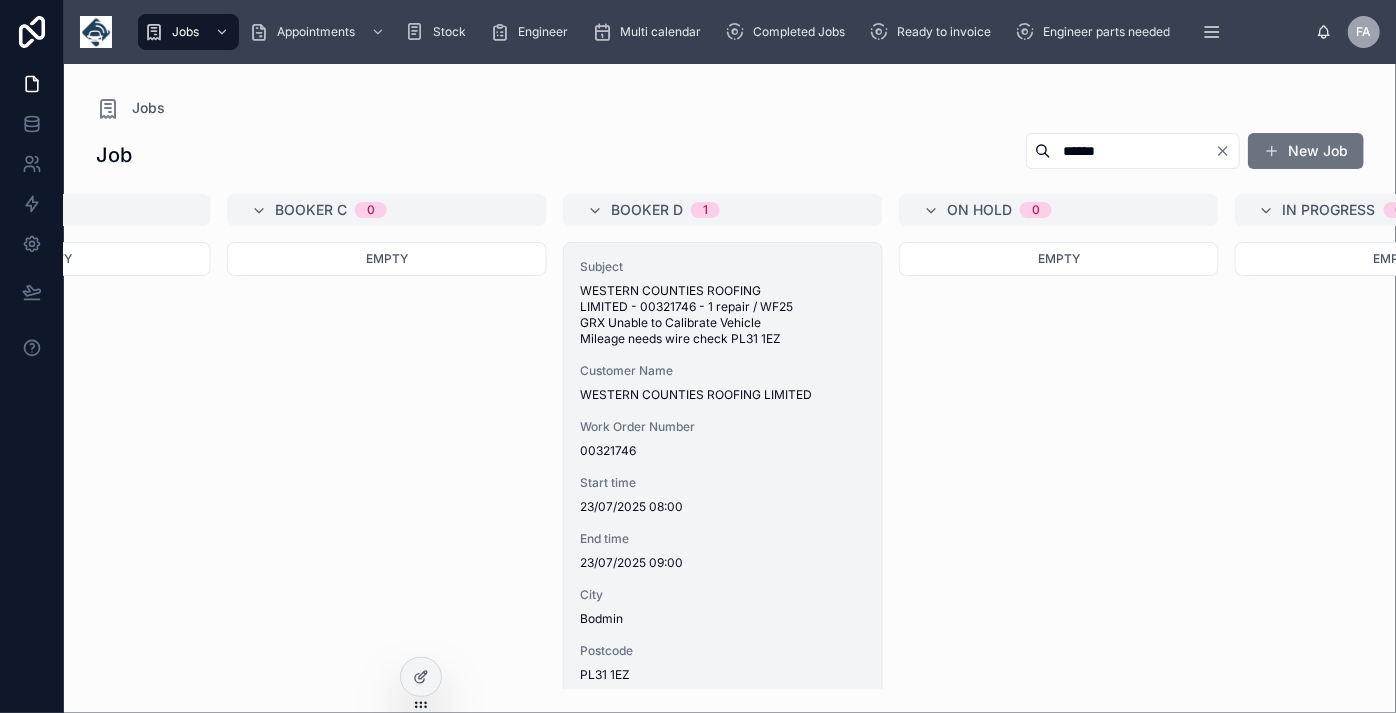type on "******" 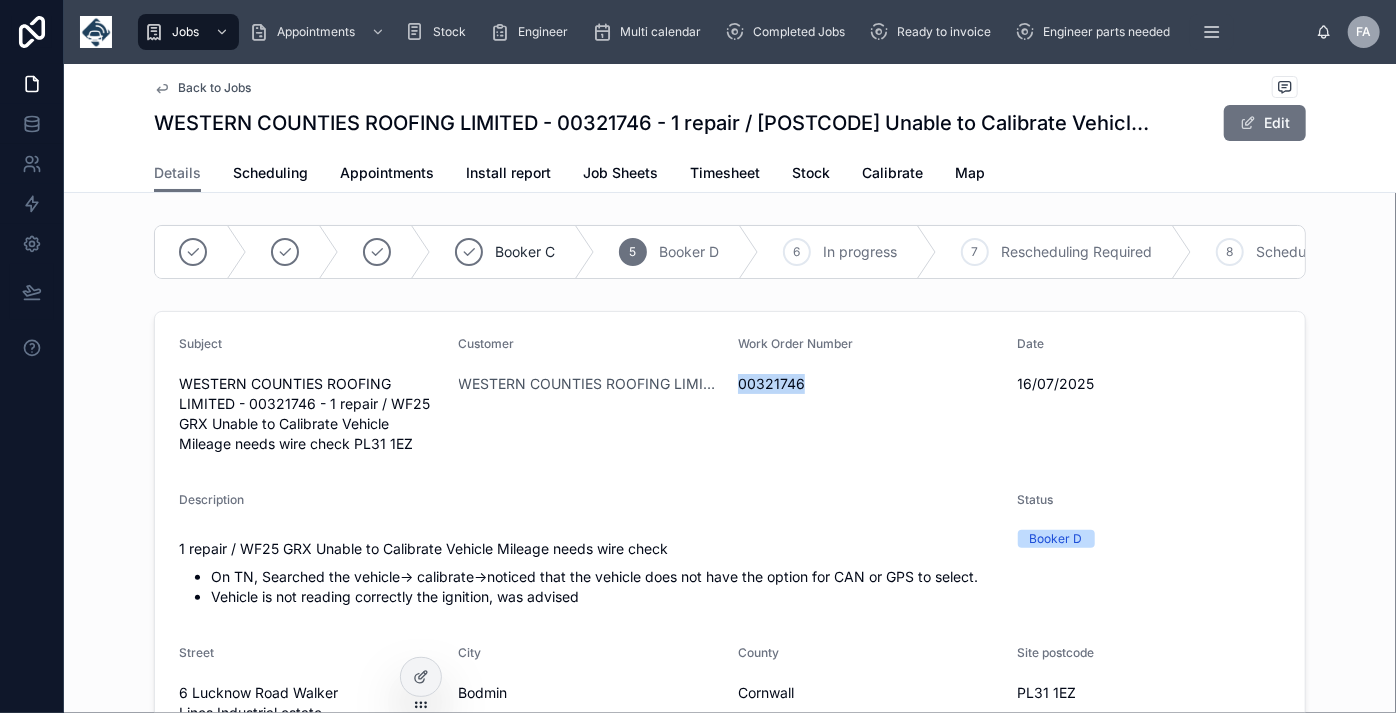 drag, startPoint x: 826, startPoint y: 397, endPoint x: 731, endPoint y: 401, distance: 95.084175 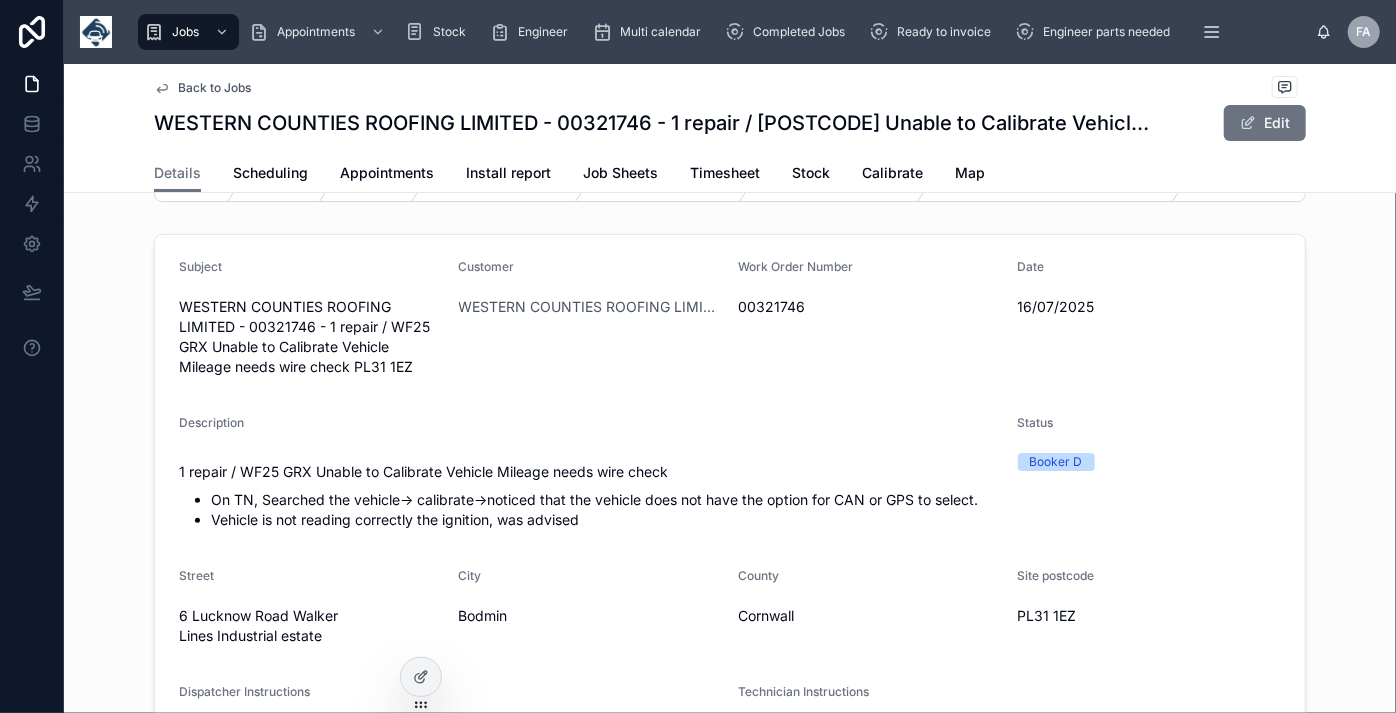 scroll, scrollTop: 0, scrollLeft: 0, axis: both 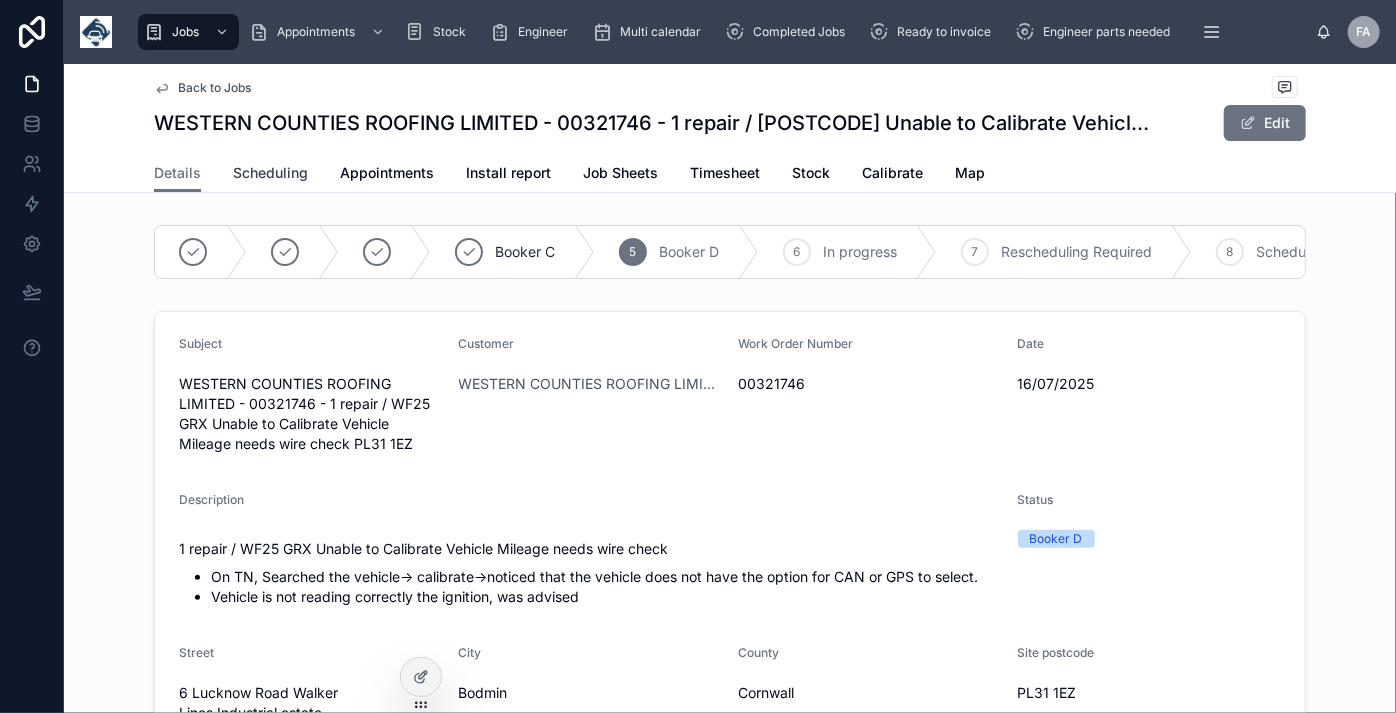 click on "Scheduling" at bounding box center (270, 173) 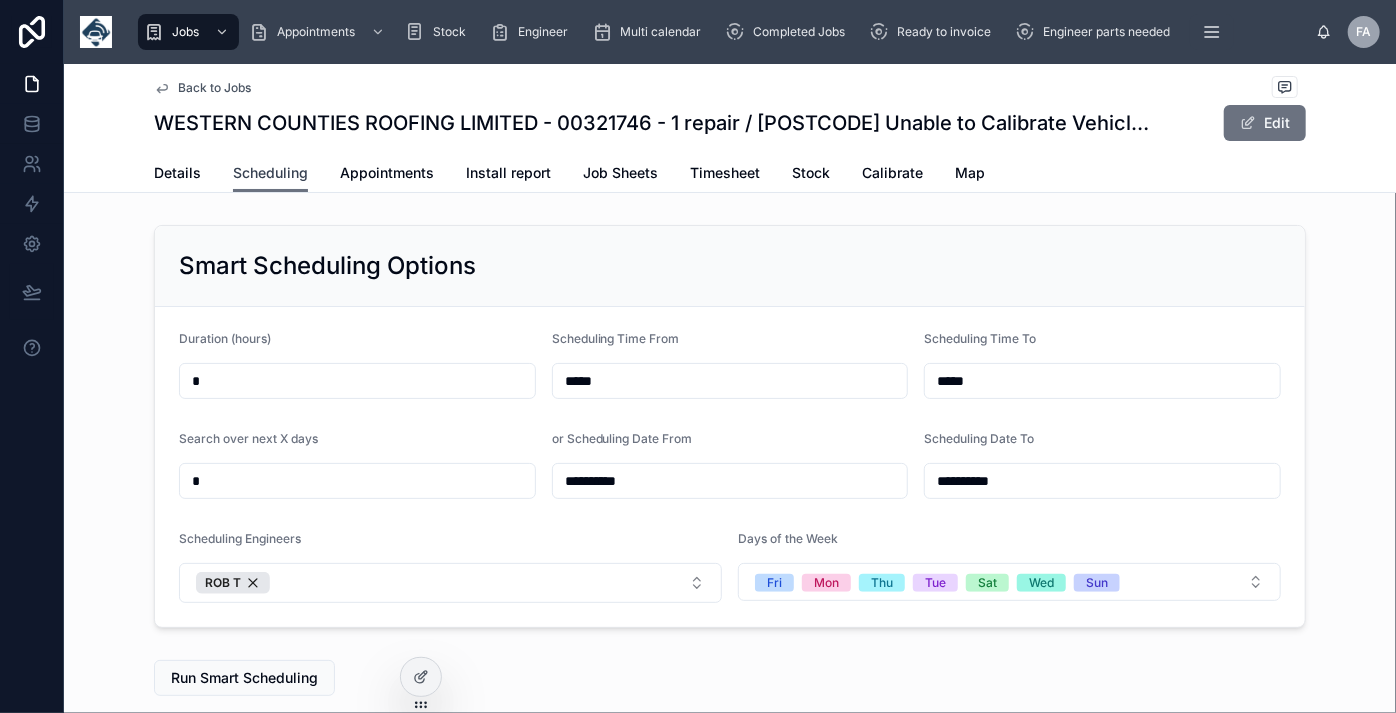 scroll, scrollTop: 0, scrollLeft: 1501, axis: horizontal 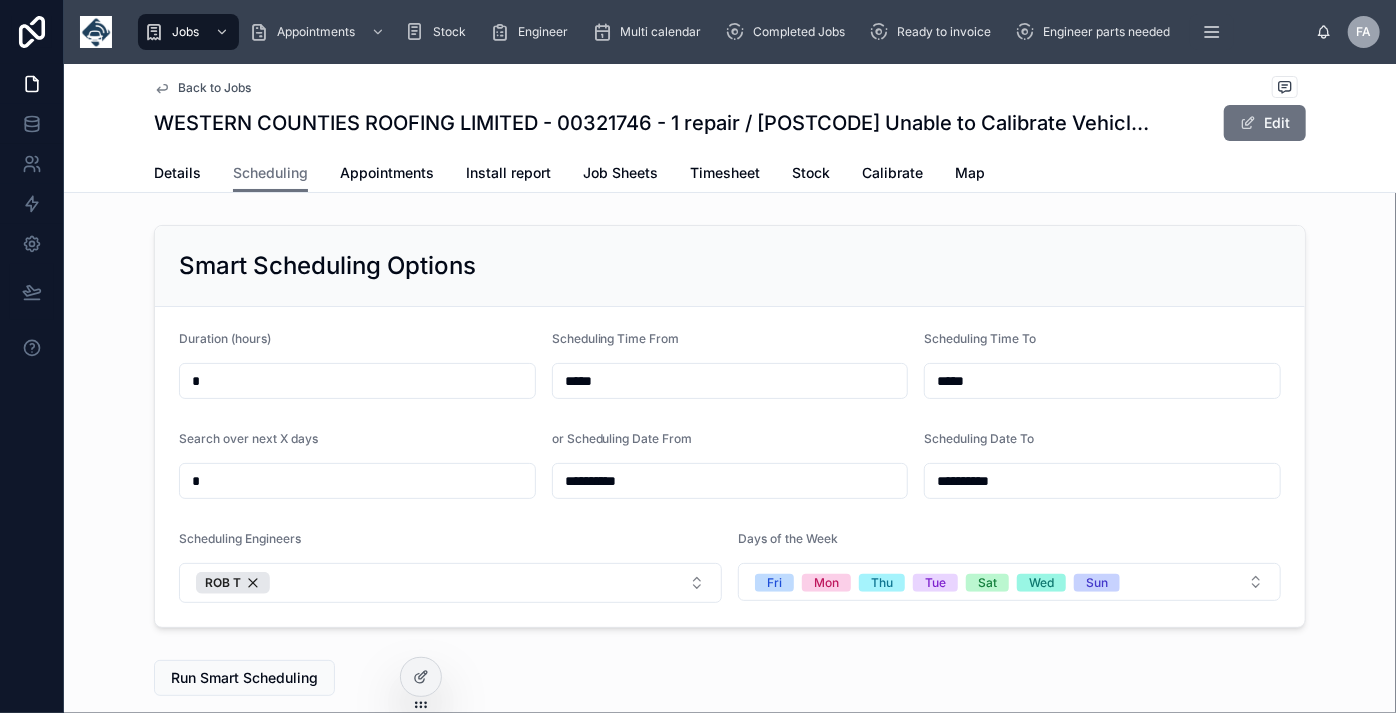 drag, startPoint x: 657, startPoint y: 380, endPoint x: 521, endPoint y: 371, distance: 136.29747 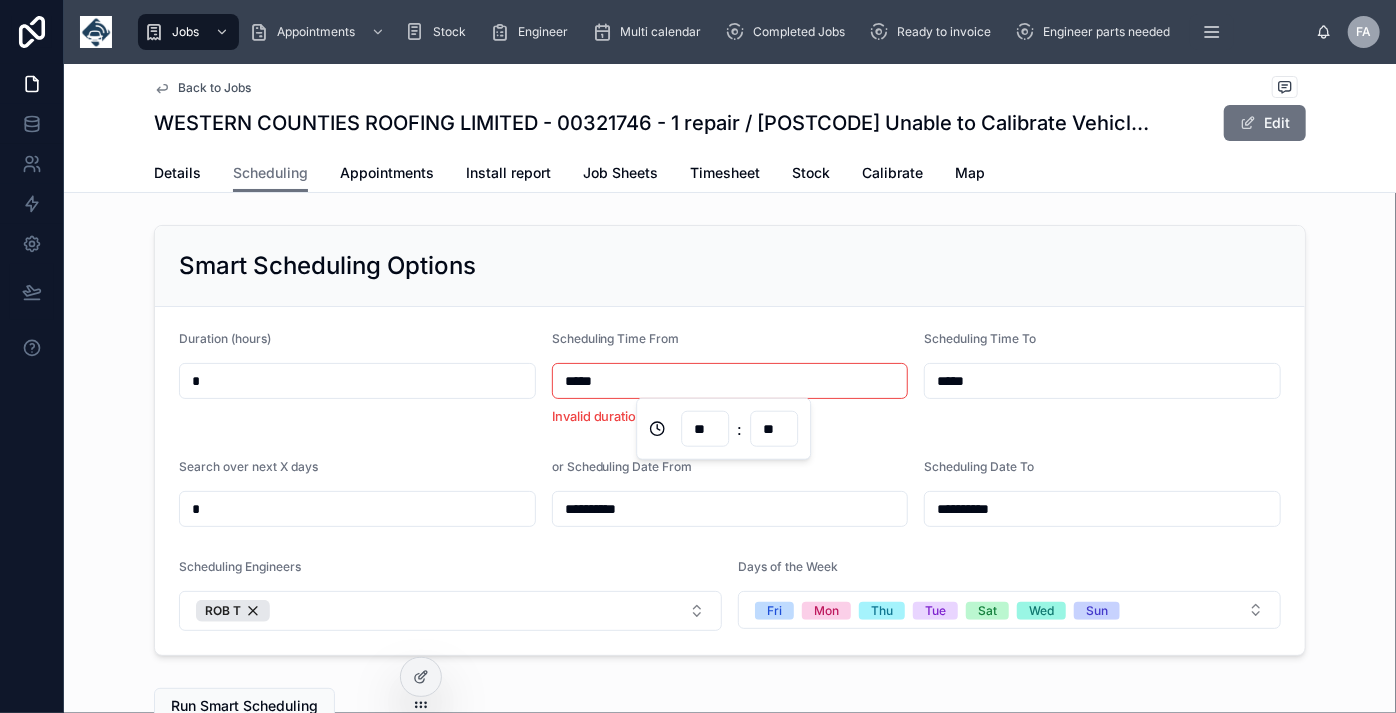 type on "*****" 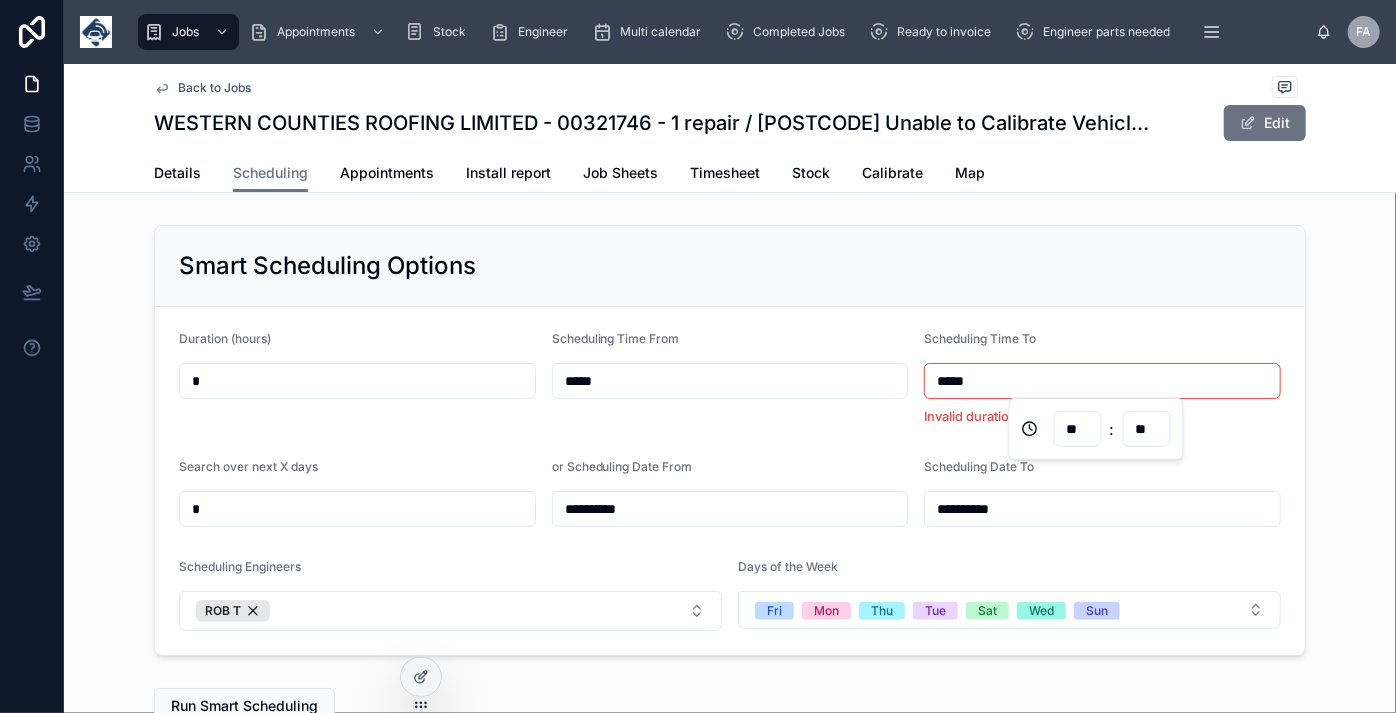 type on "*****" 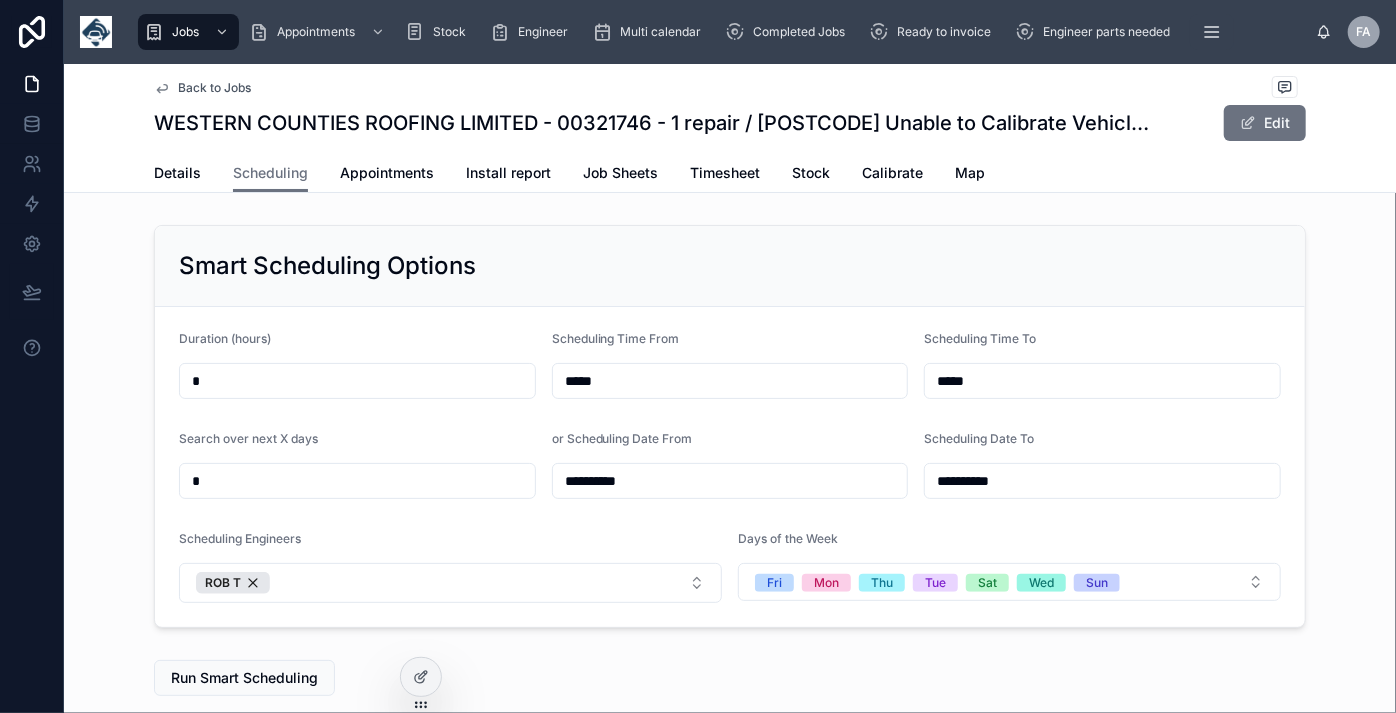click on "**********" at bounding box center [730, 481] 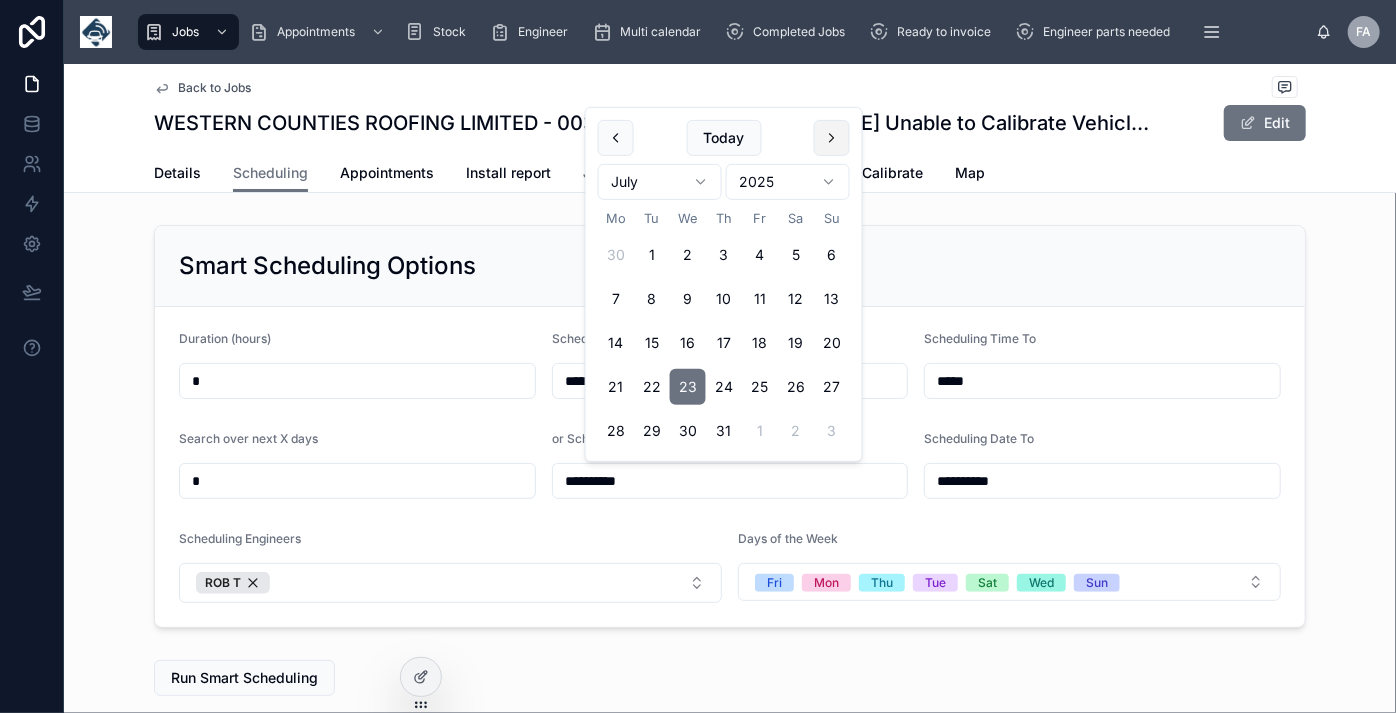 click at bounding box center [832, 138] 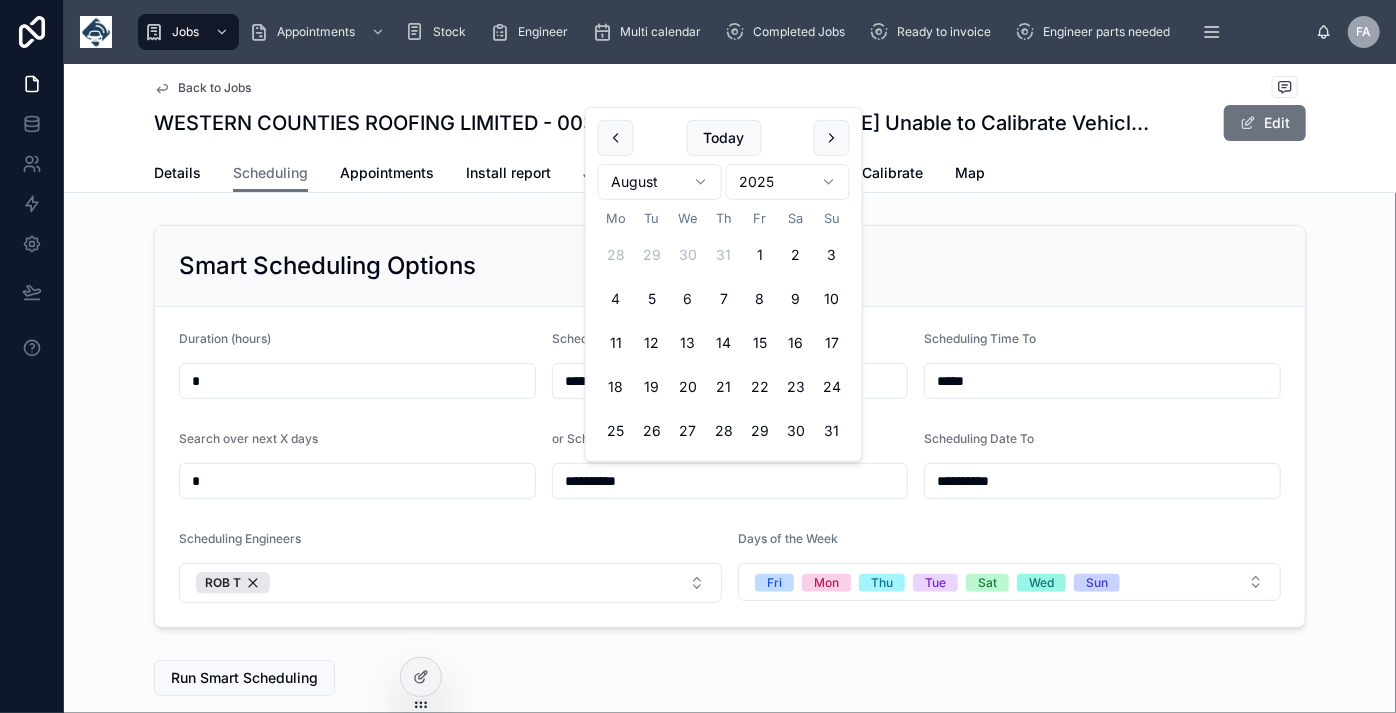 click on "6" at bounding box center (688, 299) 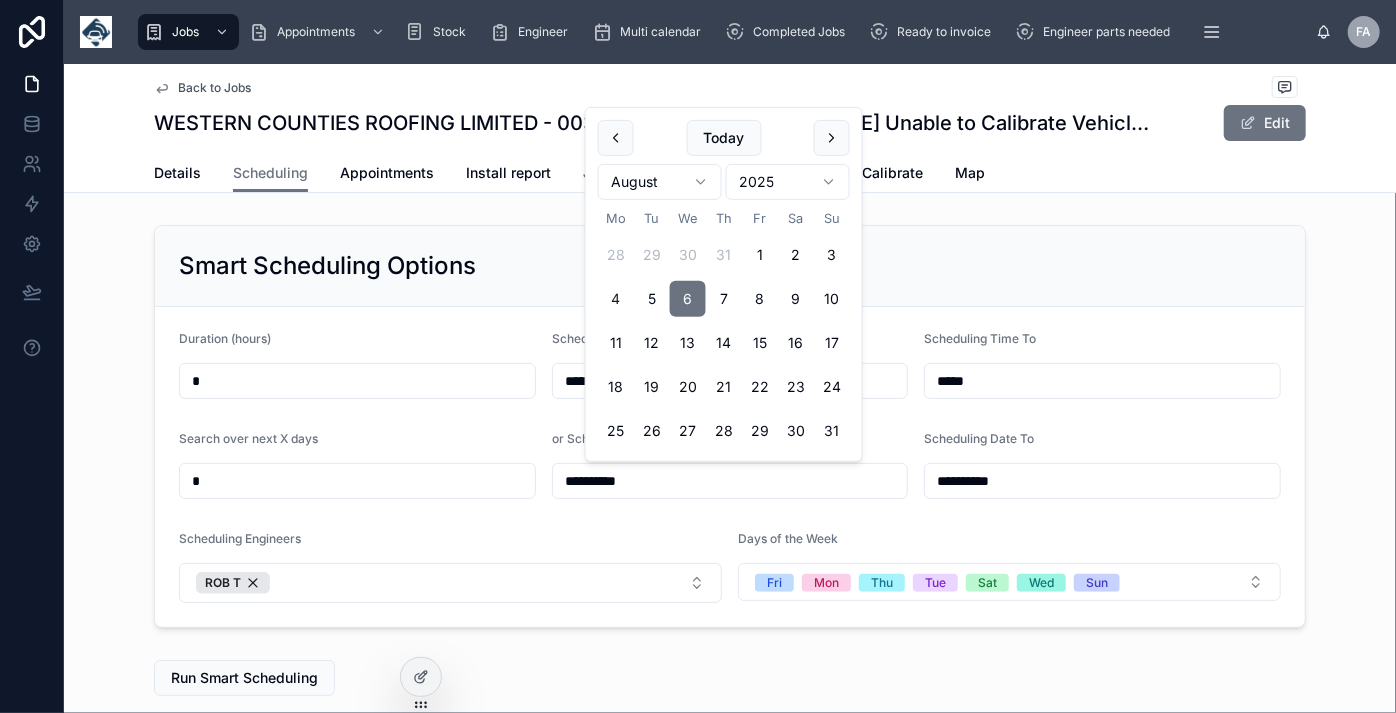 click on "**********" at bounding box center [1102, 481] 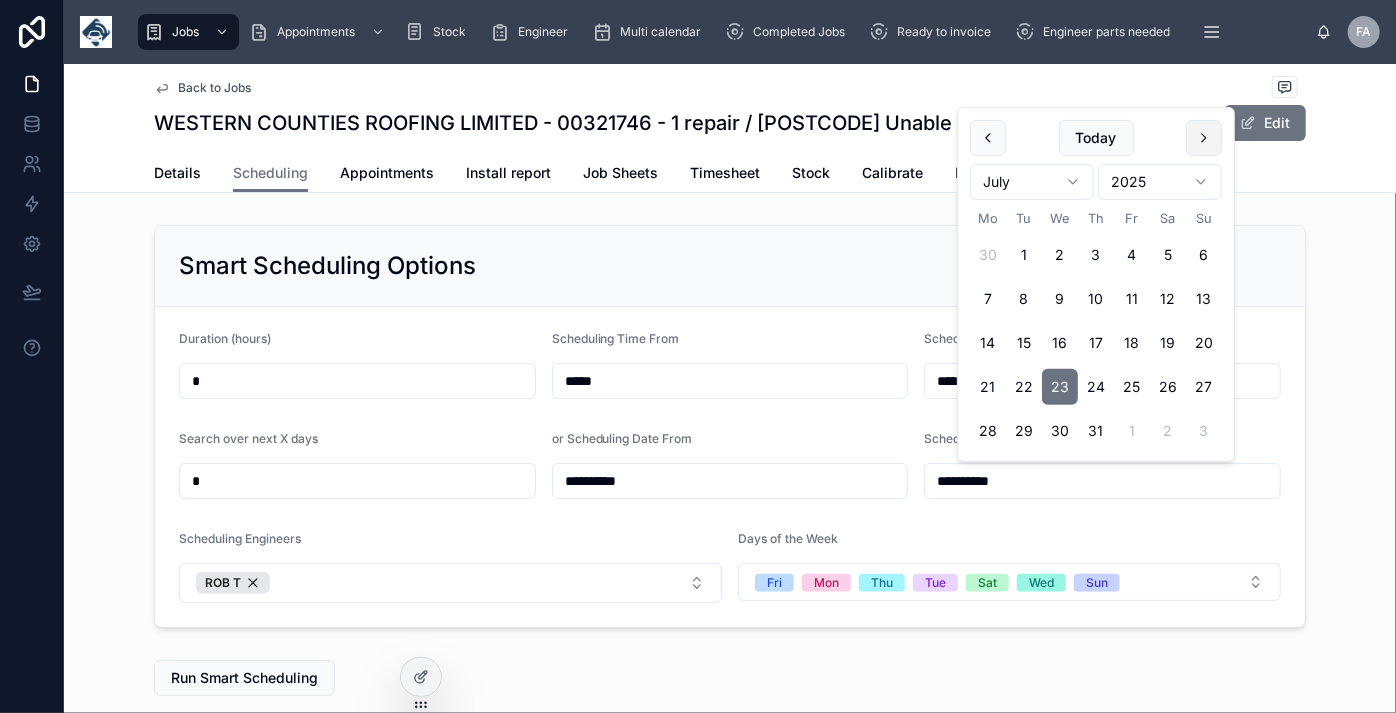 click at bounding box center [1204, 138] 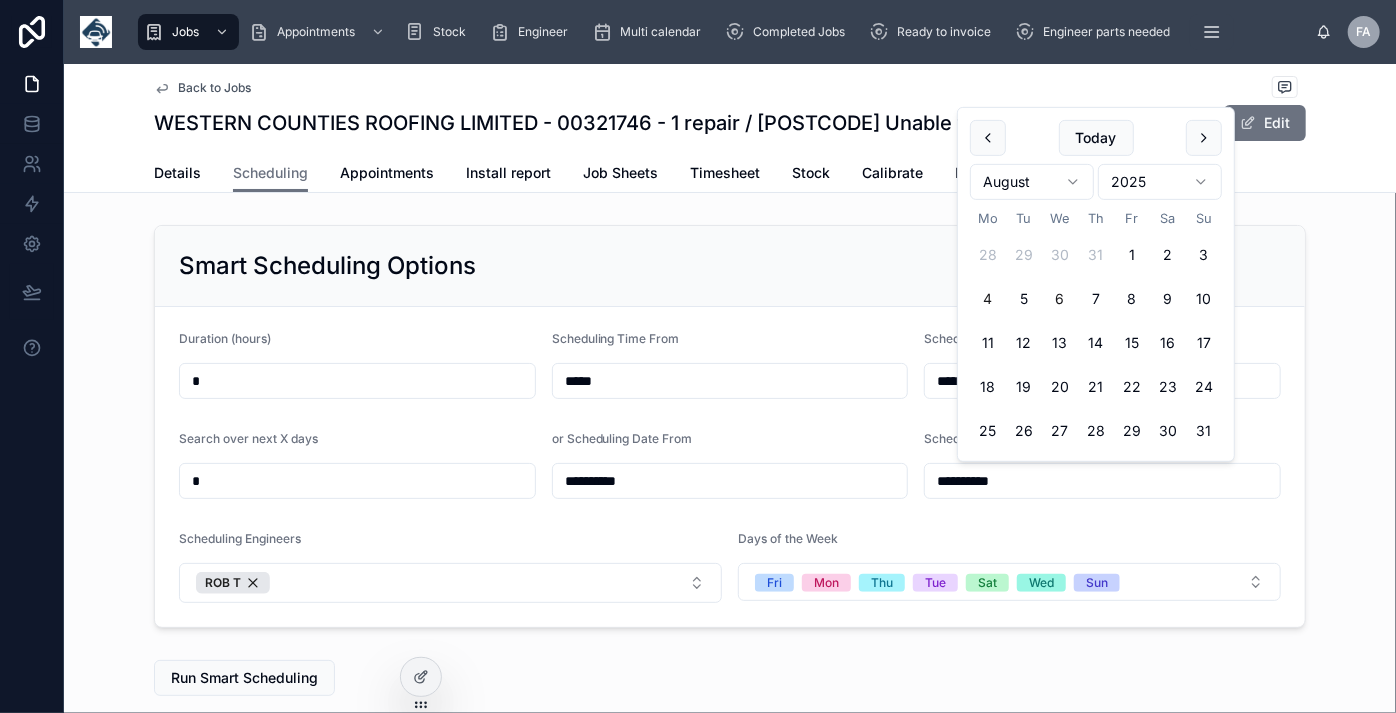 click on "6" at bounding box center (1060, 299) 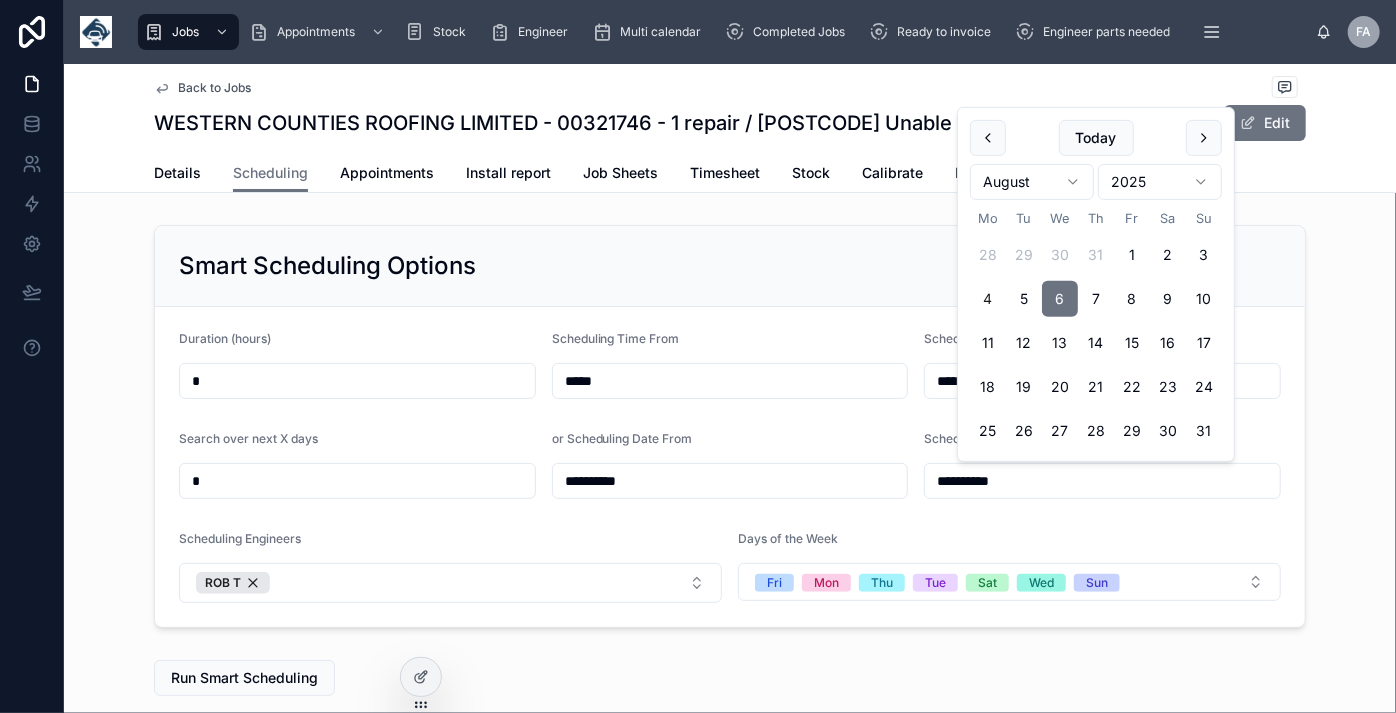 click on "6" at bounding box center [1060, 299] 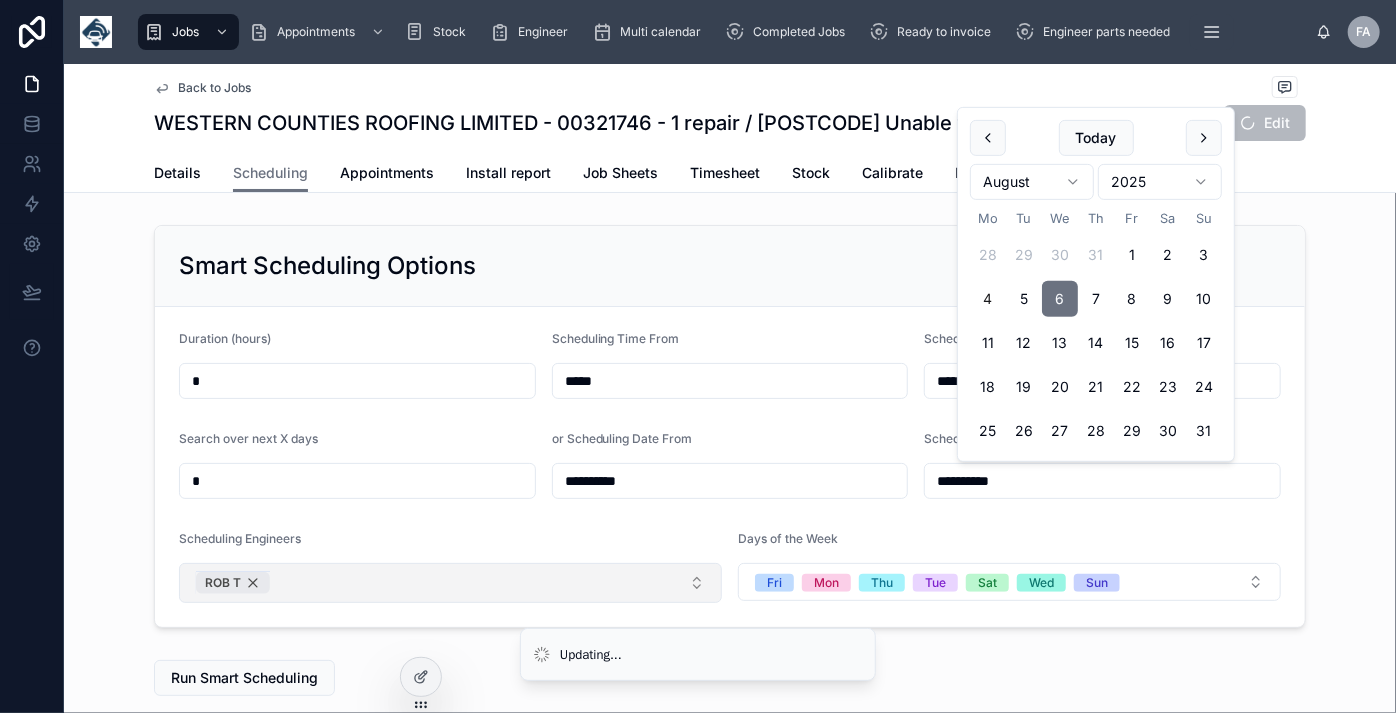 click on "ROB  T" at bounding box center [233, 583] 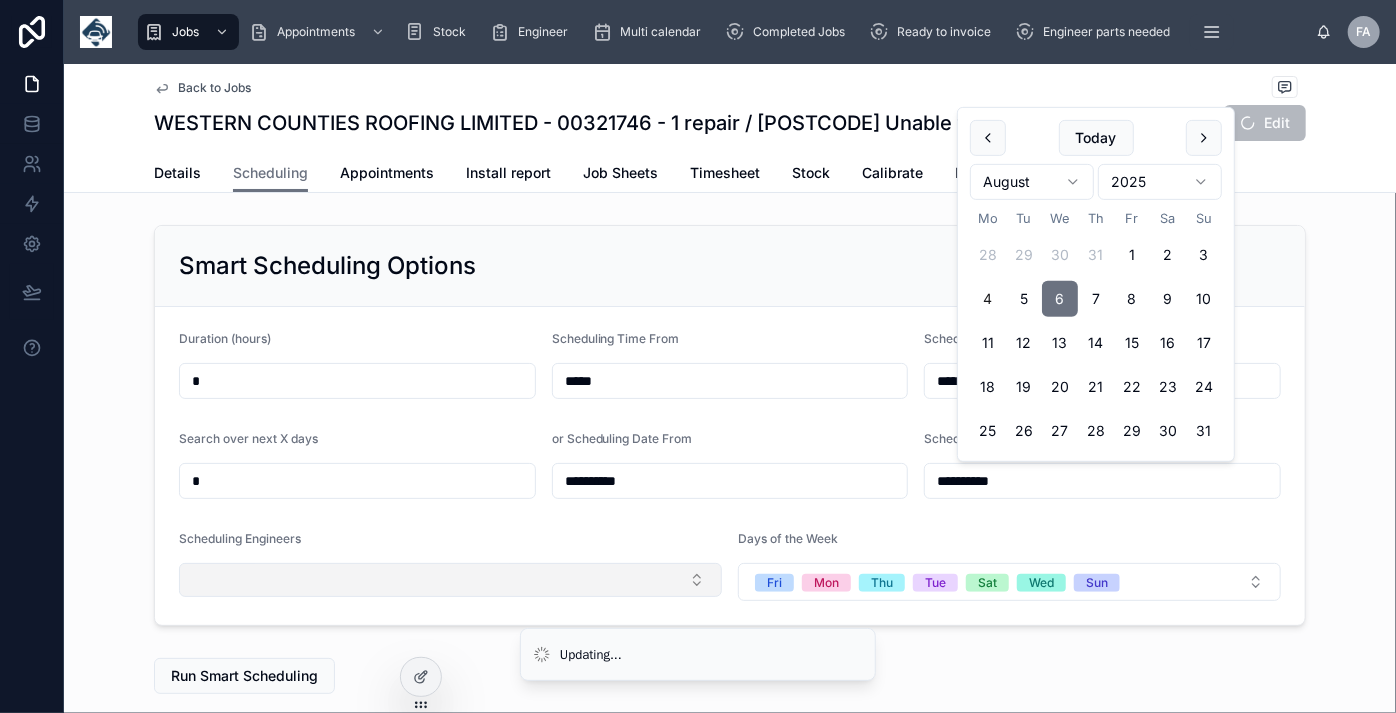 click at bounding box center [450, 580] 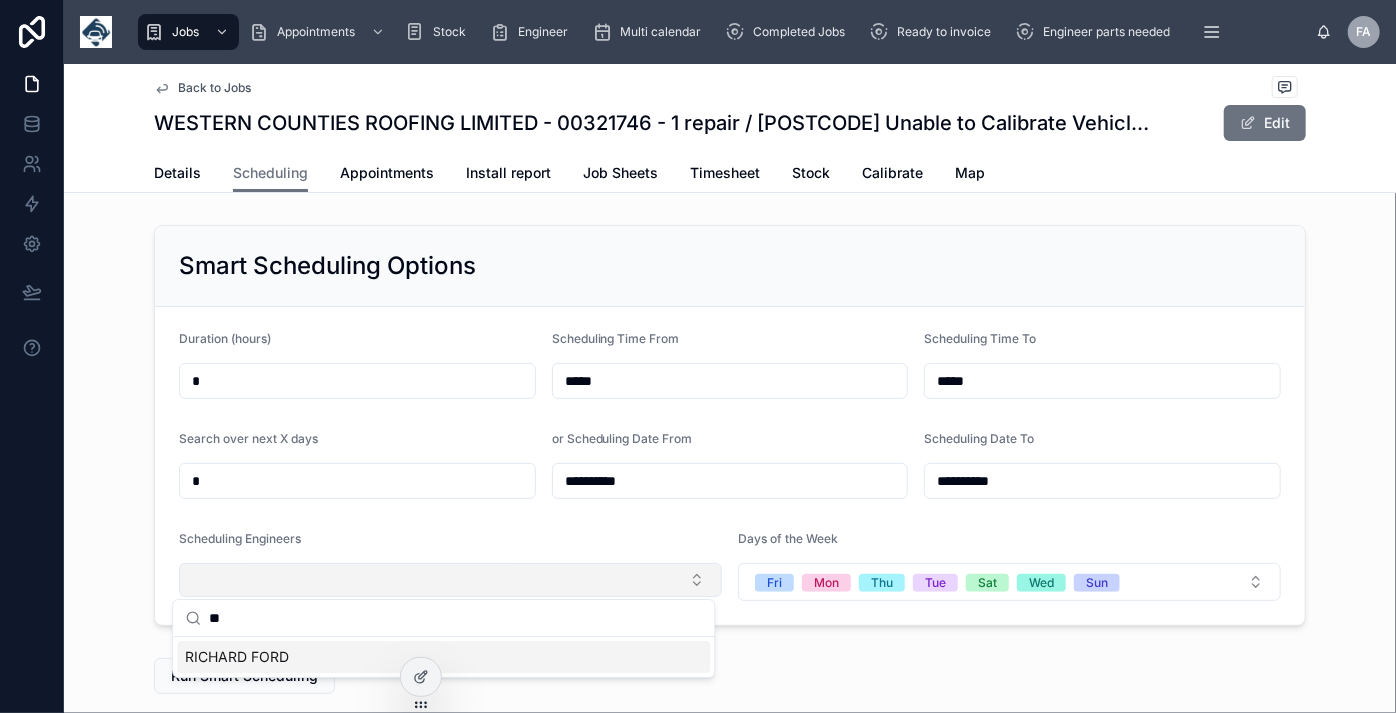type on "*" 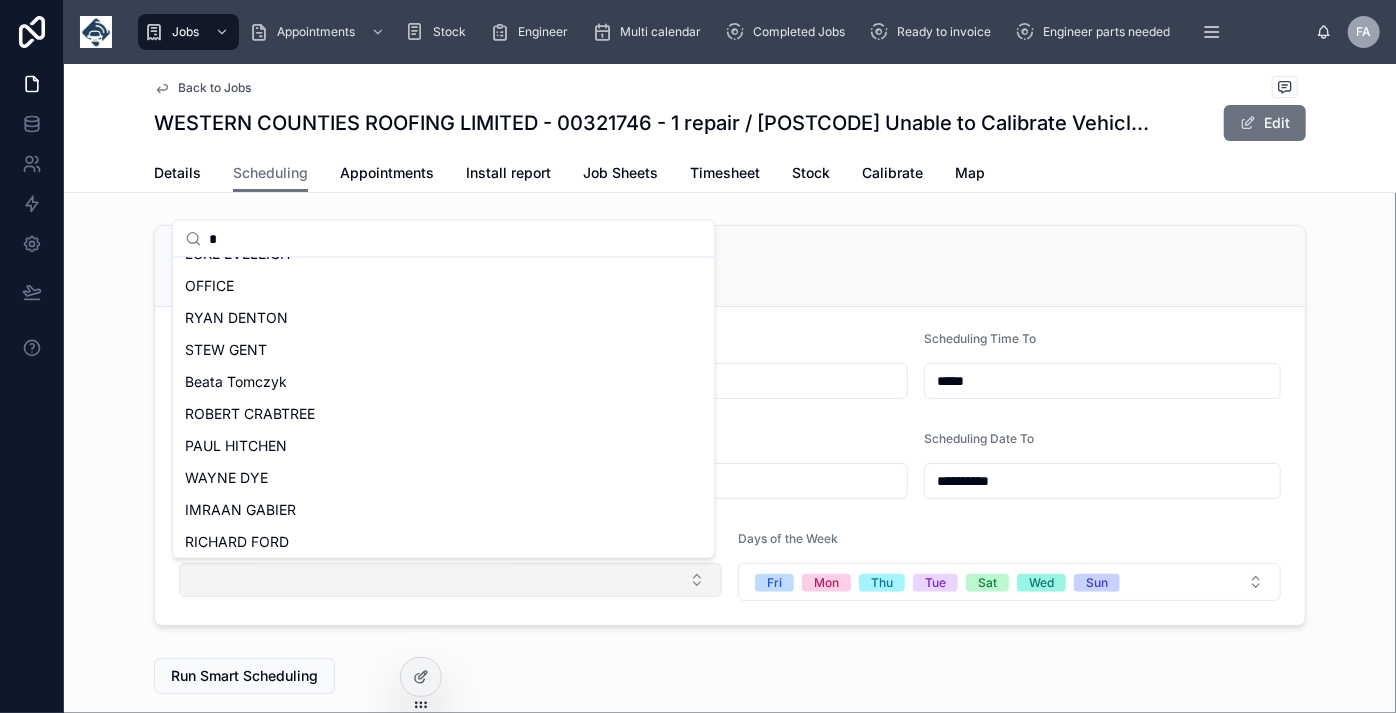 scroll, scrollTop: 0, scrollLeft: 0, axis: both 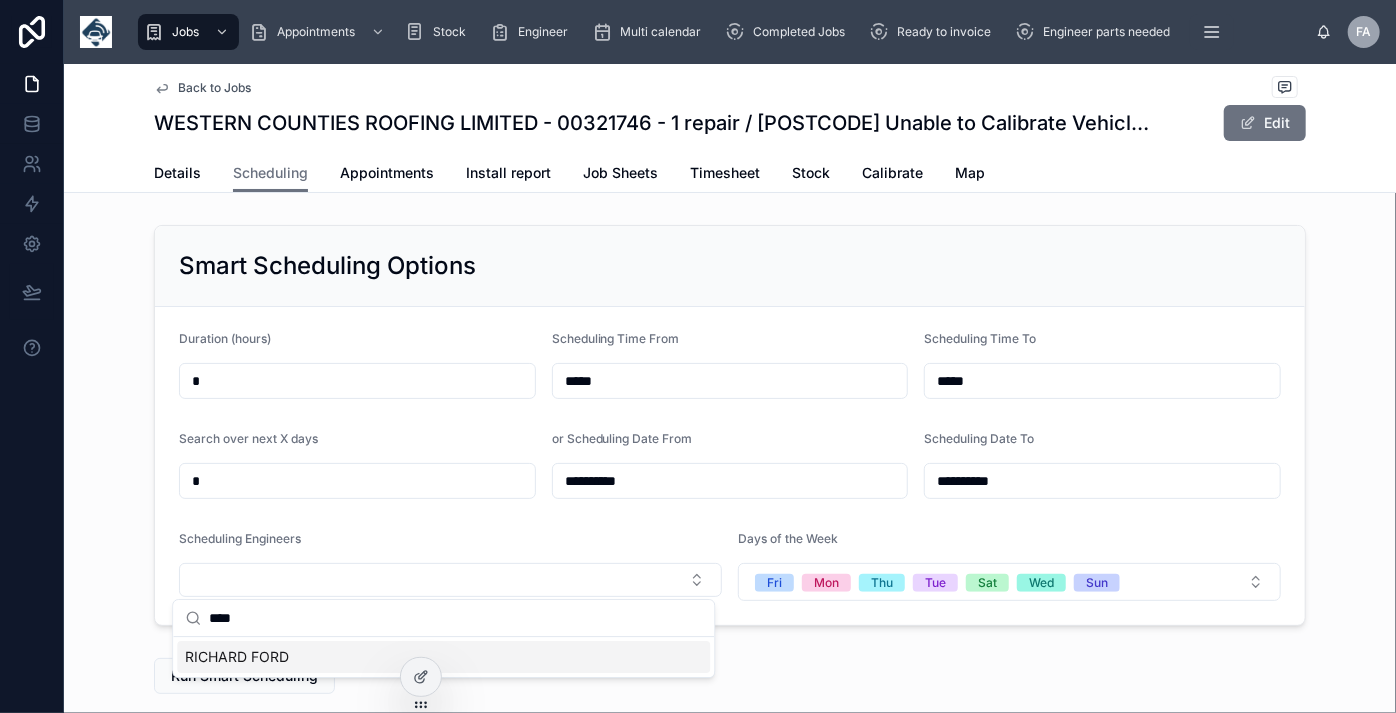 type on "****" 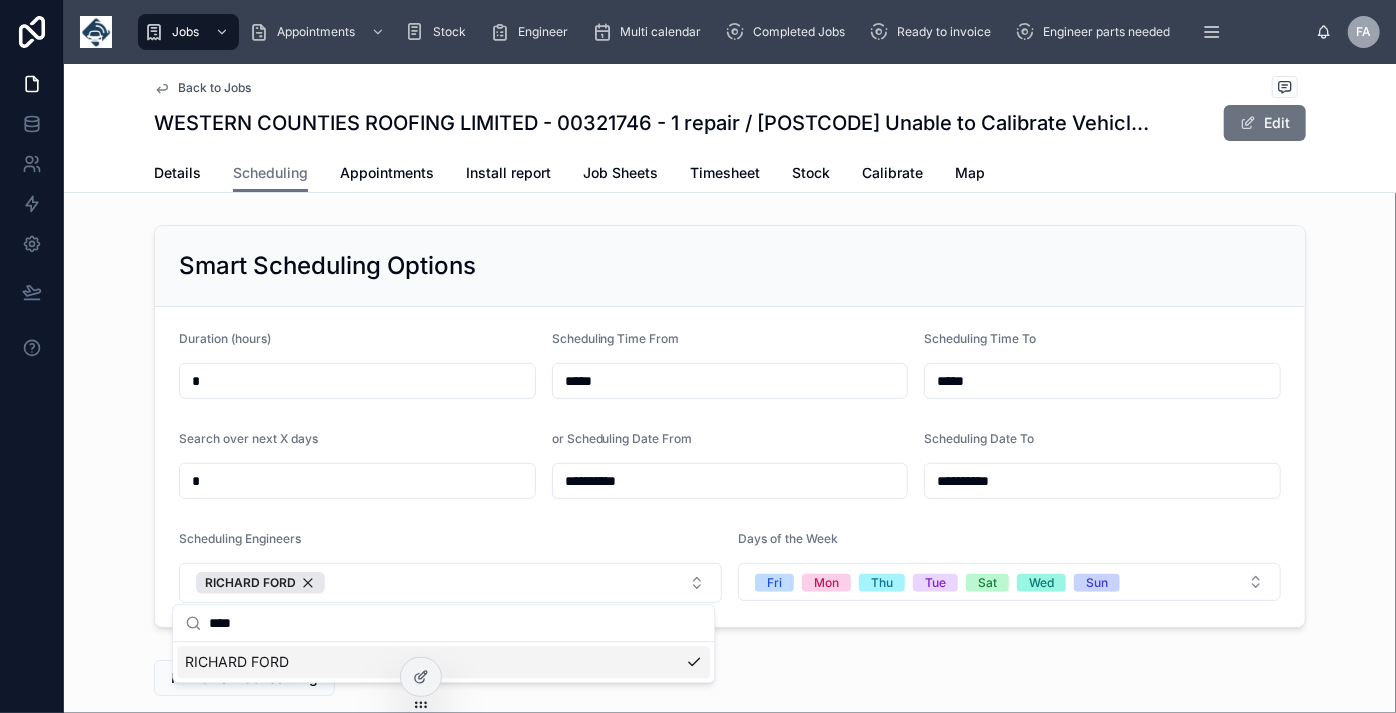 click on "**********" at bounding box center [730, 1011] 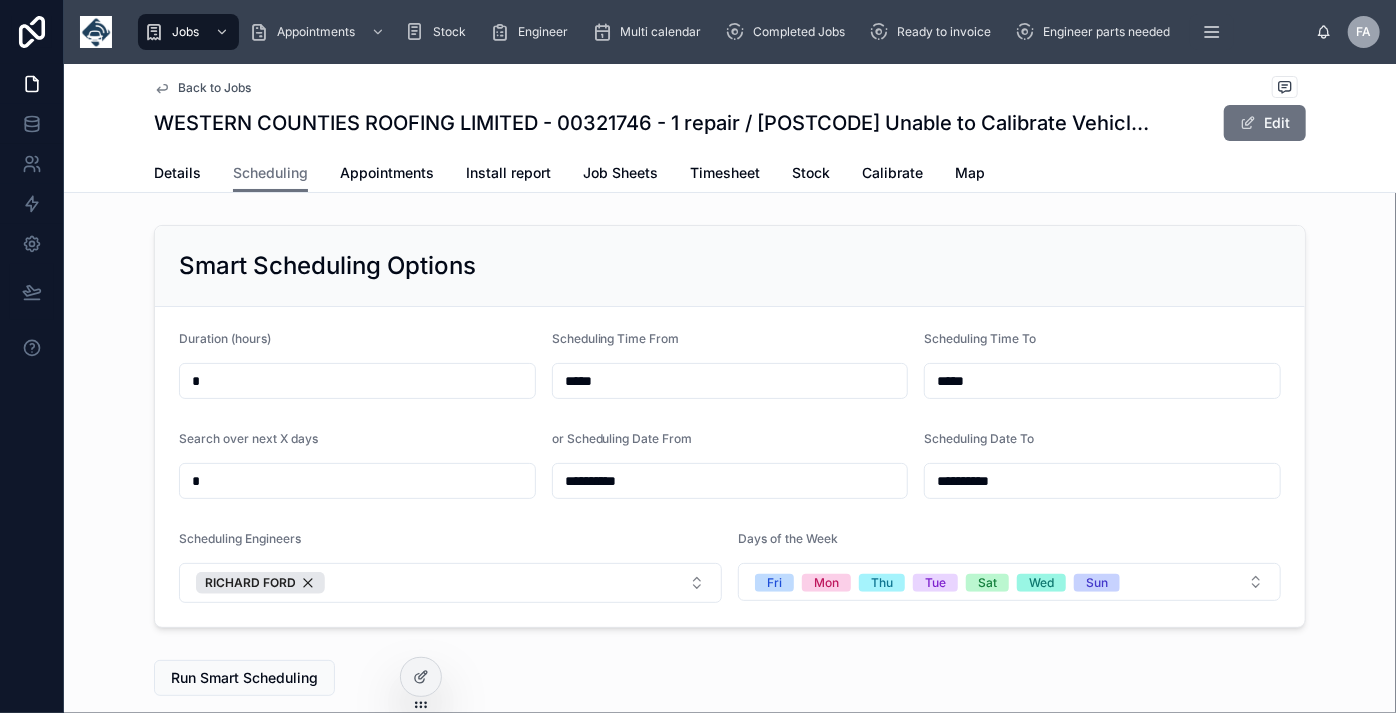 scroll, scrollTop: 272, scrollLeft: 0, axis: vertical 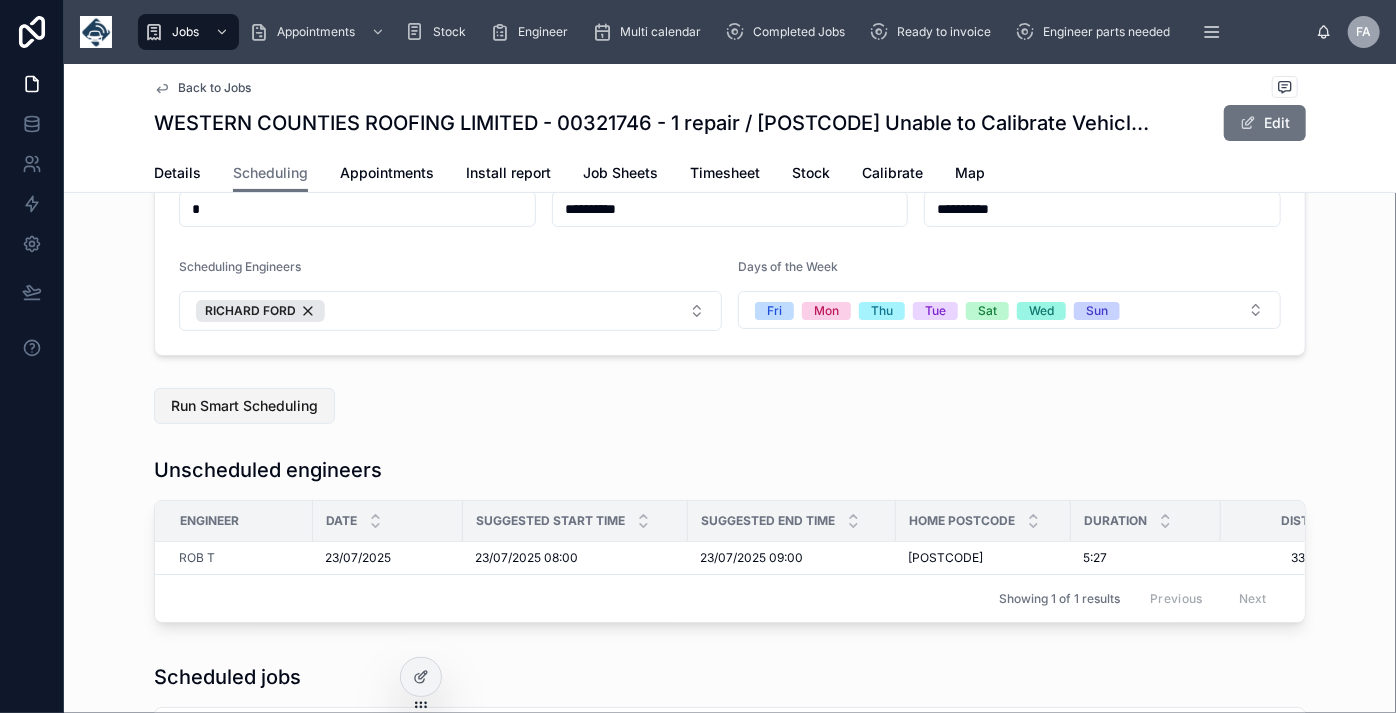 click on "Run Smart Scheduling" at bounding box center [244, 406] 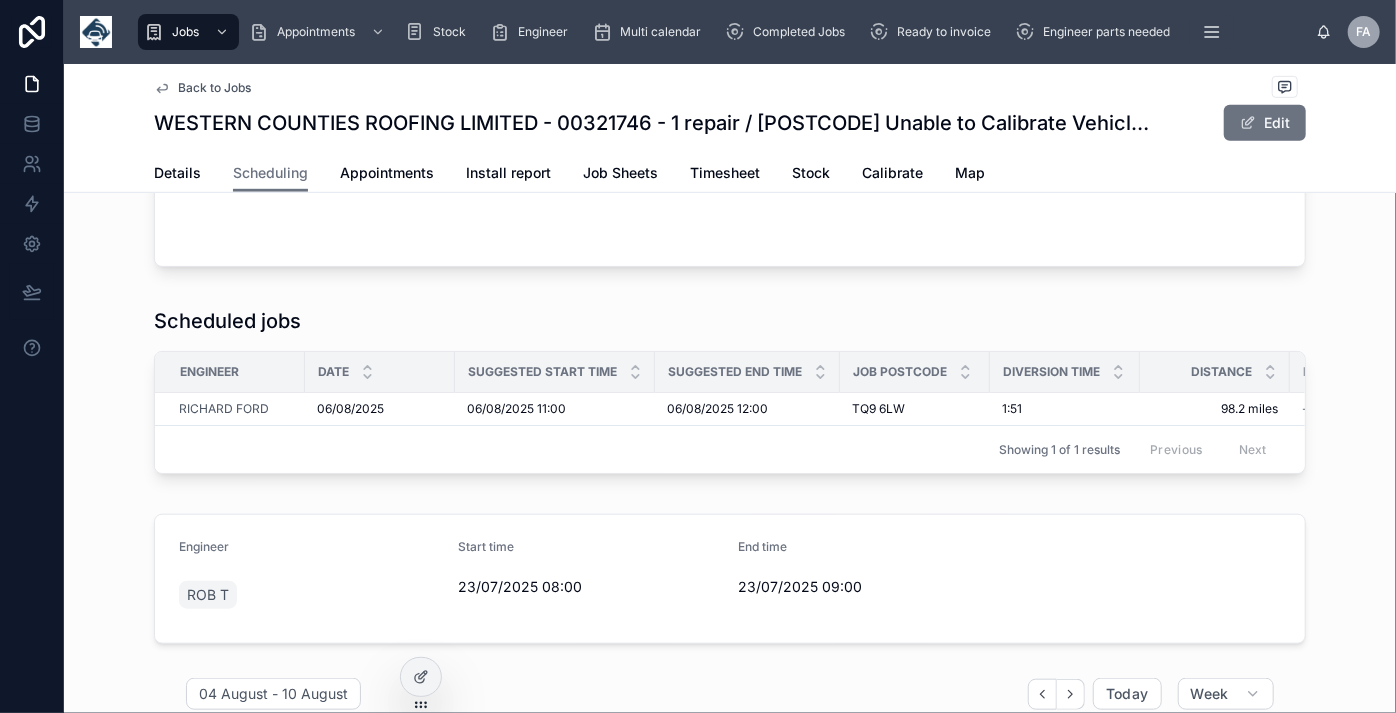 scroll, scrollTop: 636, scrollLeft: 0, axis: vertical 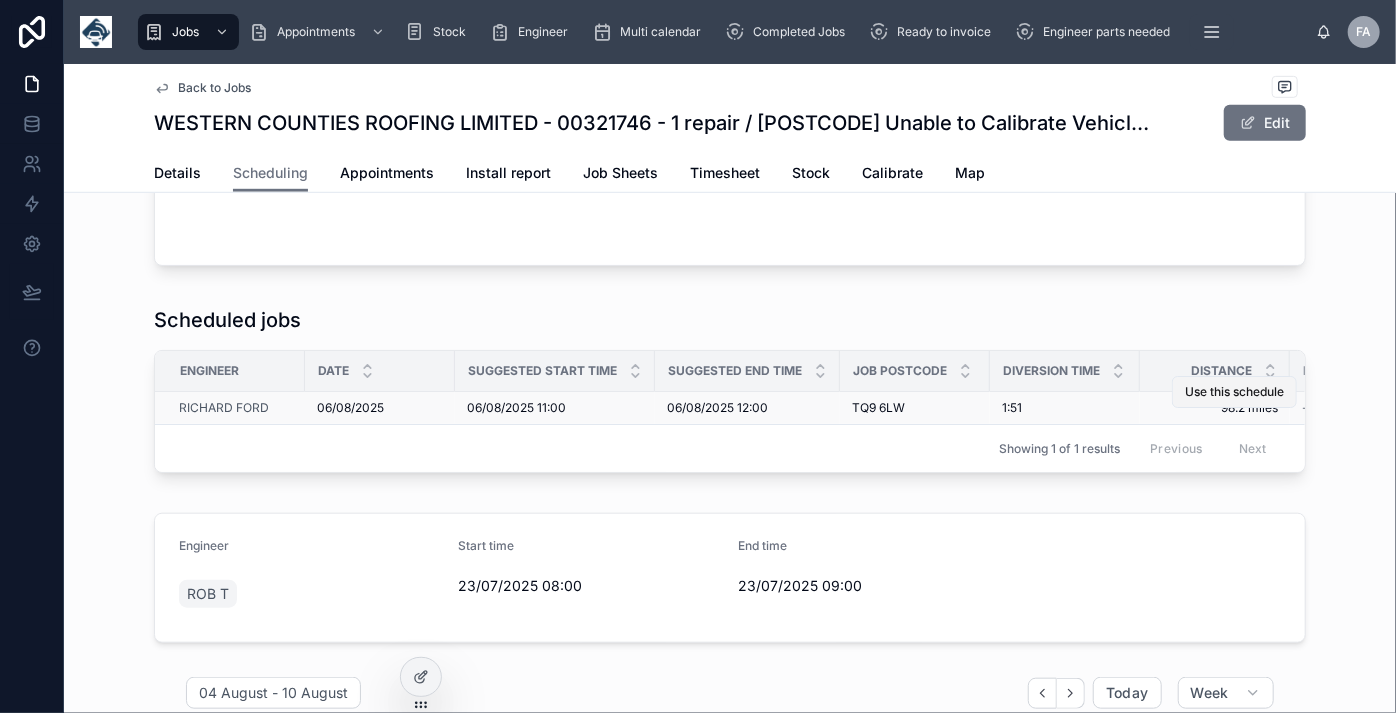 click on "Use this schedule" at bounding box center (1234, 392) 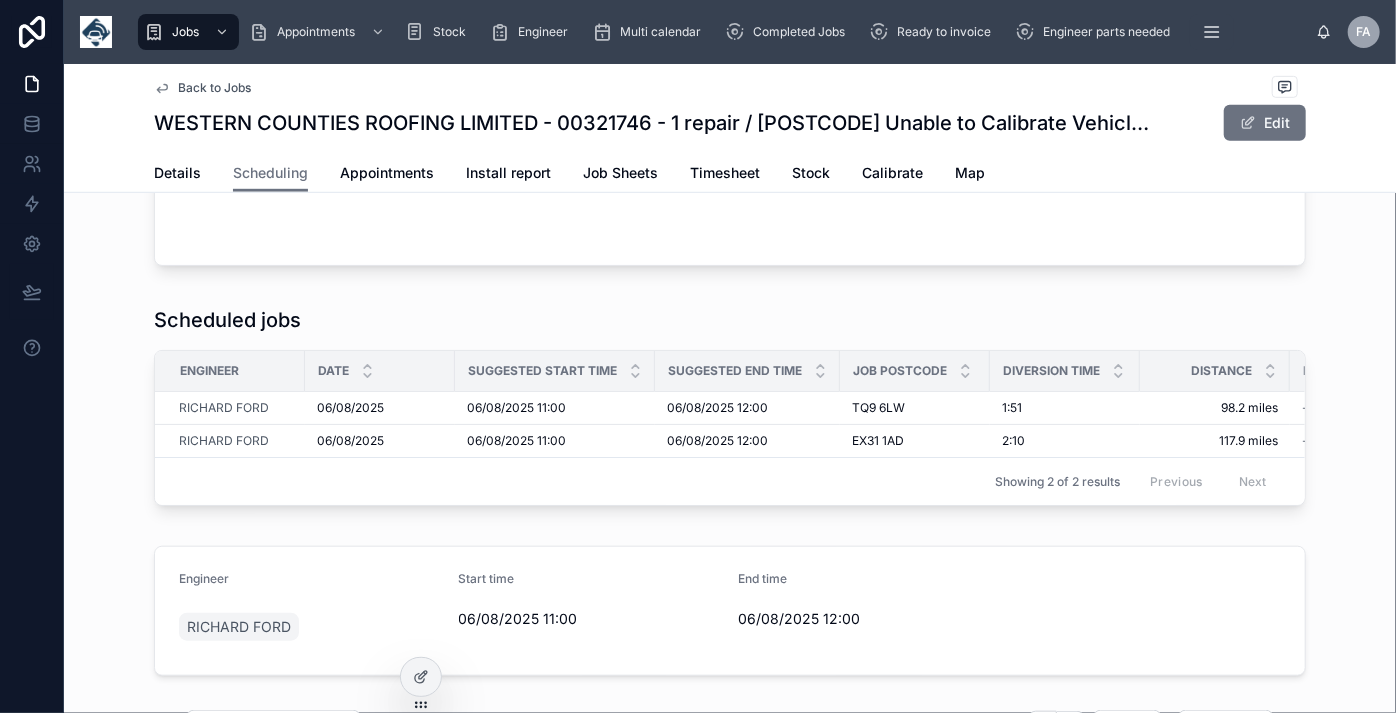 click on "Back to Jobs WESTERN COUNTIES ROOFING LIMITED - 00321746 - 1 repair / WF25 GRX Unable to Calibrate Vehicle Mileage needs wire check PL31 1EZ (45854.42381572917) Edit" at bounding box center (730, 109) 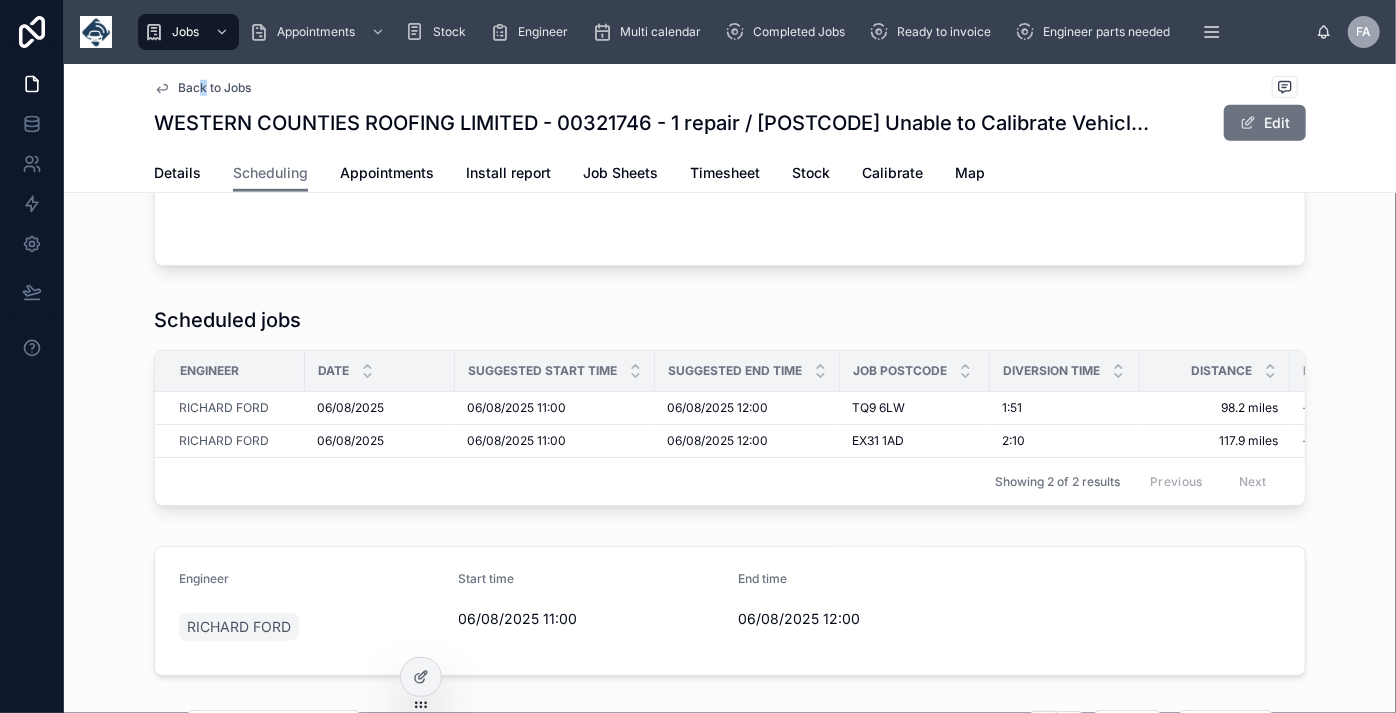 drag, startPoint x: 195, startPoint y: 77, endPoint x: 186, endPoint y: 85, distance: 12.0415945 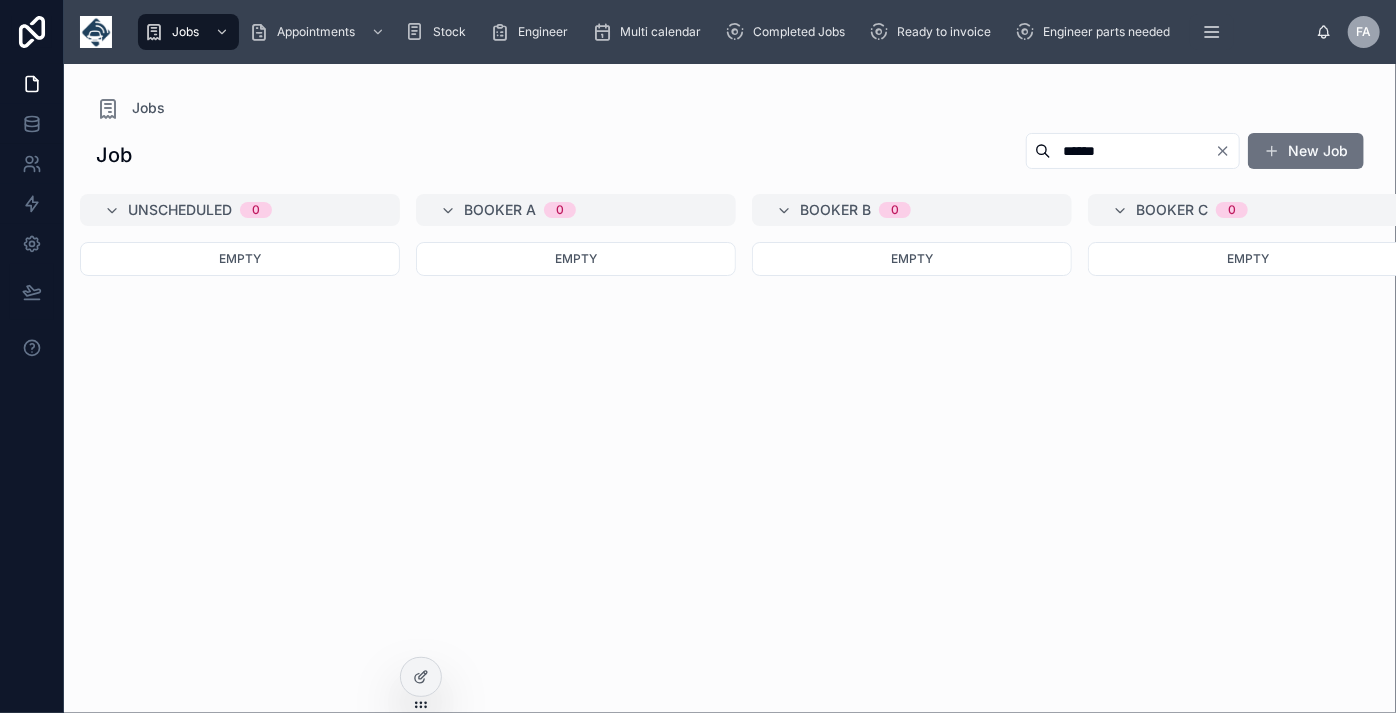 scroll, scrollTop: 0, scrollLeft: 0, axis: both 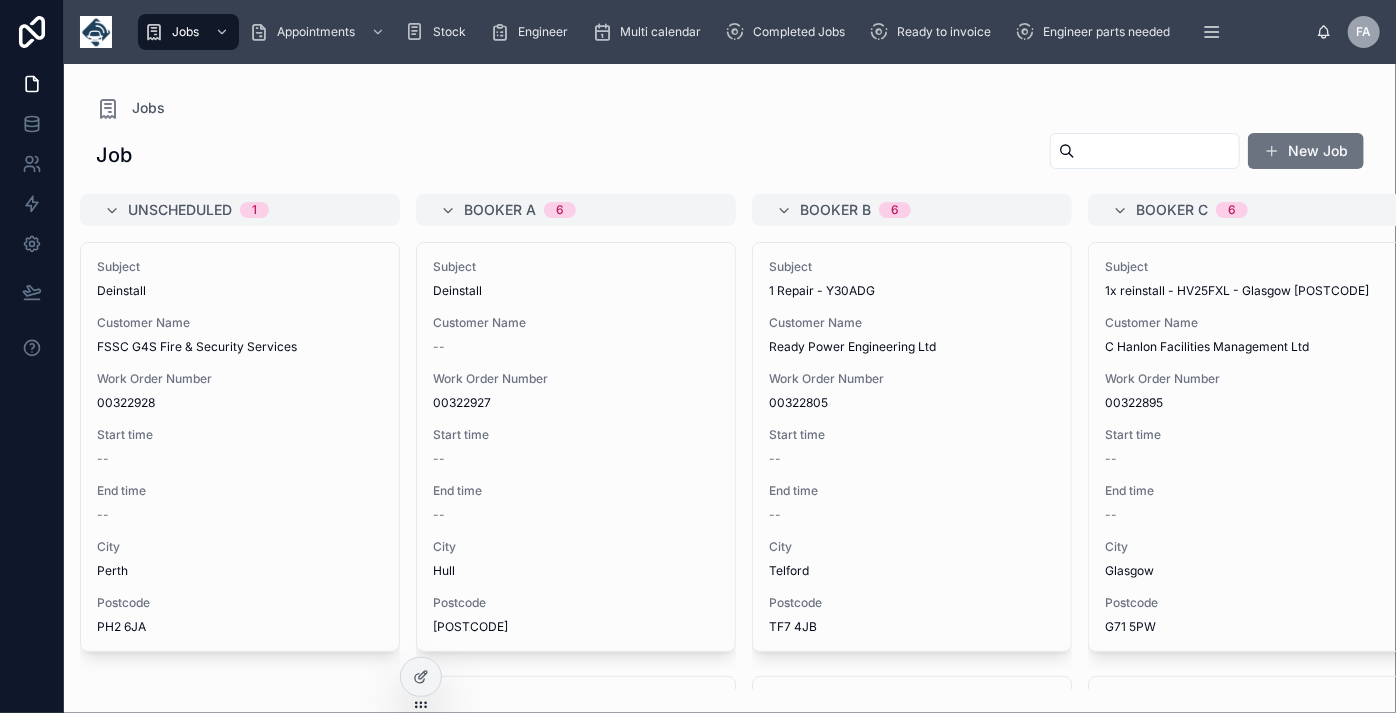click at bounding box center (1157, 151) 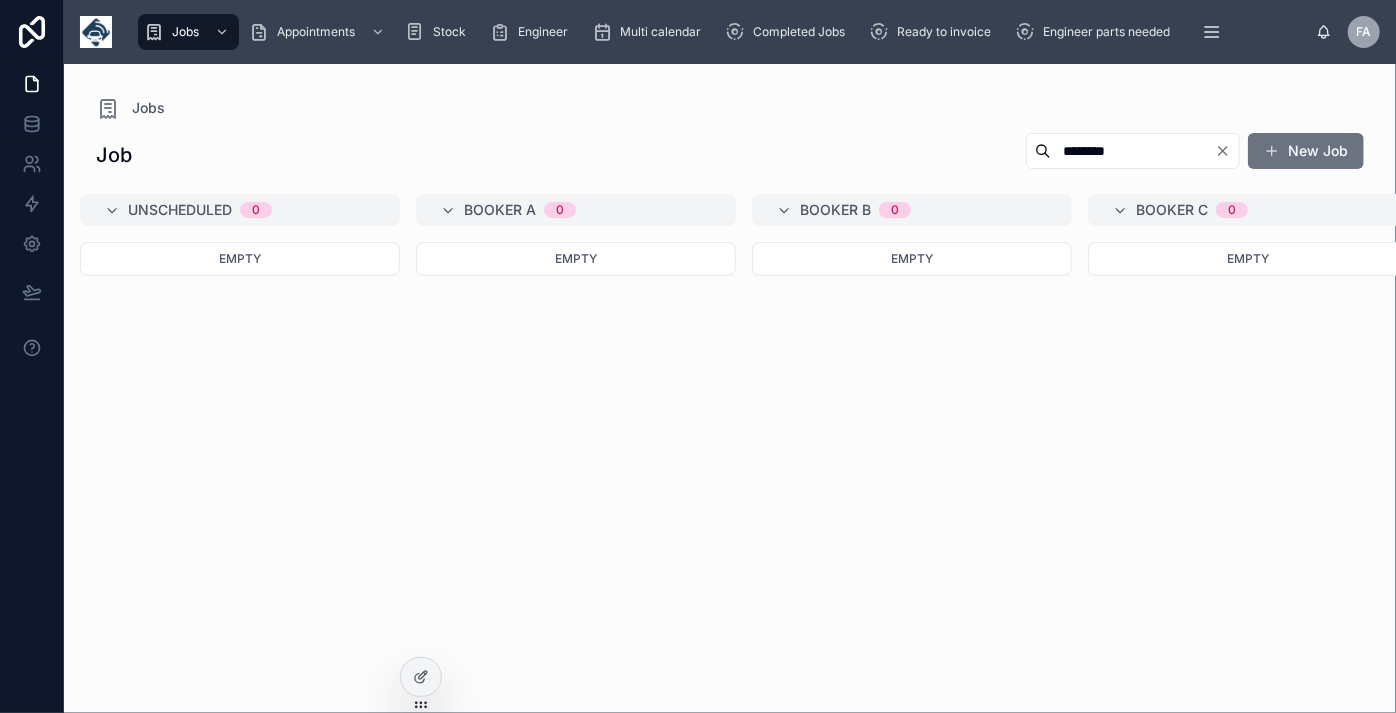 type on "********" 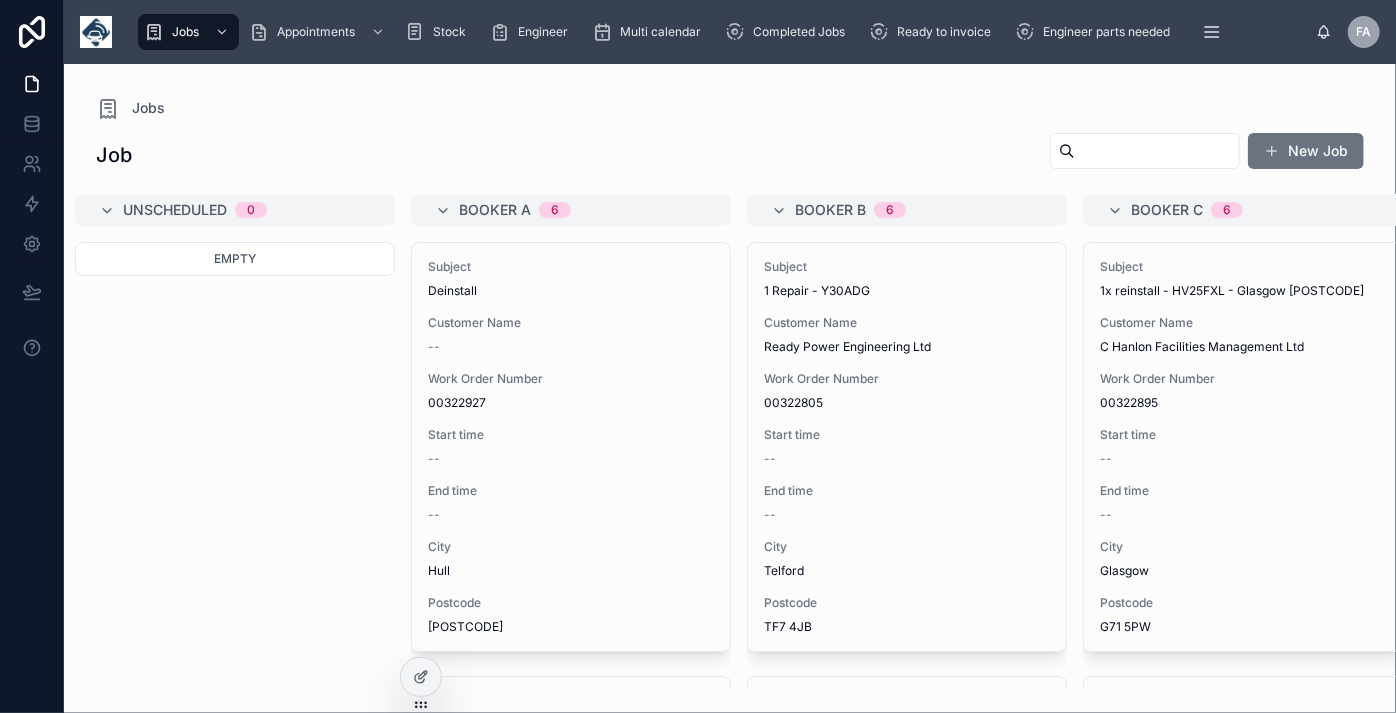 scroll, scrollTop: 0, scrollLeft: 0, axis: both 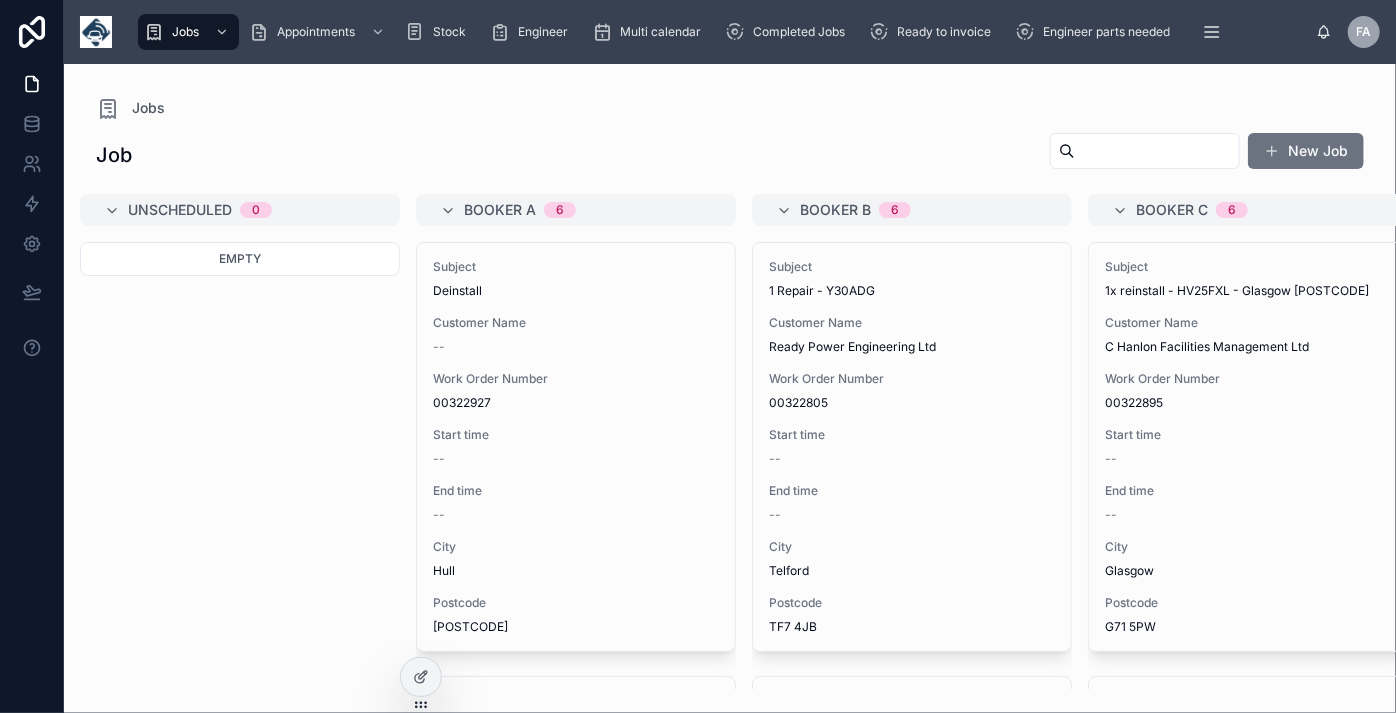 click at bounding box center (1157, 151) 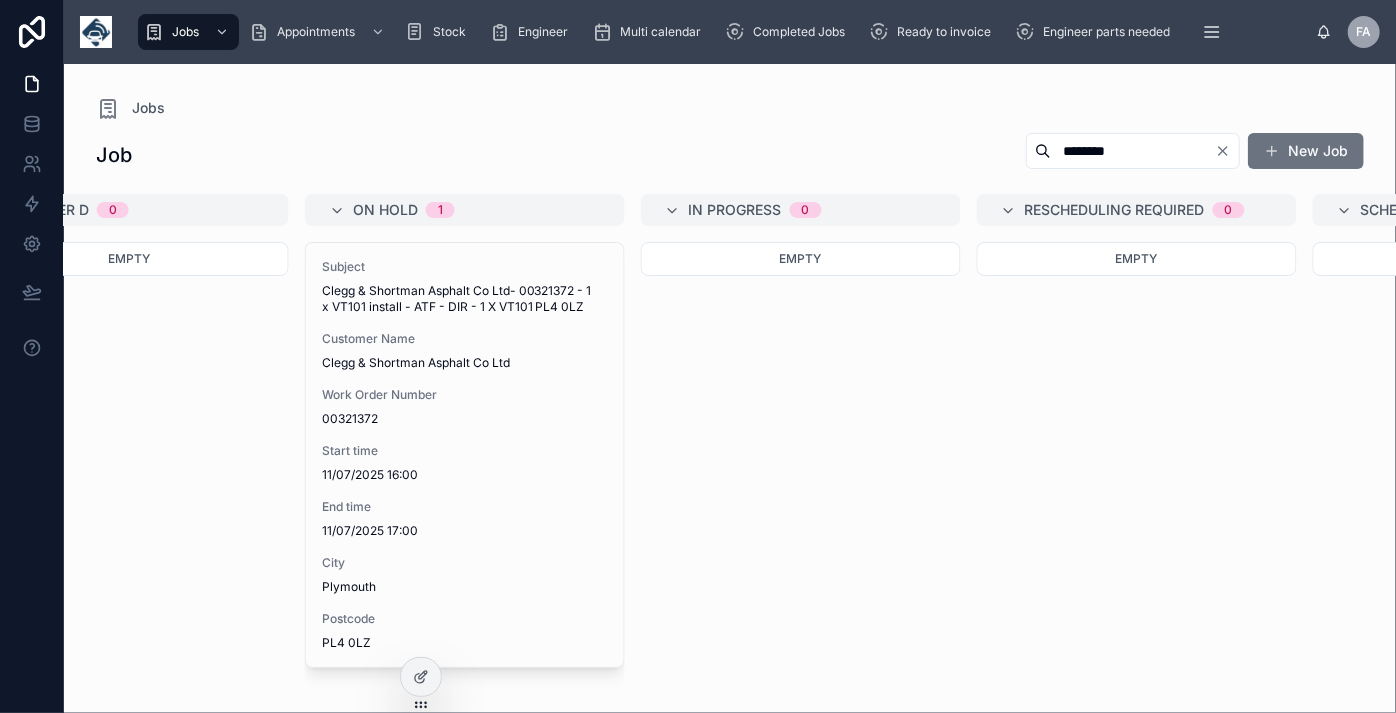 scroll, scrollTop: 0, scrollLeft: 1445, axis: horizontal 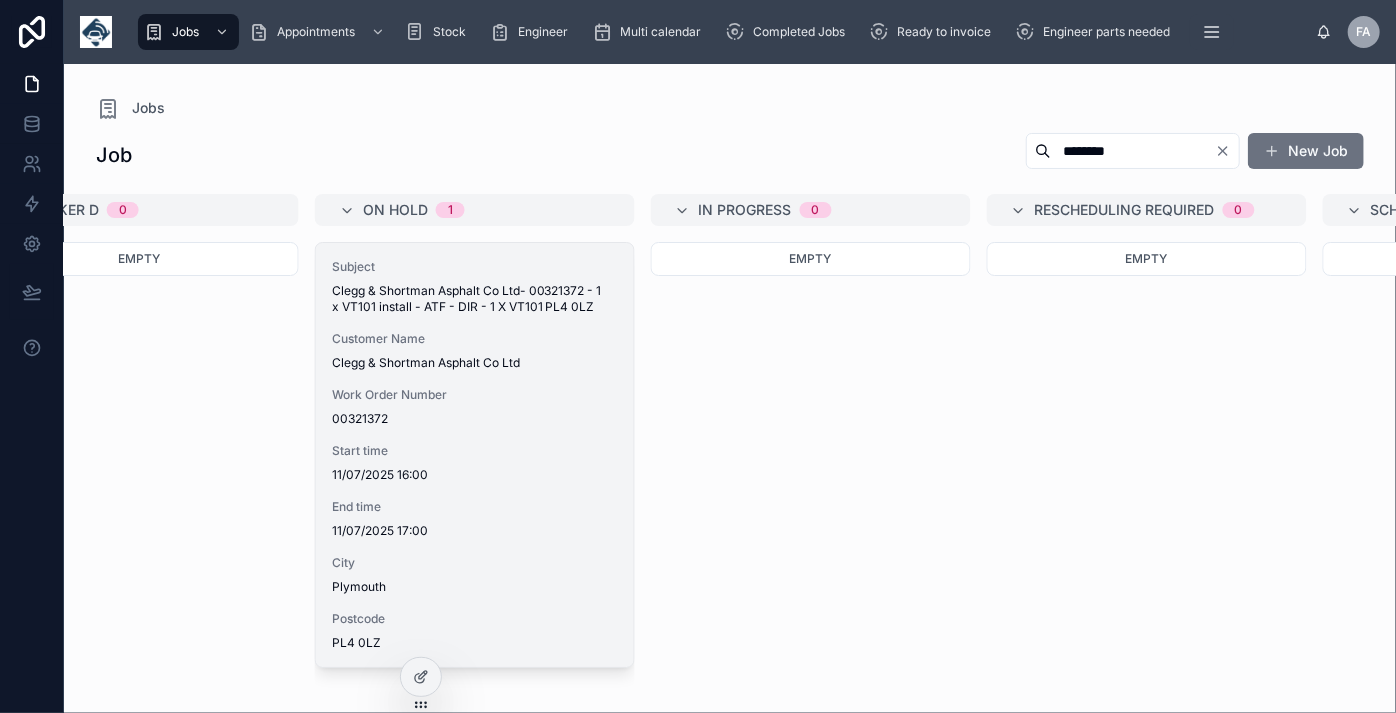 type on "********" 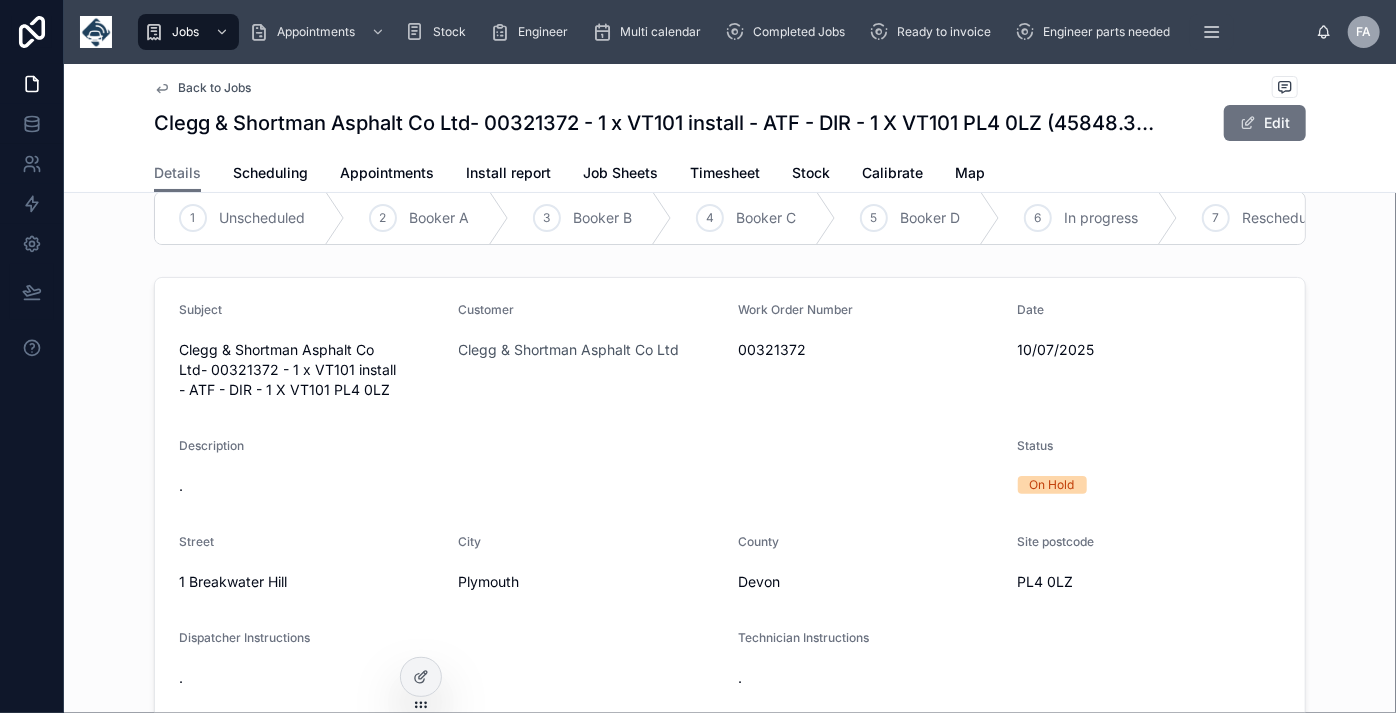 scroll, scrollTop: 0, scrollLeft: 0, axis: both 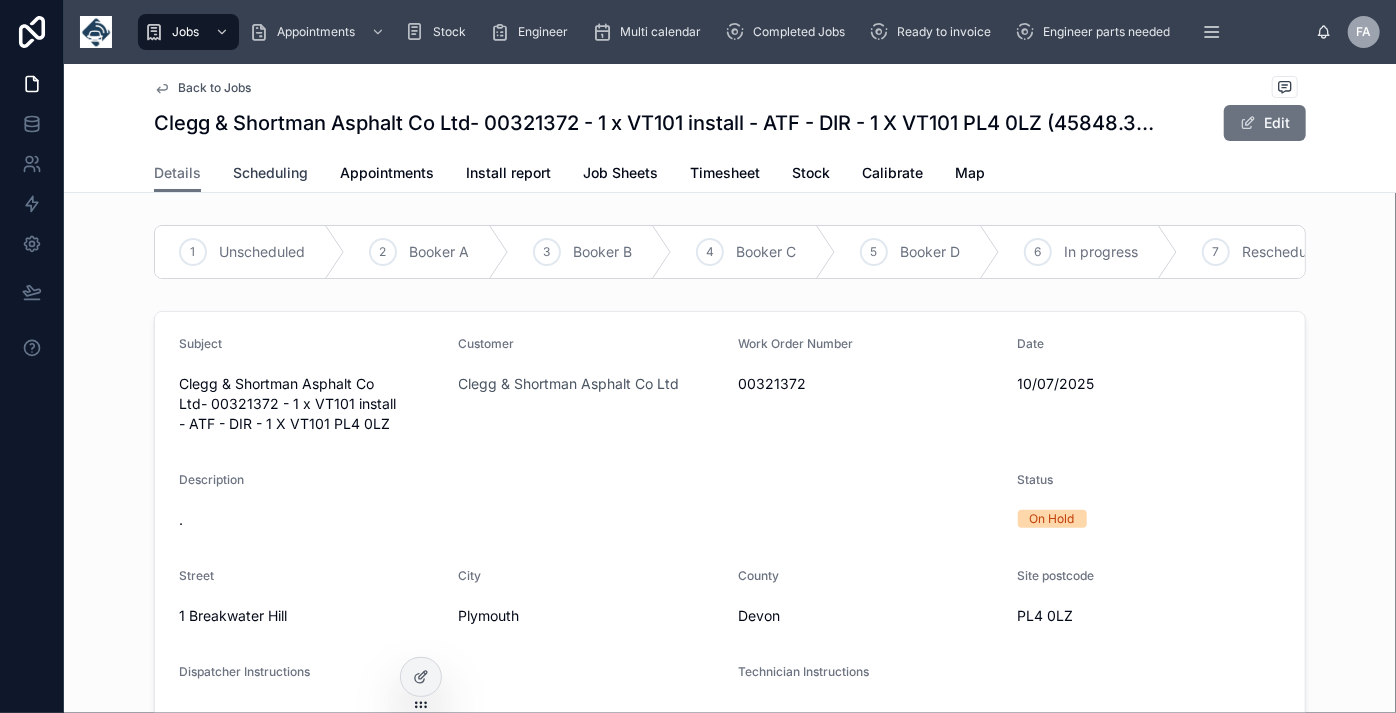 click on "Scheduling" at bounding box center [270, 173] 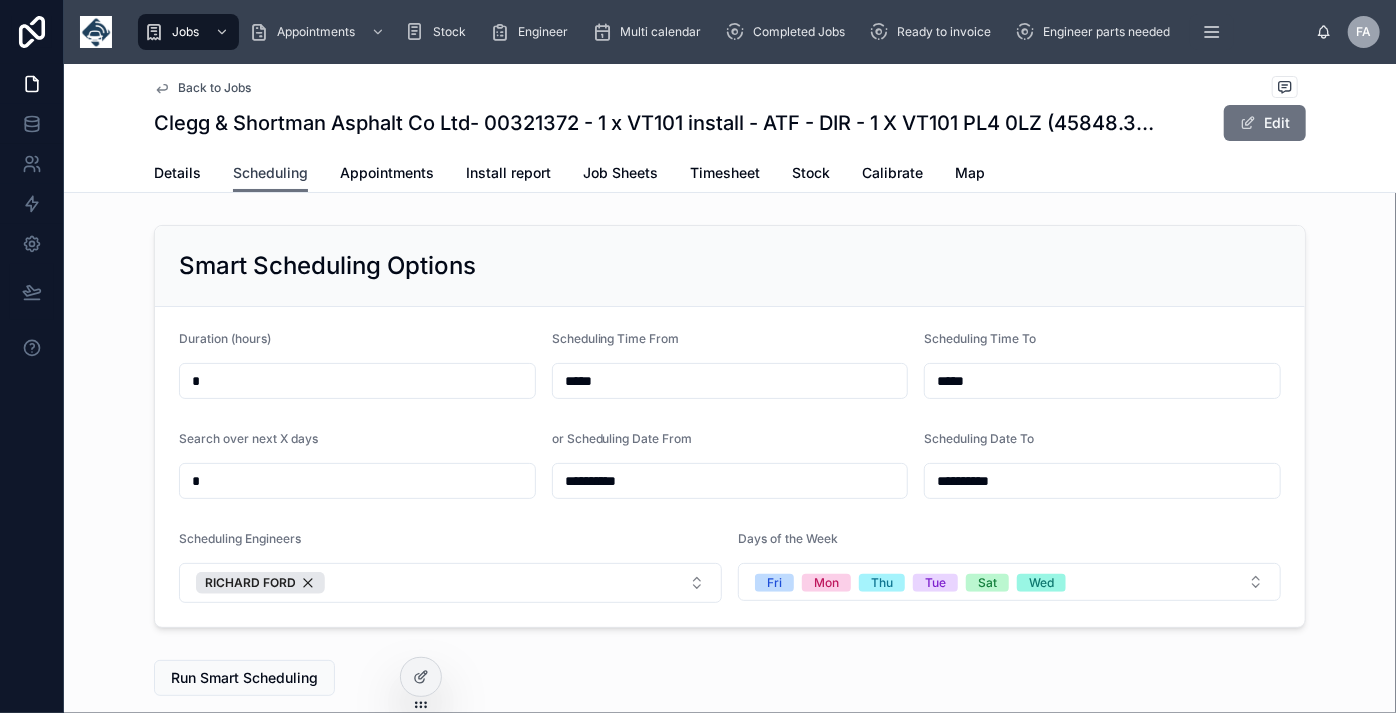 scroll, scrollTop: 0, scrollLeft: 1501, axis: horizontal 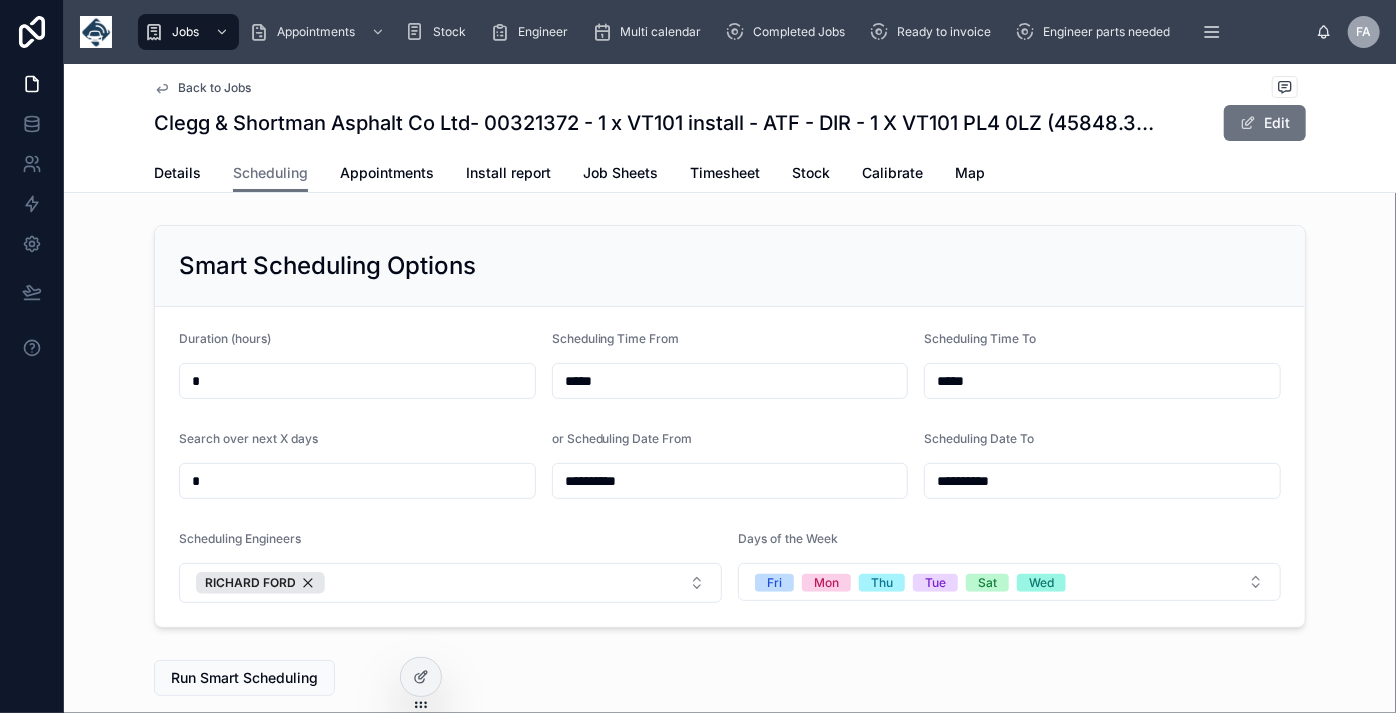 click on "**********" at bounding box center [730, 481] 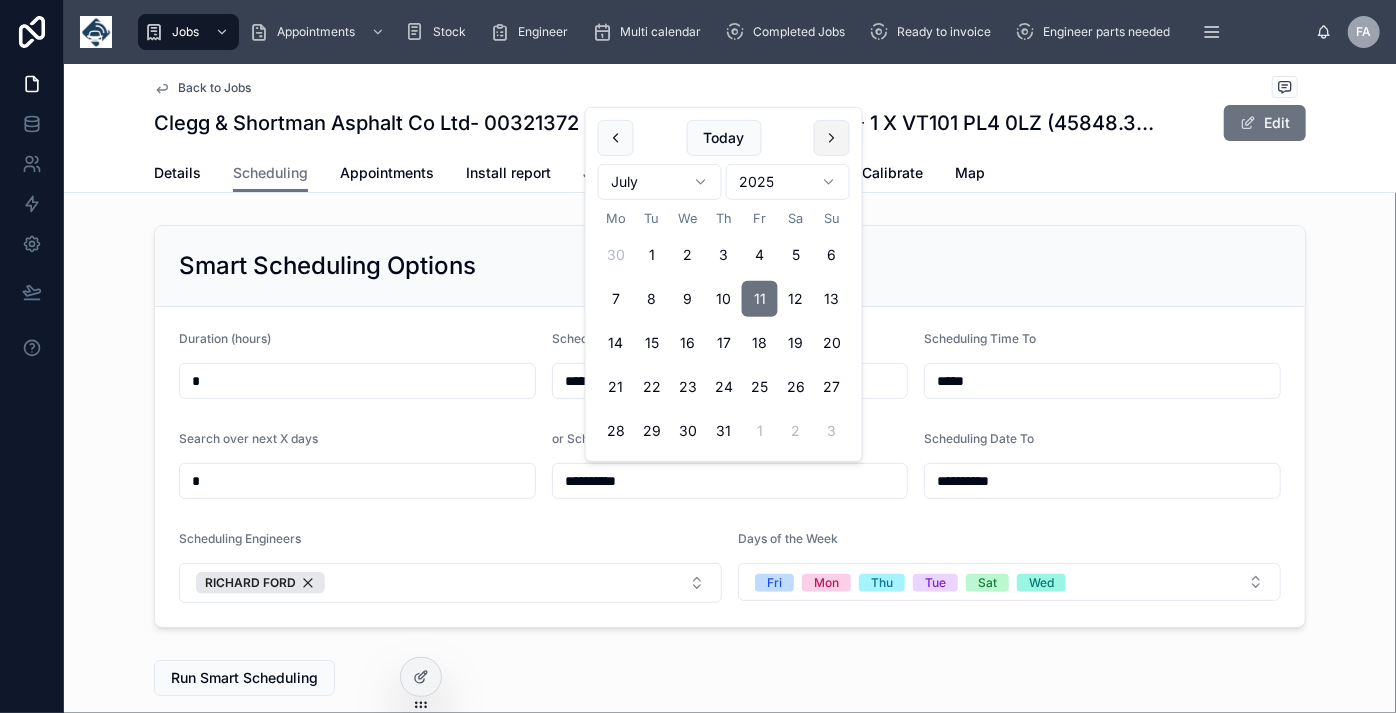 click at bounding box center (832, 138) 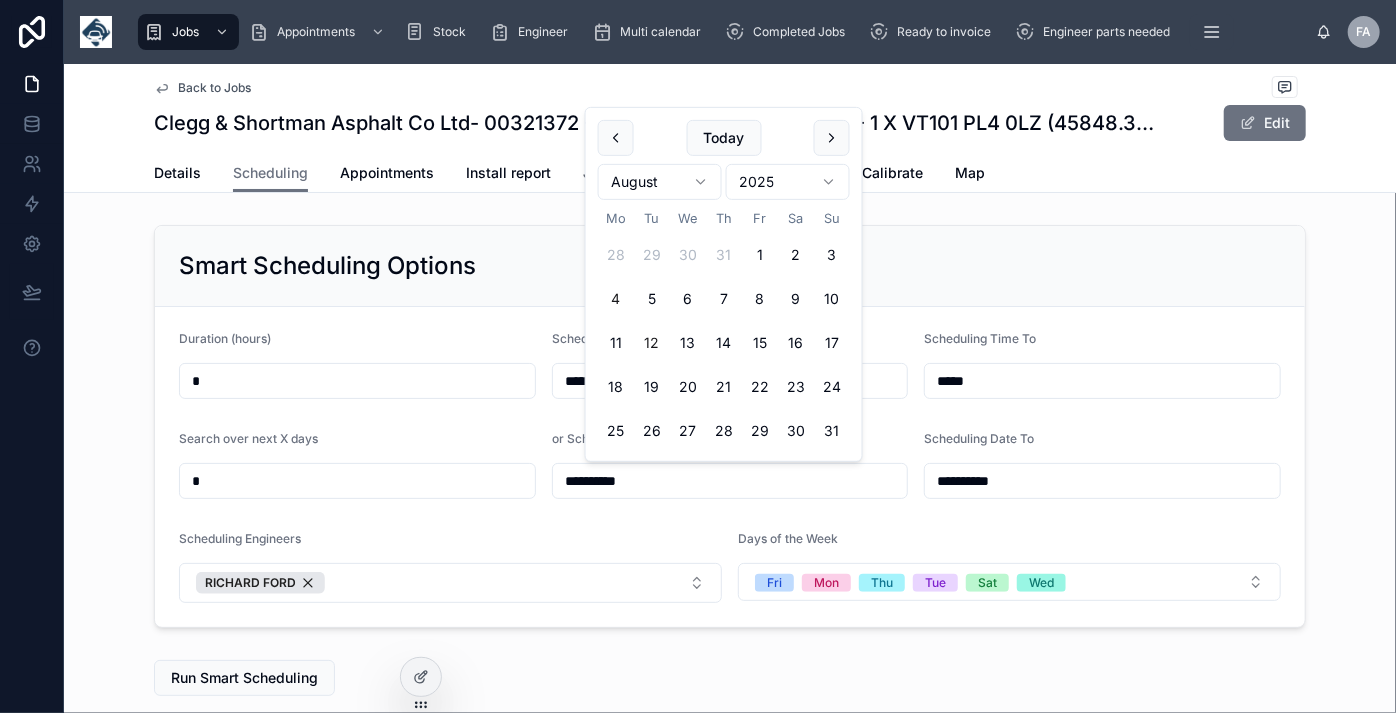 click on "12" at bounding box center (652, 343) 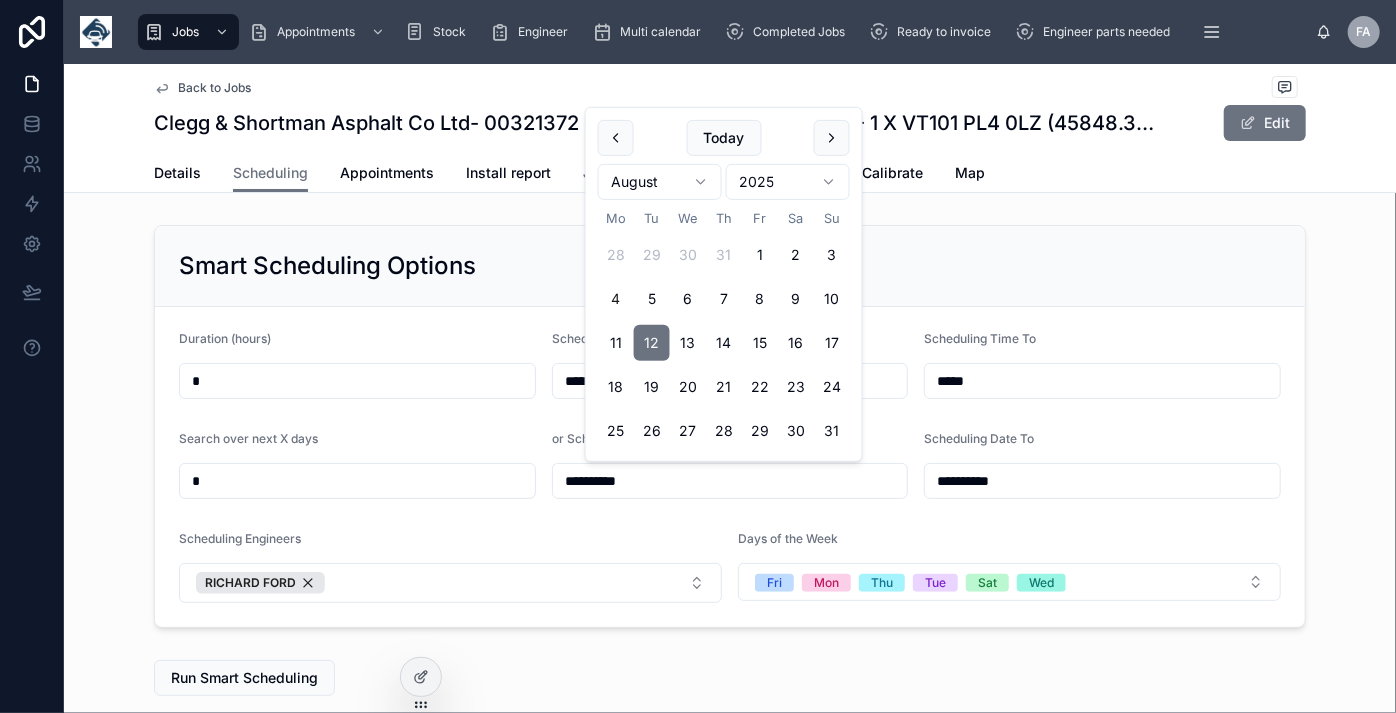 click on "12" at bounding box center (652, 343) 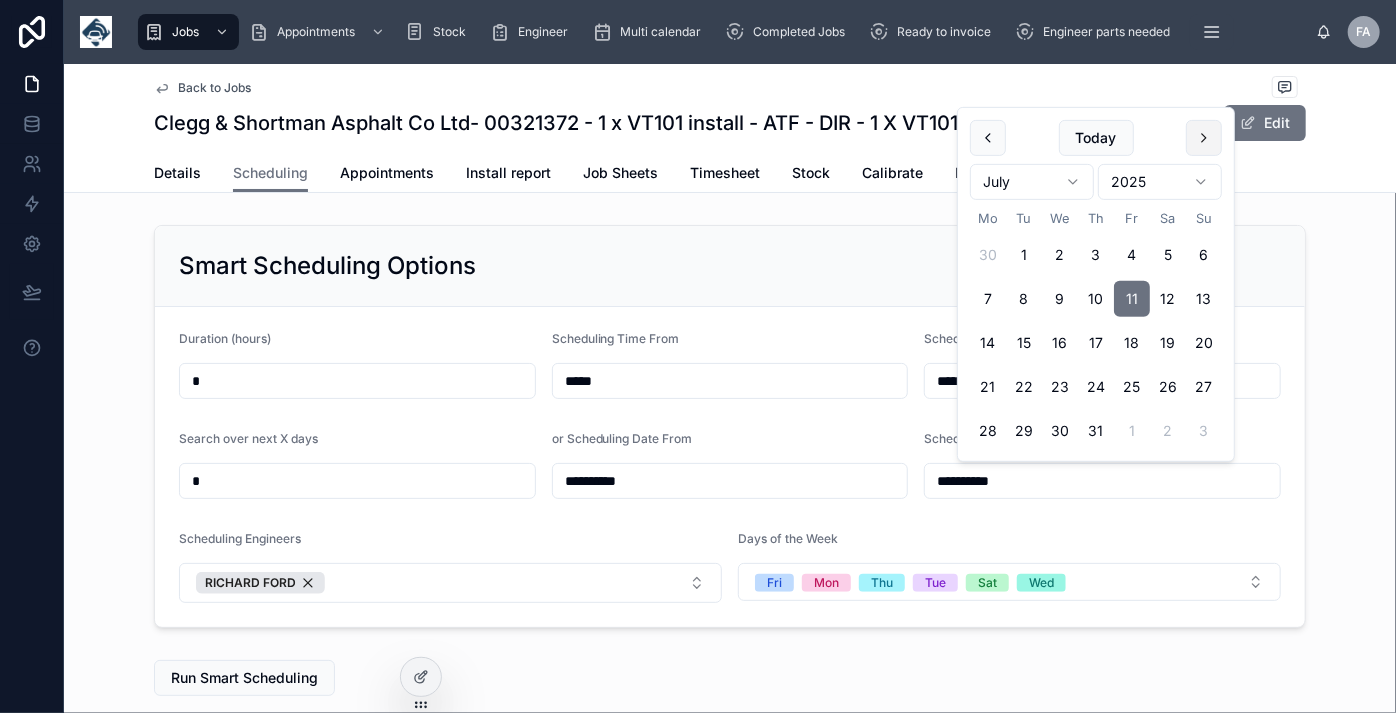 click at bounding box center [1204, 138] 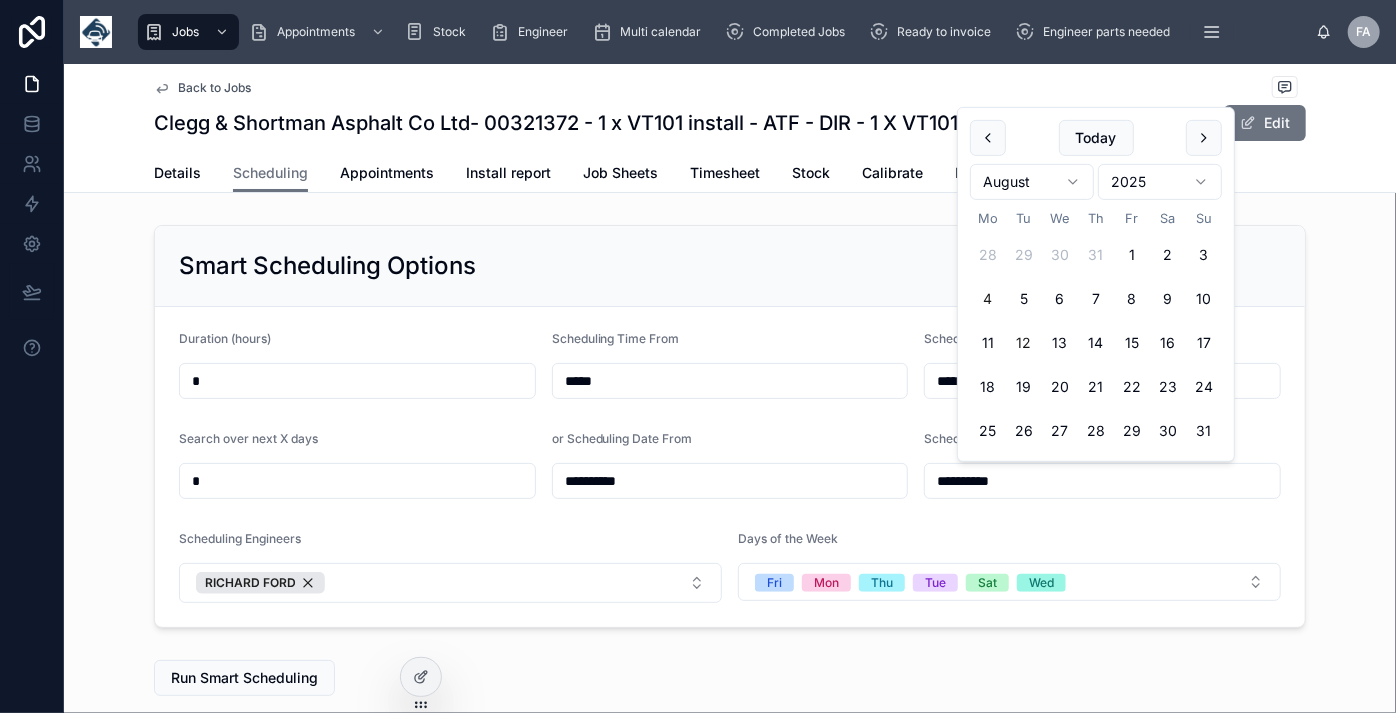 click on "12" at bounding box center [1024, 343] 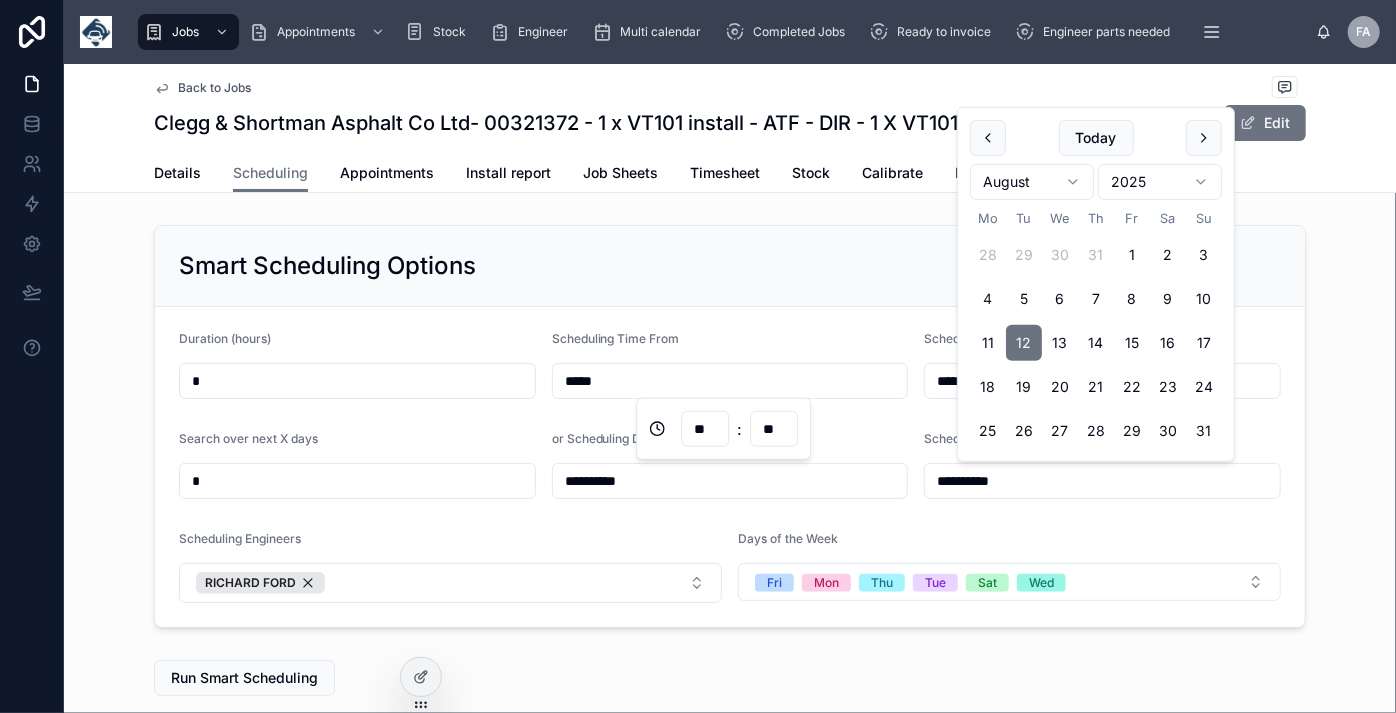 drag, startPoint x: 658, startPoint y: 381, endPoint x: 468, endPoint y: 390, distance: 190.21304 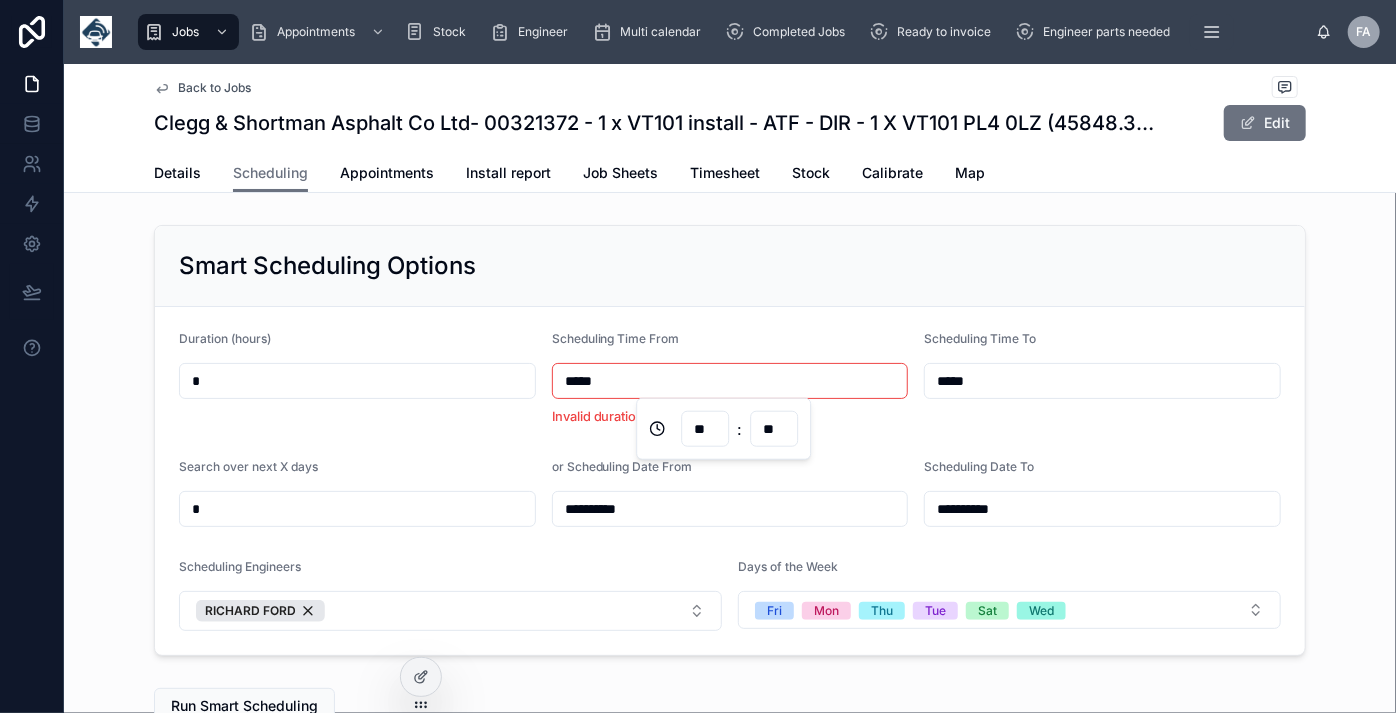 type on "*****" 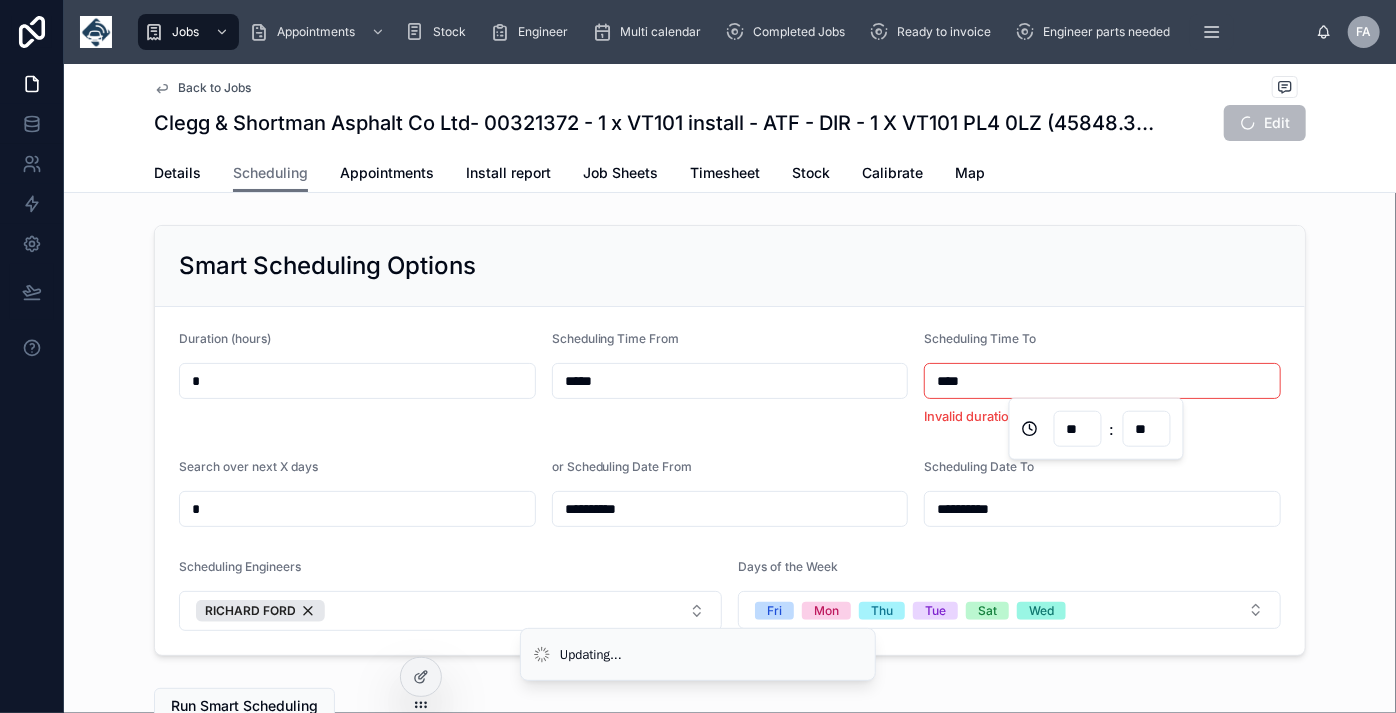 type on "*****" 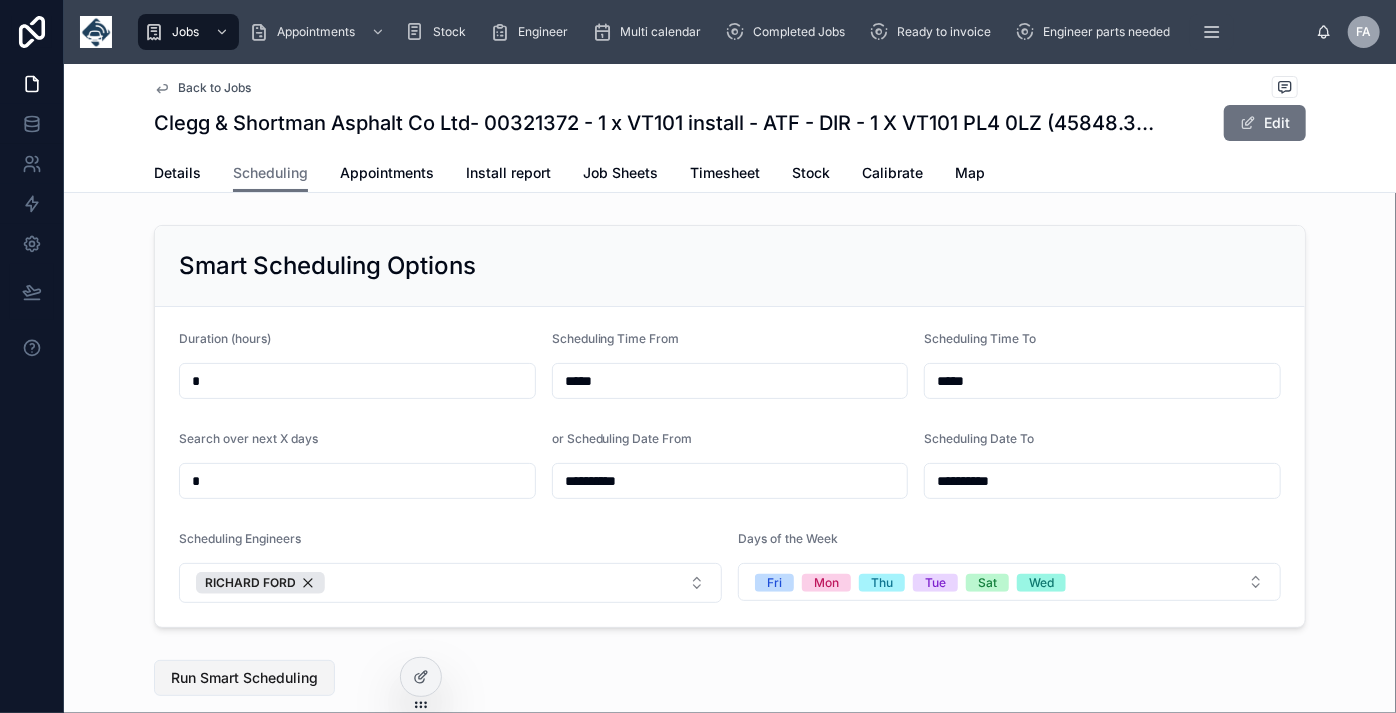 click on "Run Smart Scheduling" at bounding box center [244, 678] 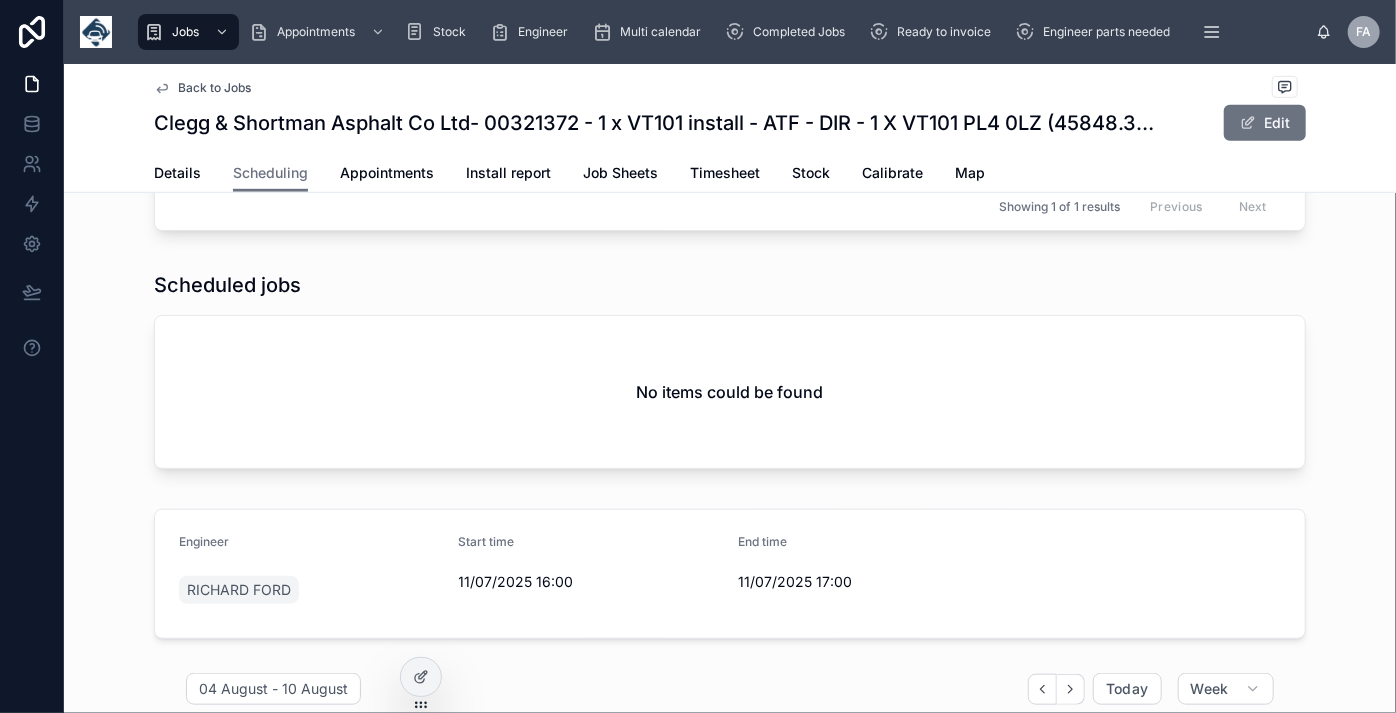 scroll, scrollTop: 545, scrollLeft: 0, axis: vertical 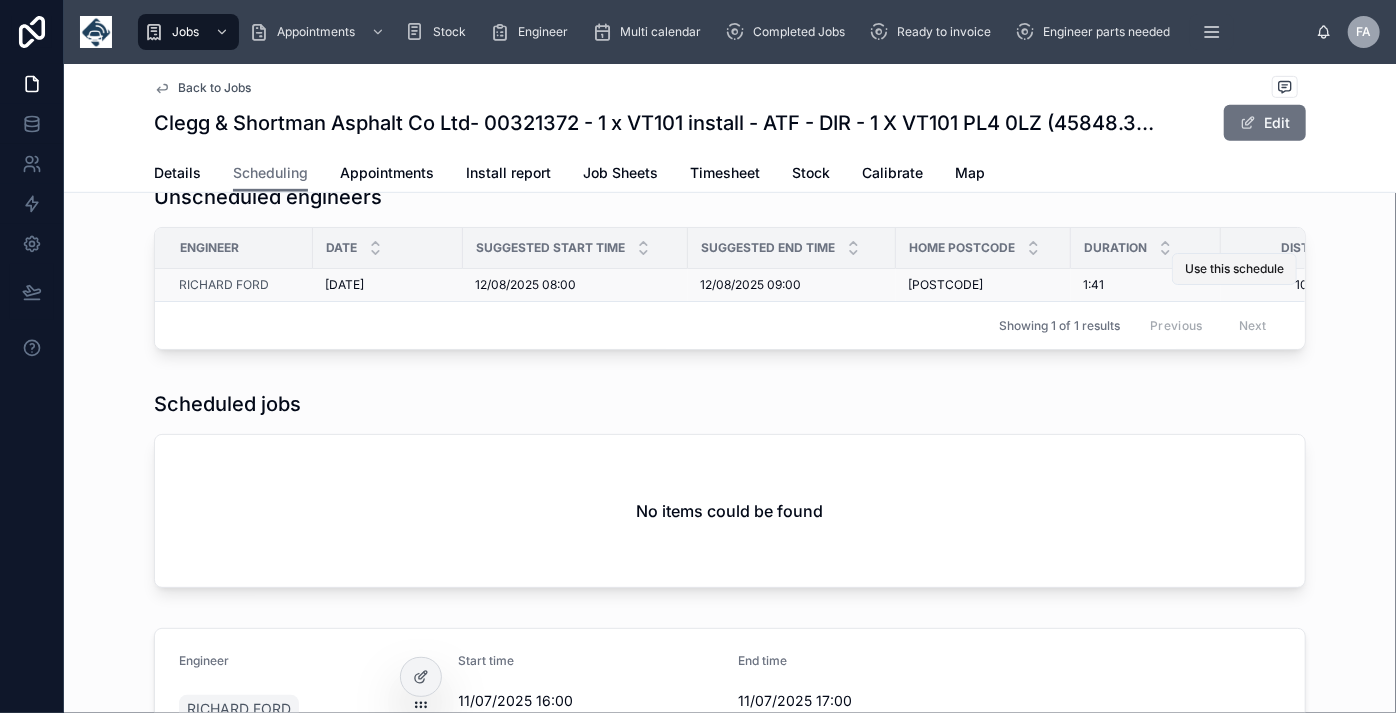 click on "Use this schedule" at bounding box center [1234, 269] 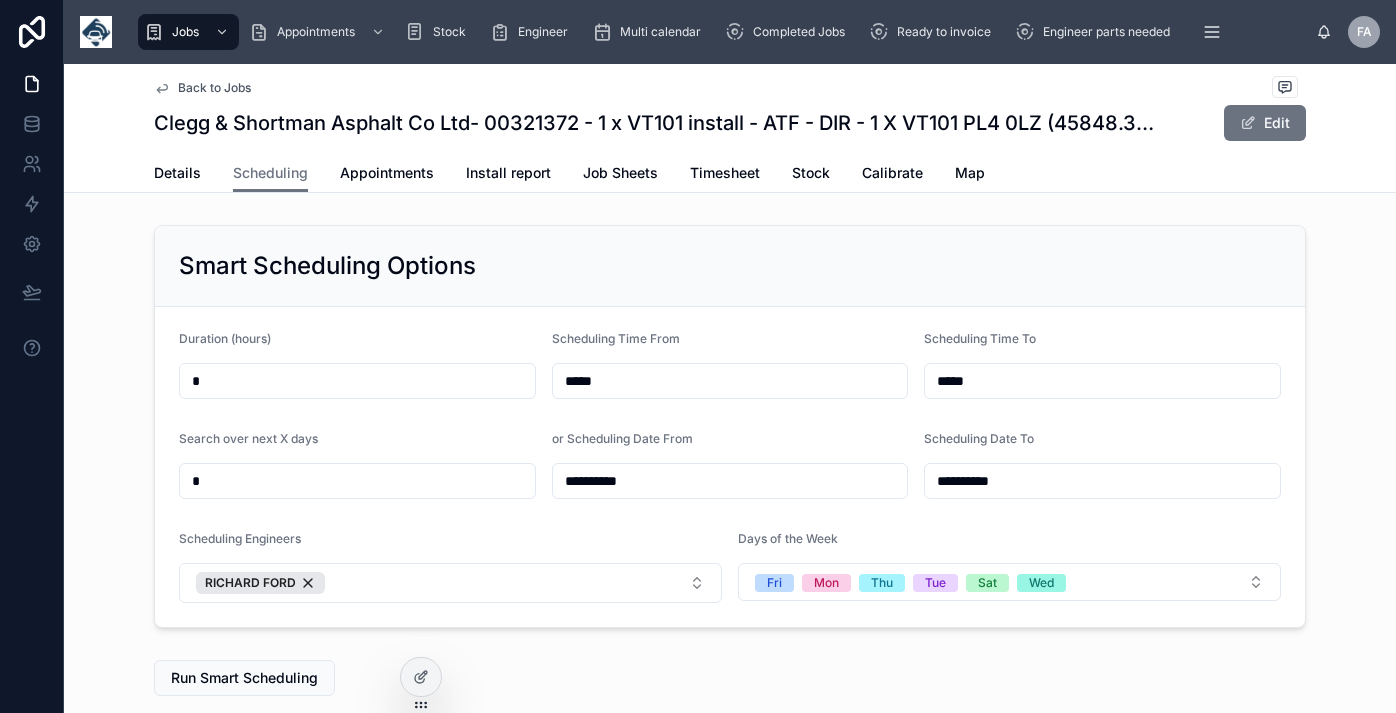 scroll, scrollTop: 0, scrollLeft: 0, axis: both 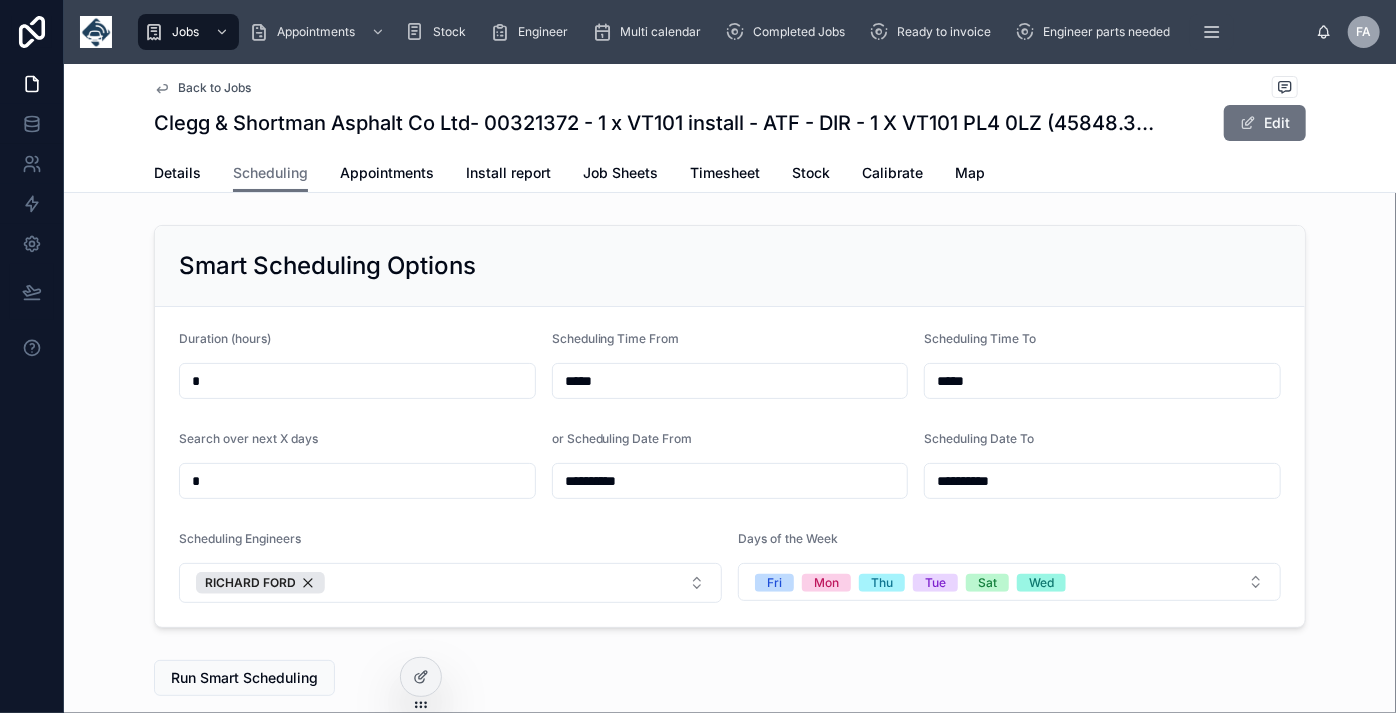 click on "Back to Jobs Clegg & Shortman Asphalt Co Ltd- 00321372 - 1 x VT101 install - ATF - DIR - 1 X VT101 [POSTCODE] (45848.350452893515) Edit" at bounding box center [730, 109] 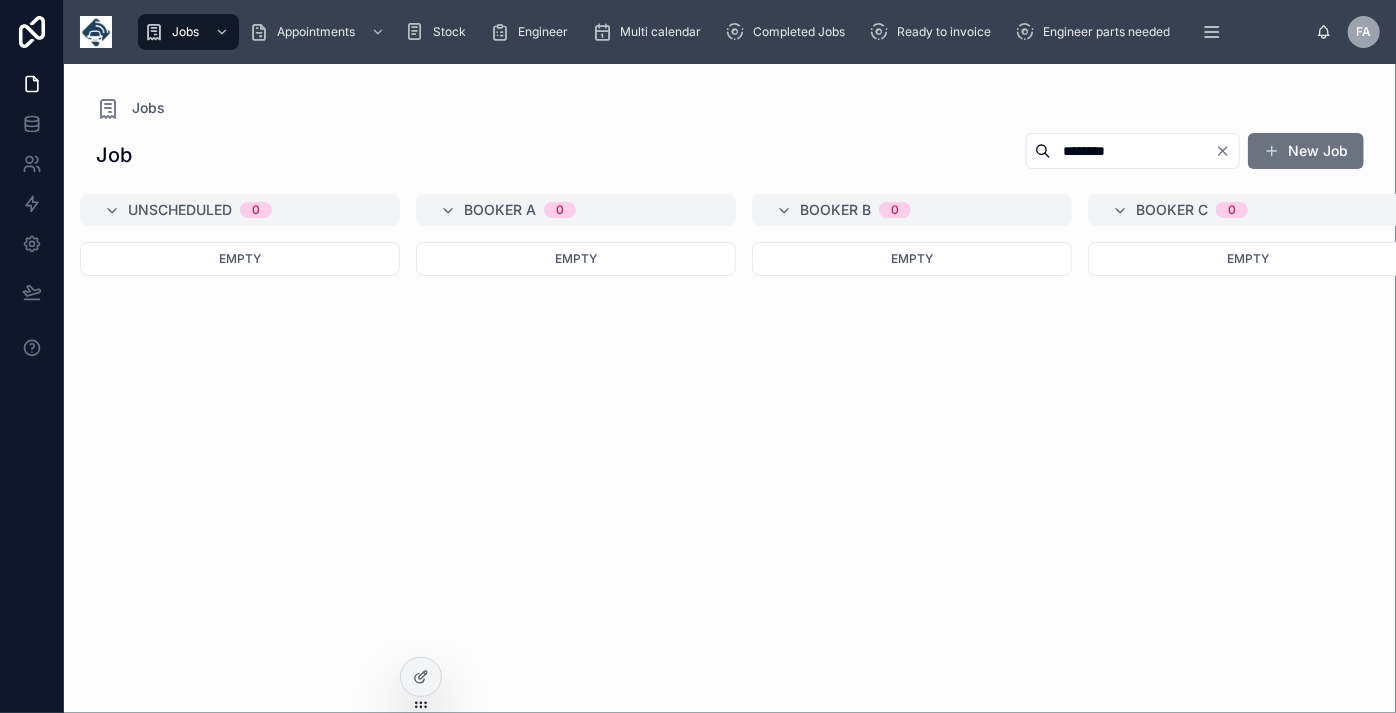 click 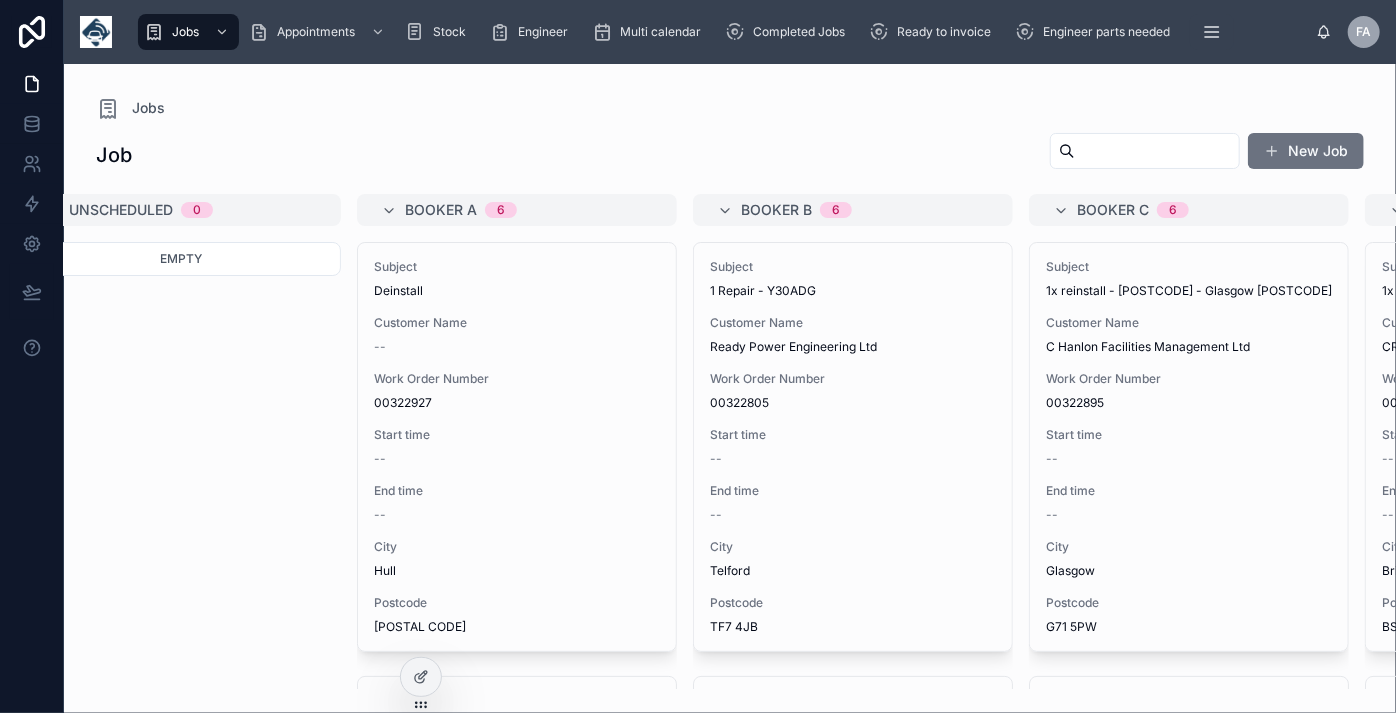 scroll, scrollTop: 0, scrollLeft: 0, axis: both 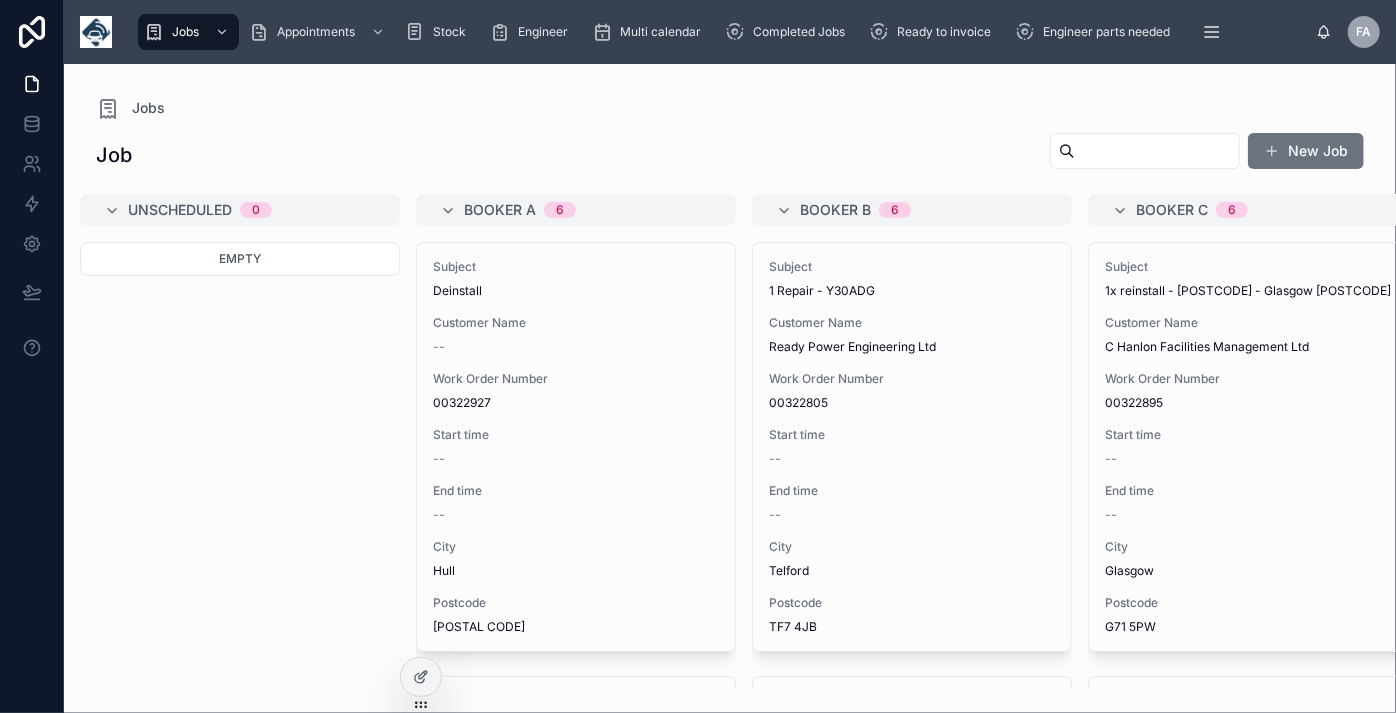 click at bounding box center (1157, 151) 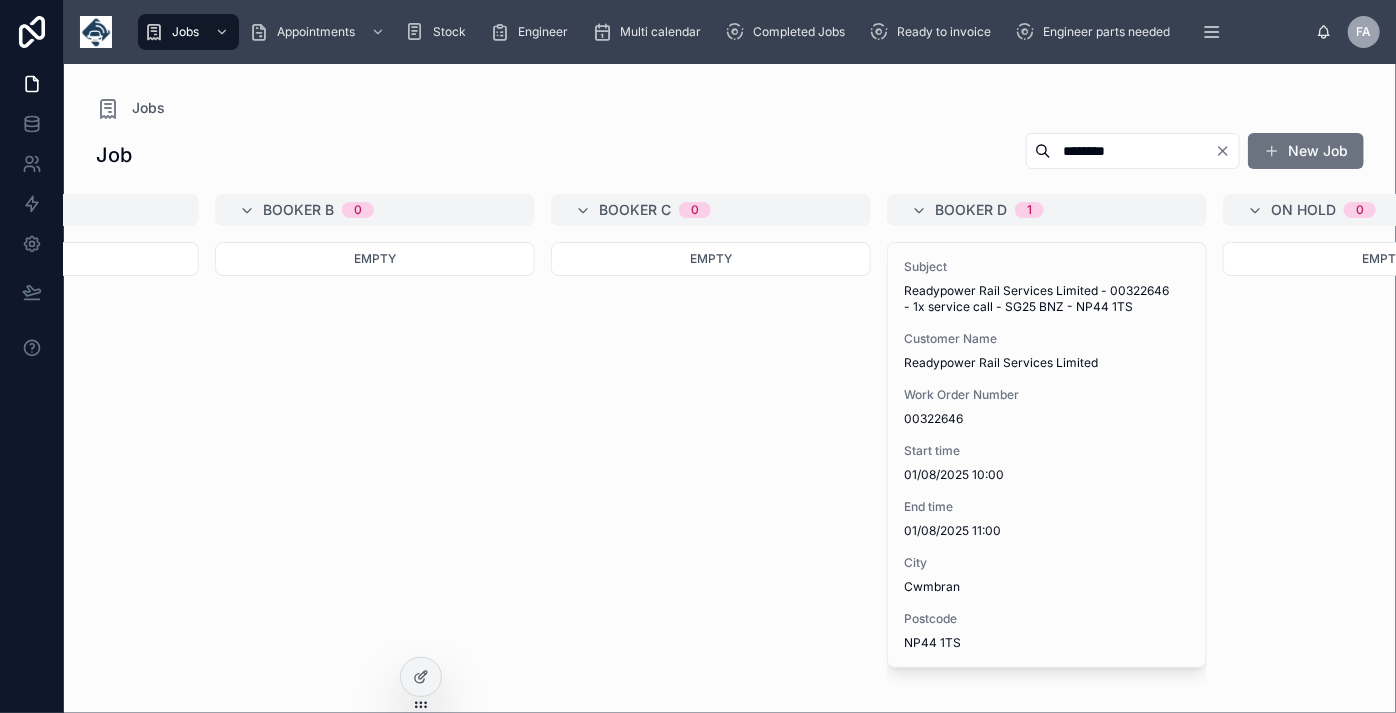 scroll, scrollTop: 0, scrollLeft: 743, axis: horizontal 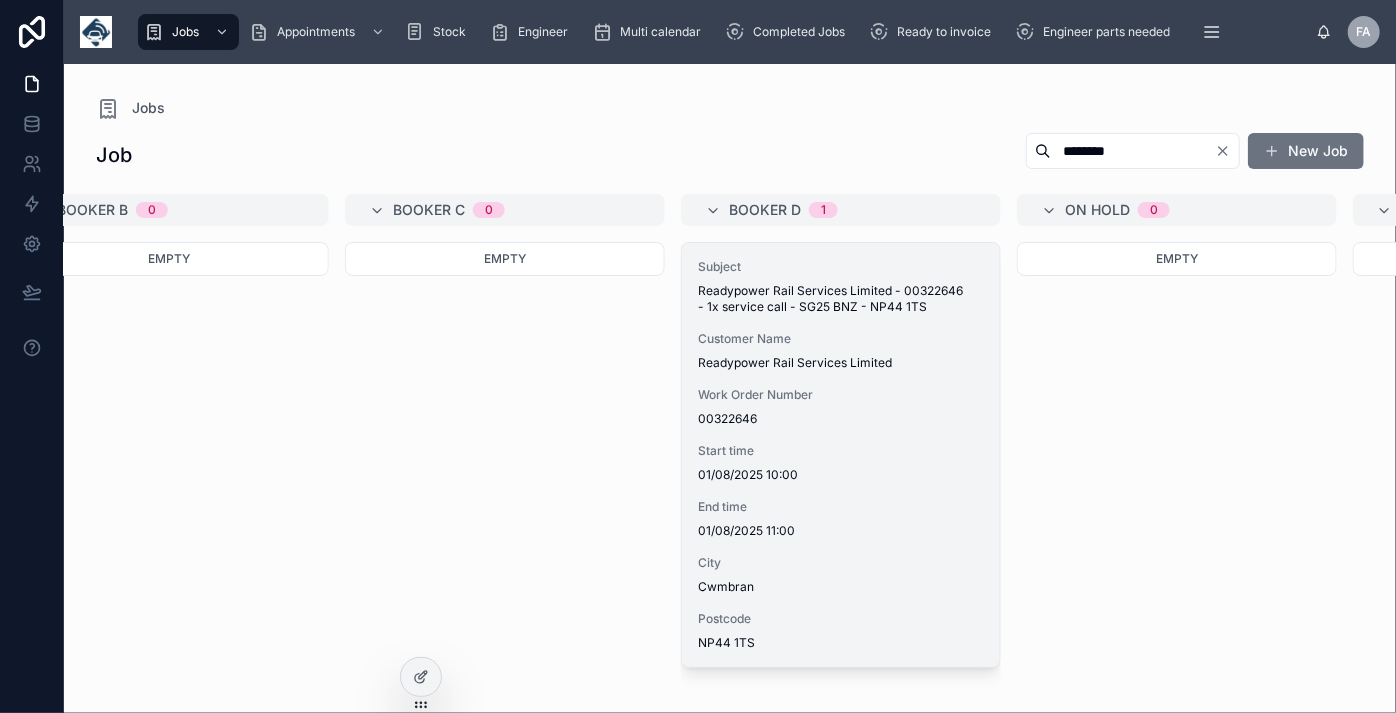 type on "********" 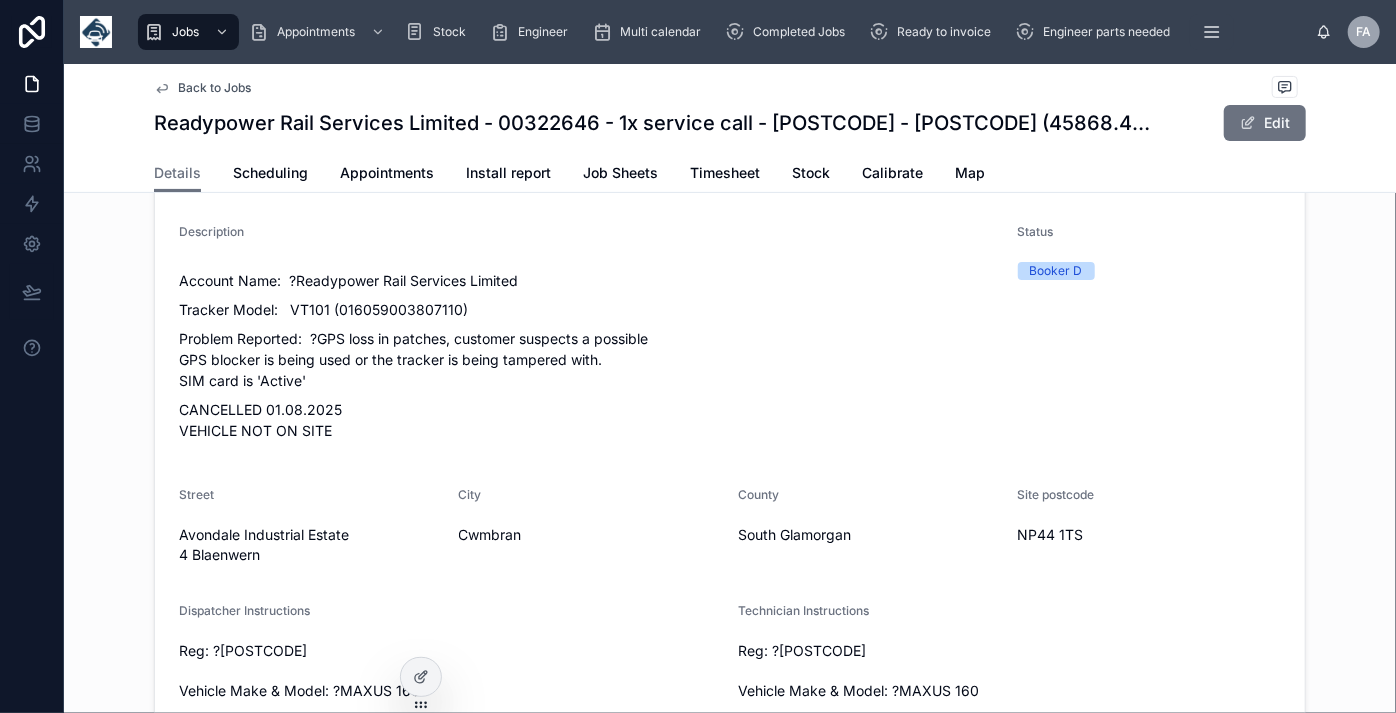 scroll, scrollTop: 272, scrollLeft: 0, axis: vertical 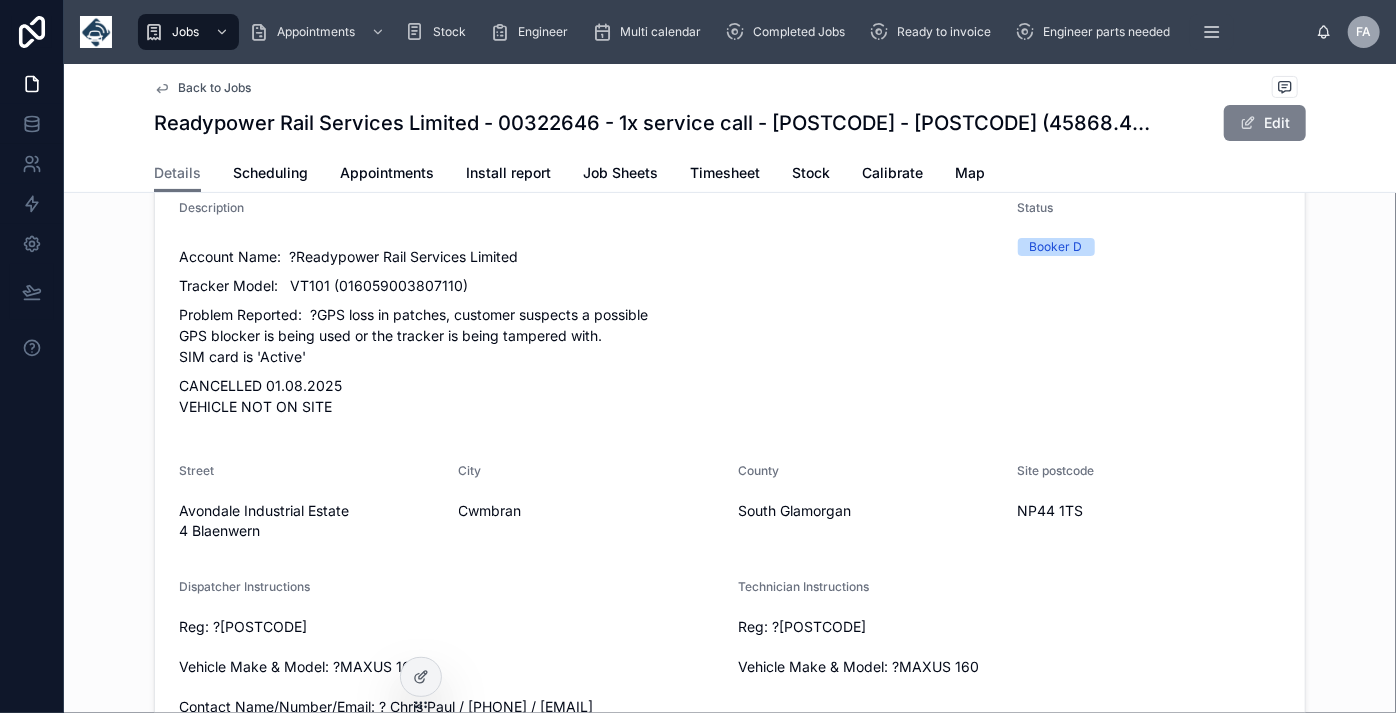 click on "Edit" at bounding box center (1265, 123) 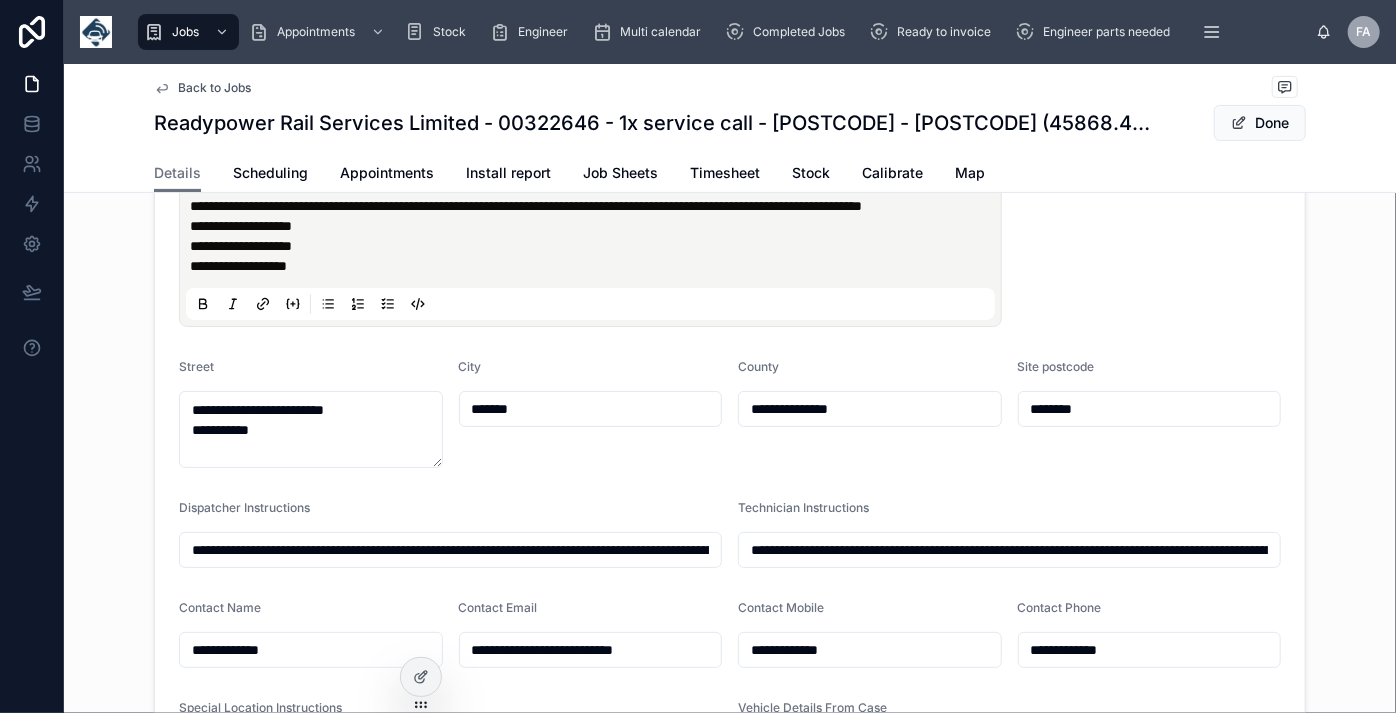 scroll, scrollTop: 363, scrollLeft: 0, axis: vertical 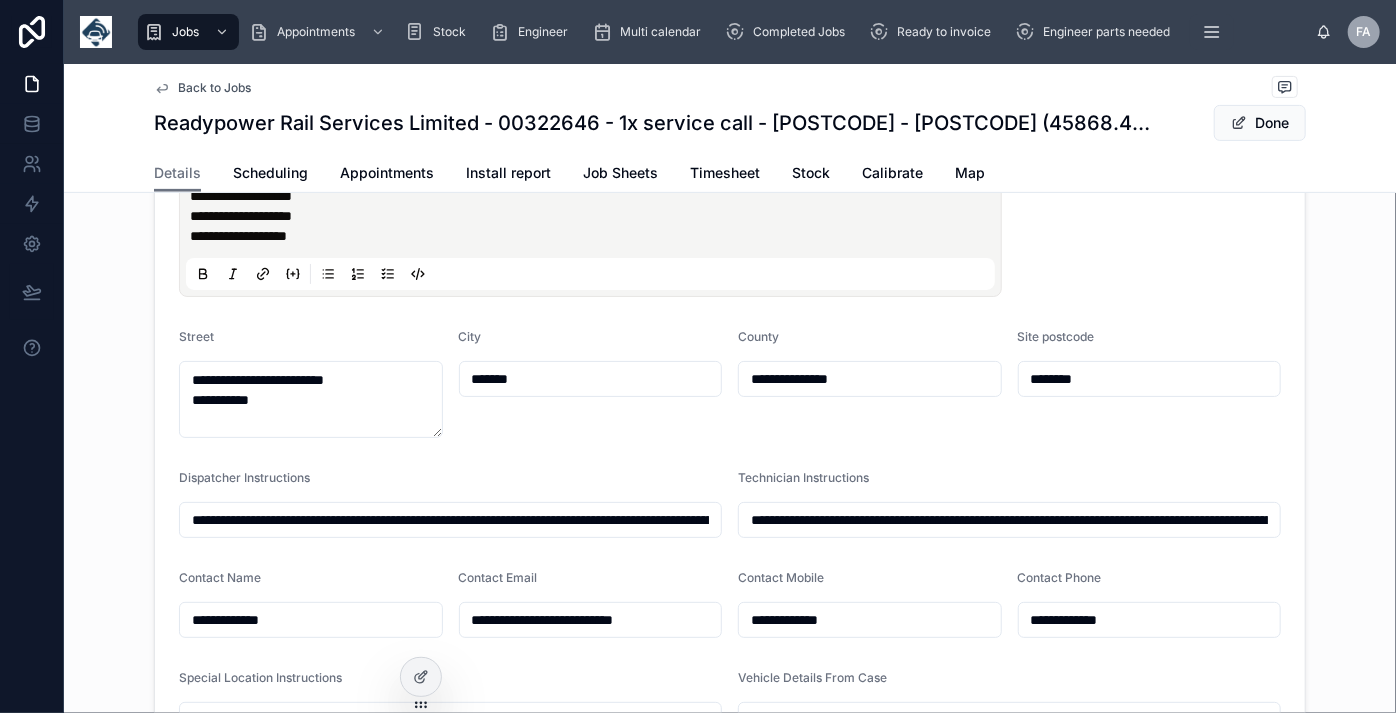 type 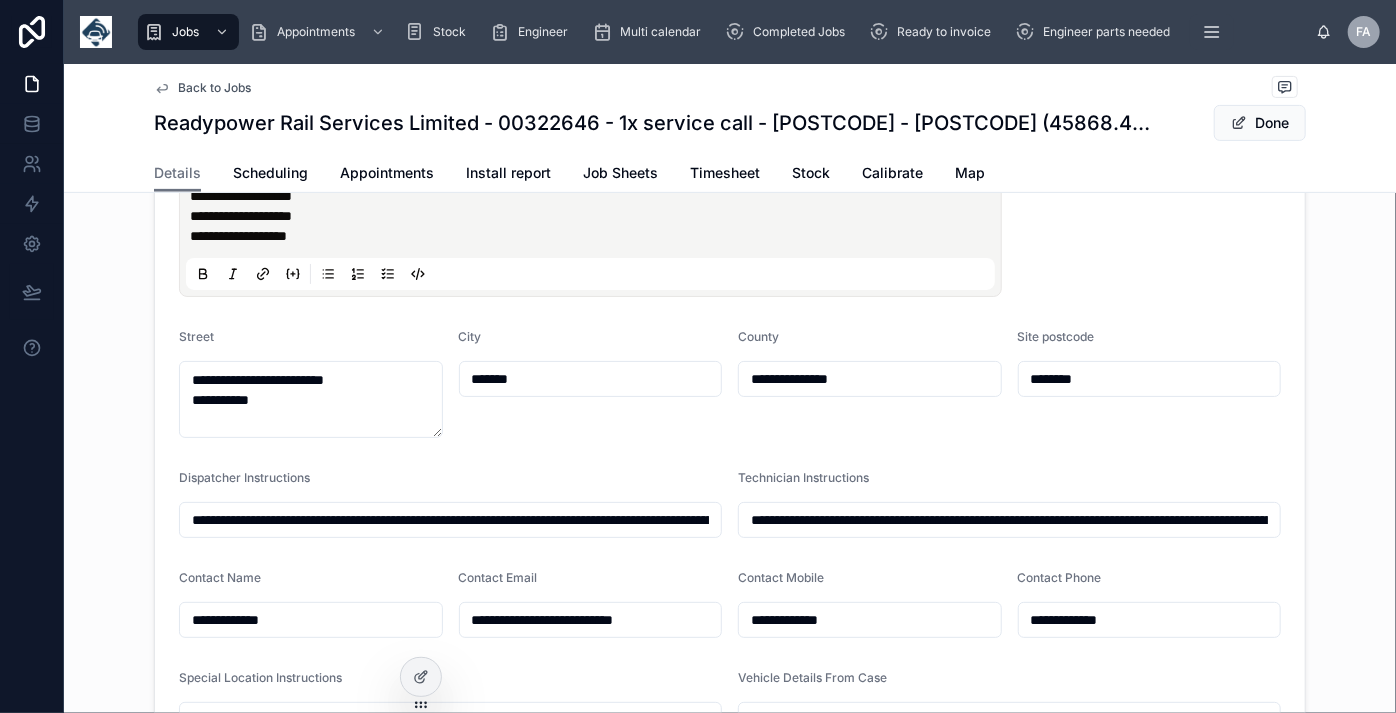type on "**********" 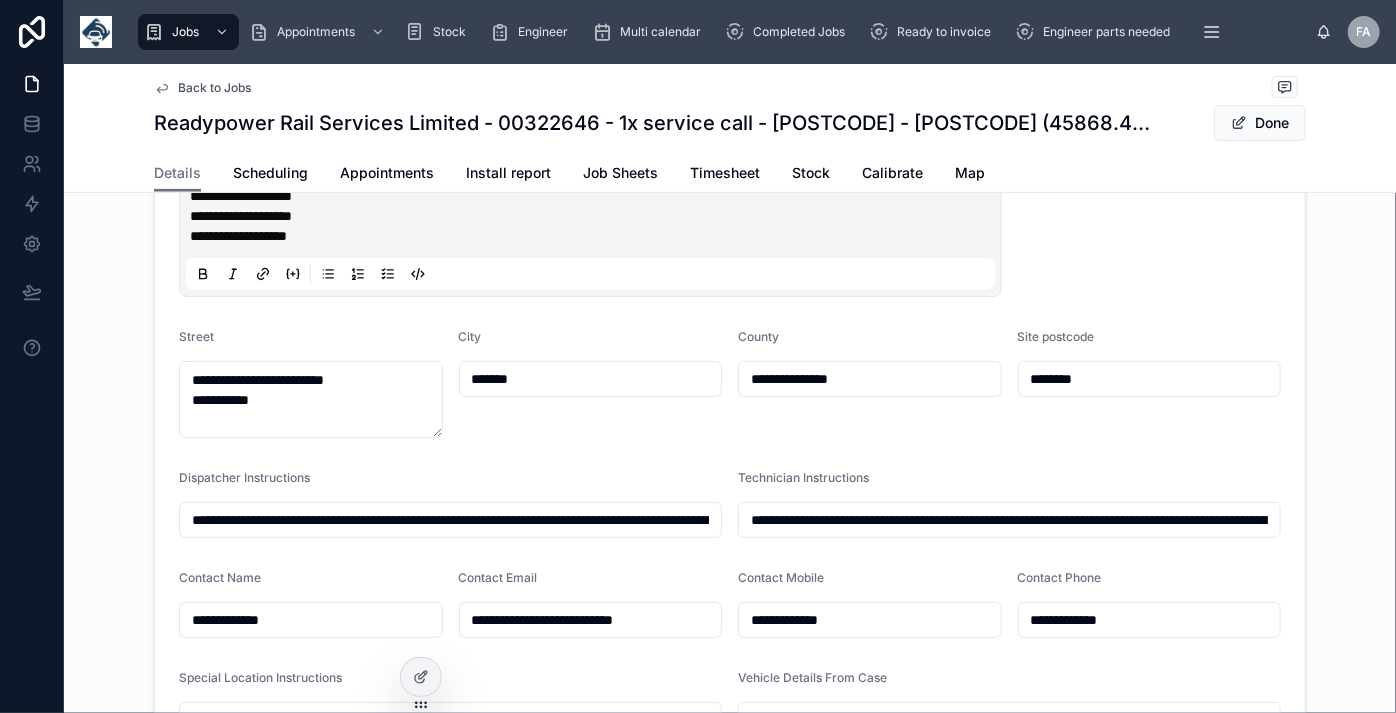 type on "**********" 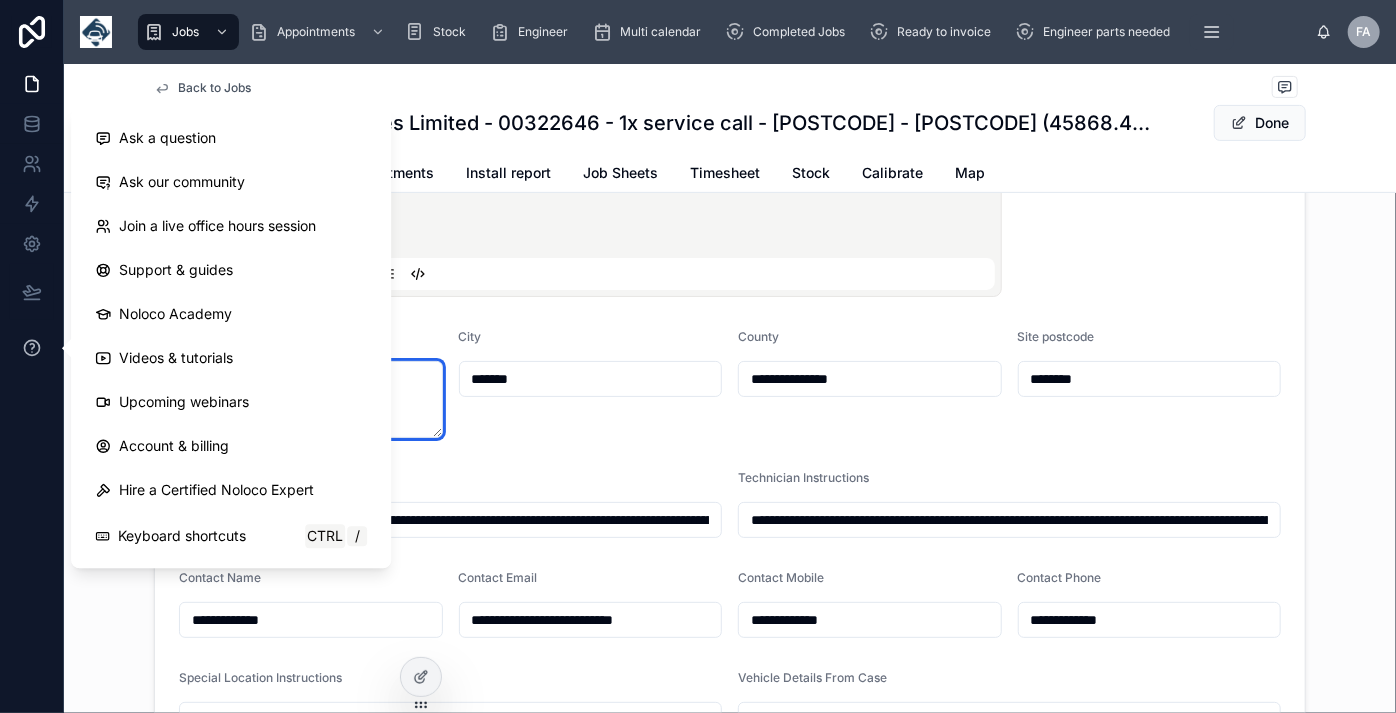 drag, startPoint x: 287, startPoint y: 440, endPoint x: 32, endPoint y: 369, distance: 264.69983 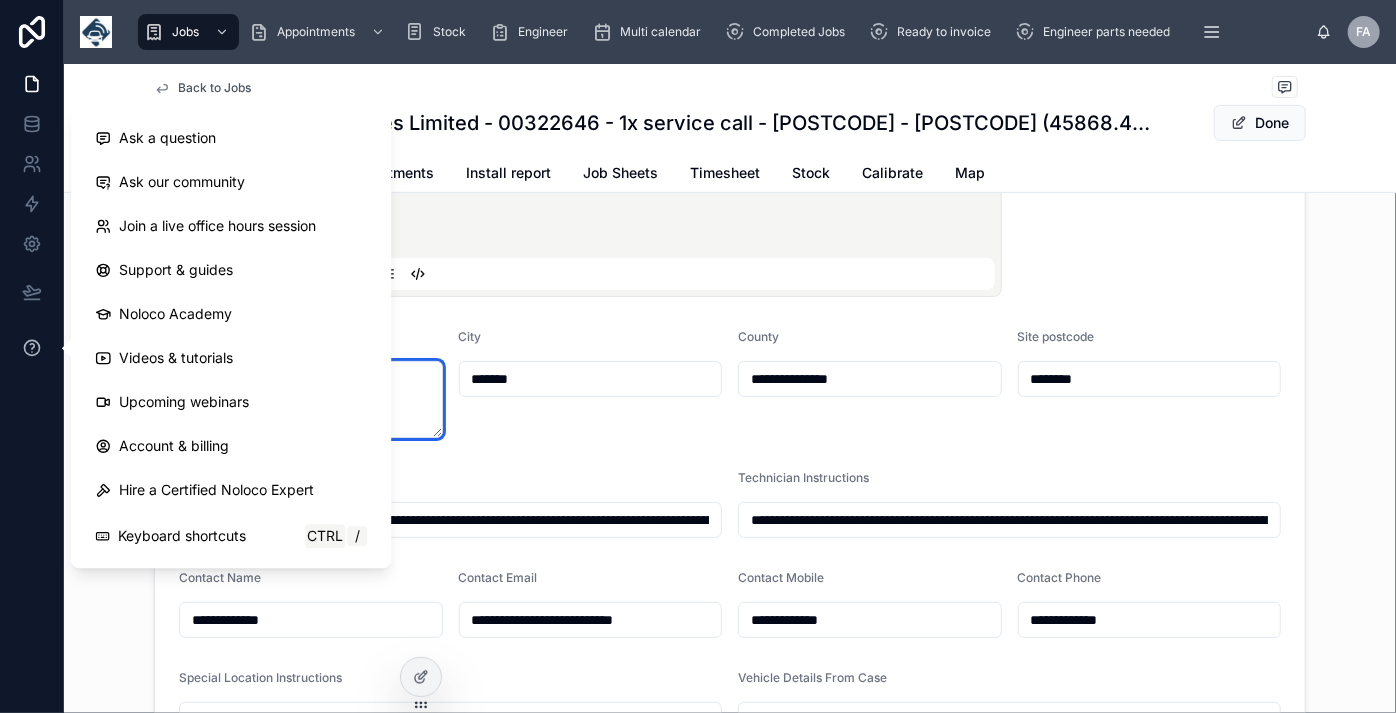click on "**********" at bounding box center [698, 356] 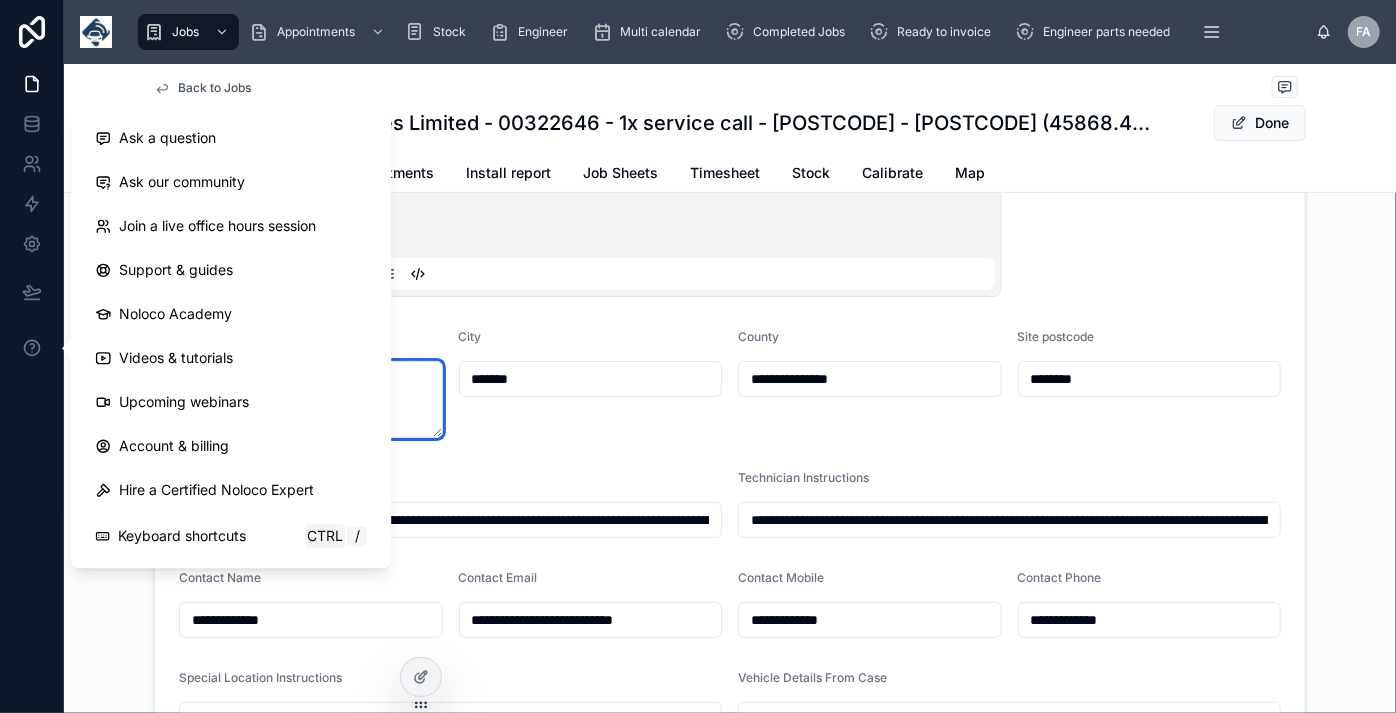 paste on "**********" 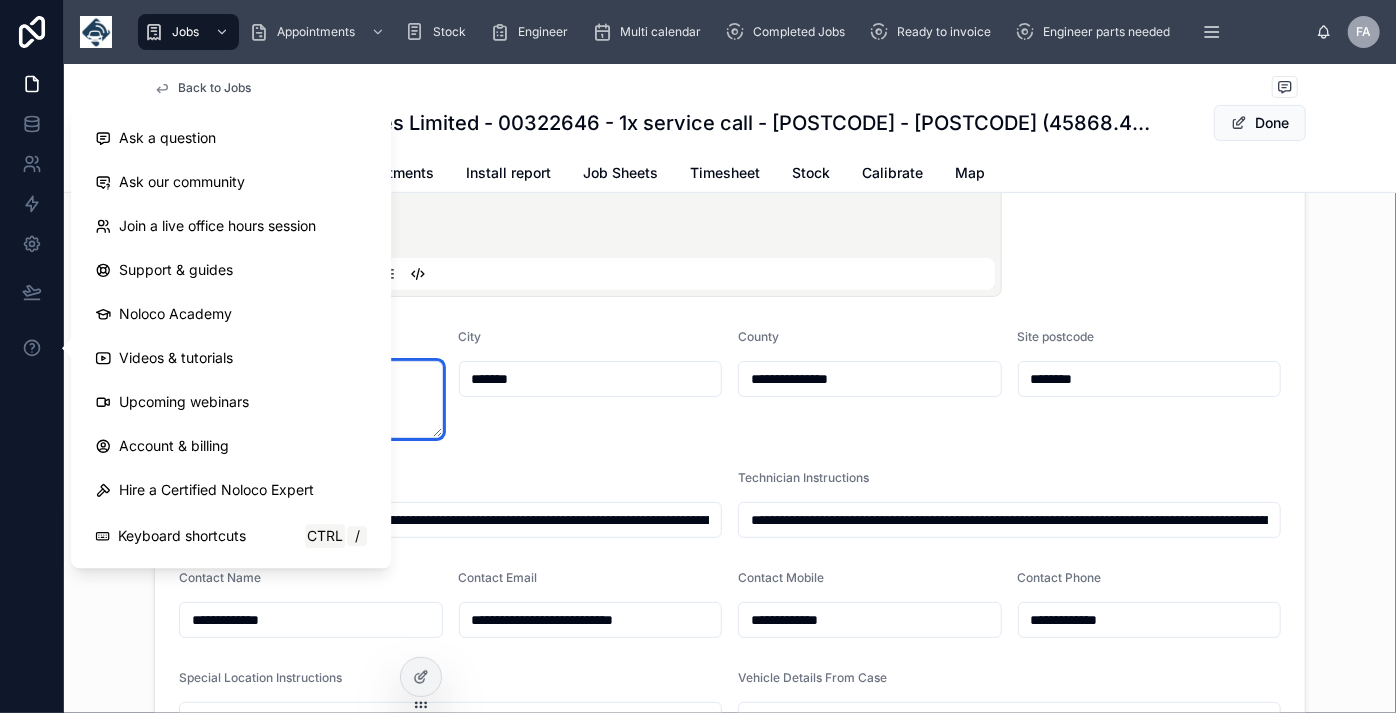 type on "**********" 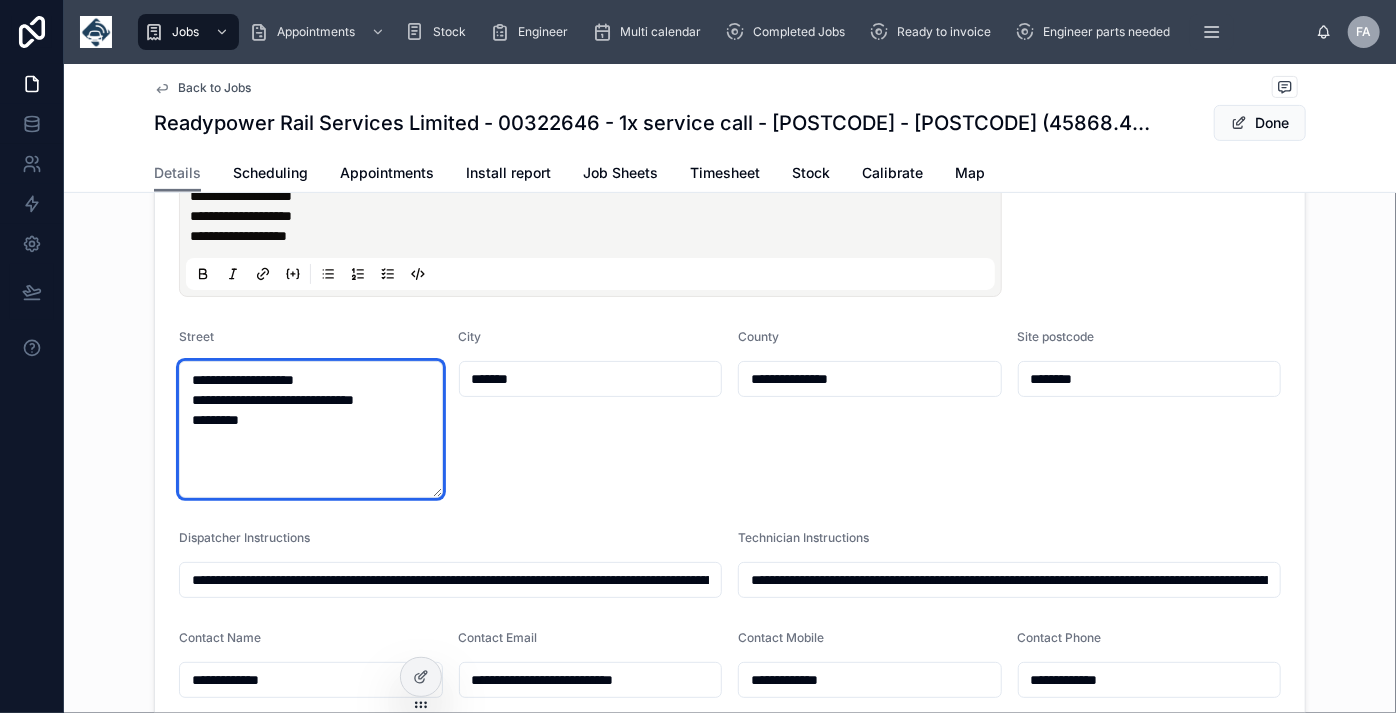 type on "**********" 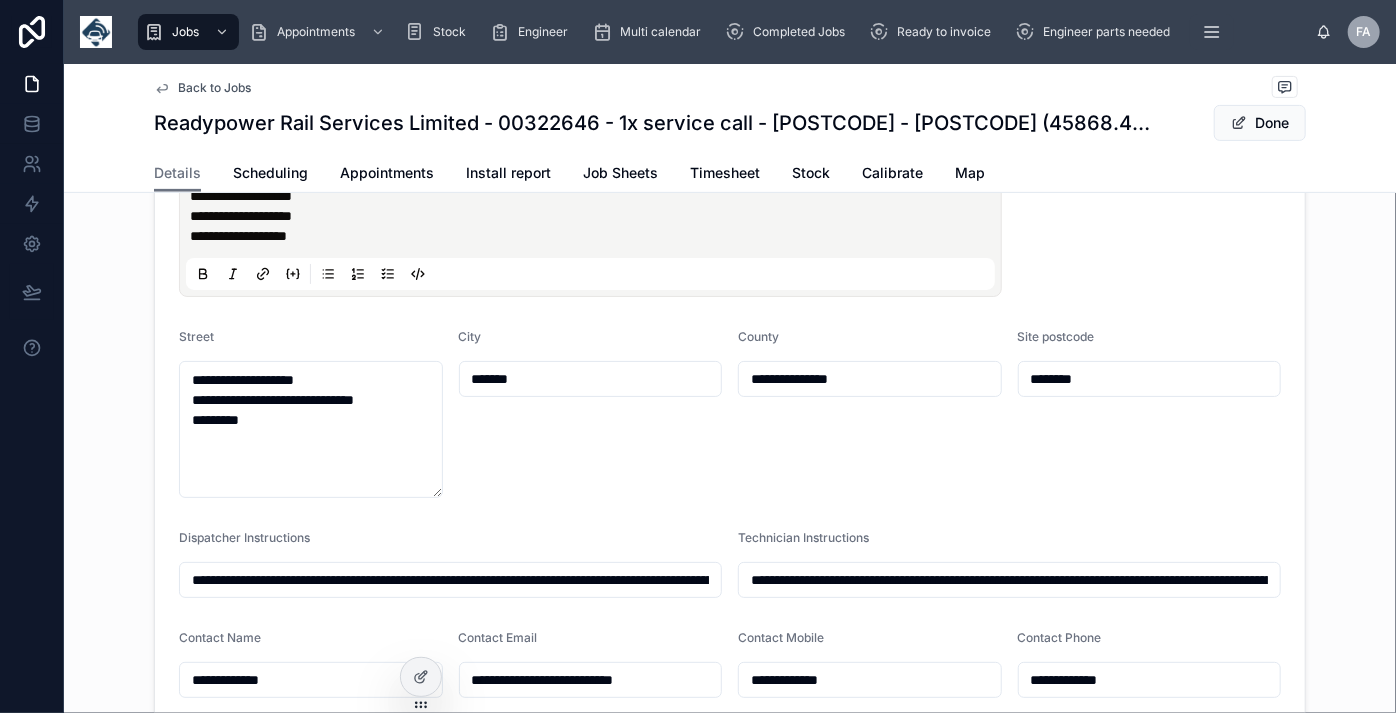 click on "City *******" at bounding box center [591, 413] 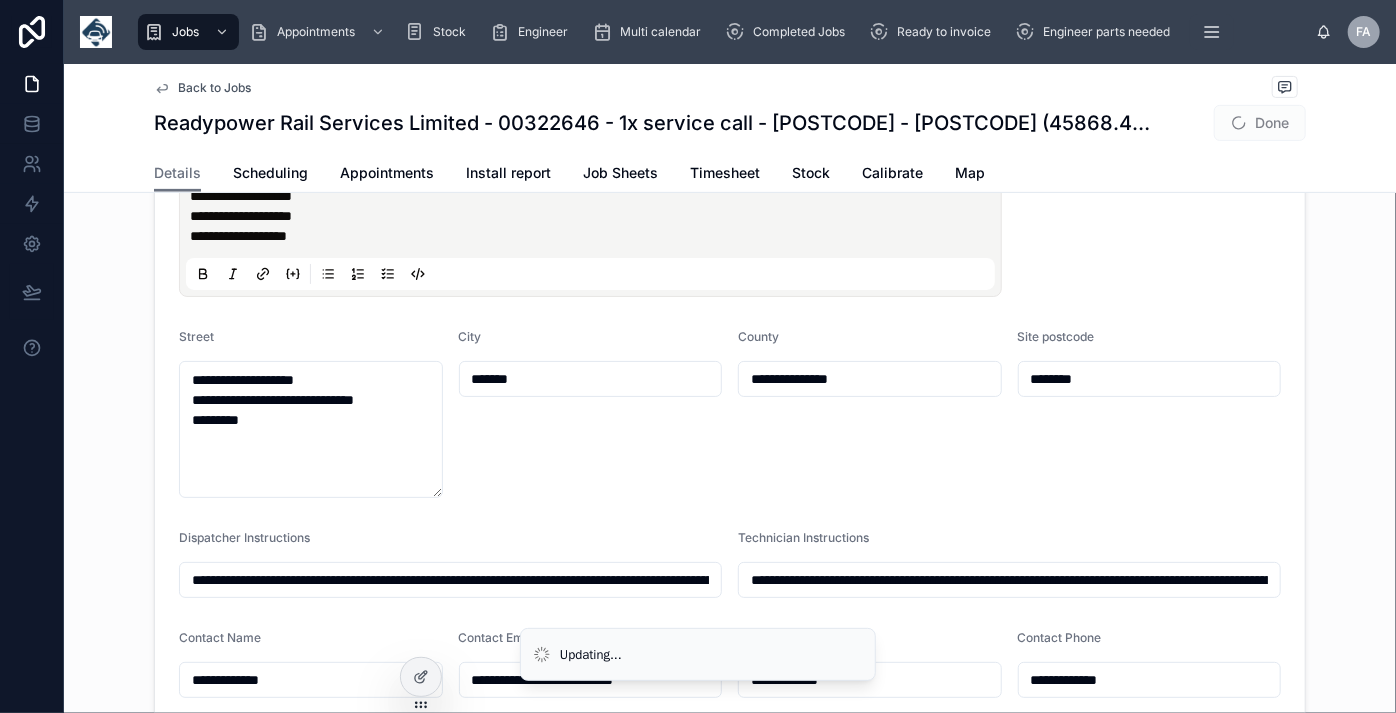 type on "**********" 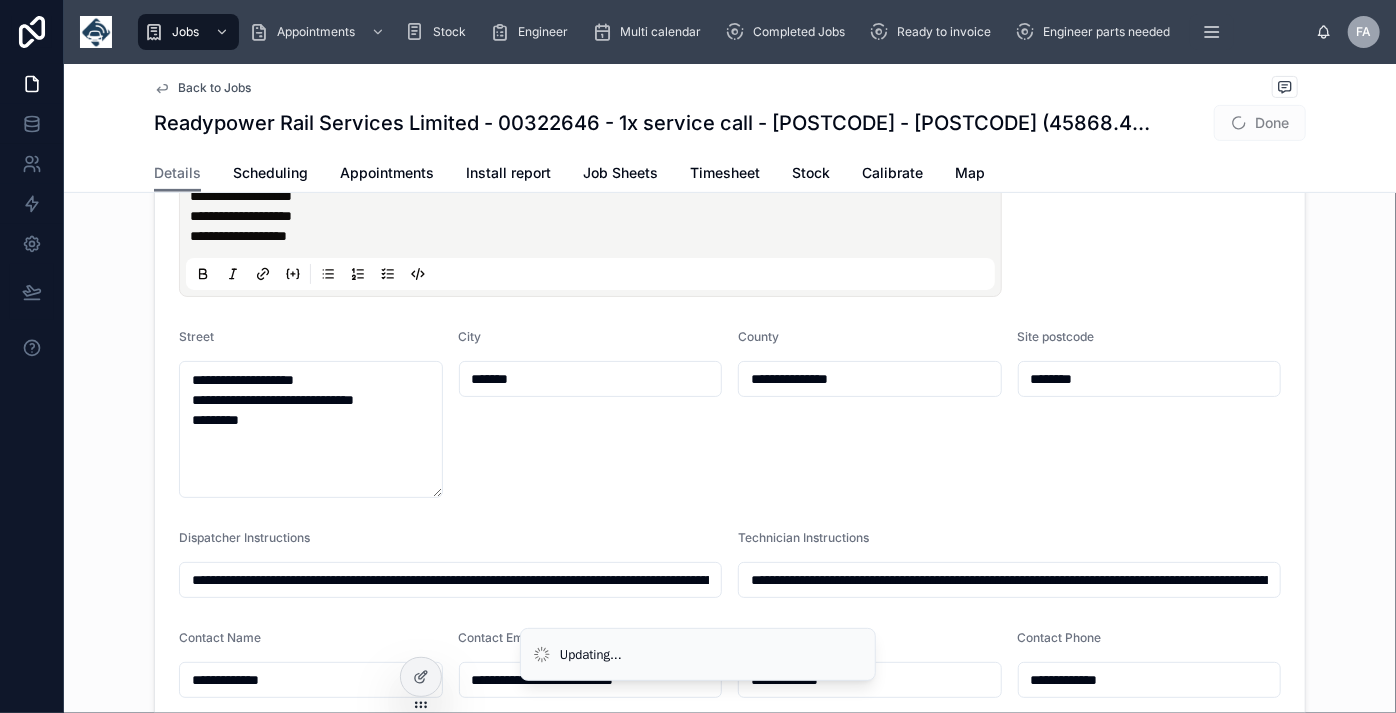 type on "**********" 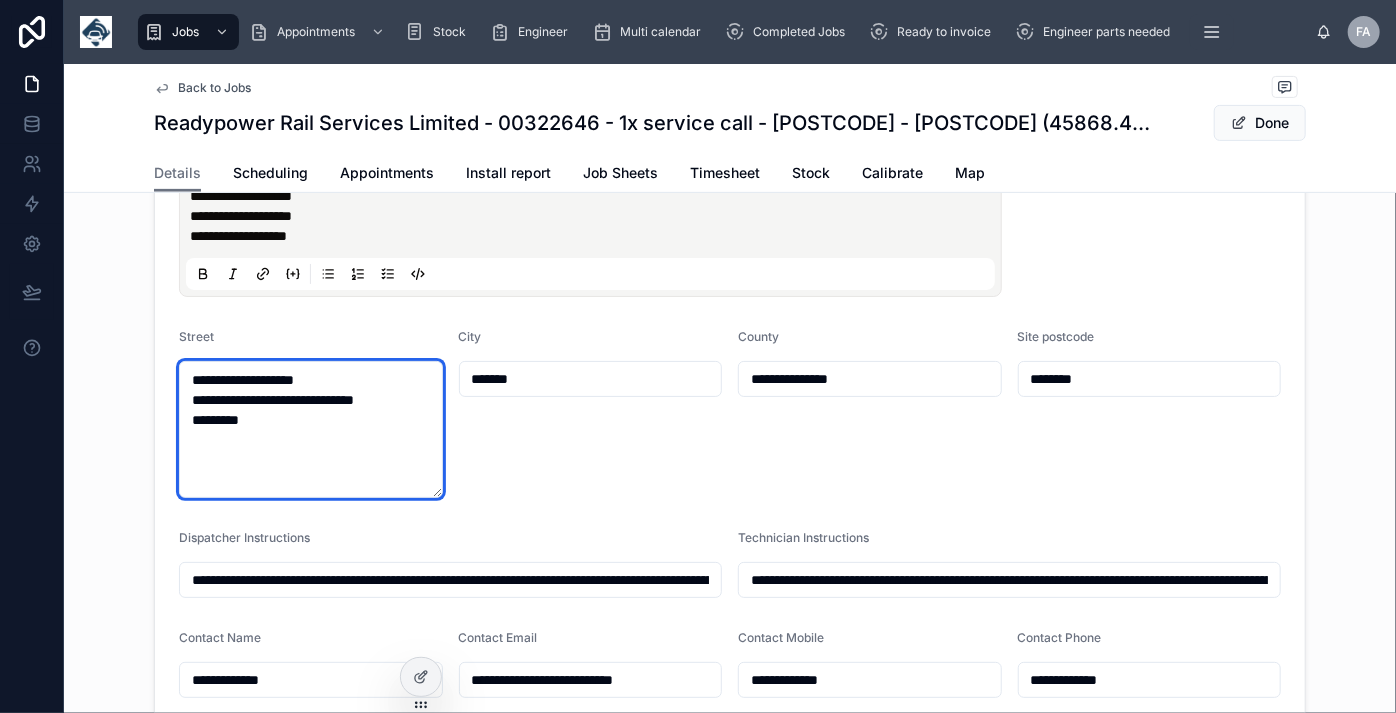 drag, startPoint x: 282, startPoint y: 449, endPoint x: 186, endPoint y: 450, distance: 96.00521 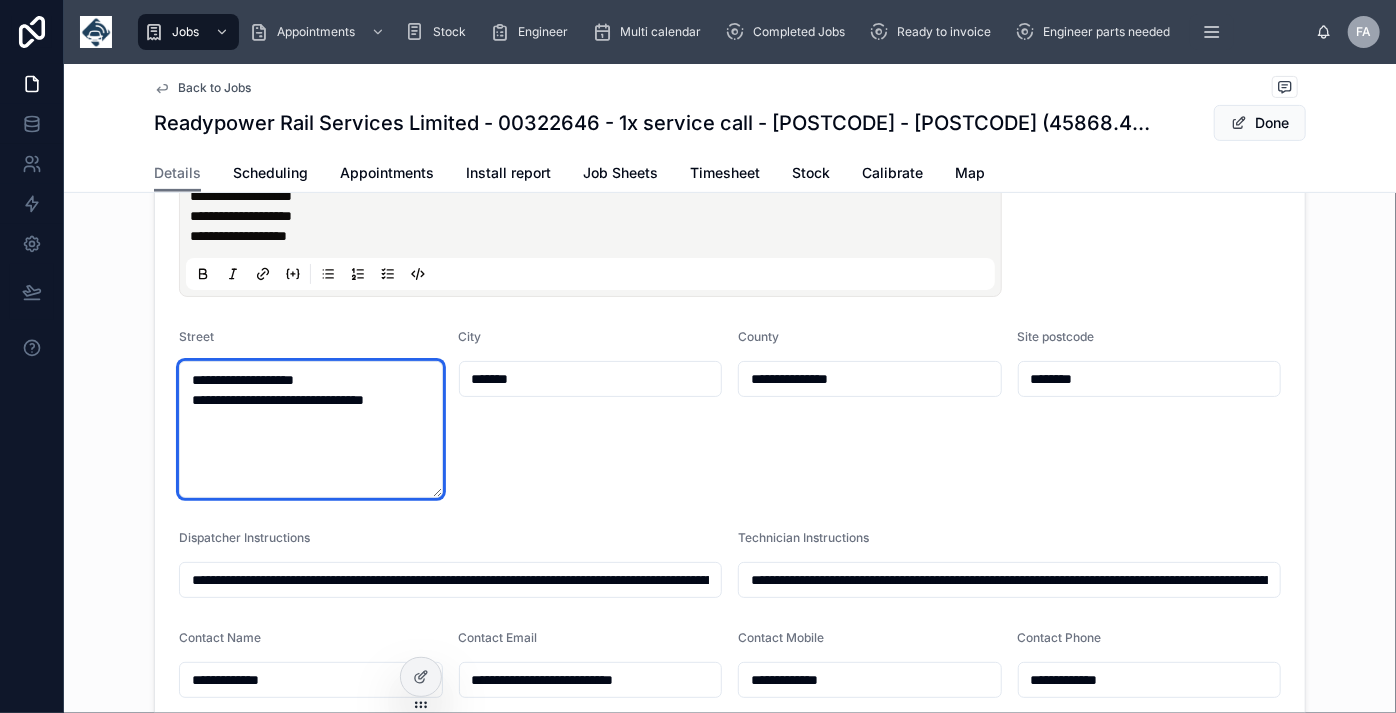 type on "**********" 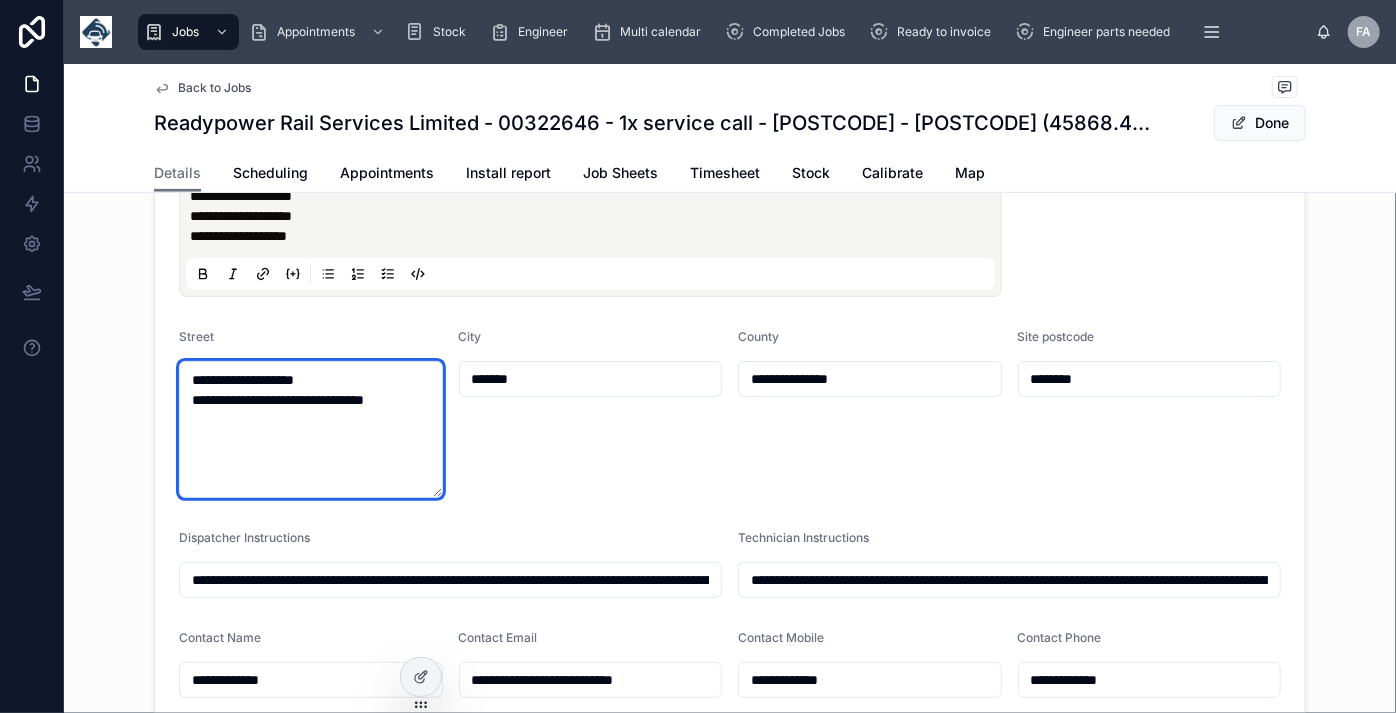 type on "**********" 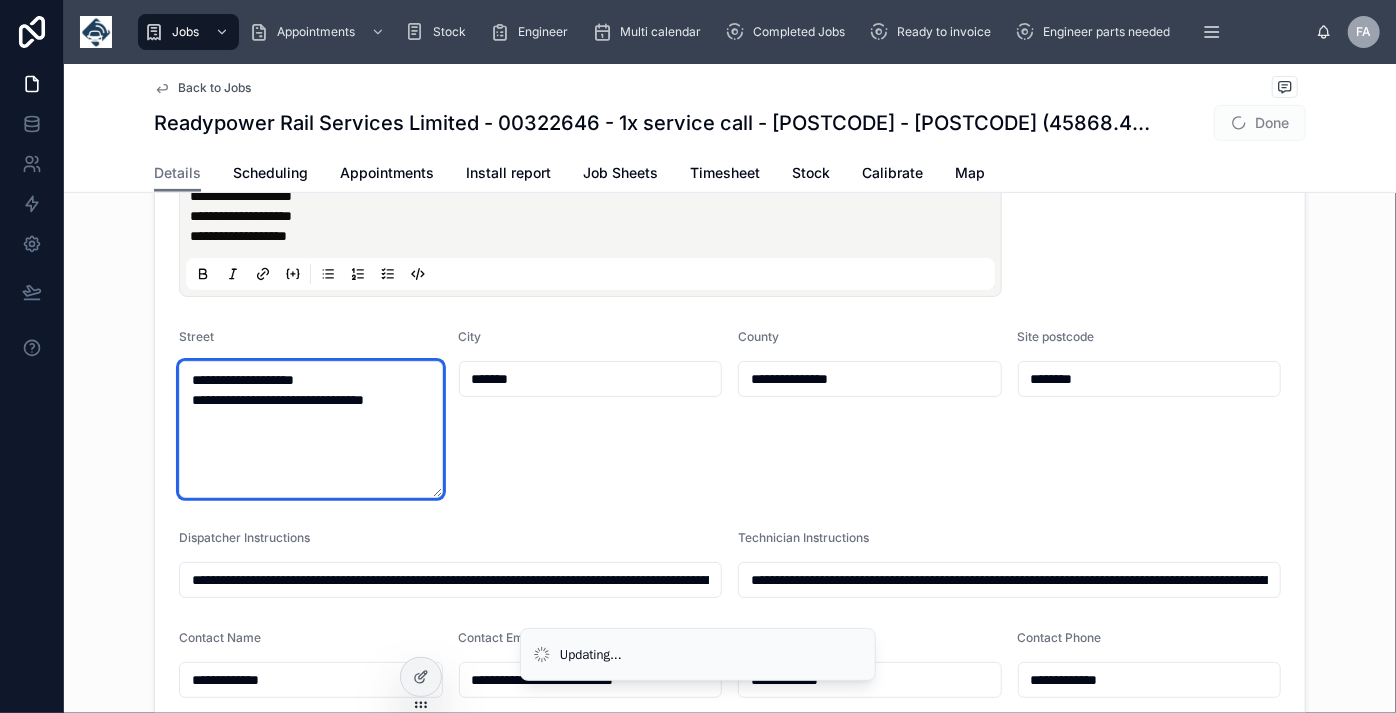 type on "**********" 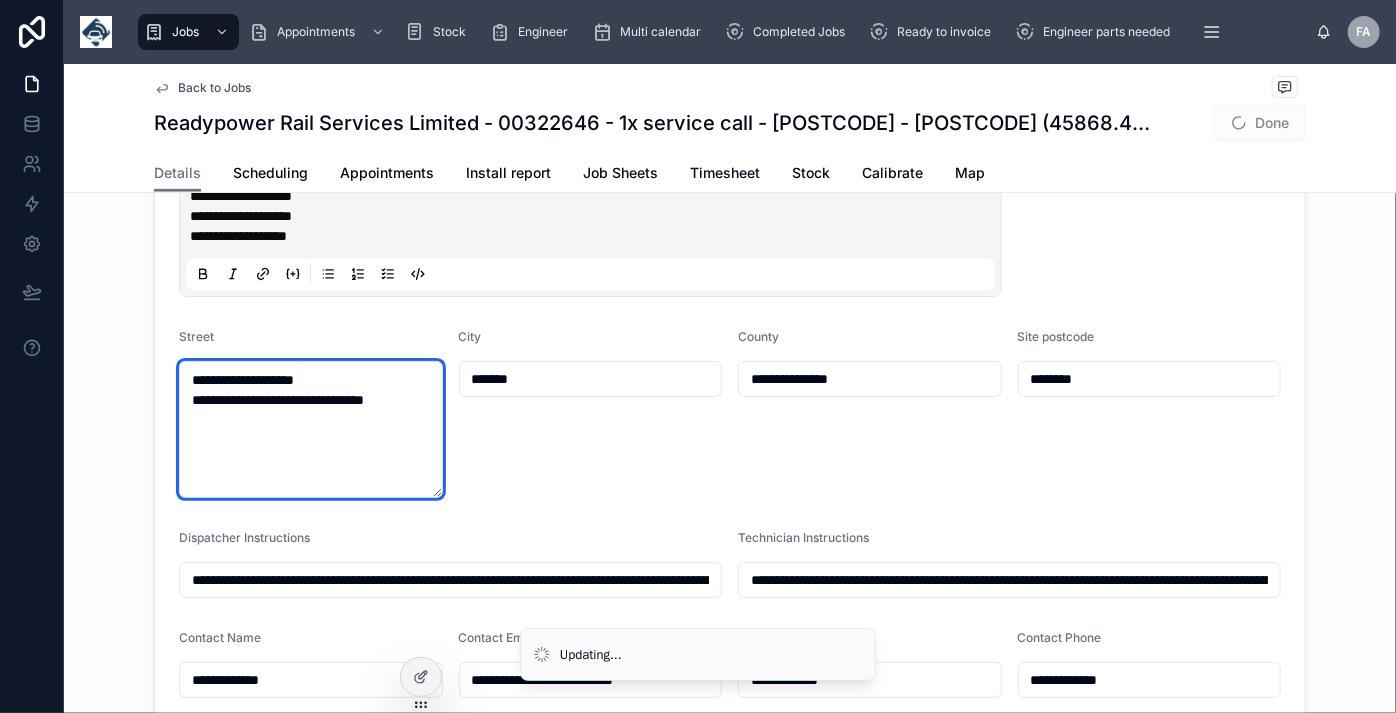 type on "**********" 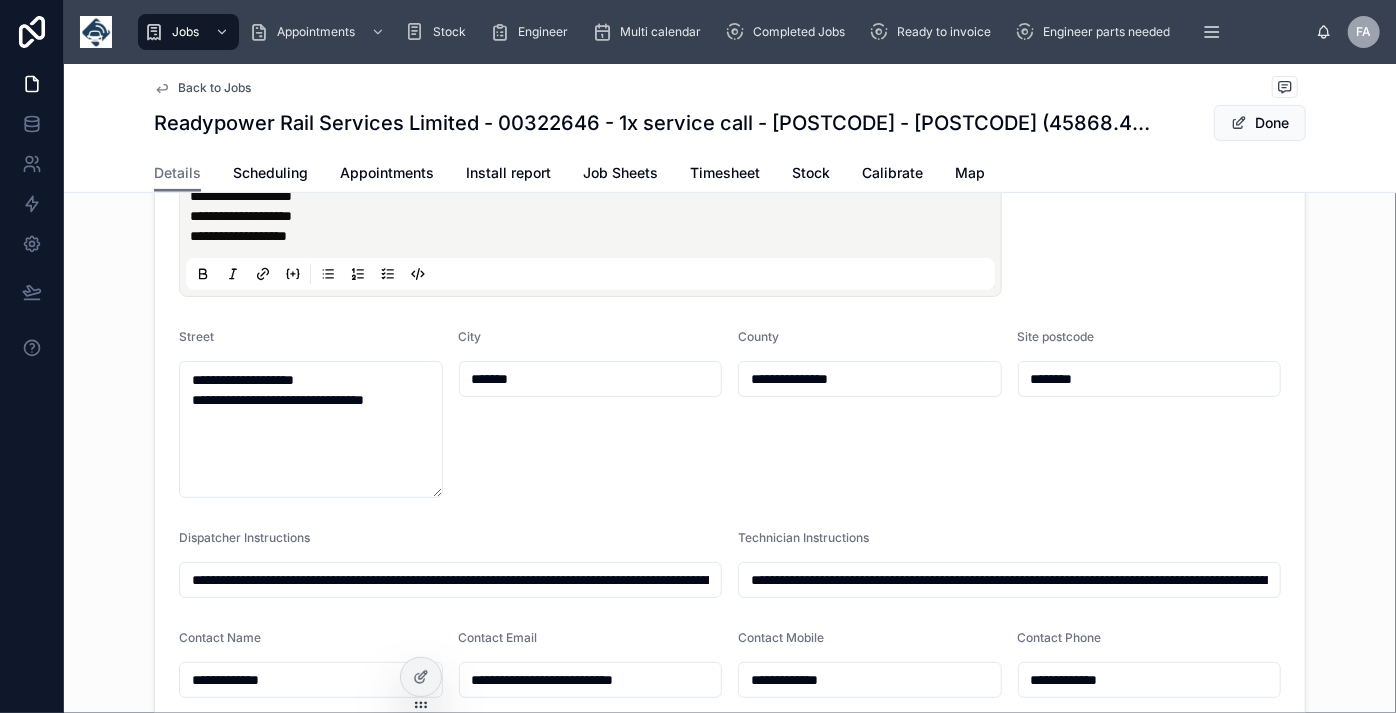 drag, startPoint x: 999, startPoint y: 418, endPoint x: 981, endPoint y: 418, distance: 18 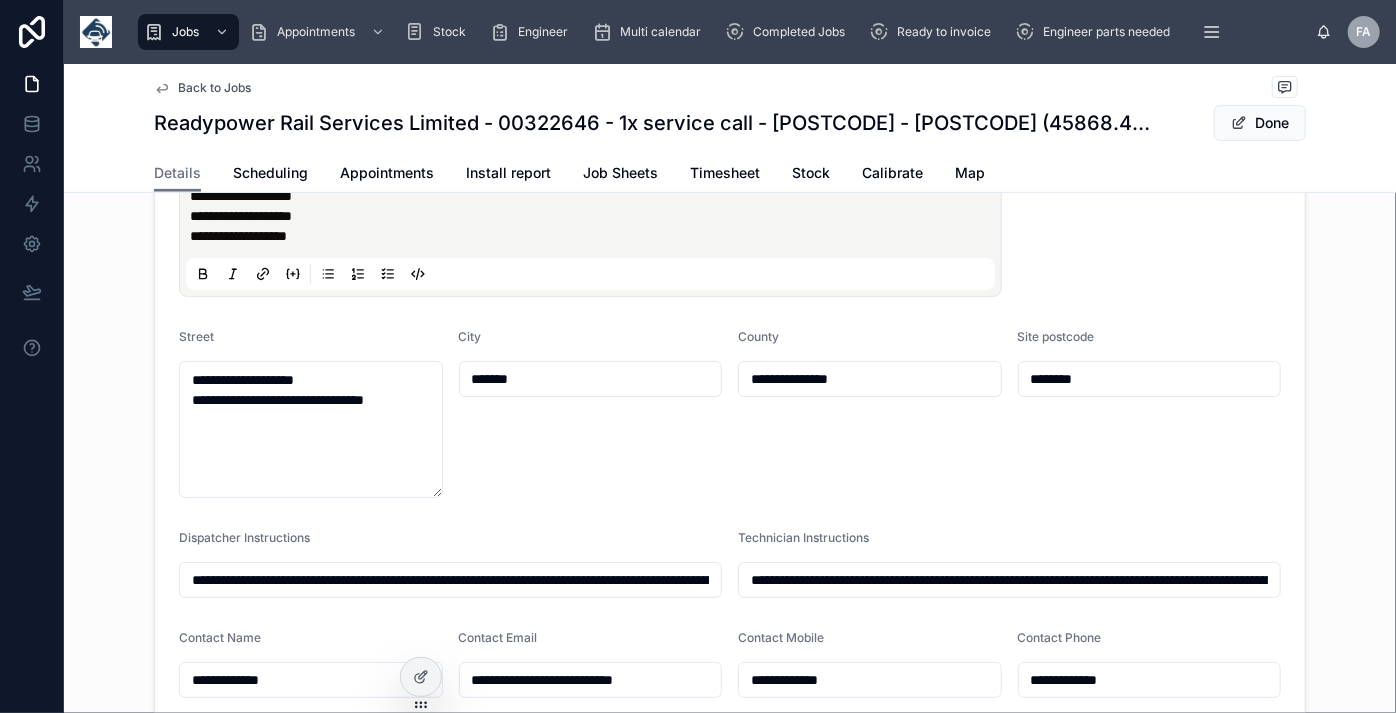 paste 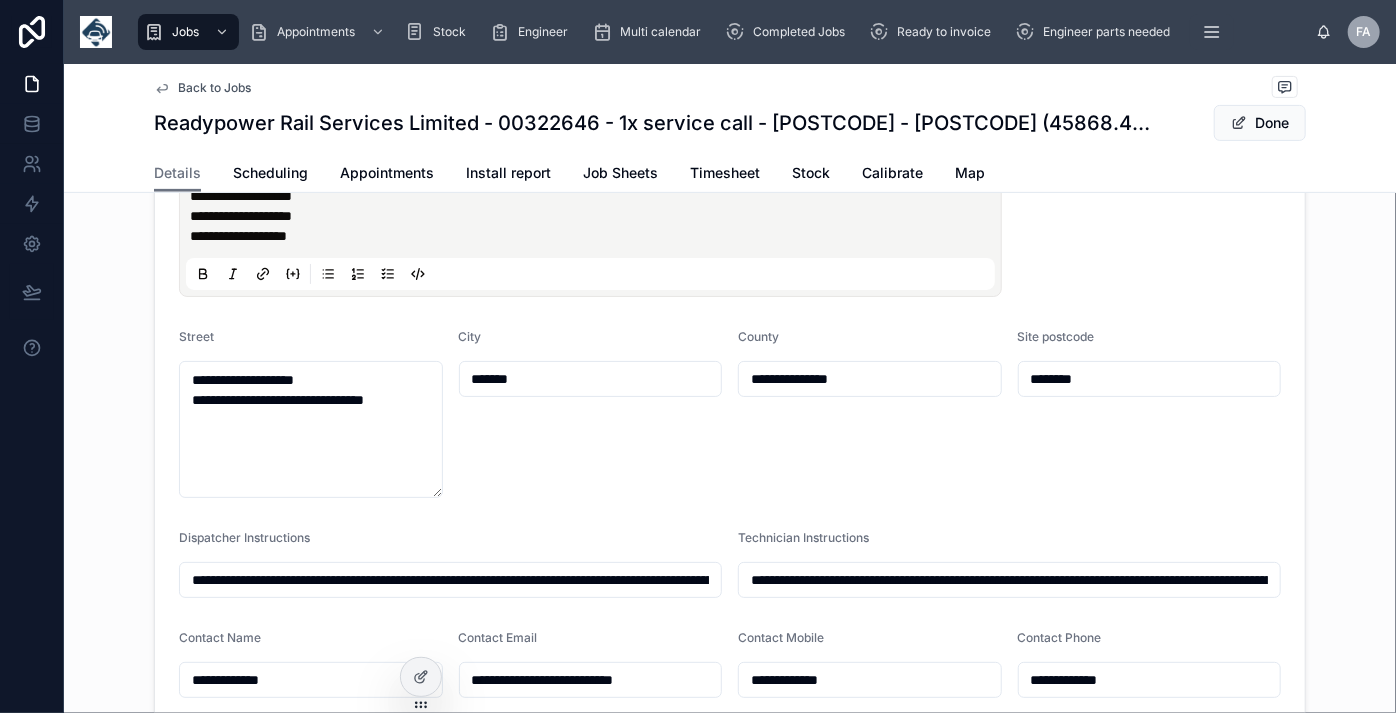 type on "**********" 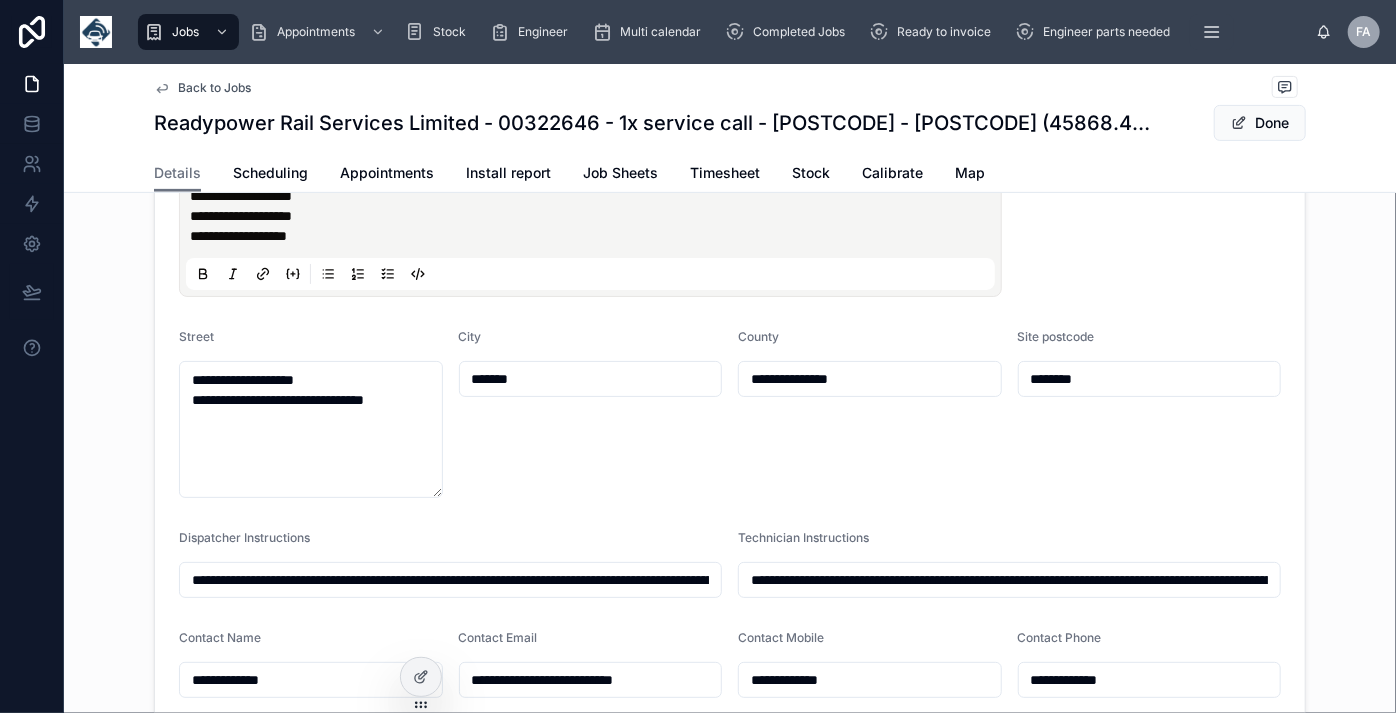 type on "**********" 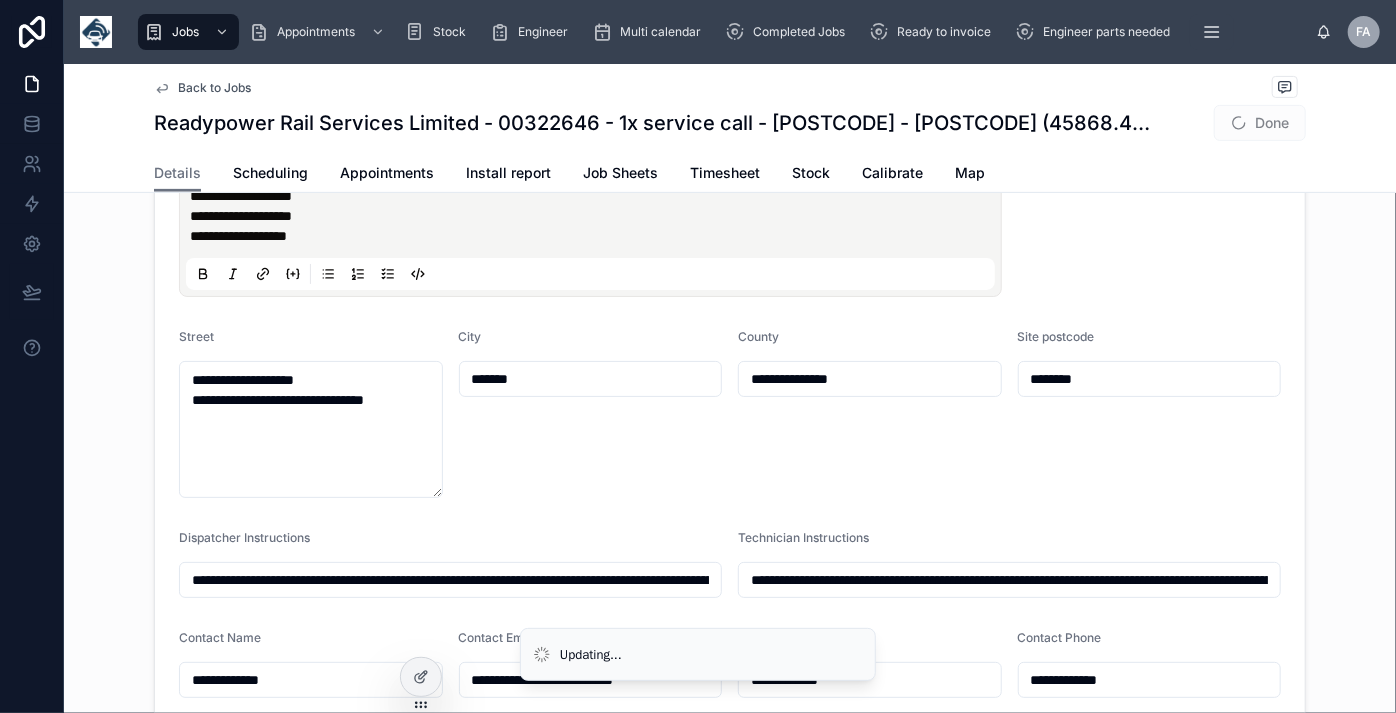 type on "**********" 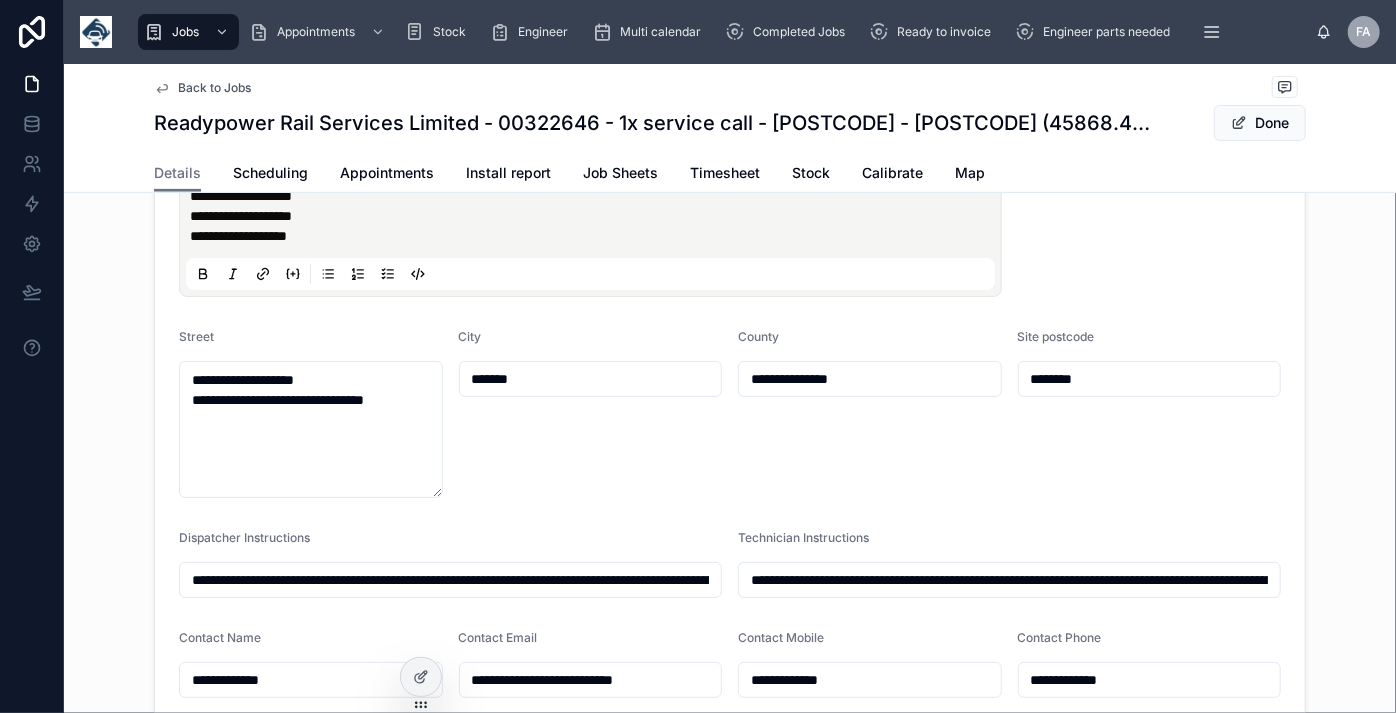 type on "**********" 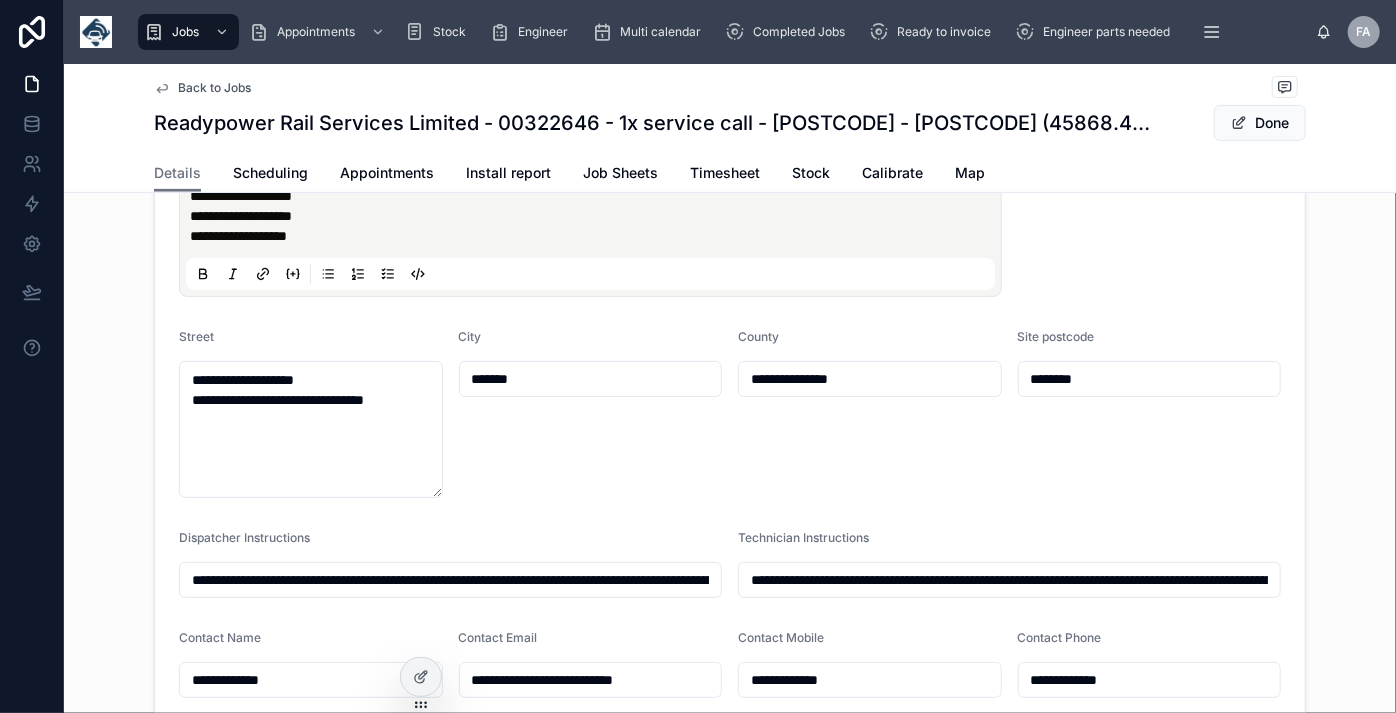 type on "**********" 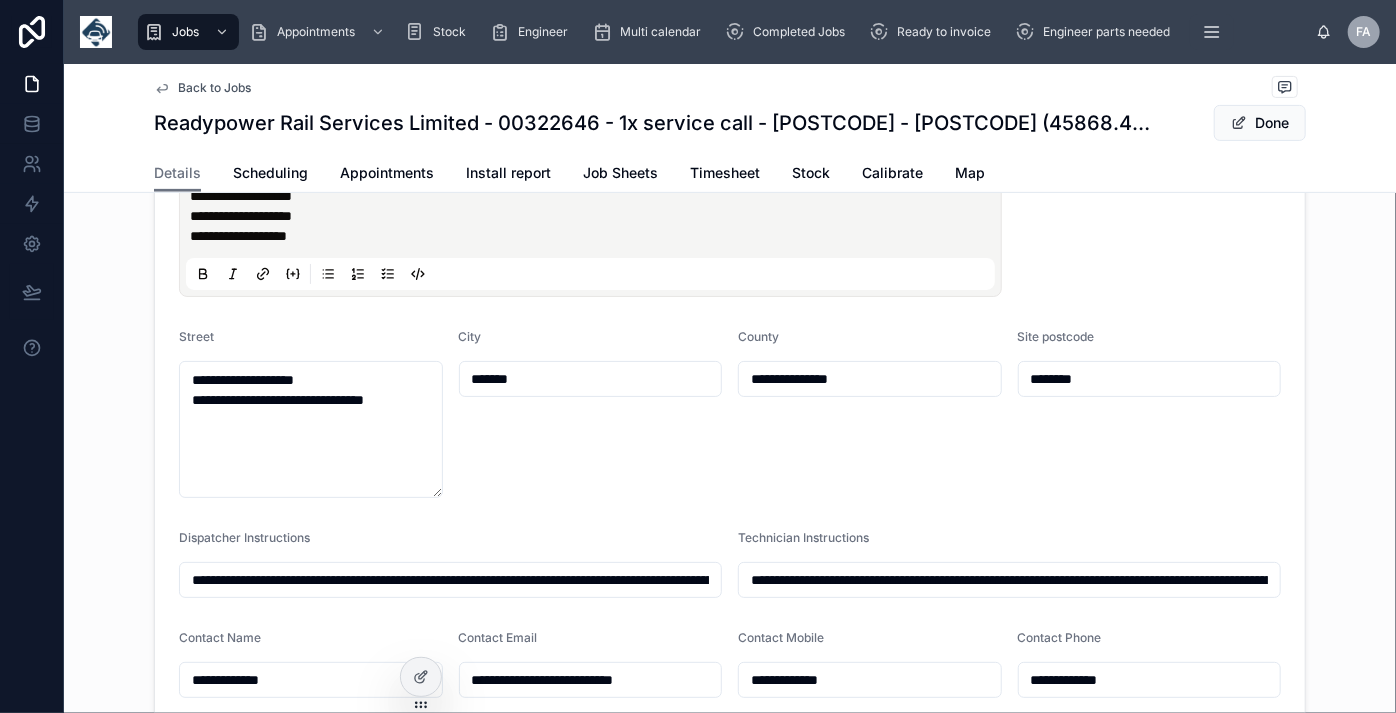 type on "**********" 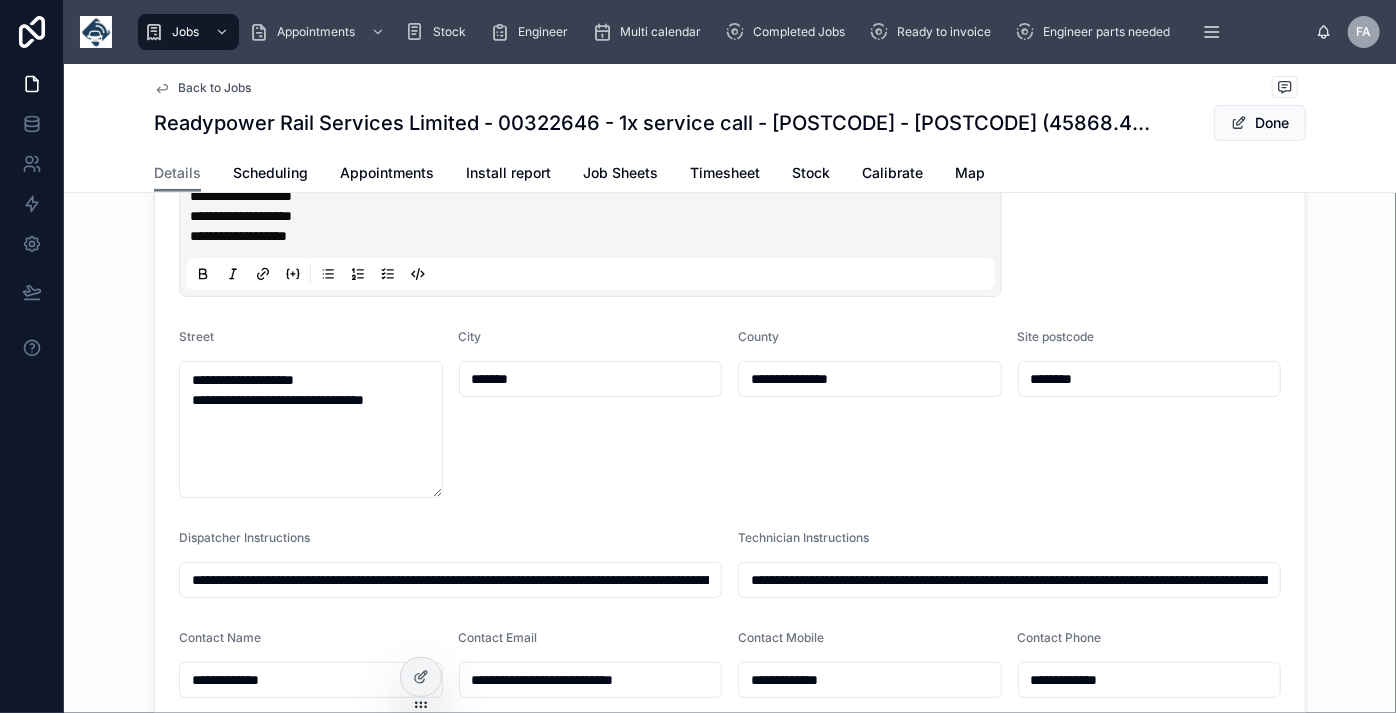 type on "**********" 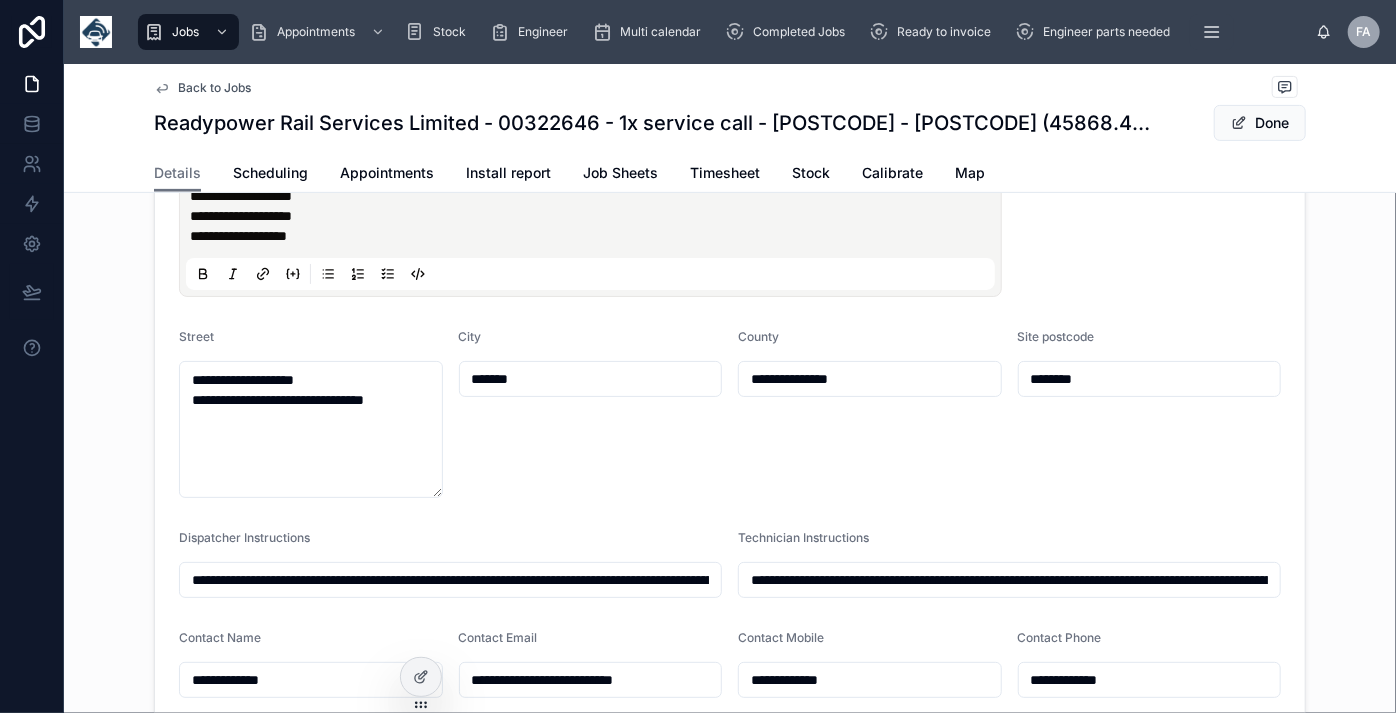 type on "**********" 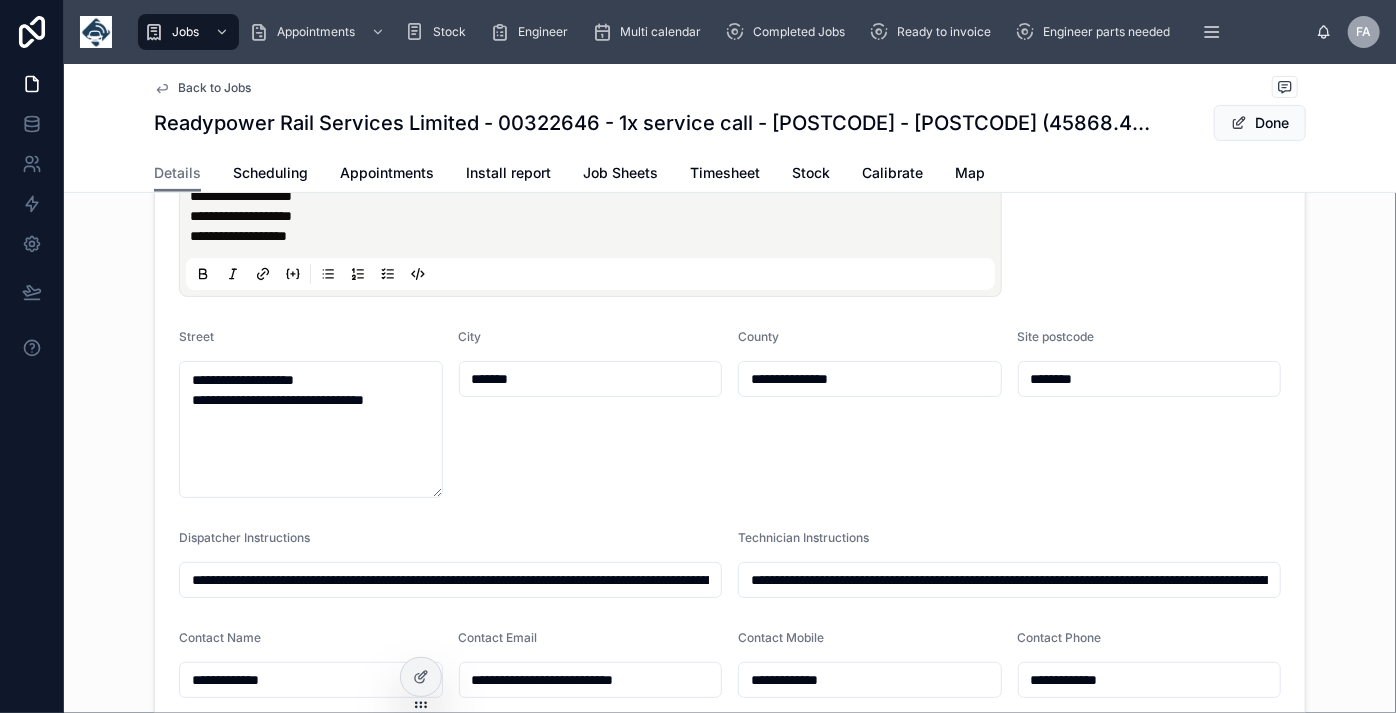 type on "**********" 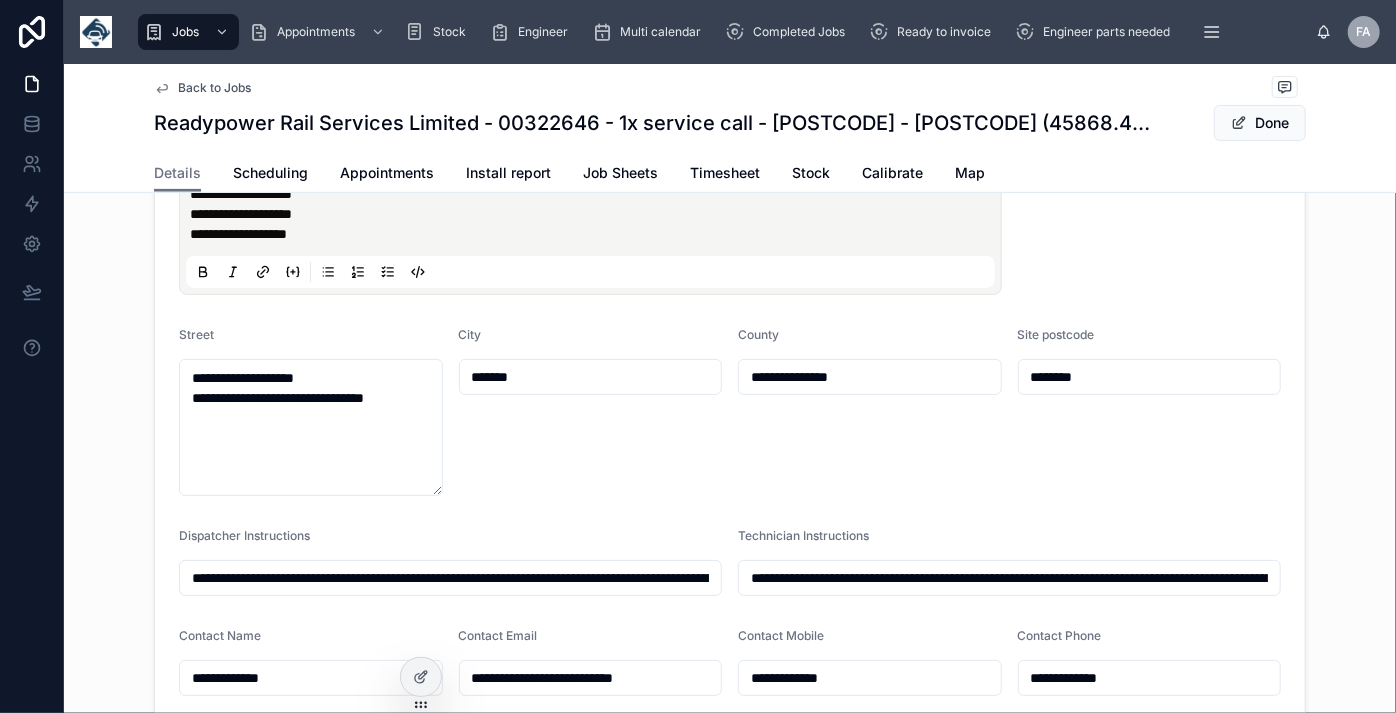 scroll, scrollTop: 636, scrollLeft: 0, axis: vertical 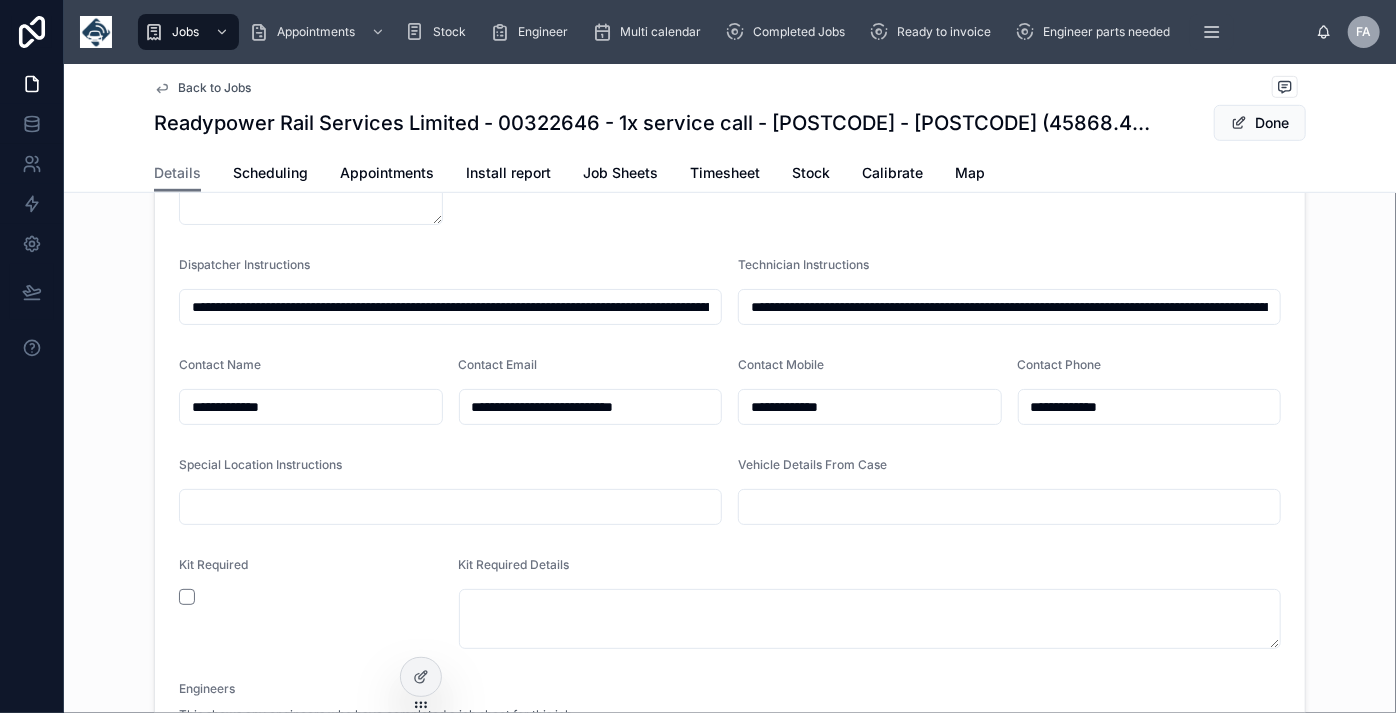 type on "********" 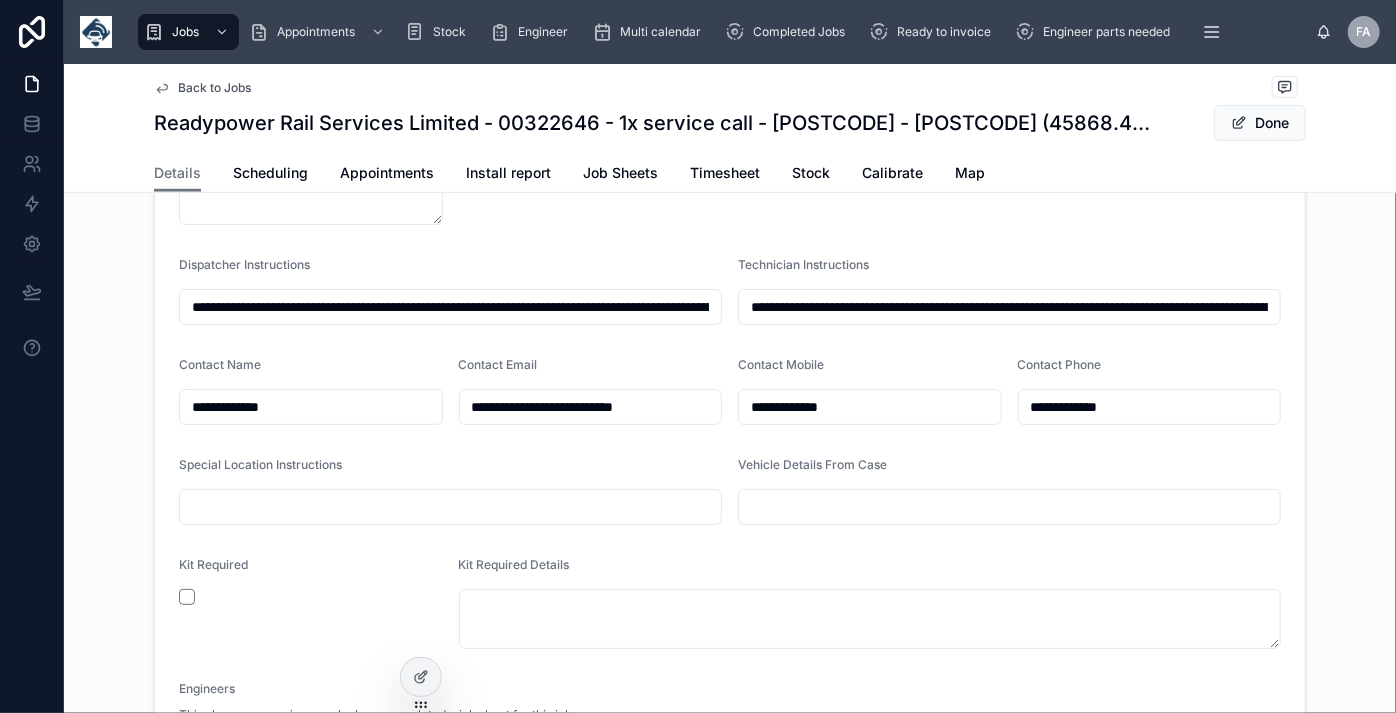 drag, startPoint x: 349, startPoint y: 437, endPoint x: 189, endPoint y: 436, distance: 160.00313 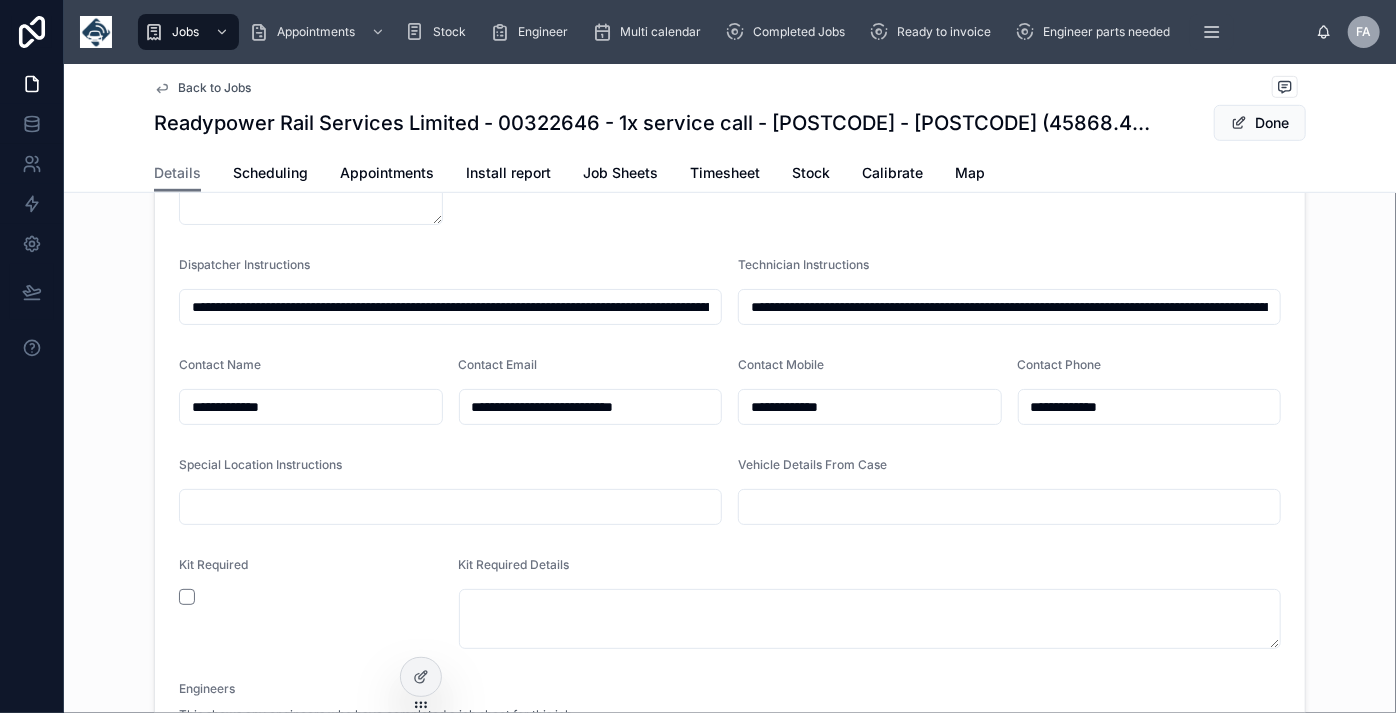click on "**********" at bounding box center (311, 407) 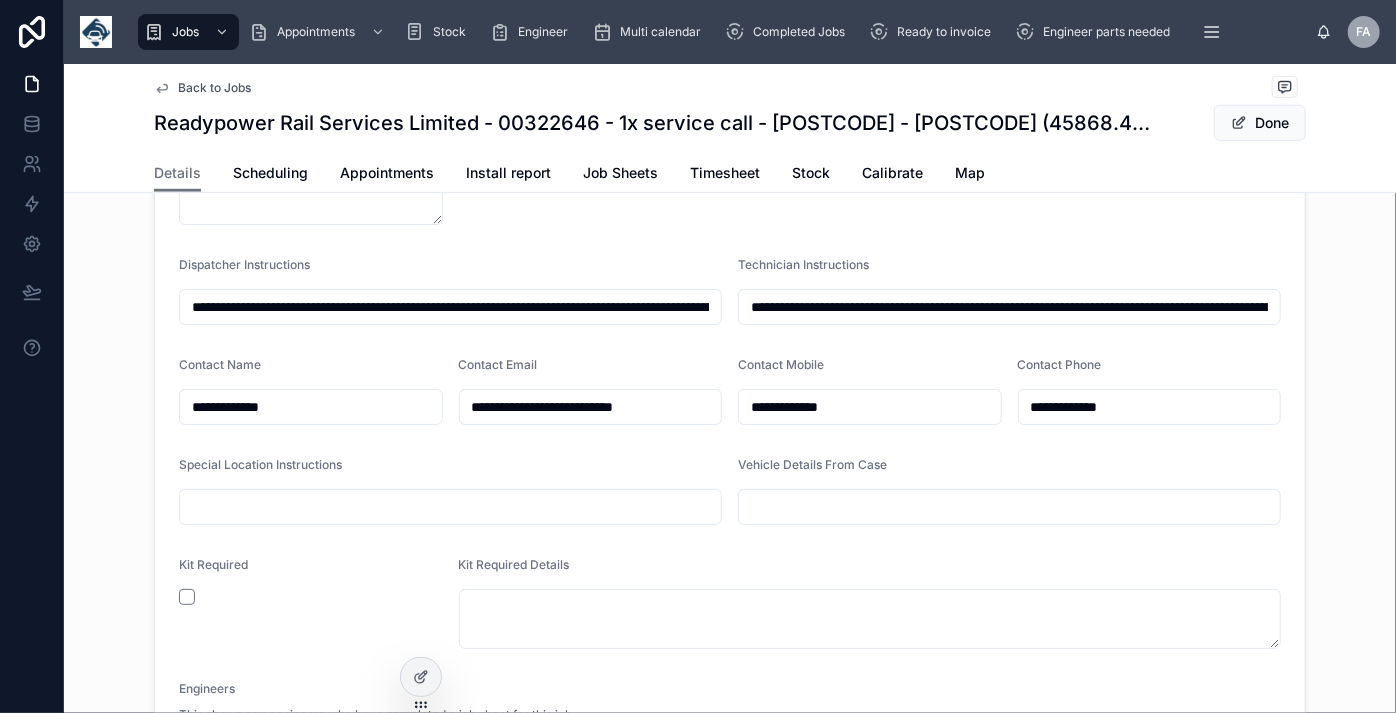 type on "**********" 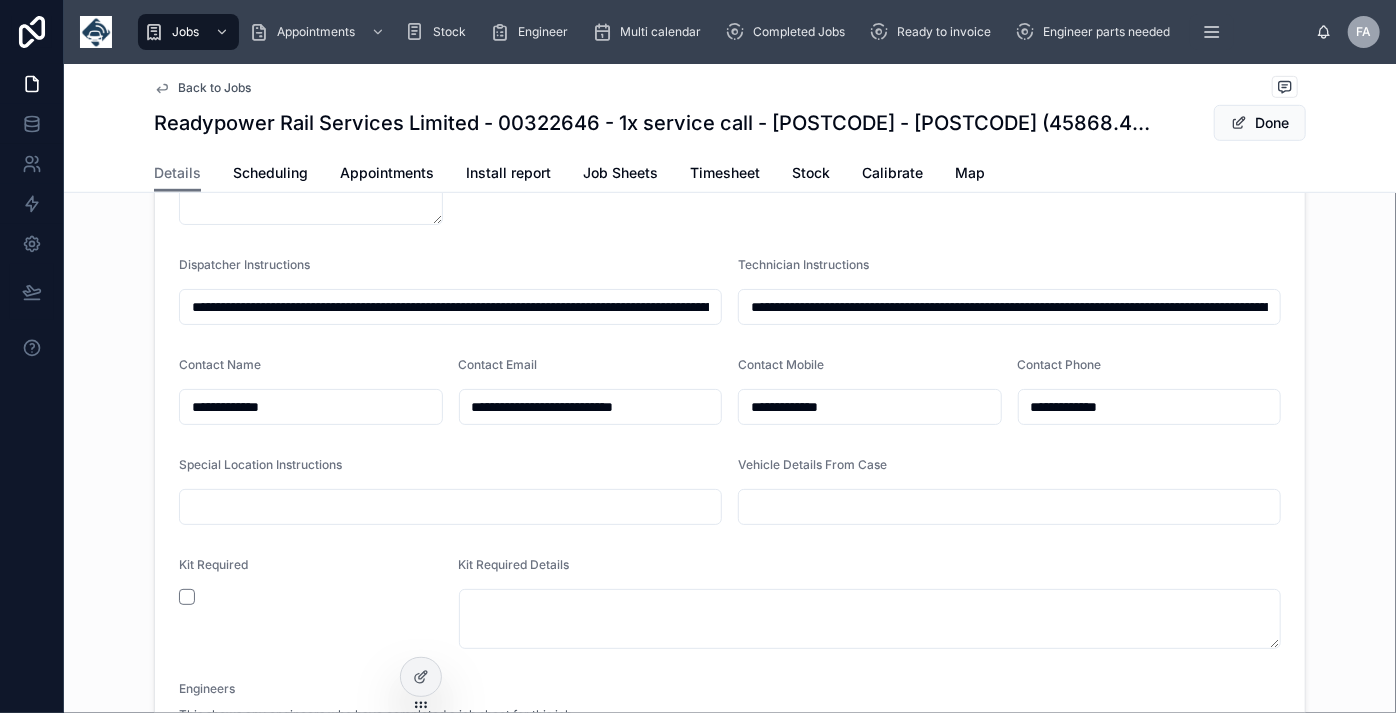 type on "**********" 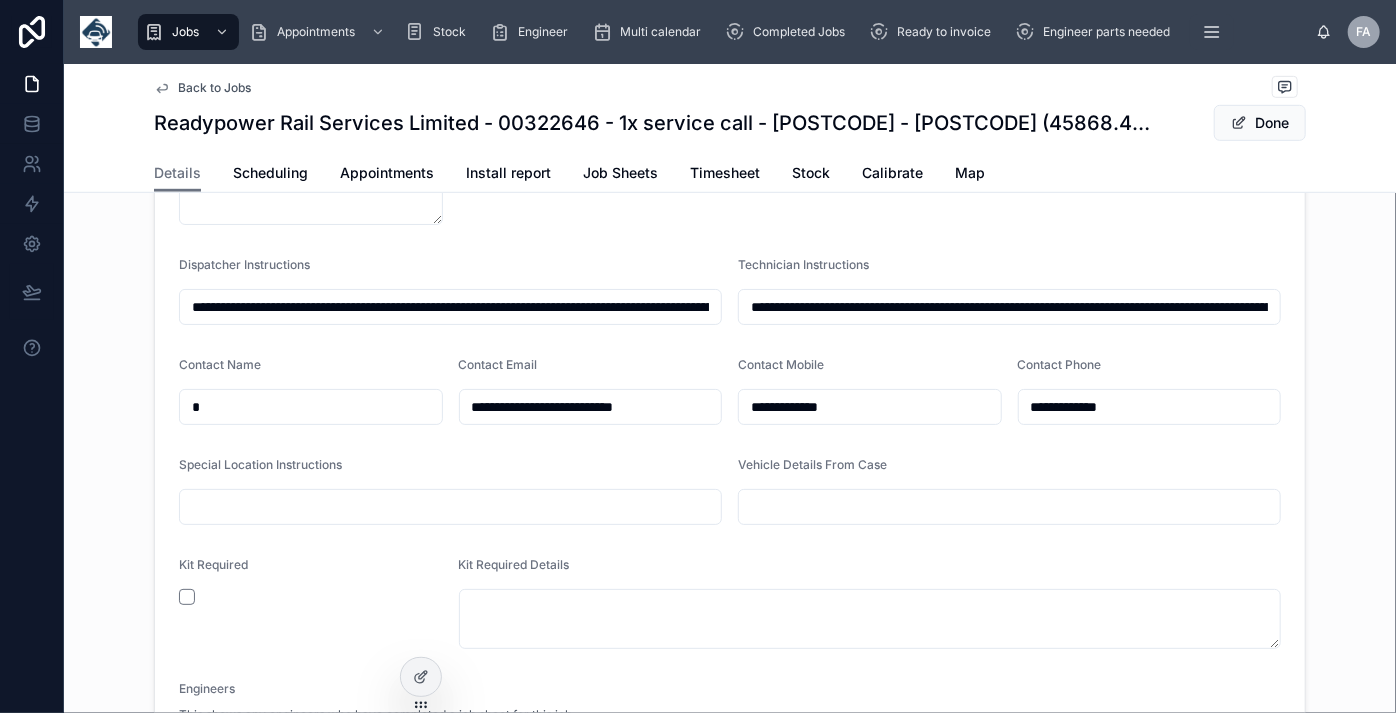 type on "**********" 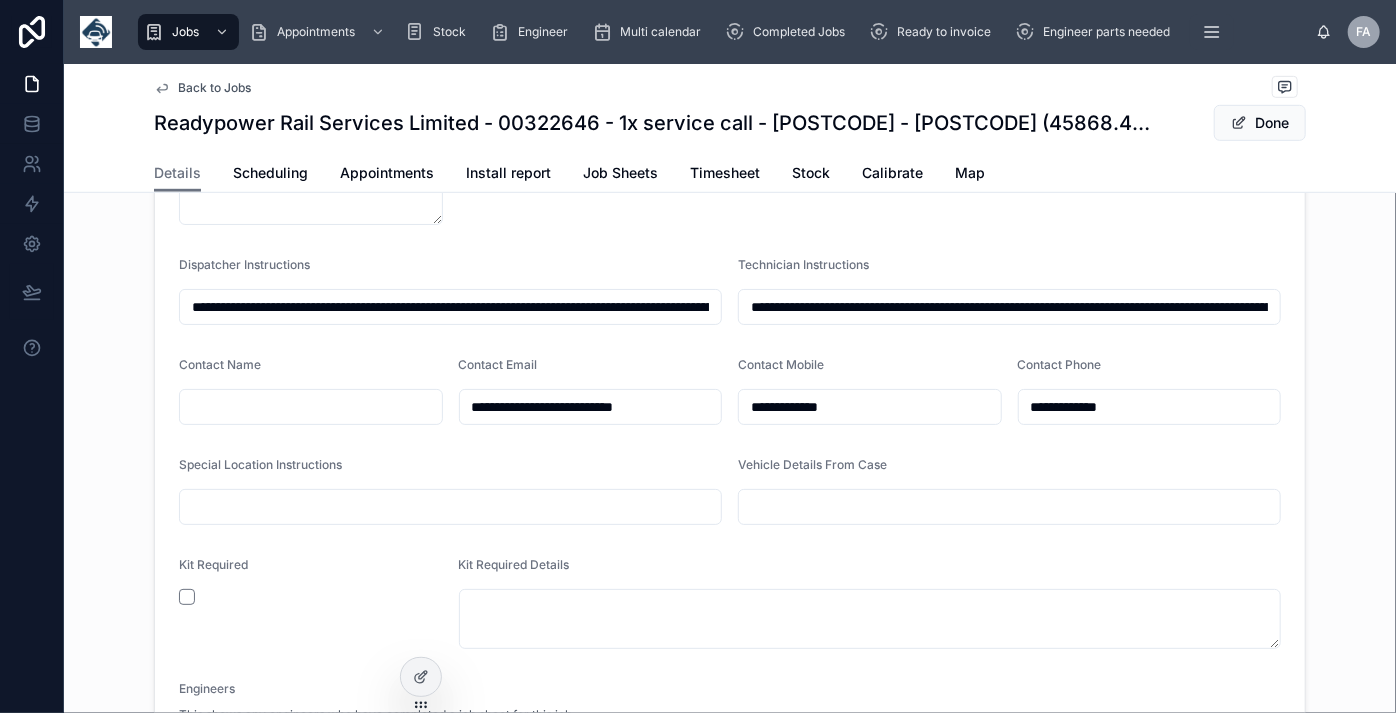 type on "**********" 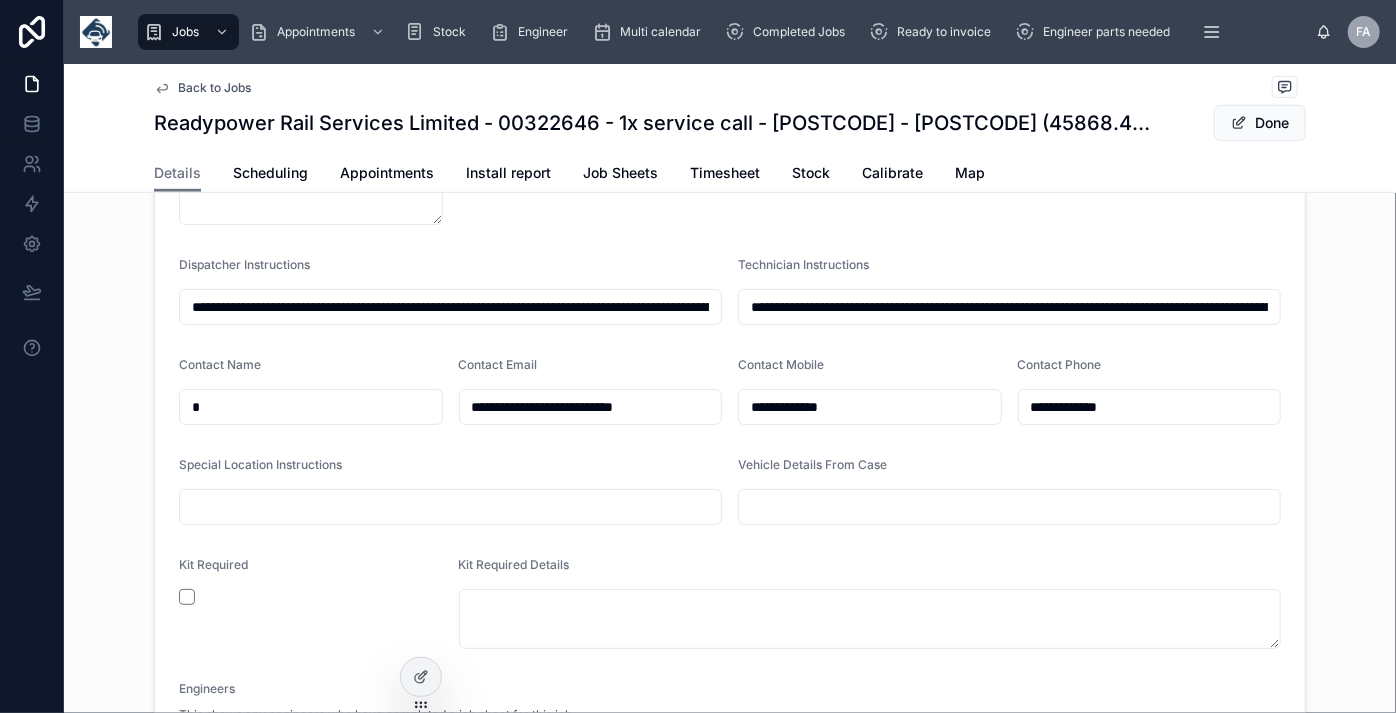 type on "**********" 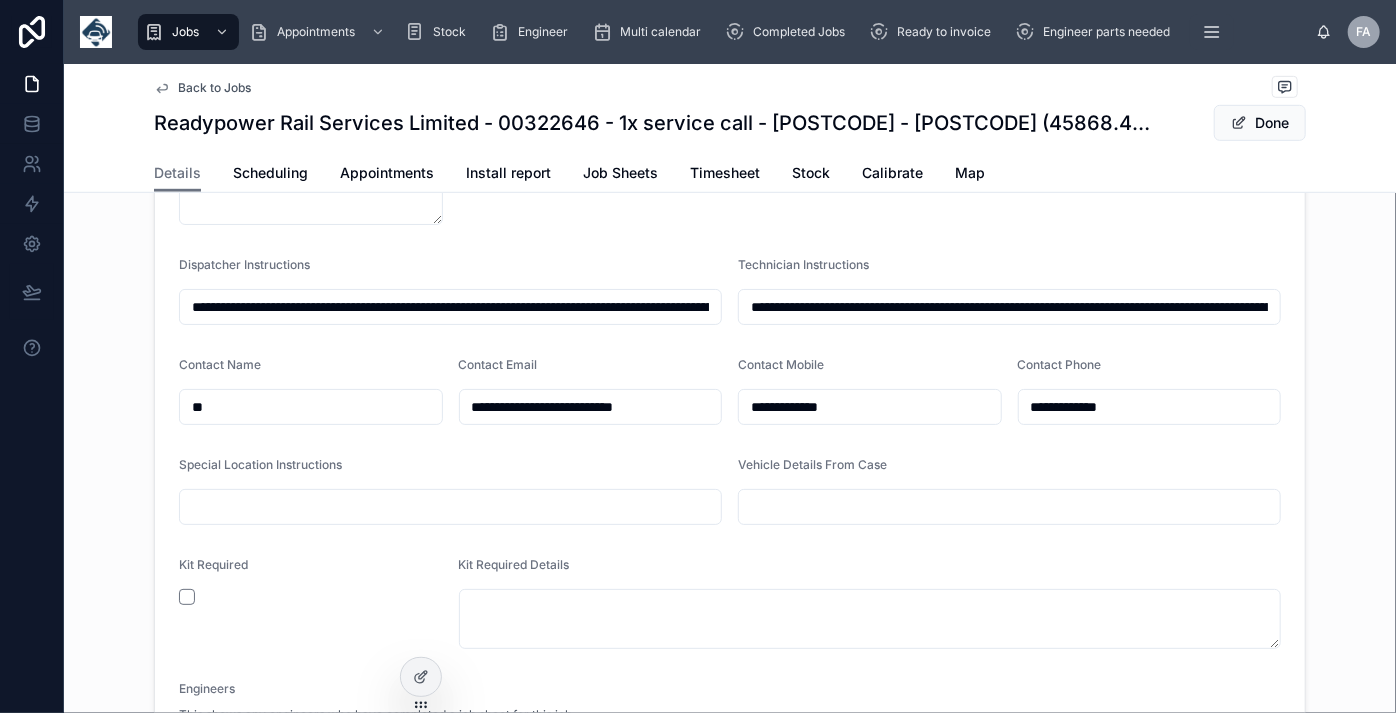 type on "**********" 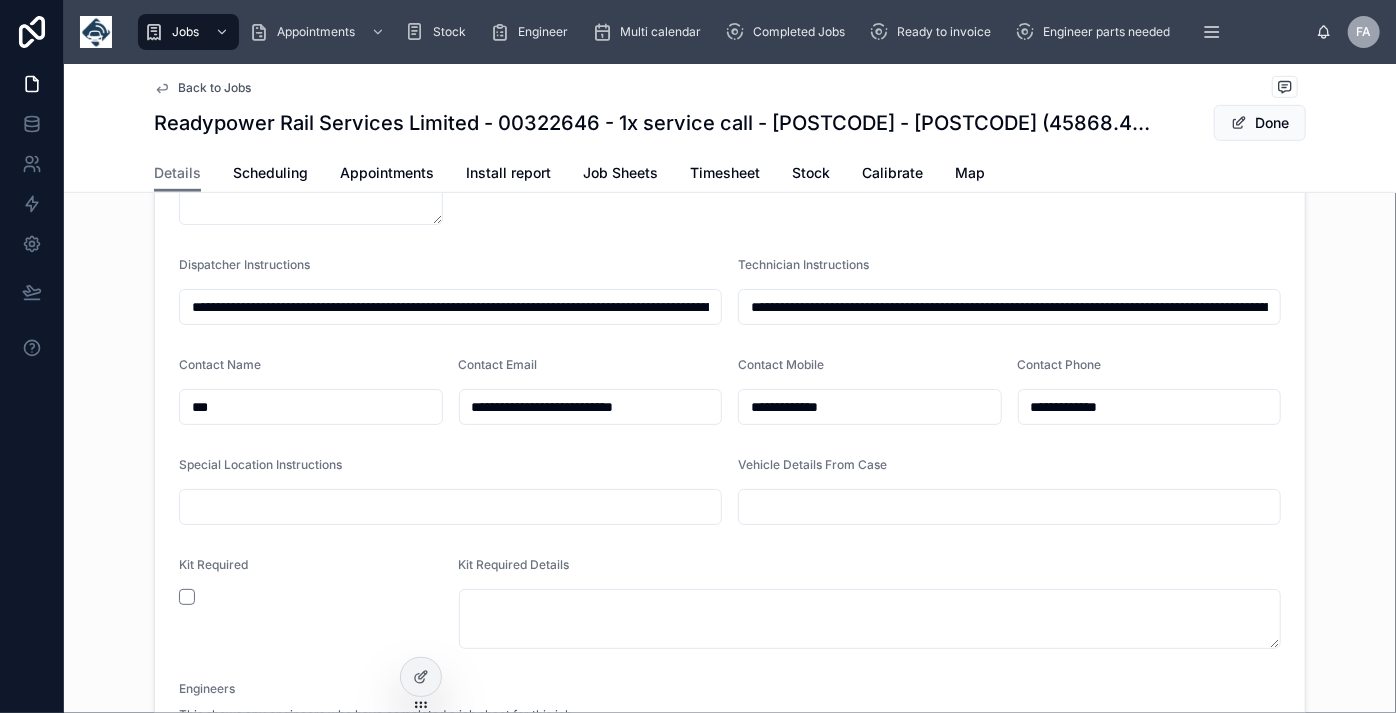 type on "**********" 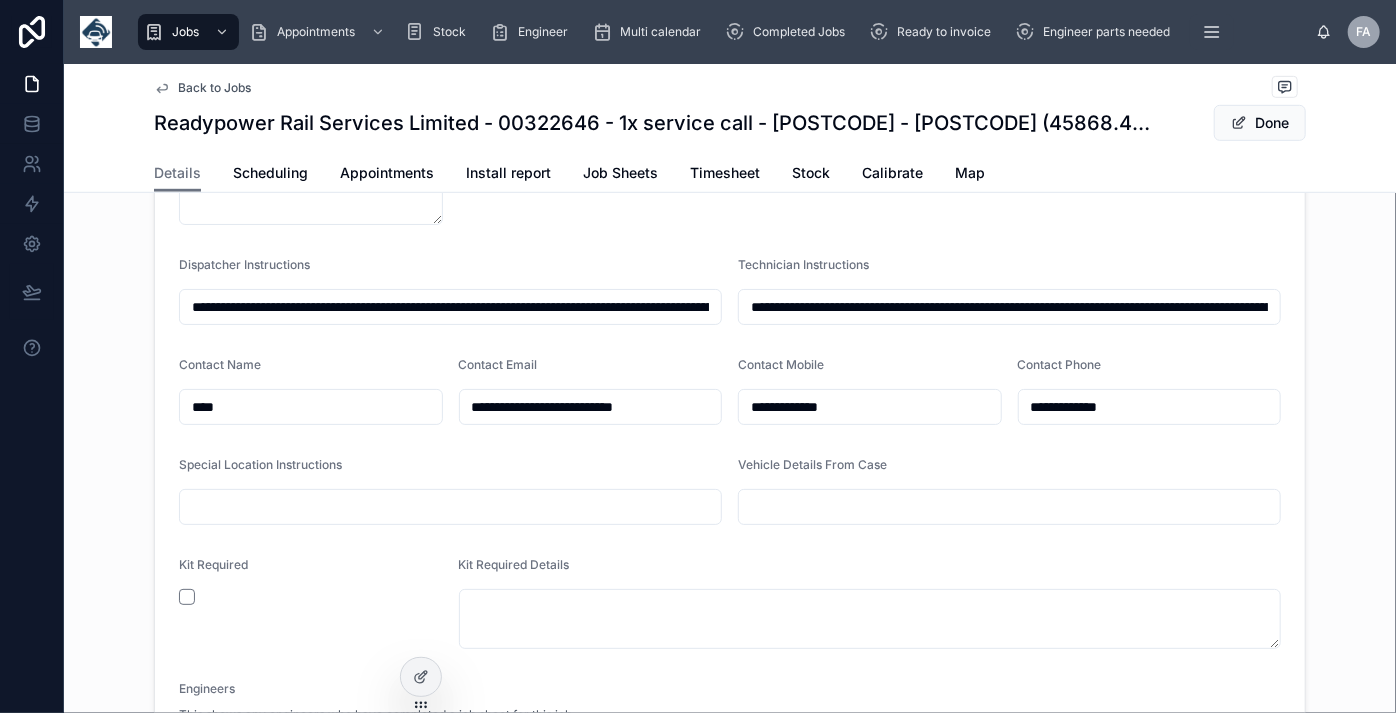 type on "**********" 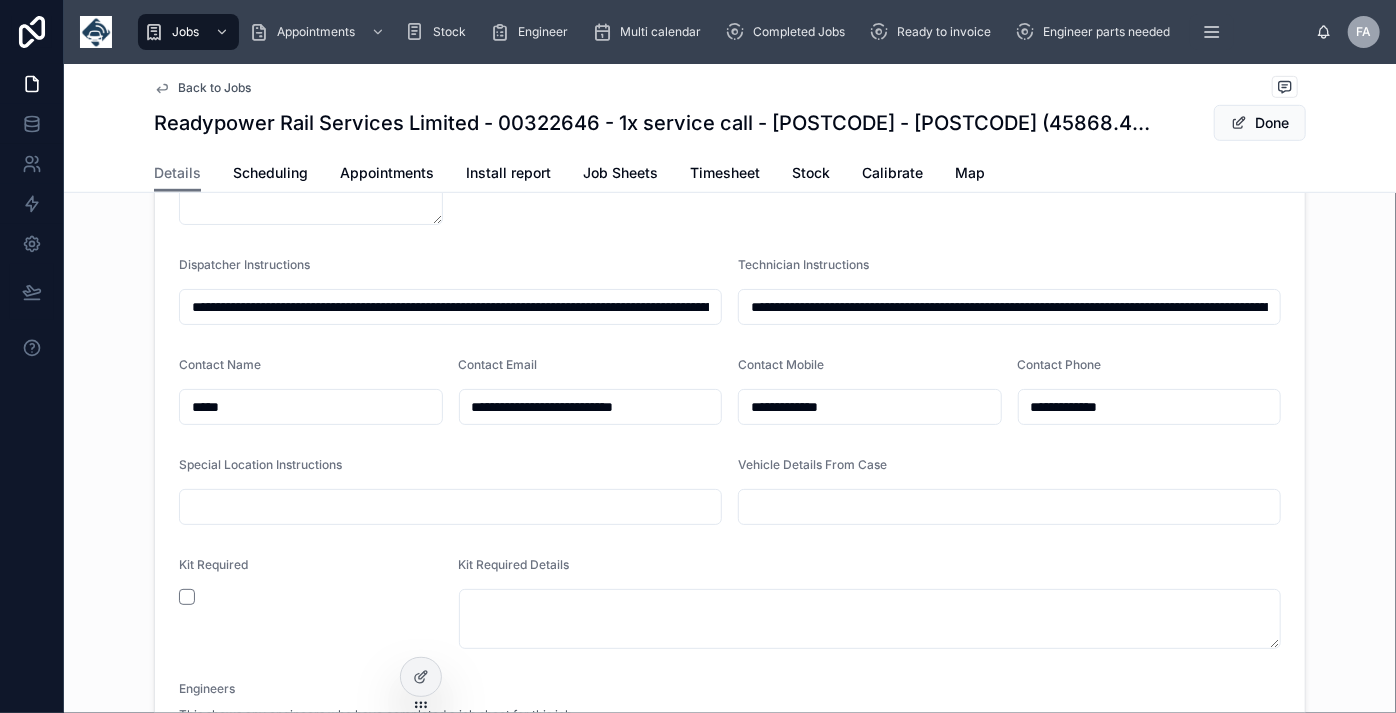 type on "**********" 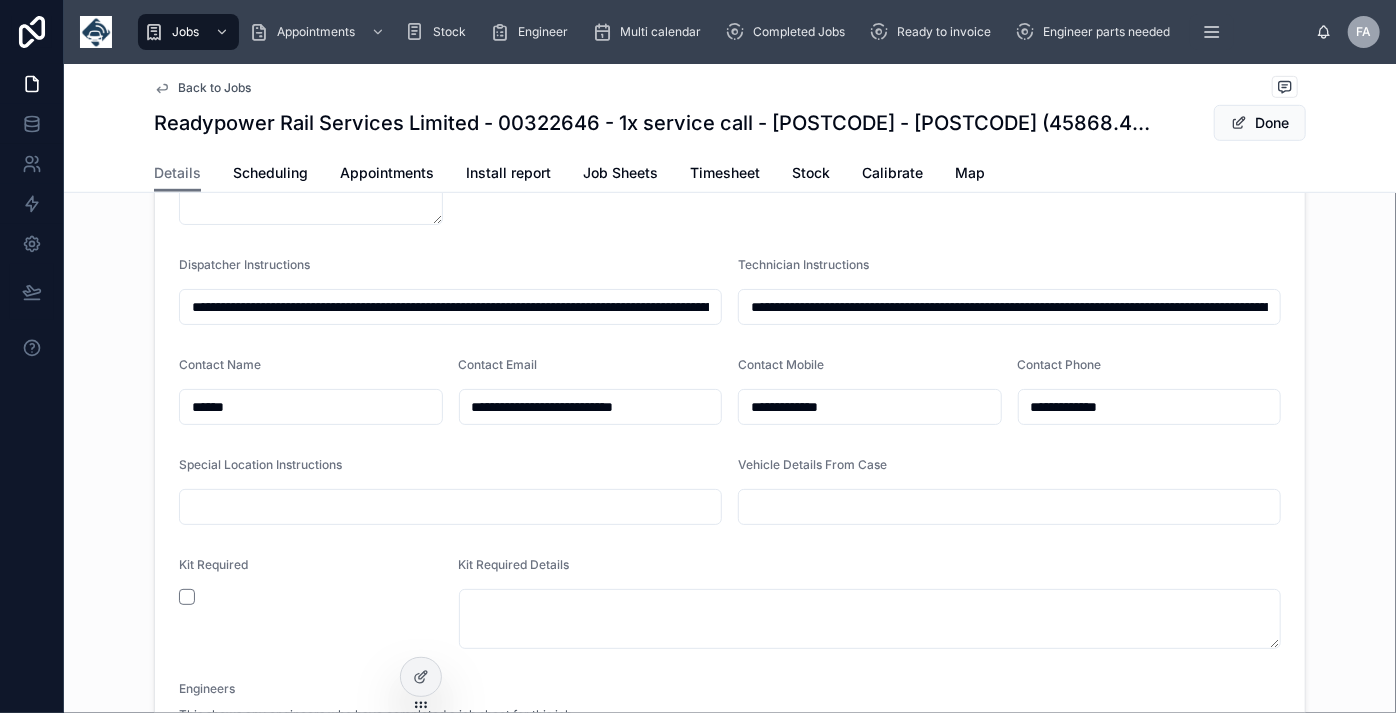 type on "**********" 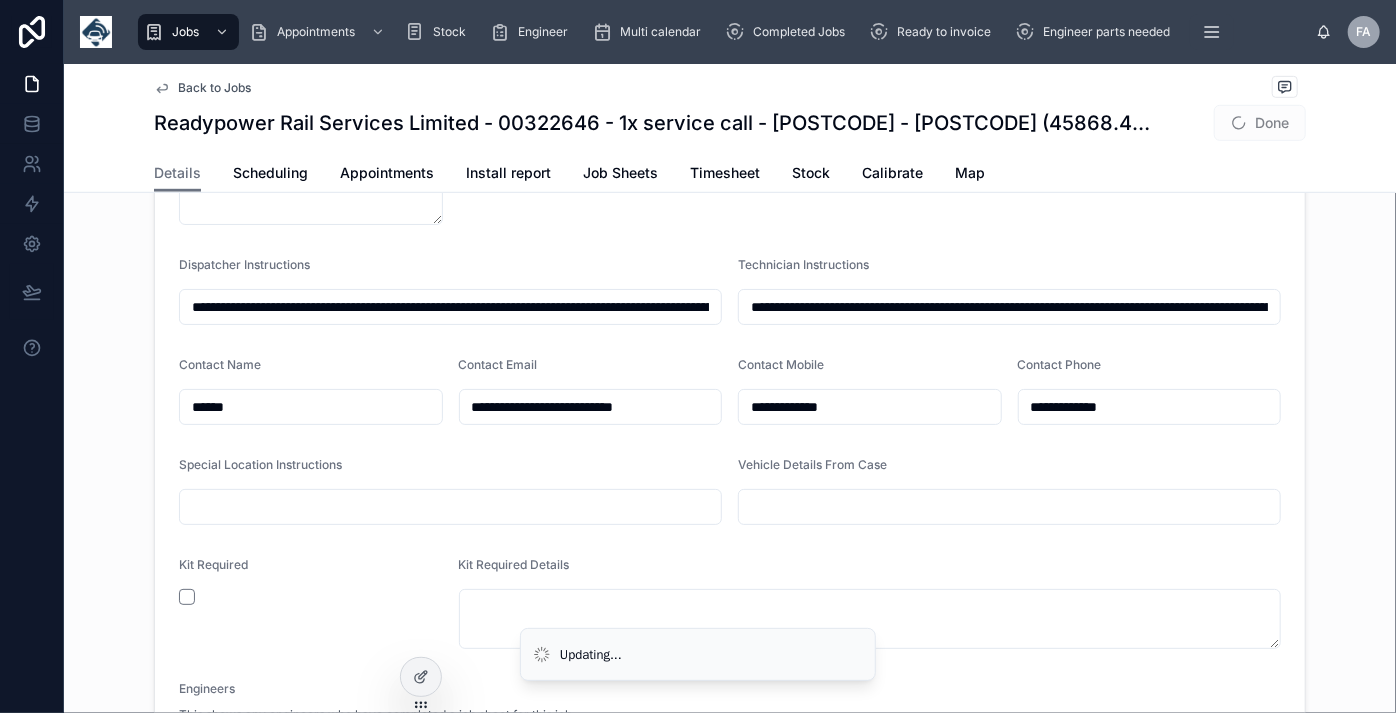 type on "**********" 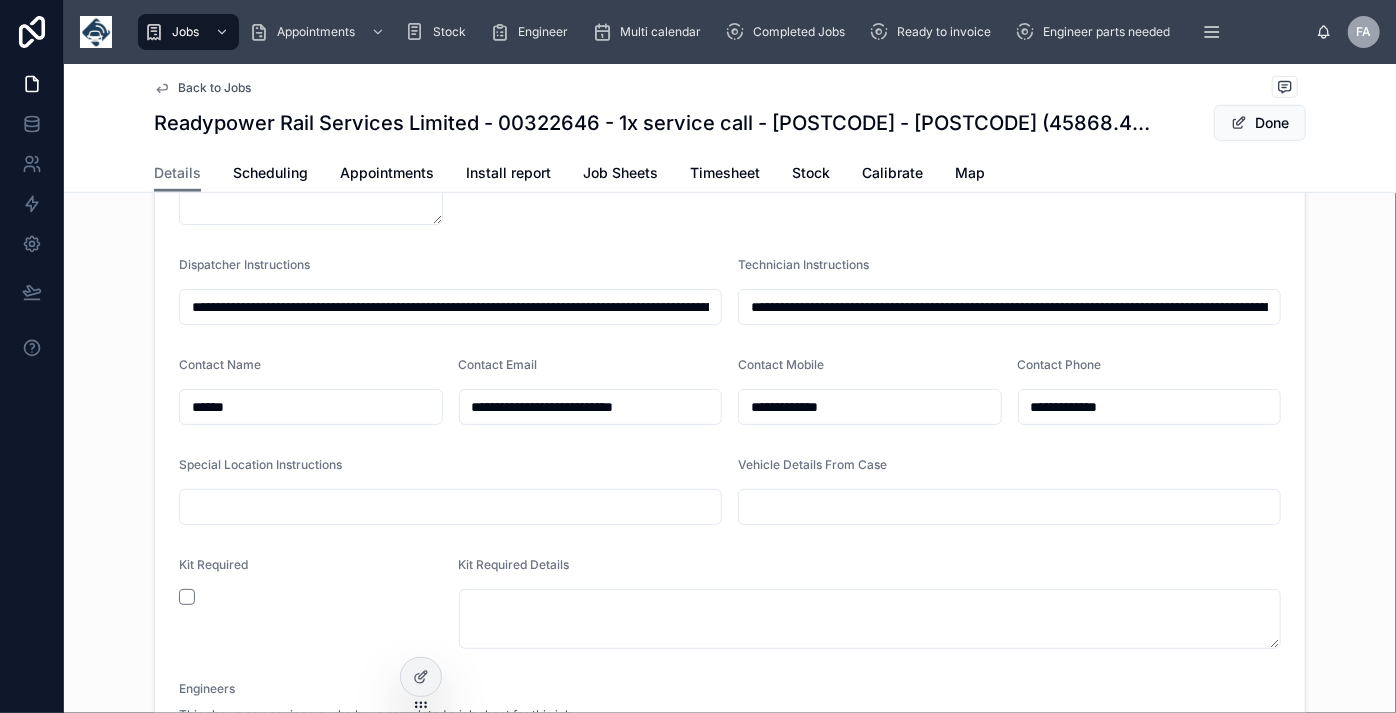 type on "**********" 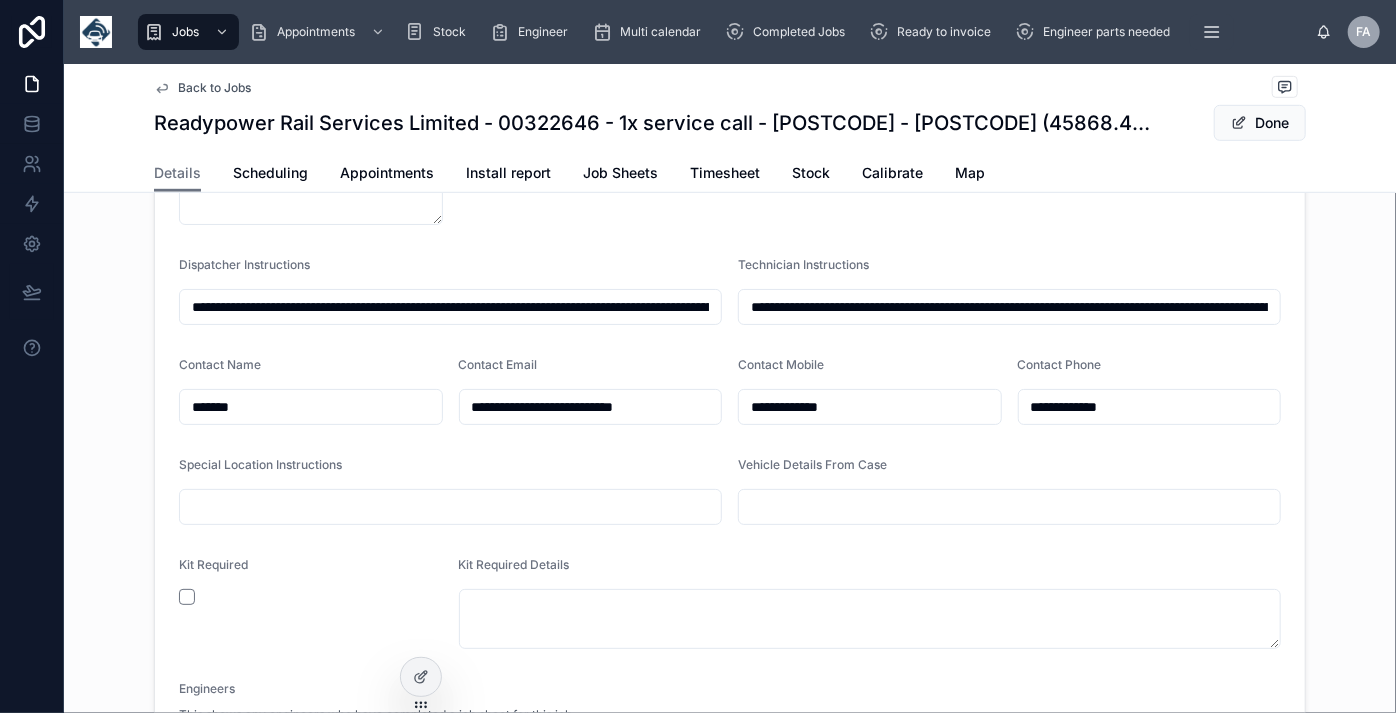 type on "**********" 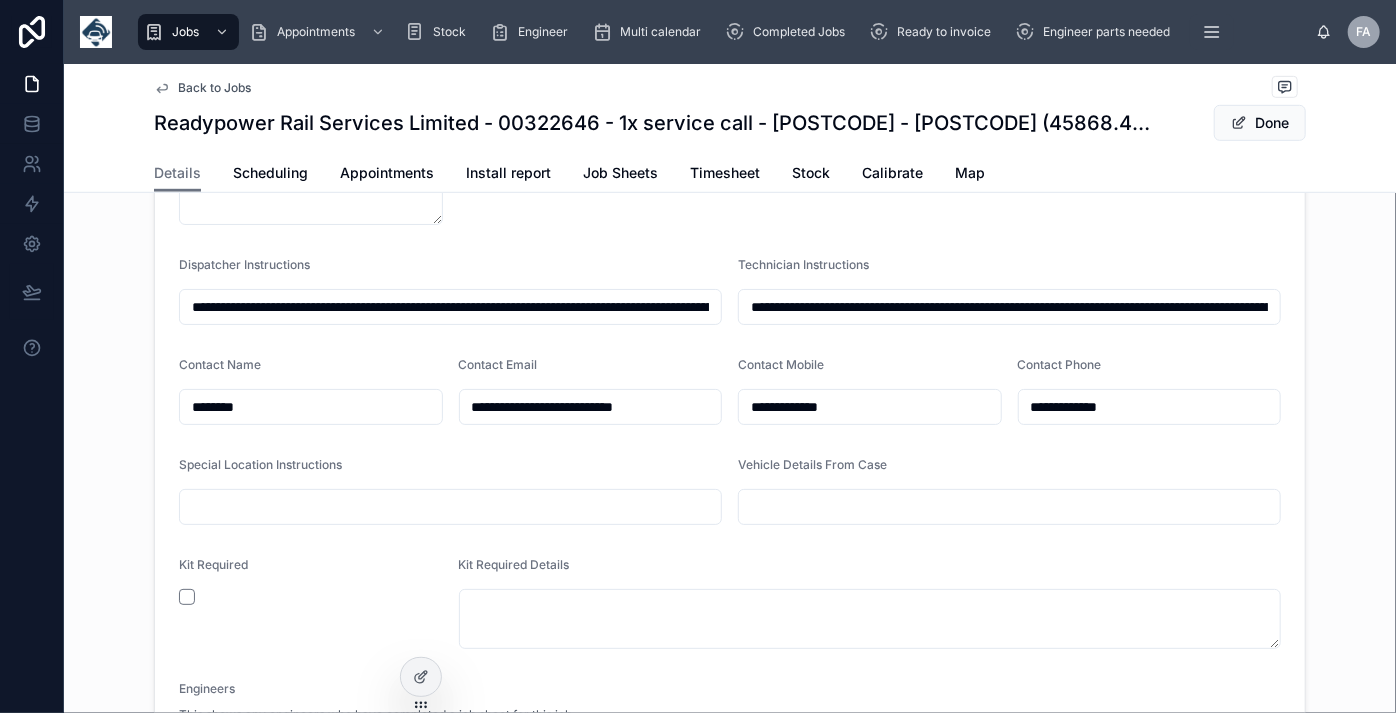 type on "**********" 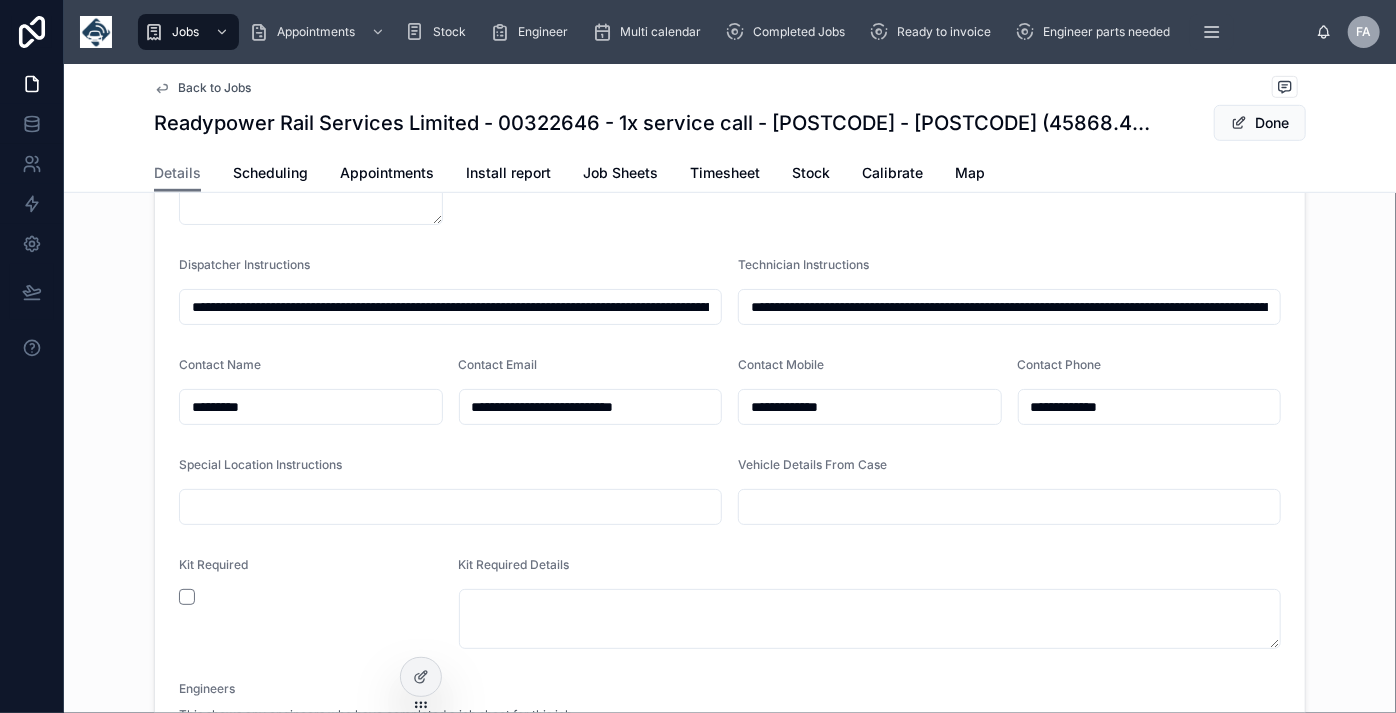 type on "**********" 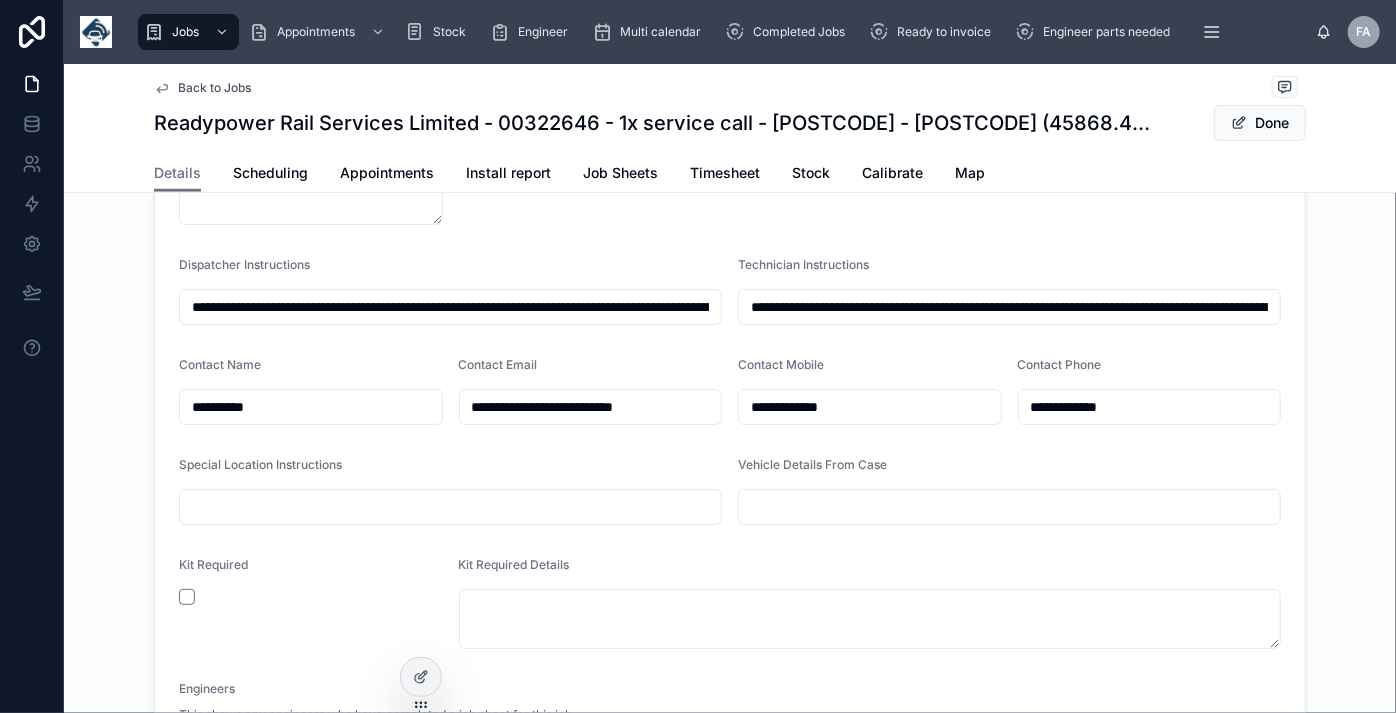 type on "**********" 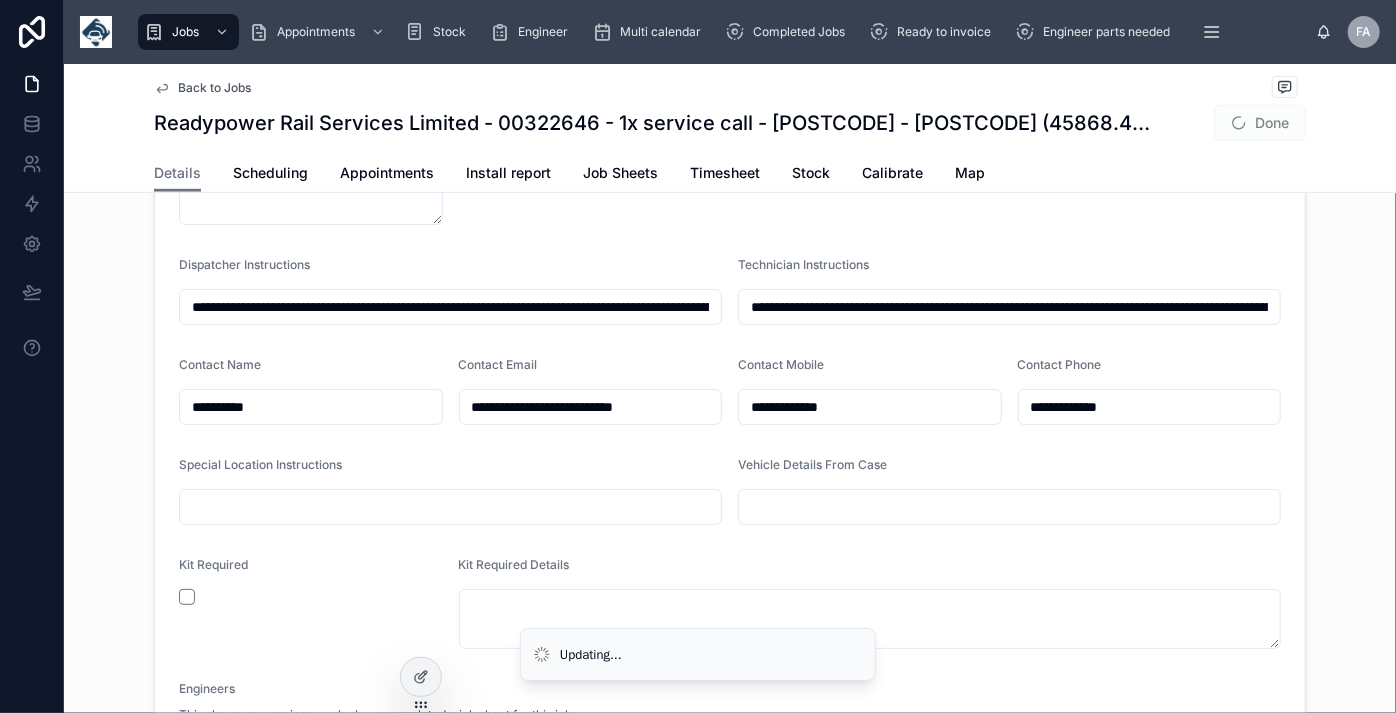 type on "**********" 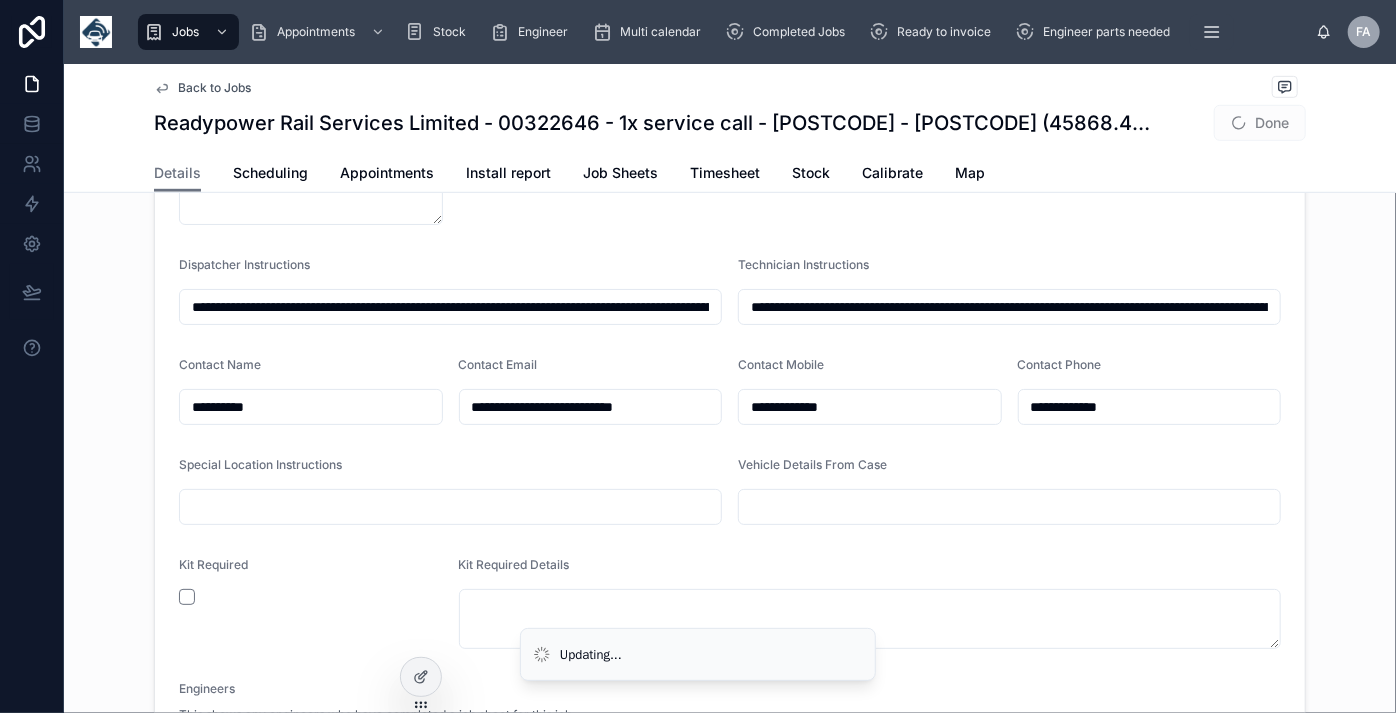 type on "**********" 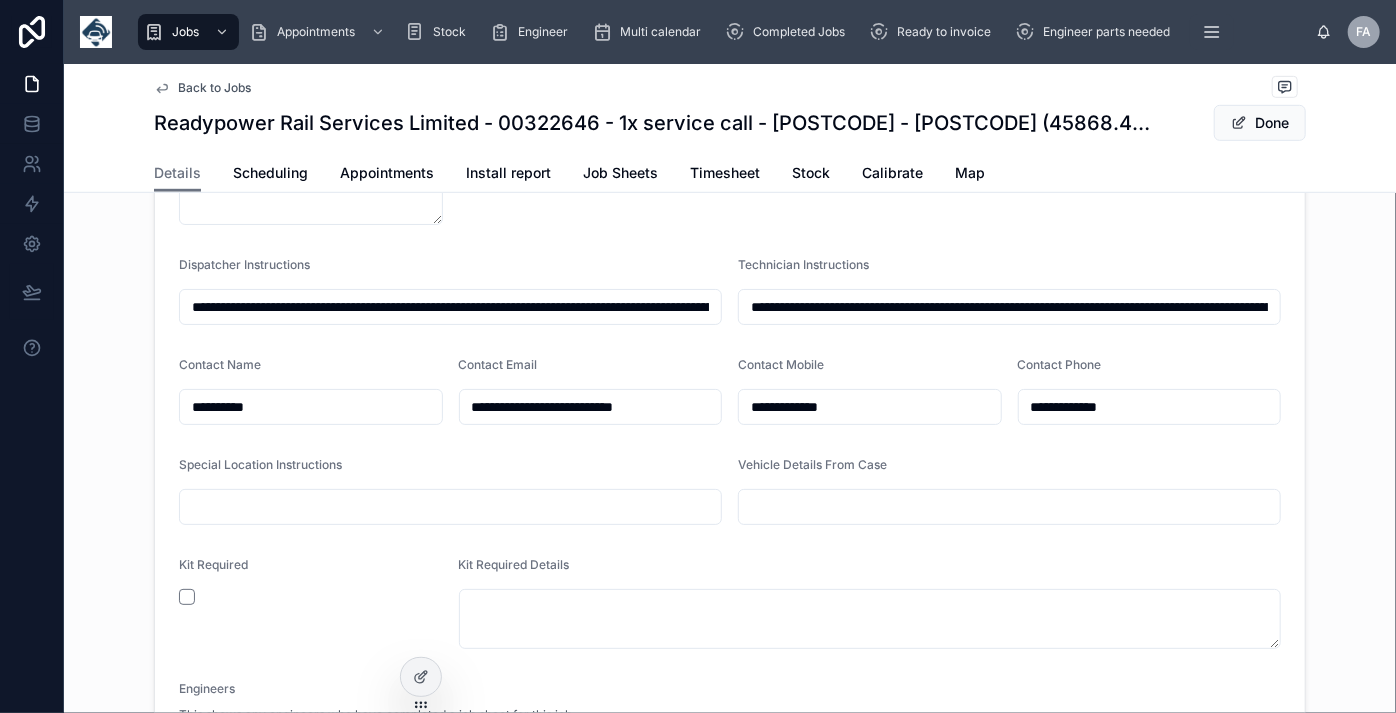 click on "**********" at bounding box center (591, 407) 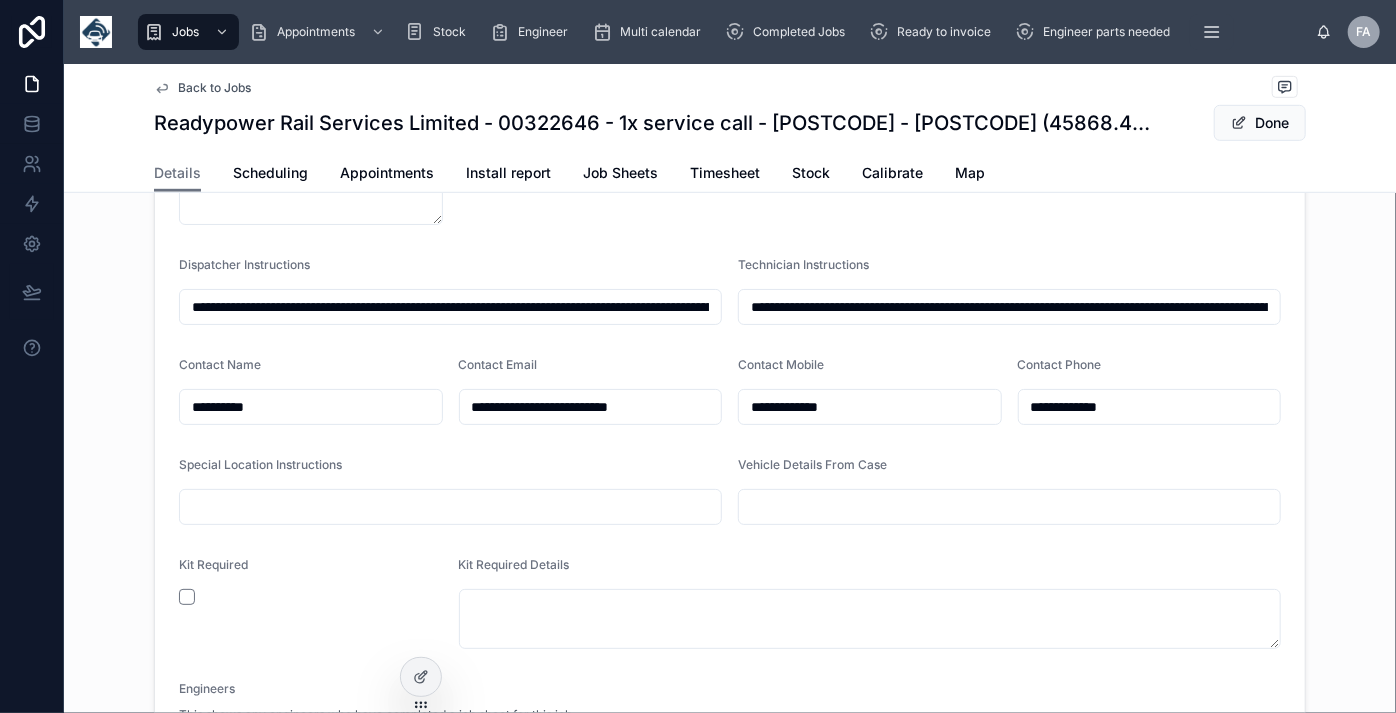 type on "**********" 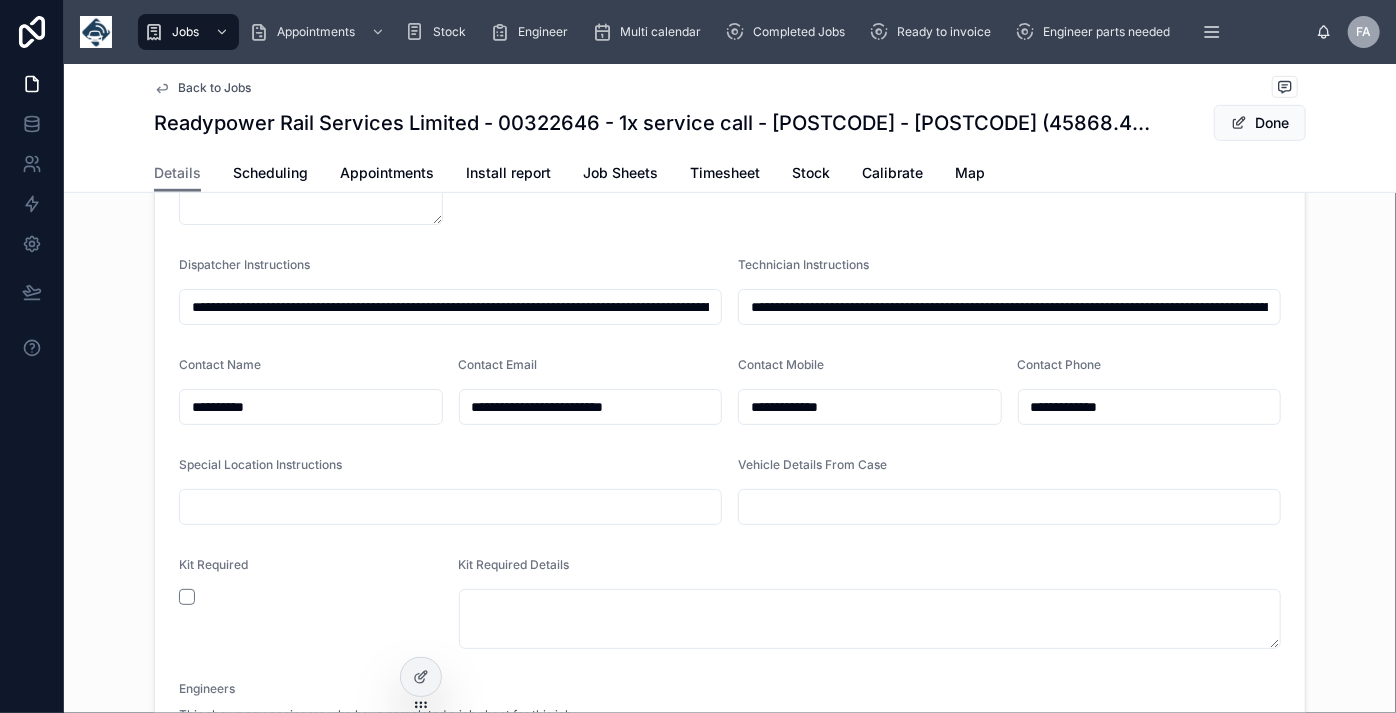 type on "**********" 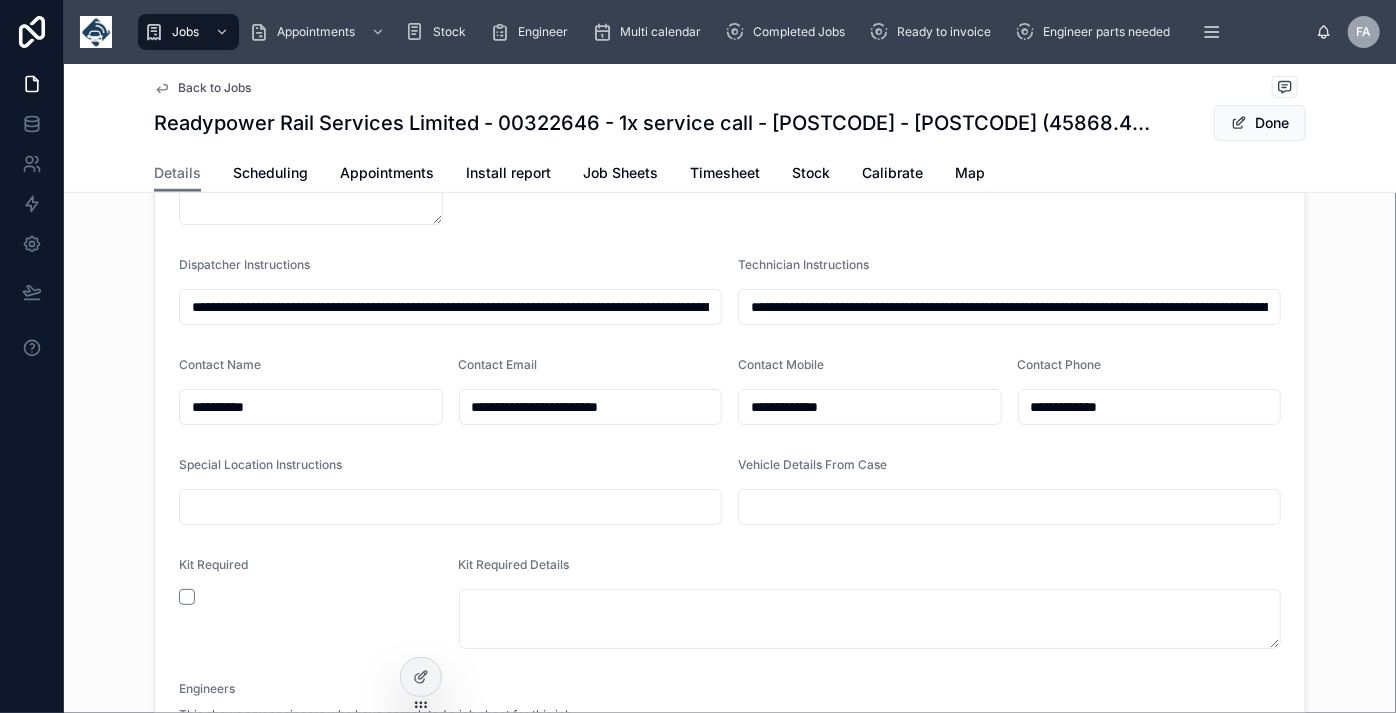 type on "**********" 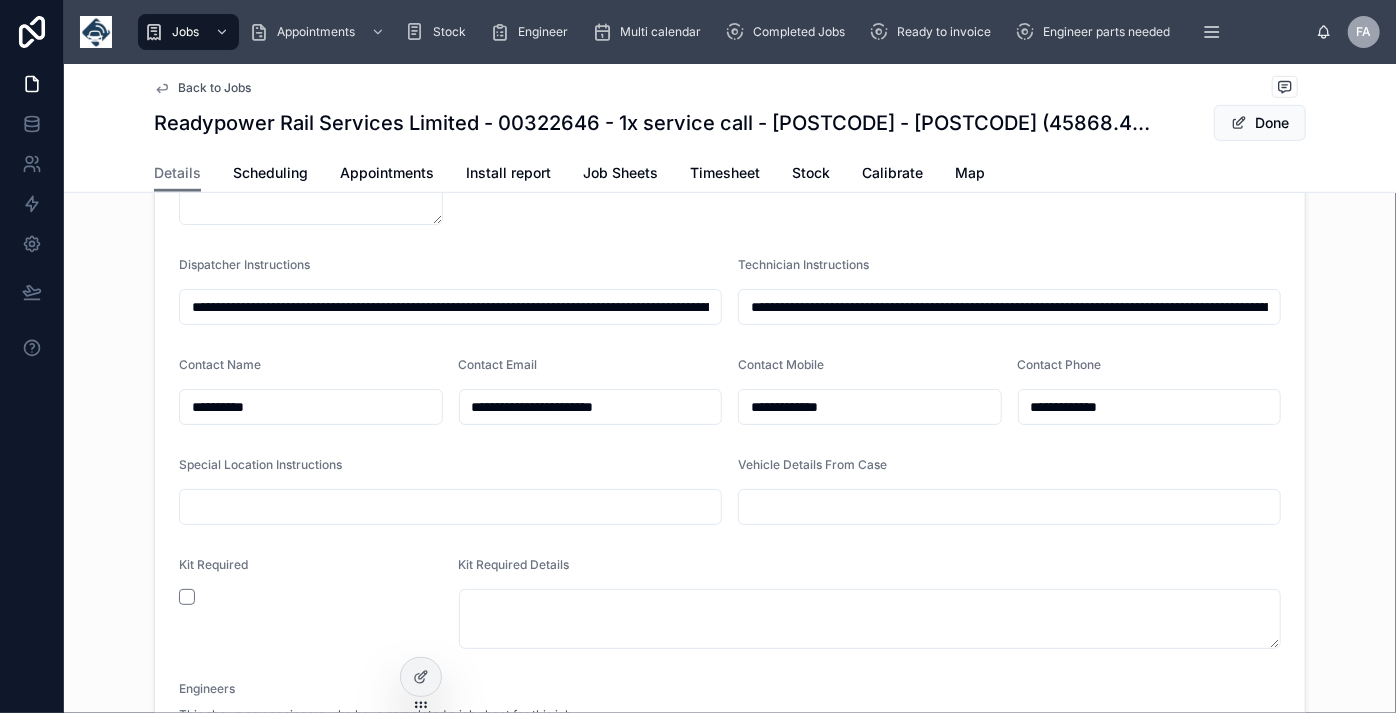 type on "**********" 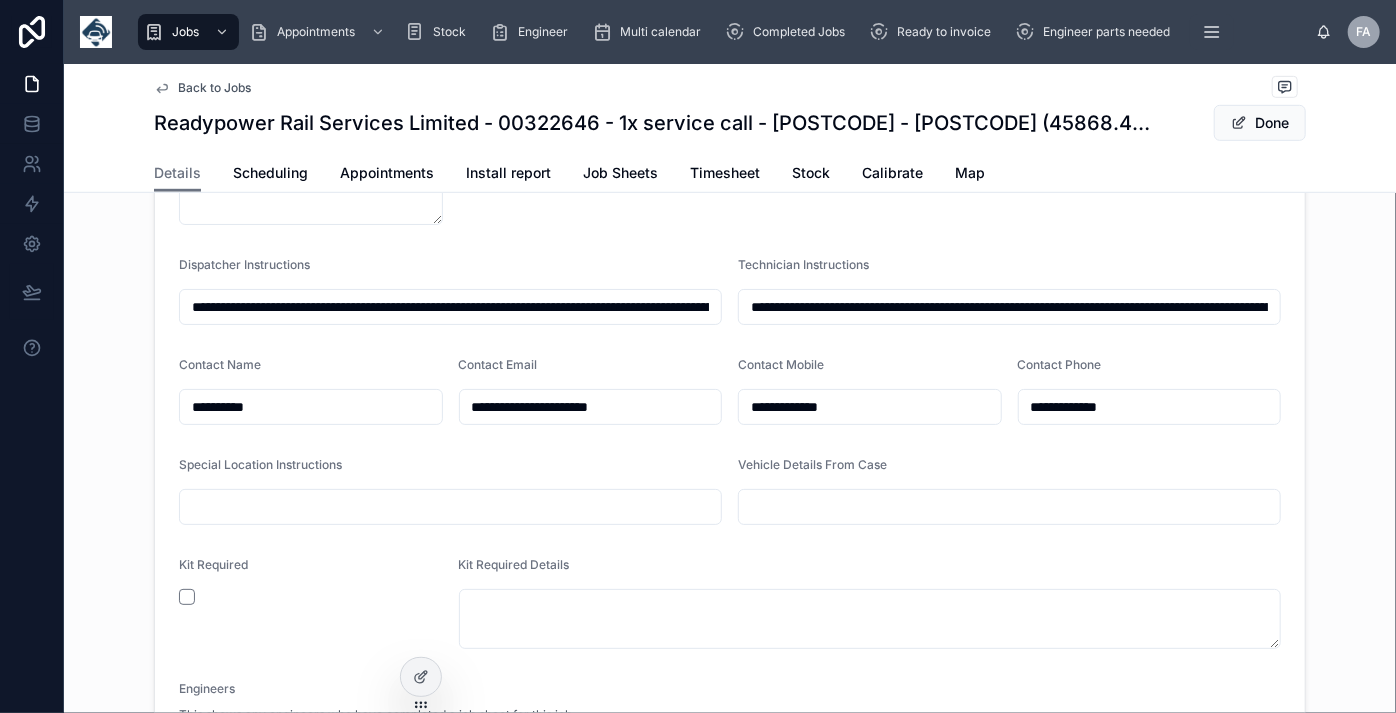 type on "**********" 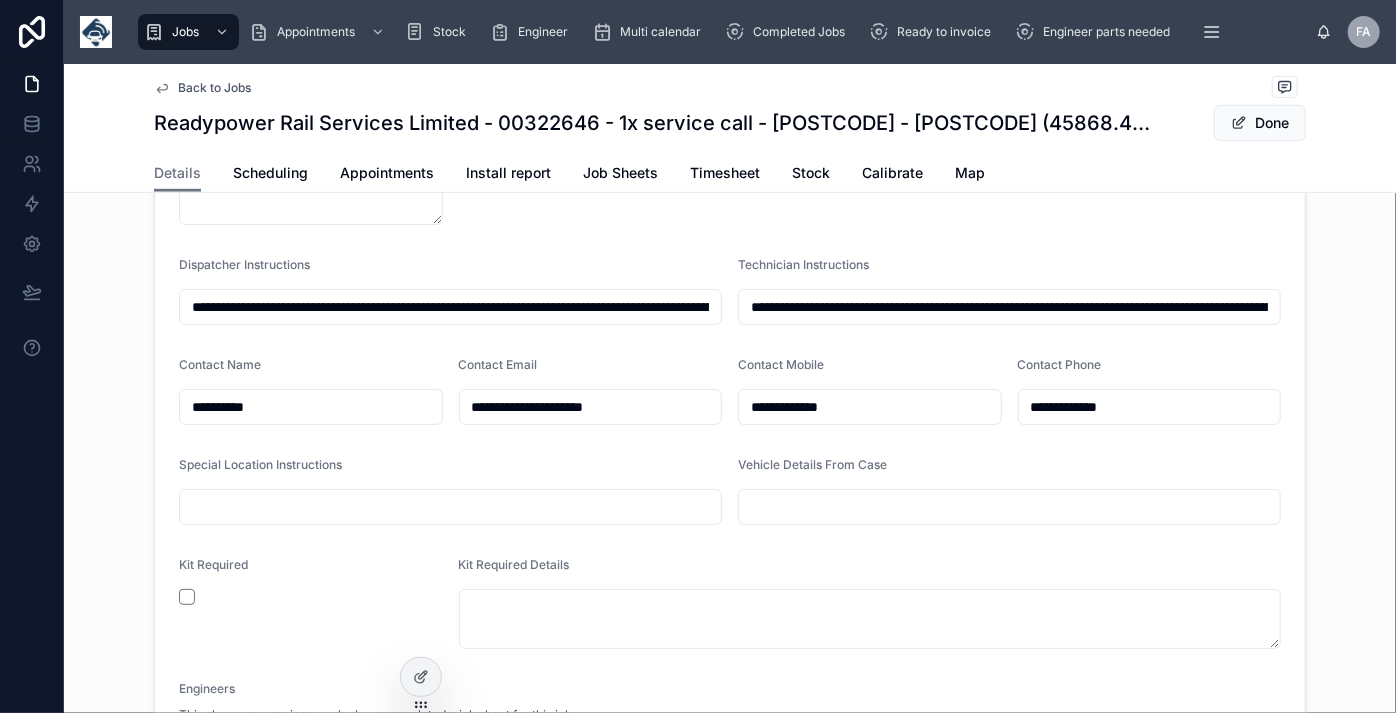 type on "**********" 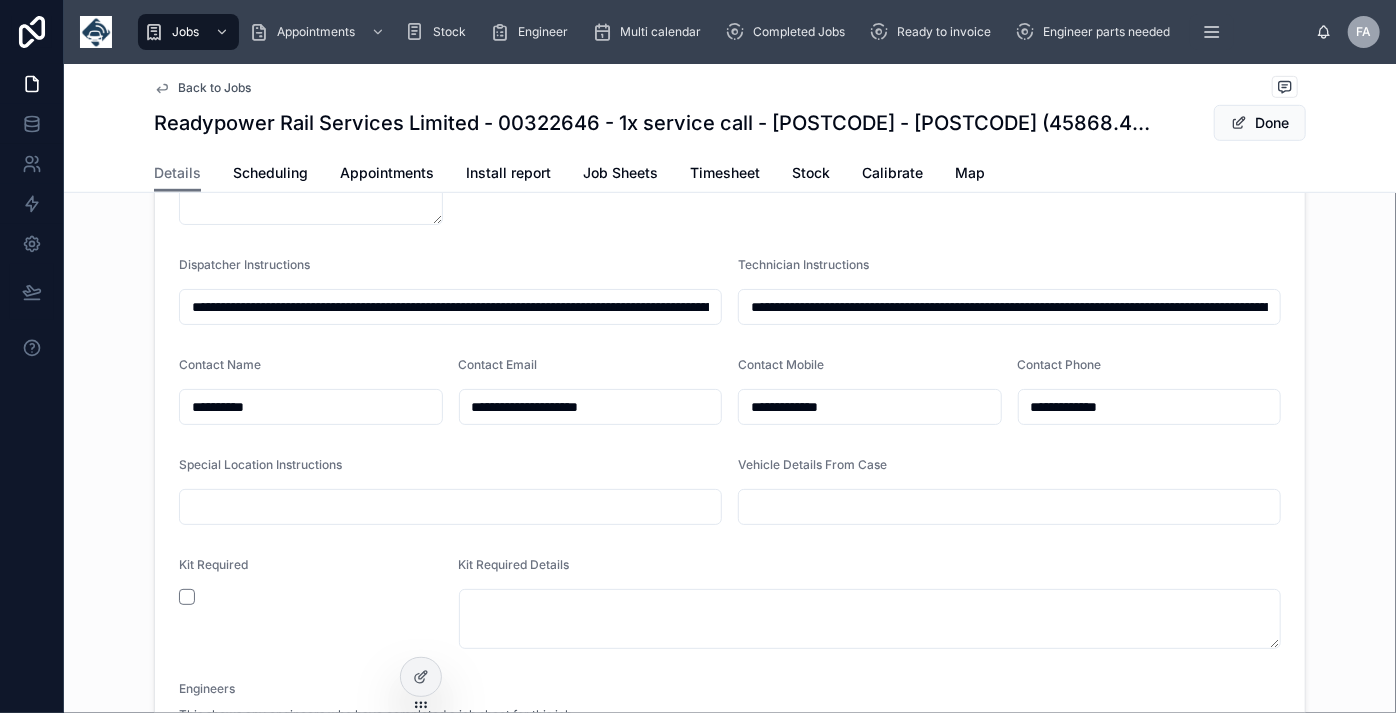 type on "**********" 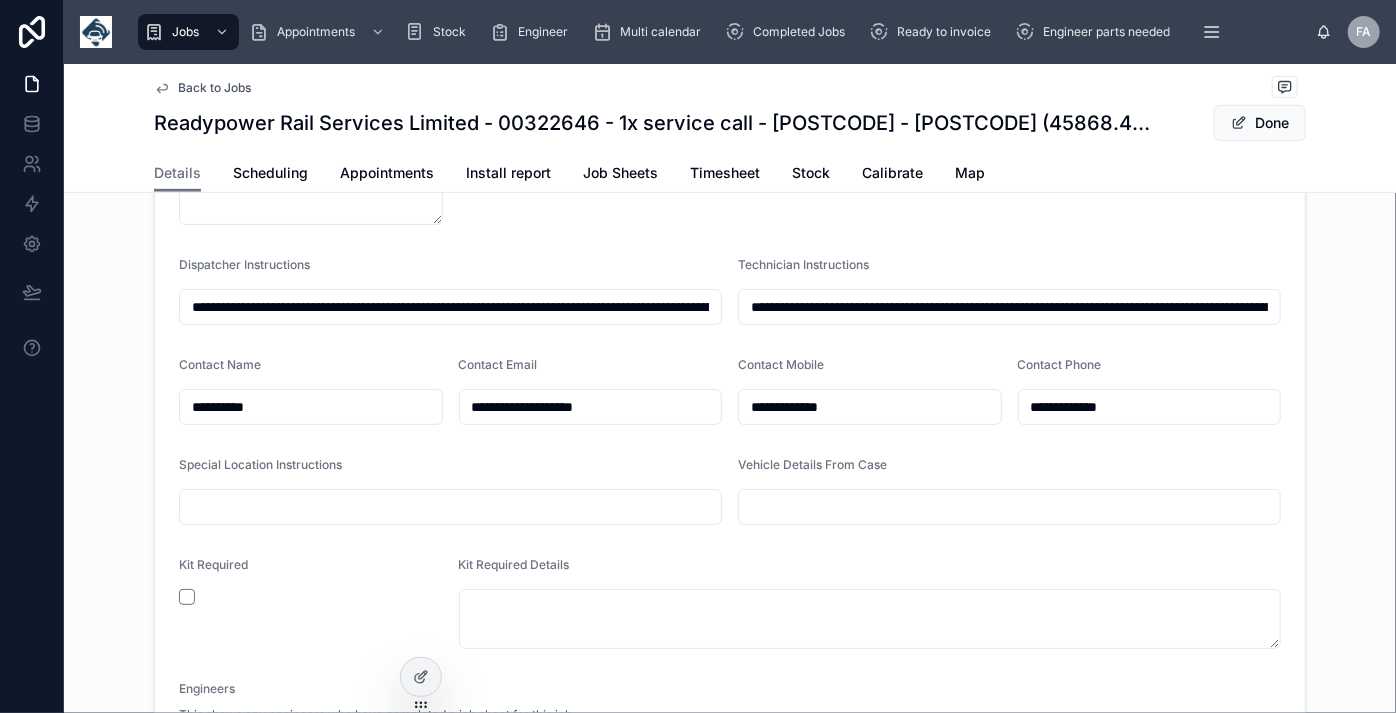 type on "**********" 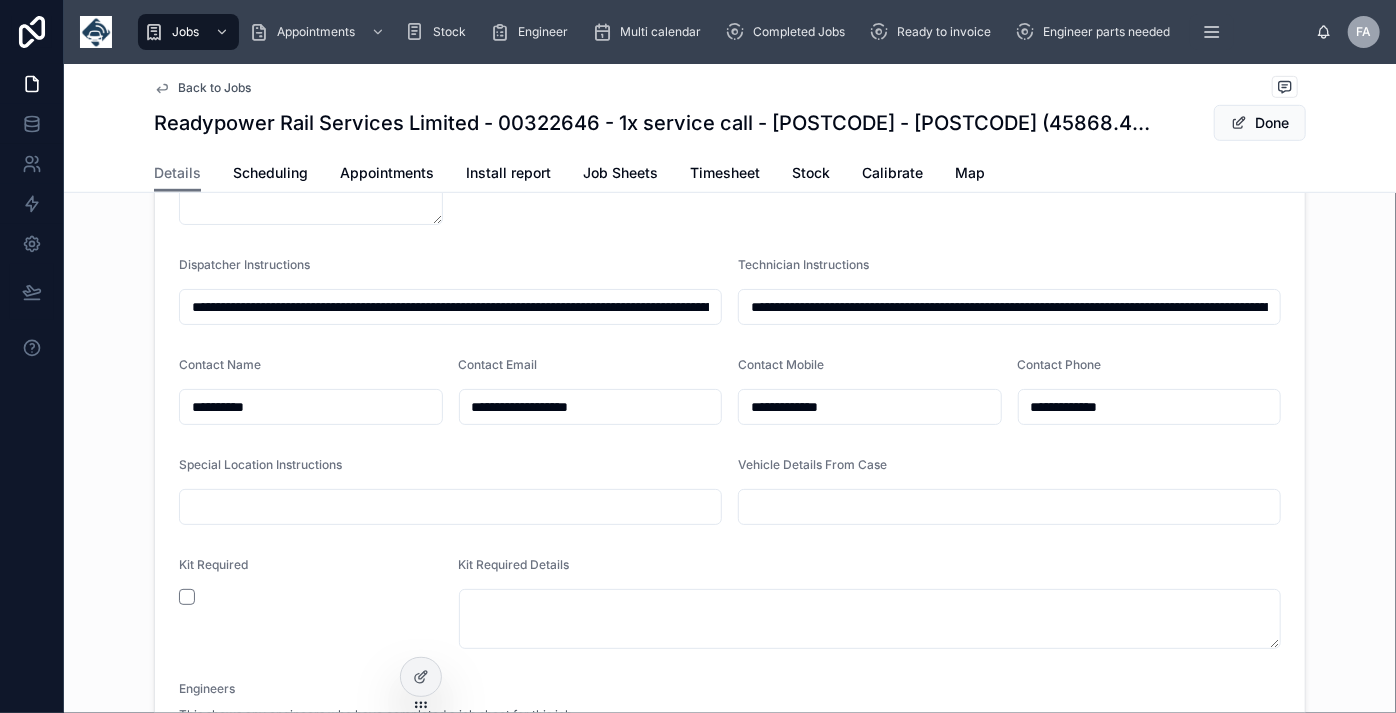 type on "**********" 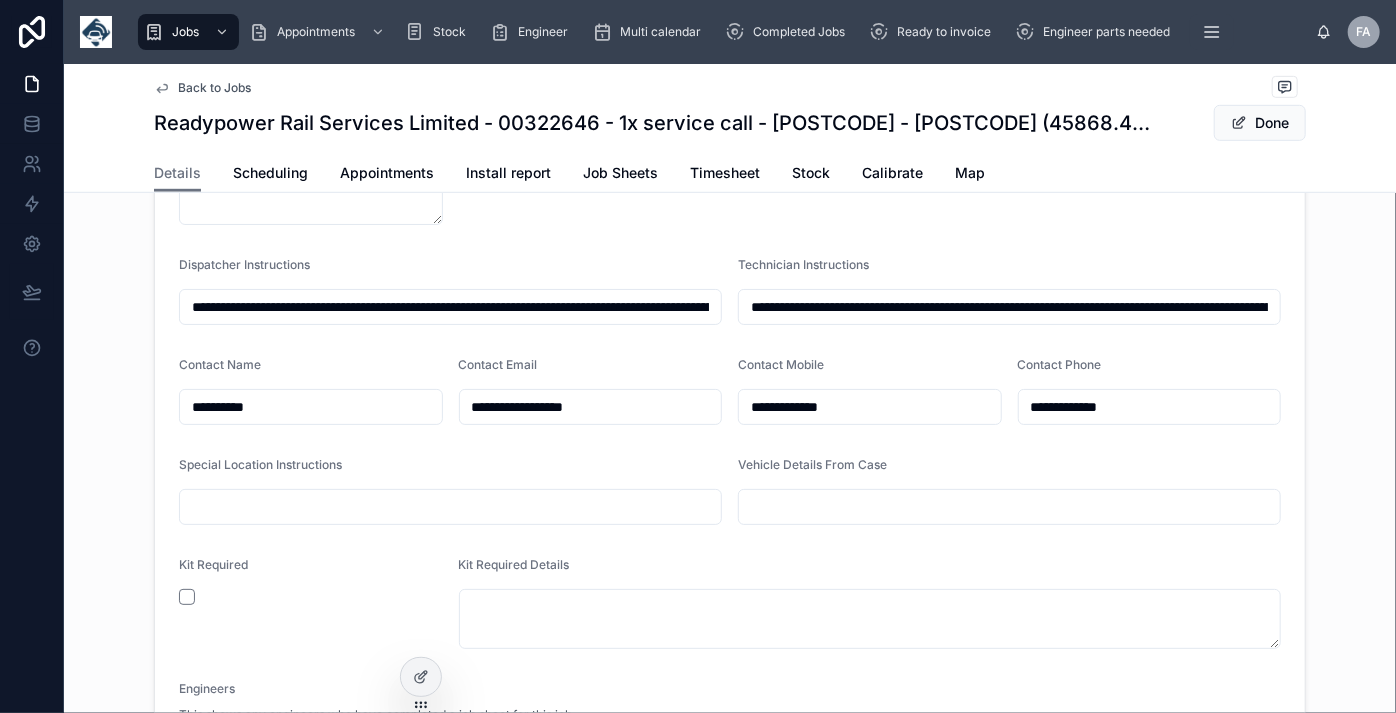 type on "**********" 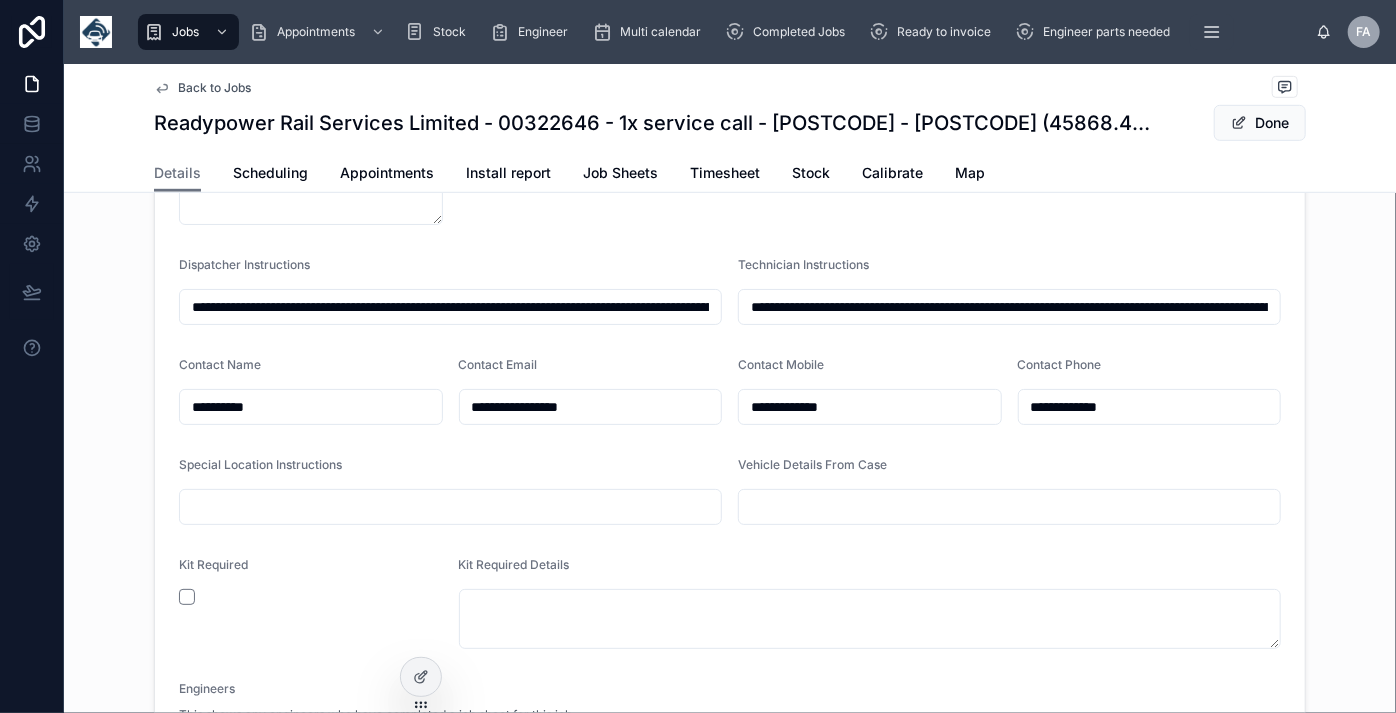type on "**********" 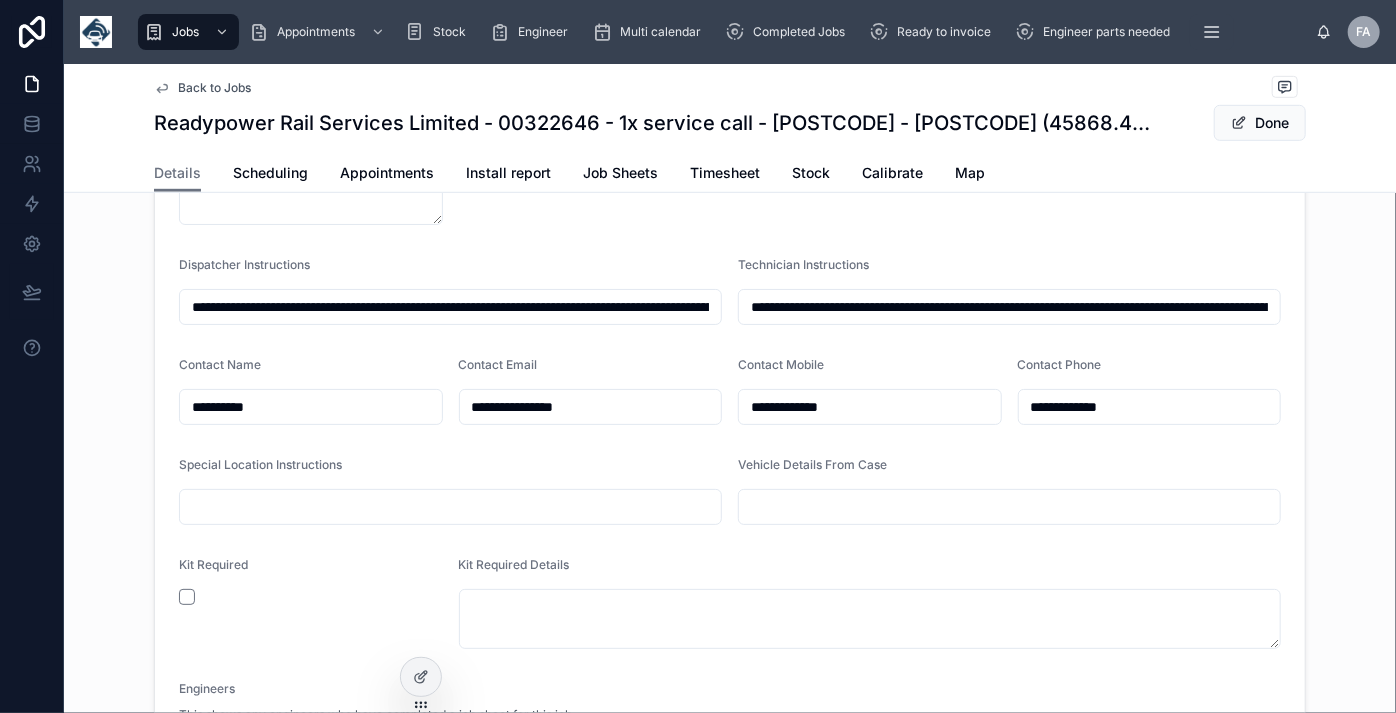 type on "**********" 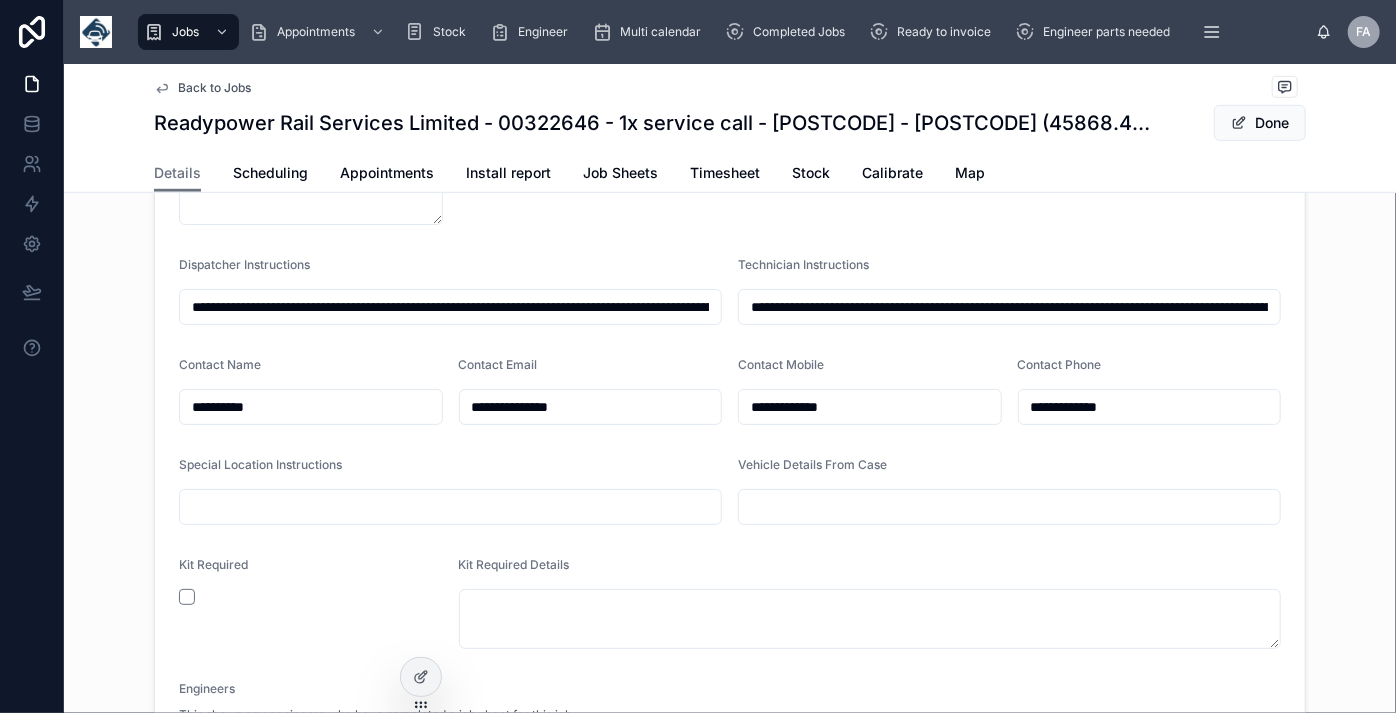 type on "**********" 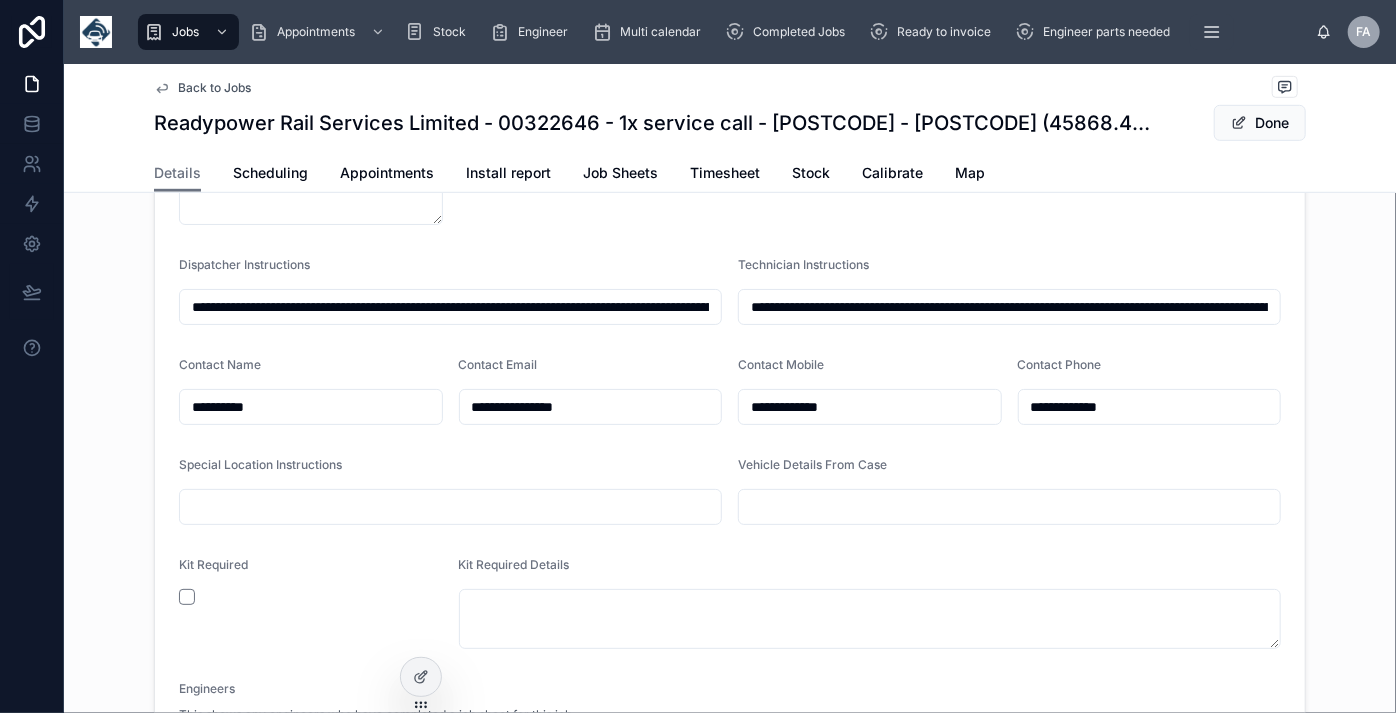 type on "**********" 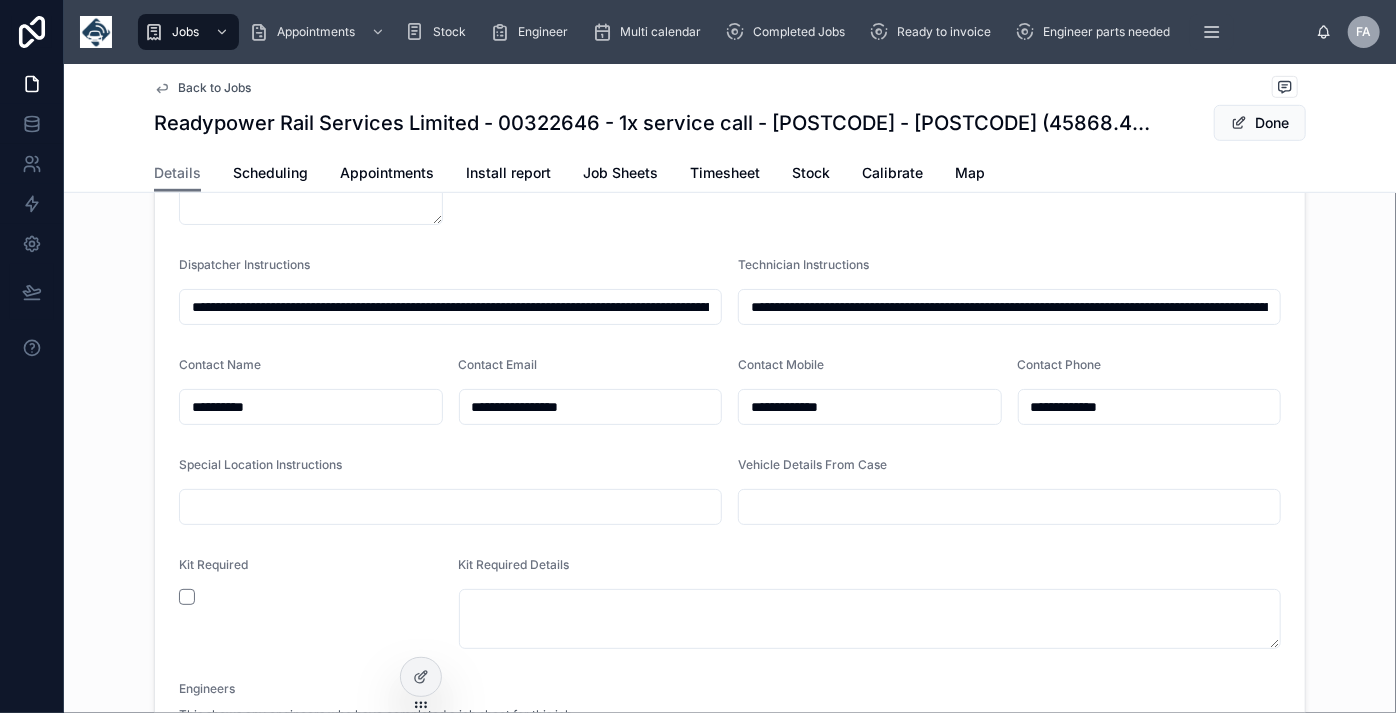 type on "**********" 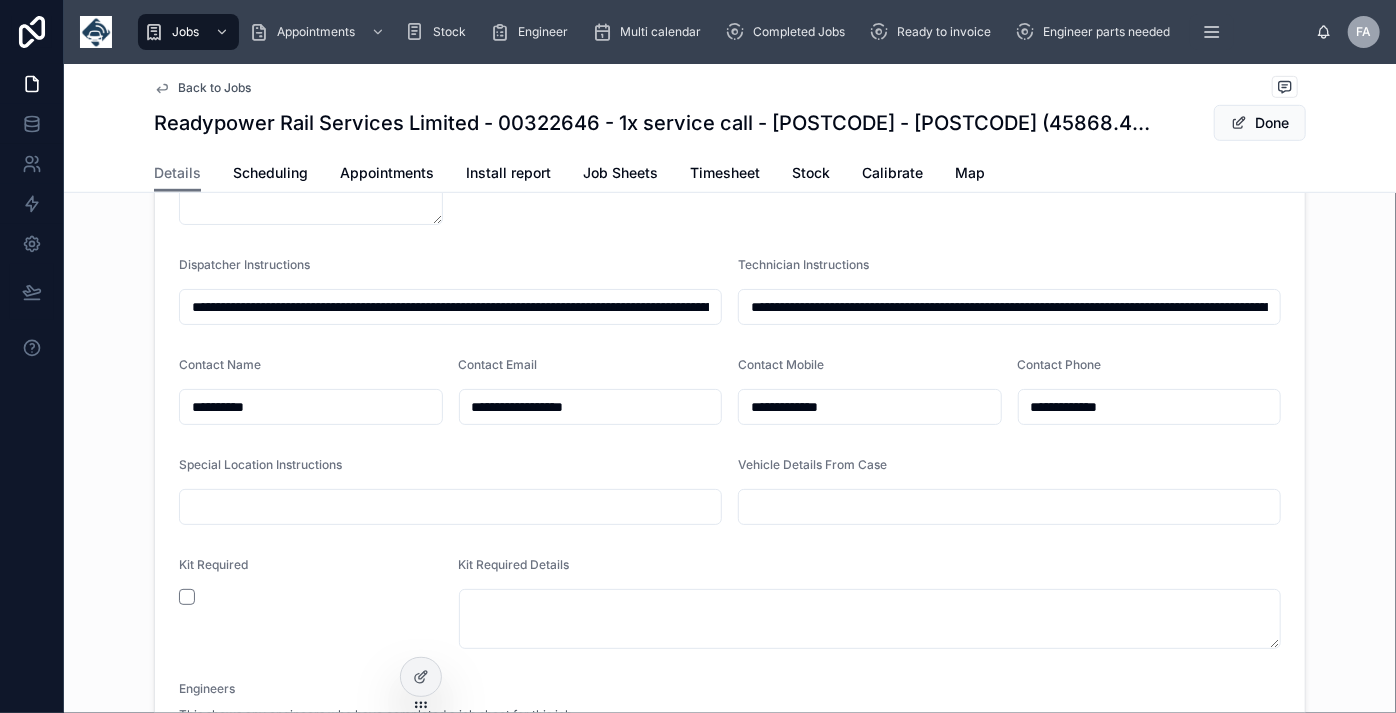 type on "**********" 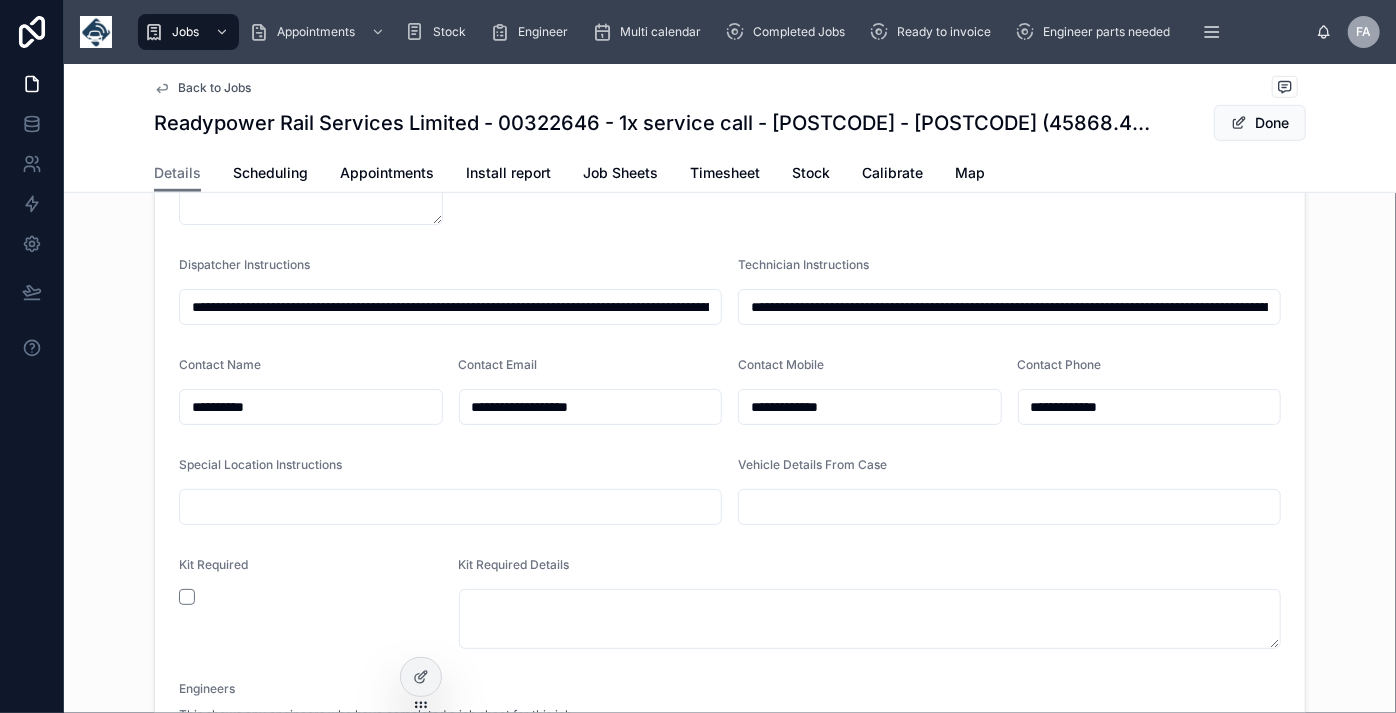 type on "**********" 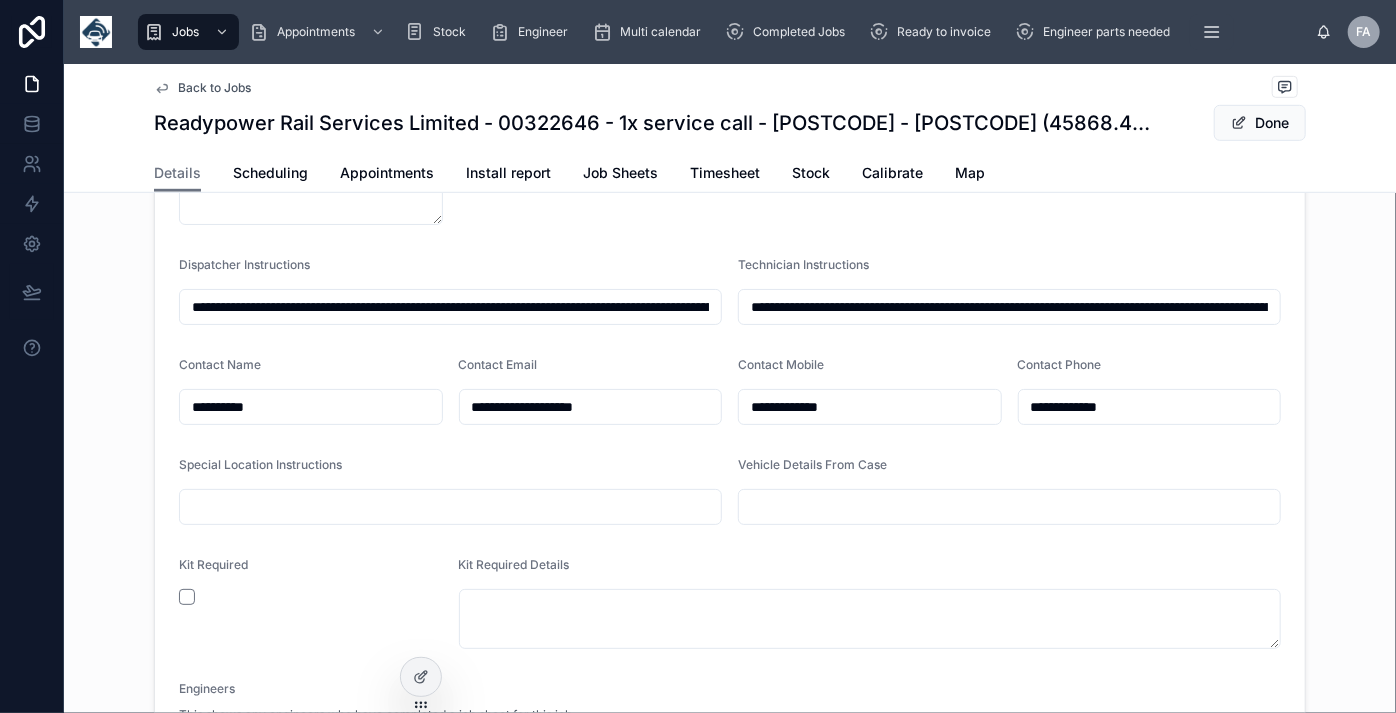 type on "**********" 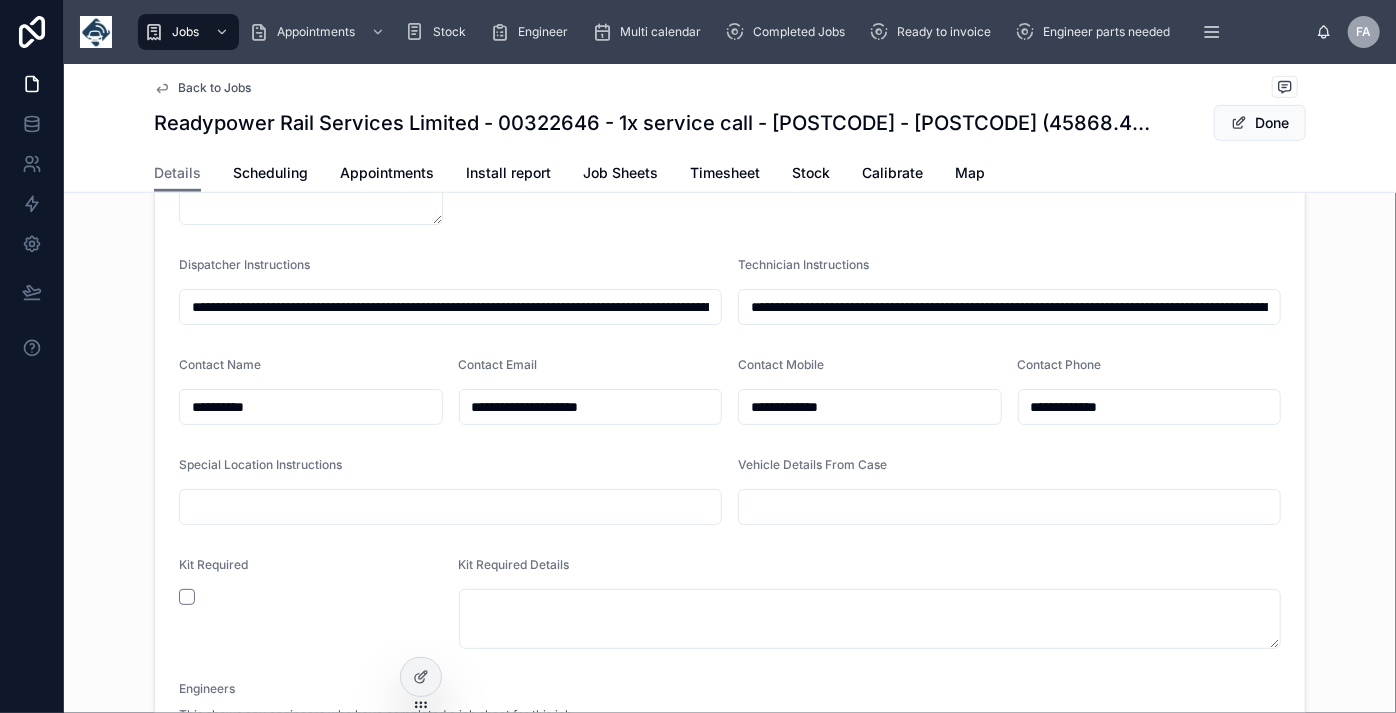 type on "**********" 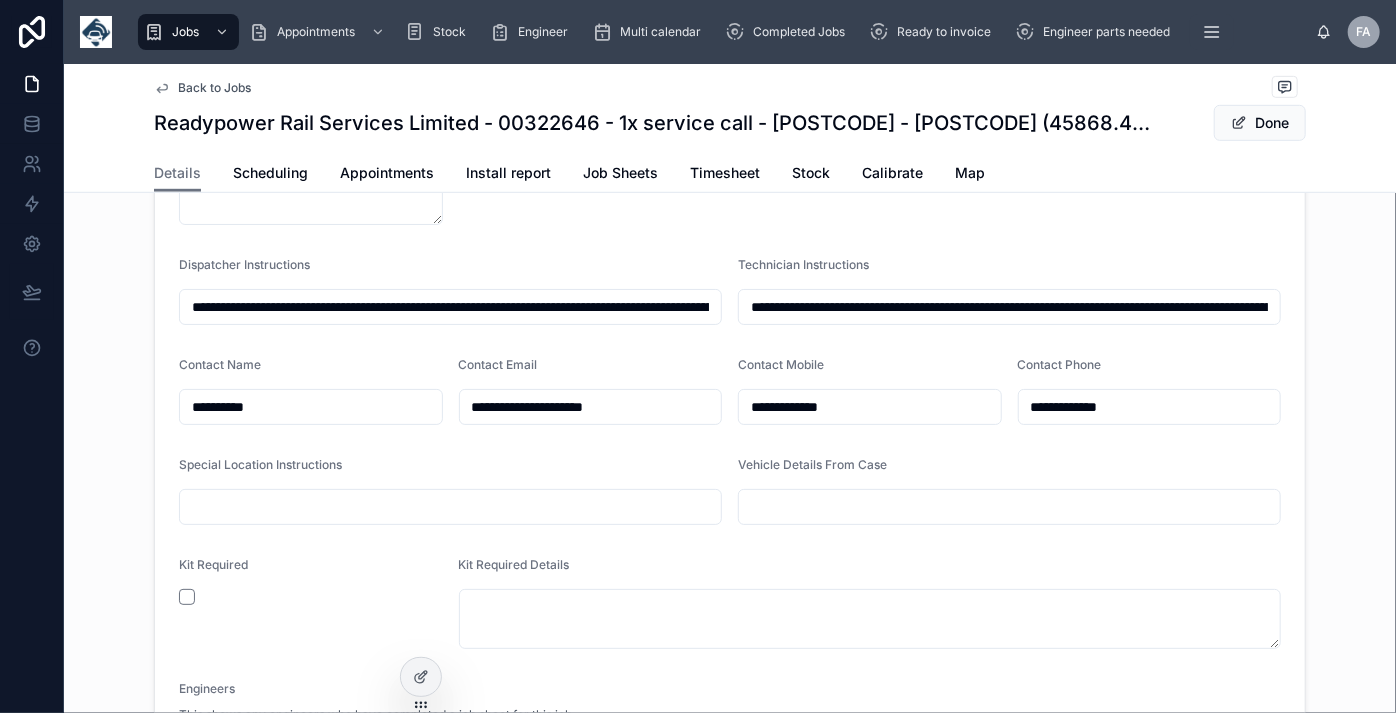 type on "**********" 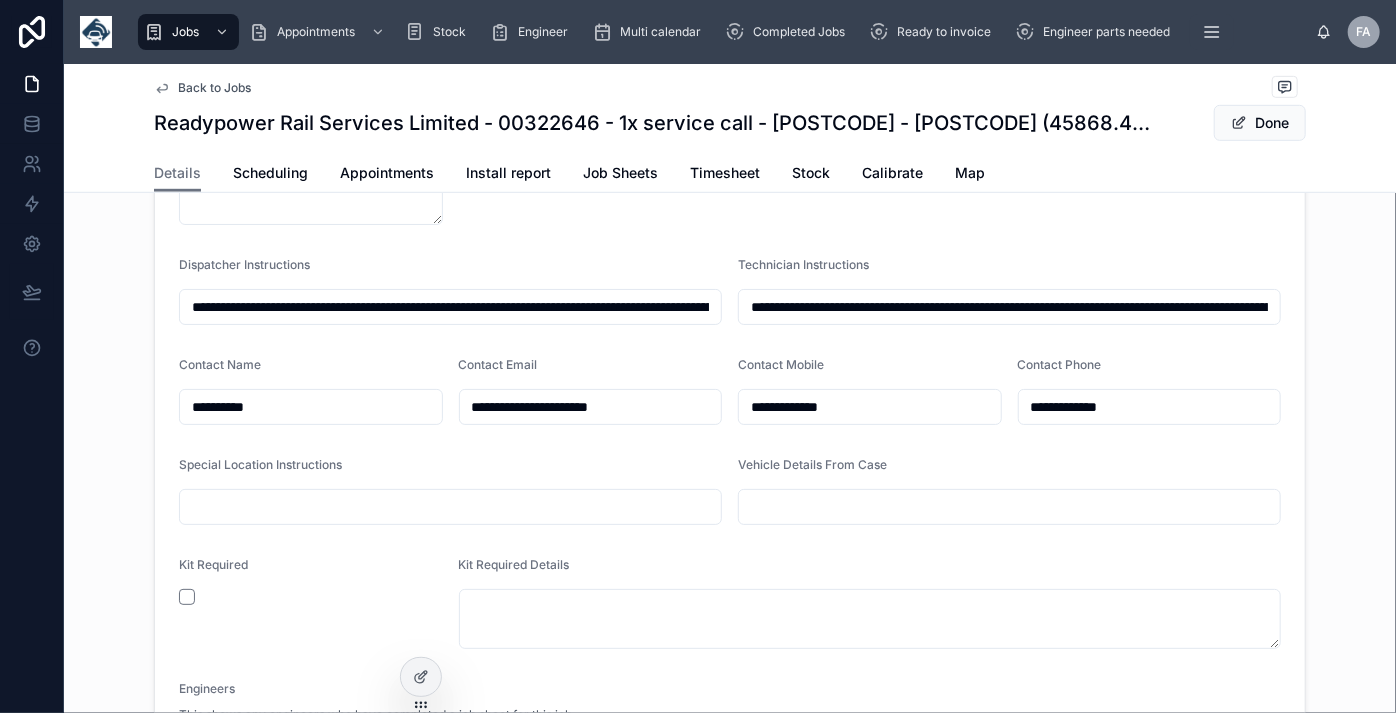 type on "**********" 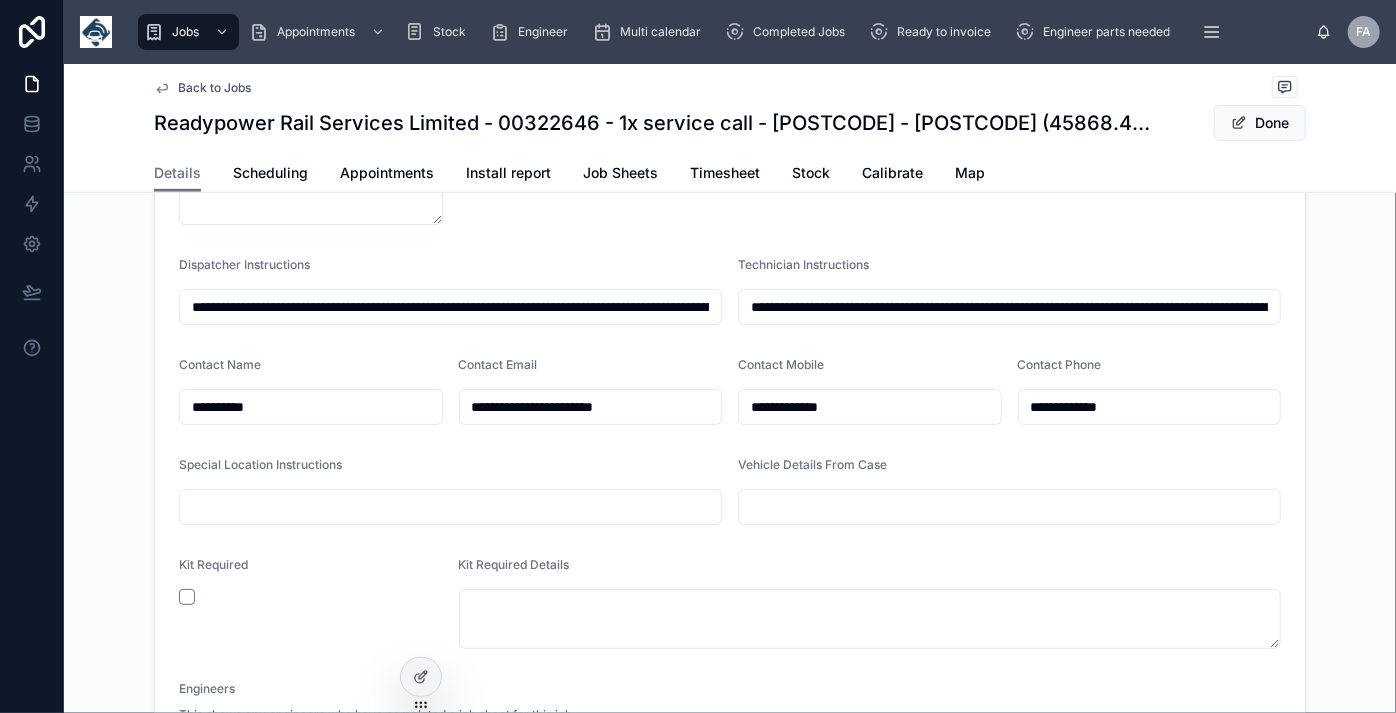 type on "**********" 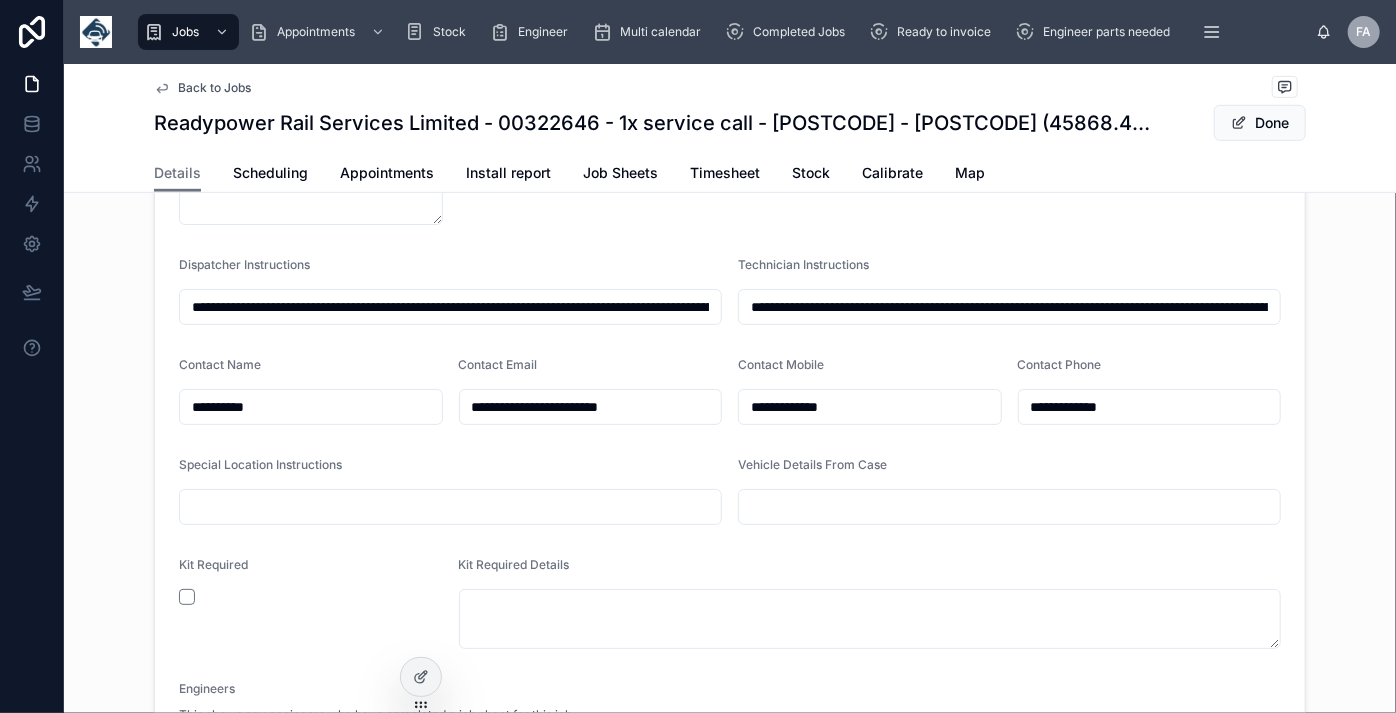 type on "**********" 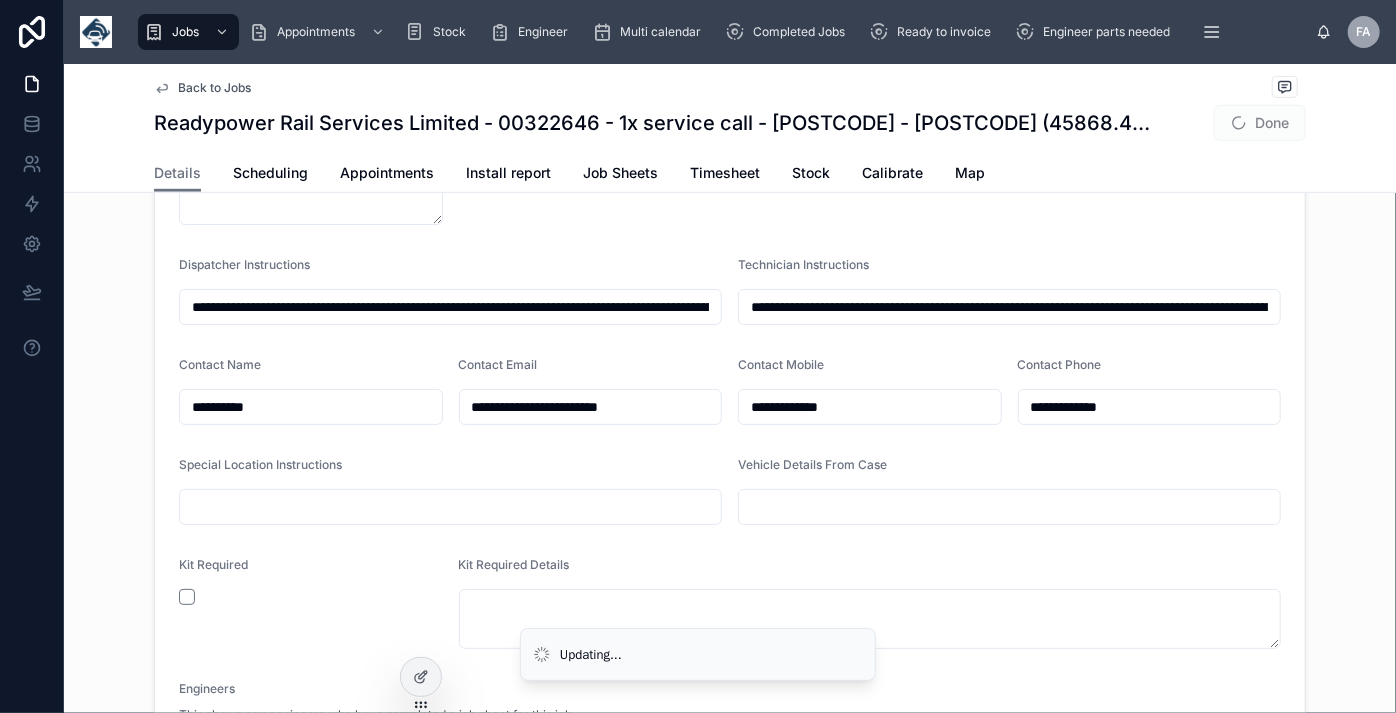 type on "**********" 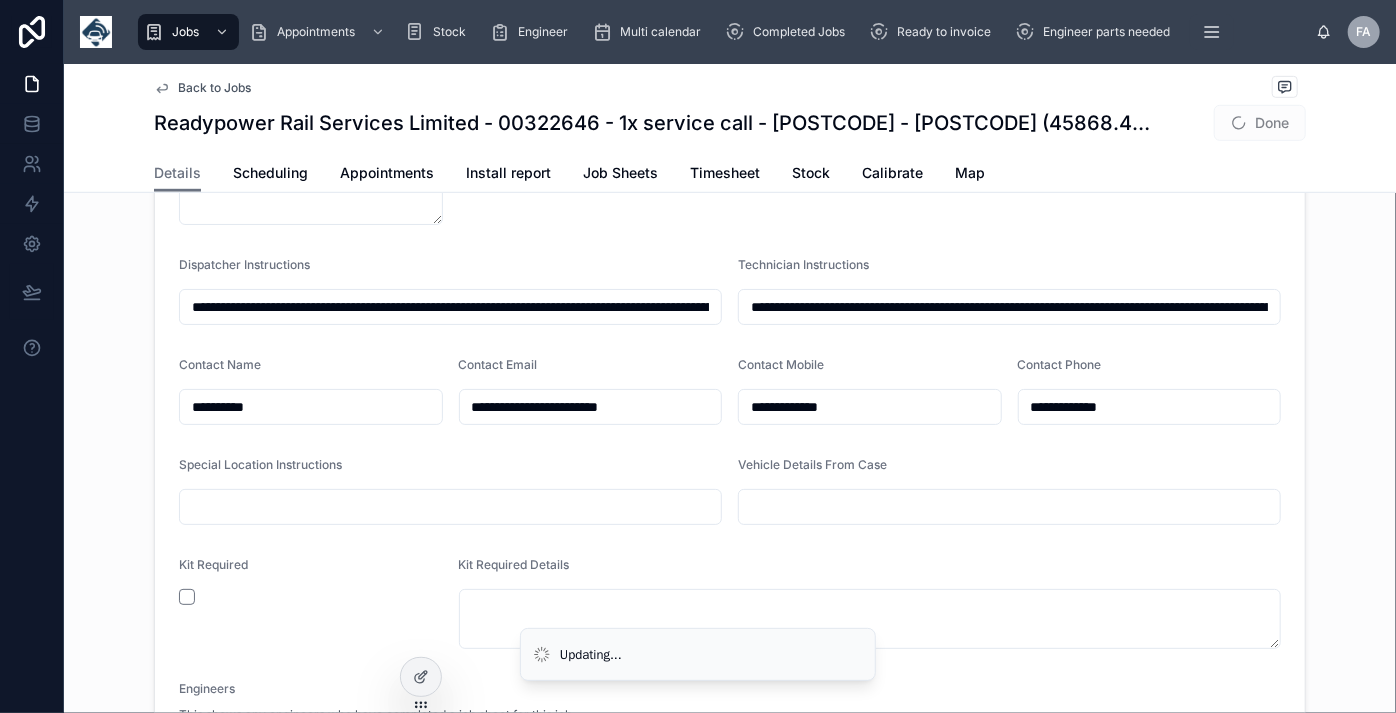 type 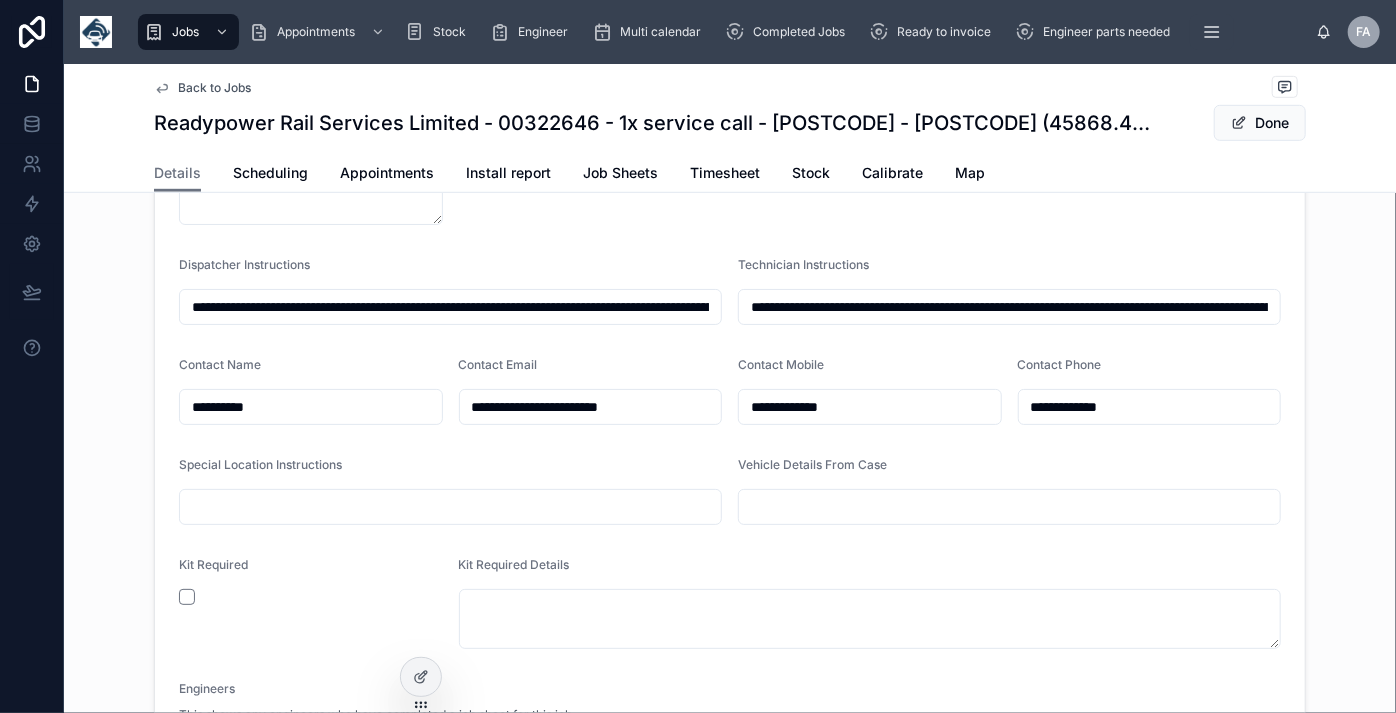 paste 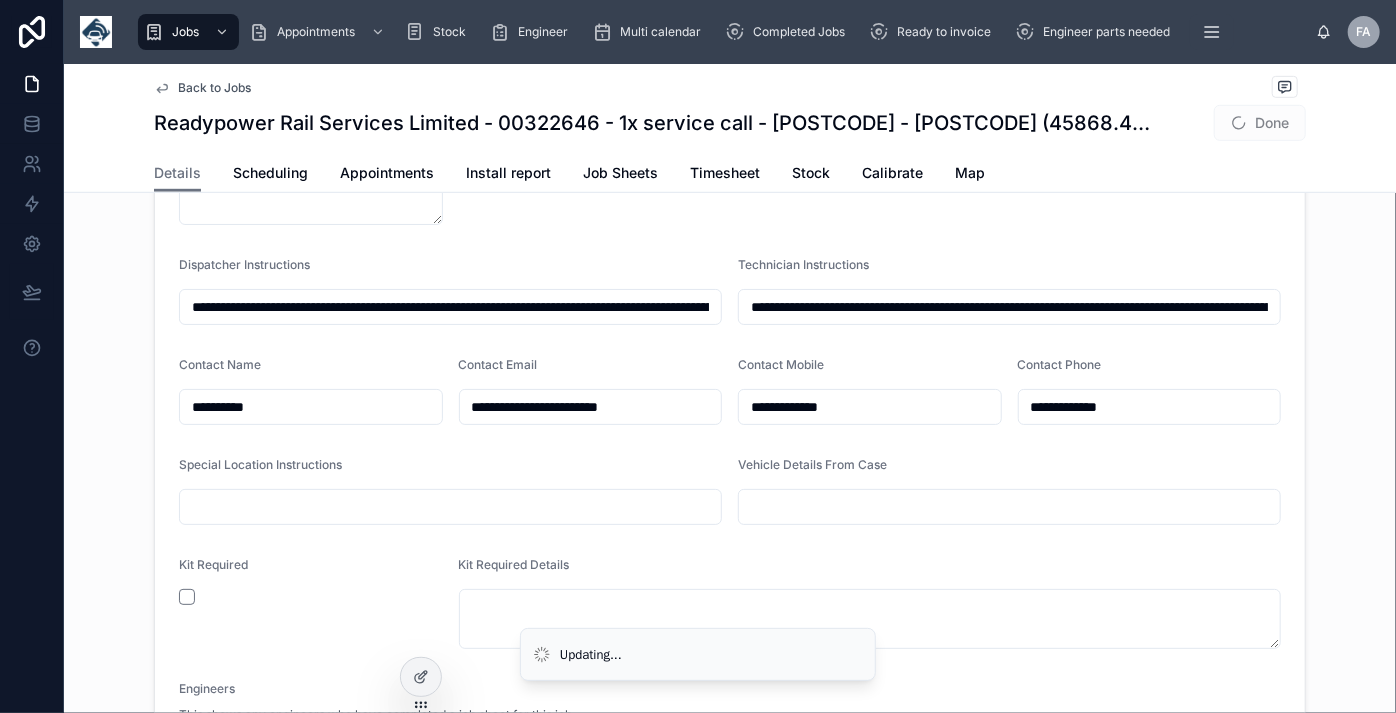 drag, startPoint x: 1173, startPoint y: 433, endPoint x: 952, endPoint y: 432, distance: 221.00226 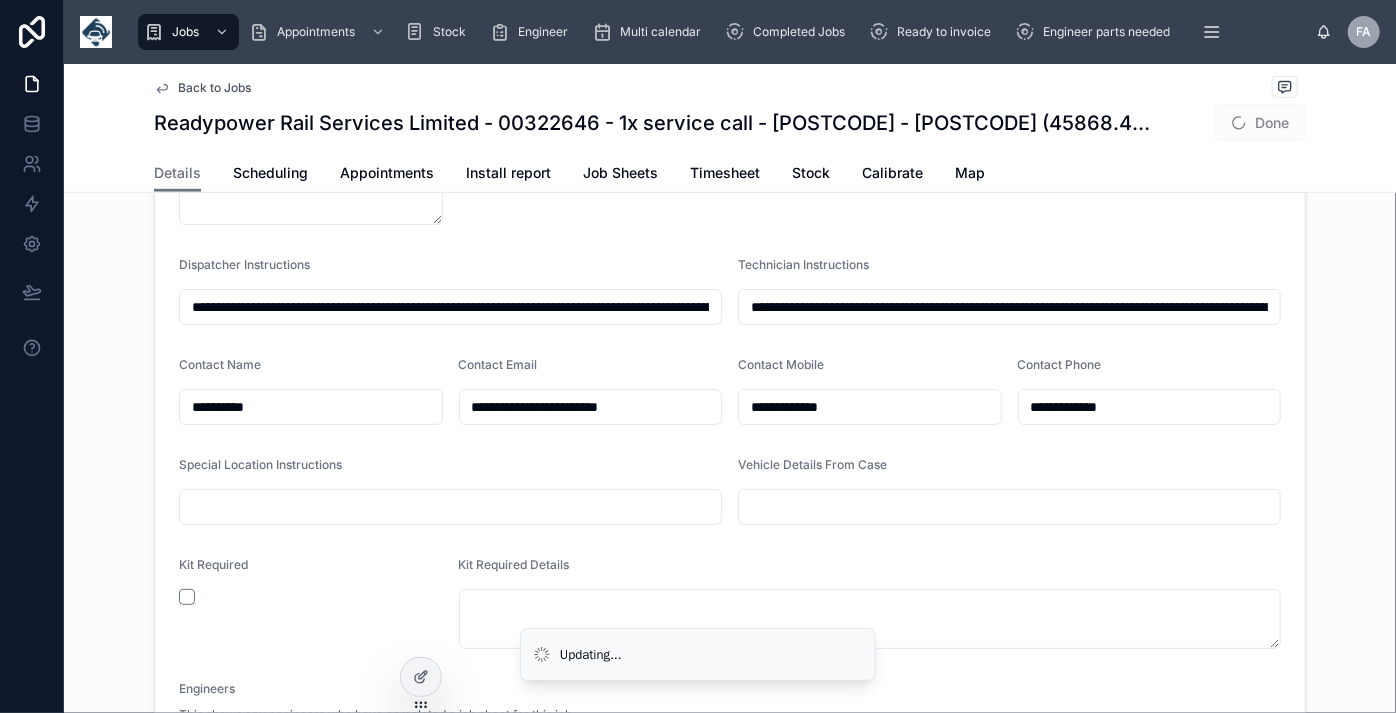 click on "**********" at bounding box center (730, 240) 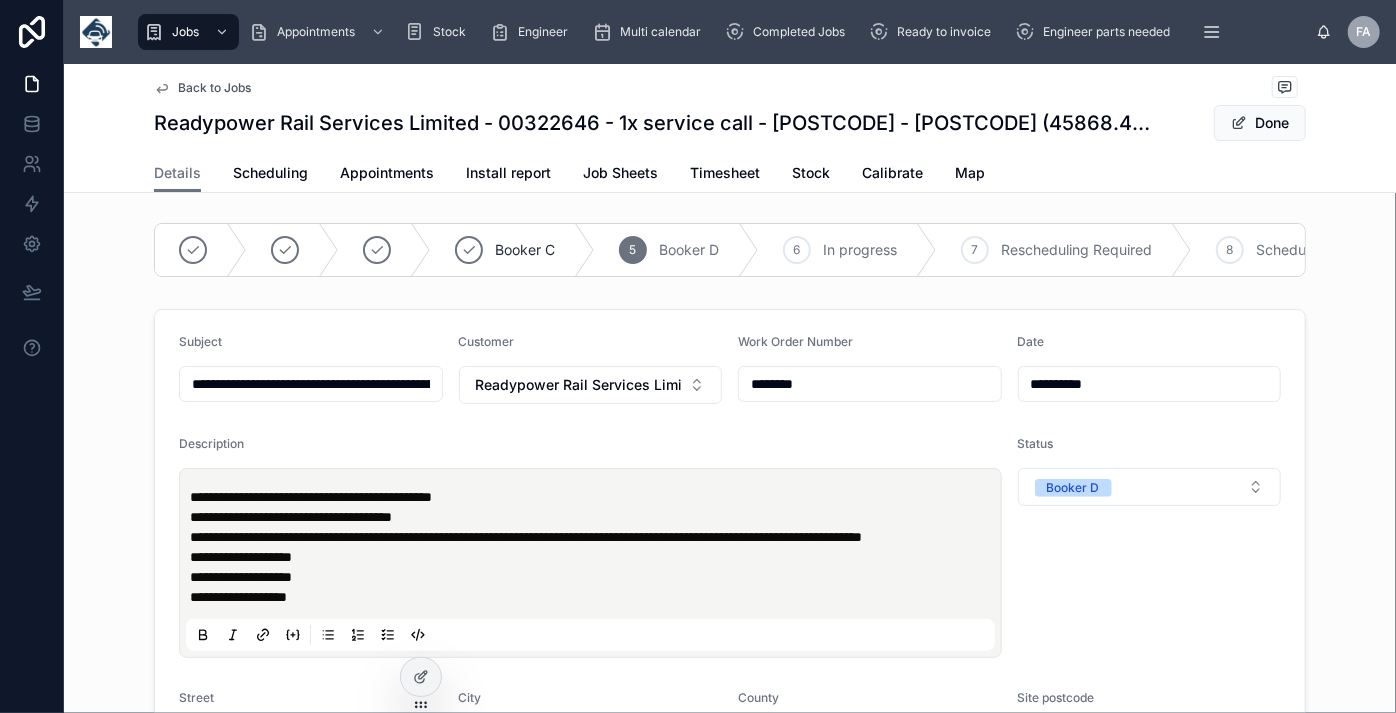 scroll, scrollTop: 0, scrollLeft: 0, axis: both 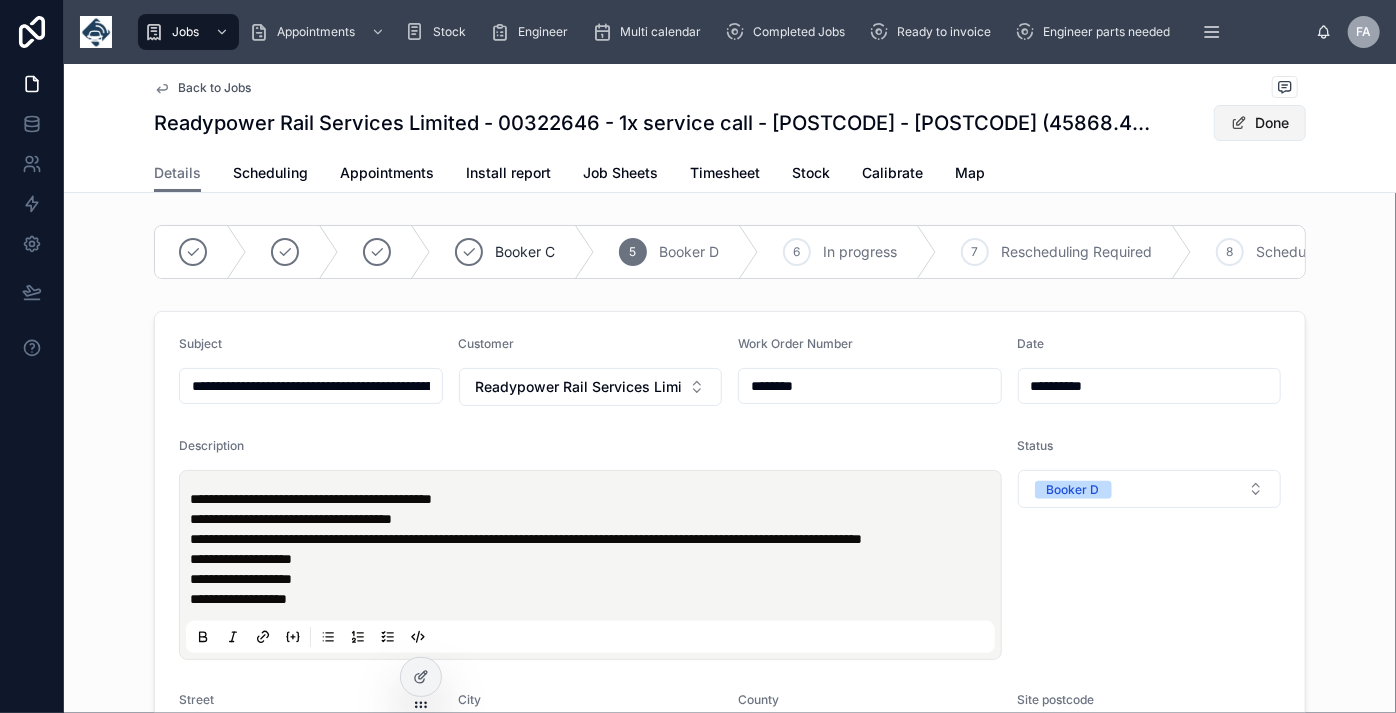 click on "Done" at bounding box center (1260, 123) 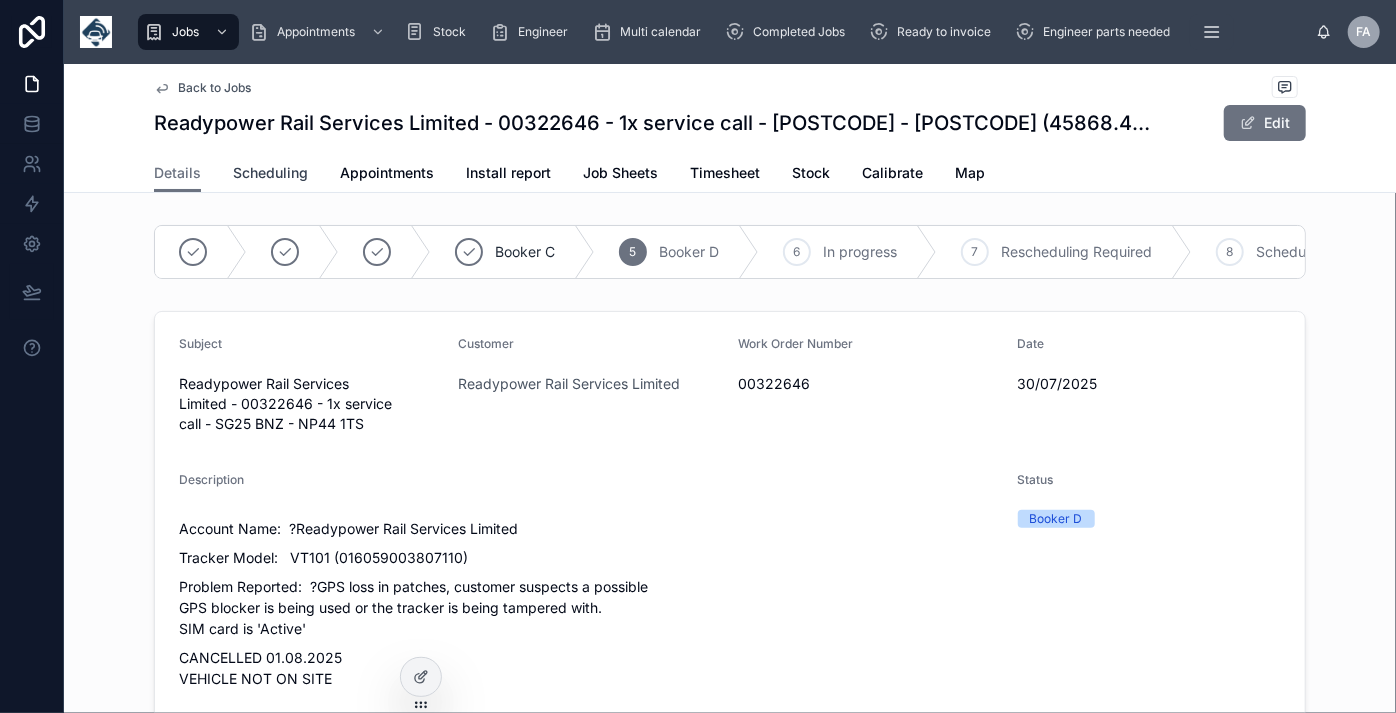 click on "Scheduling" at bounding box center (270, 173) 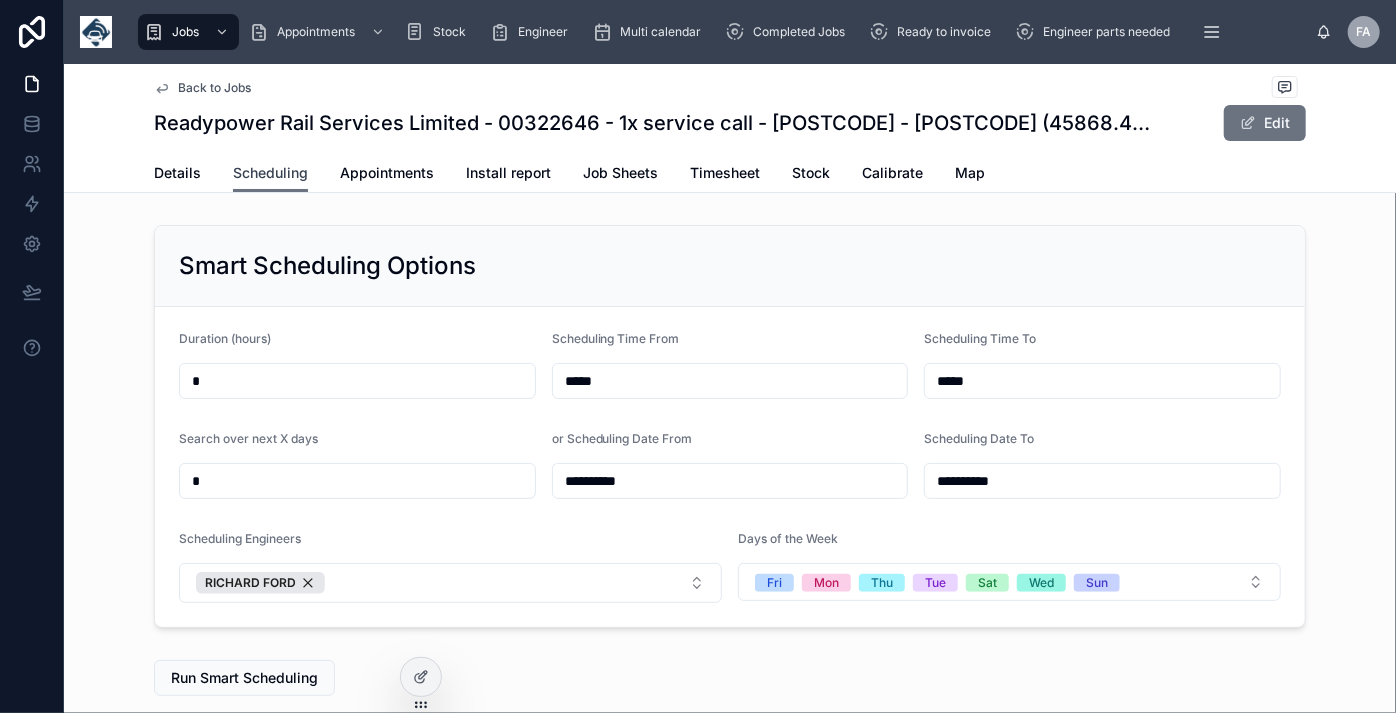 scroll, scrollTop: 0, scrollLeft: 1501, axis: horizontal 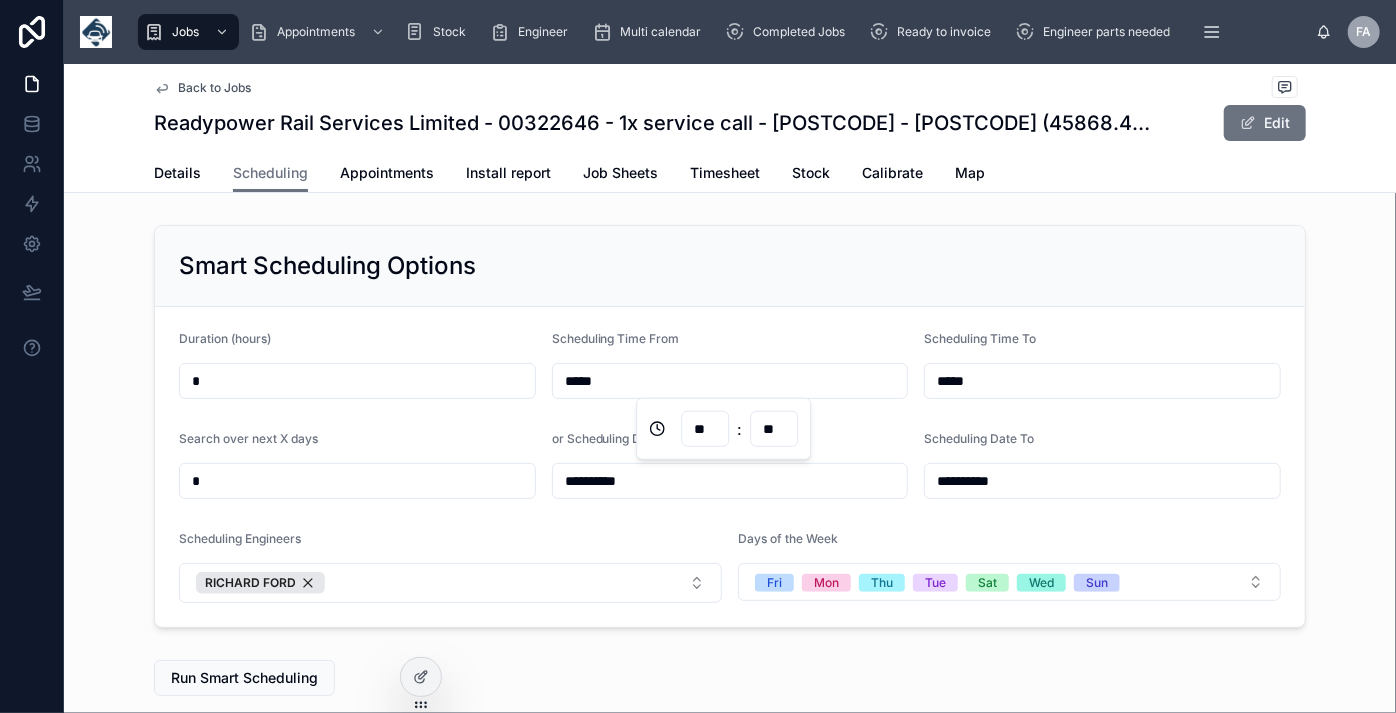 drag, startPoint x: 621, startPoint y: 384, endPoint x: 520, endPoint y: 369, distance: 102.10779 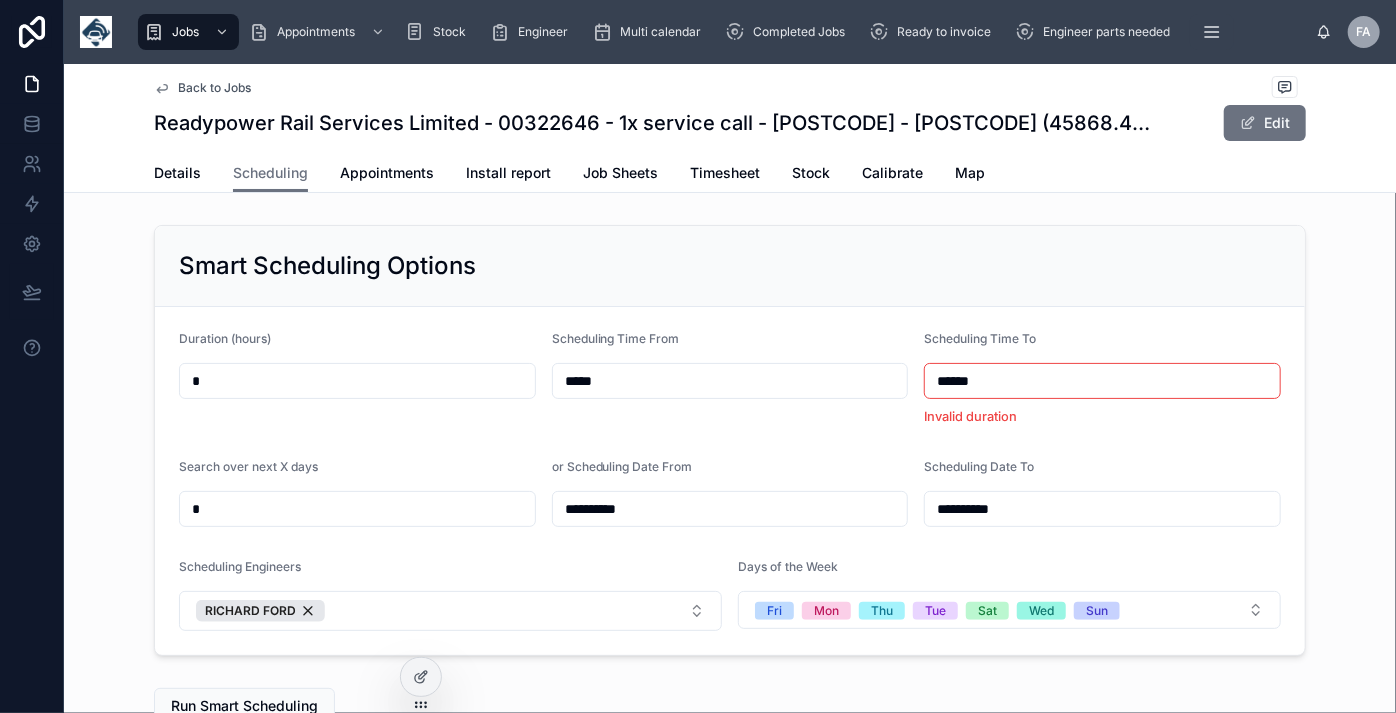 click on "**********" at bounding box center (730, 509) 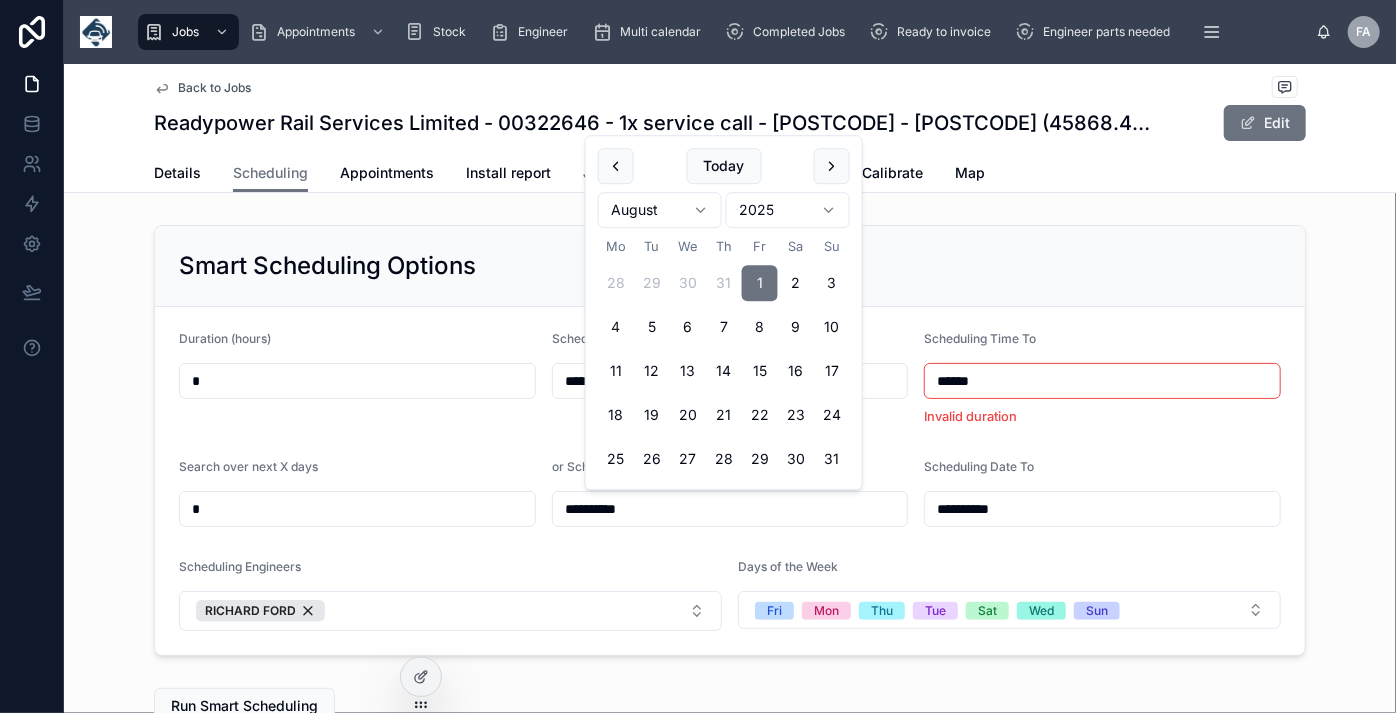 click on "11" at bounding box center [616, 371] 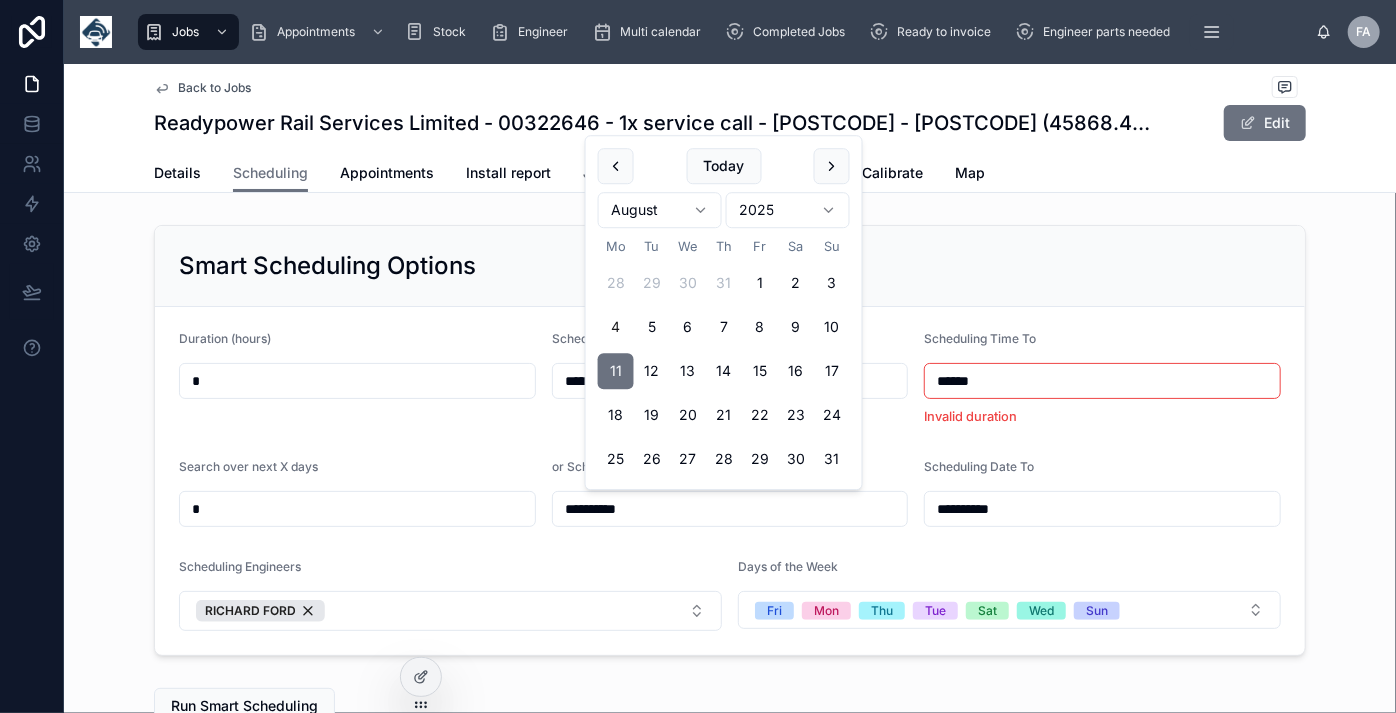 click on "**********" at bounding box center (1102, 509) 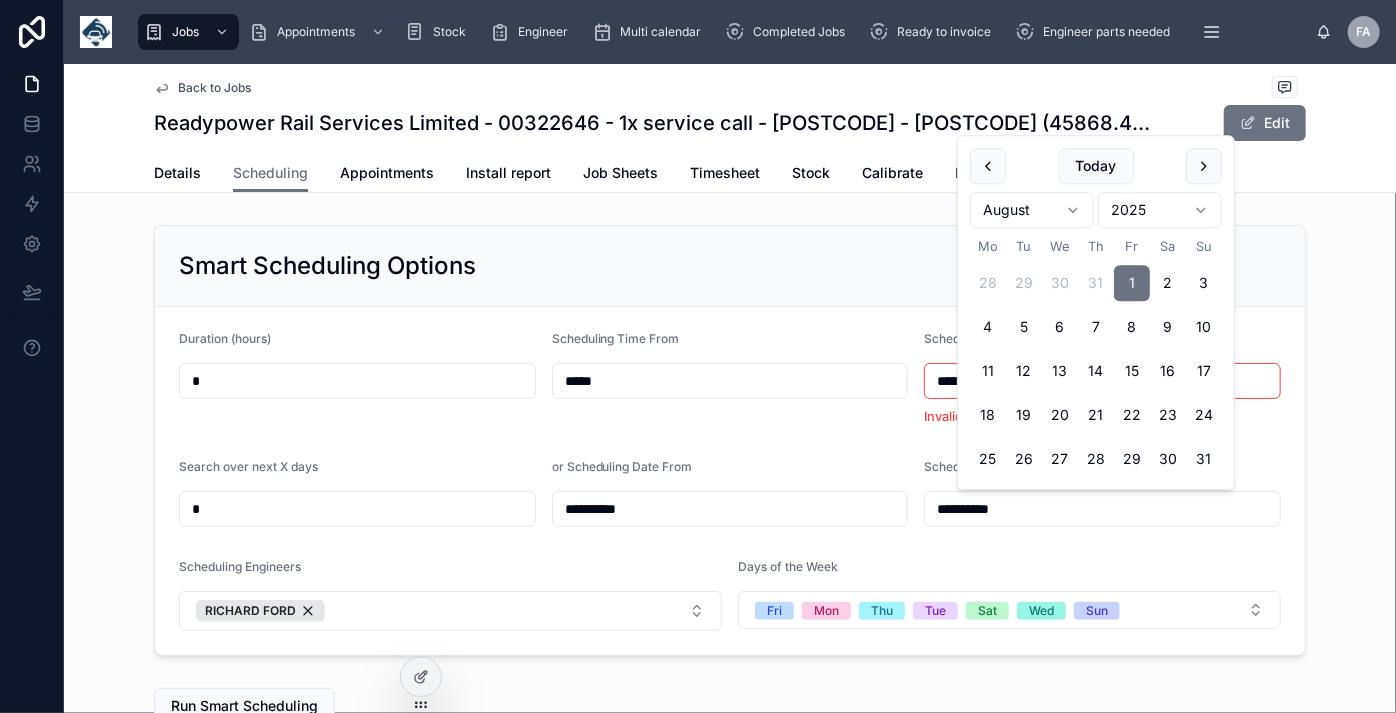 click on "11" at bounding box center [988, 371] 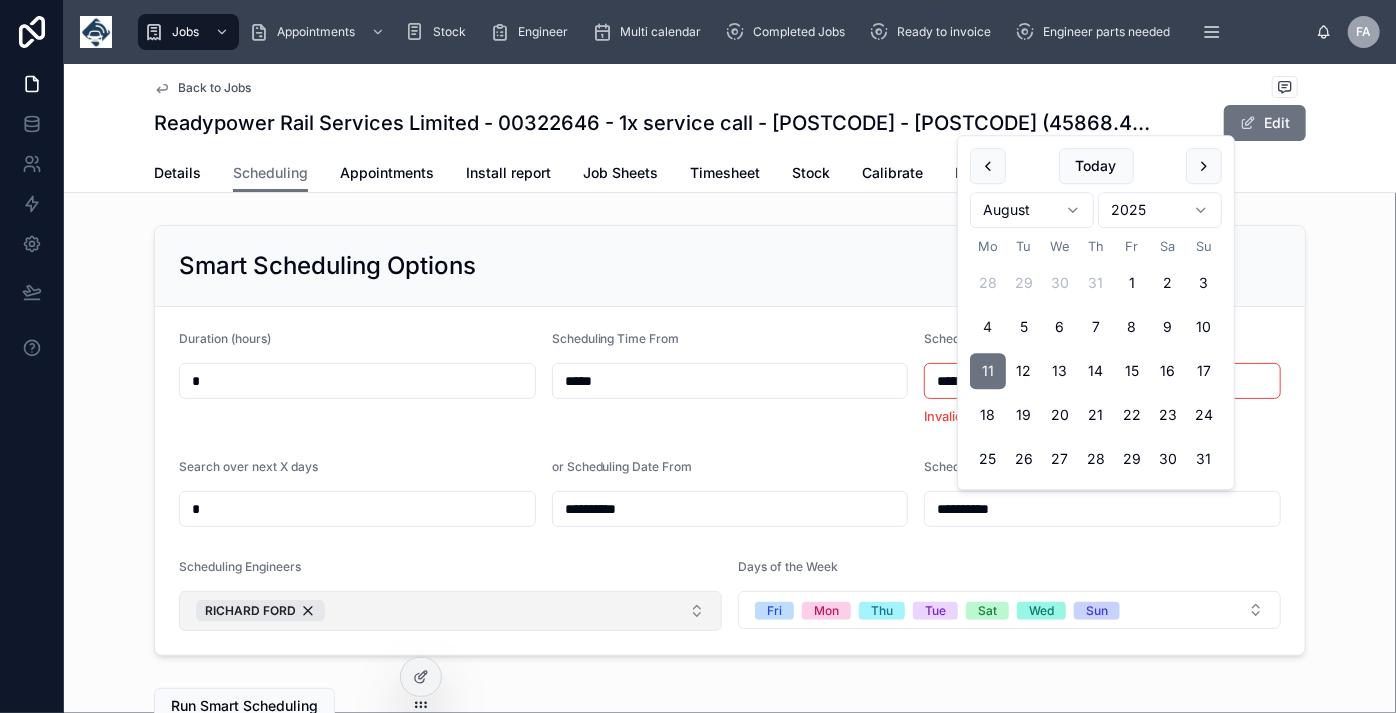 click on "Scheduling Engineers" at bounding box center (450, 571) 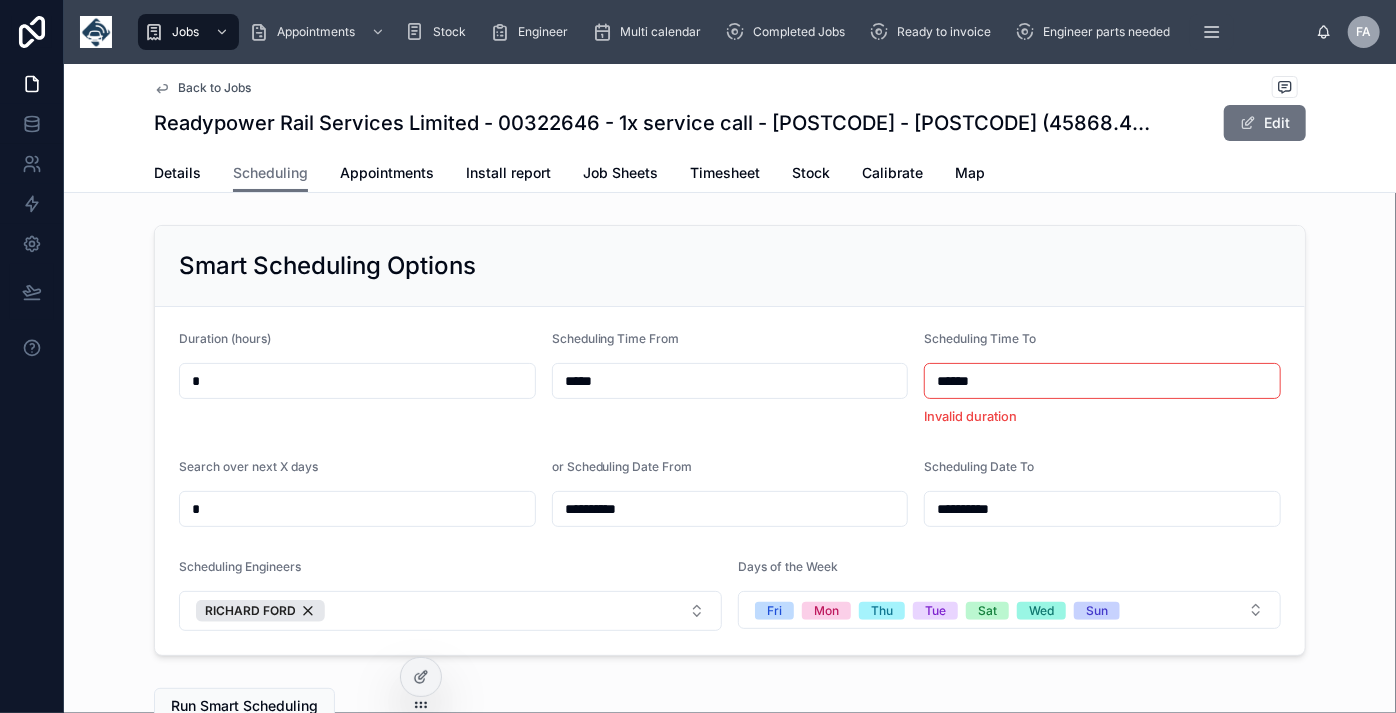 scroll, scrollTop: 363, scrollLeft: 0, axis: vertical 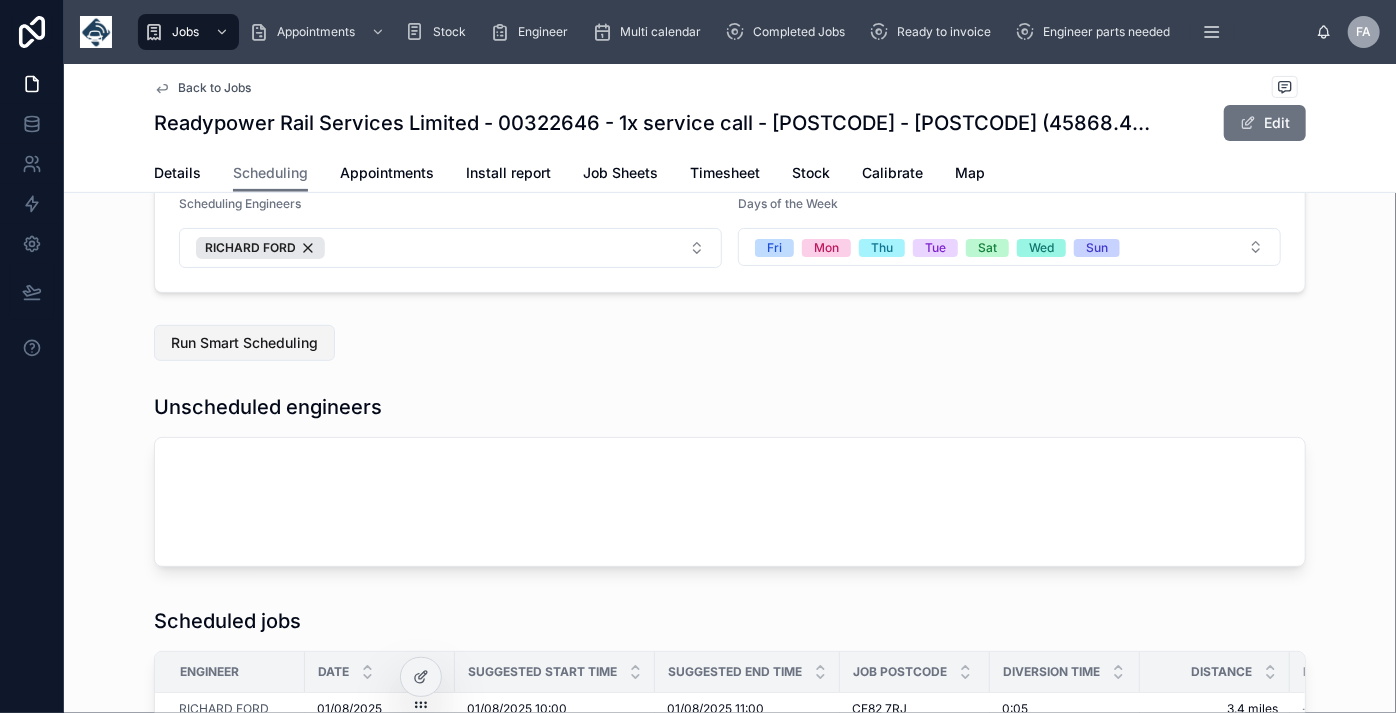 click on "Run Smart Scheduling" at bounding box center (244, 343) 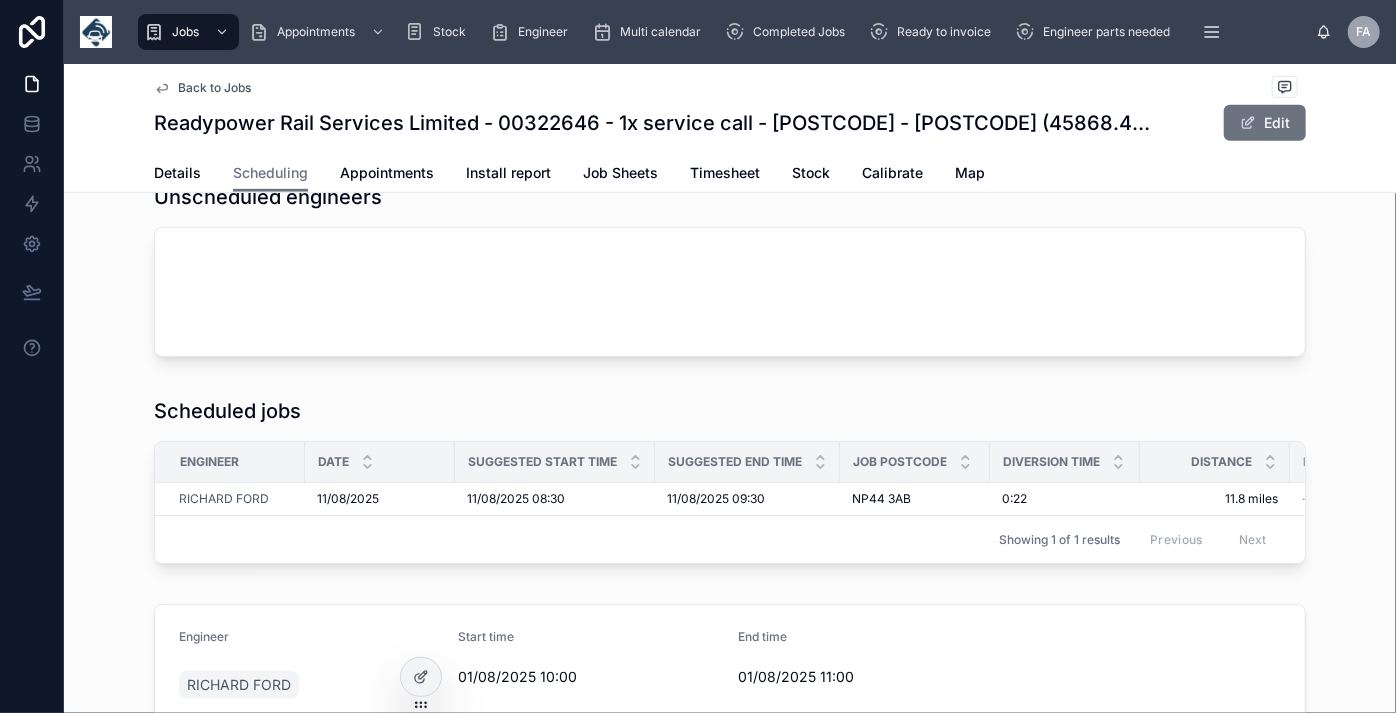 scroll, scrollTop: 636, scrollLeft: 0, axis: vertical 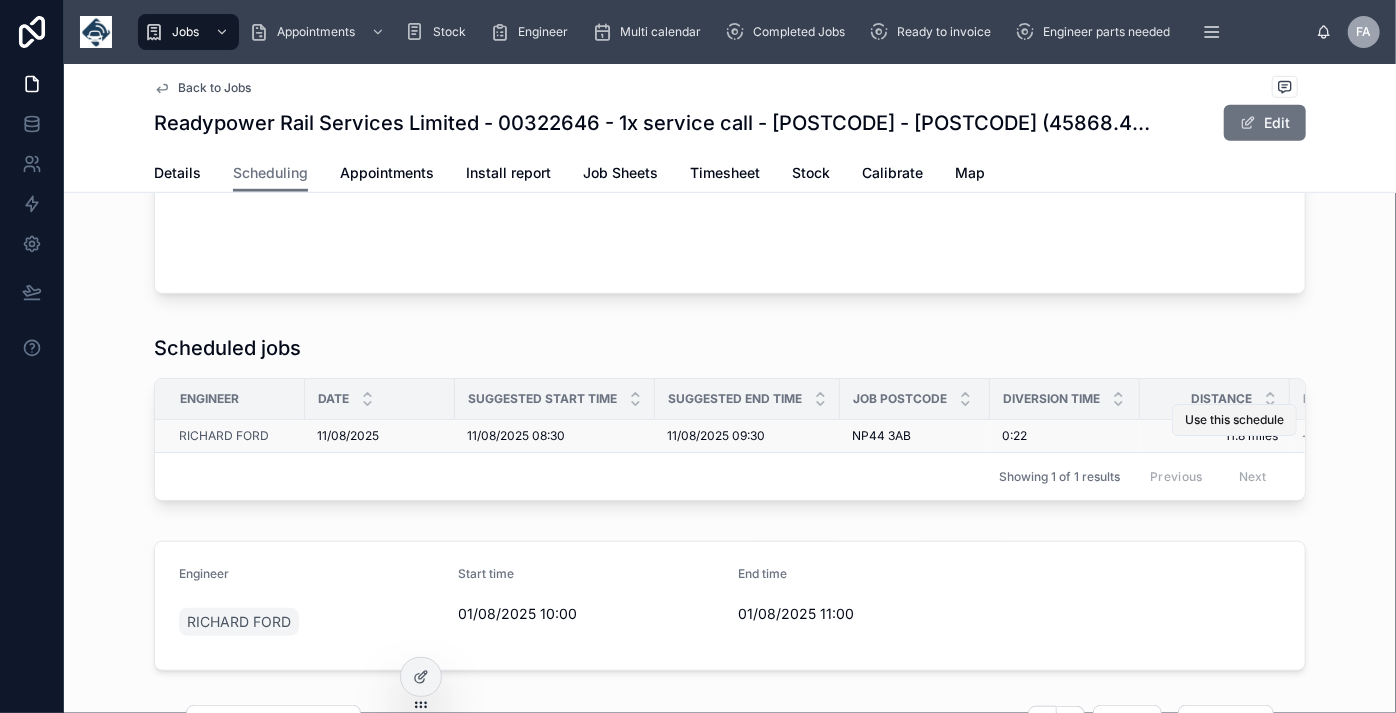 click on "Use this schedule" at bounding box center [1234, 420] 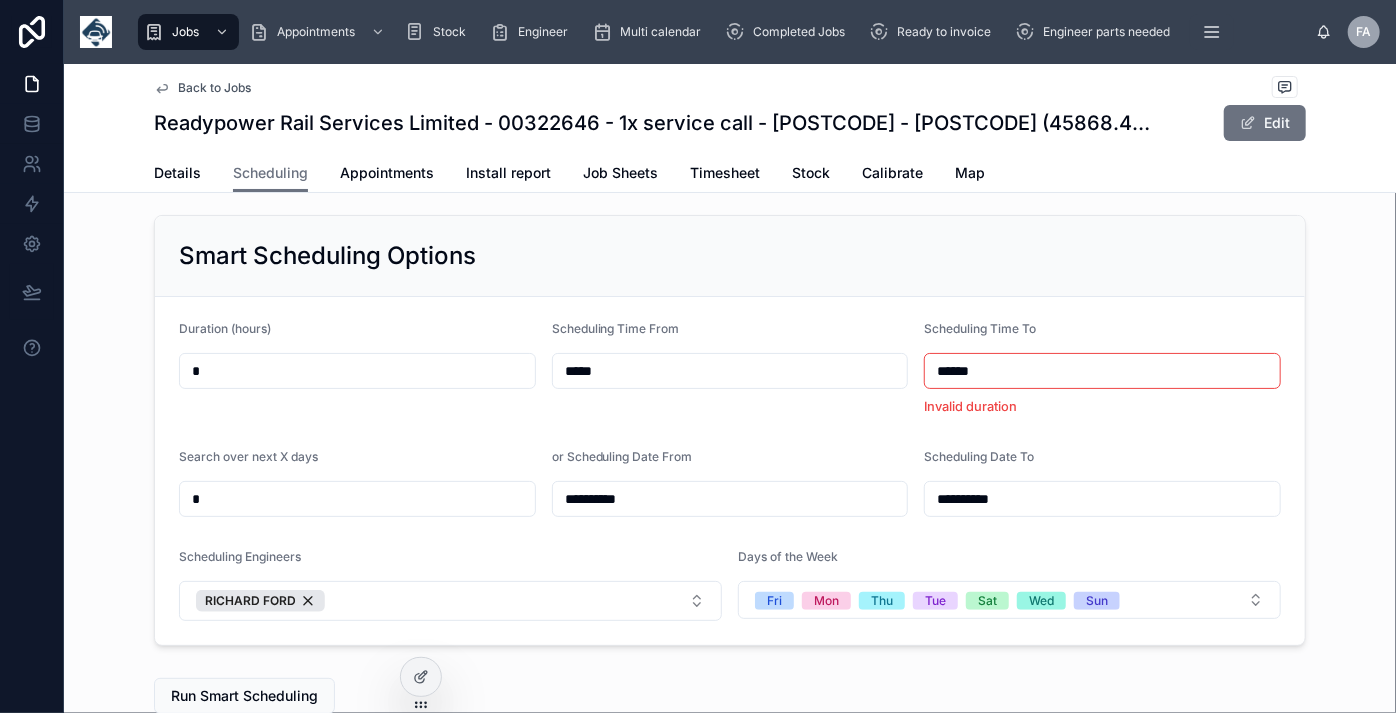 scroll, scrollTop: 0, scrollLeft: 0, axis: both 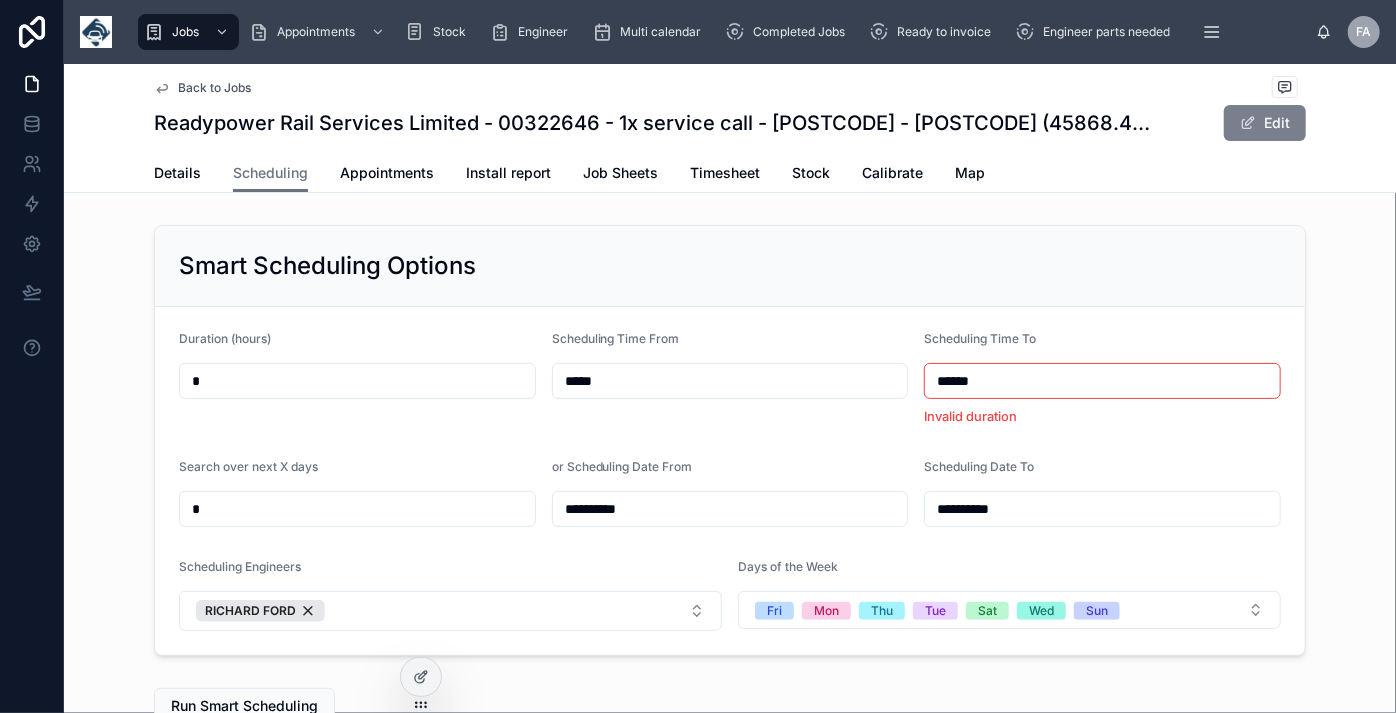 click at bounding box center (1248, 123) 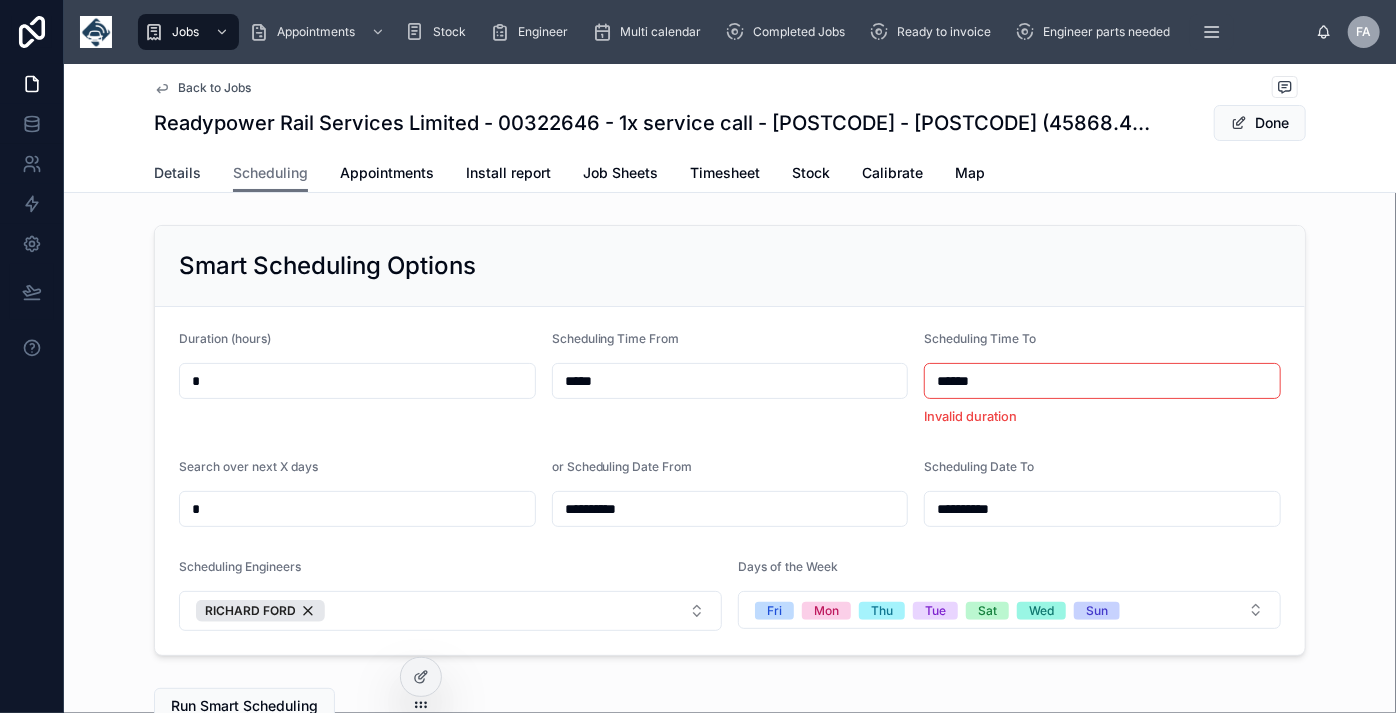 click on "Details" at bounding box center [177, 173] 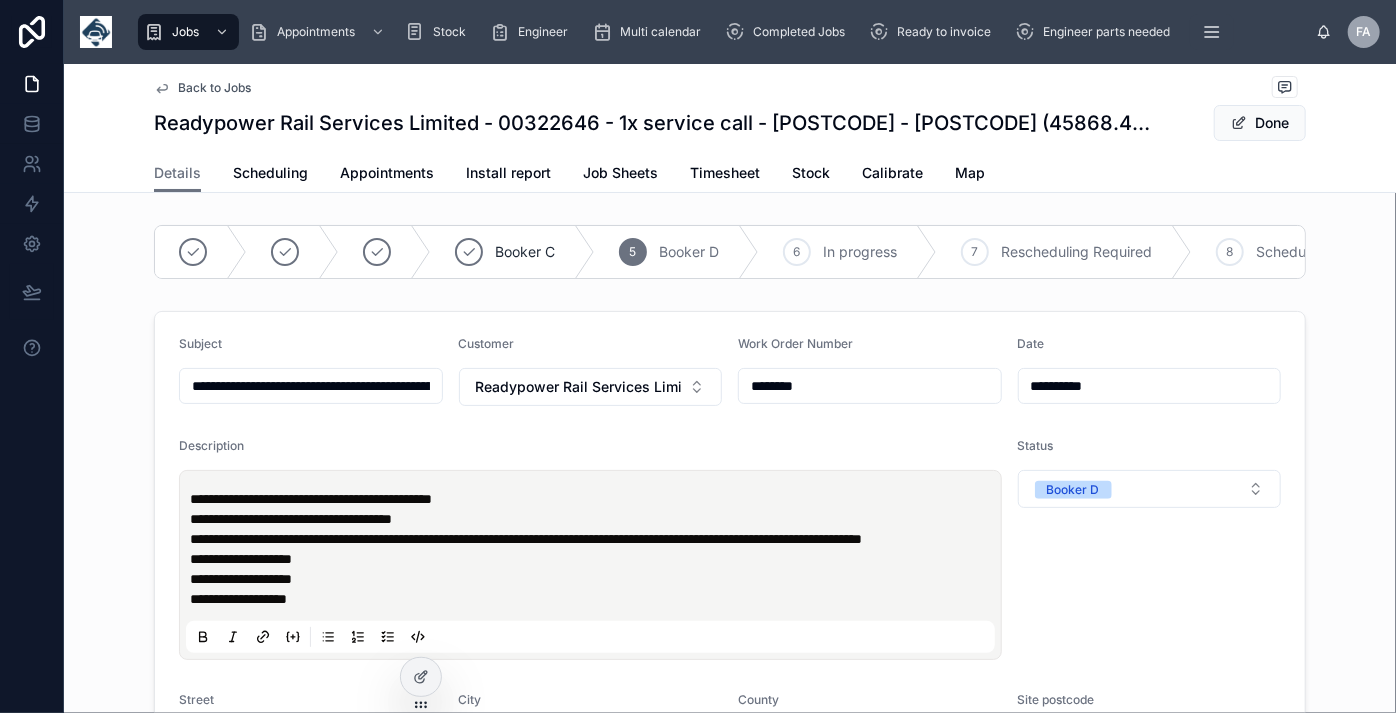 click on "**********" at bounding box center [311, 386] 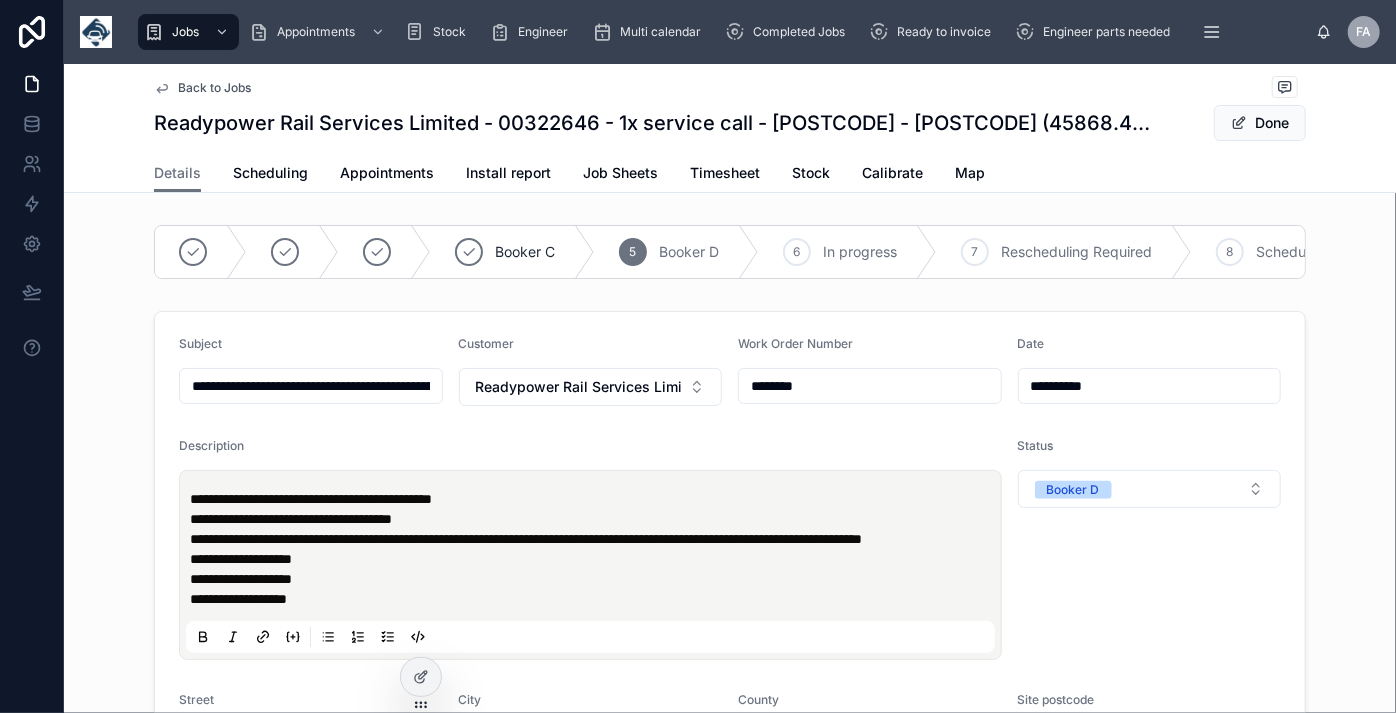 scroll, scrollTop: 0, scrollLeft: 1, axis: horizontal 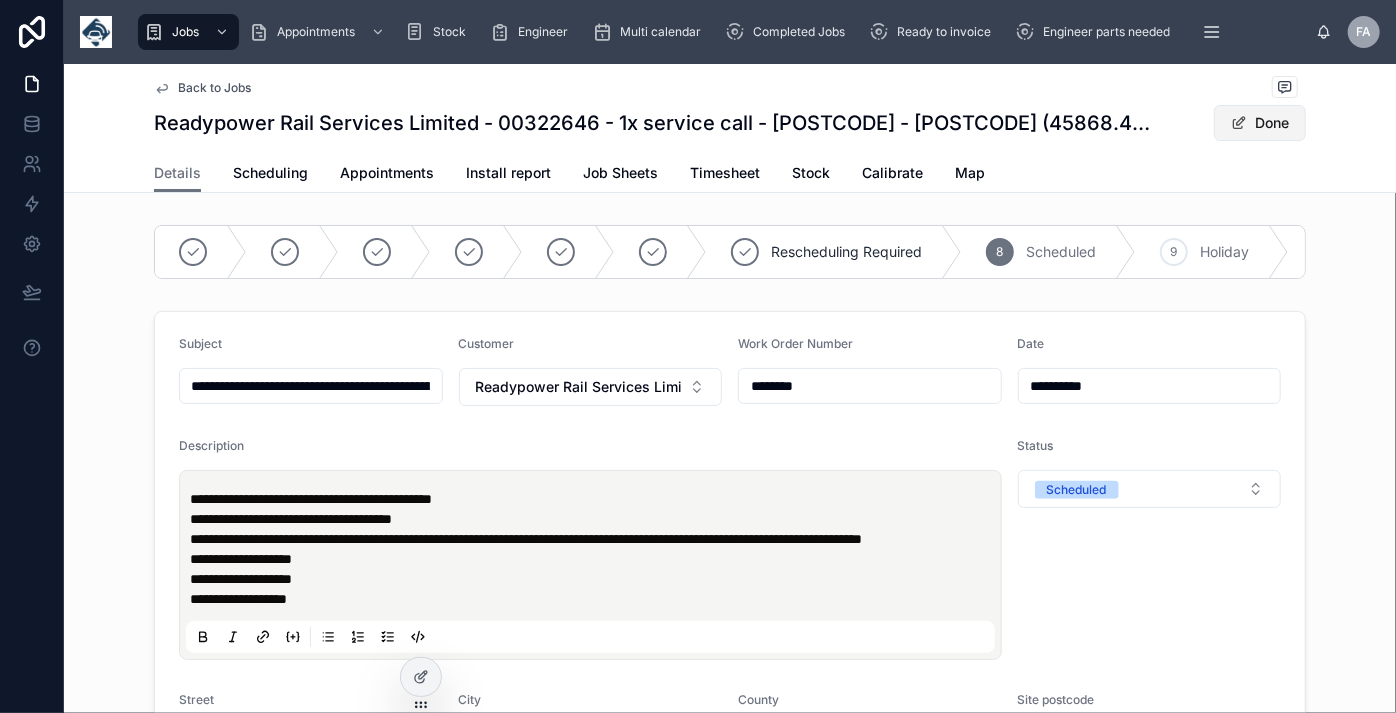 click on "Done" at bounding box center [1260, 123] 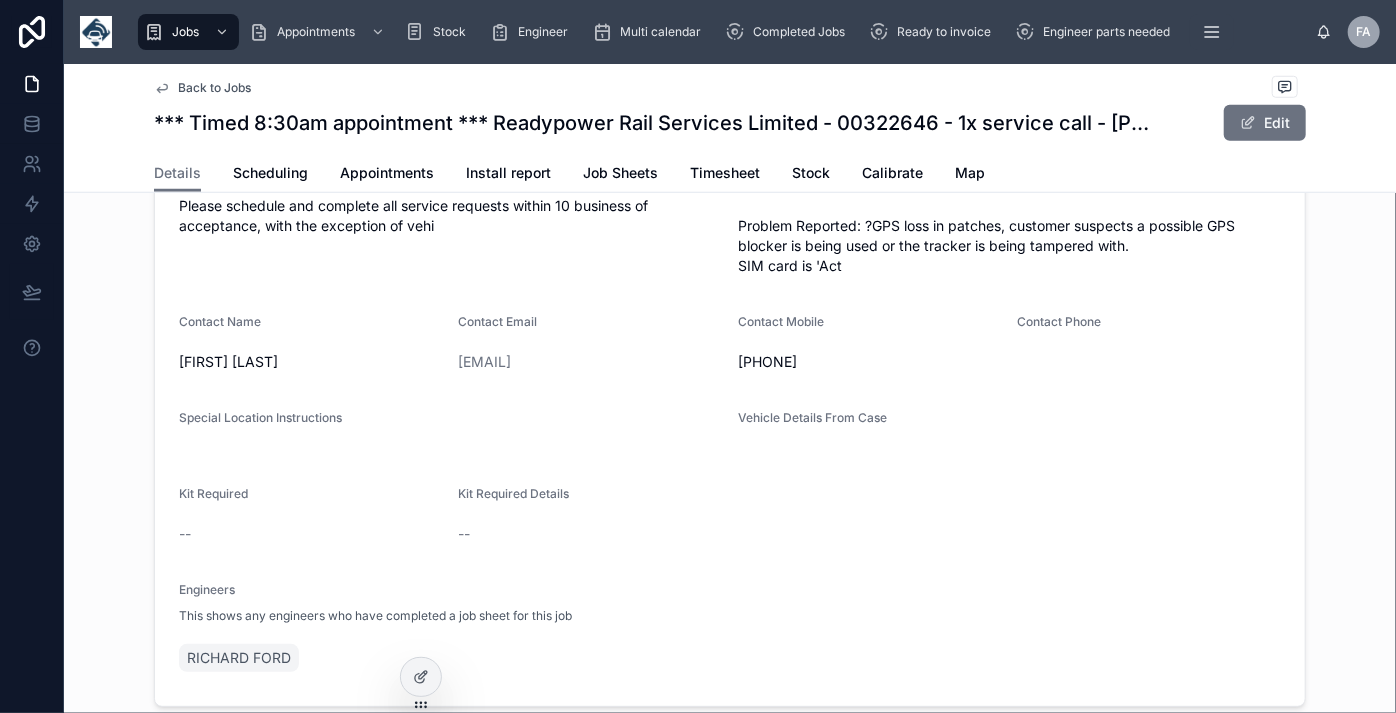 scroll, scrollTop: 632, scrollLeft: 0, axis: vertical 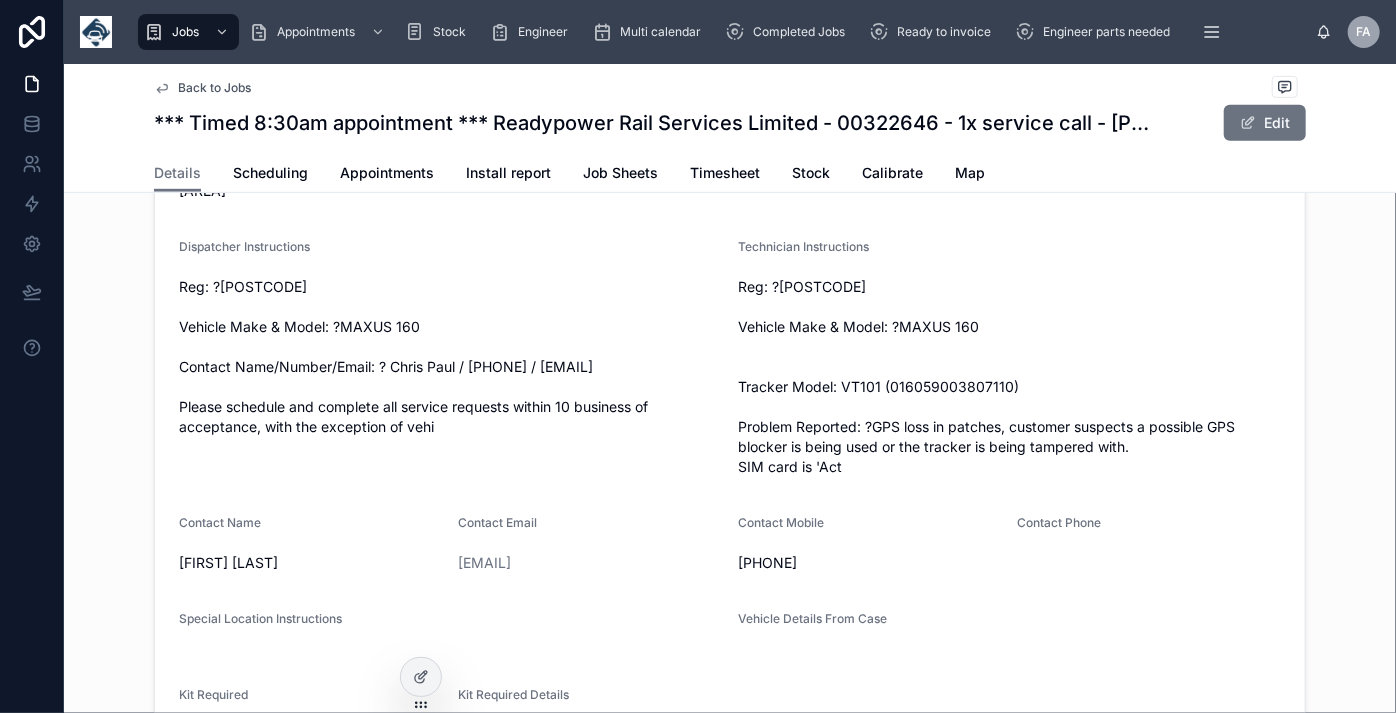 click on "Back to Jobs" at bounding box center (214, 88) 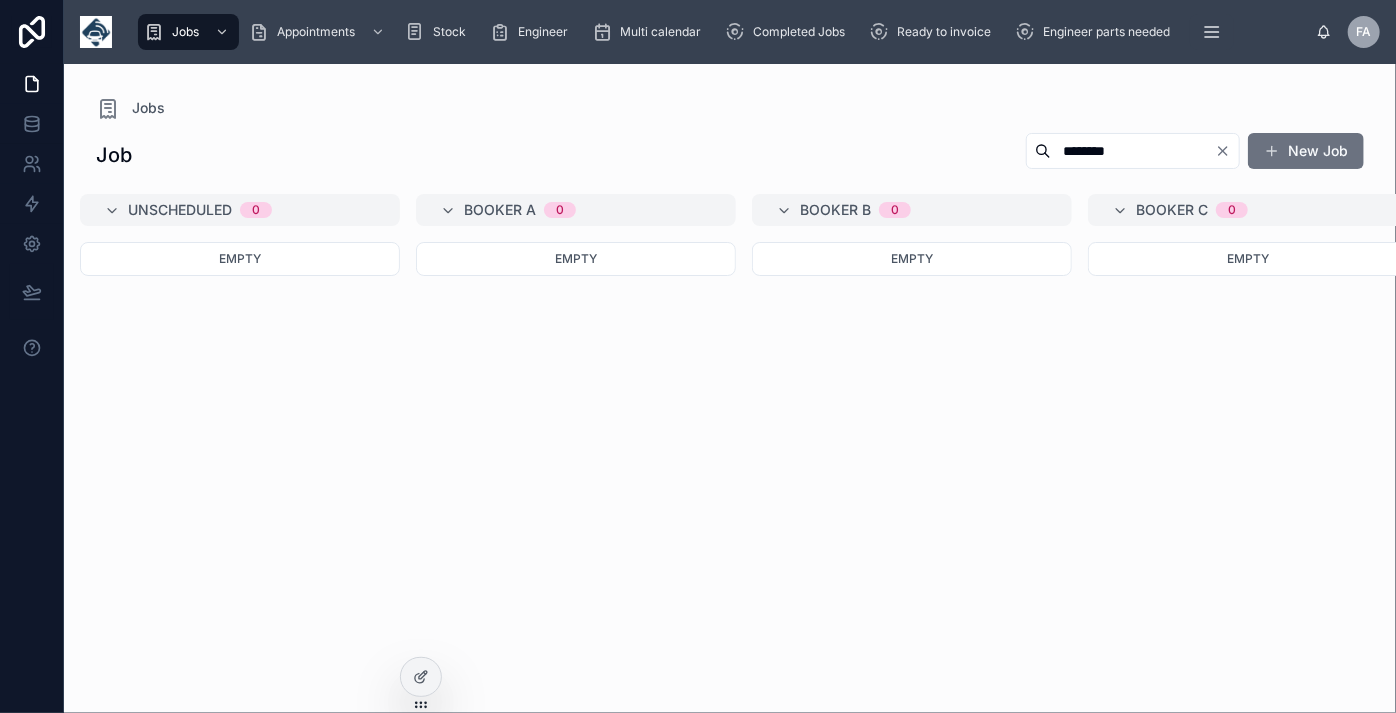 click 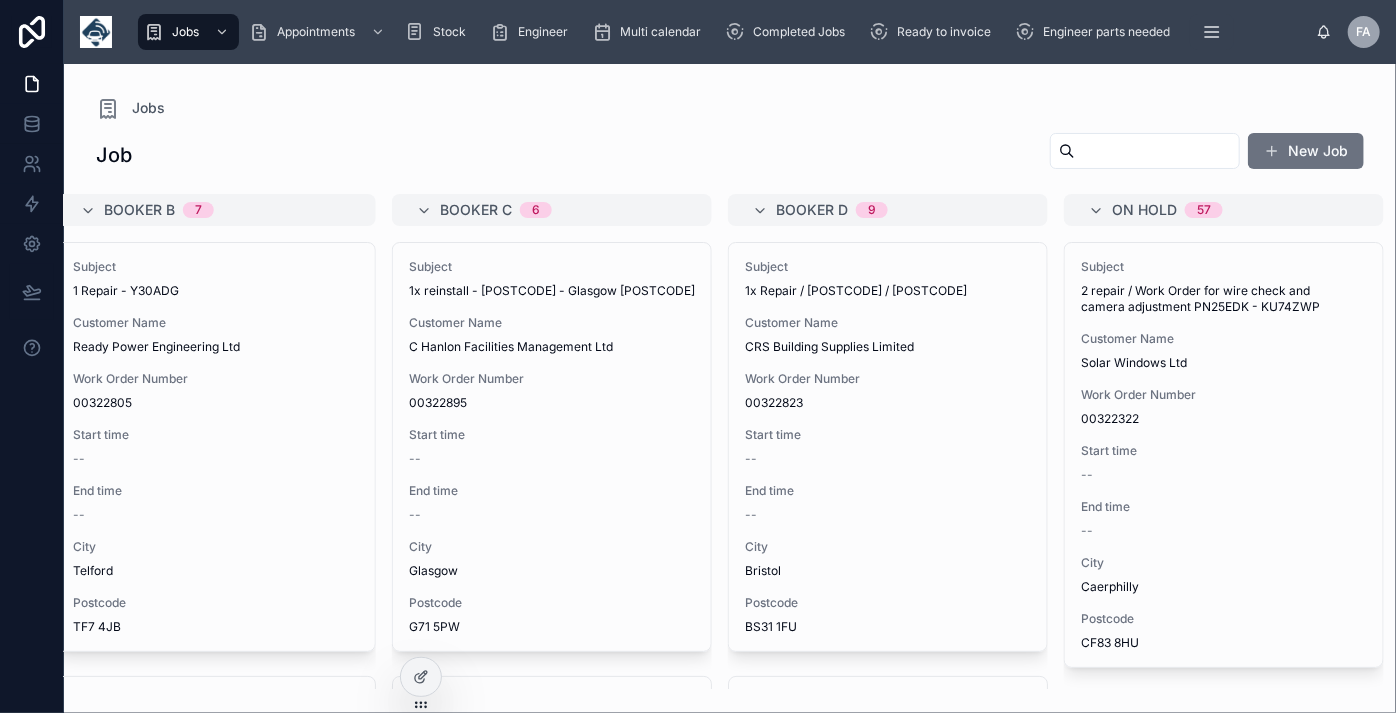 scroll, scrollTop: 0, scrollLeft: 0, axis: both 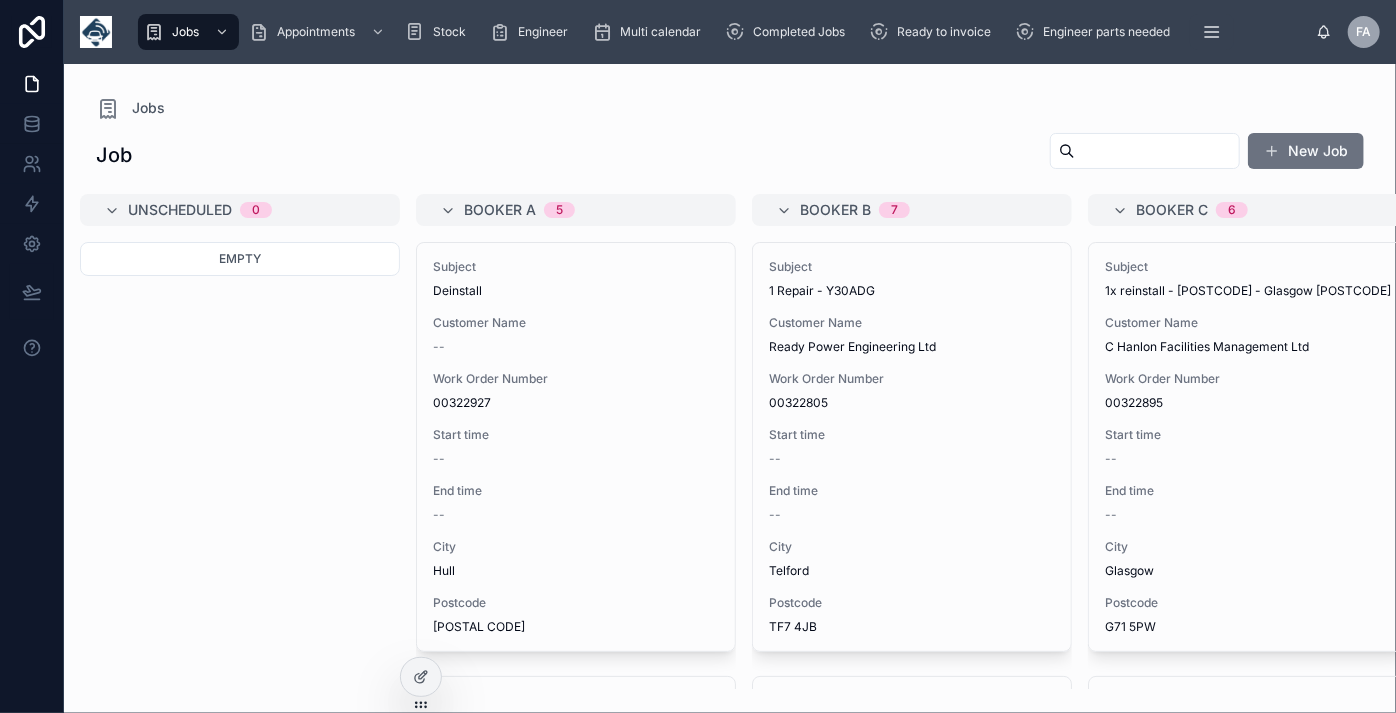 click at bounding box center [1157, 151] 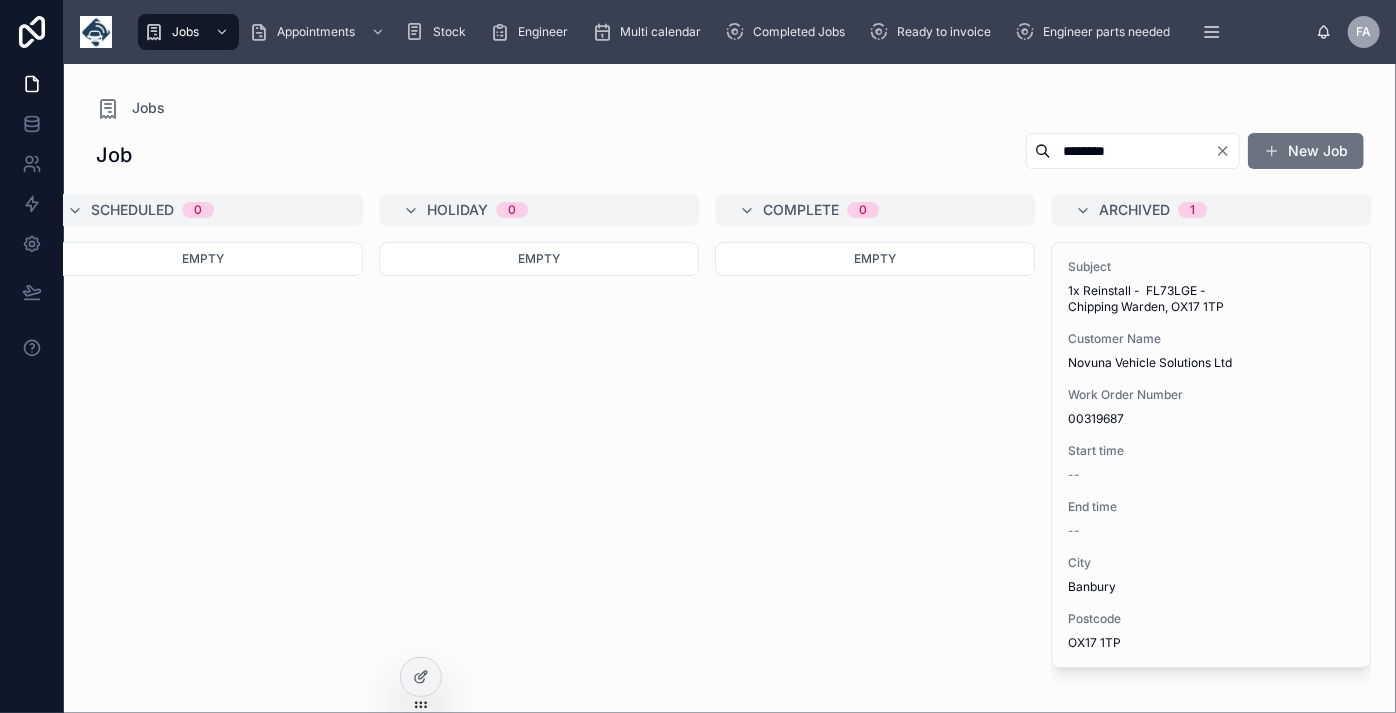 scroll, scrollTop: 0, scrollLeft: 2772, axis: horizontal 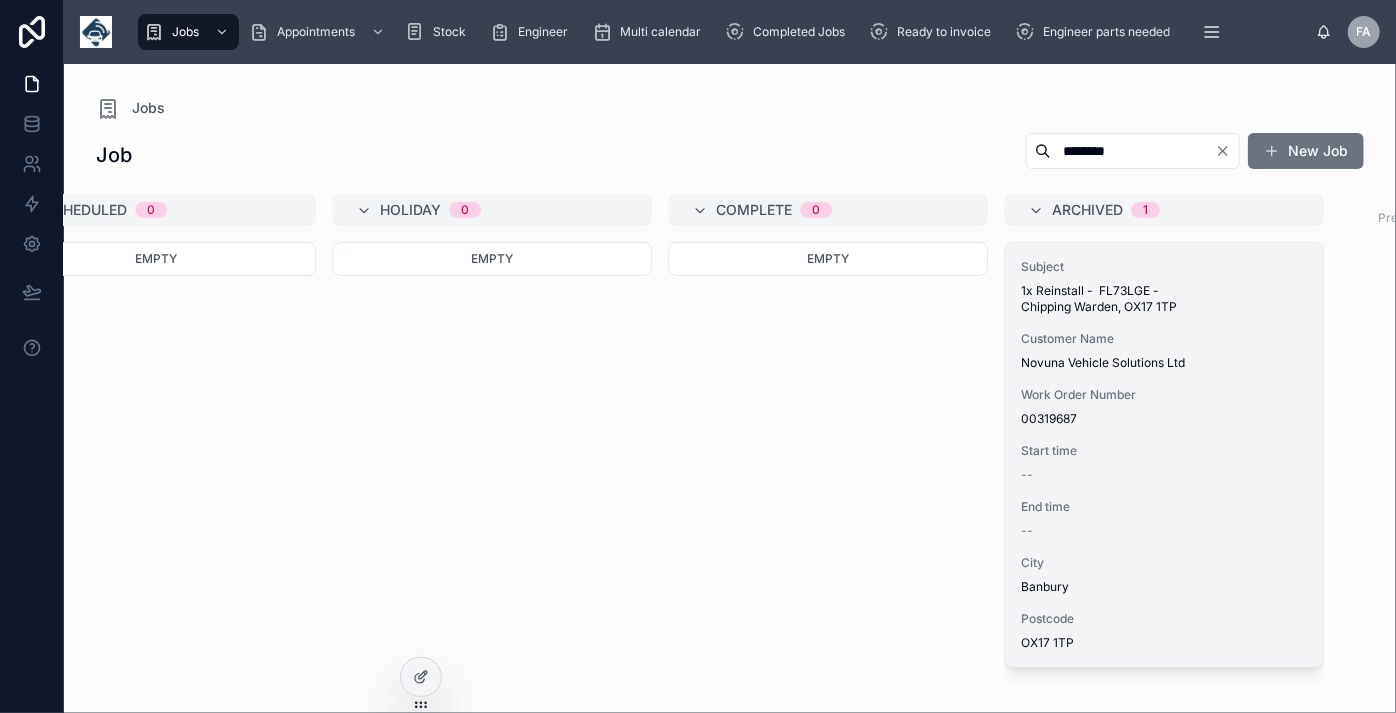 click on "--" at bounding box center (1164, 475) 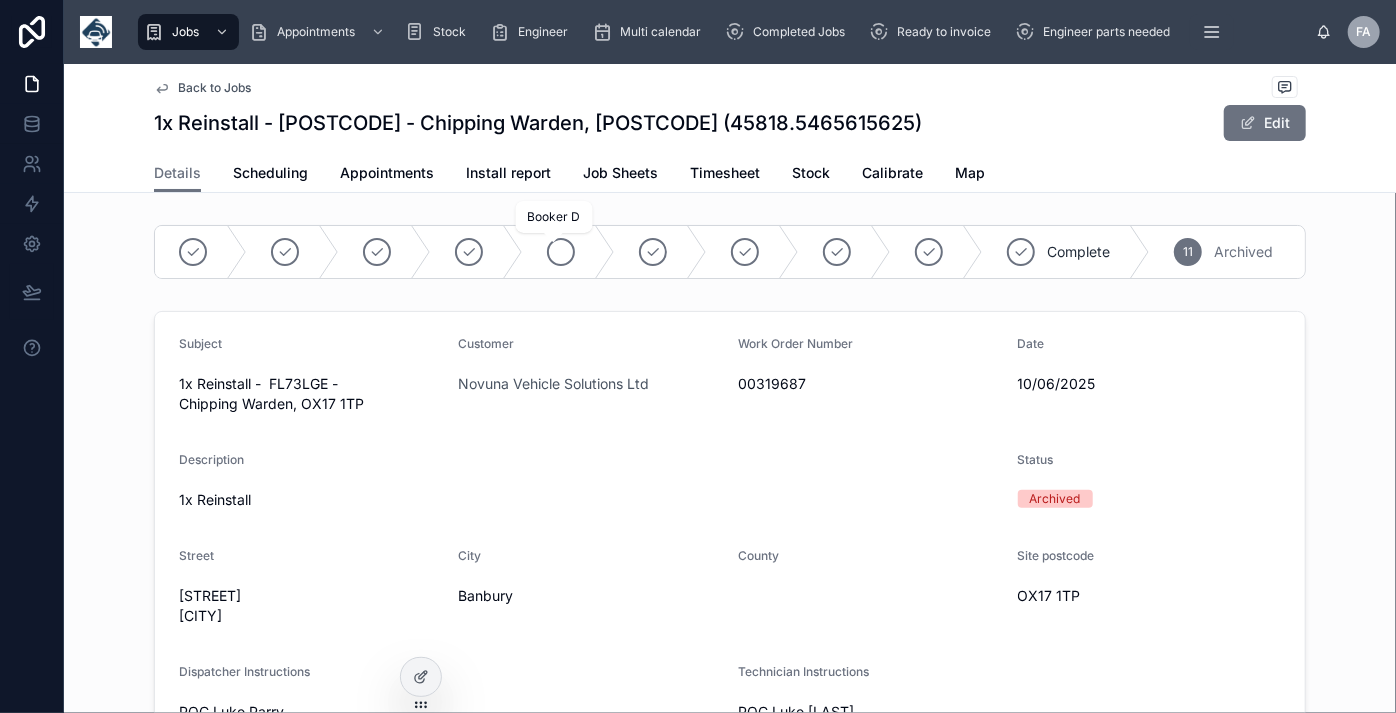 click 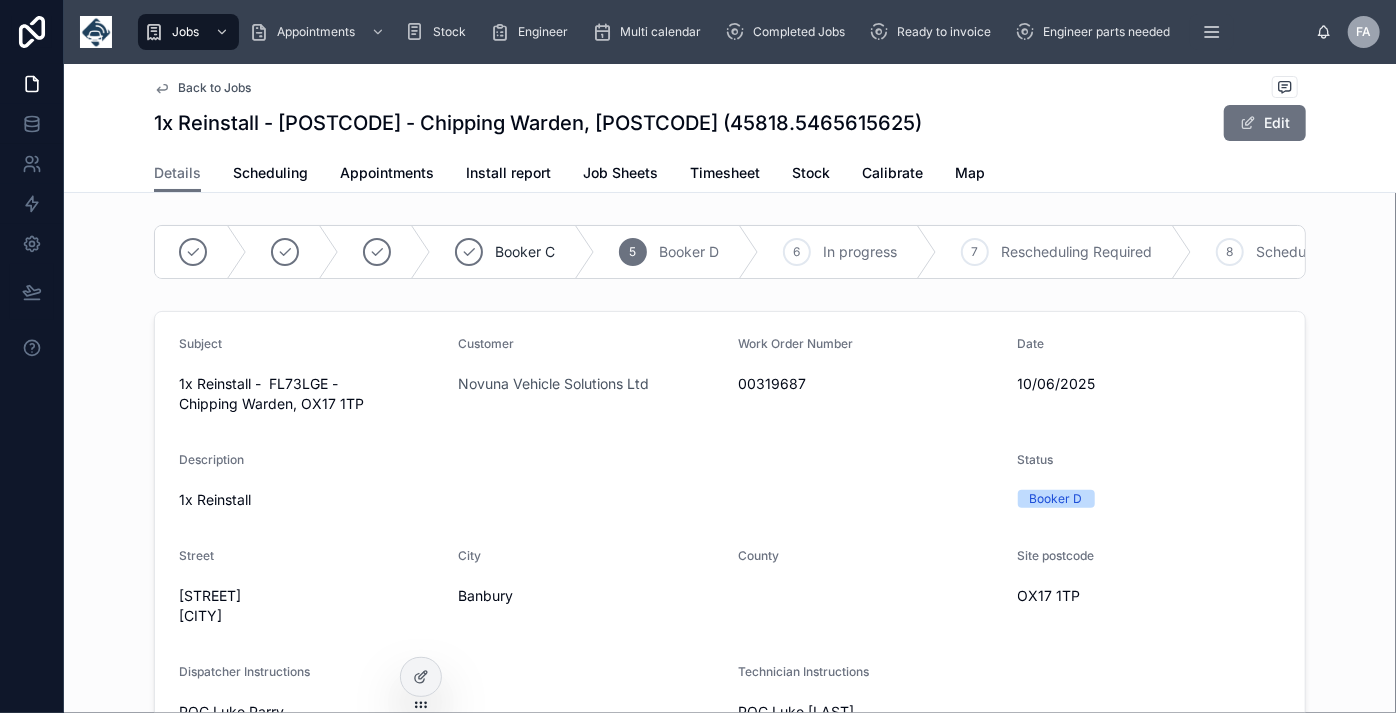 drag, startPoint x: 1264, startPoint y: 130, endPoint x: 1205, endPoint y: 157, distance: 64.884514 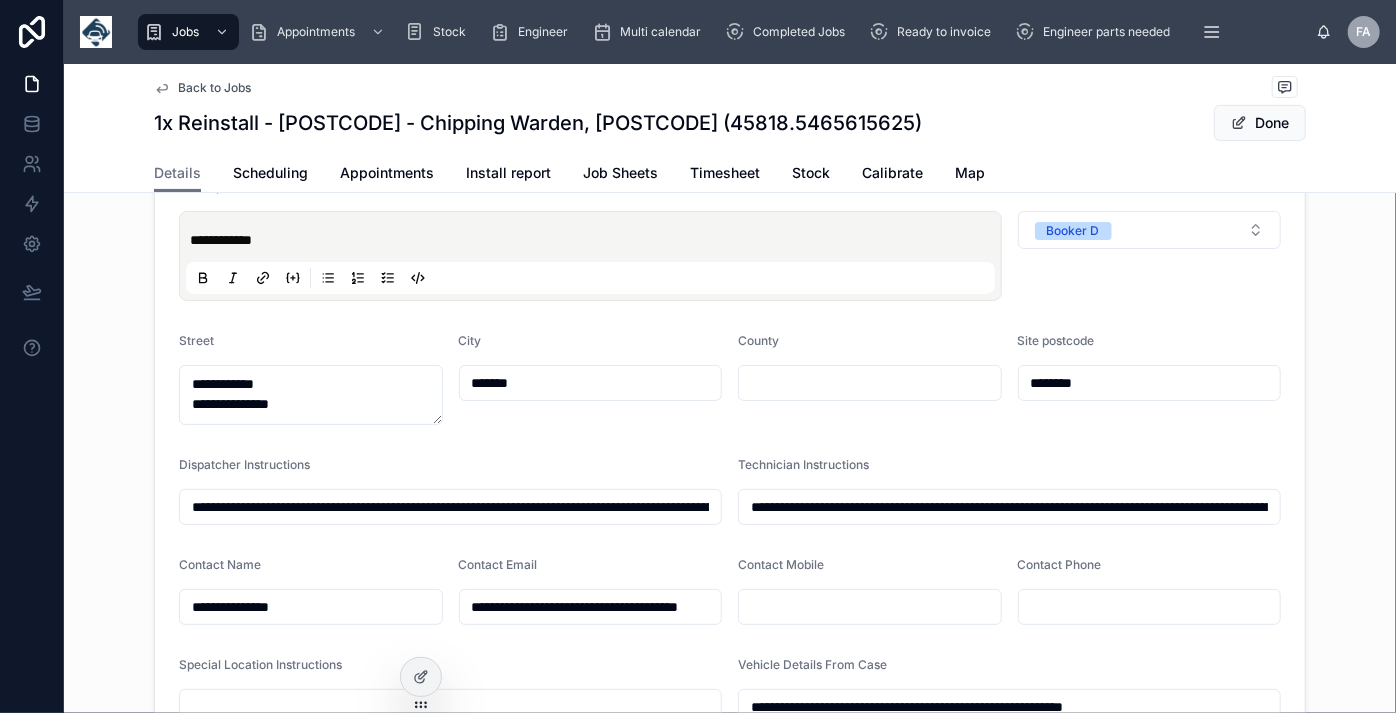 scroll, scrollTop: 272, scrollLeft: 0, axis: vertical 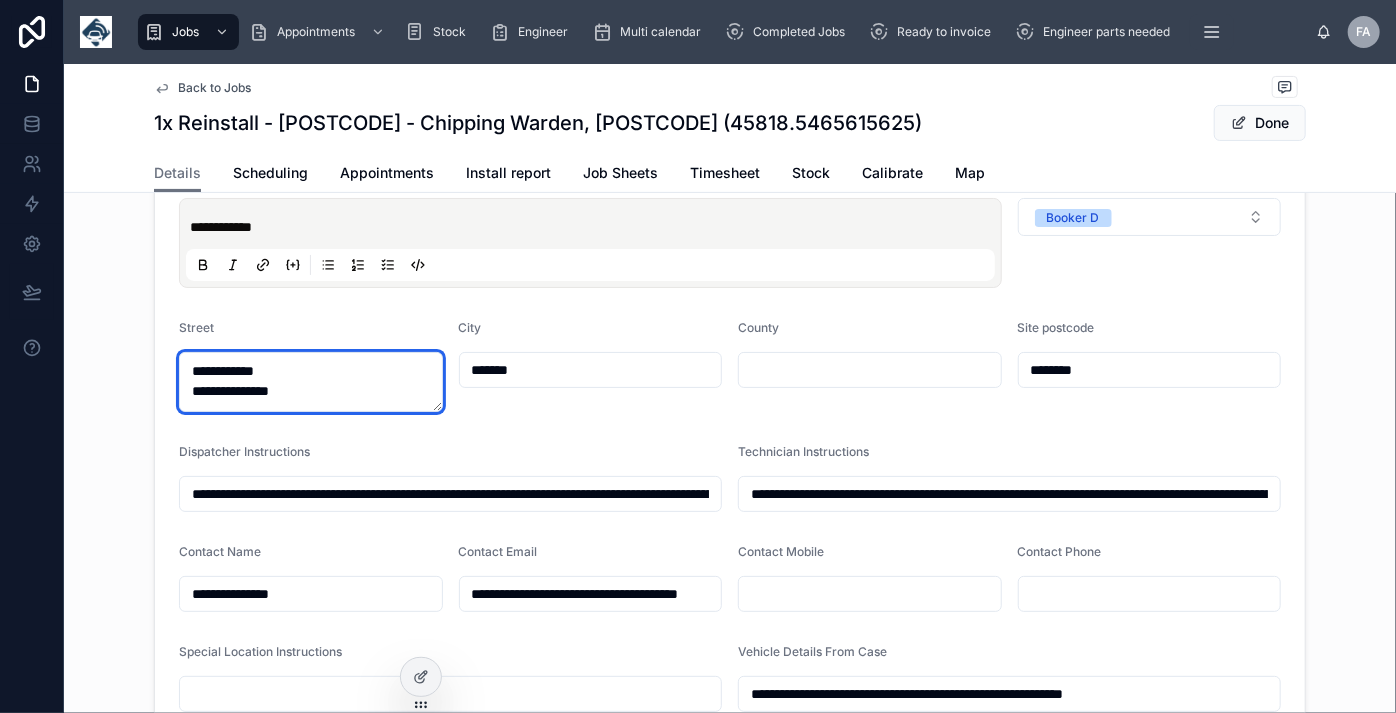 drag, startPoint x: 311, startPoint y: 409, endPoint x: 99, endPoint y: 354, distance: 219.01826 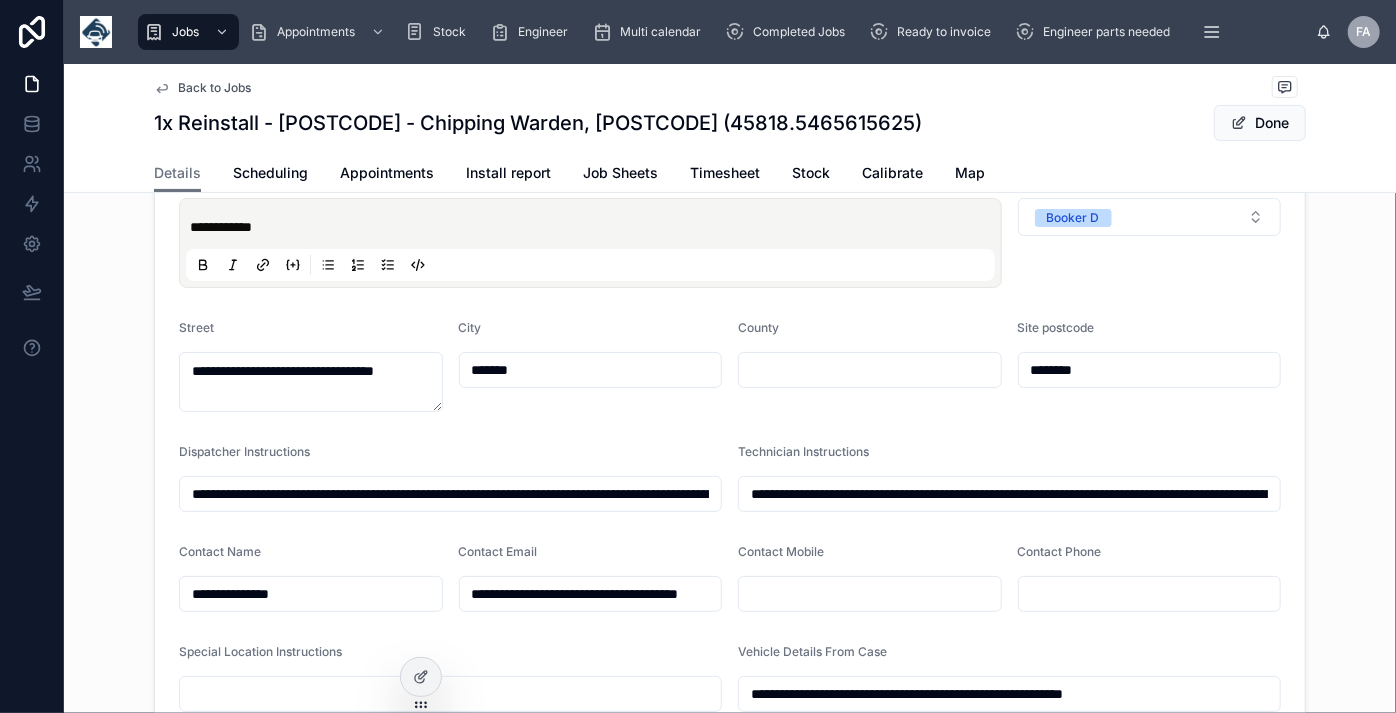 click on "********" at bounding box center [1150, 370] 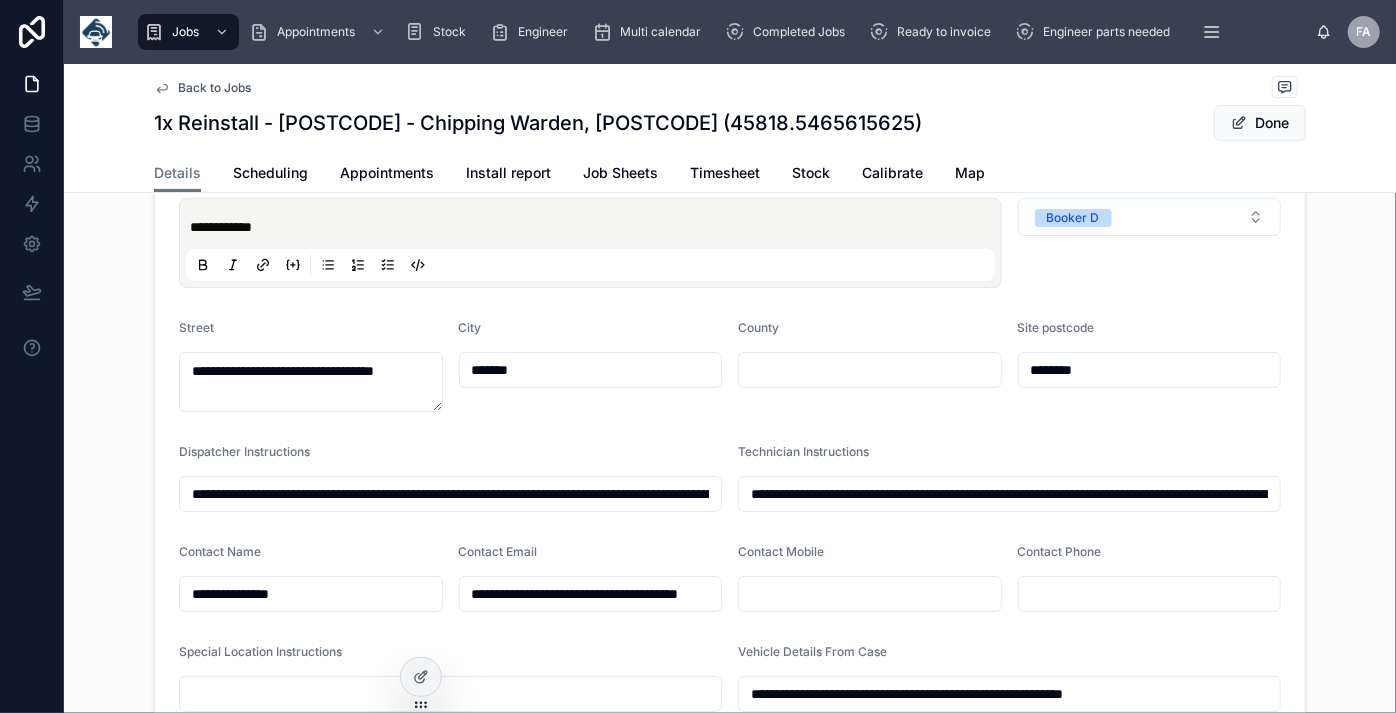 drag, startPoint x: 312, startPoint y: 606, endPoint x: 104, endPoint y: 596, distance: 208.24025 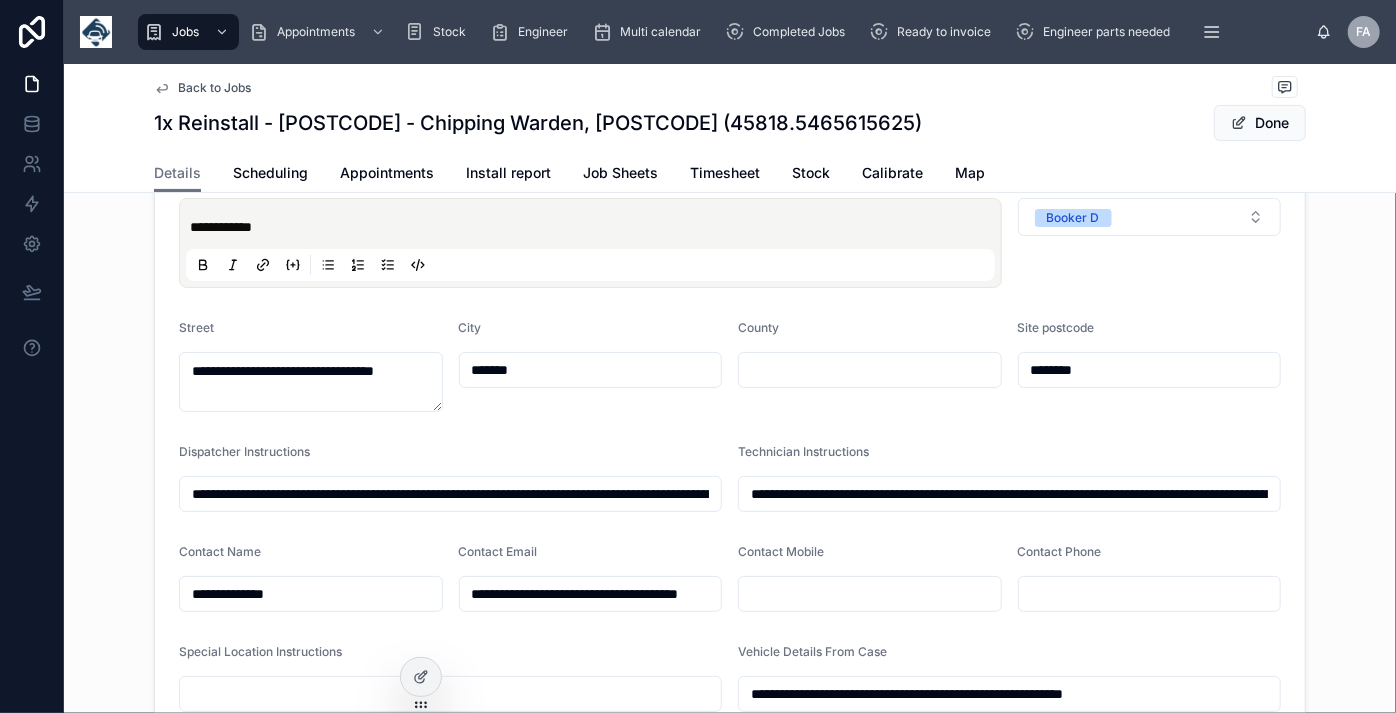 click on "**********" at bounding box center (591, 594) 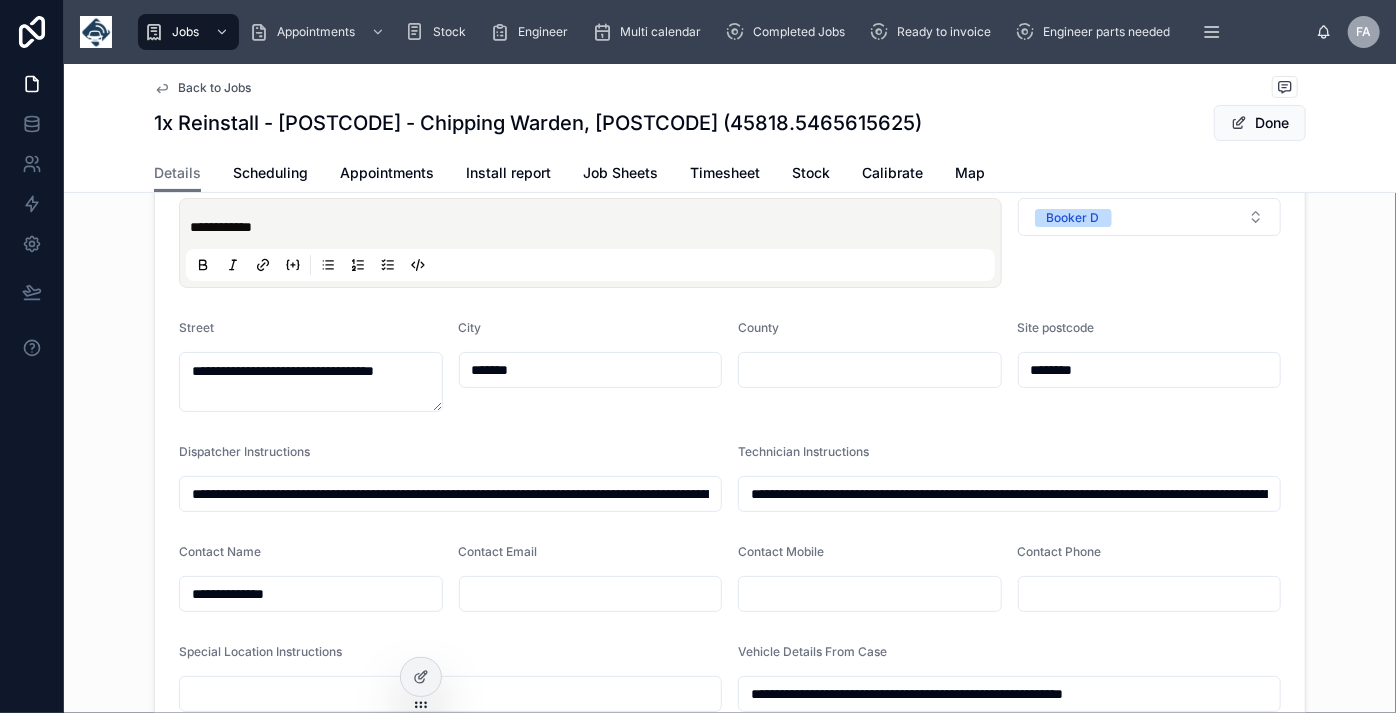 scroll, scrollTop: 0, scrollLeft: 0, axis: both 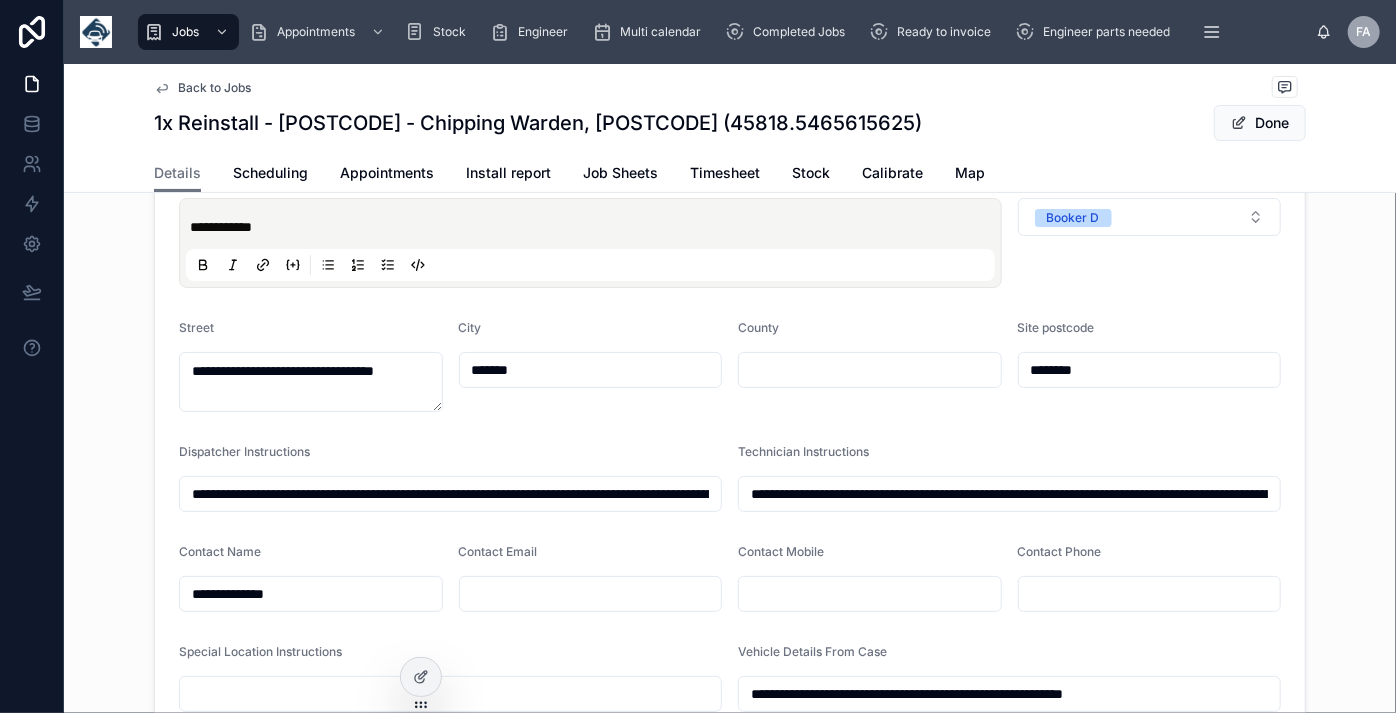 paste on "**********" 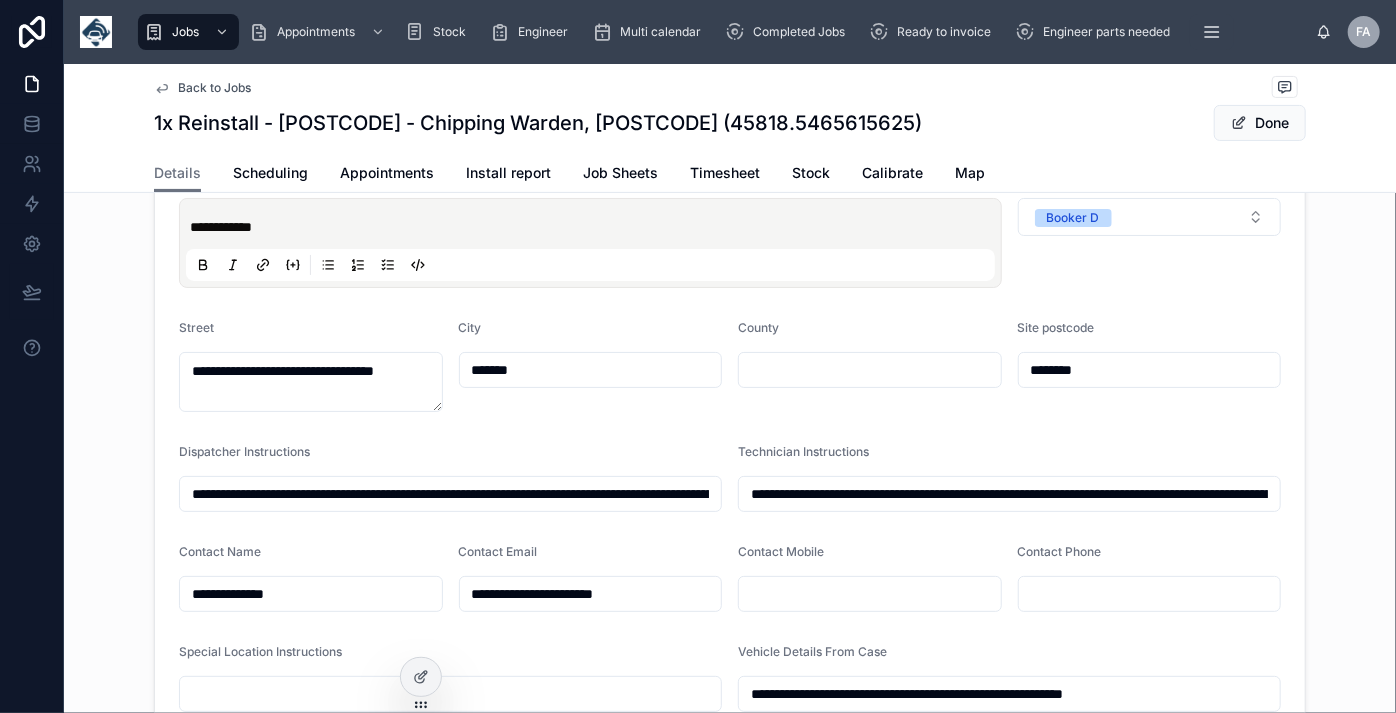 click at bounding box center [870, 594] 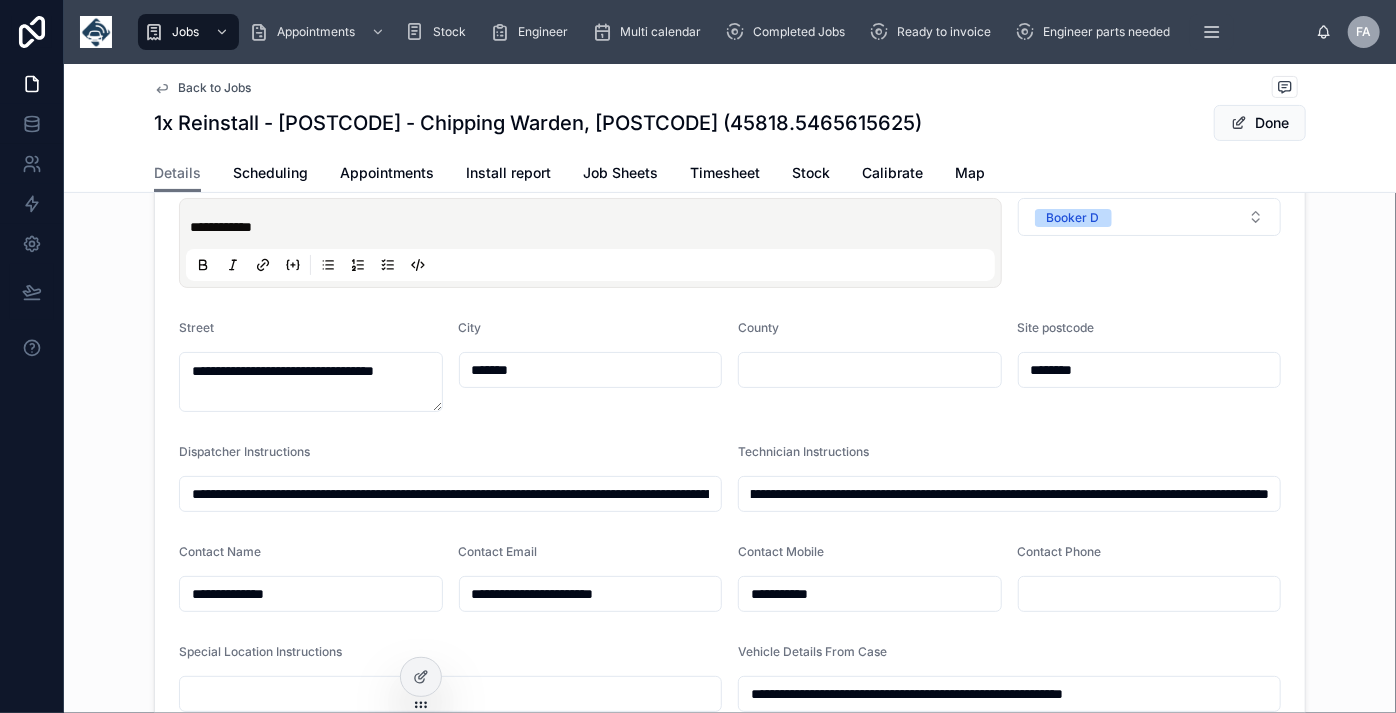 scroll, scrollTop: 0, scrollLeft: 1082, axis: horizontal 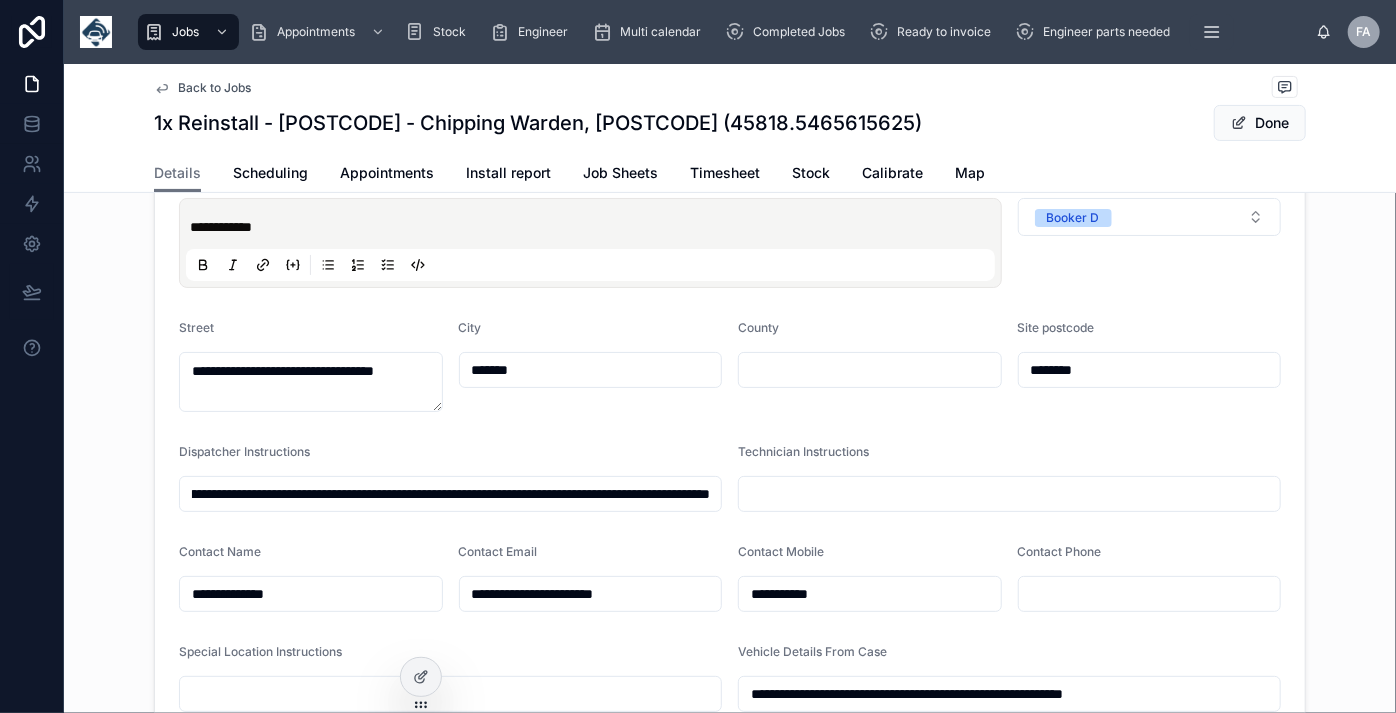 drag, startPoint x: 180, startPoint y: 509, endPoint x: 847, endPoint y: 485, distance: 667.43164 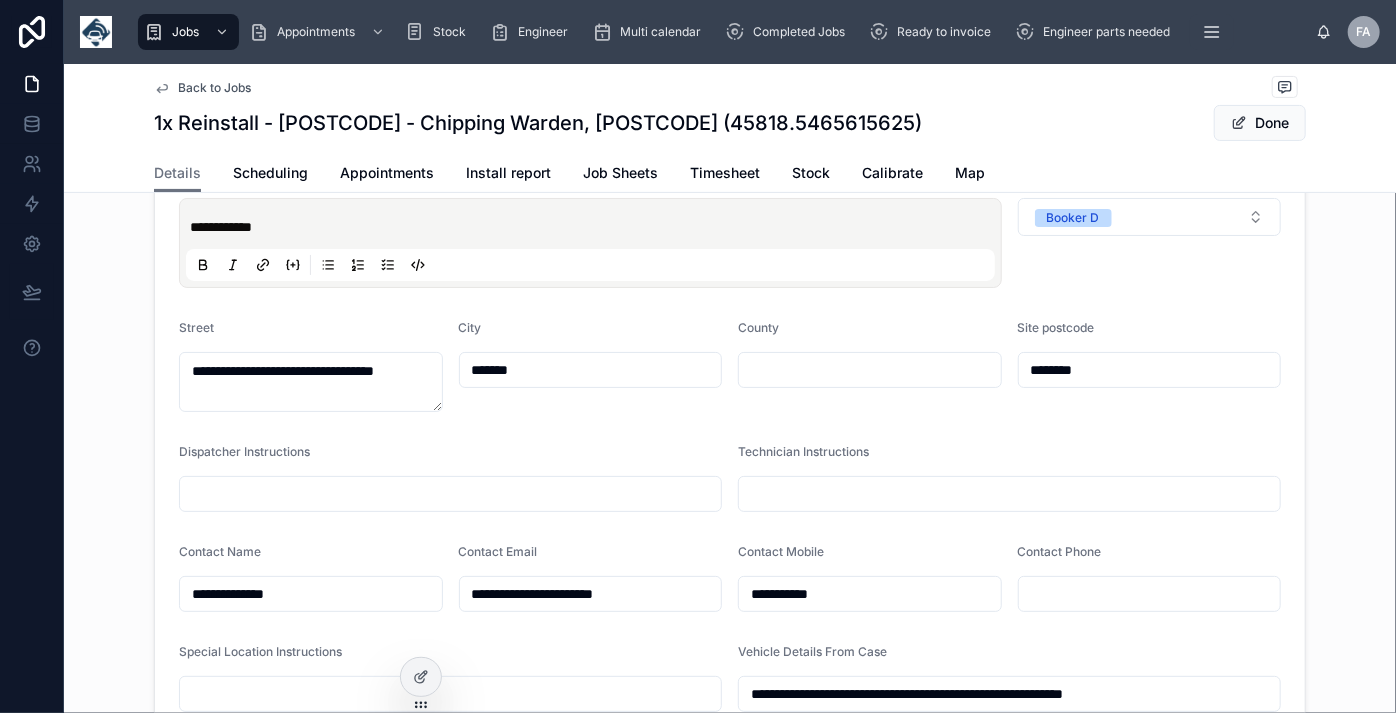 scroll, scrollTop: 0, scrollLeft: 0, axis: both 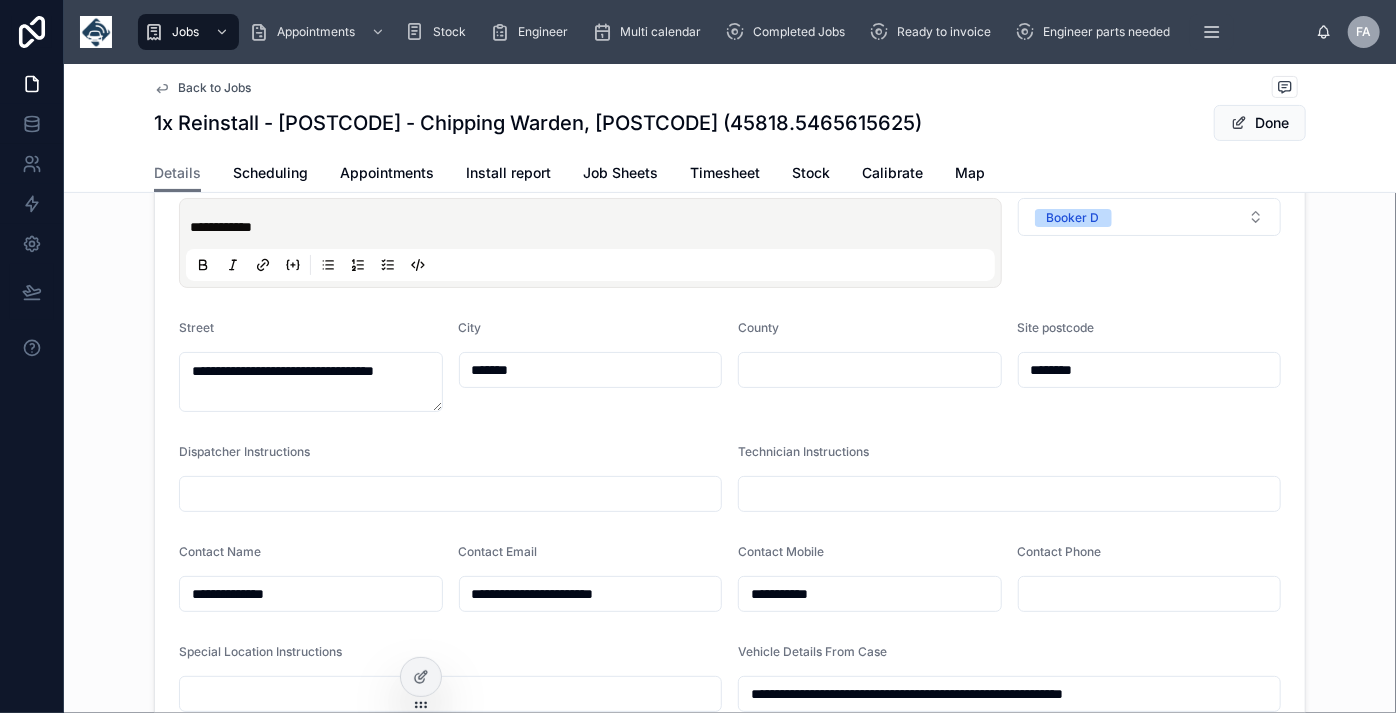 drag, startPoint x: 625, startPoint y: 430, endPoint x: 615, endPoint y: 432, distance: 10.198039 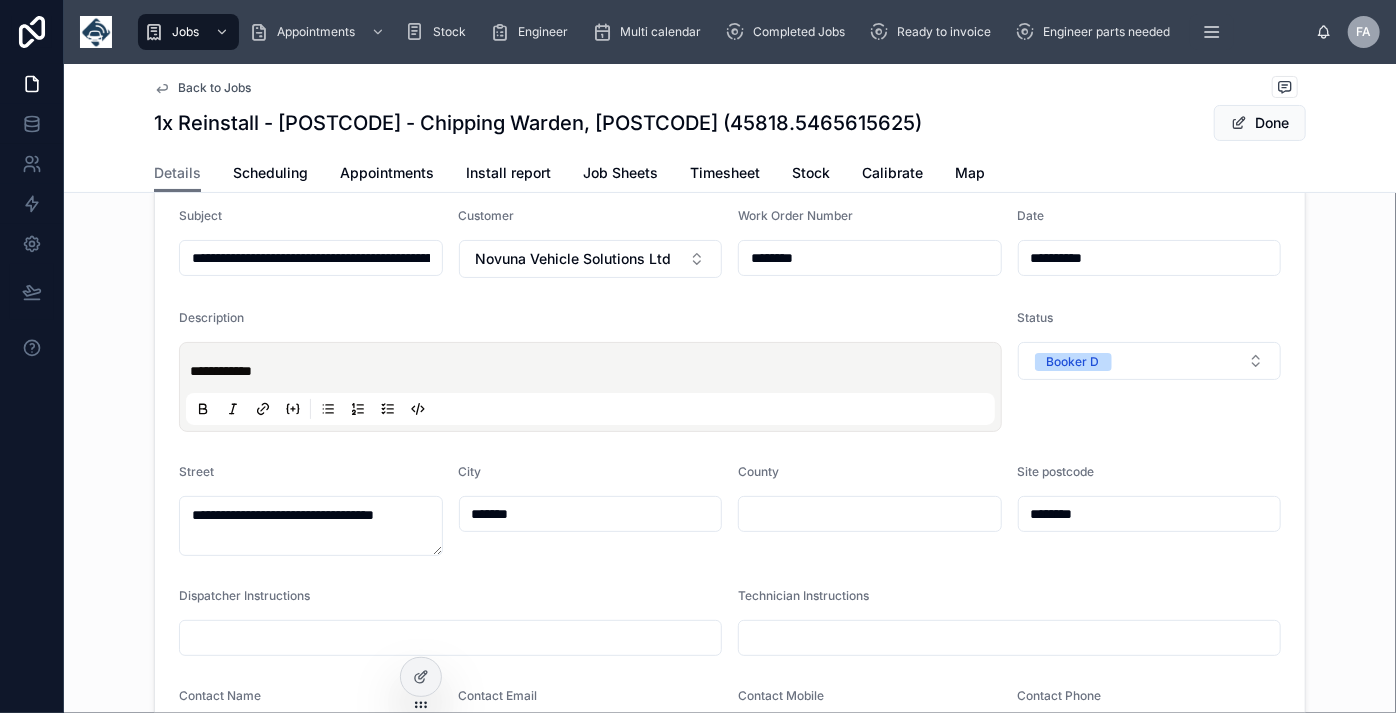 scroll, scrollTop: 0, scrollLeft: 0, axis: both 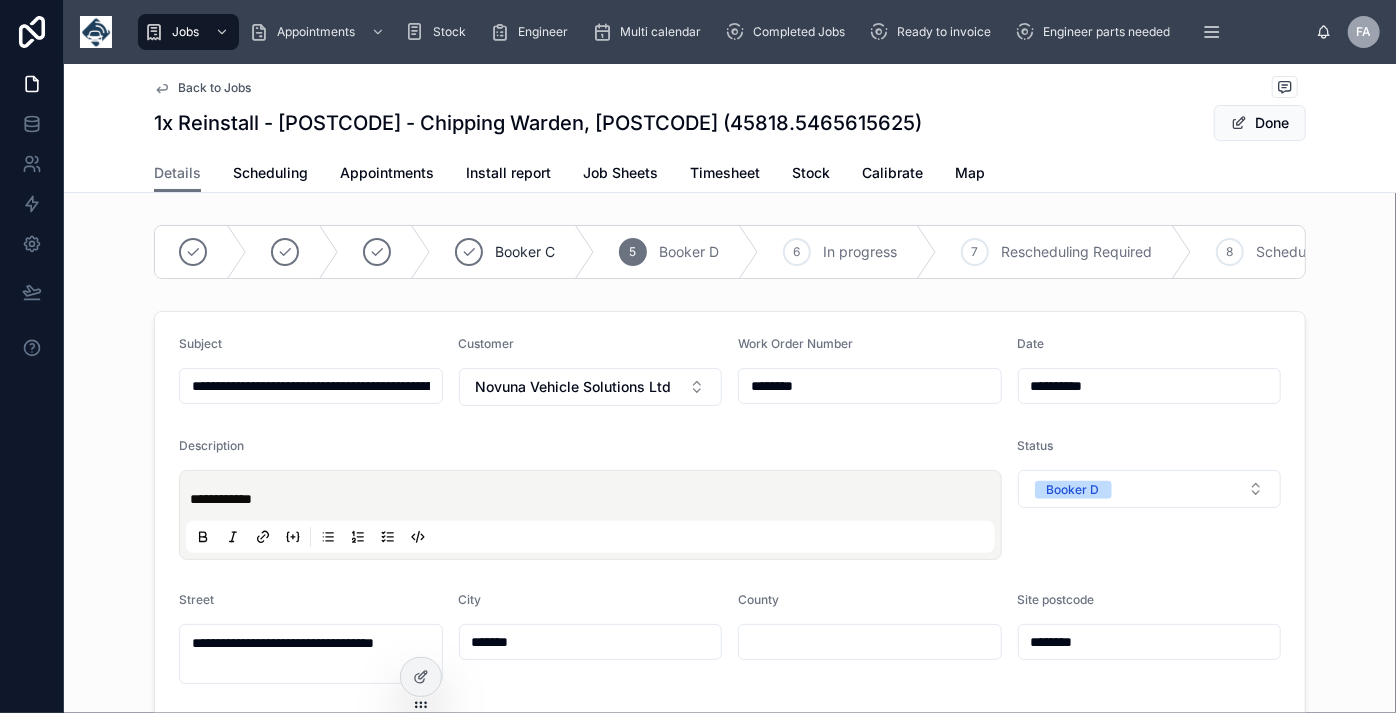 click on "**********" at bounding box center (594, 499) 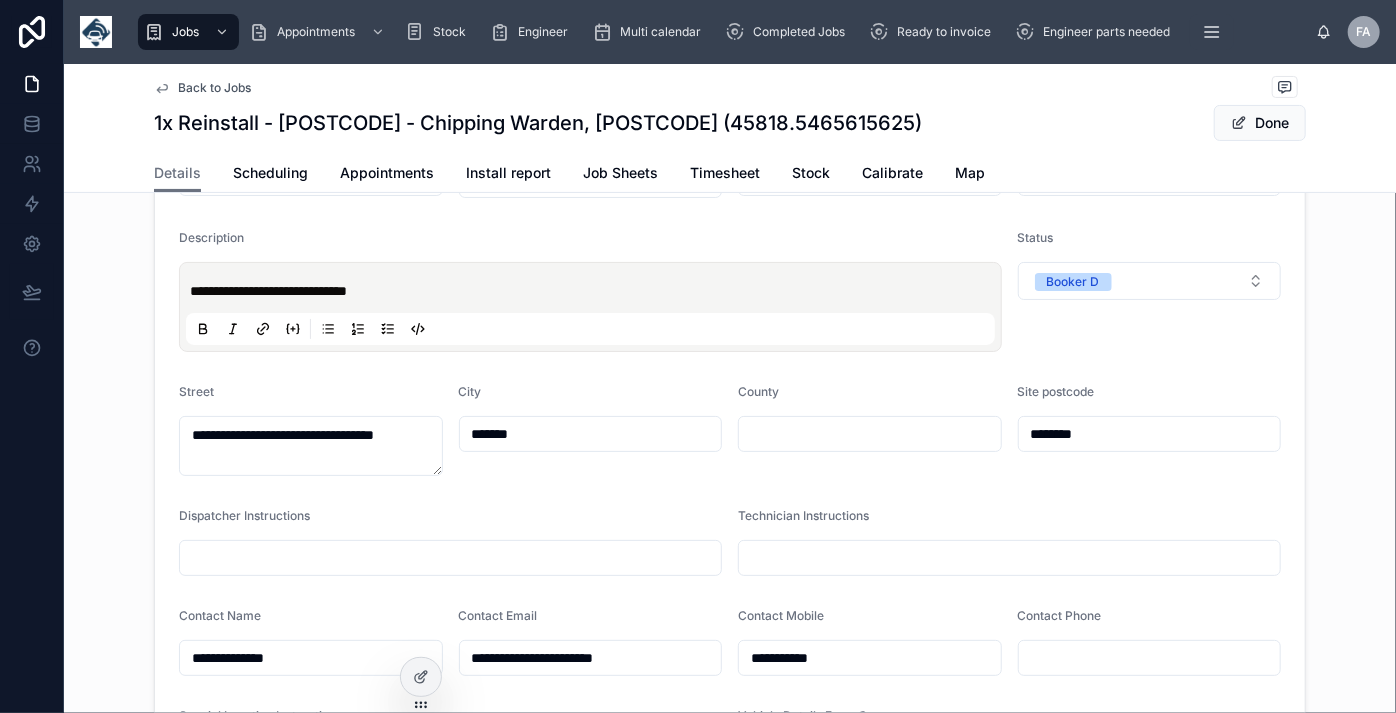 scroll, scrollTop: 545, scrollLeft: 0, axis: vertical 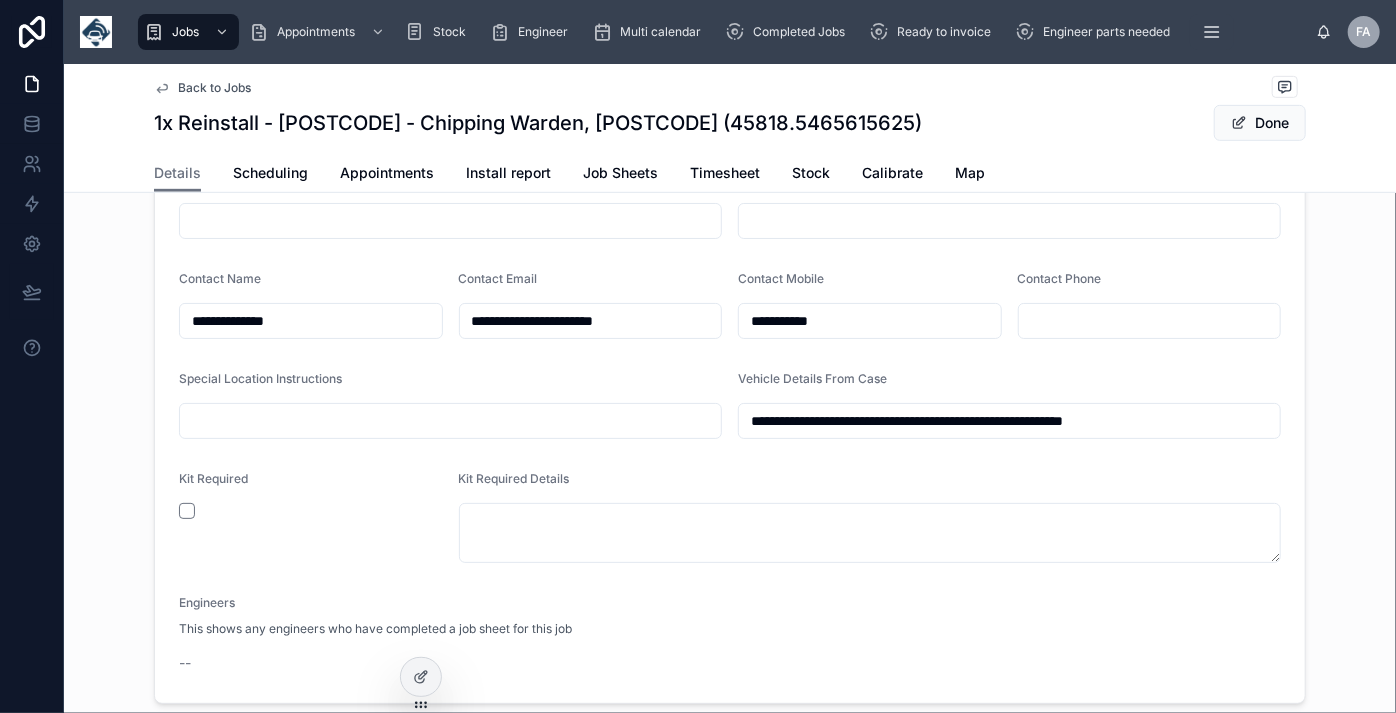 drag, startPoint x: 740, startPoint y: 436, endPoint x: 1227, endPoint y: 431, distance: 487.02567 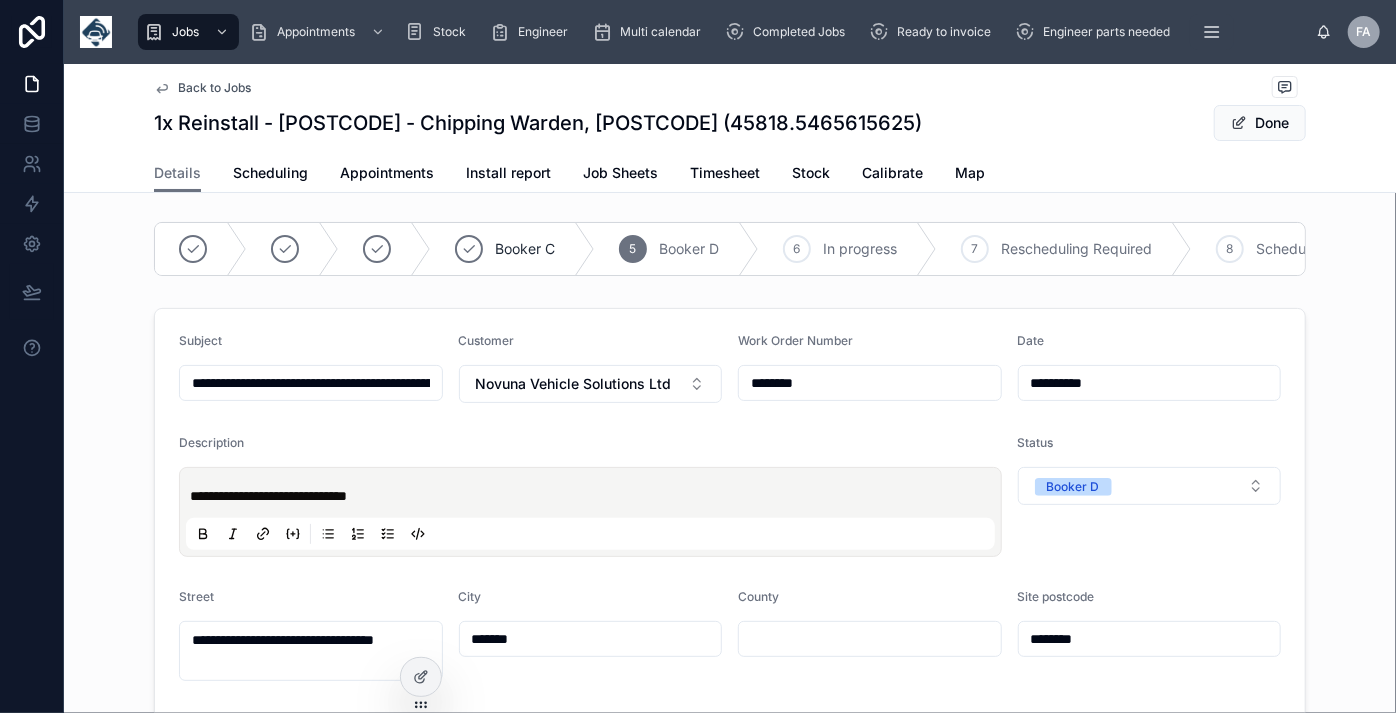 scroll, scrollTop: 0, scrollLeft: 0, axis: both 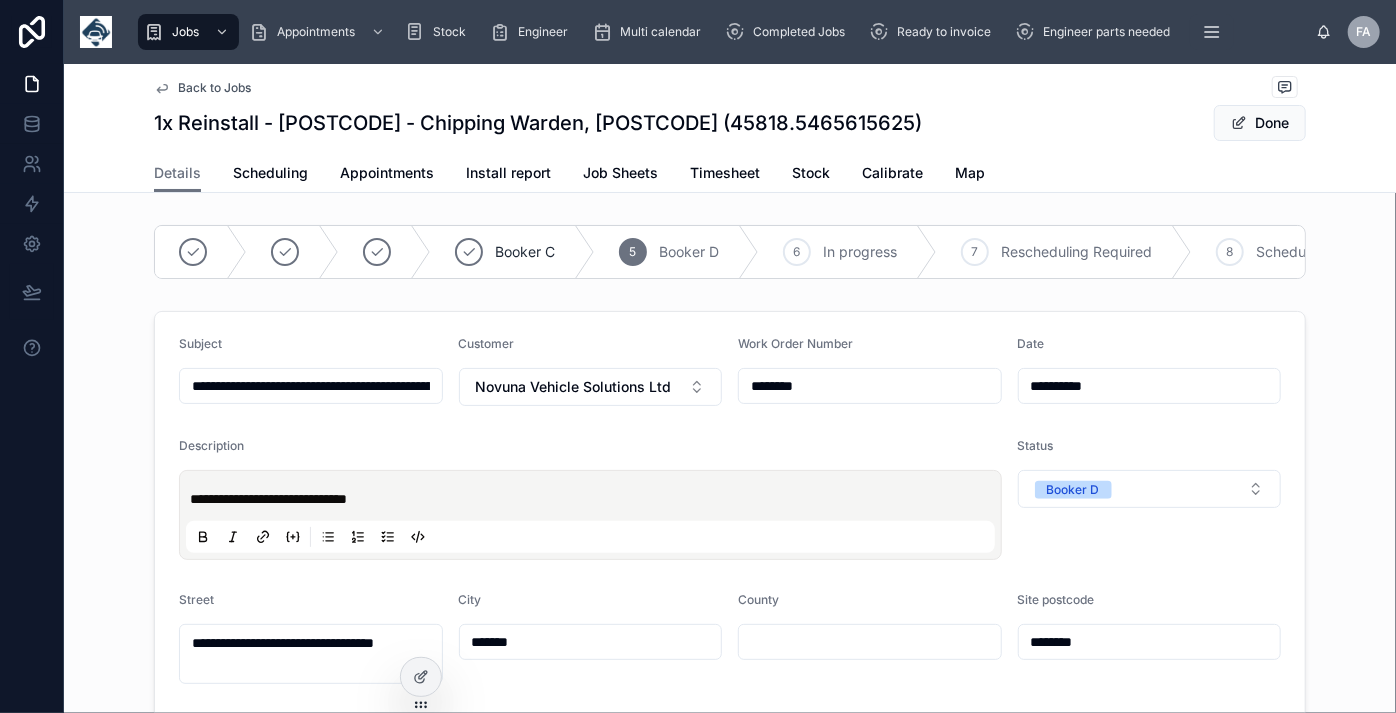 click on "**********" at bounding box center [594, 499] 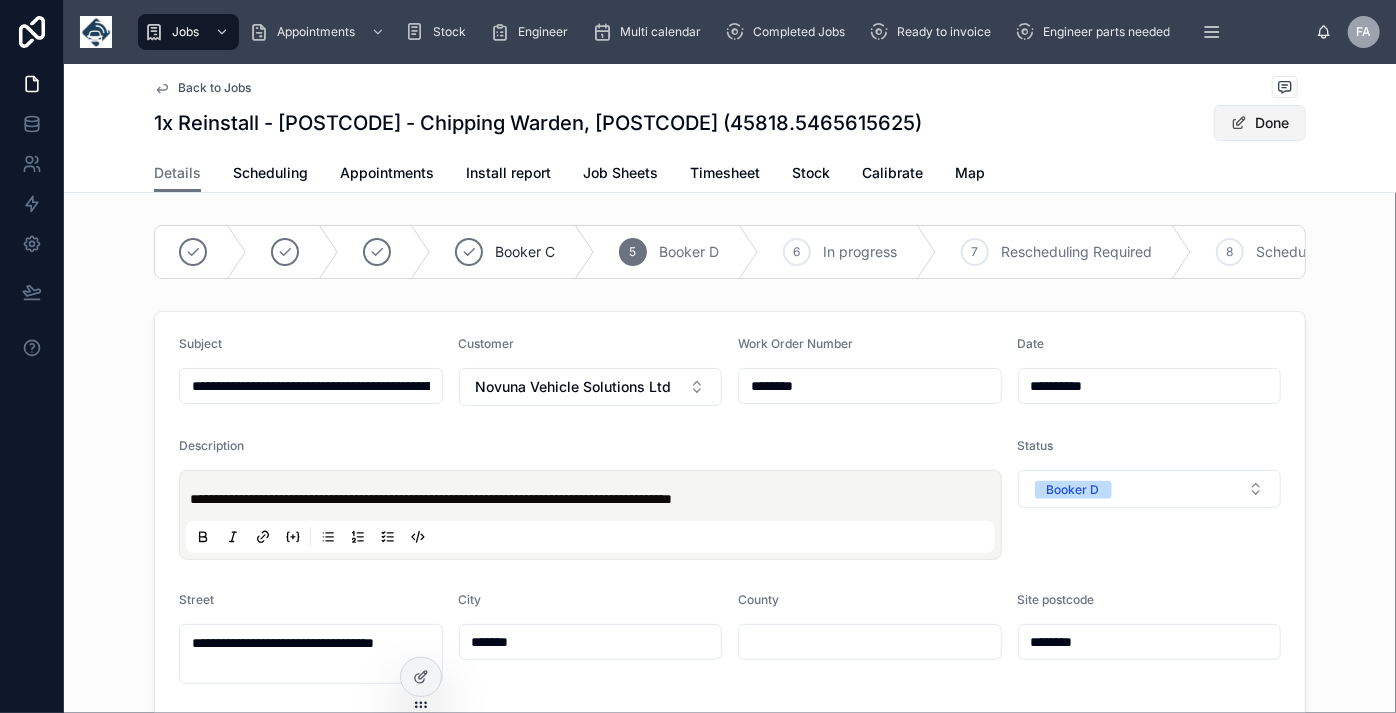 click on "Done" at bounding box center [1260, 123] 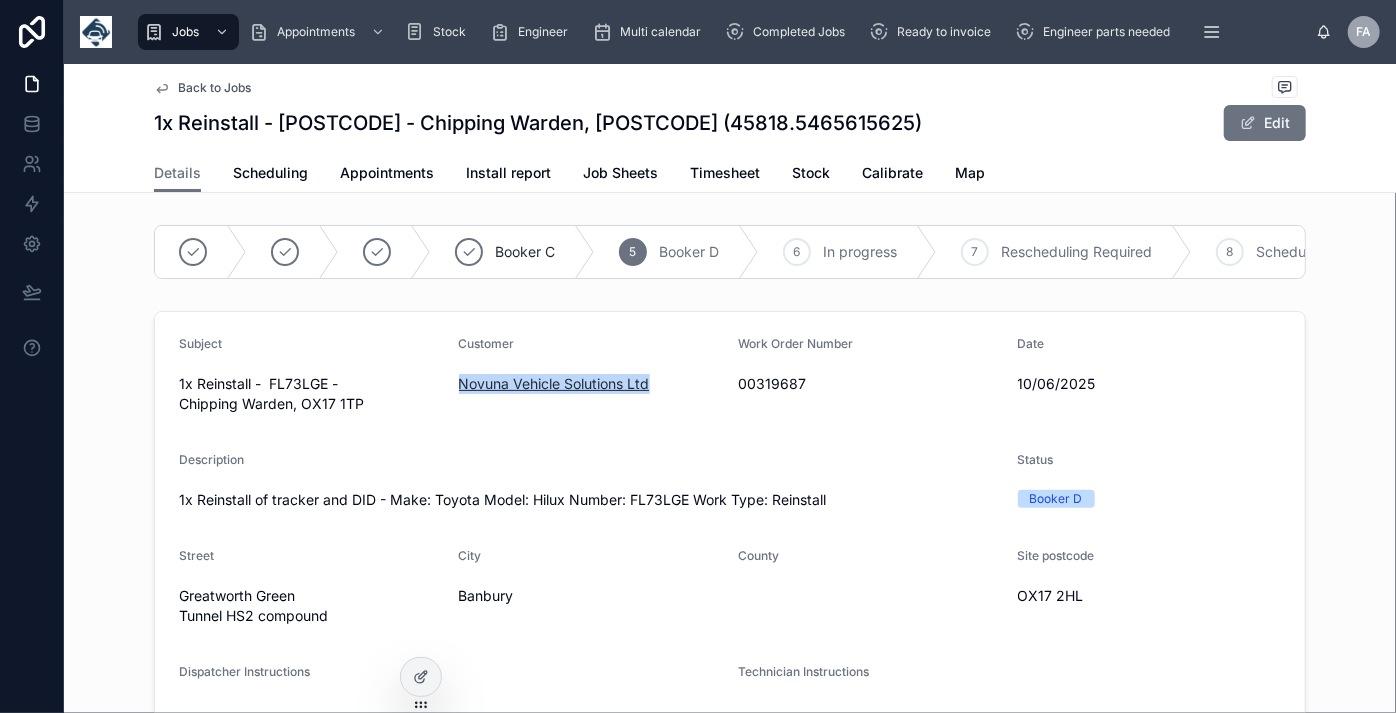 drag, startPoint x: 659, startPoint y: 394, endPoint x: 453, endPoint y: 393, distance: 206.00243 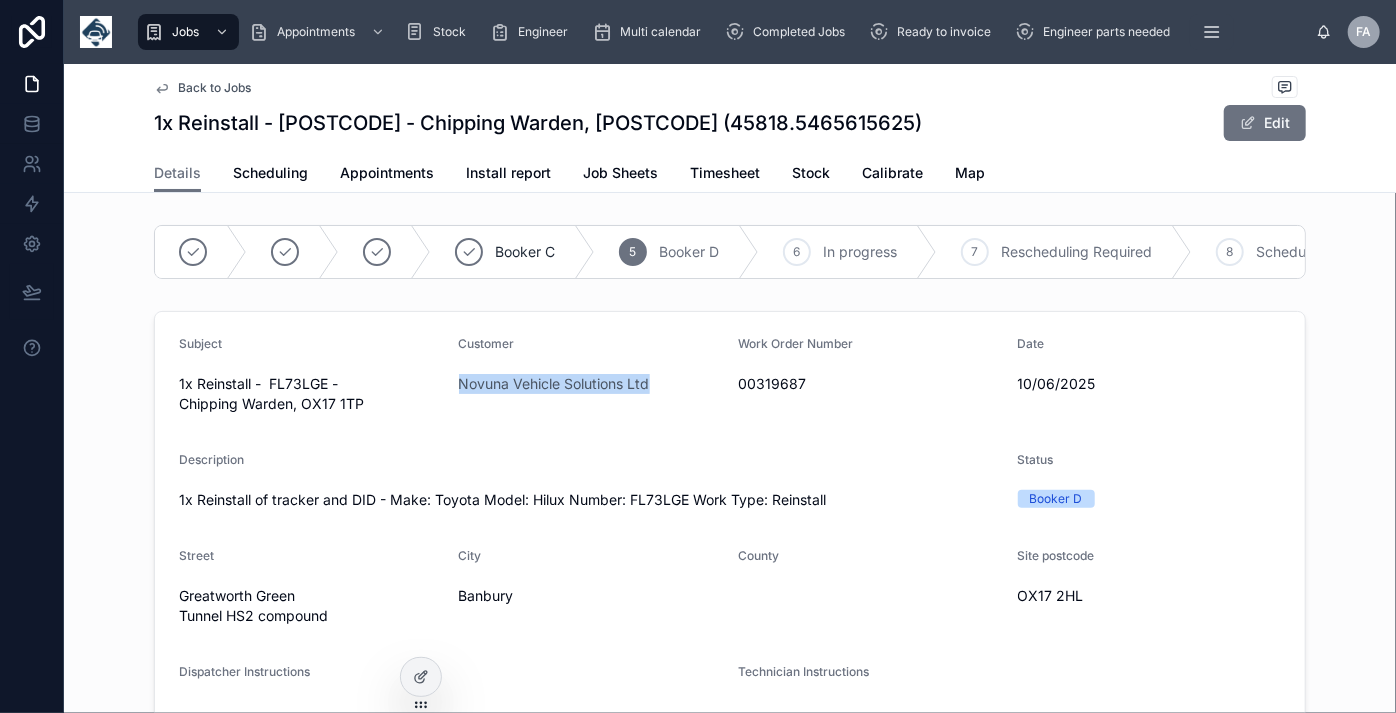 copy on "Novuna Vehicle Solutions Ltd" 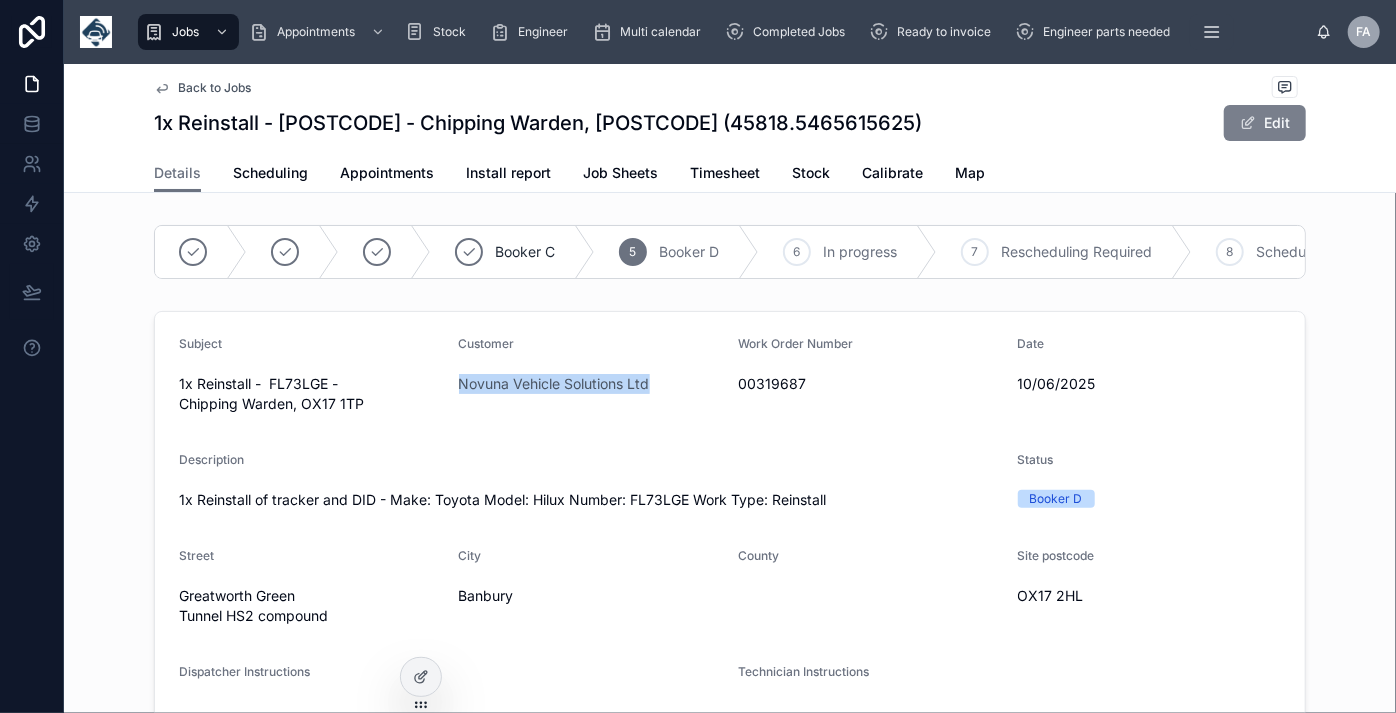 click on "Edit" at bounding box center (1265, 123) 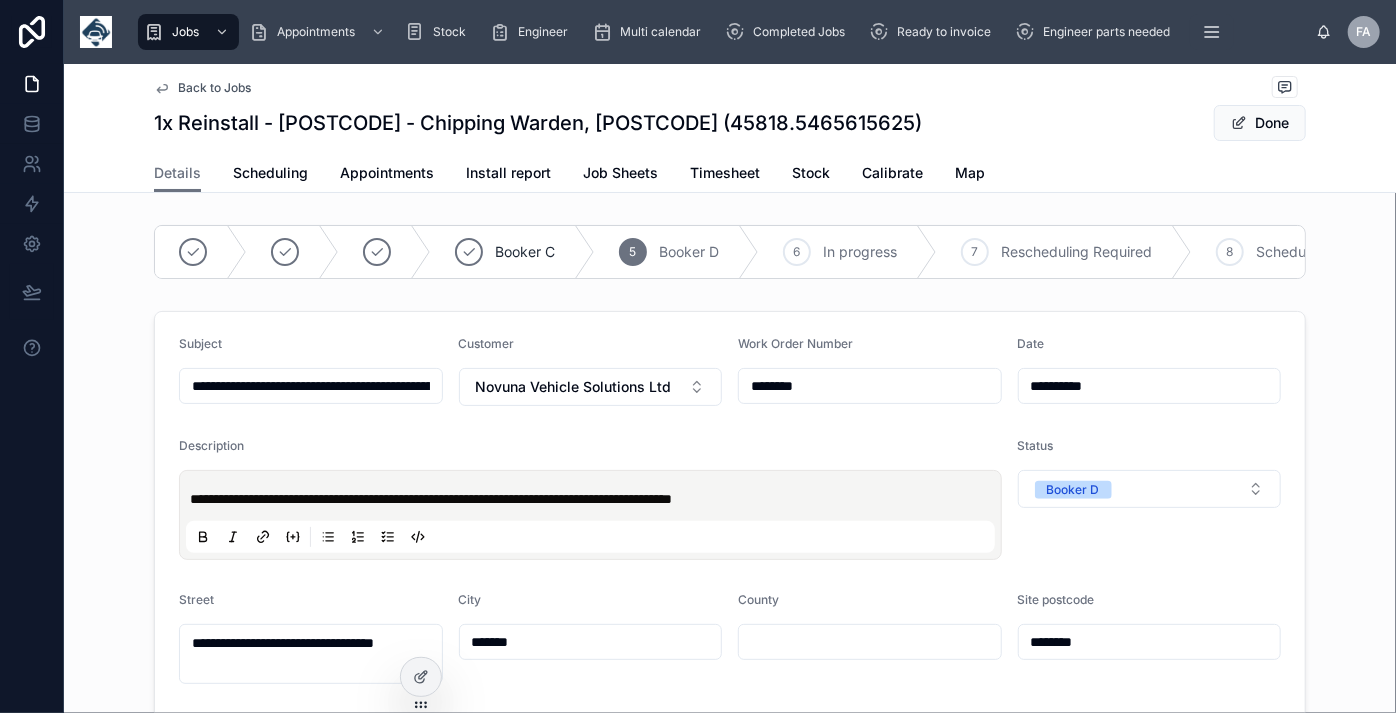 click on "**********" at bounding box center [311, 386] 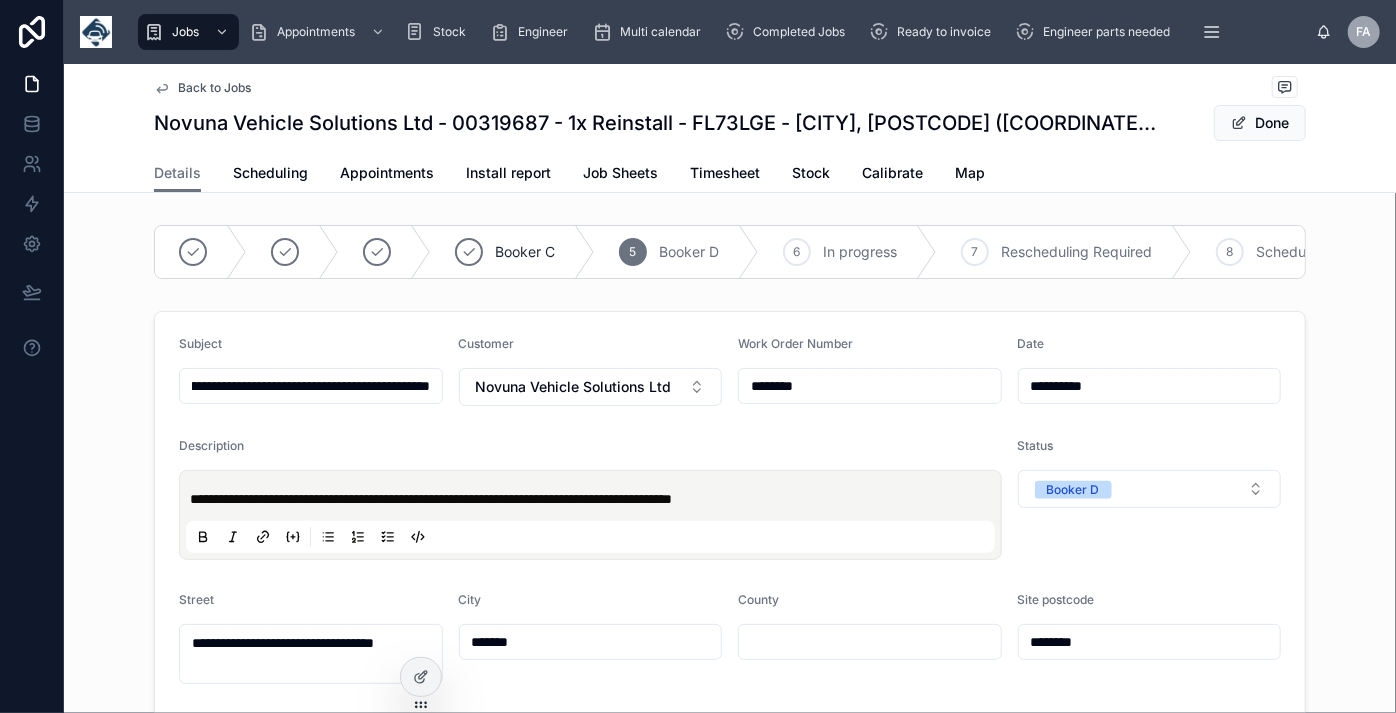 scroll, scrollTop: 0, scrollLeft: 399, axis: horizontal 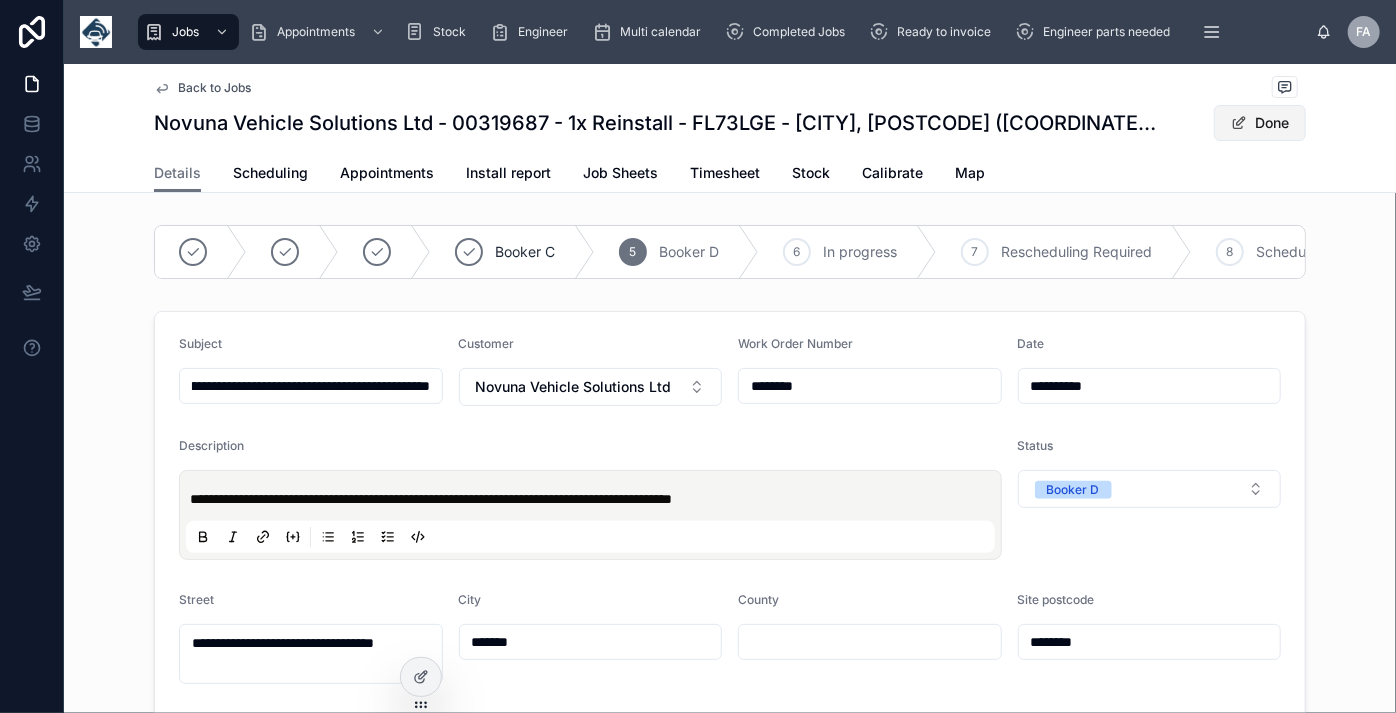 click on "Done" at bounding box center (1260, 123) 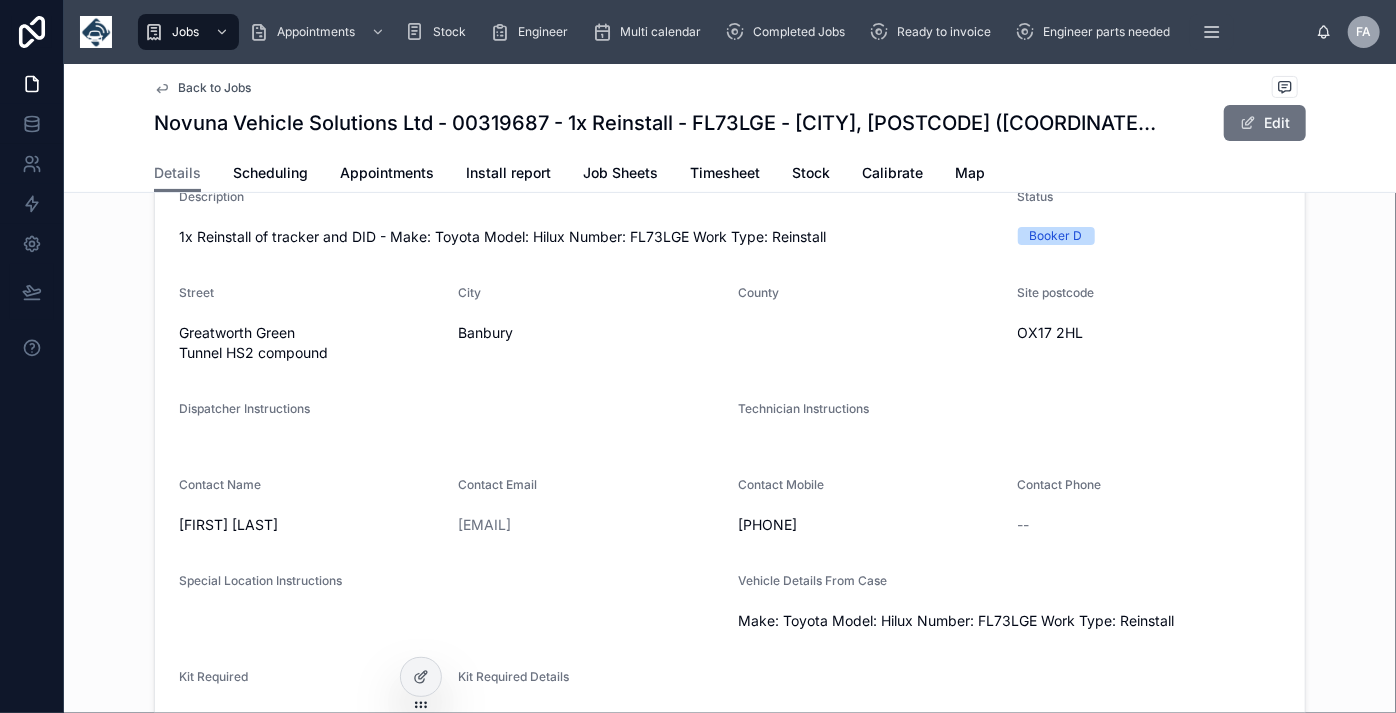 scroll, scrollTop: 0, scrollLeft: 0, axis: both 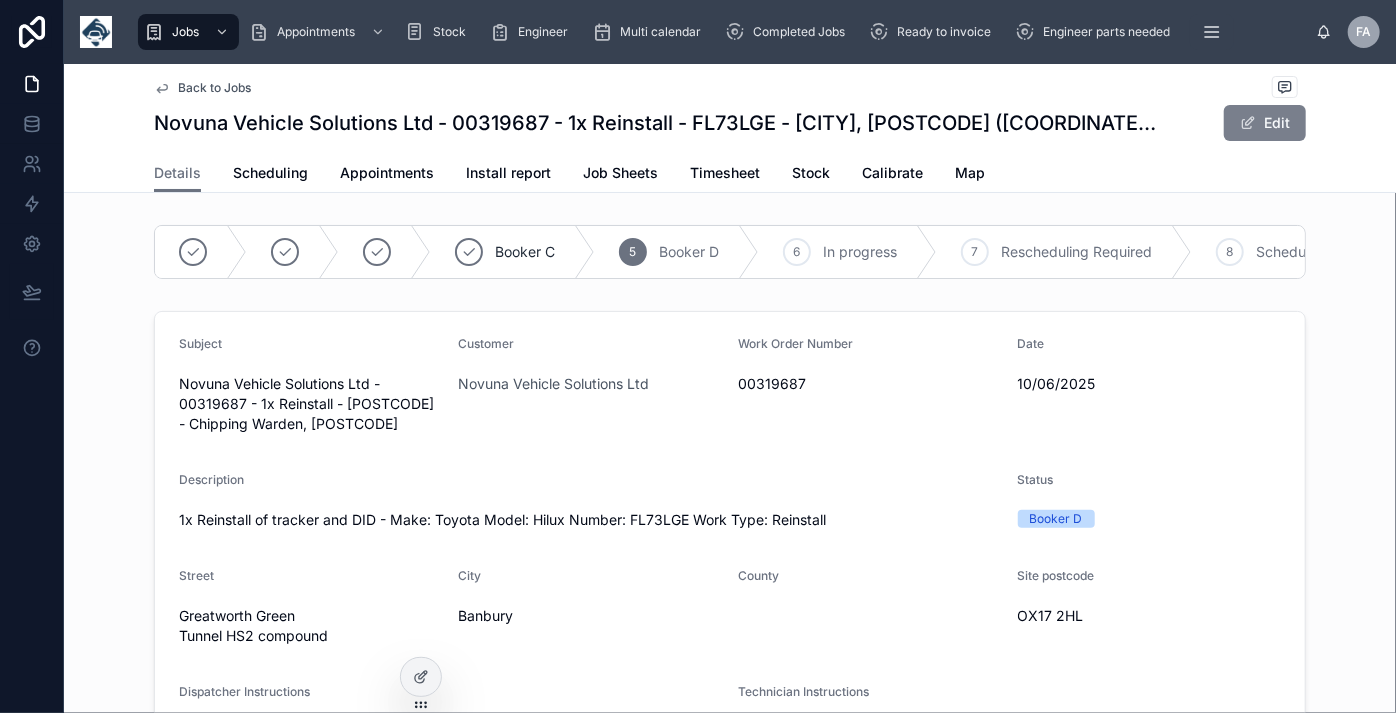 click on "Edit" at bounding box center (1265, 123) 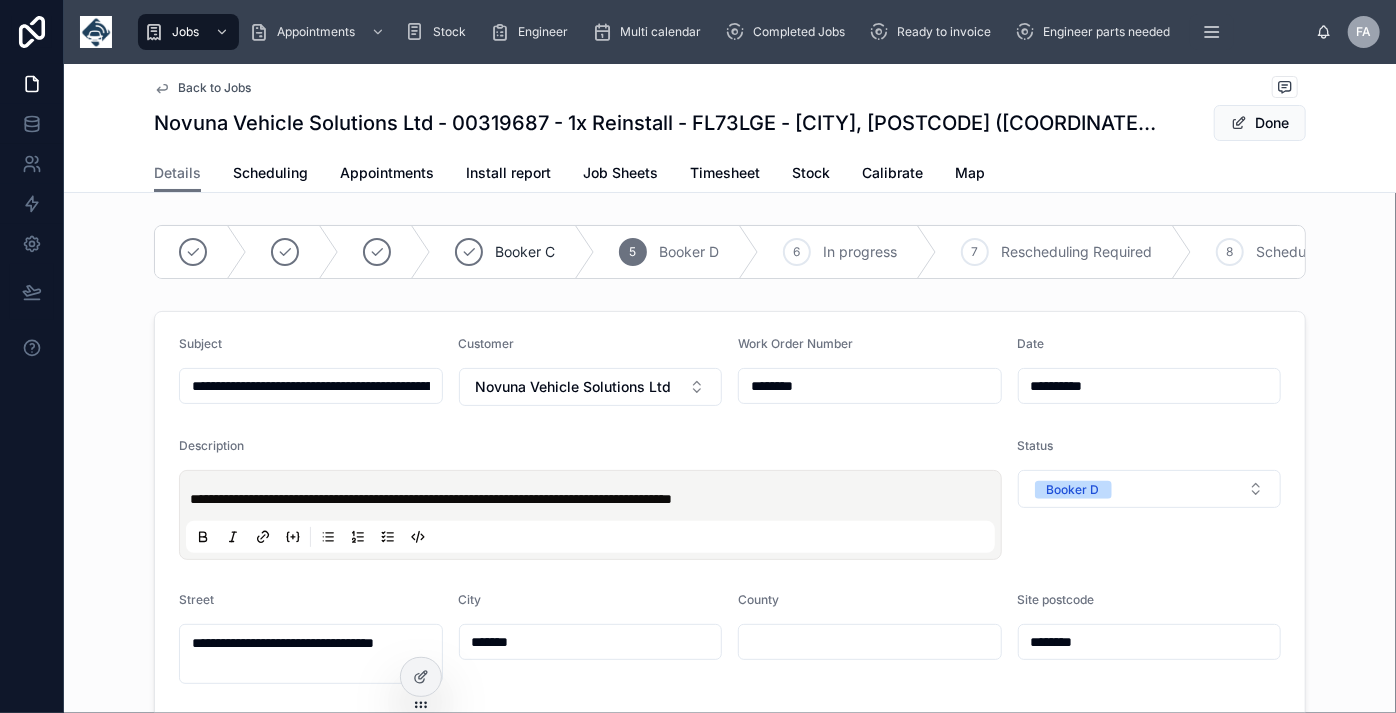 scroll, scrollTop: 181, scrollLeft: 0, axis: vertical 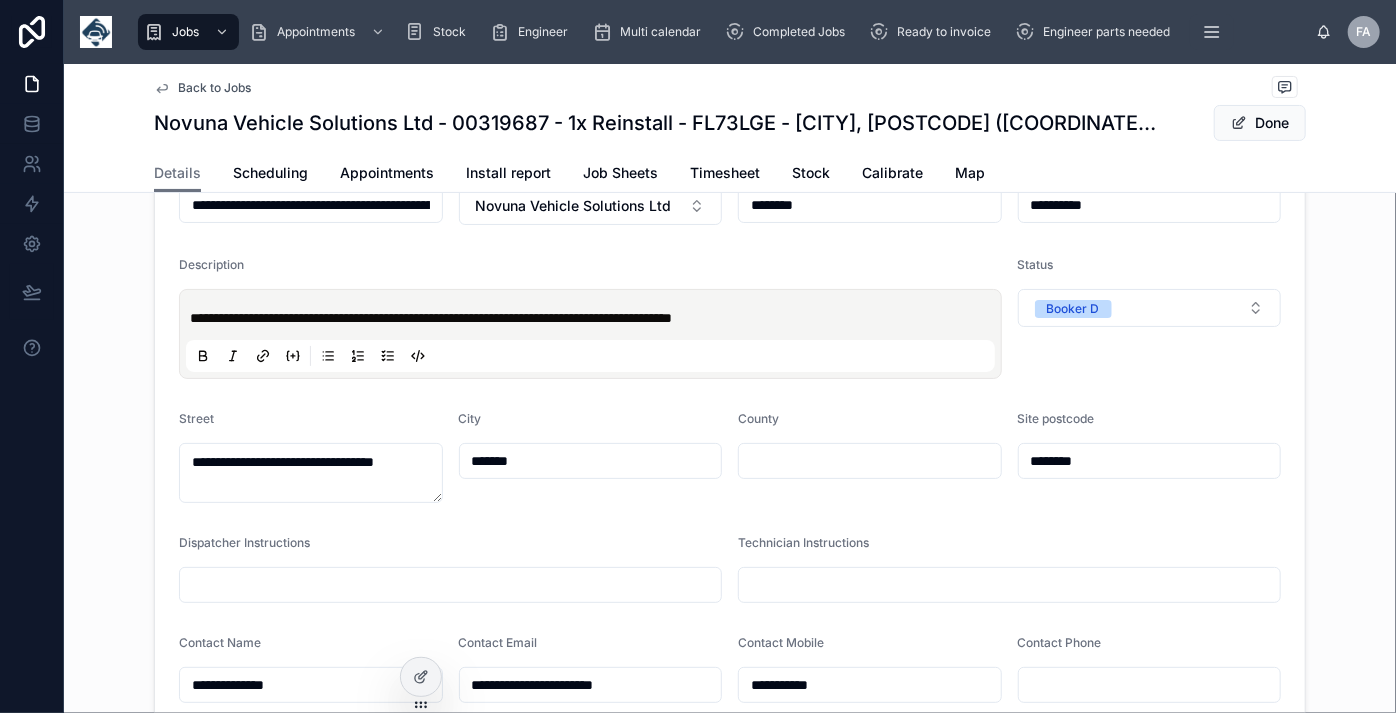 click on "**********" at bounding box center (431, 318) 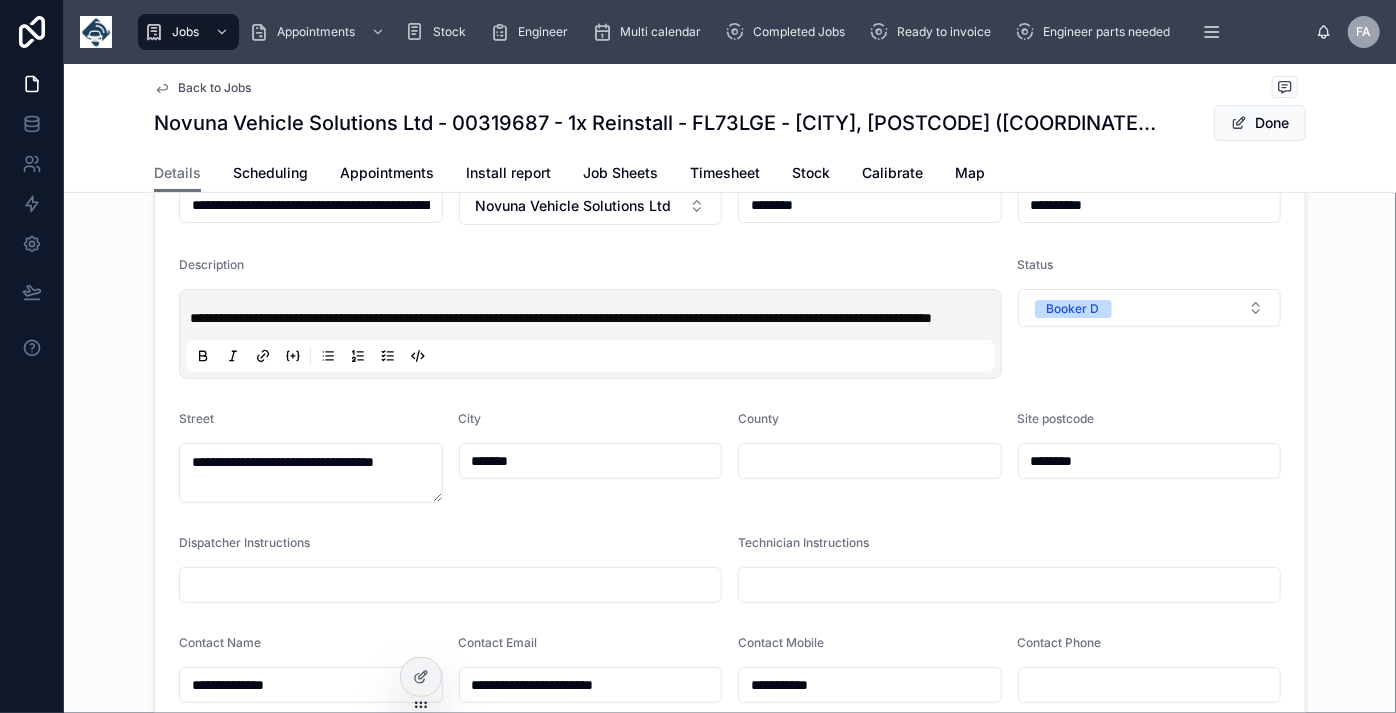 click on "**********" at bounding box center [594, 318] 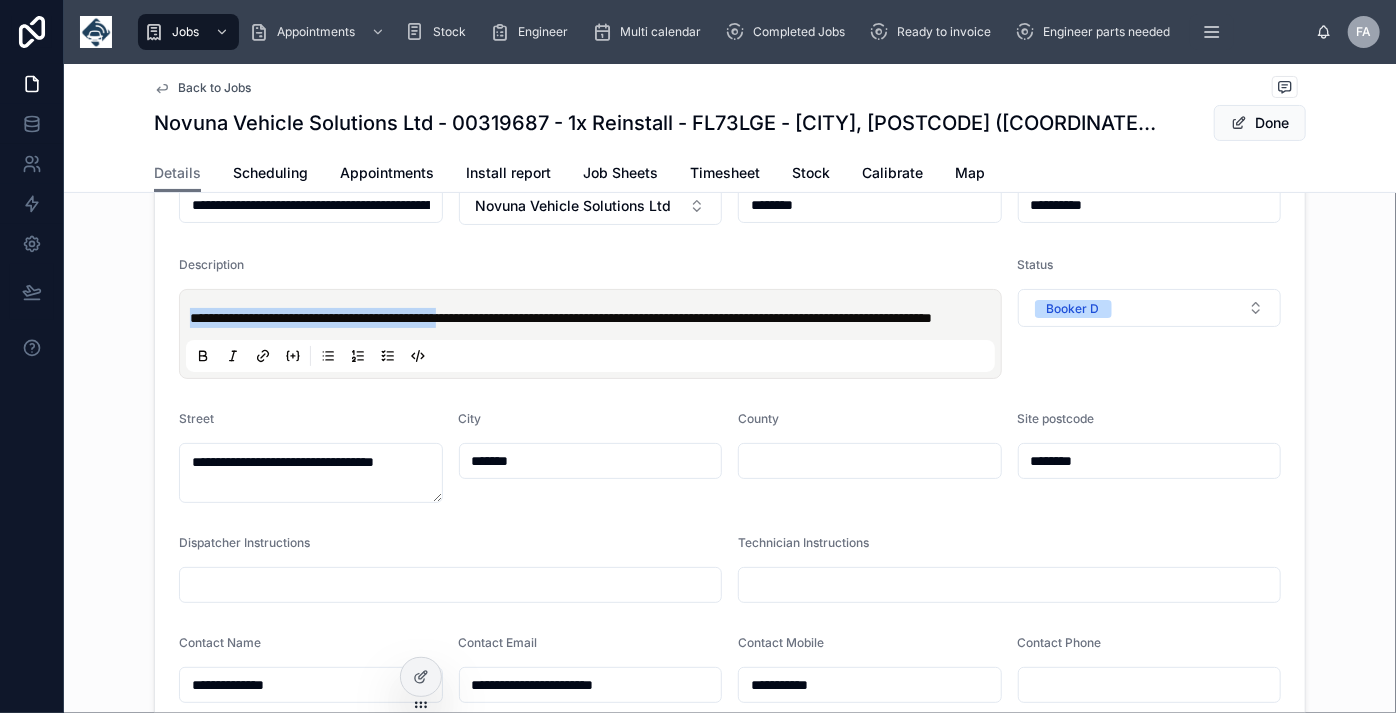 drag, startPoint x: 506, startPoint y: 328, endPoint x: 183, endPoint y: 316, distance: 323.22284 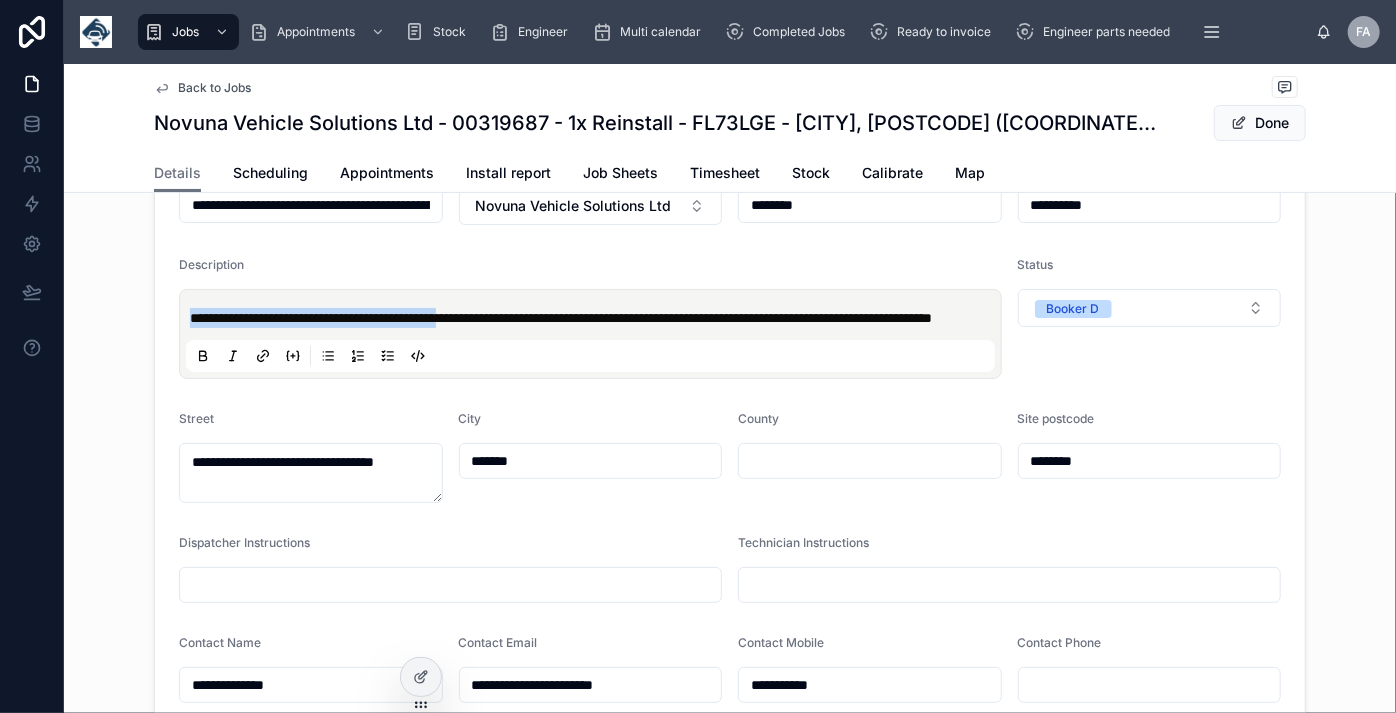 click on "**********" at bounding box center (590, 334) 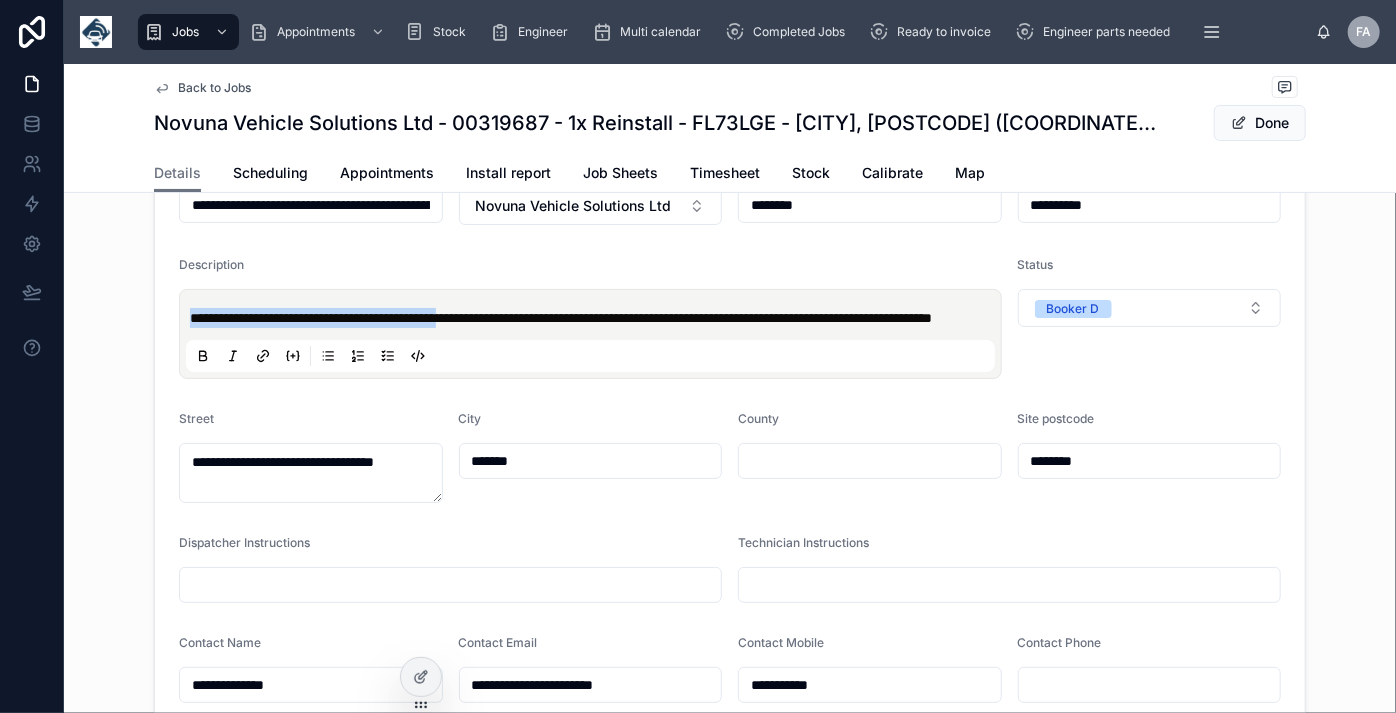 copy on "**********" 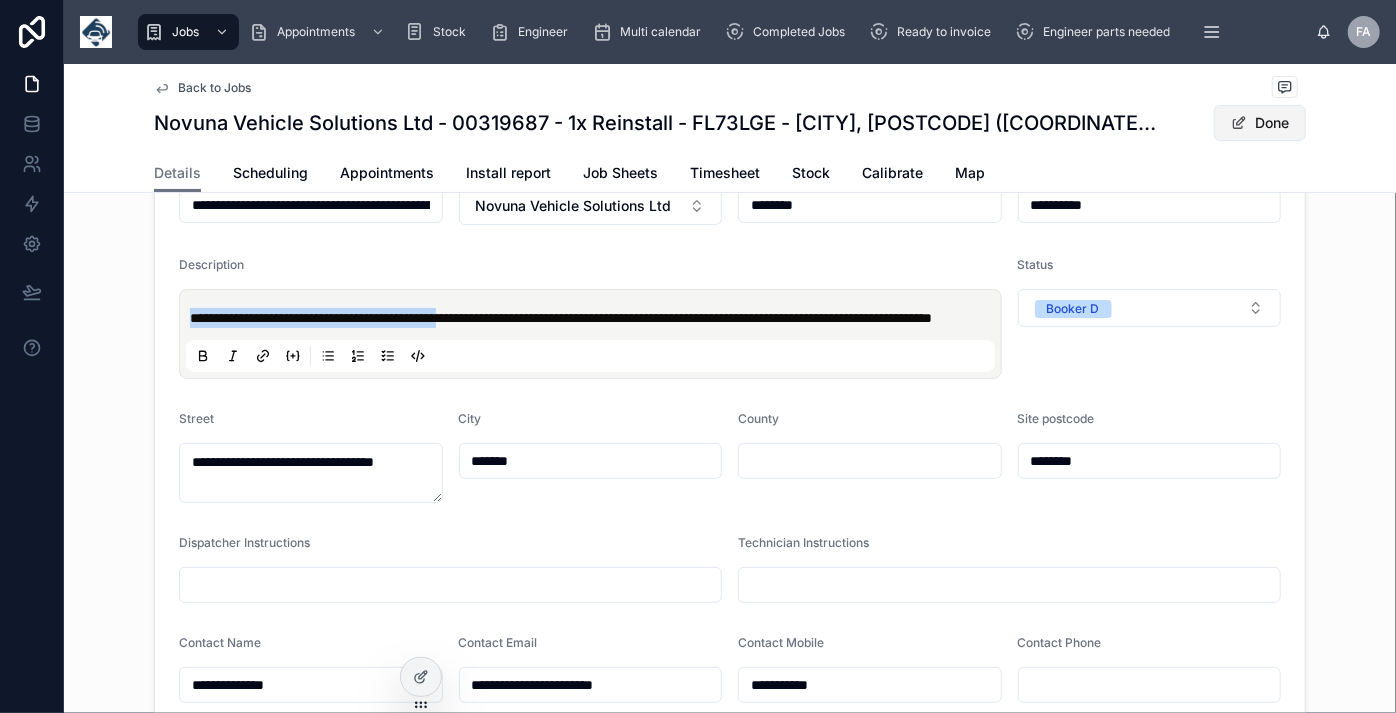 click on "Done" at bounding box center [1260, 123] 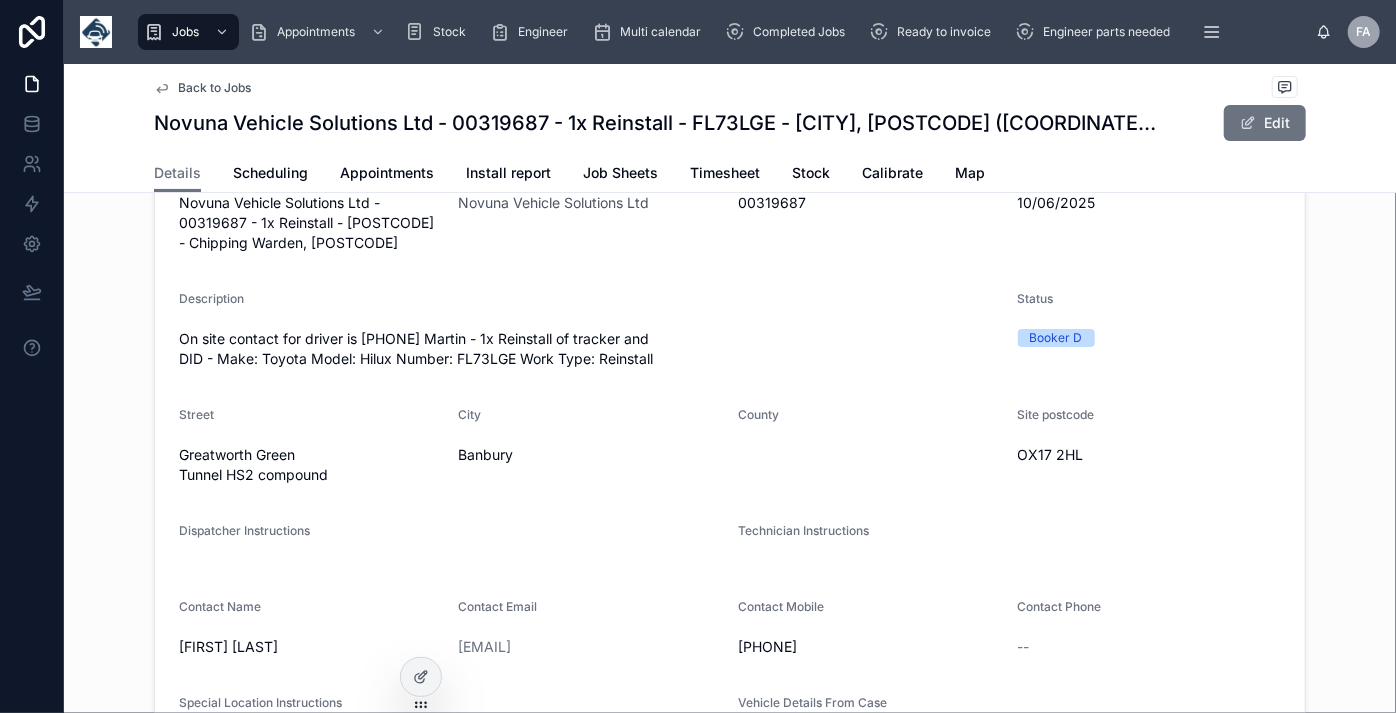 click on "Back to Jobs" at bounding box center [214, 88] 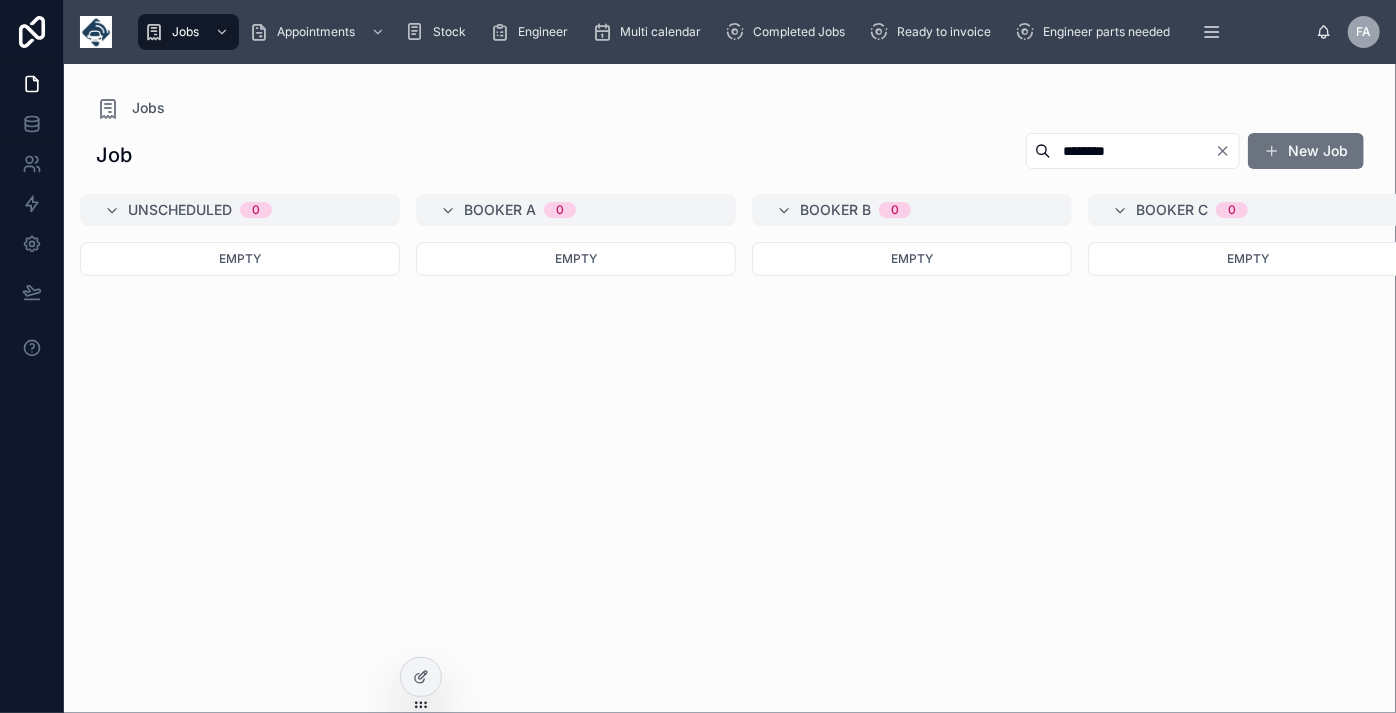 click 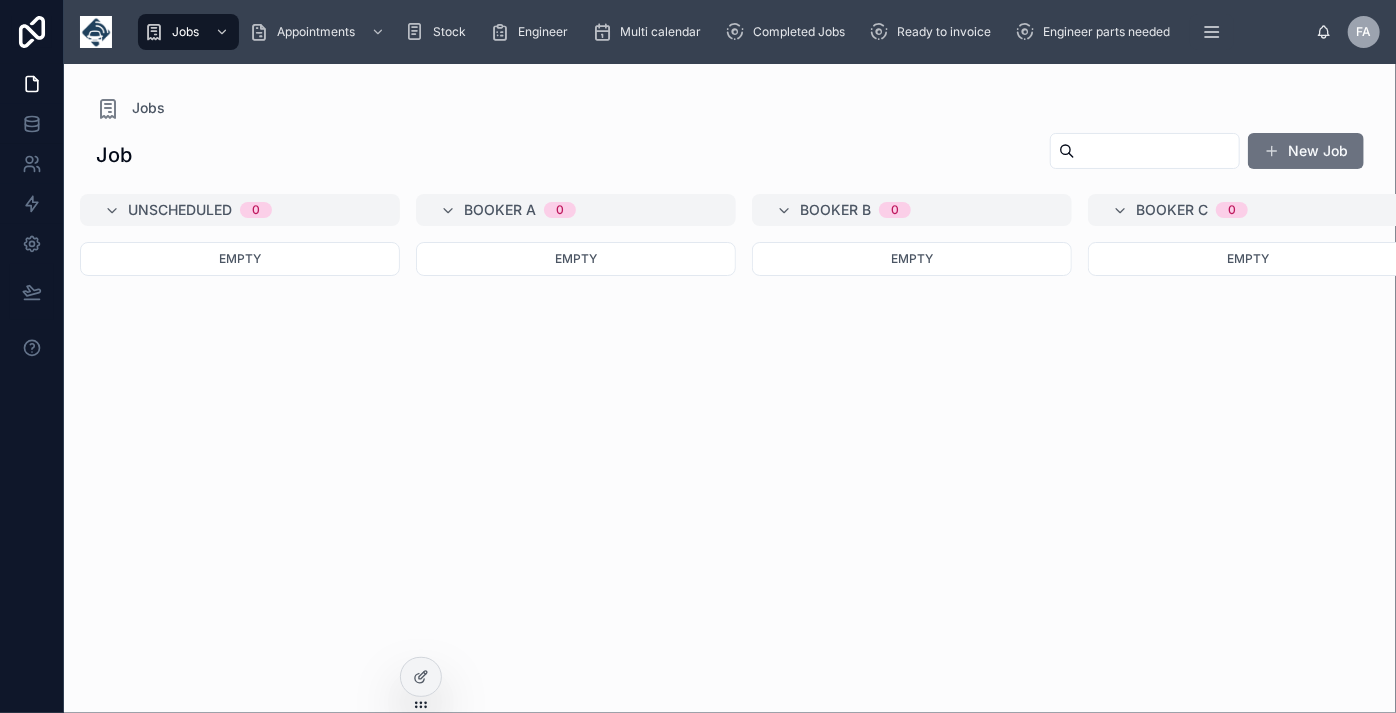 click at bounding box center (1157, 151) 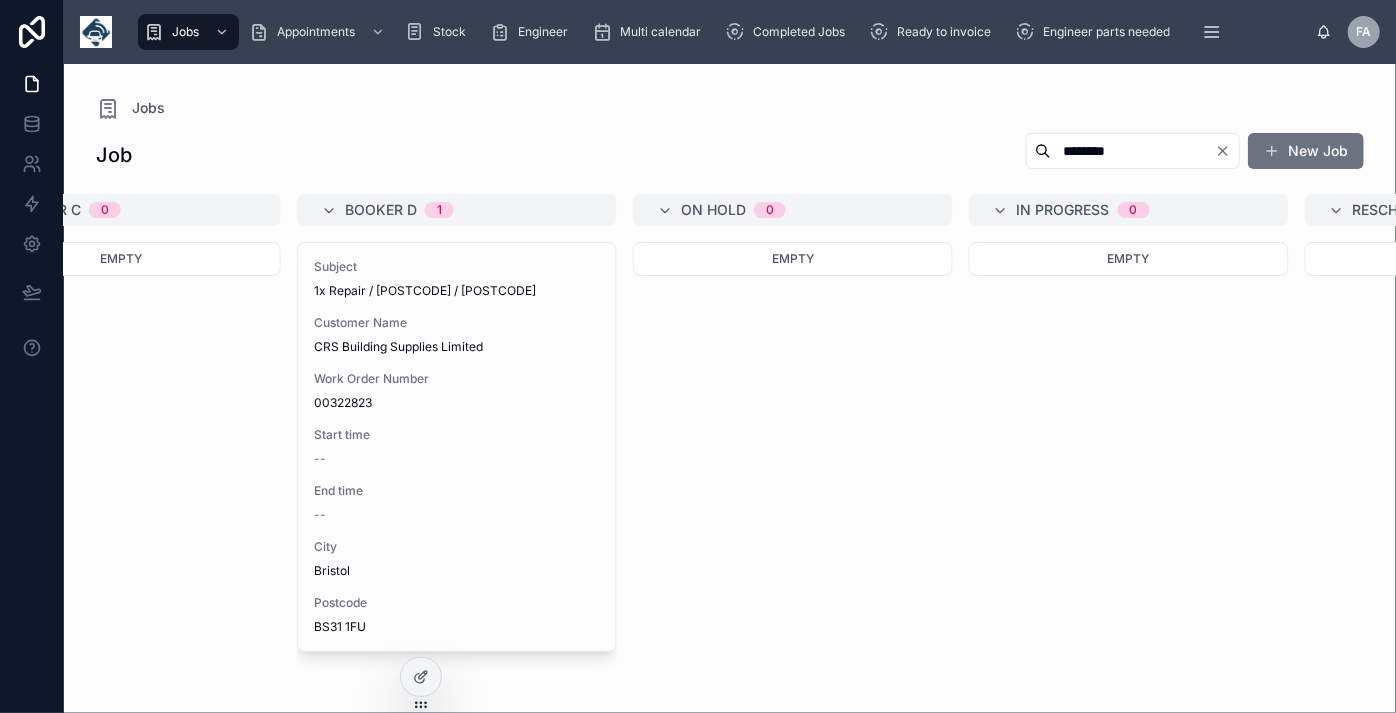 scroll, scrollTop: 0, scrollLeft: 1108, axis: horizontal 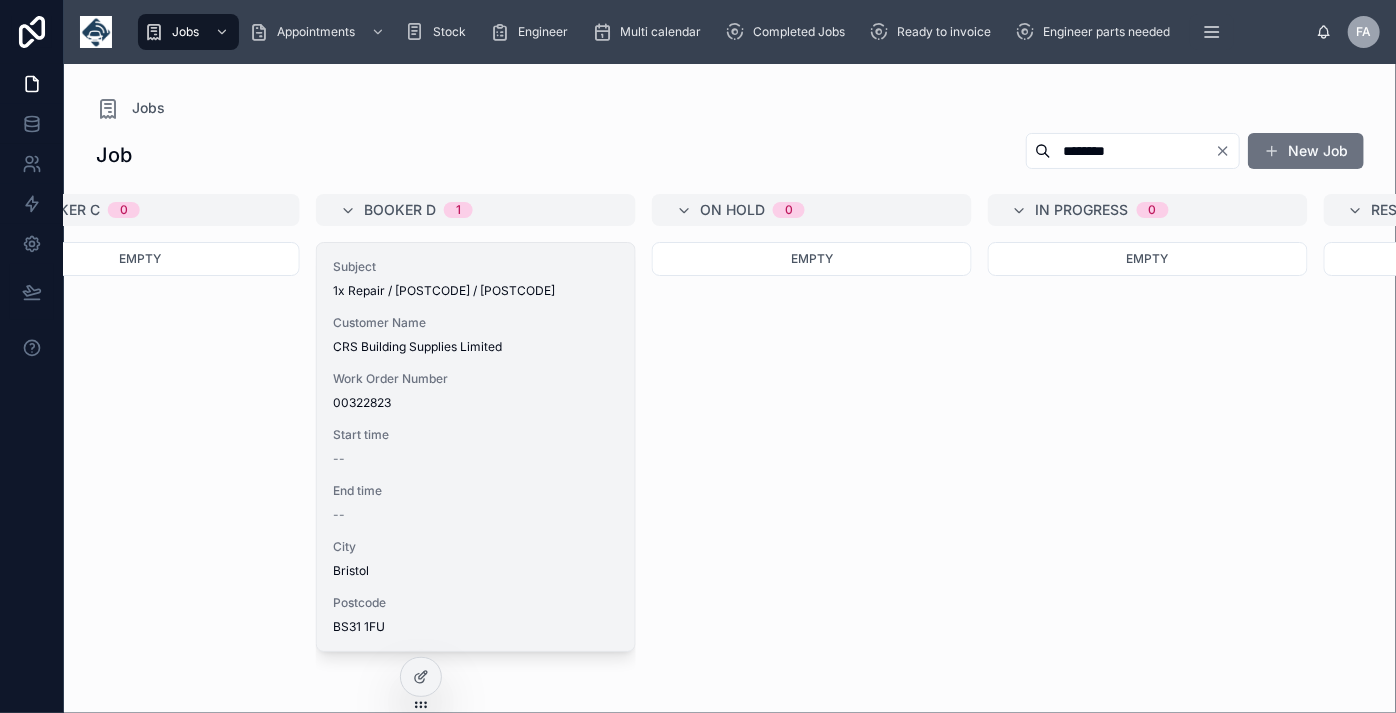click on "00322823" at bounding box center (476, 403) 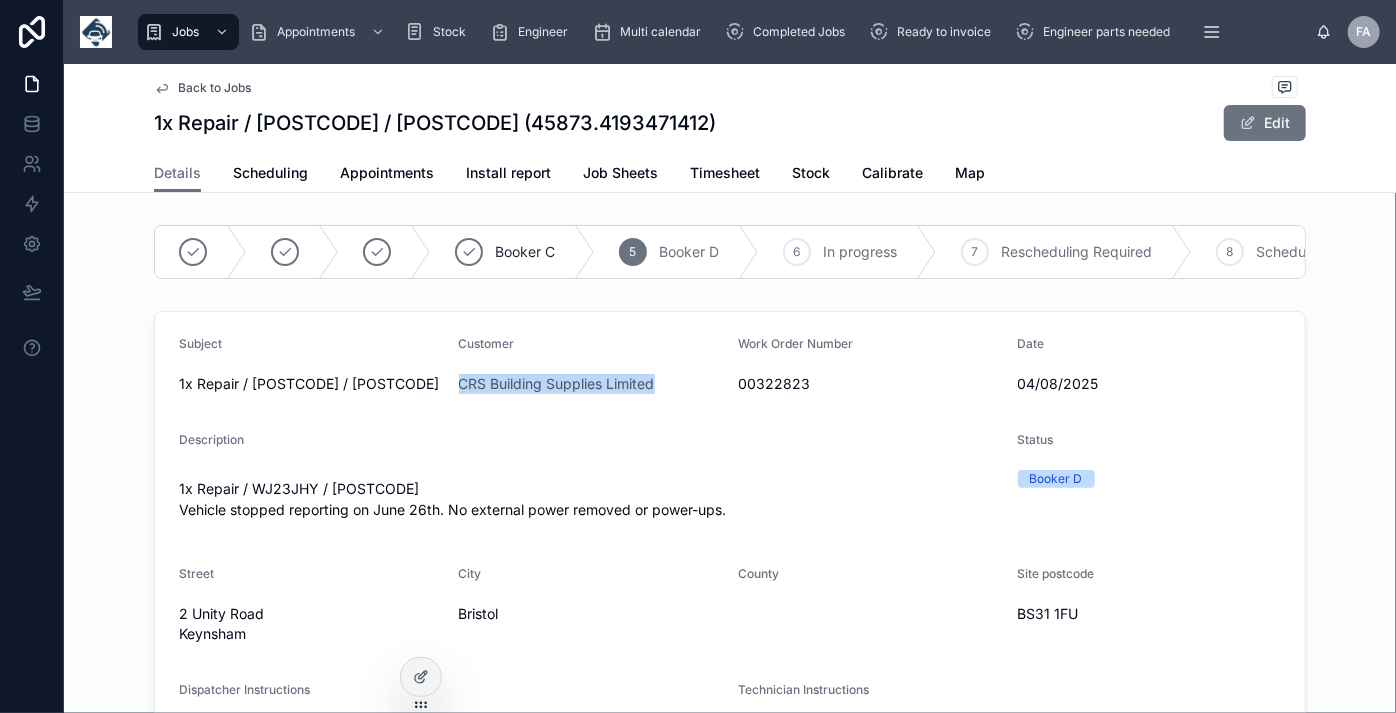drag, startPoint x: 661, startPoint y: 391, endPoint x: 449, endPoint y: 399, distance: 212.1509 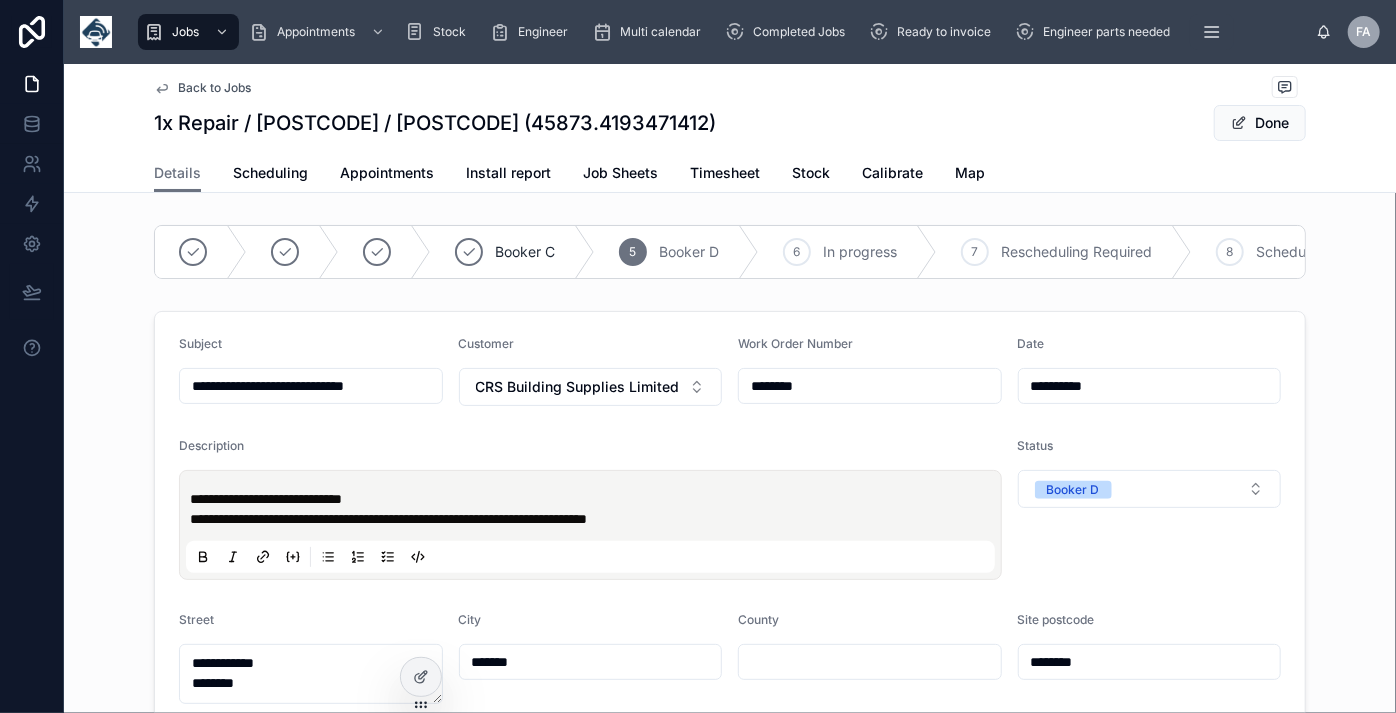 click on "**********" at bounding box center (311, 386) 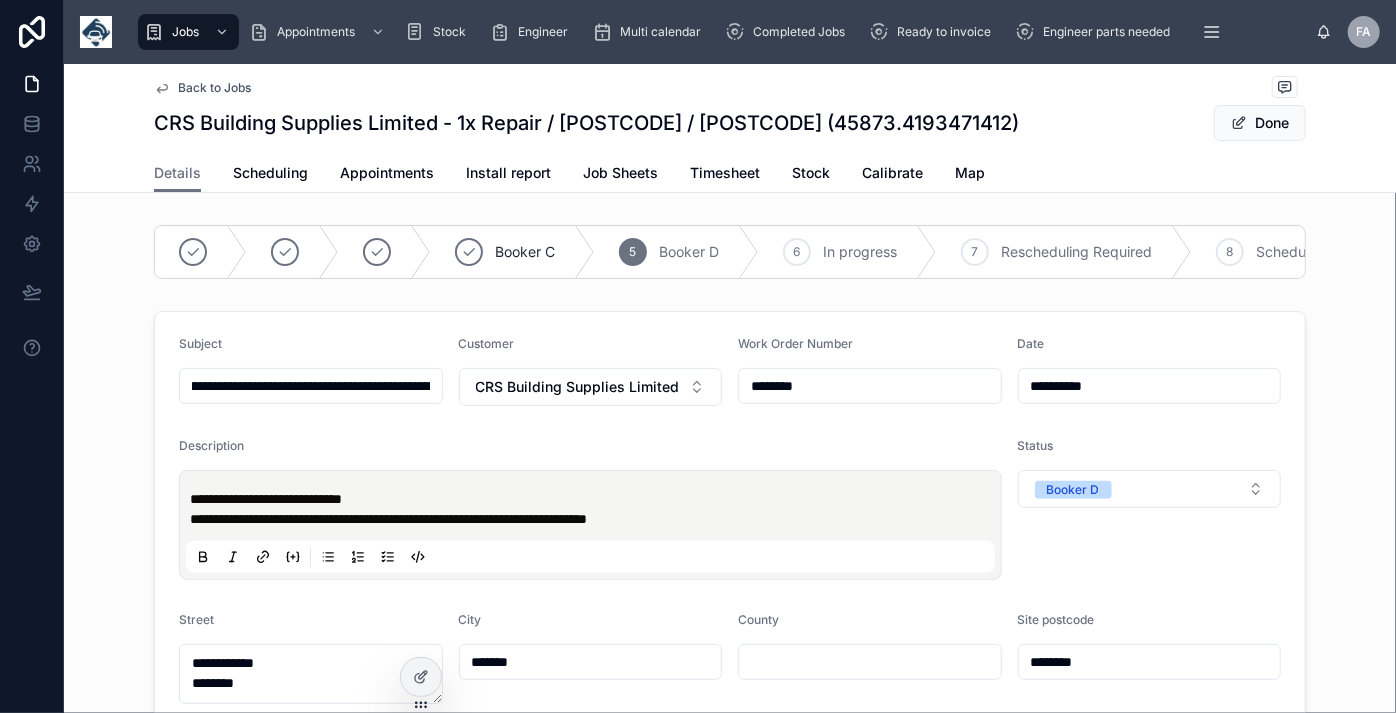 scroll, scrollTop: 0, scrollLeft: 269, axis: horizontal 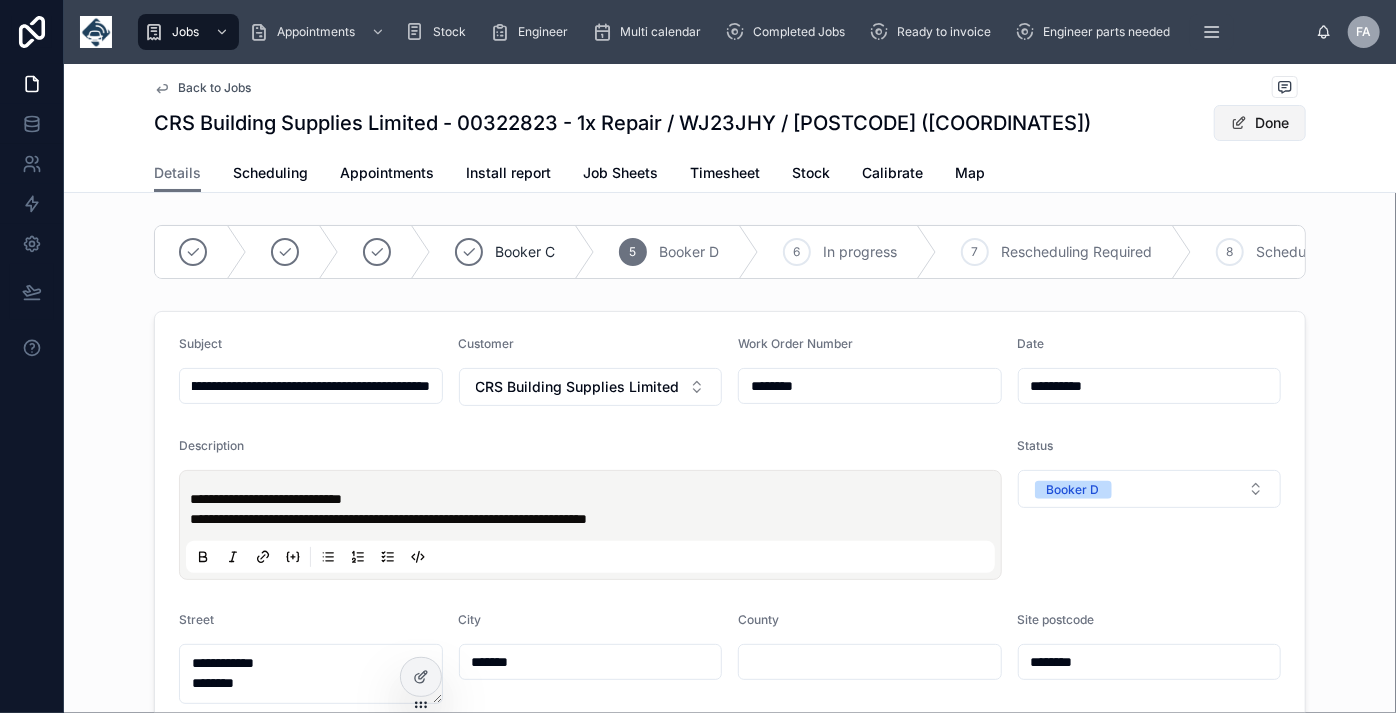 click on "Done" at bounding box center (1260, 123) 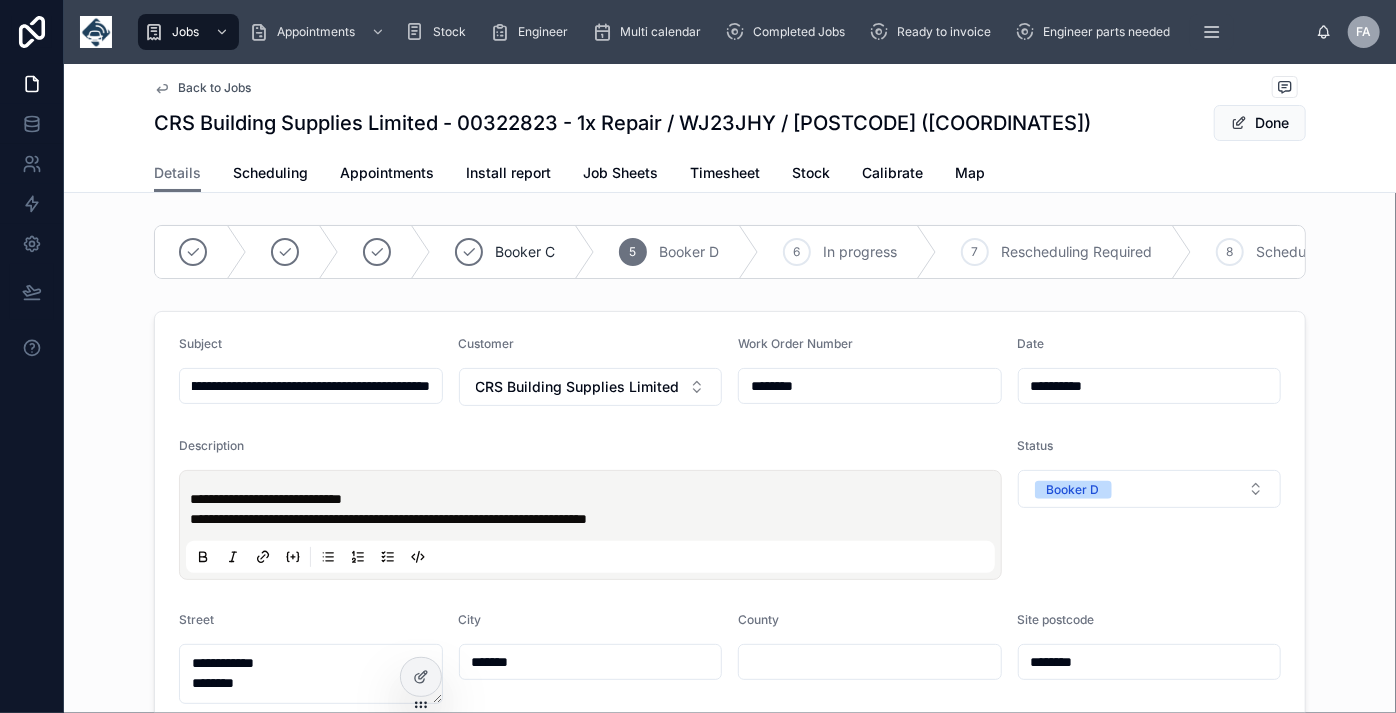 scroll, scrollTop: 0, scrollLeft: 0, axis: both 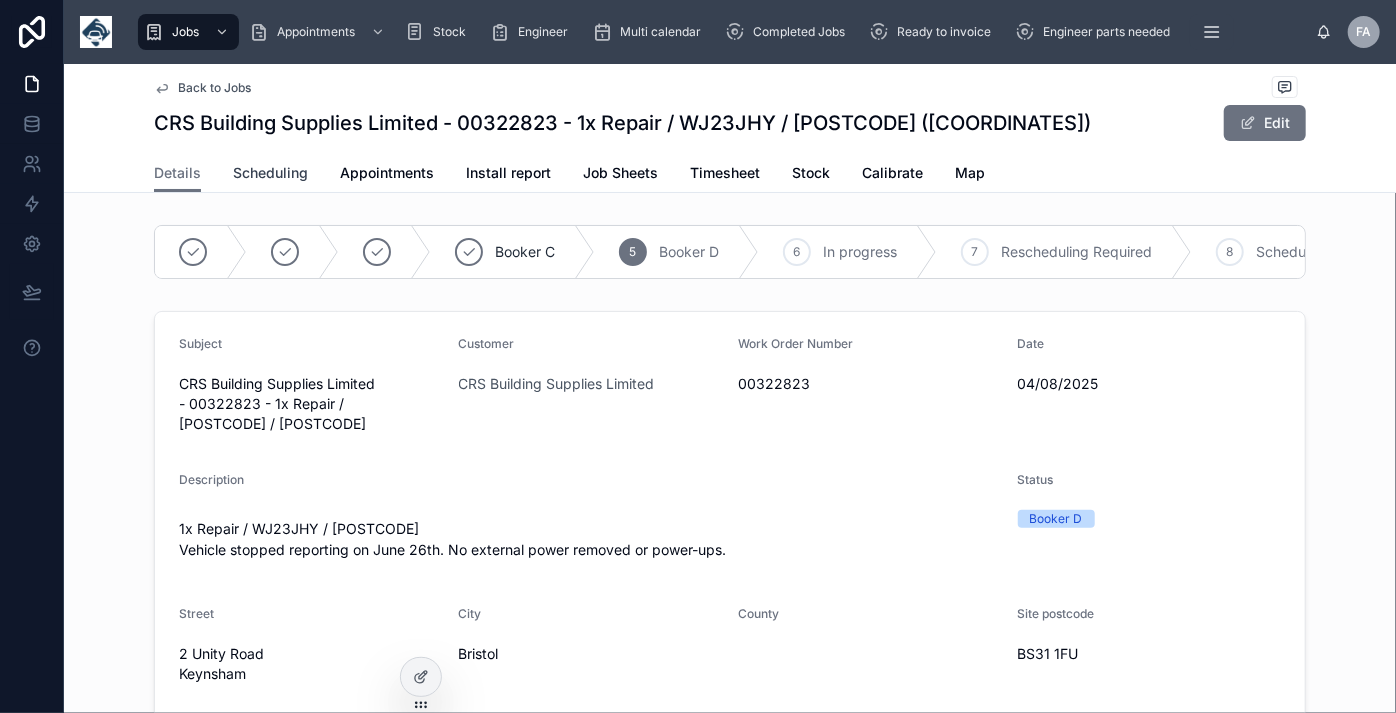 click on "Scheduling" at bounding box center (270, 173) 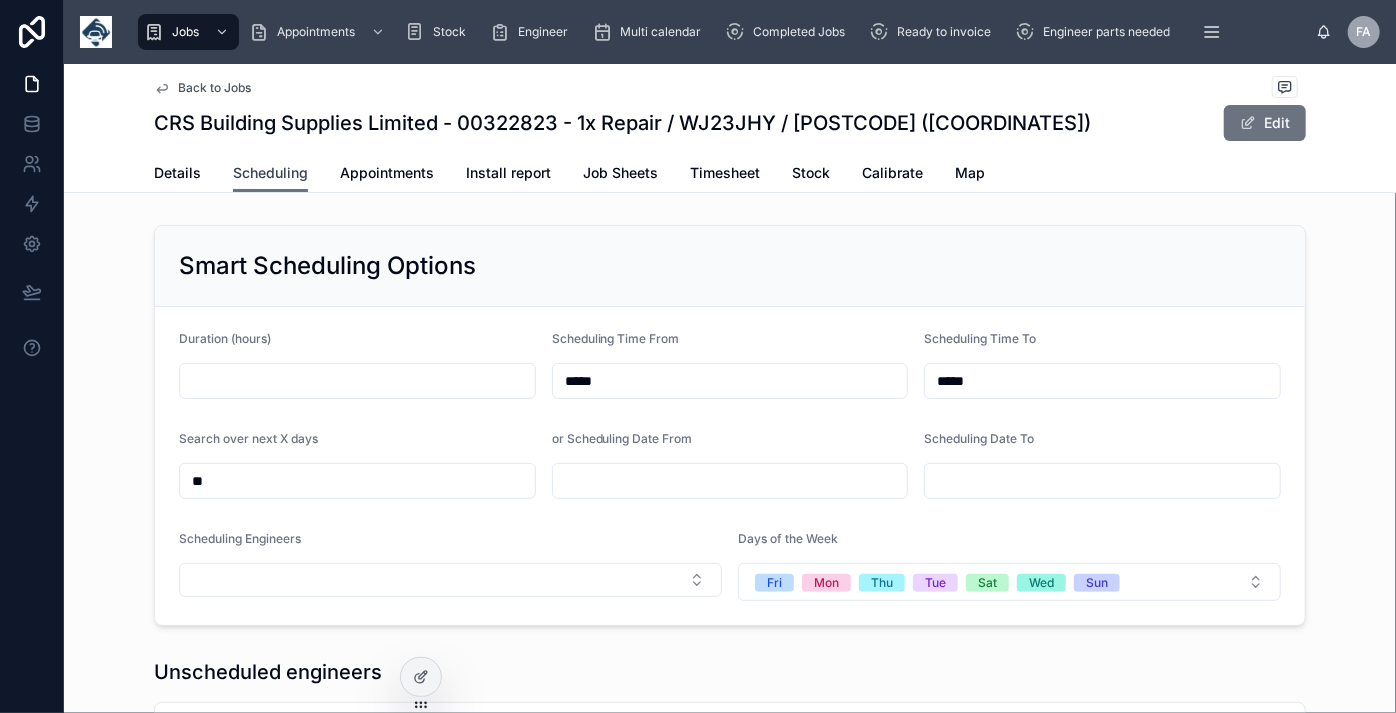 scroll, scrollTop: 0, scrollLeft: 1501, axis: horizontal 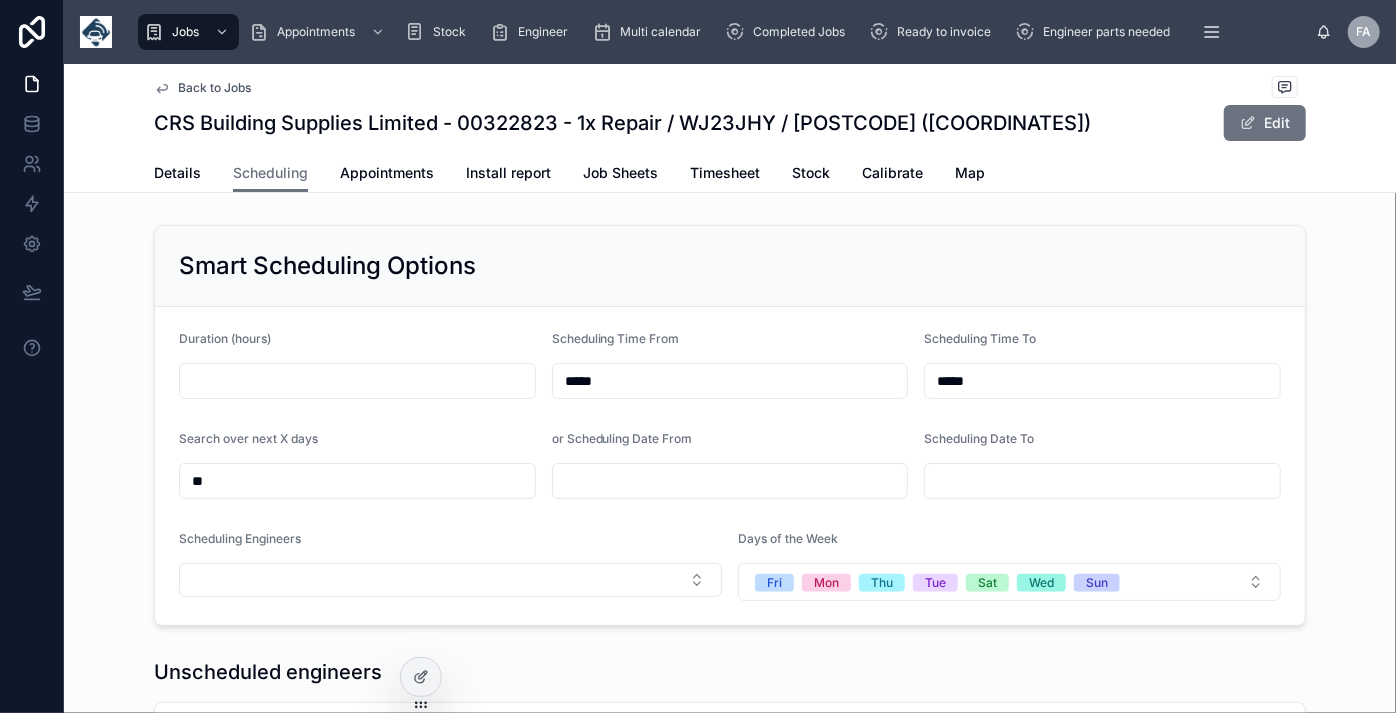 drag, startPoint x: 631, startPoint y: 379, endPoint x: 470, endPoint y: 397, distance: 162.00308 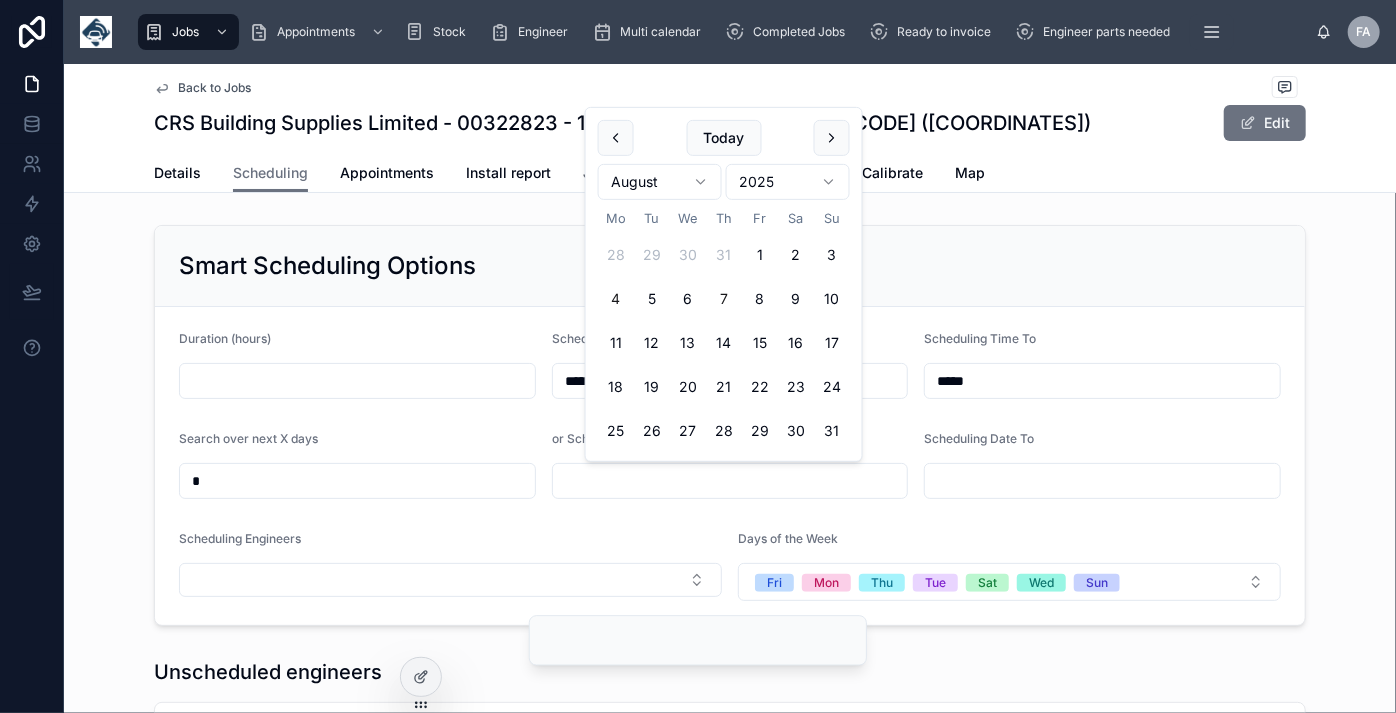 click on "7" at bounding box center [724, 299] 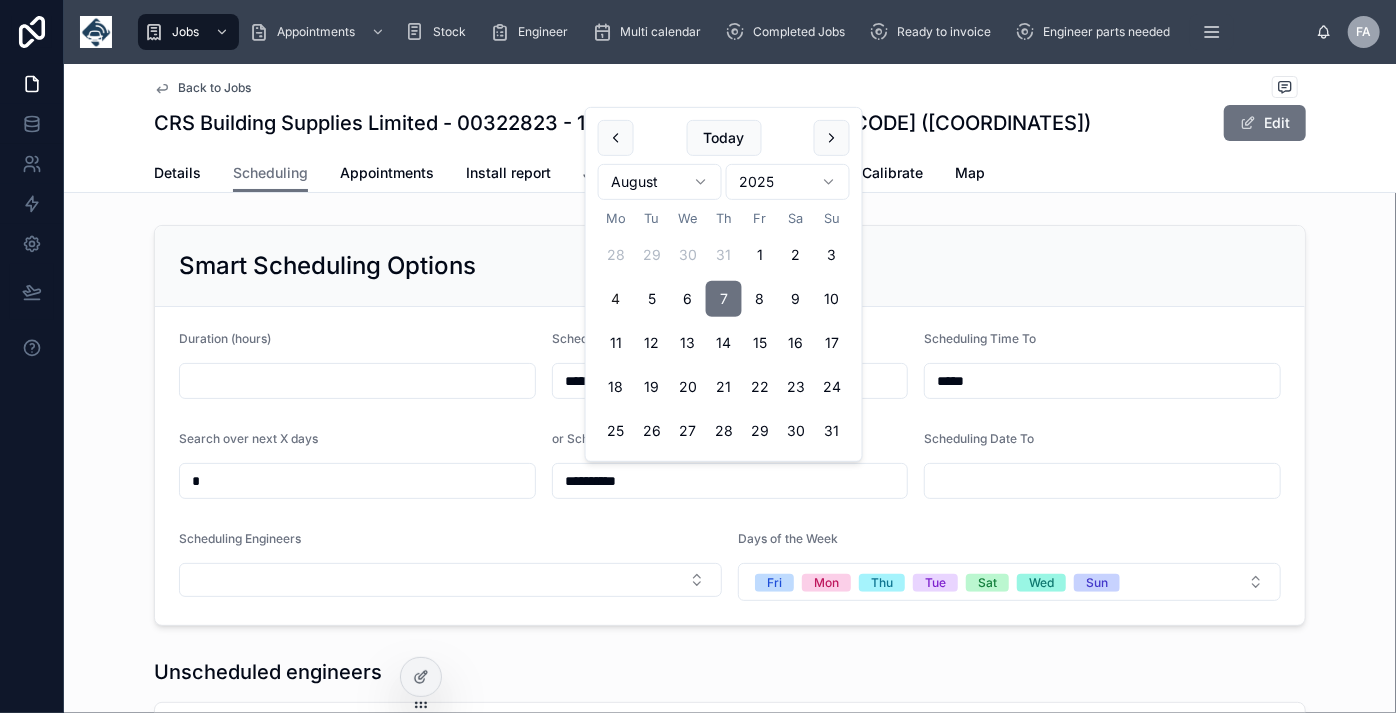 click at bounding box center [1102, 481] 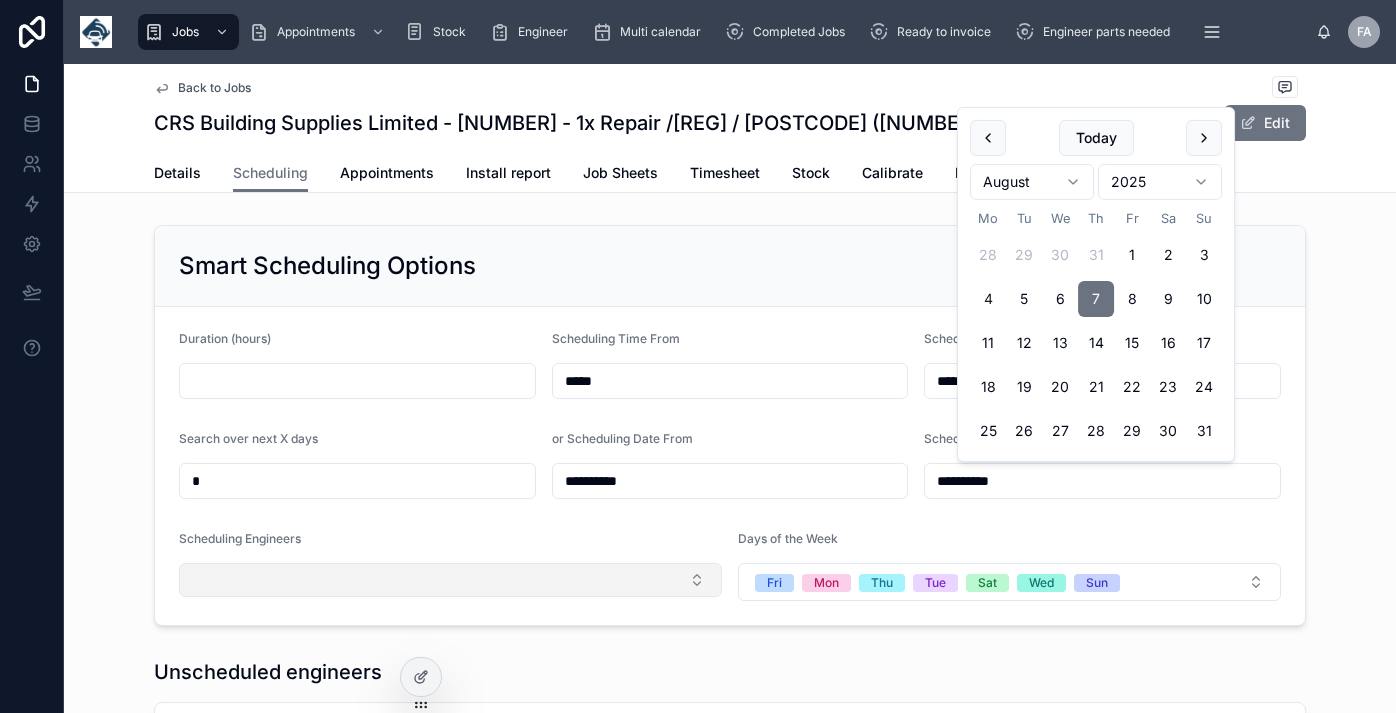 scroll, scrollTop: 0, scrollLeft: 0, axis: both 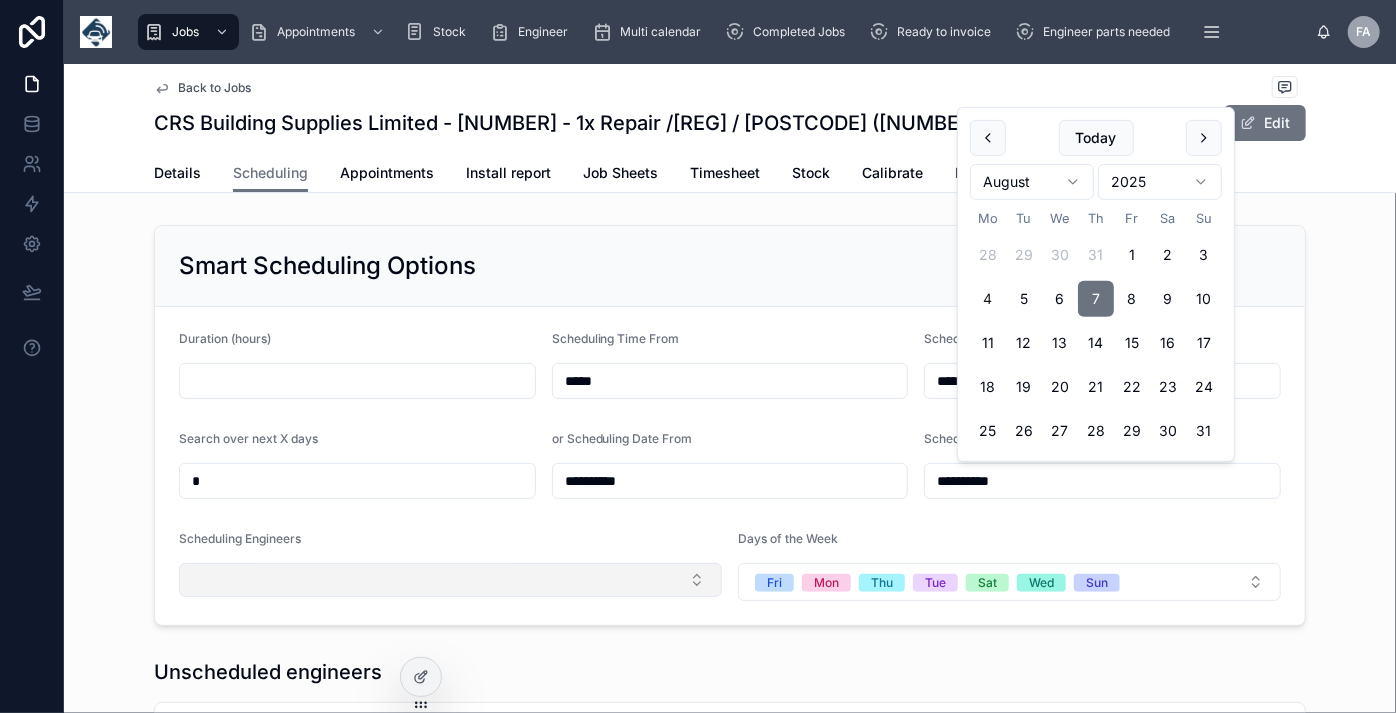 click at bounding box center (450, 580) 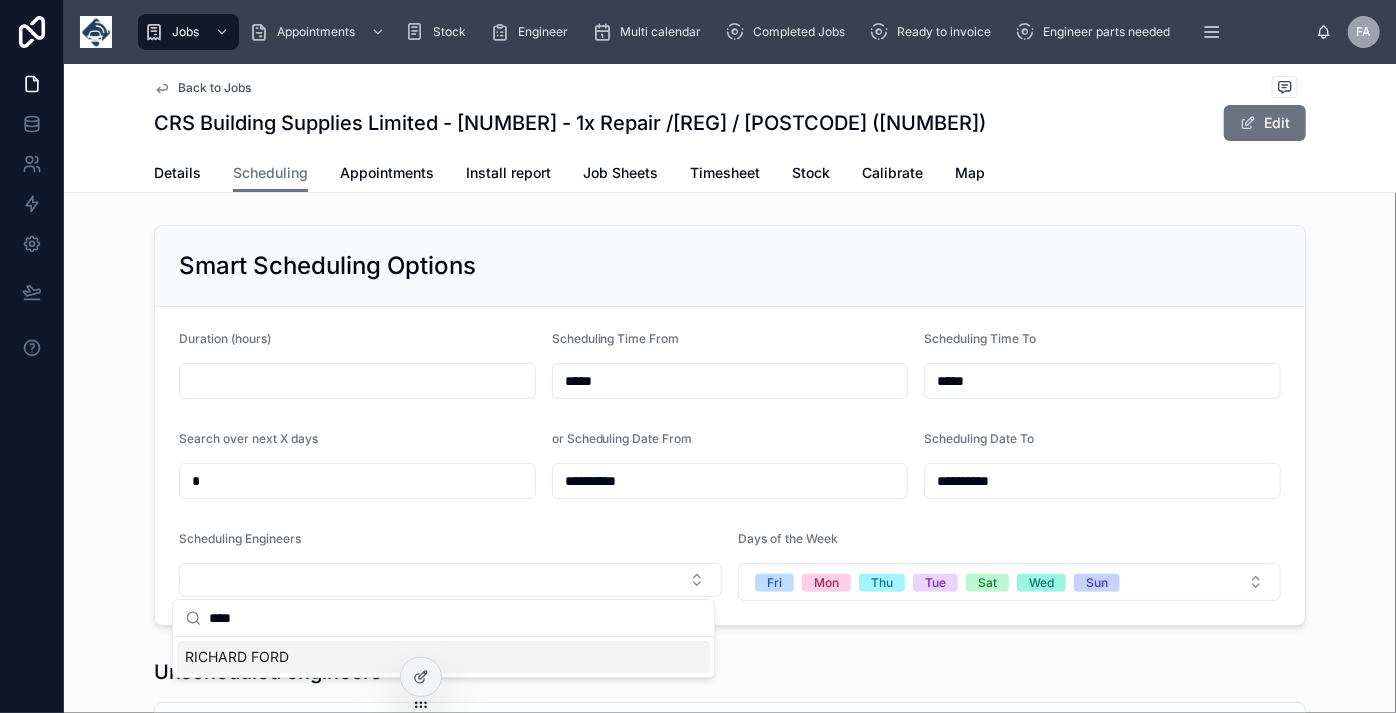 type on "****" 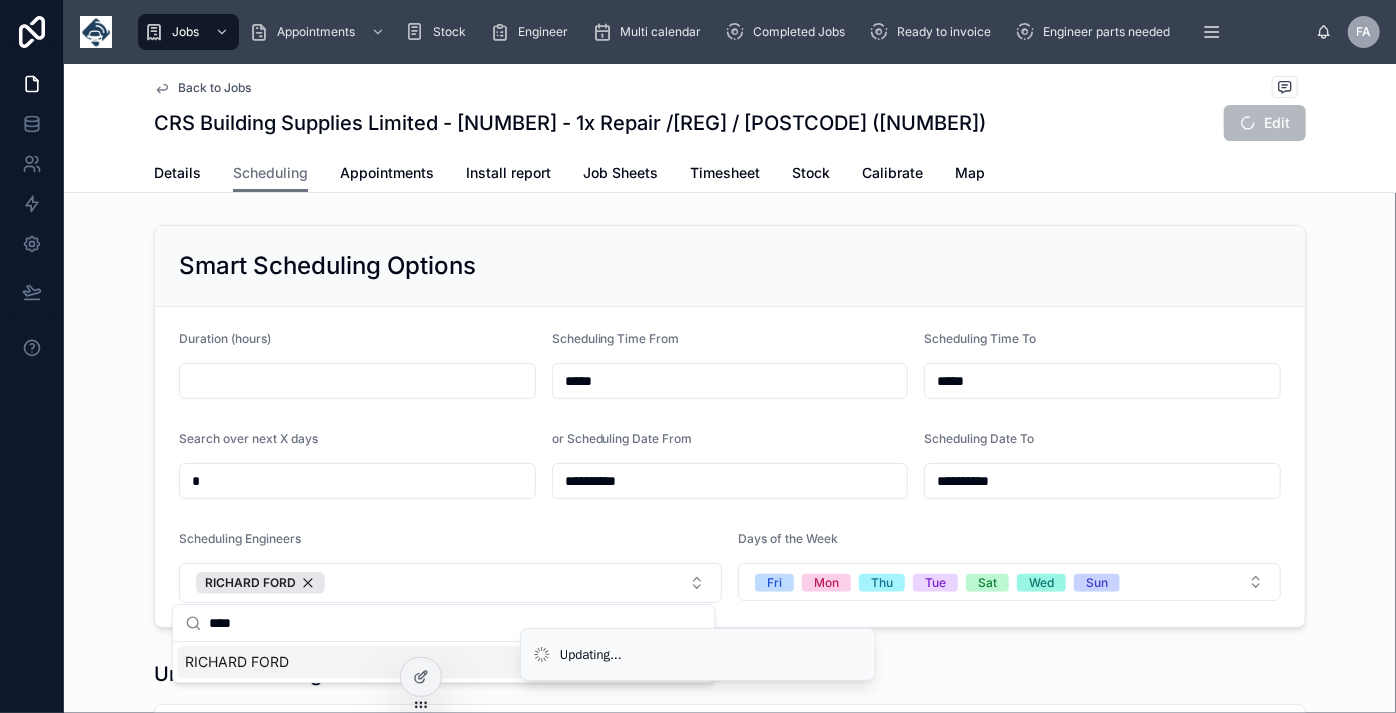drag, startPoint x: 346, startPoint y: 659, endPoint x: 250, endPoint y: 678, distance: 97.862144 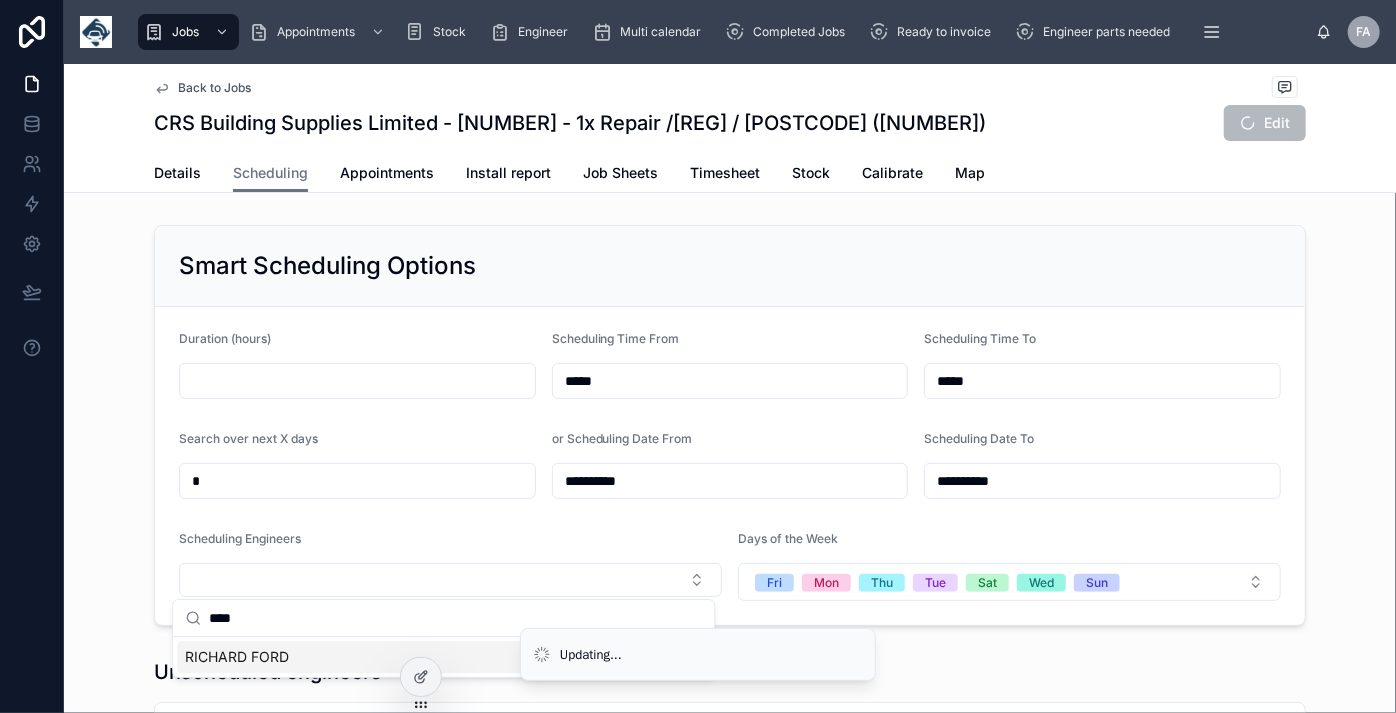 click on "RICHARD FORD" at bounding box center [443, 657] 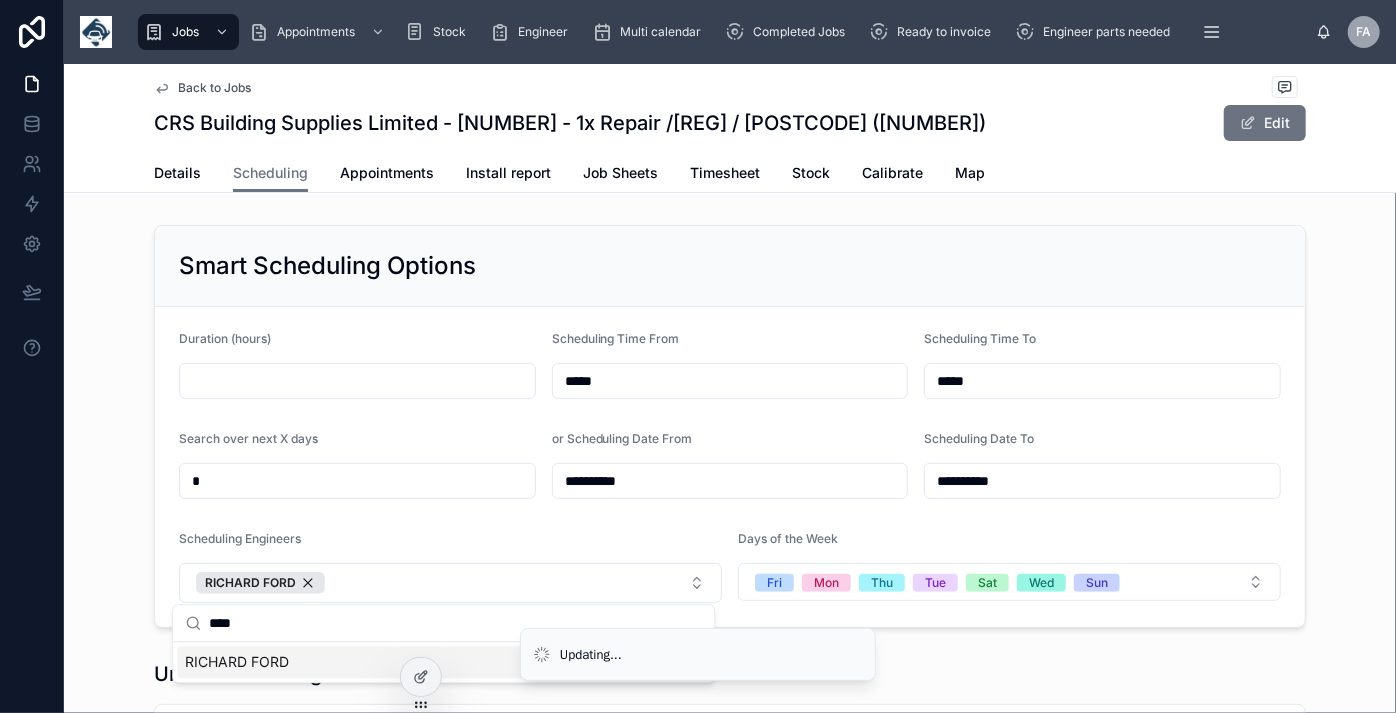 click on "RICHARD FORD" at bounding box center [443, 662] 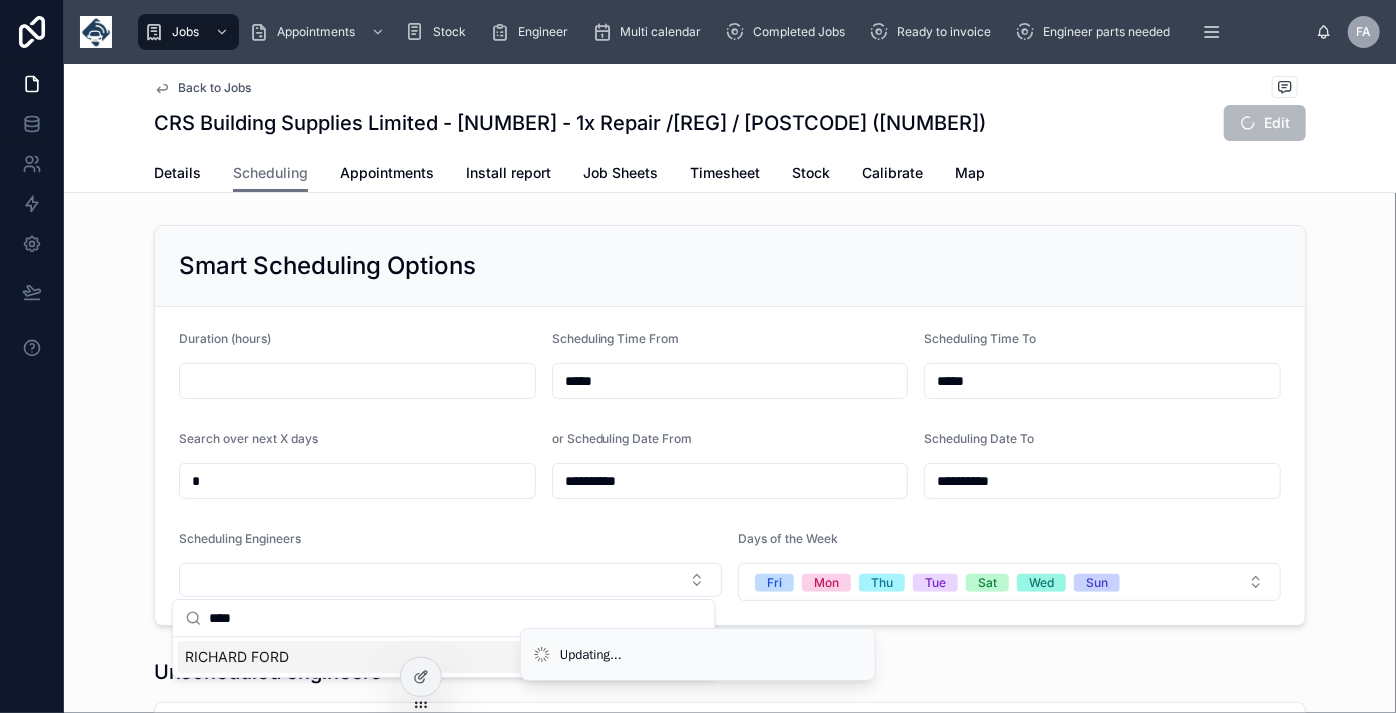 click on "RICHARD FORD" at bounding box center (237, 657) 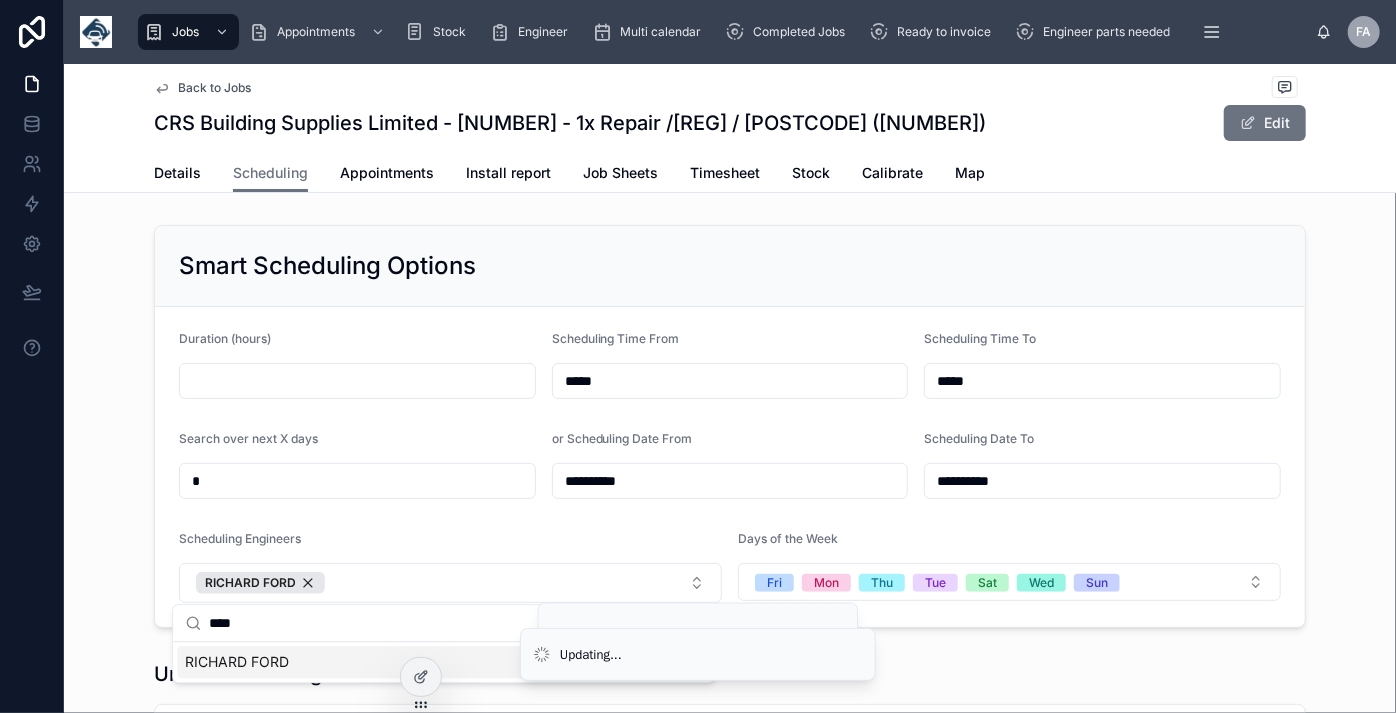 click on "Unscheduled engineers" at bounding box center [730, 674] 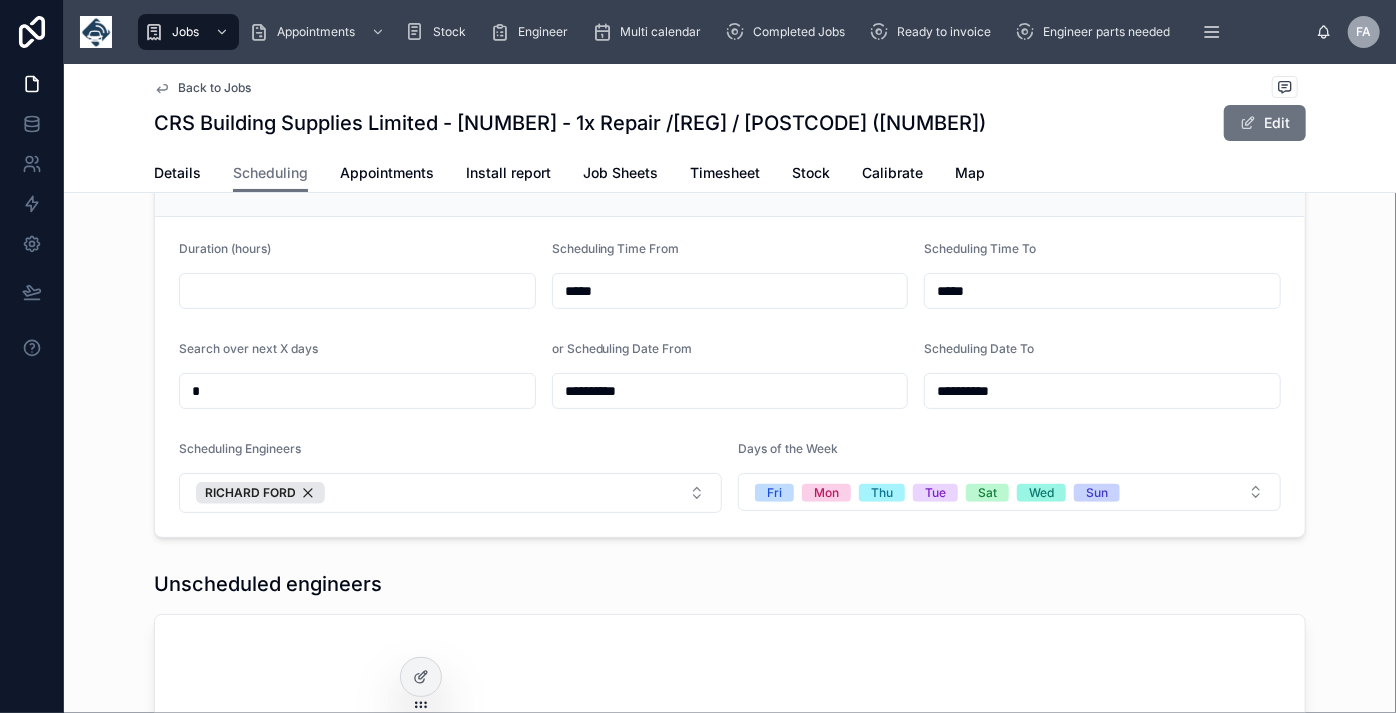 scroll, scrollTop: 181, scrollLeft: 0, axis: vertical 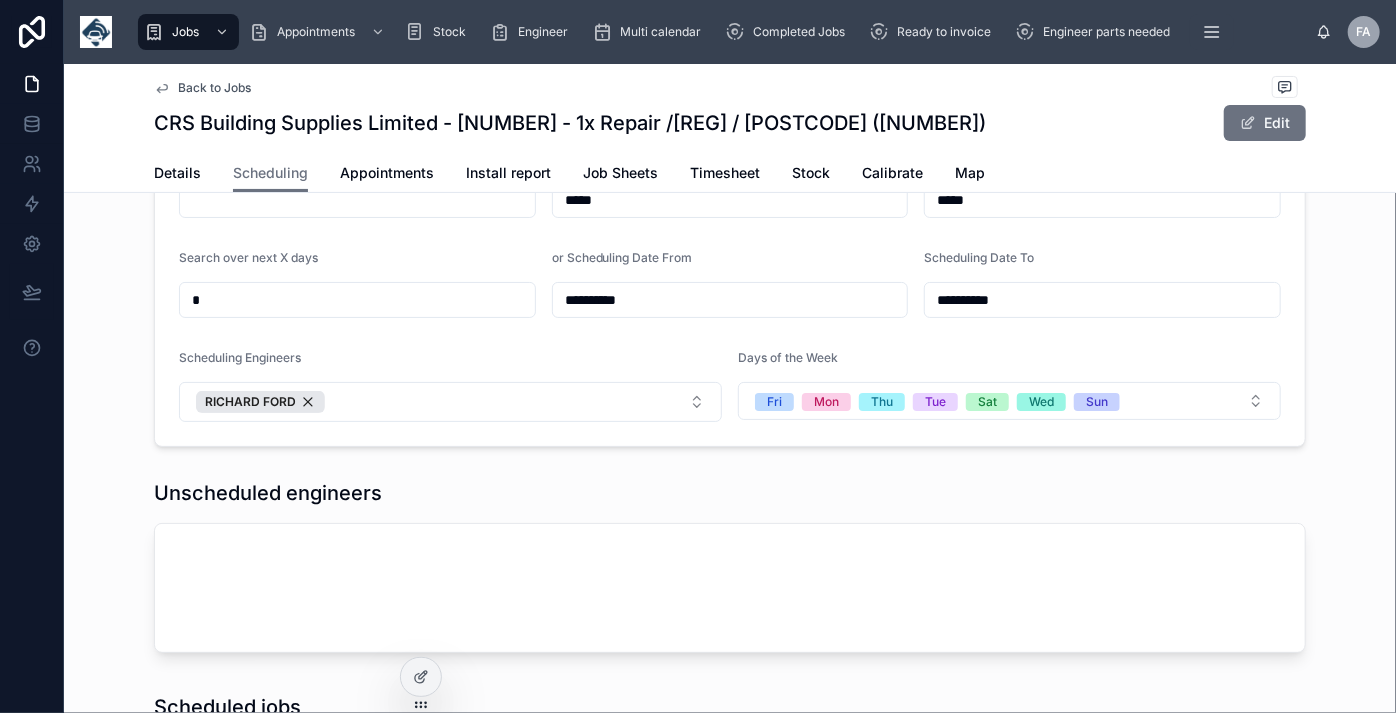 click at bounding box center (357, 200) 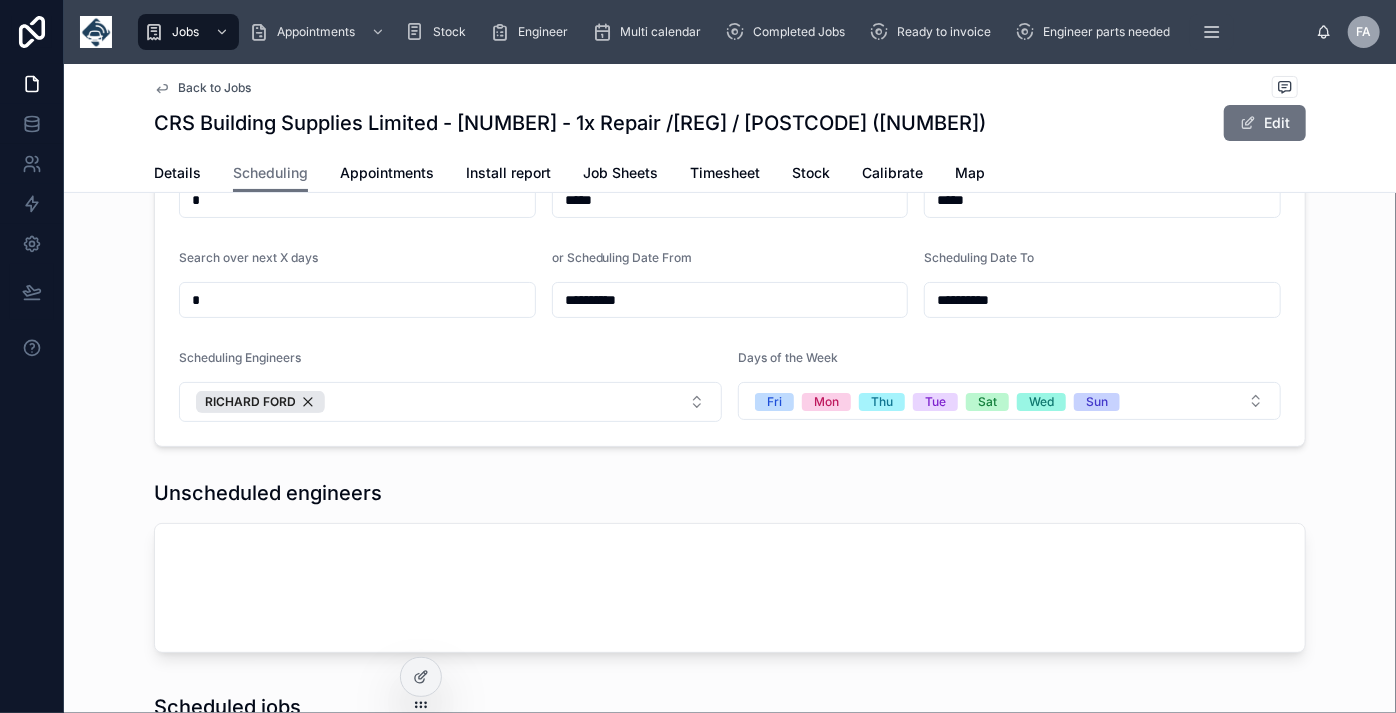 type on "*" 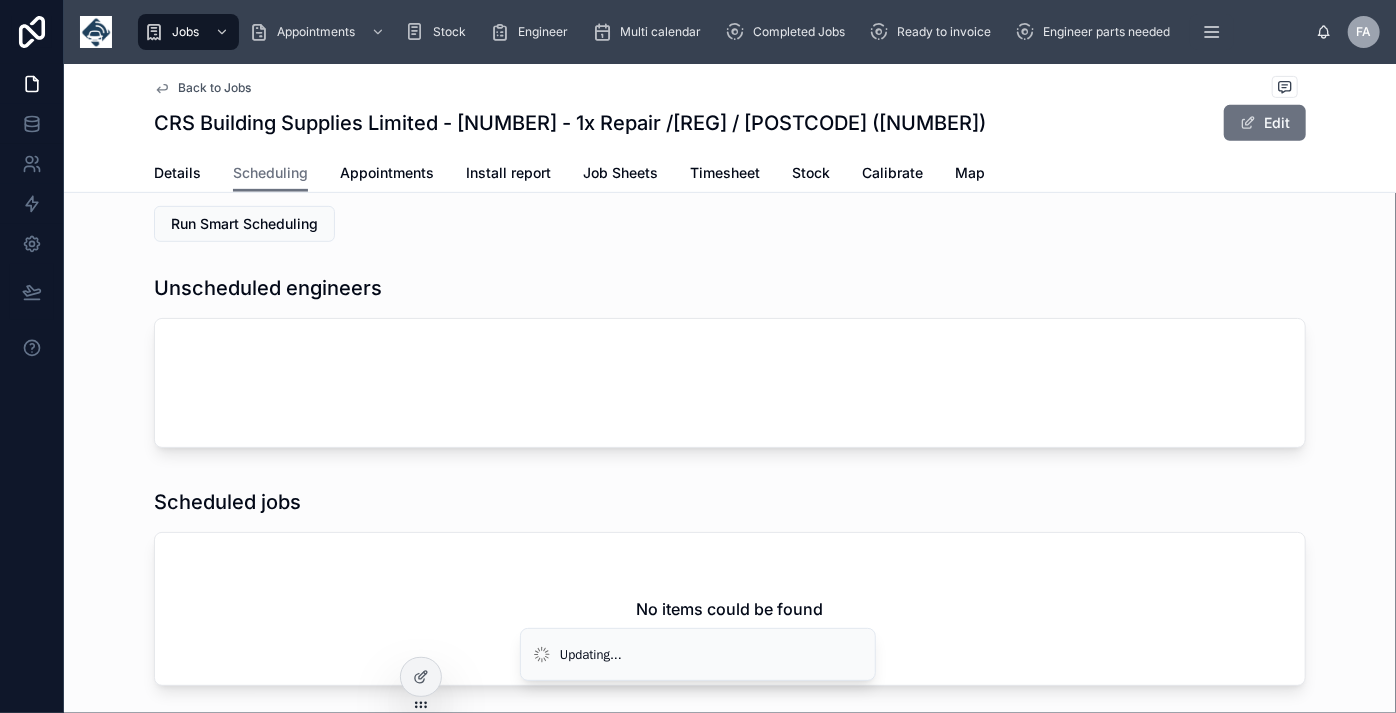 scroll, scrollTop: 363, scrollLeft: 0, axis: vertical 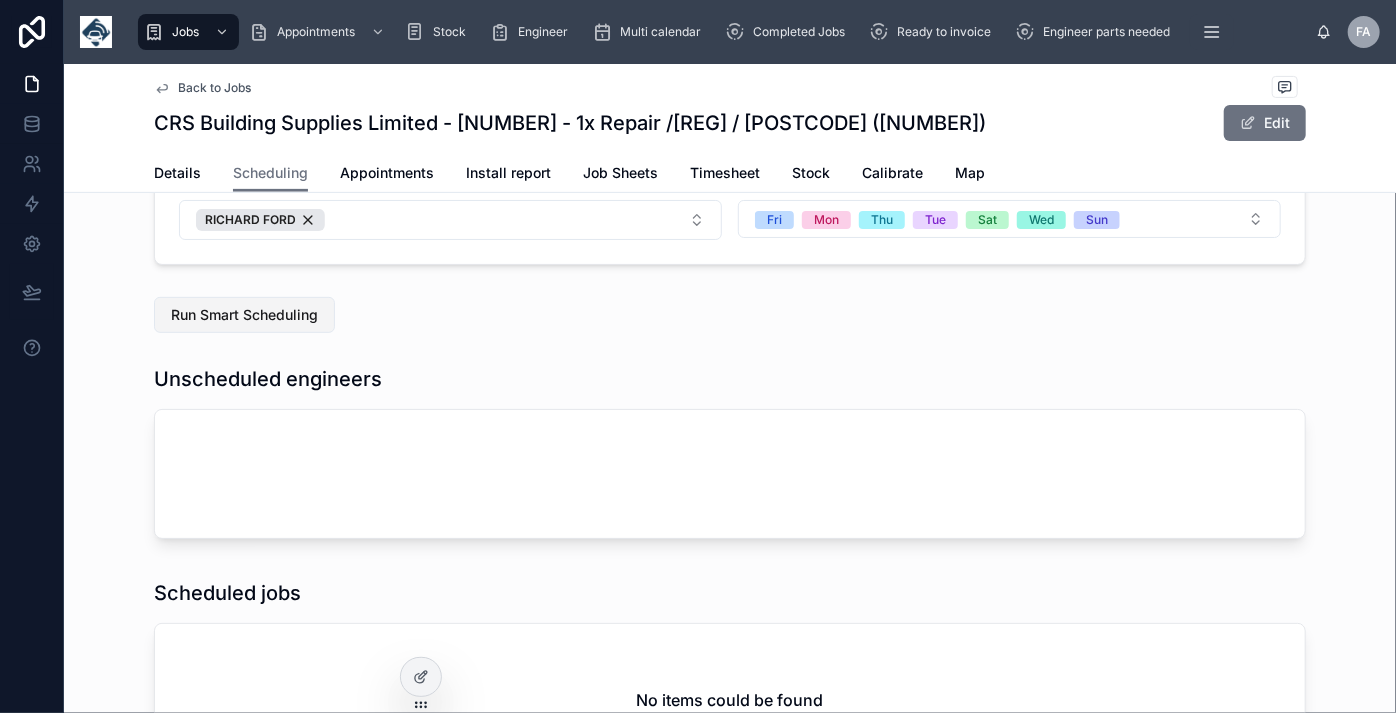 click on "Run Smart Scheduling" at bounding box center (244, 315) 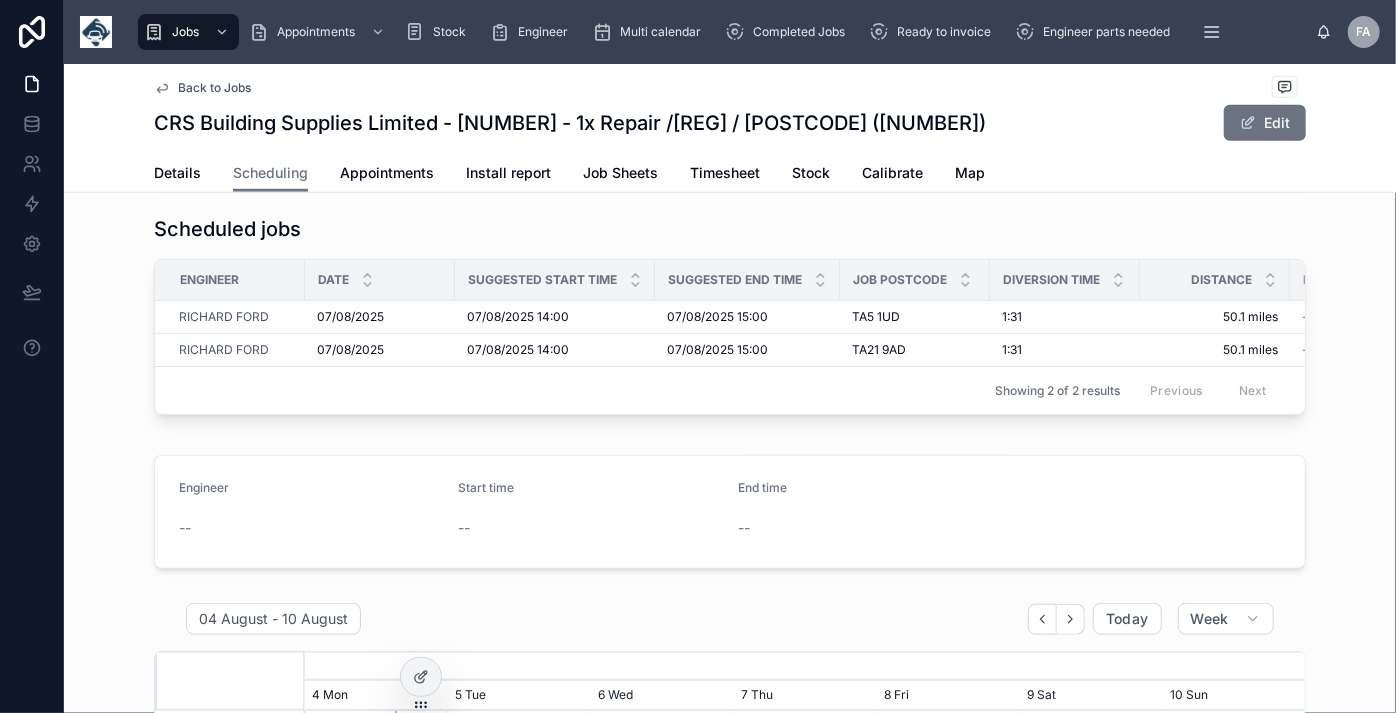 scroll, scrollTop: 454, scrollLeft: 0, axis: vertical 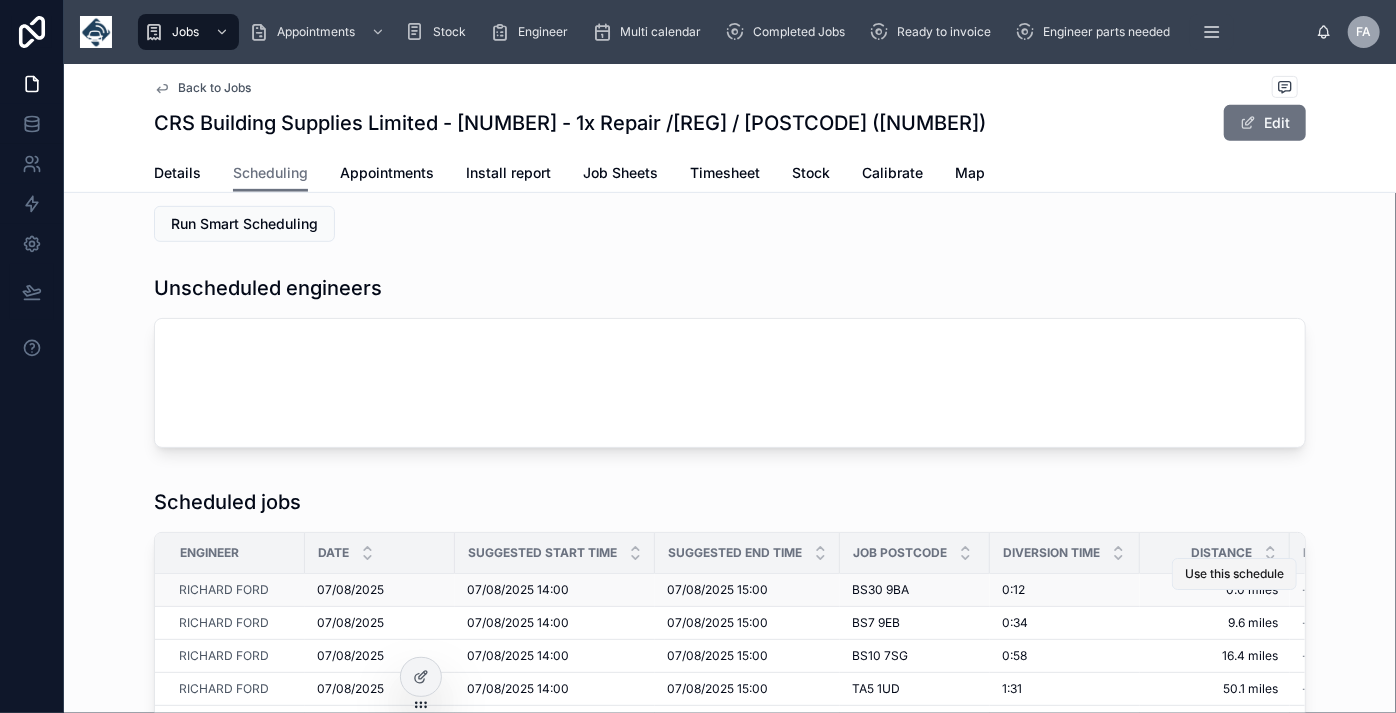click on "Use this schedule" at bounding box center (1234, 574) 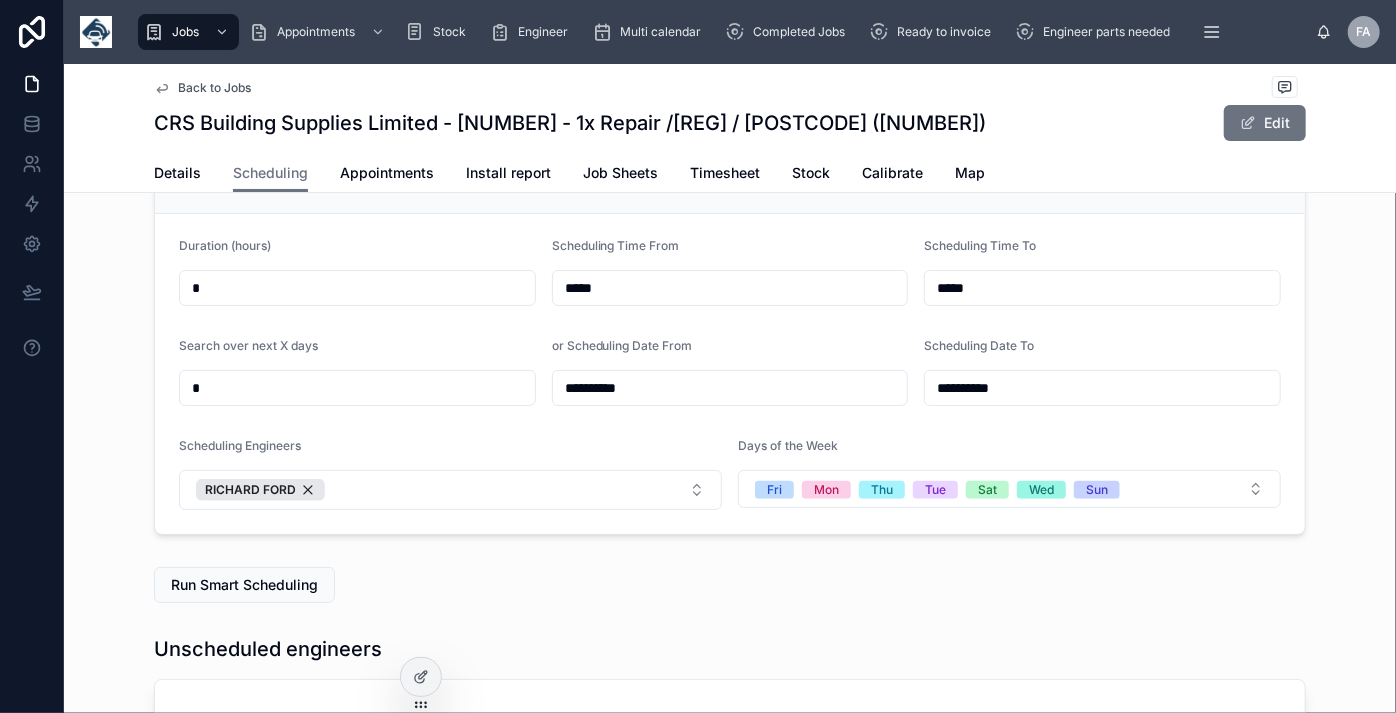scroll, scrollTop: 0, scrollLeft: 0, axis: both 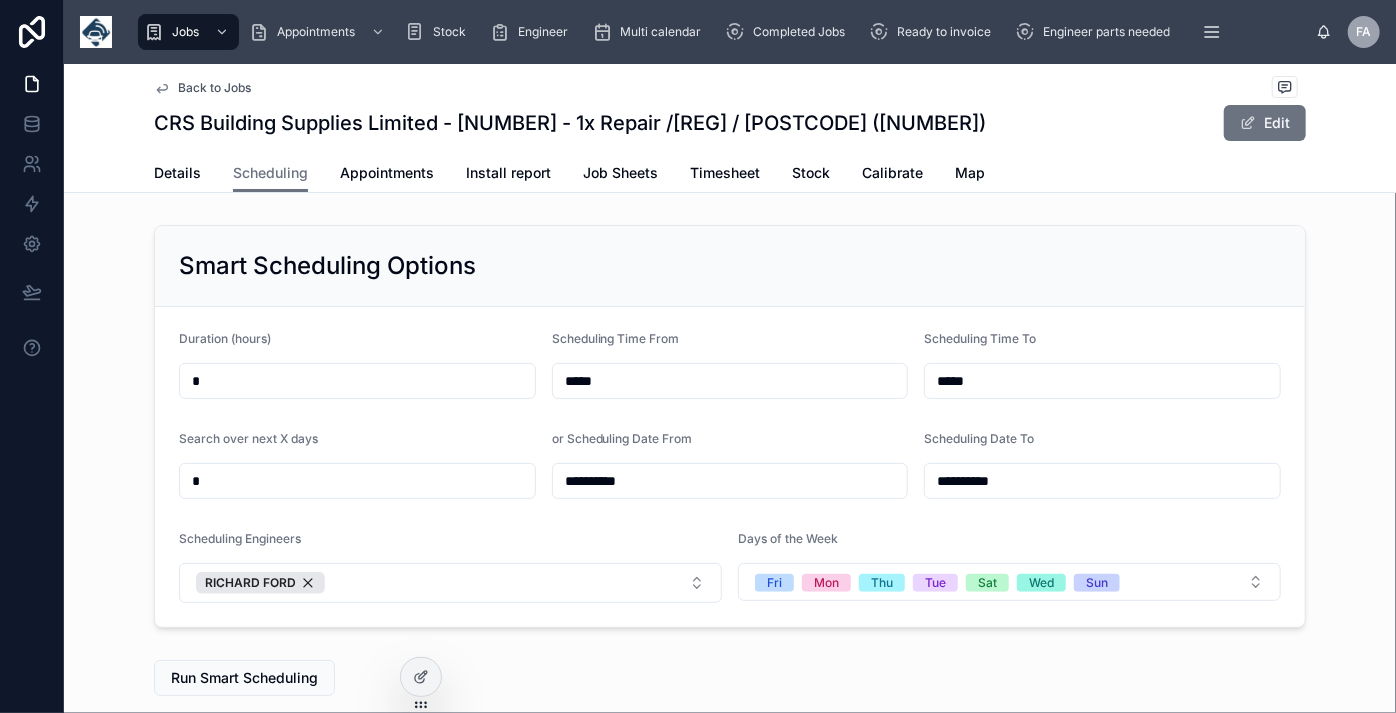 click on "Back to Jobs" at bounding box center [214, 88] 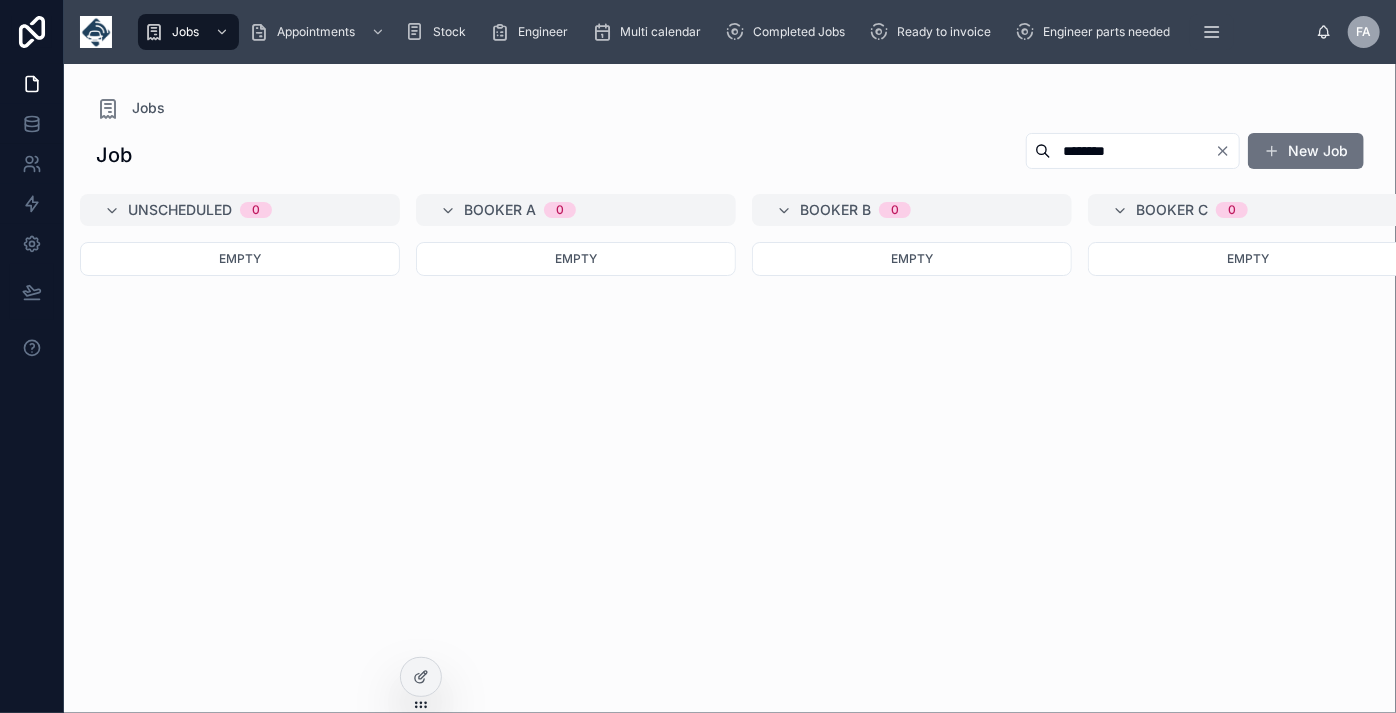 click 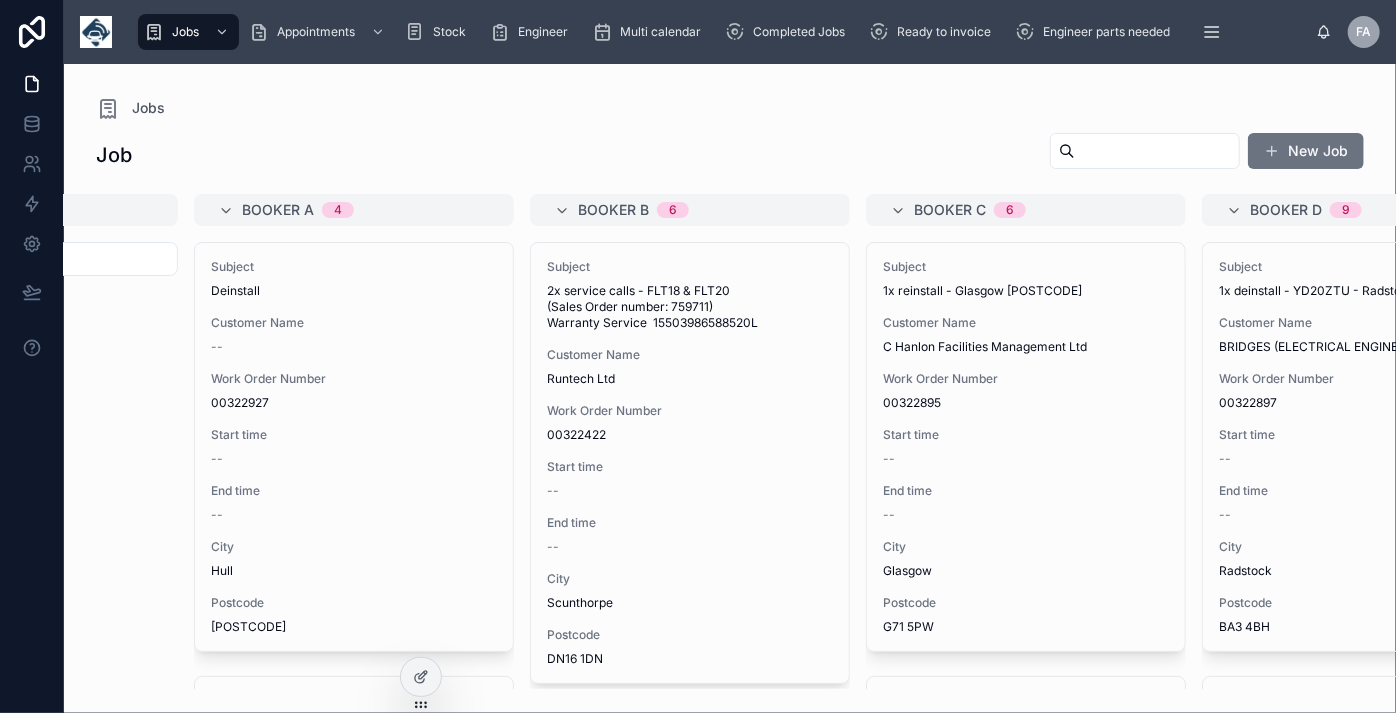 scroll, scrollTop: 0, scrollLeft: 0, axis: both 